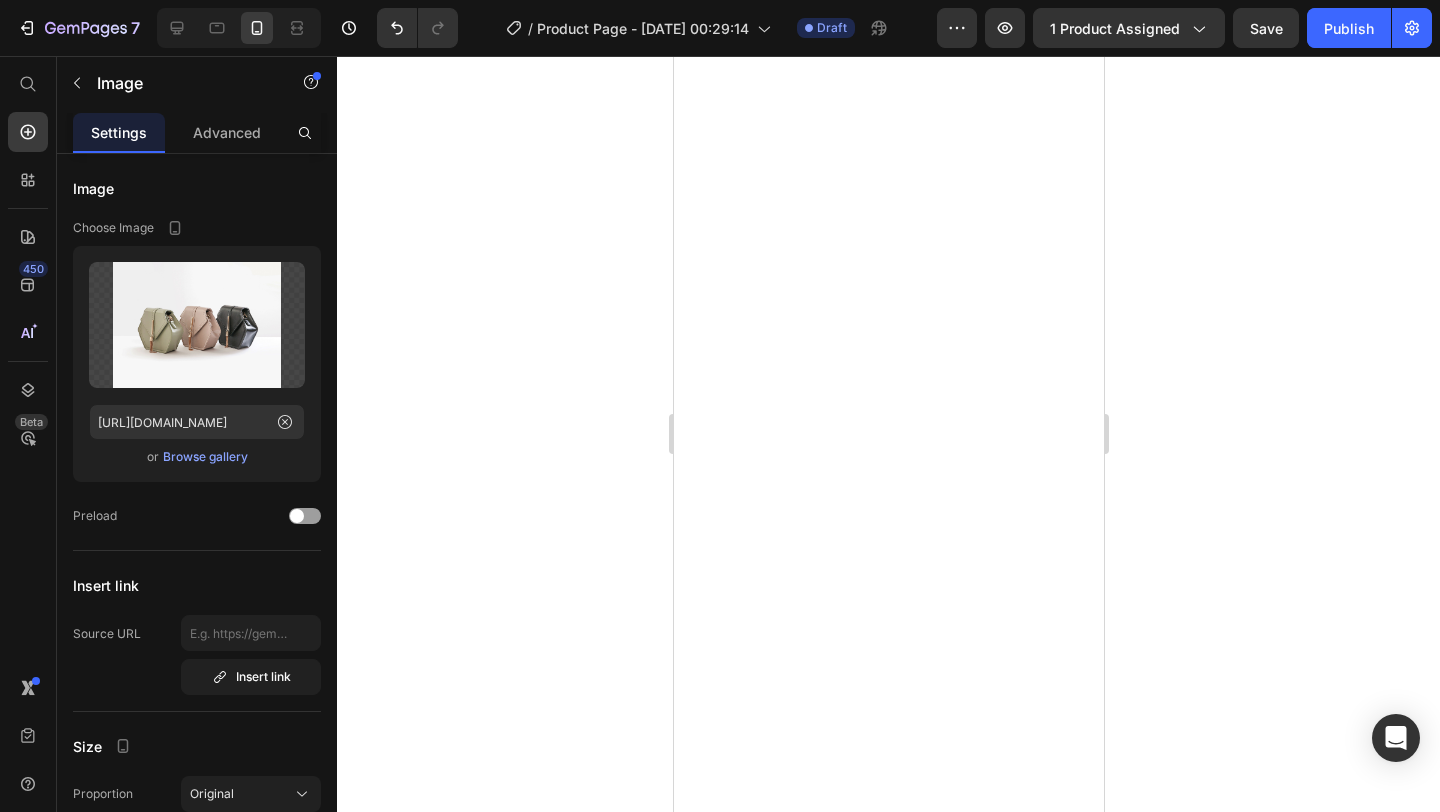 scroll, scrollTop: 0, scrollLeft: 0, axis: both 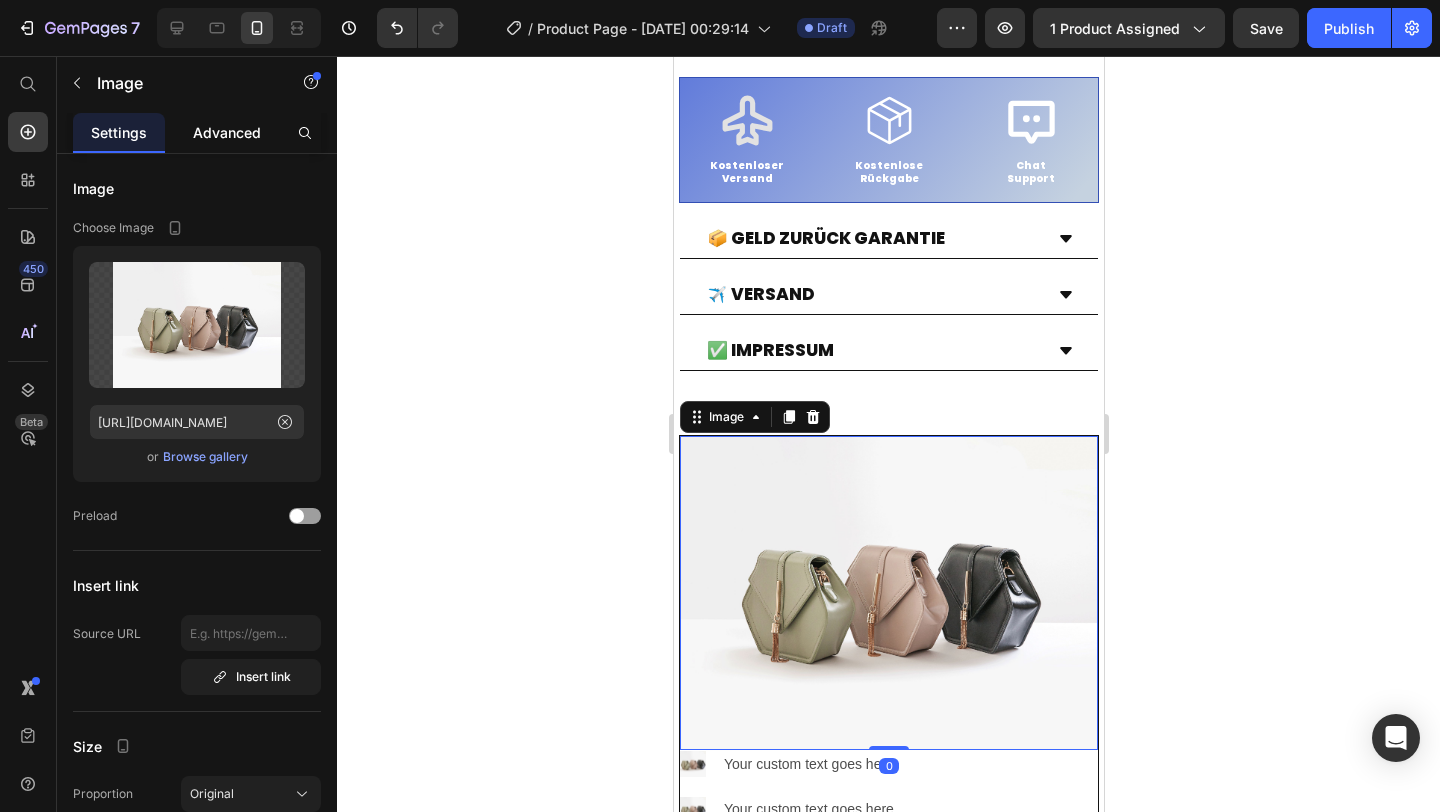 click on "Advanced" 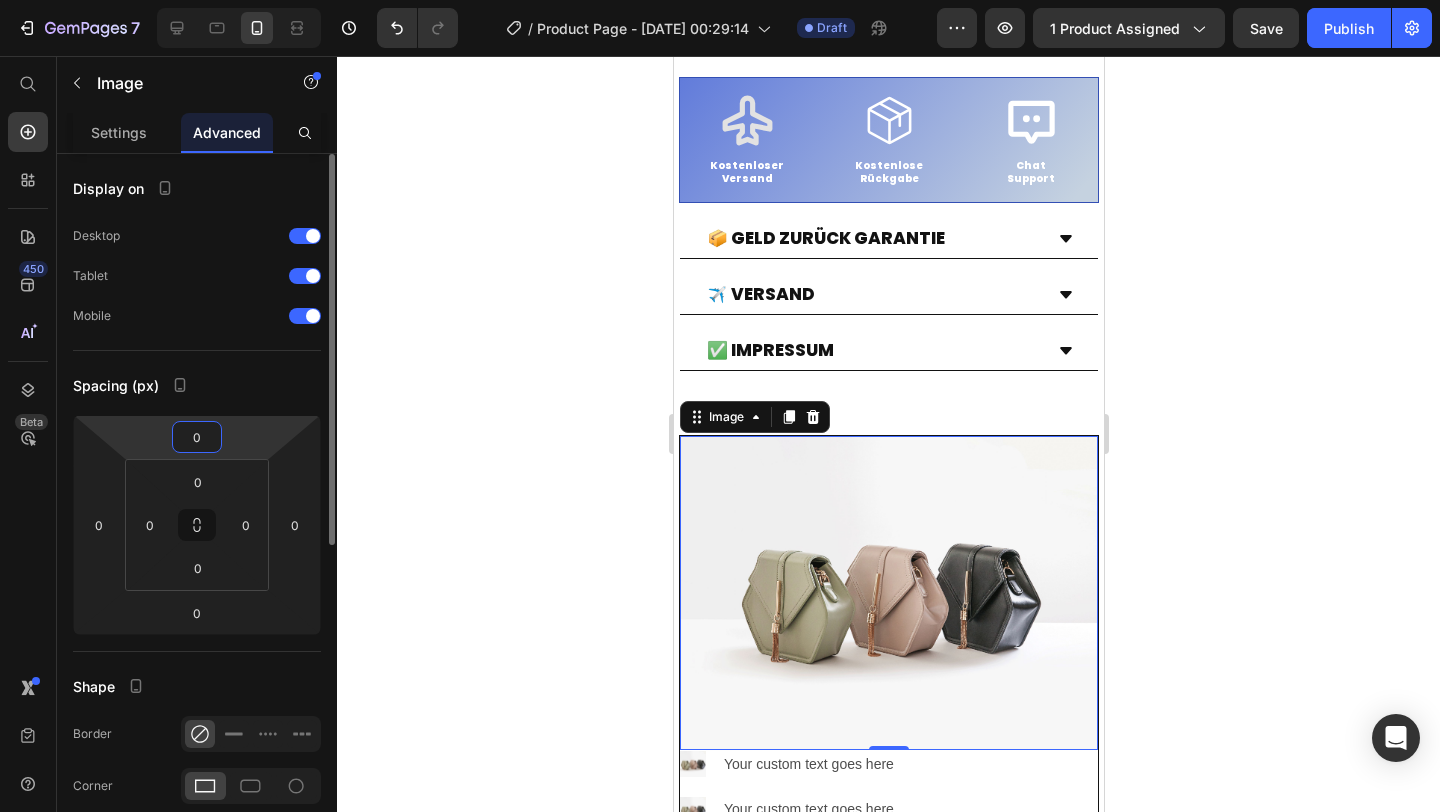 click on "0" at bounding box center [197, 437] 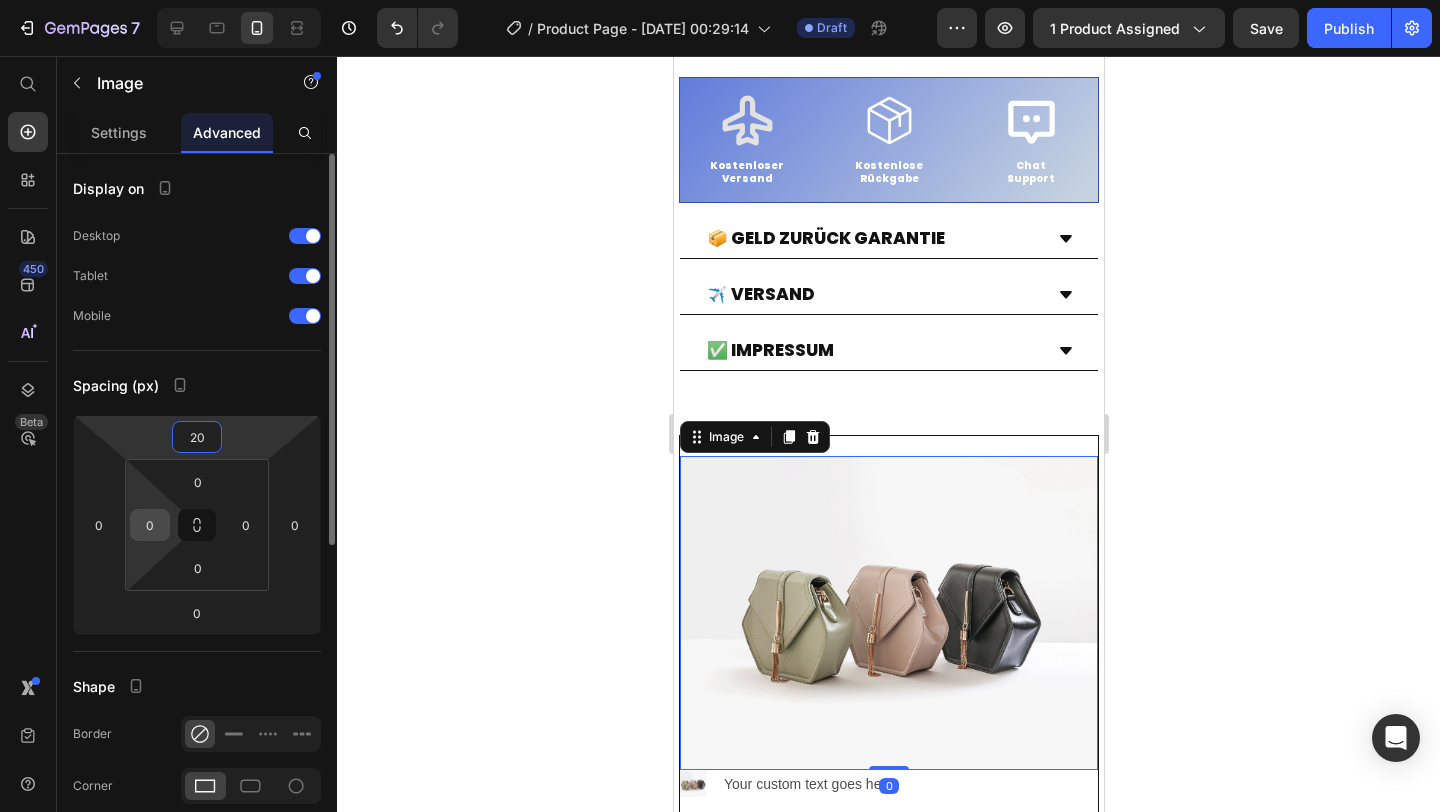 type on "20" 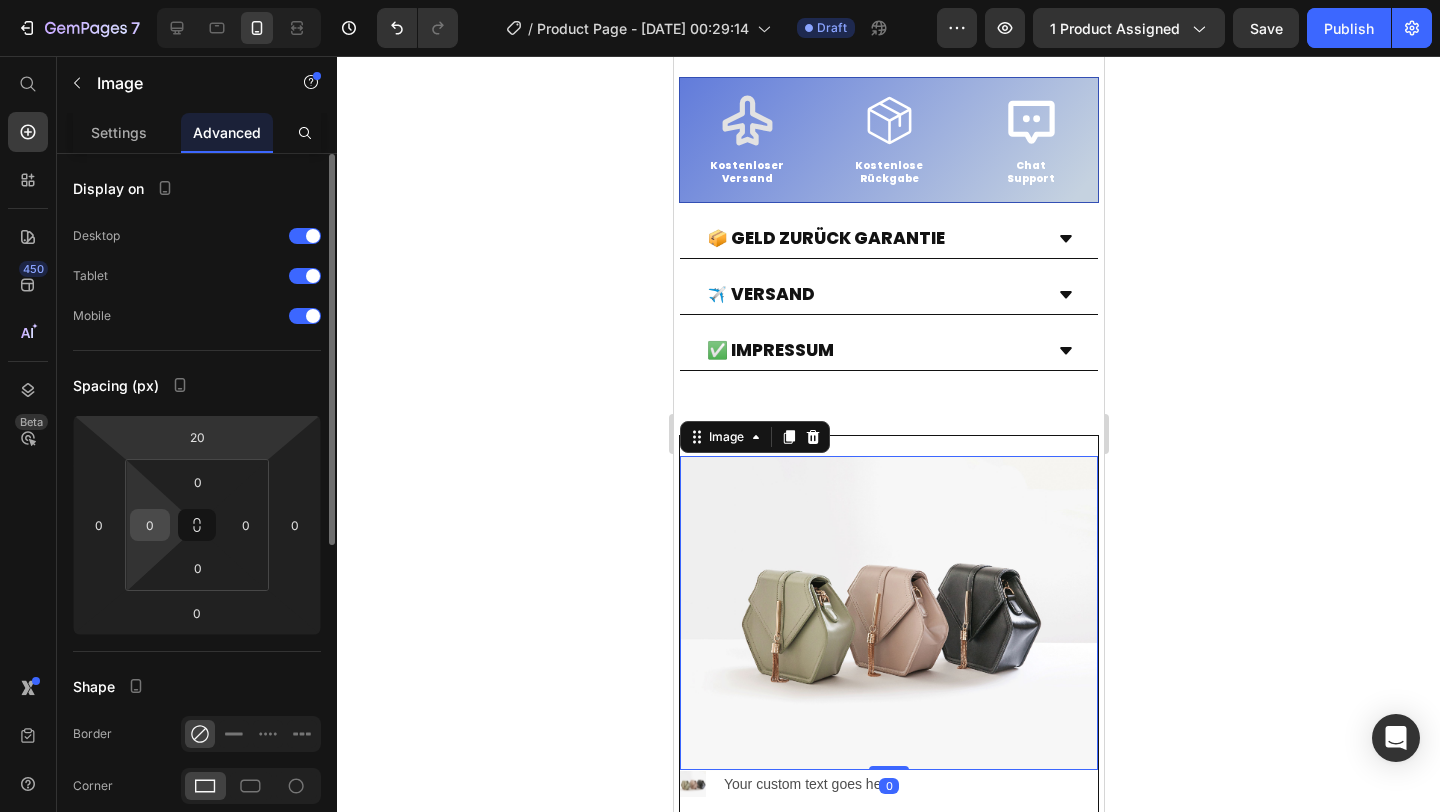 click on "0" at bounding box center [150, 525] 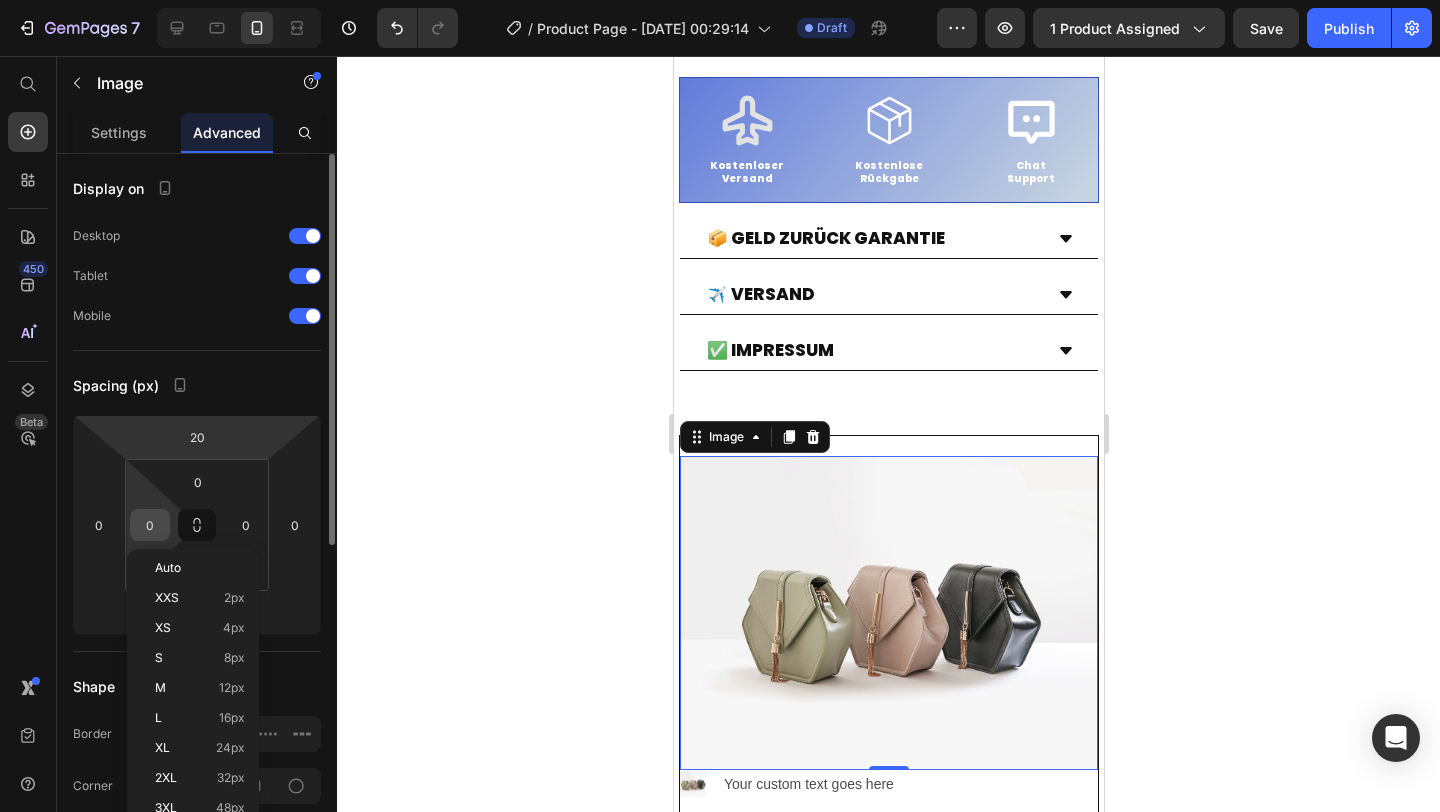 click on "0" at bounding box center [150, 525] 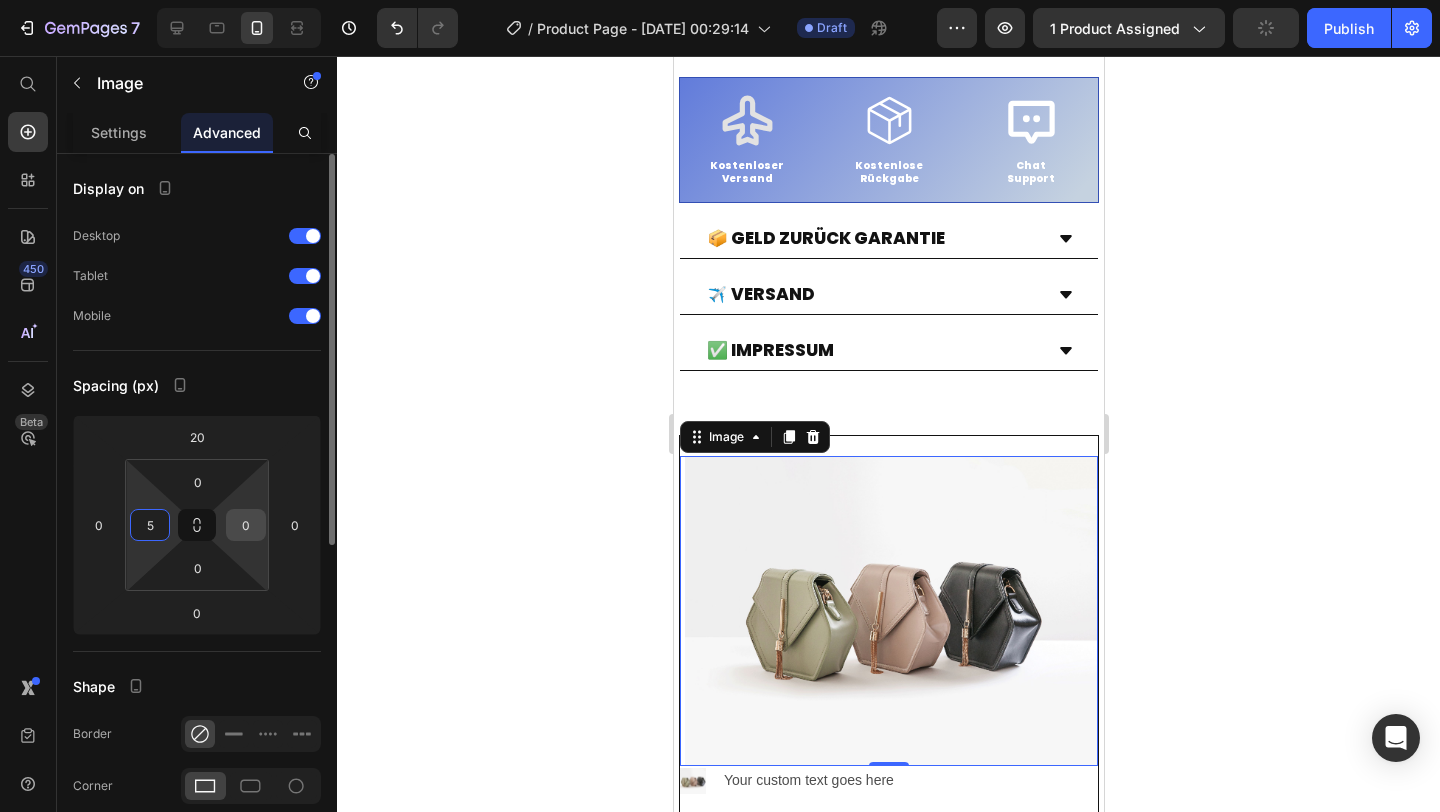 type on "5" 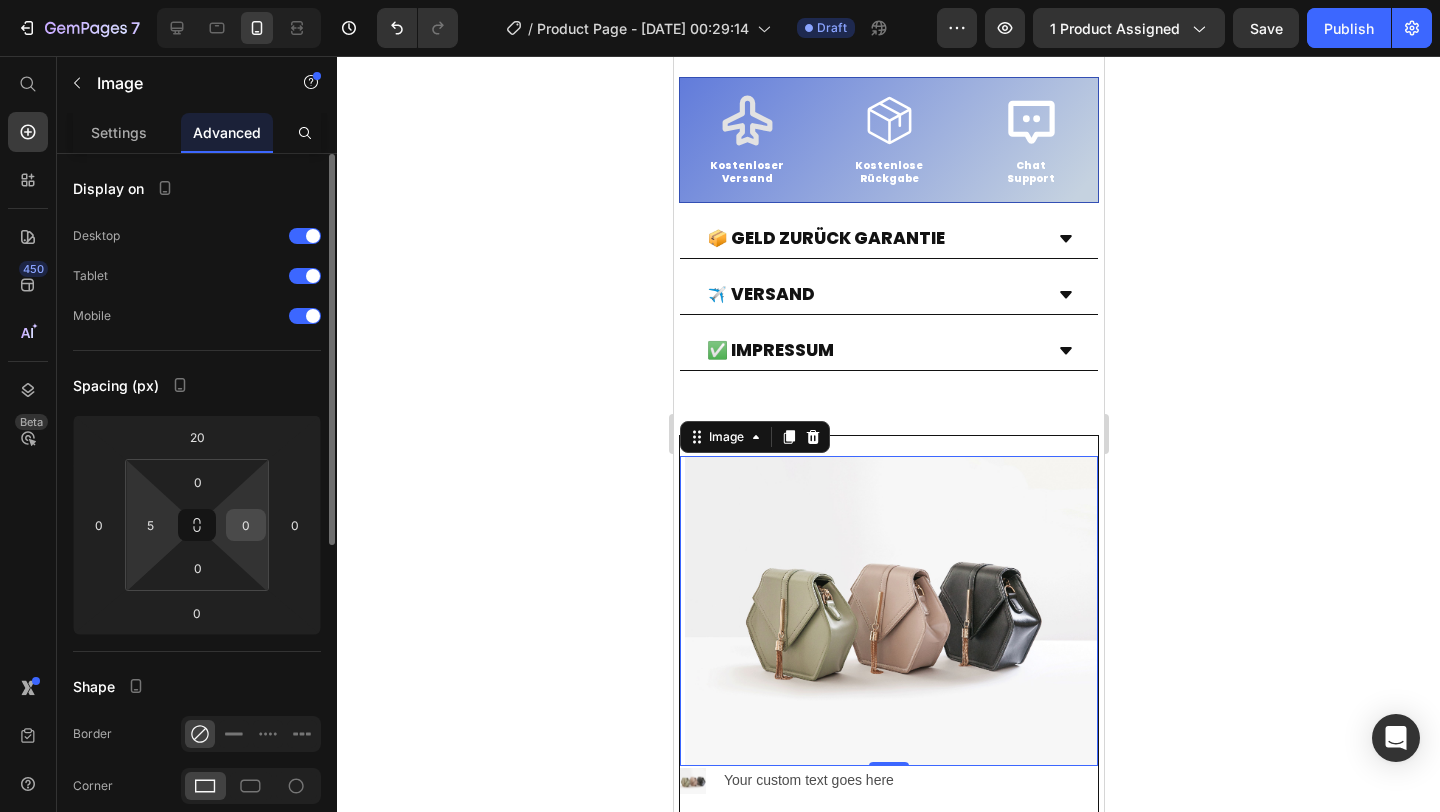click on "0" at bounding box center (246, 525) 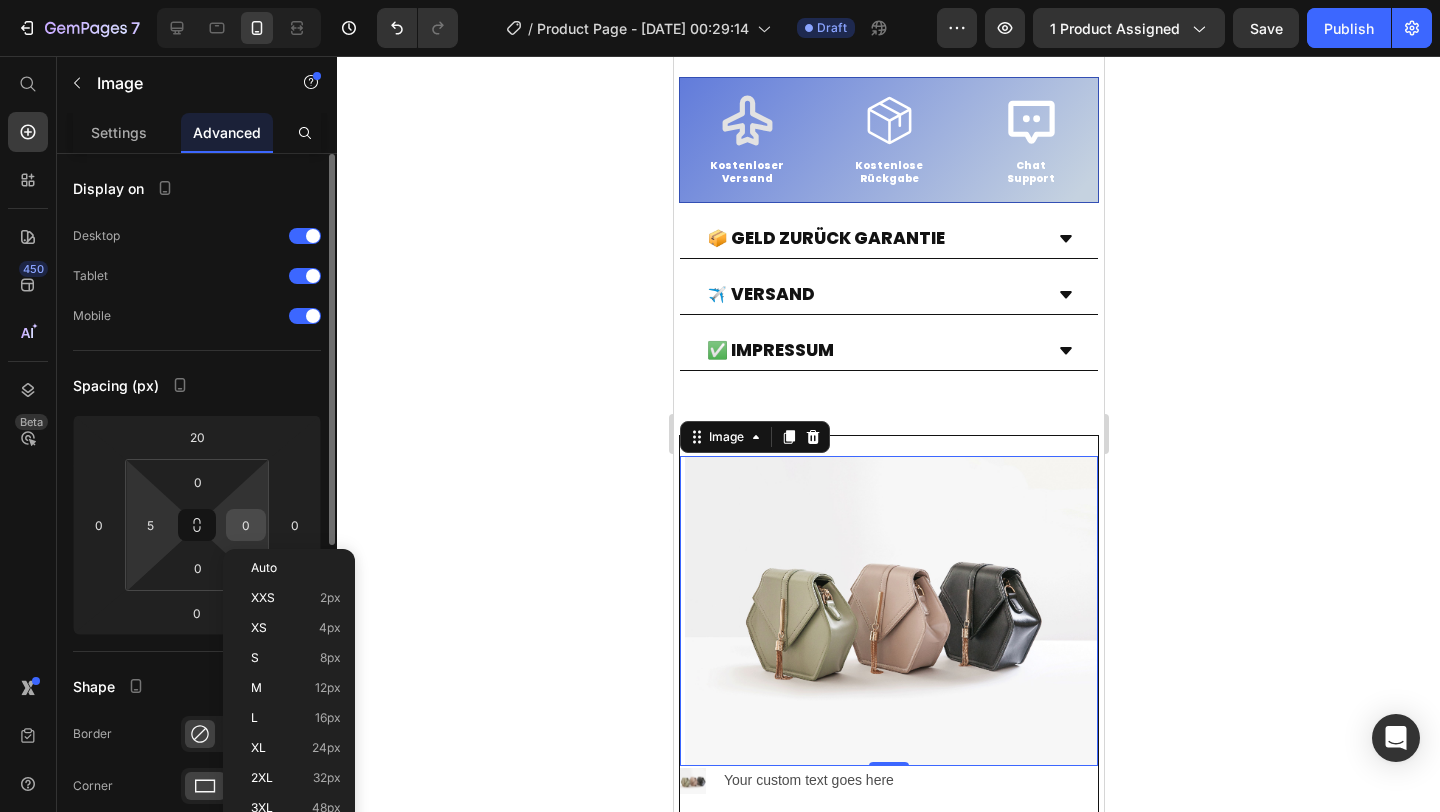 click on "0" at bounding box center [246, 525] 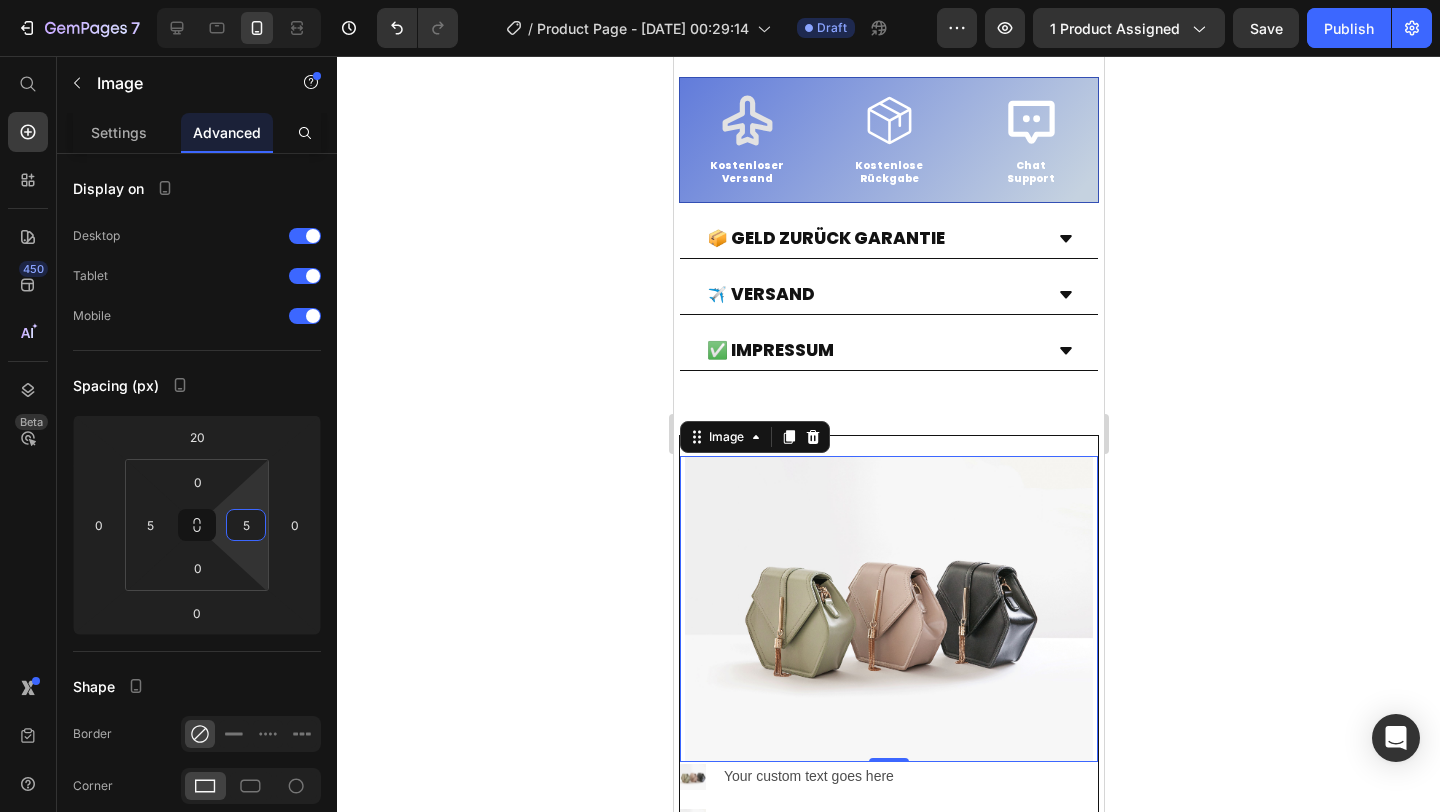 type on "5" 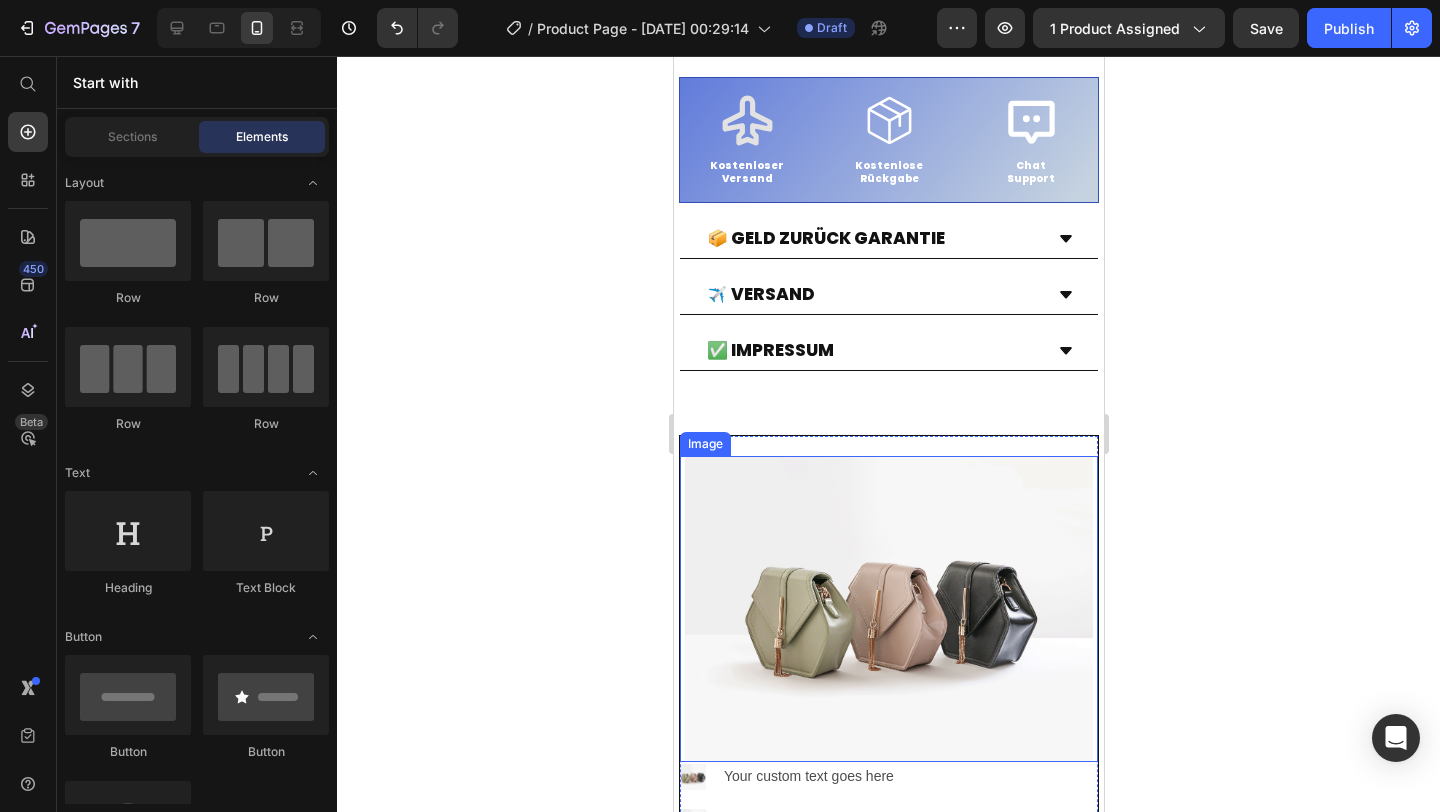 click at bounding box center (888, 609) 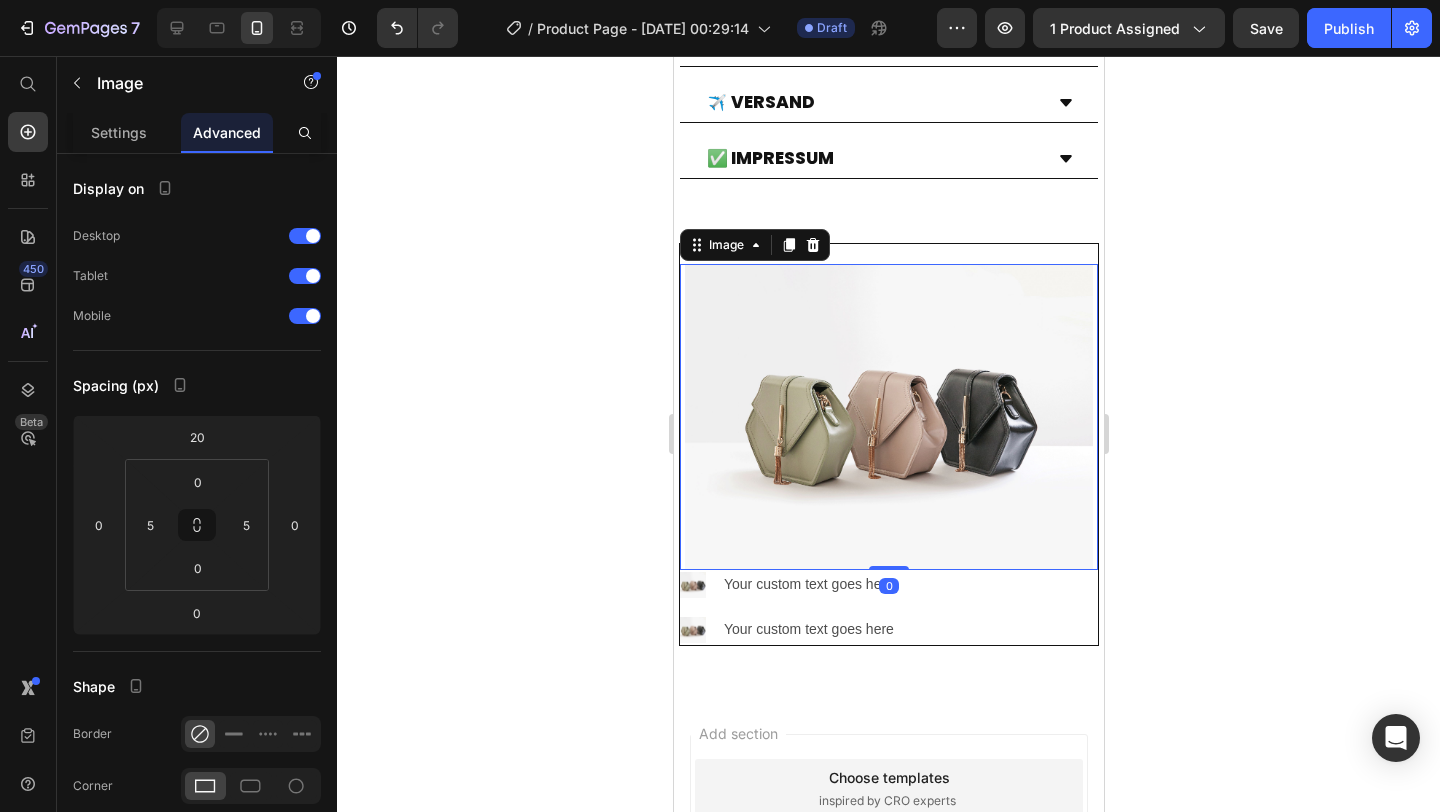 scroll, scrollTop: 1202, scrollLeft: 0, axis: vertical 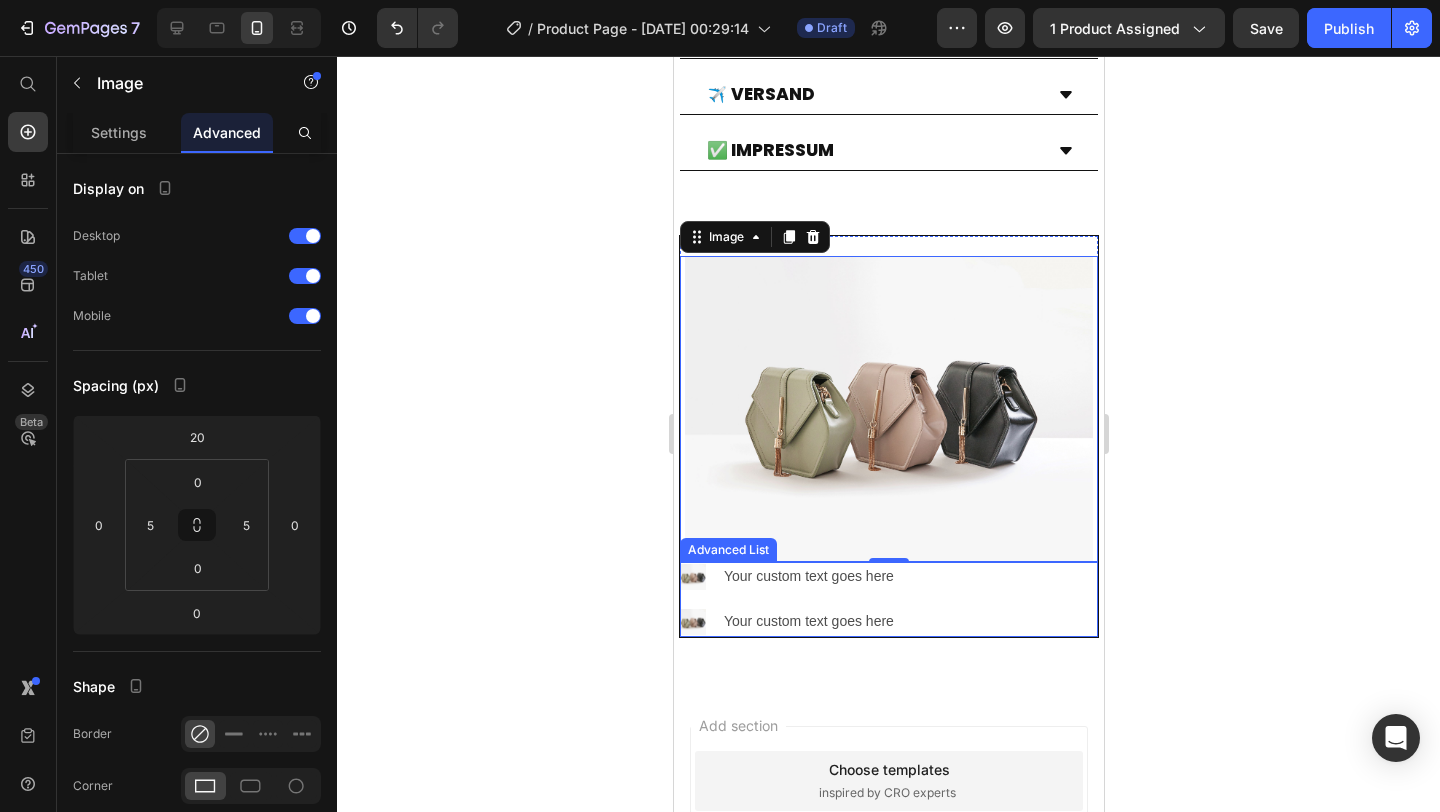 click on "Image Your custom text goes here Text Block Image Your custom text goes here Text Block" at bounding box center [888, 599] 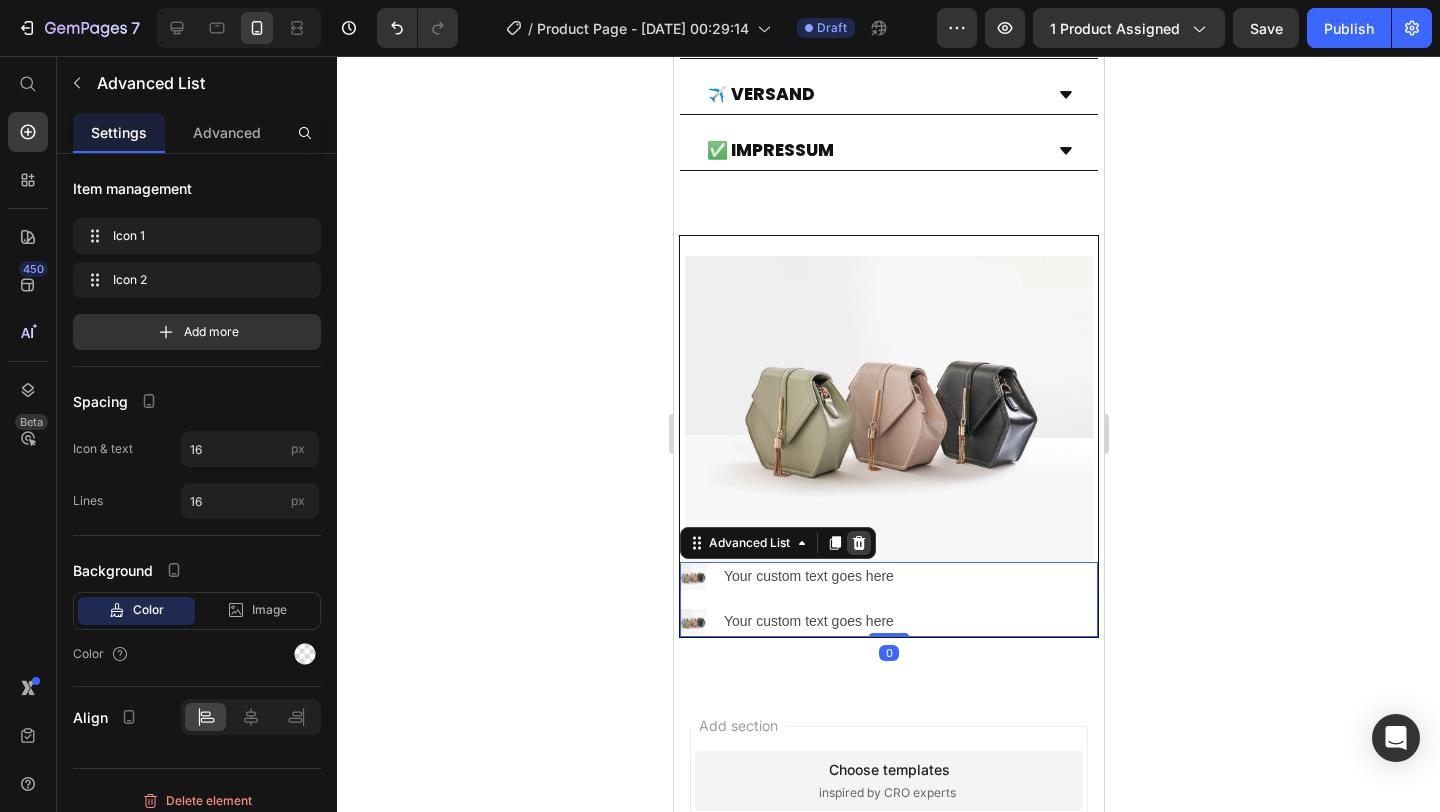 click 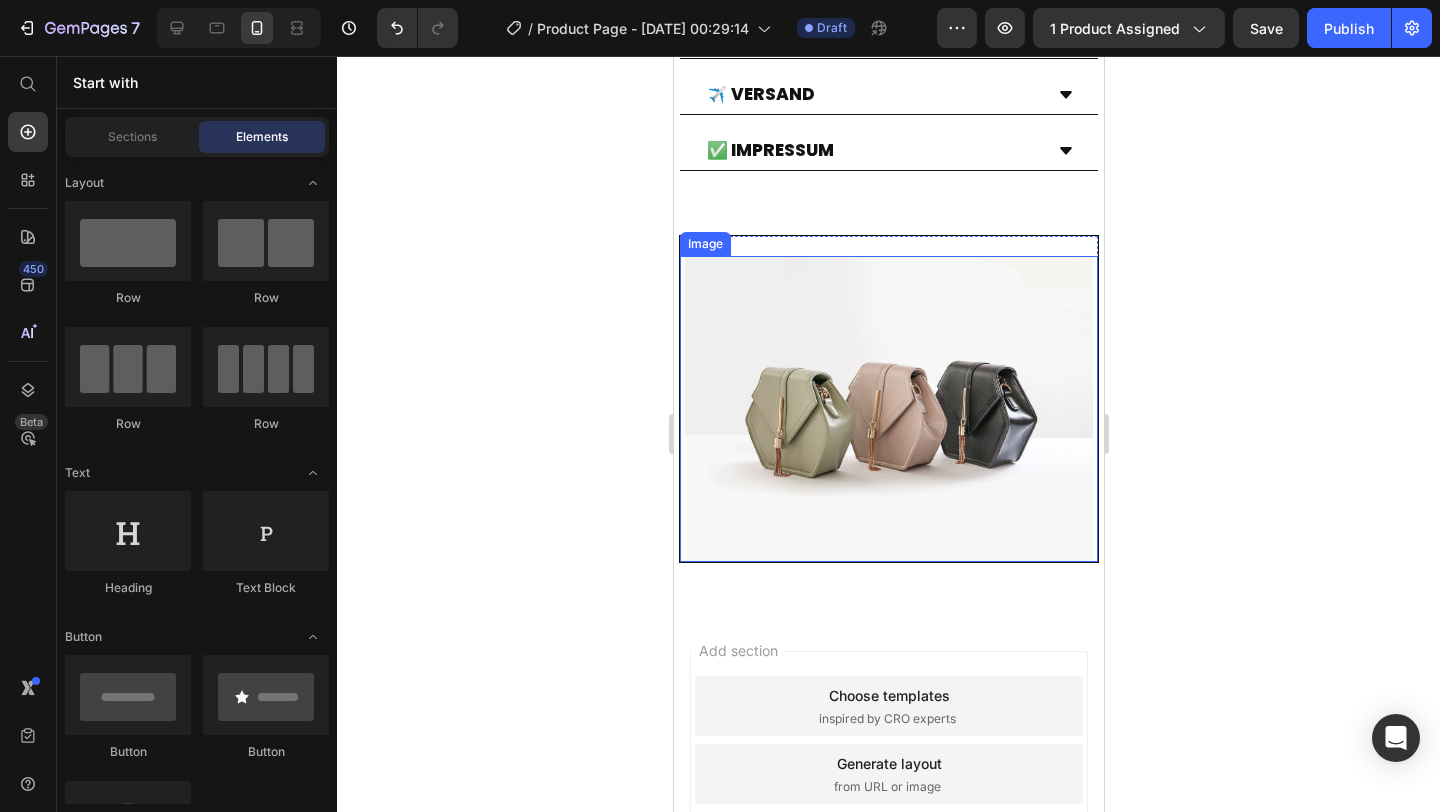 click at bounding box center [888, 409] 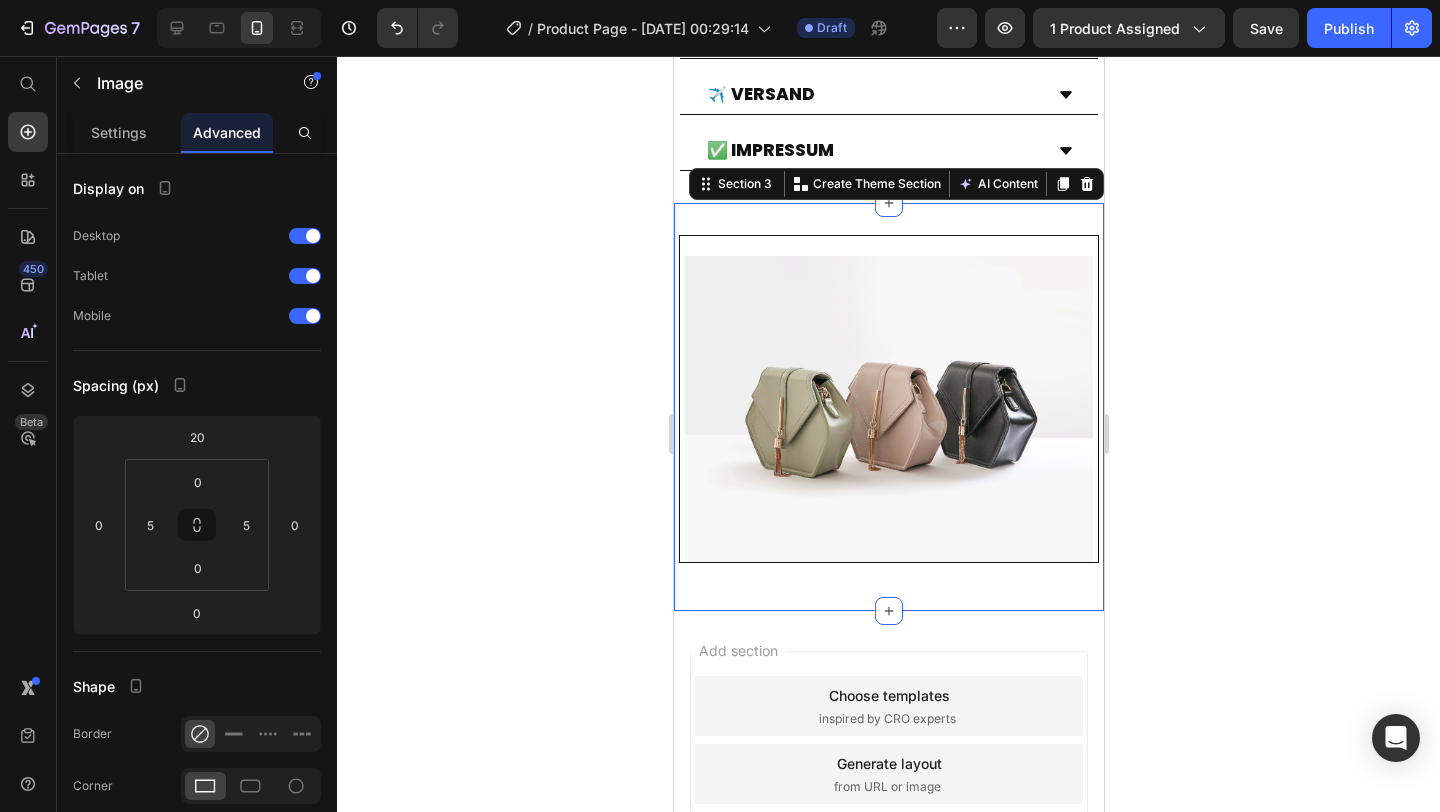 drag, startPoint x: 1067, startPoint y: 630, endPoint x: 1118, endPoint y: 636, distance: 51.351727 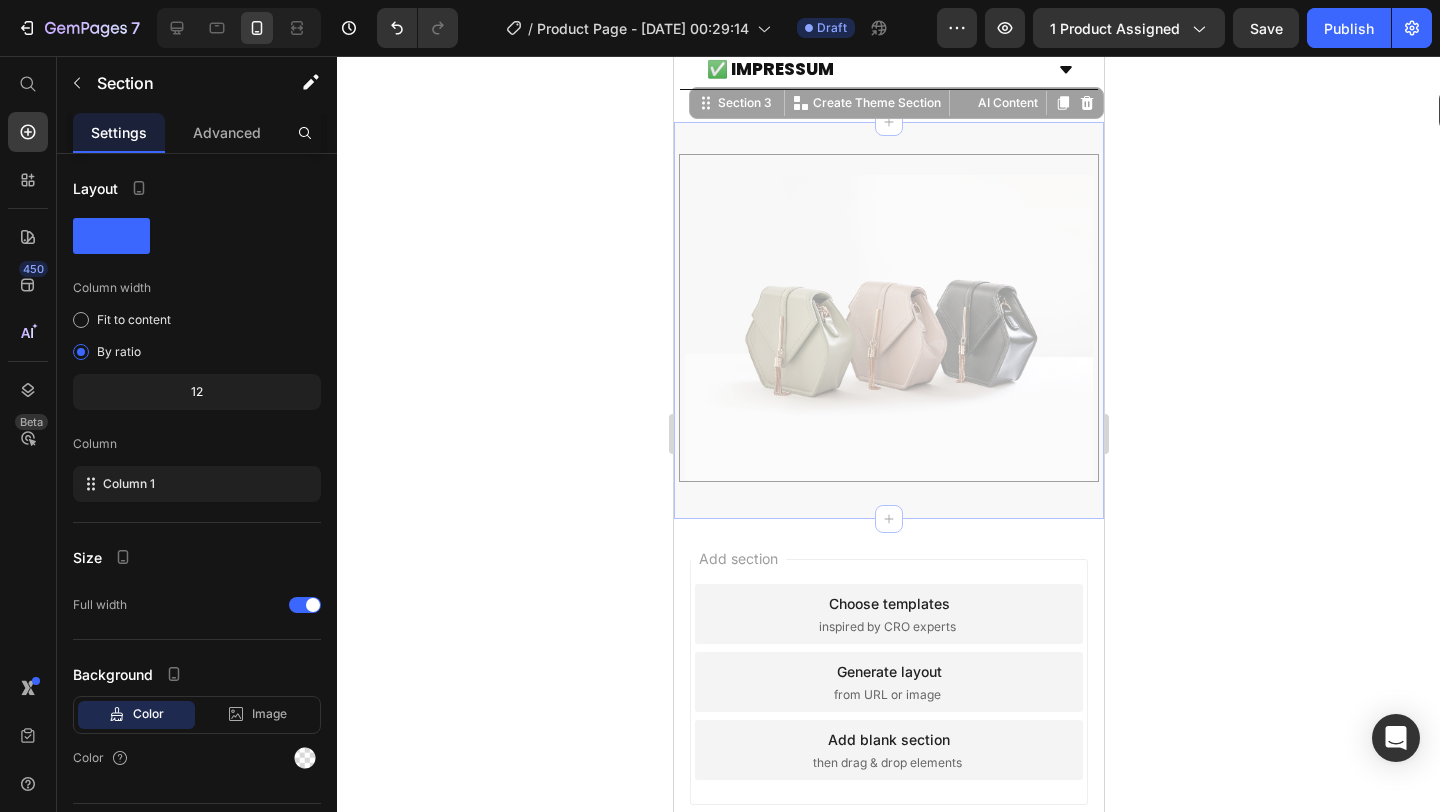 scroll, scrollTop: 1257, scrollLeft: 0, axis: vertical 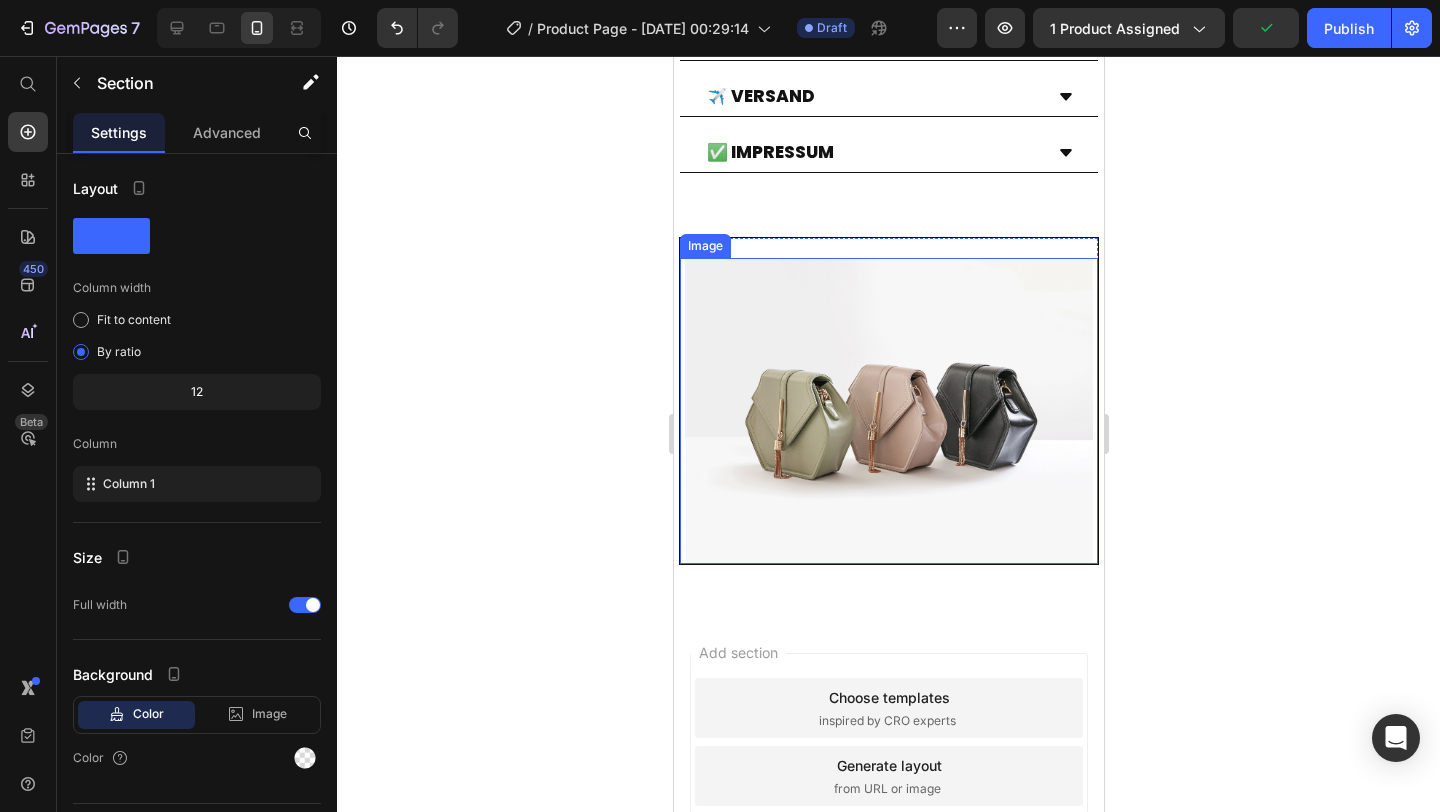 click at bounding box center (888, 411) 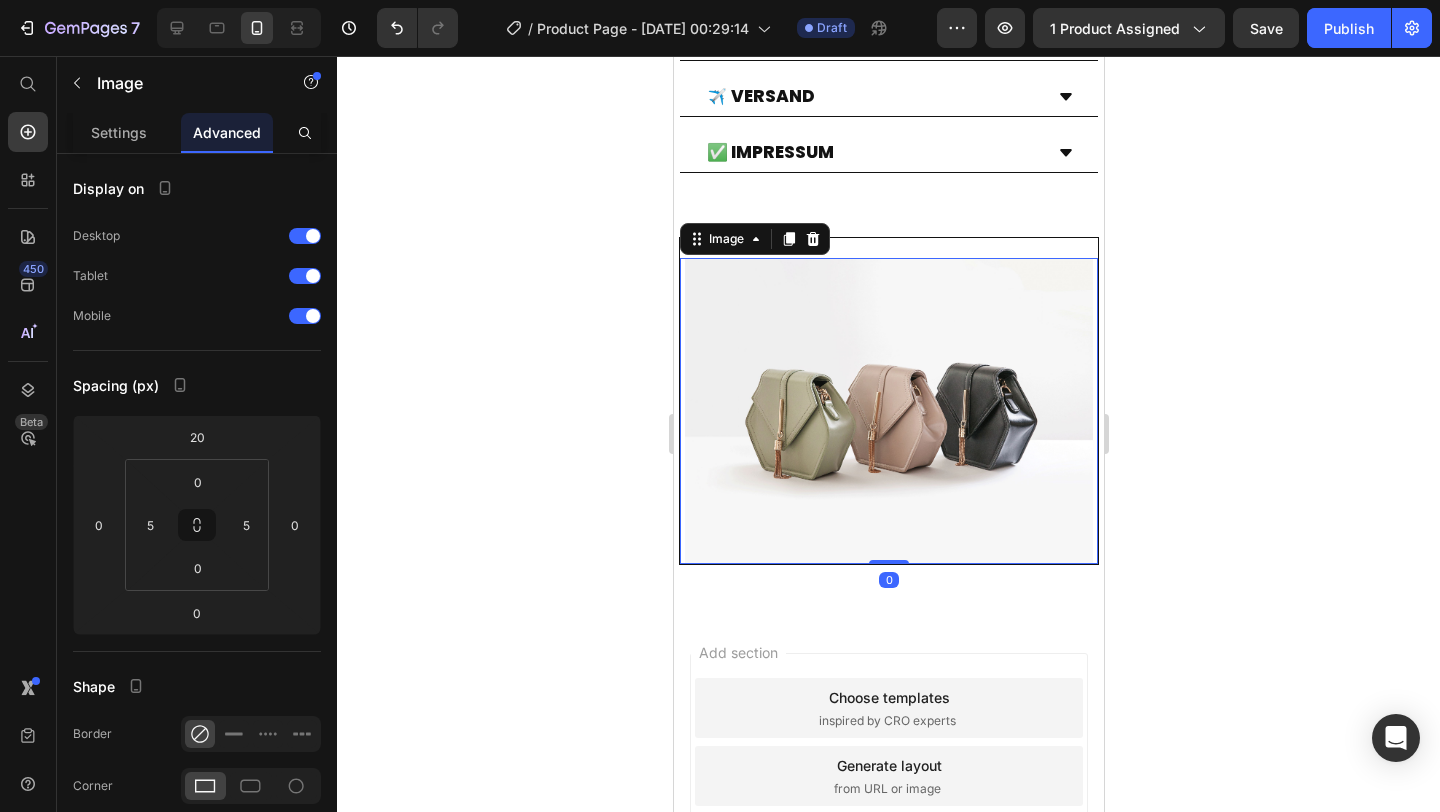 click 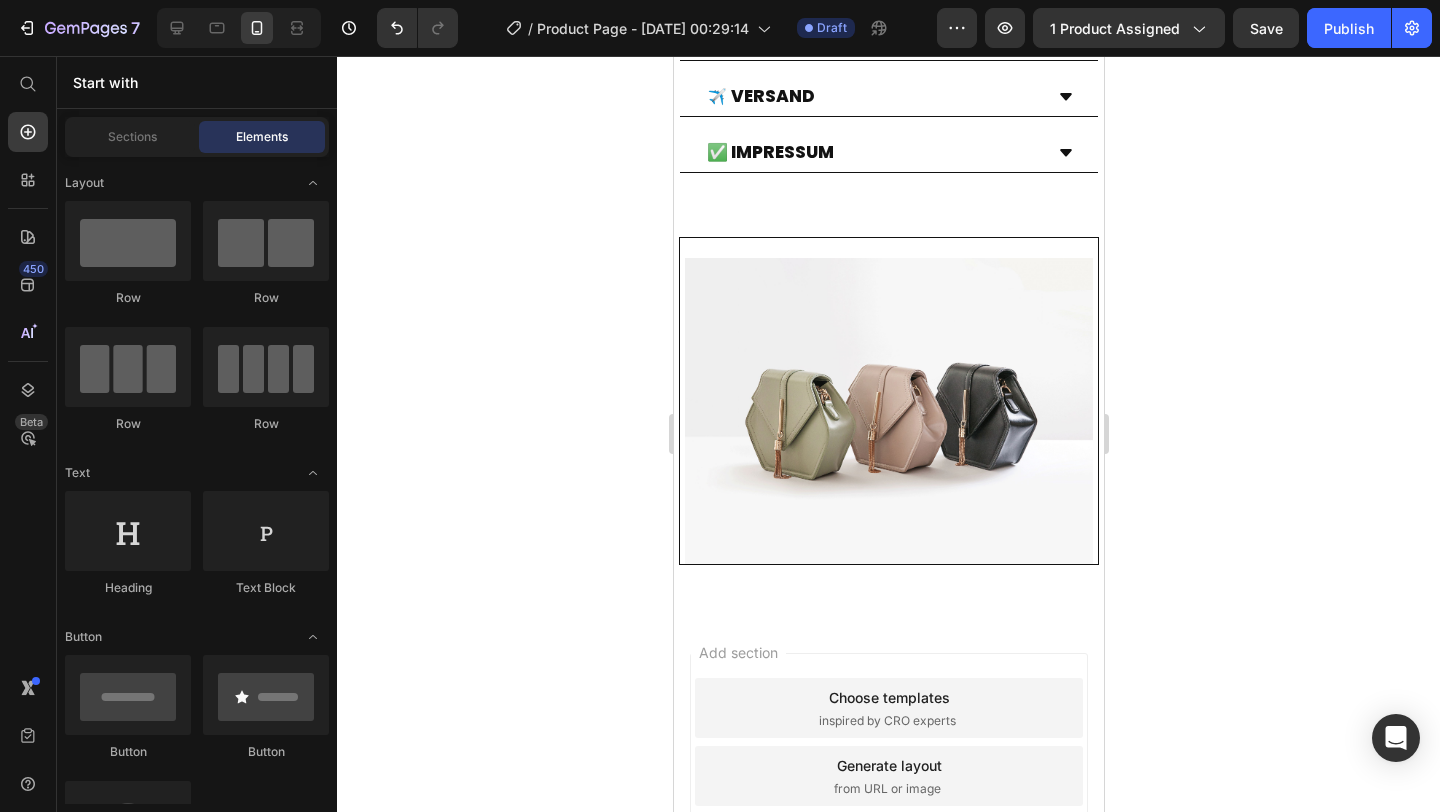 click on "Icon
Icon List
Line" 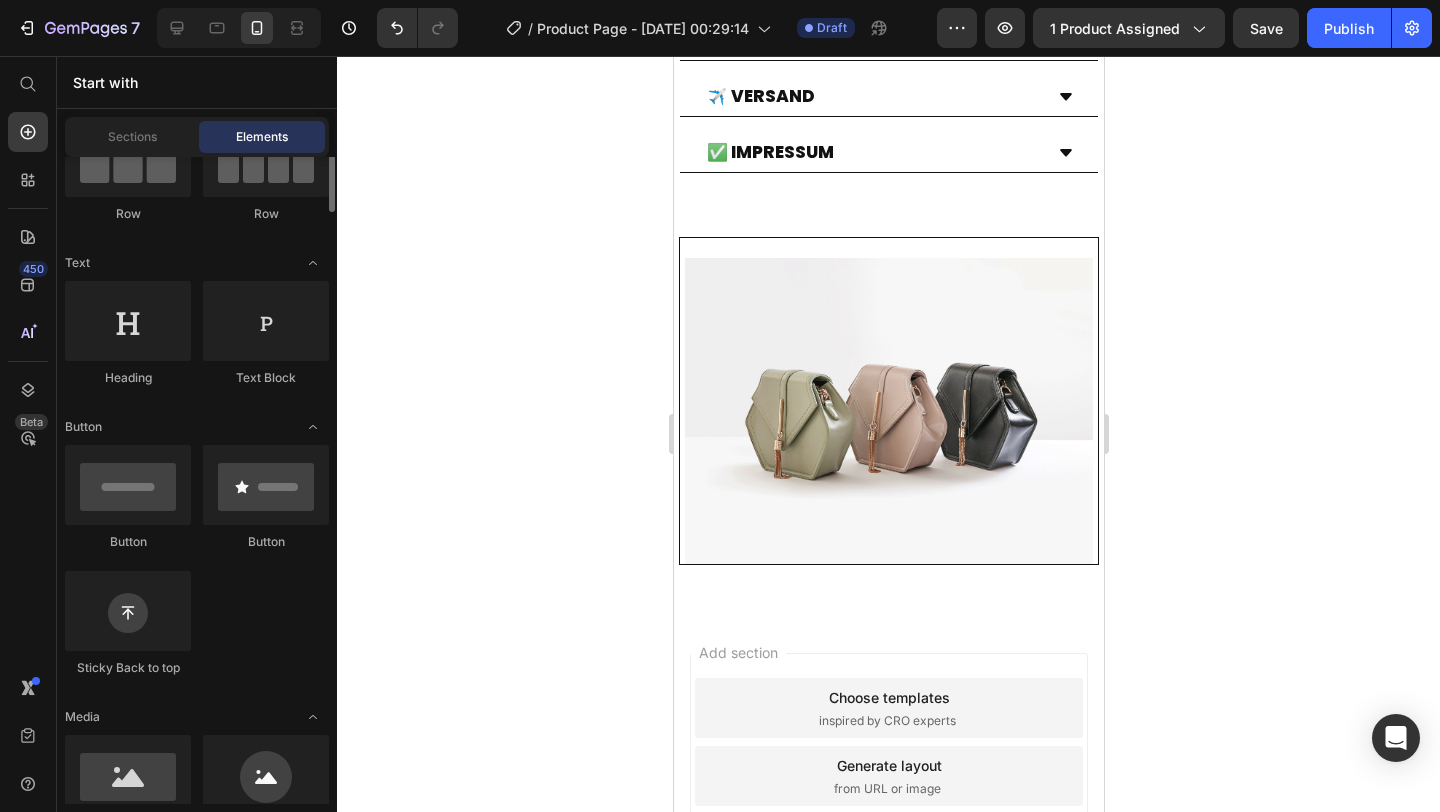 scroll, scrollTop: 180, scrollLeft: 0, axis: vertical 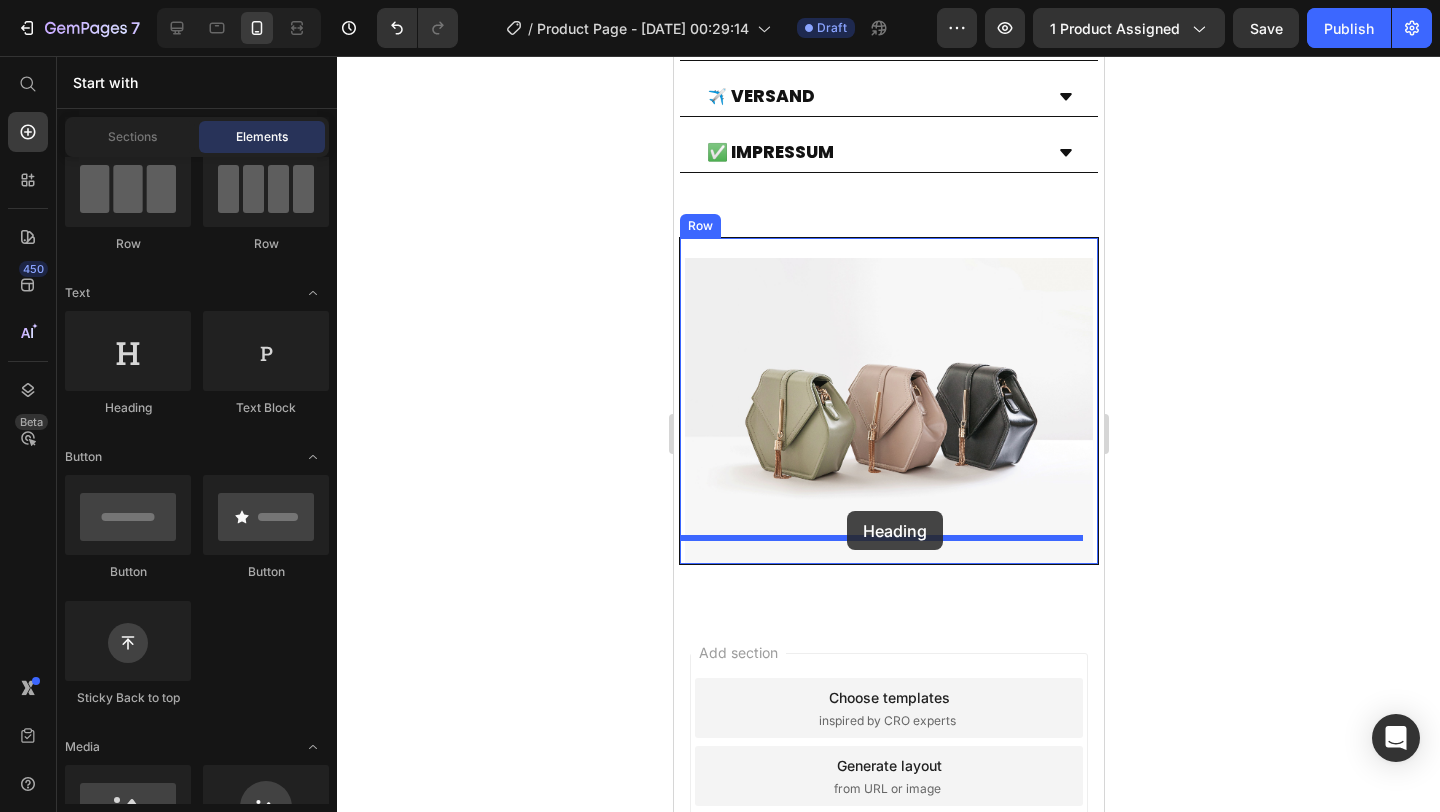 drag, startPoint x: 814, startPoint y: 416, endPoint x: 846, endPoint y: 511, distance: 100.2447 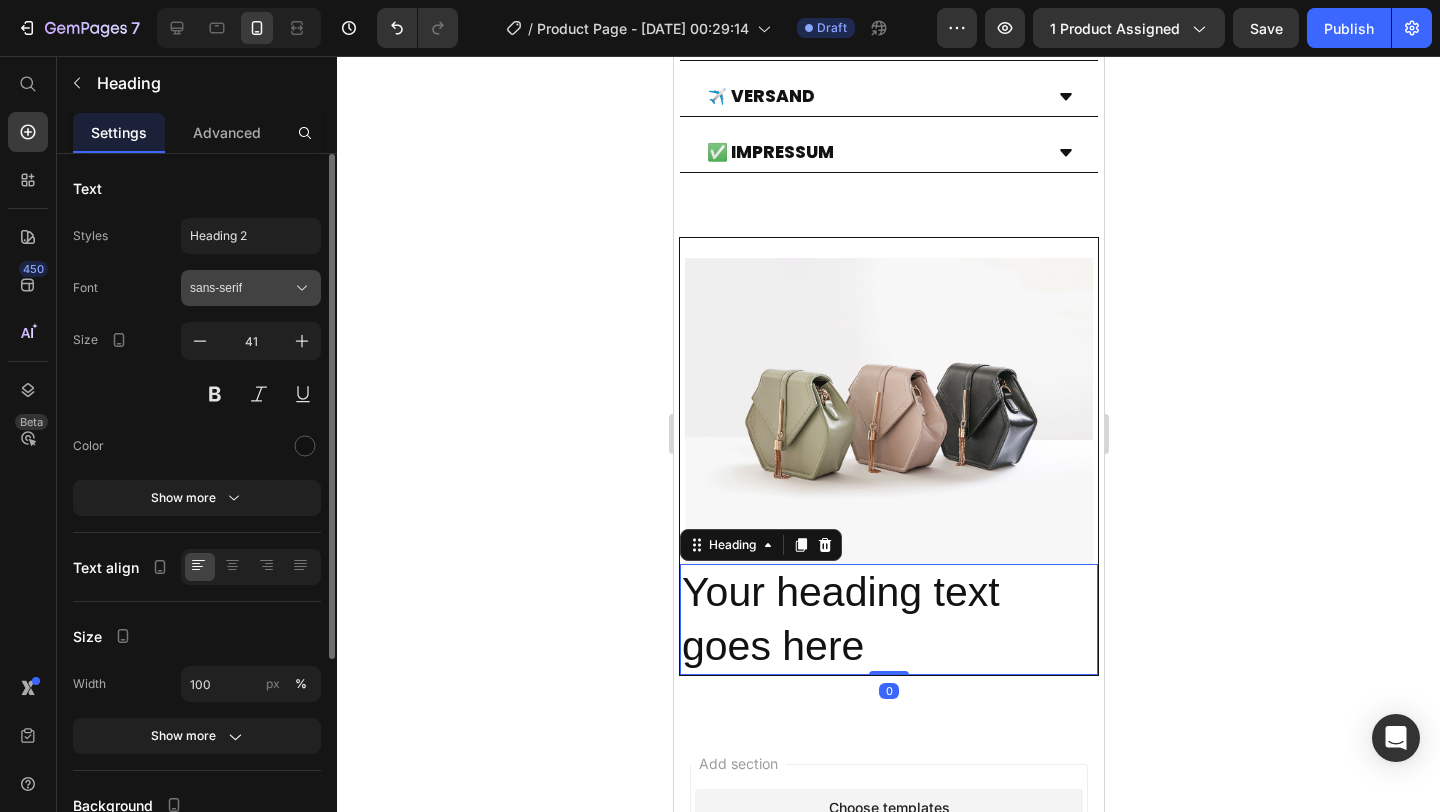 click on "sans-serif" at bounding box center [241, 288] 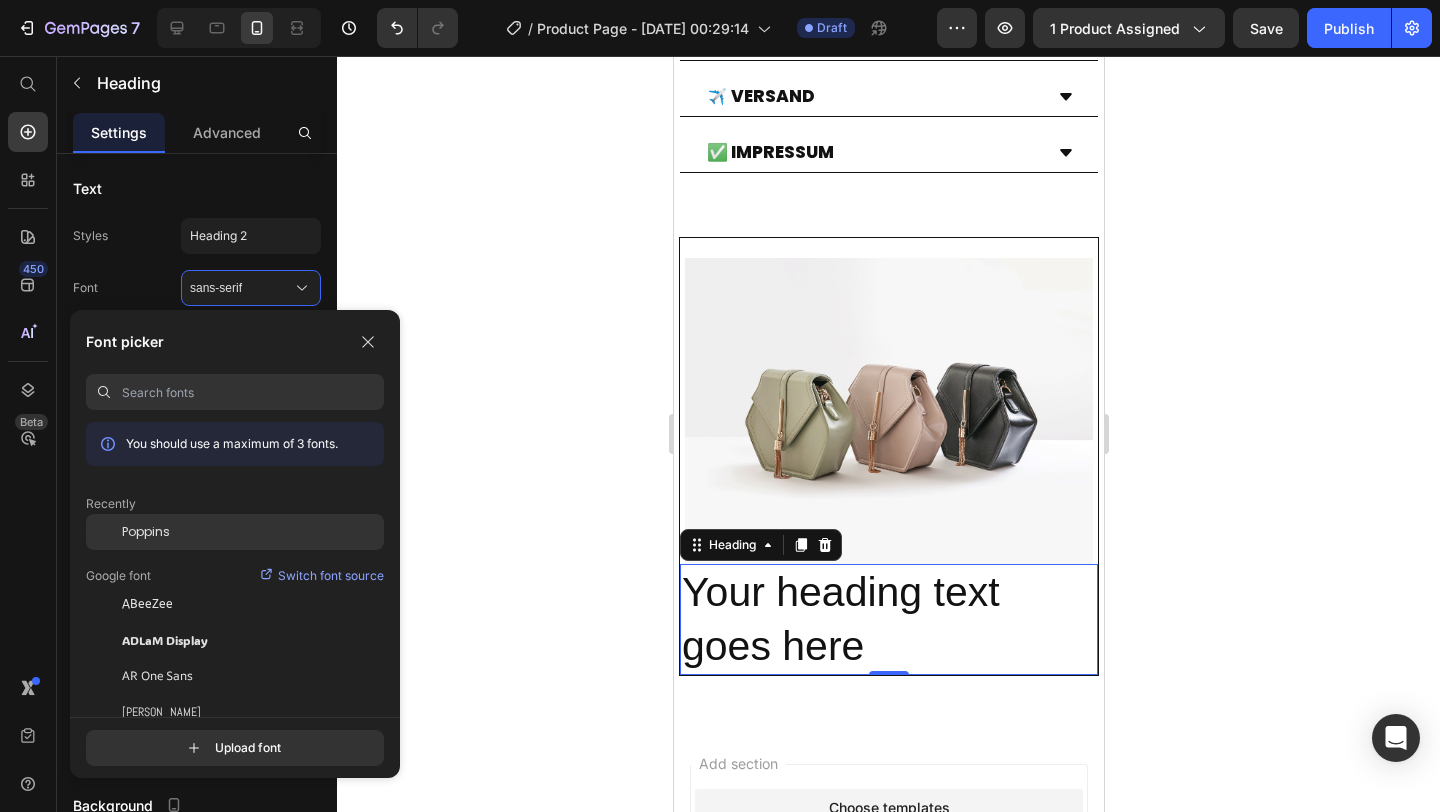 click on "Poppins" at bounding box center [146, 532] 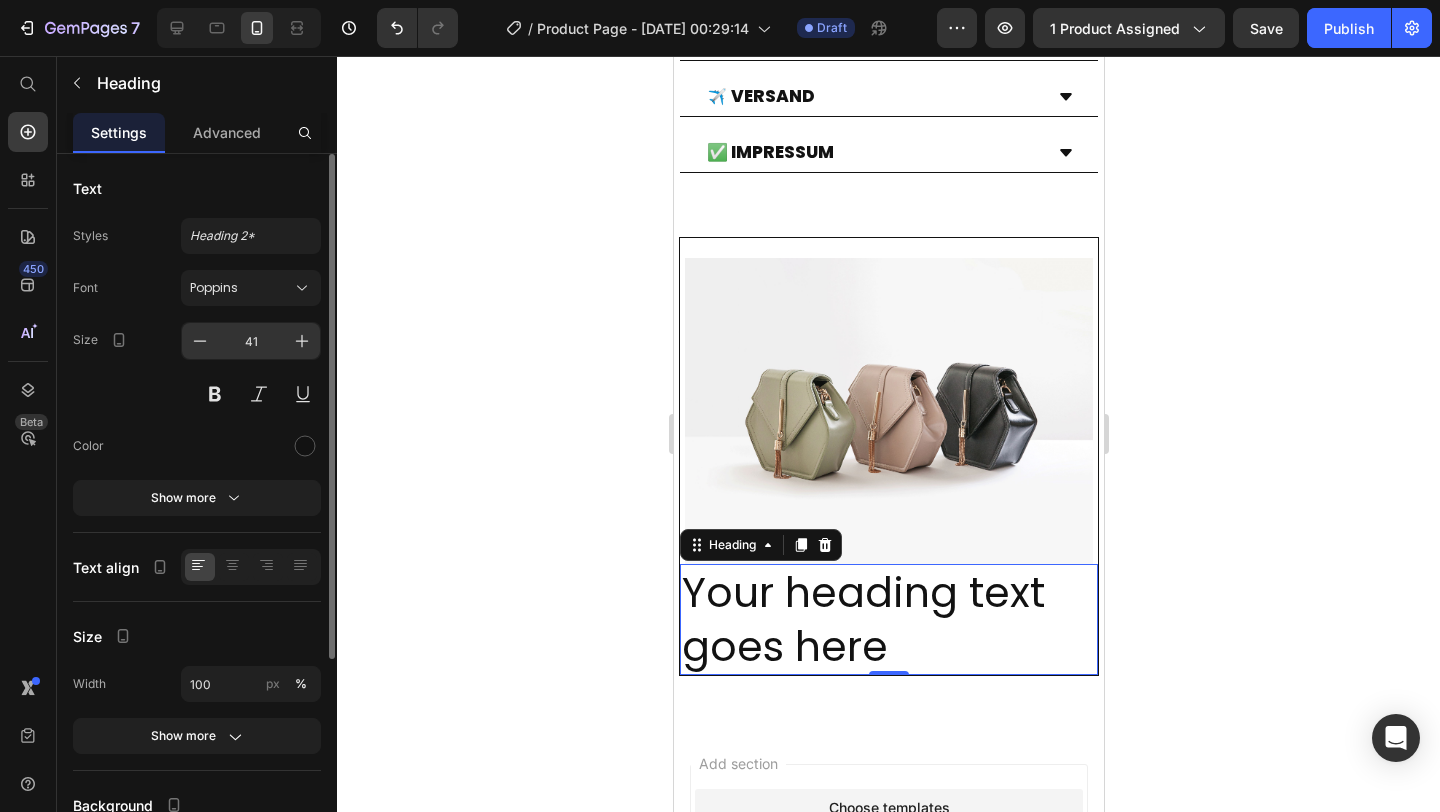 click on "41" at bounding box center [251, 341] 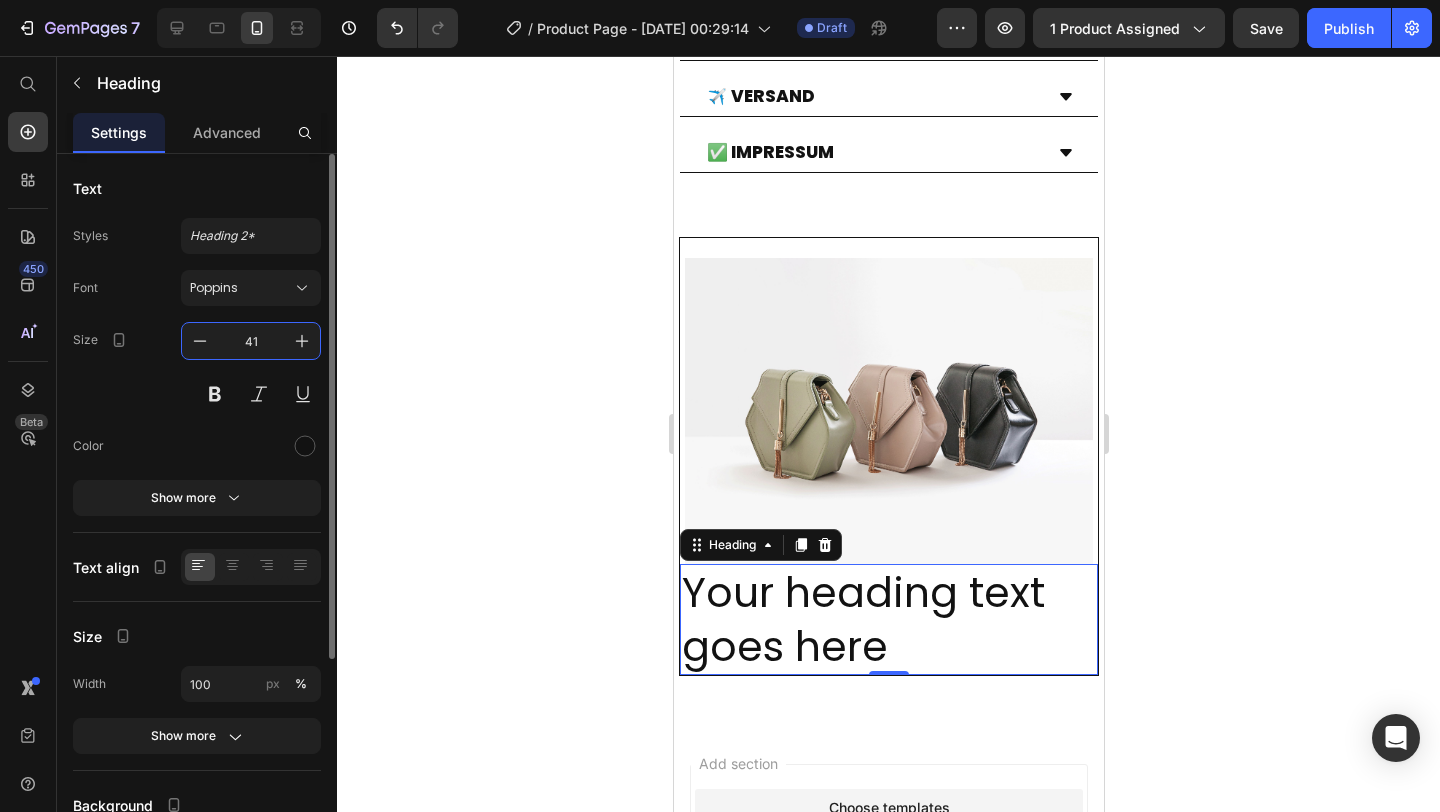 click on "41" at bounding box center [251, 341] 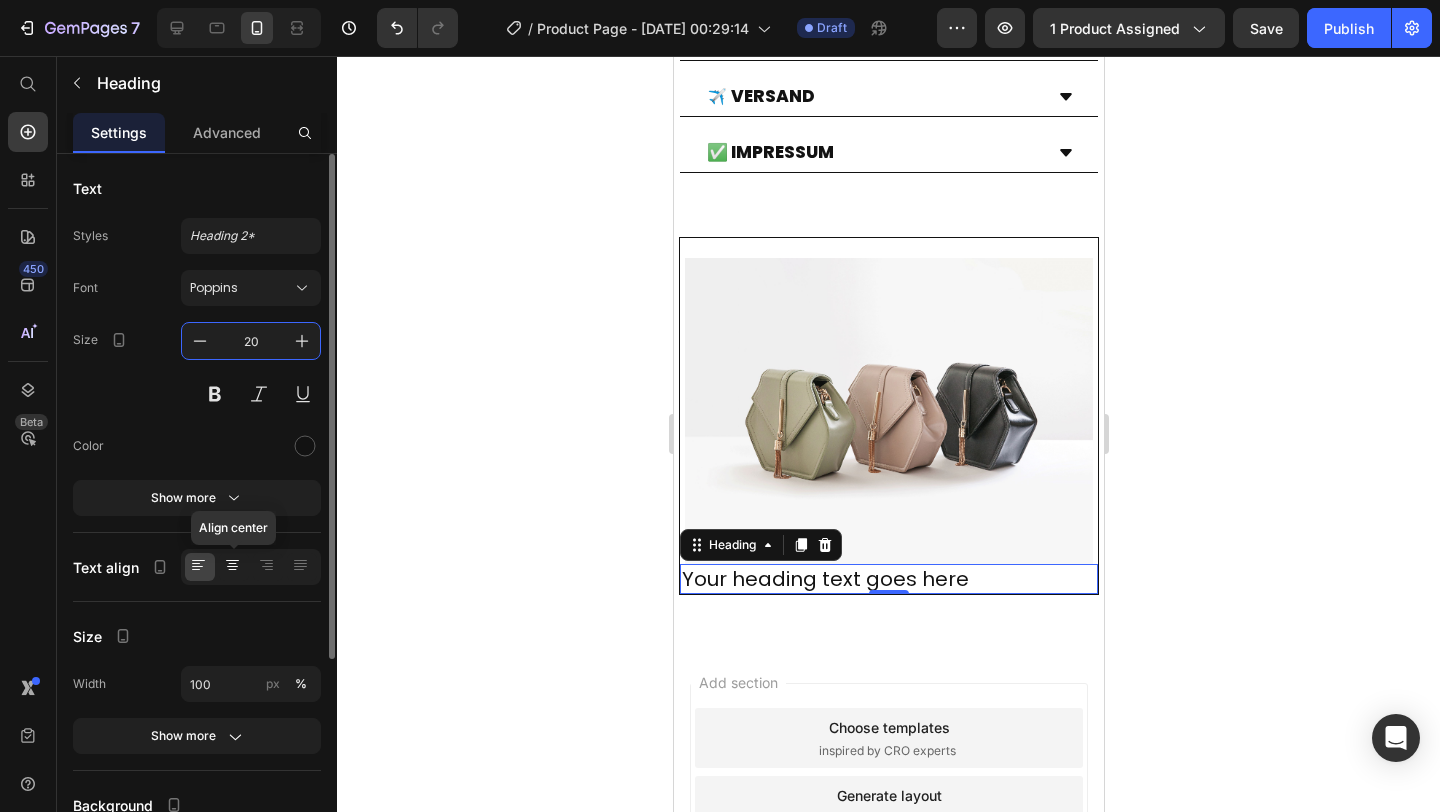 type on "20" 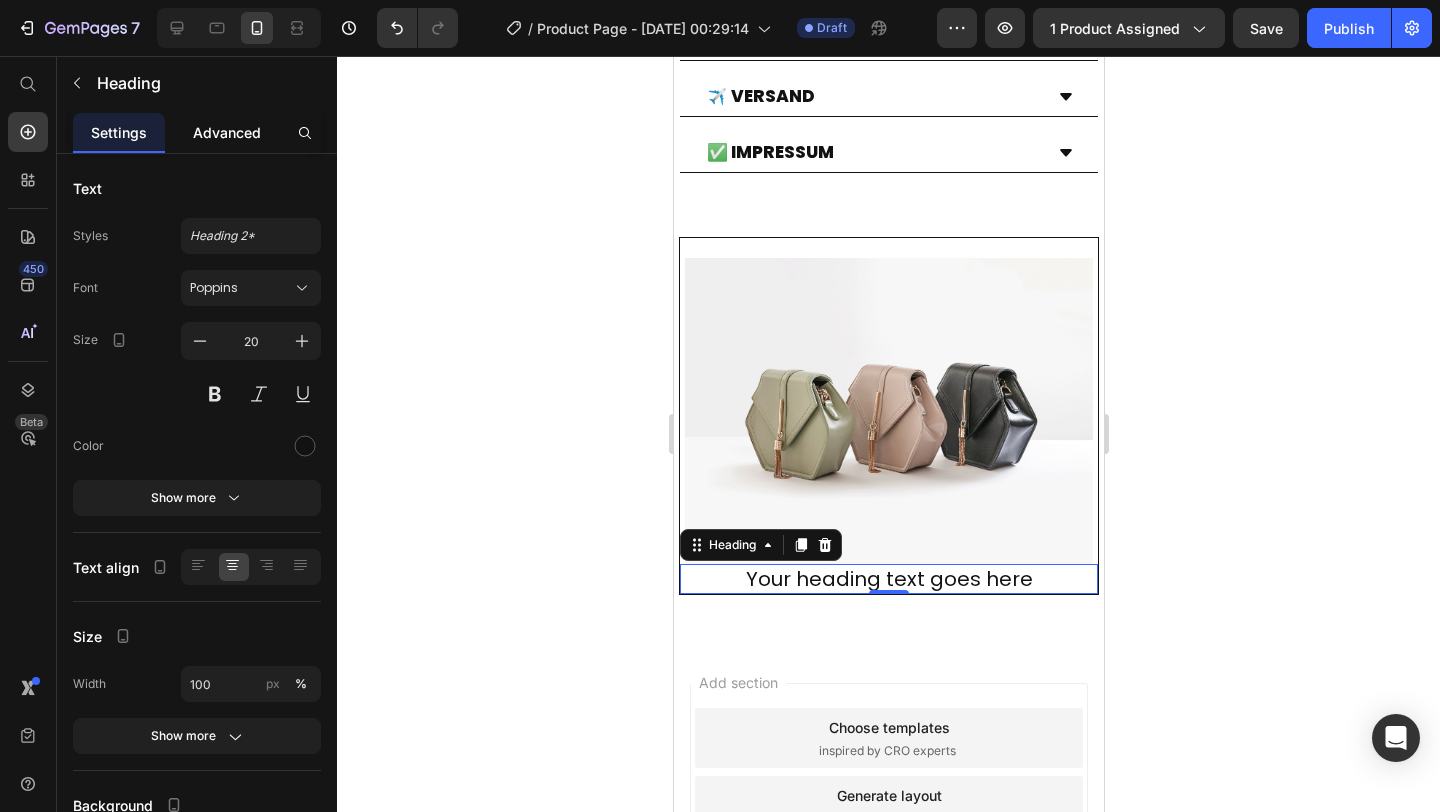 click on "Advanced" at bounding box center [227, 132] 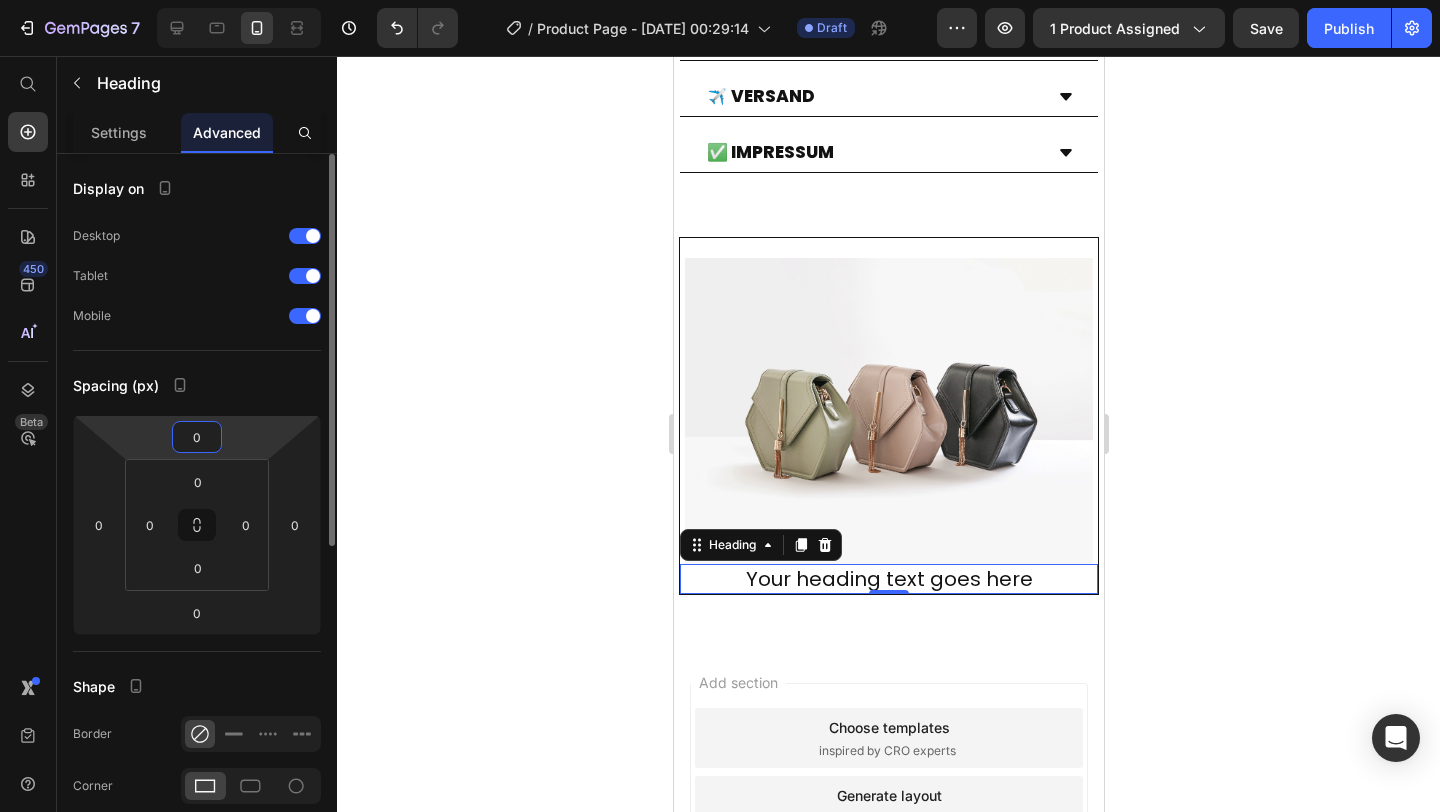 click on "0" at bounding box center [197, 437] 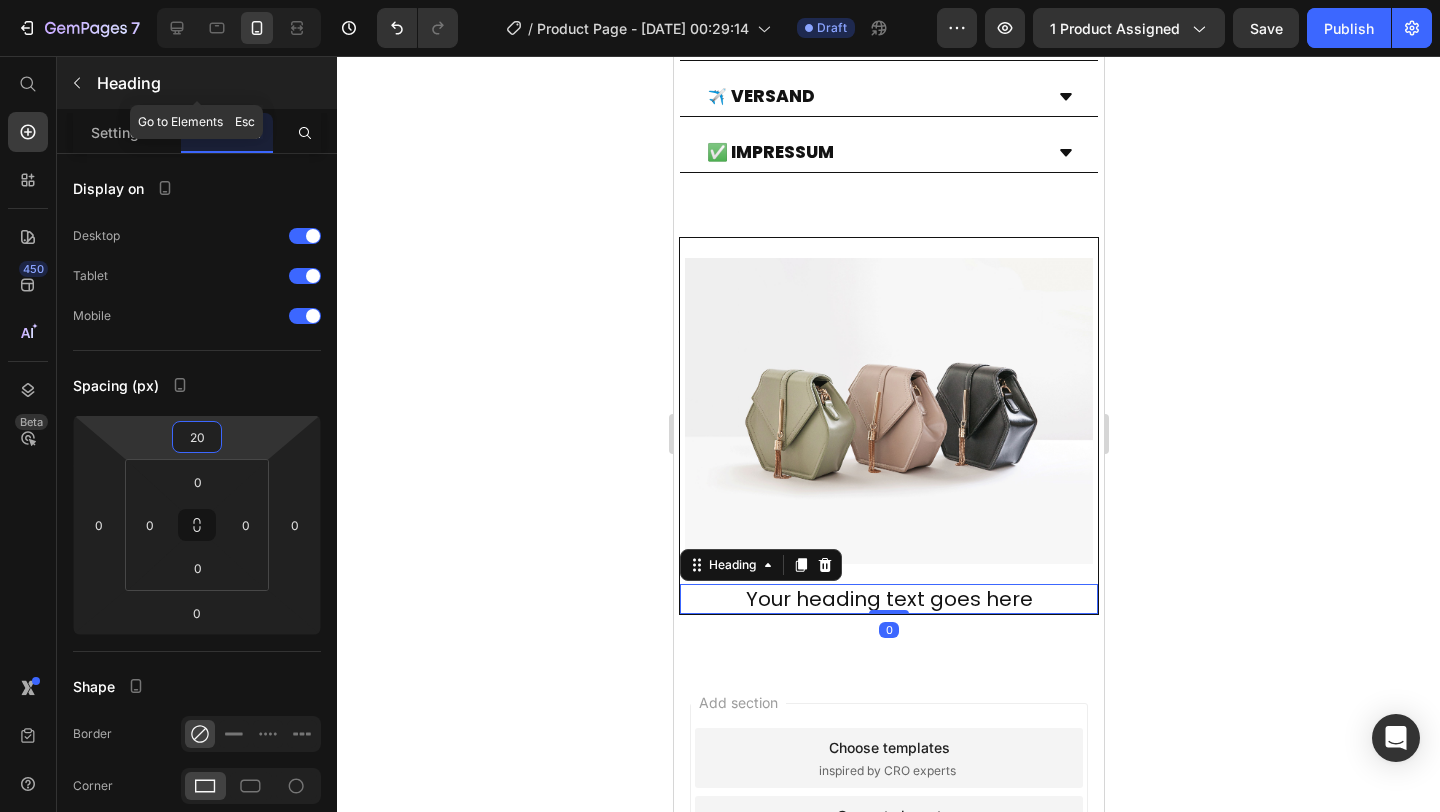 type on "20" 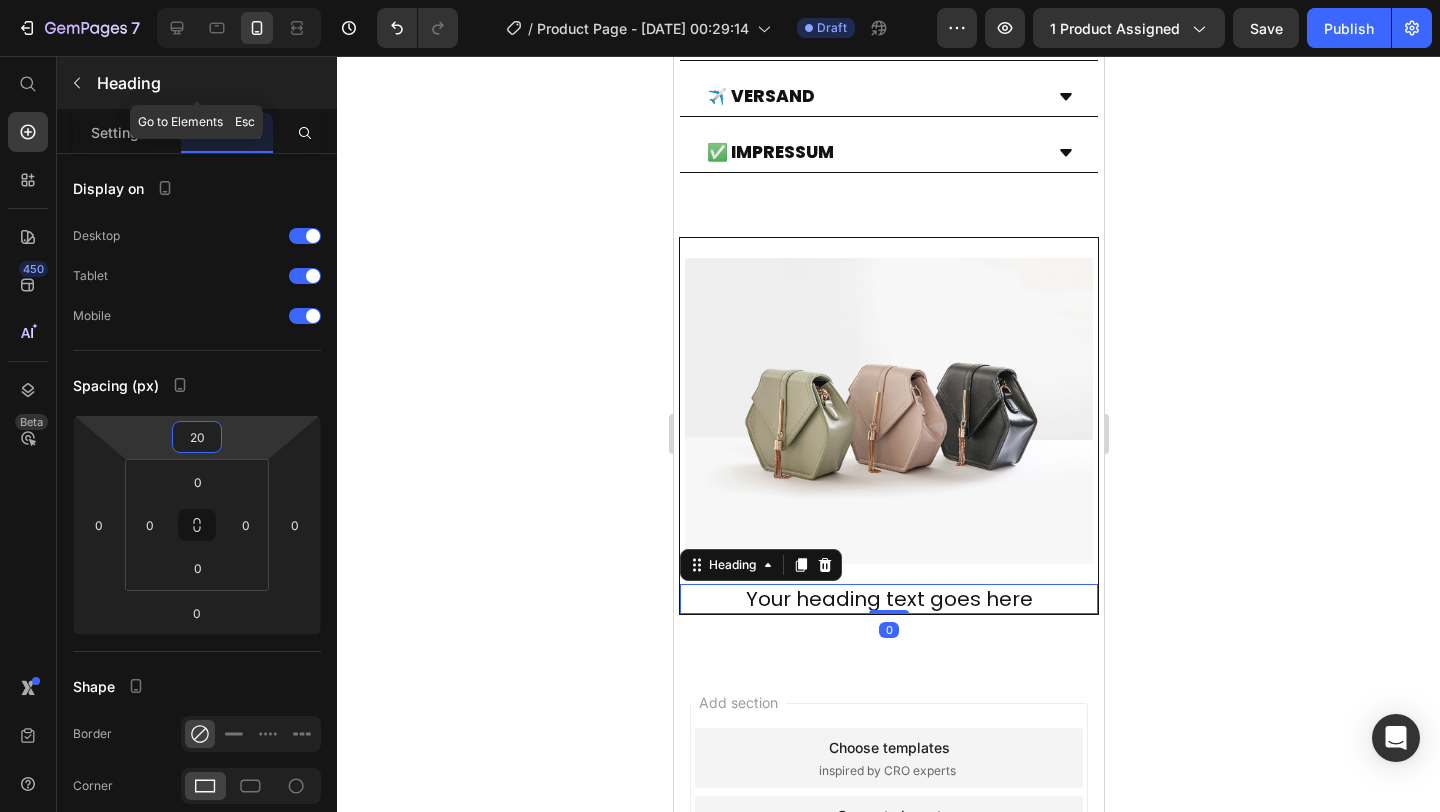 click 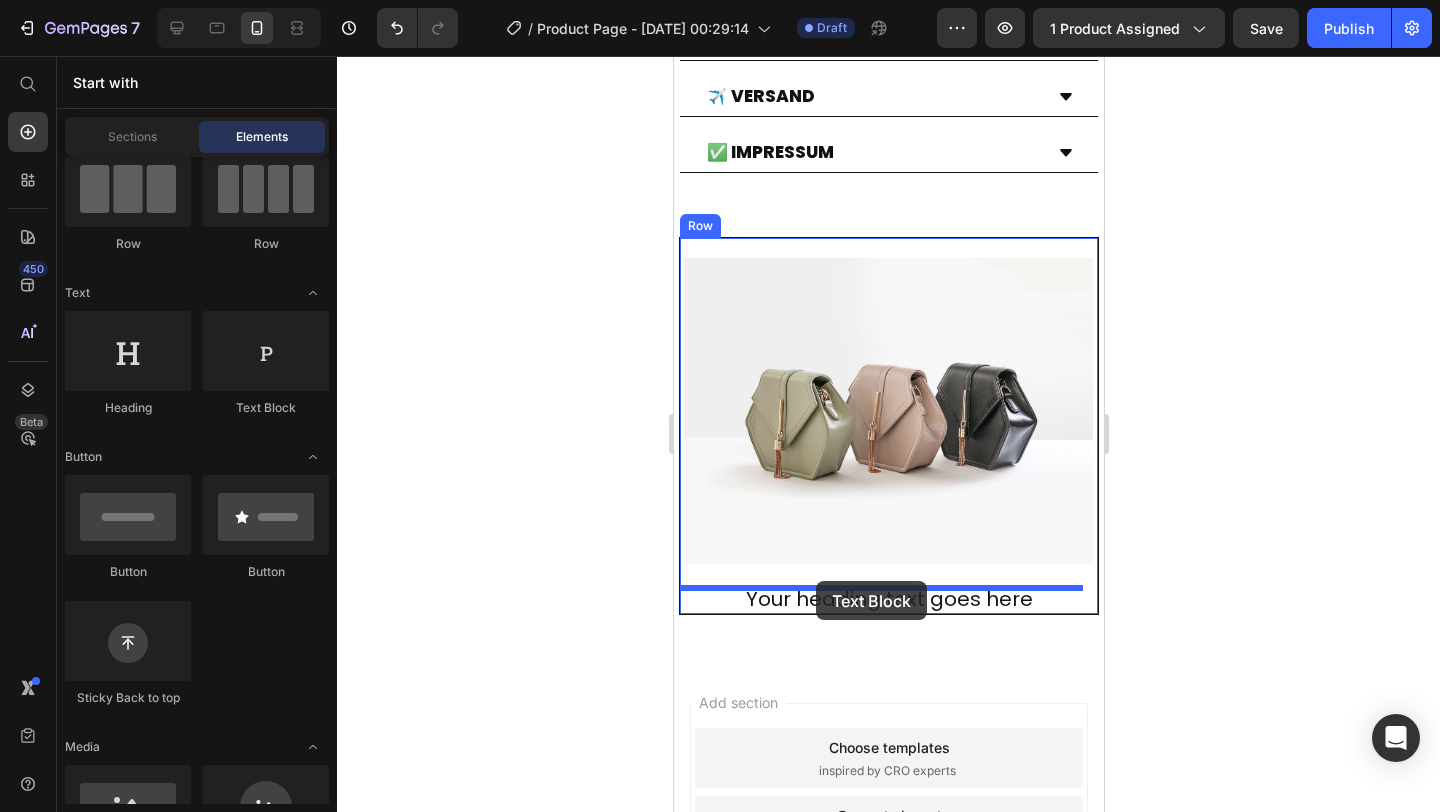 drag, startPoint x: 929, startPoint y: 414, endPoint x: 814, endPoint y: 581, distance: 202.76587 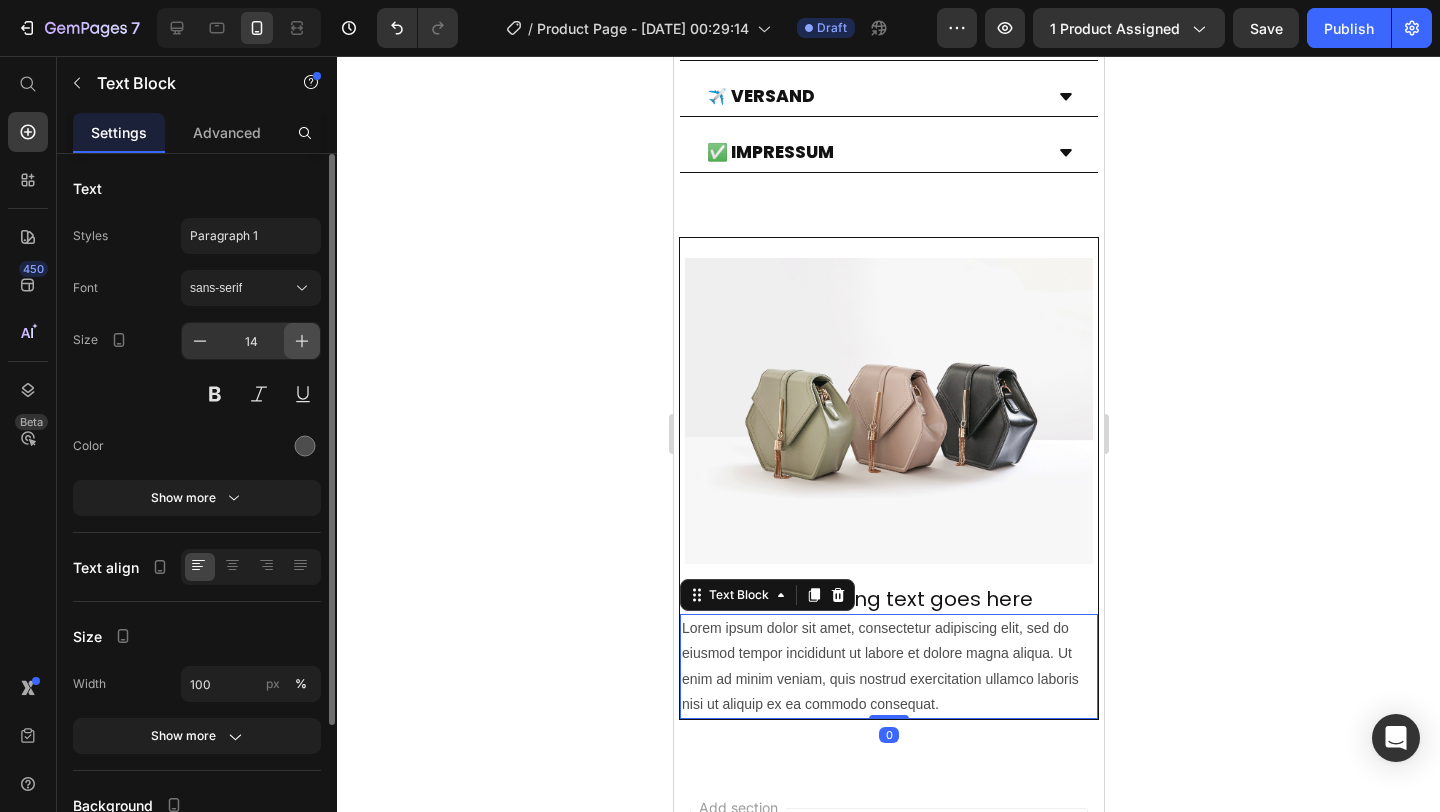 click 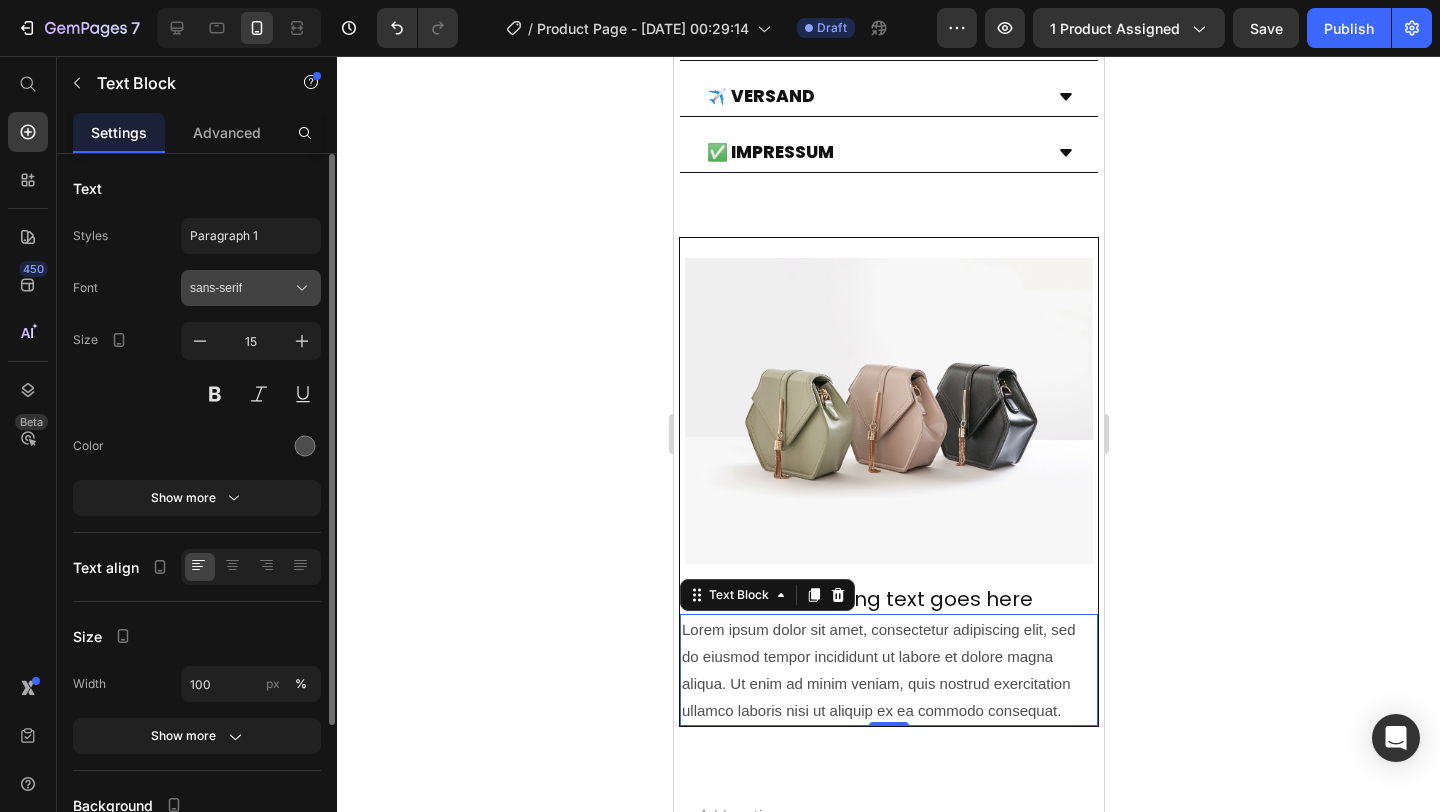 click on "sans-serif" at bounding box center (241, 288) 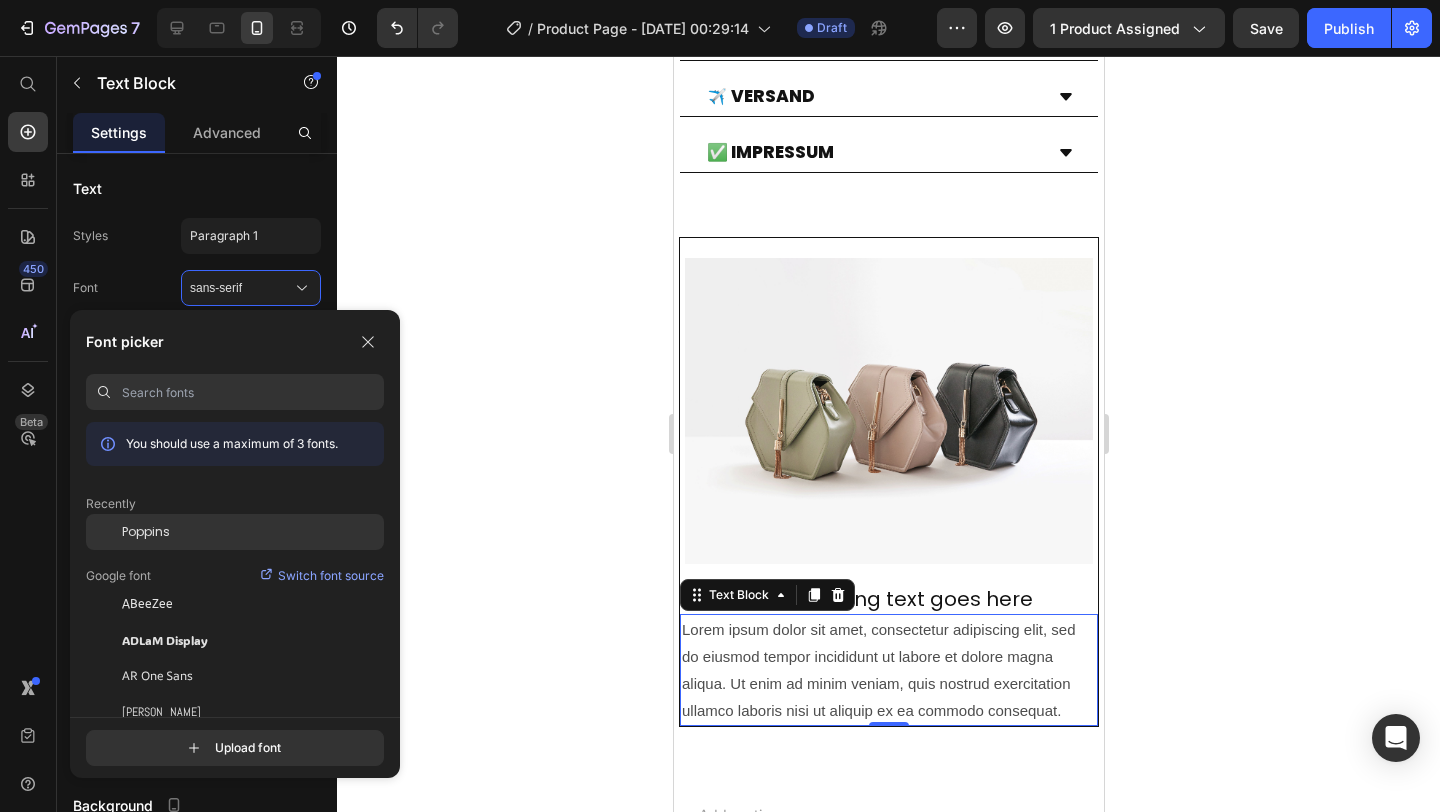 click on "Poppins" at bounding box center [146, 532] 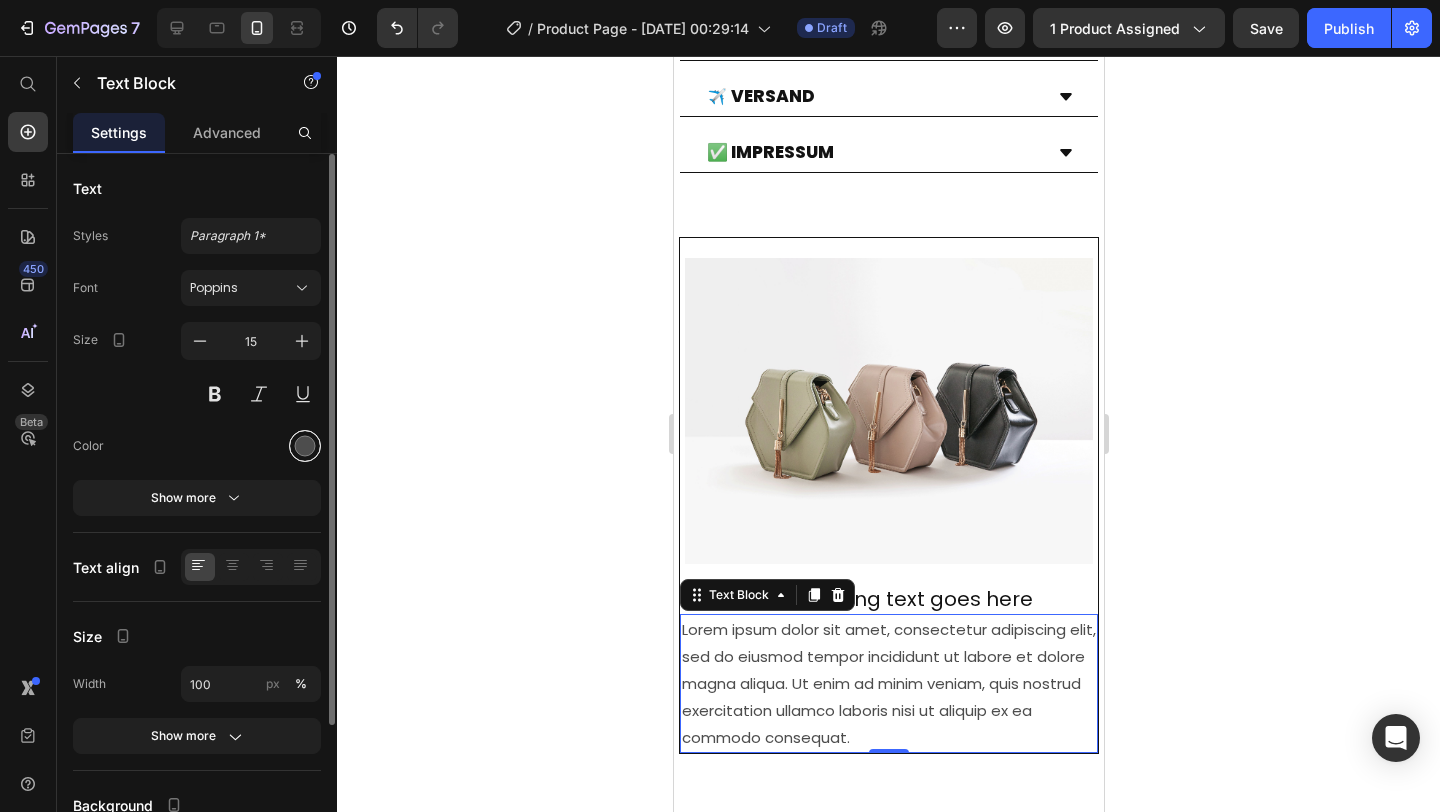 click at bounding box center [305, 446] 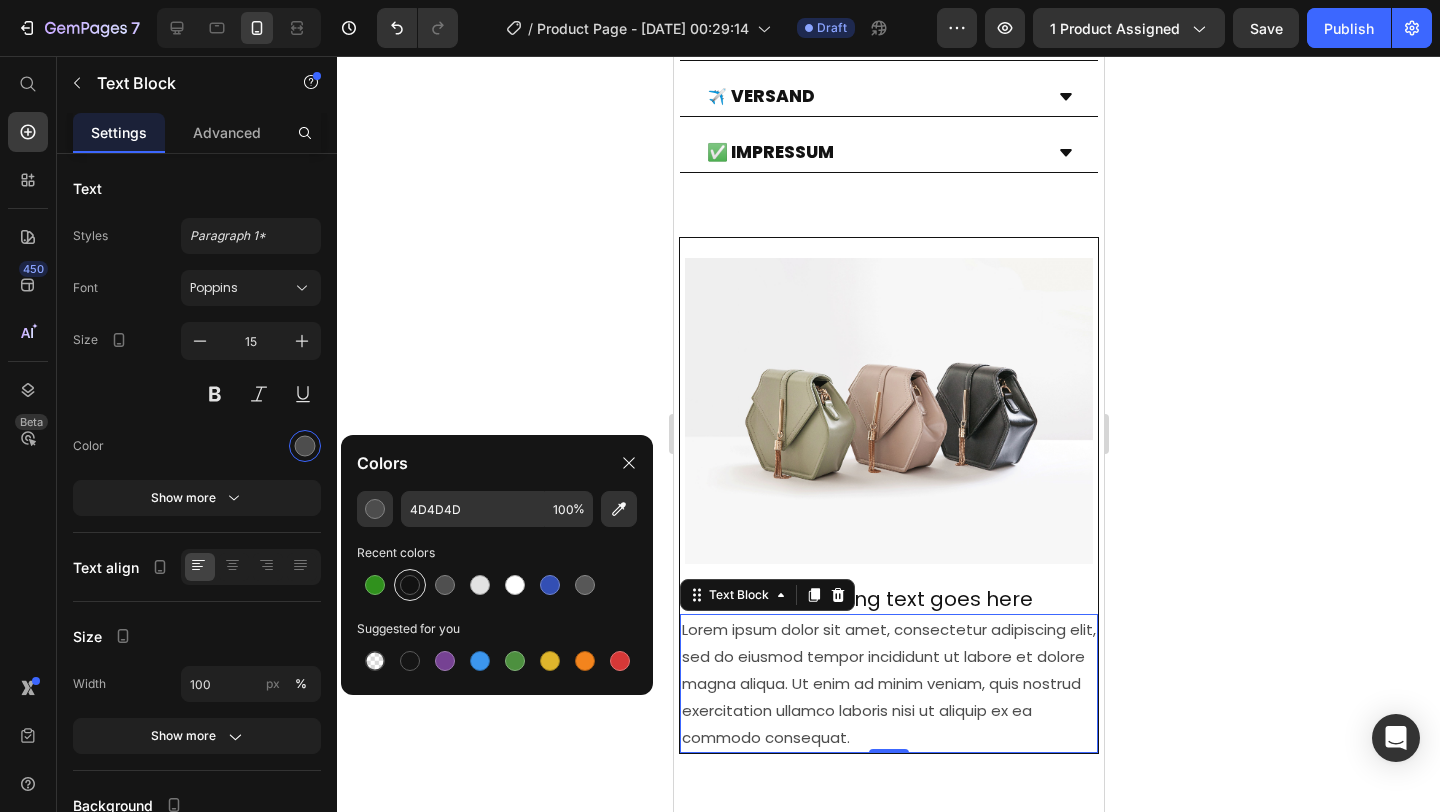 click at bounding box center (410, 585) 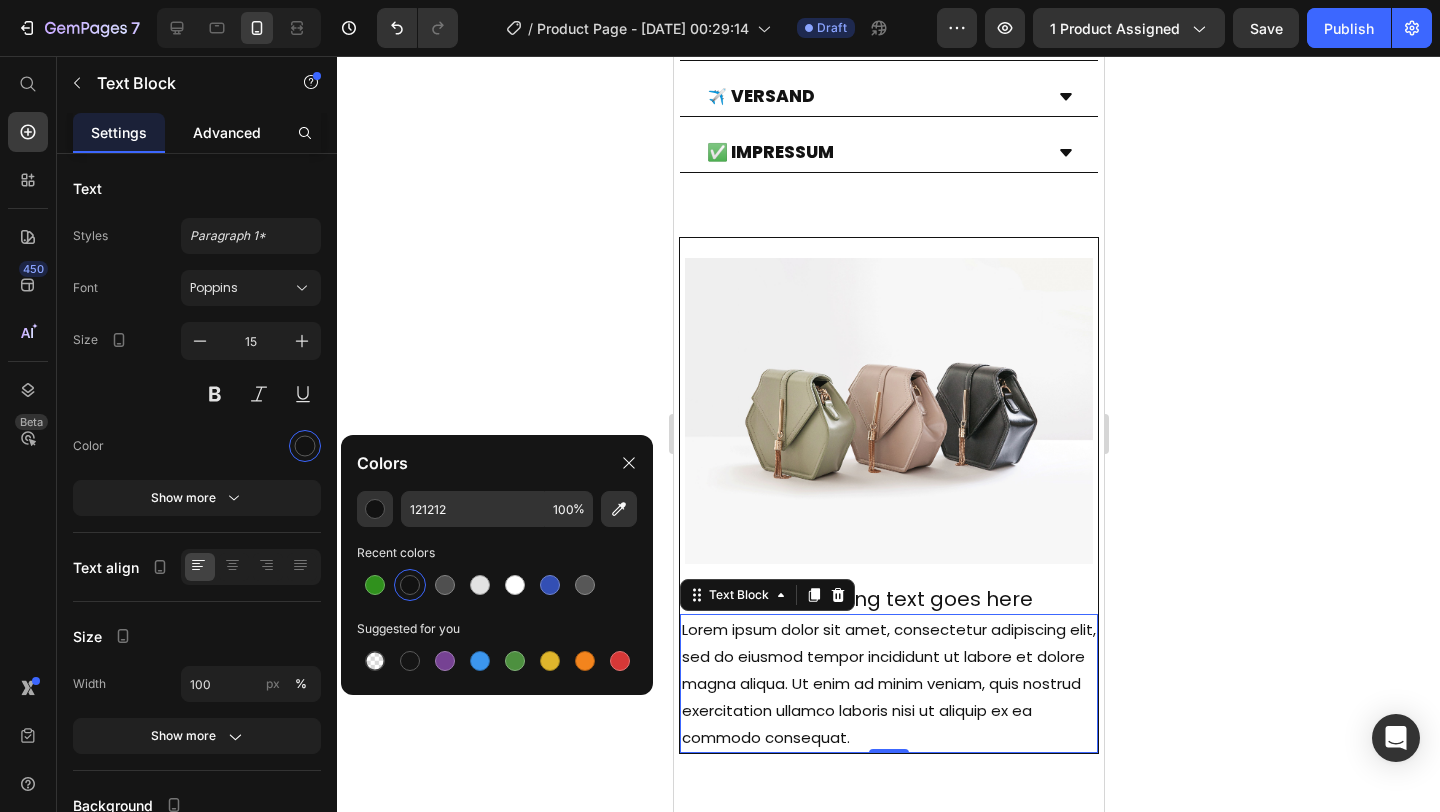 click on "Advanced" at bounding box center [227, 132] 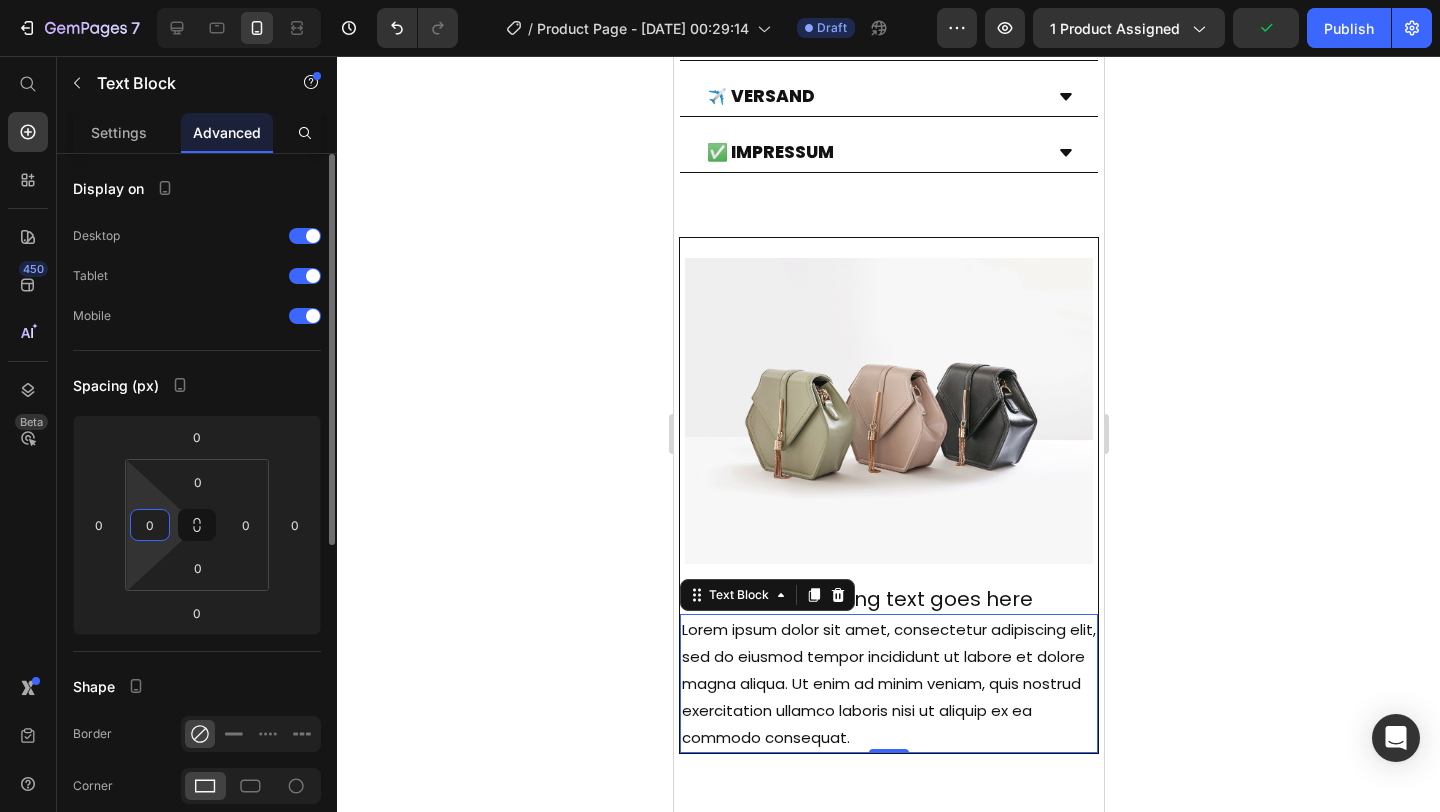 click on "0" at bounding box center [150, 525] 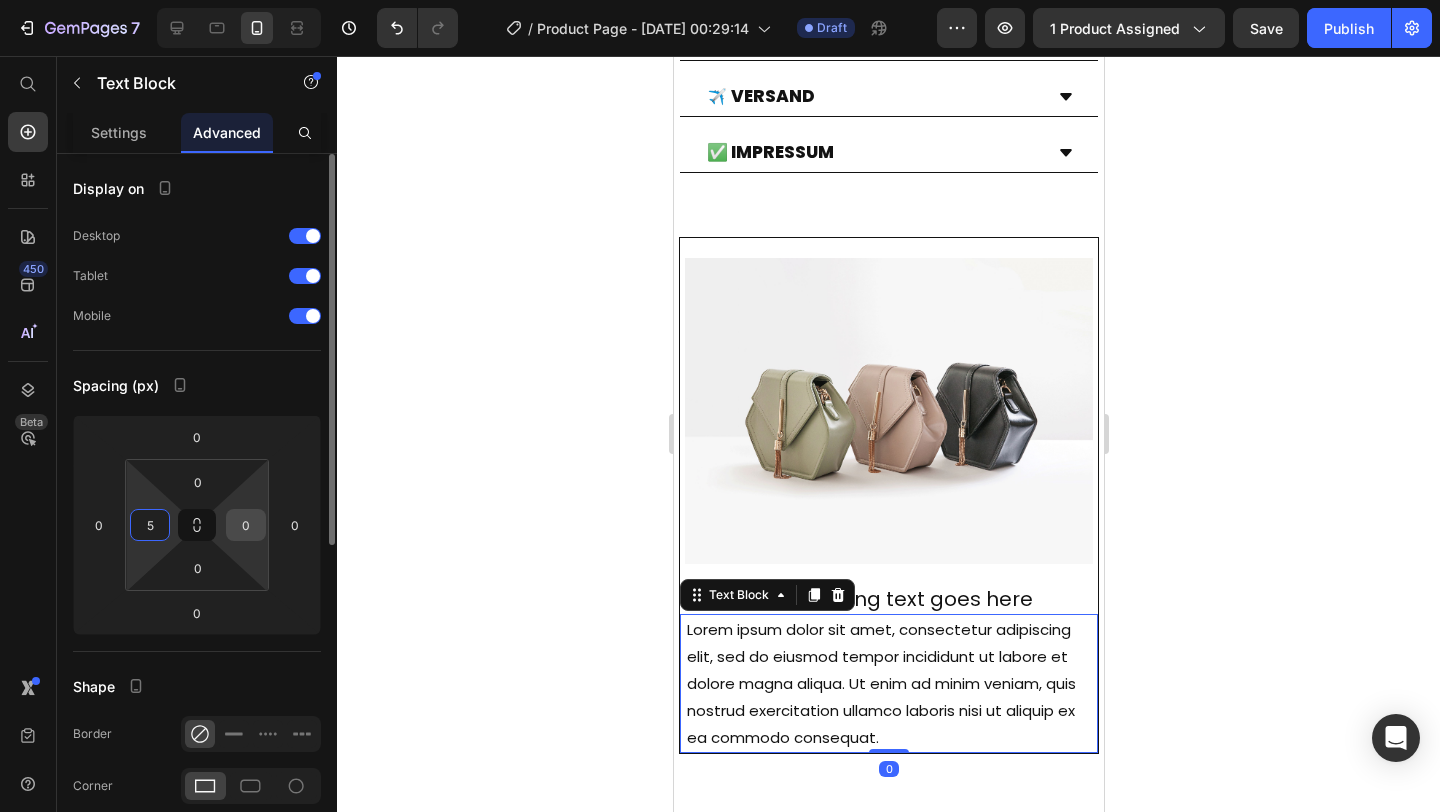 type on "5" 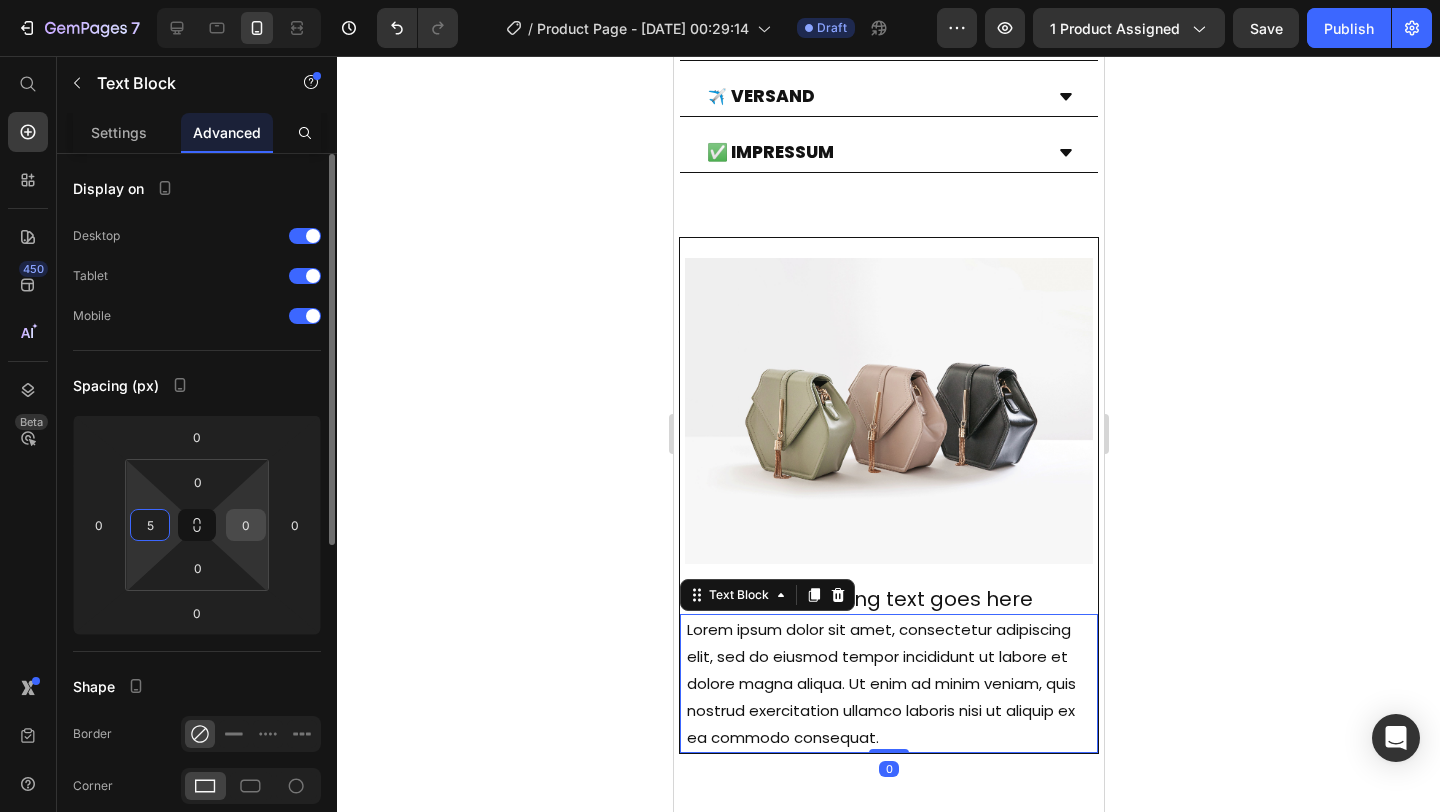 click on "0" at bounding box center [246, 525] 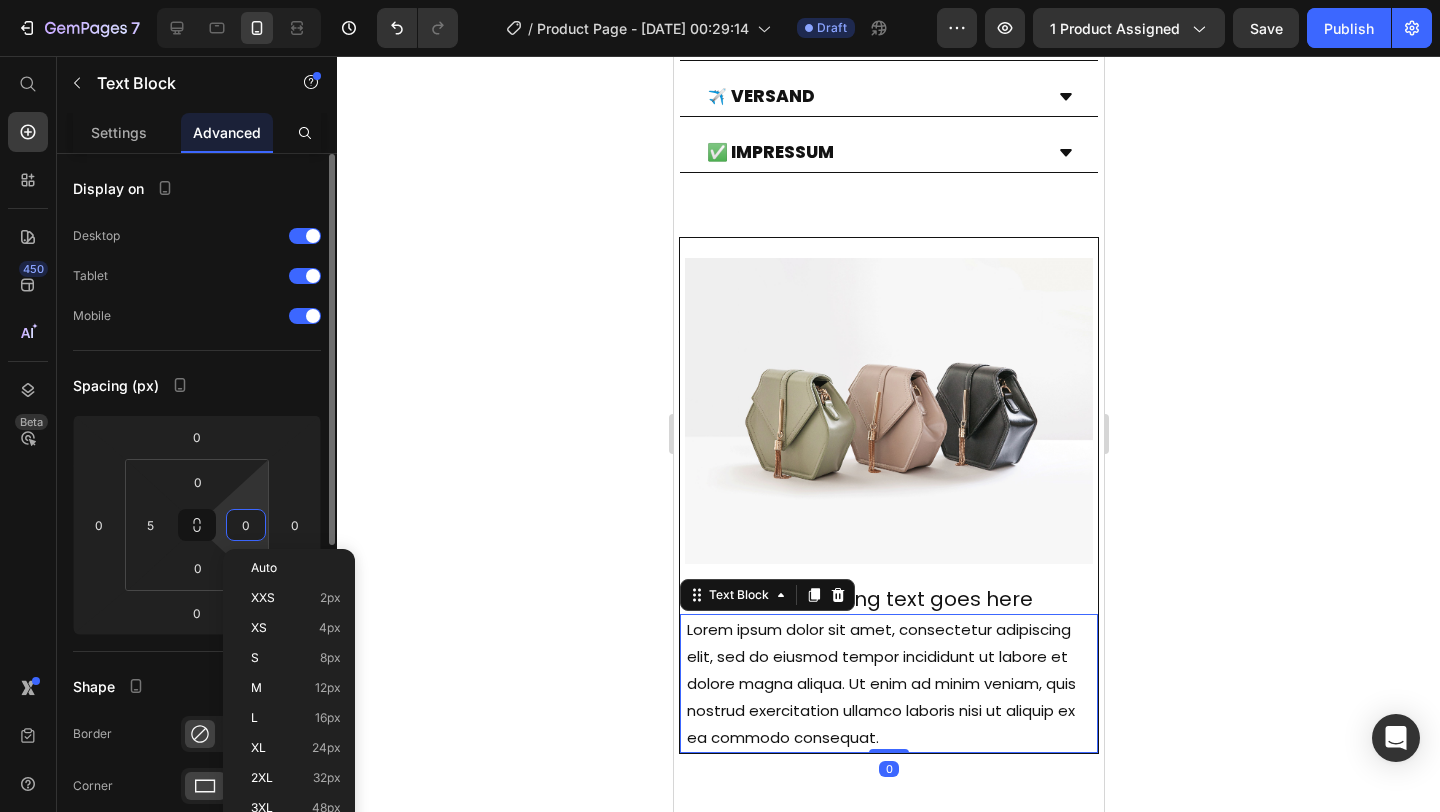 type on "5" 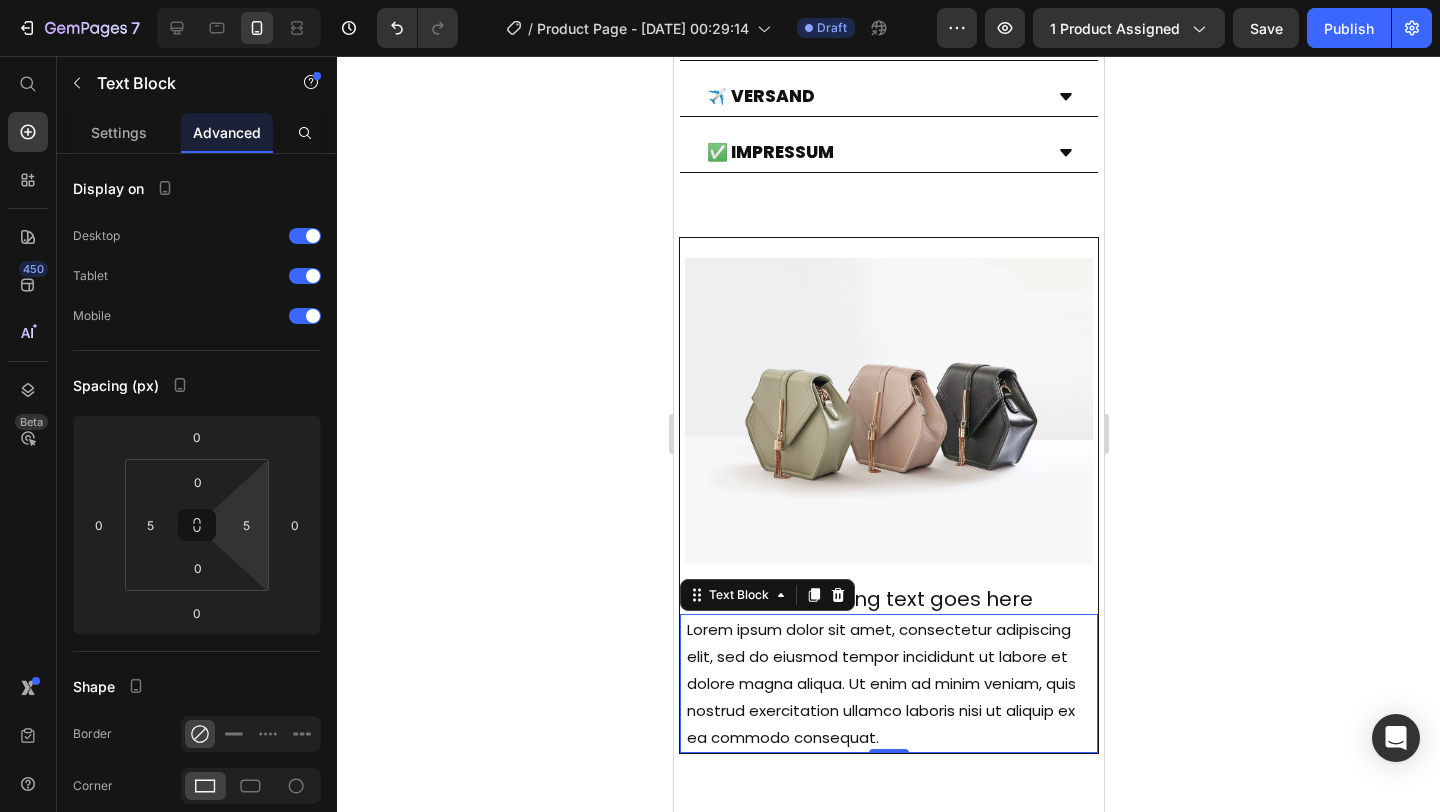 click 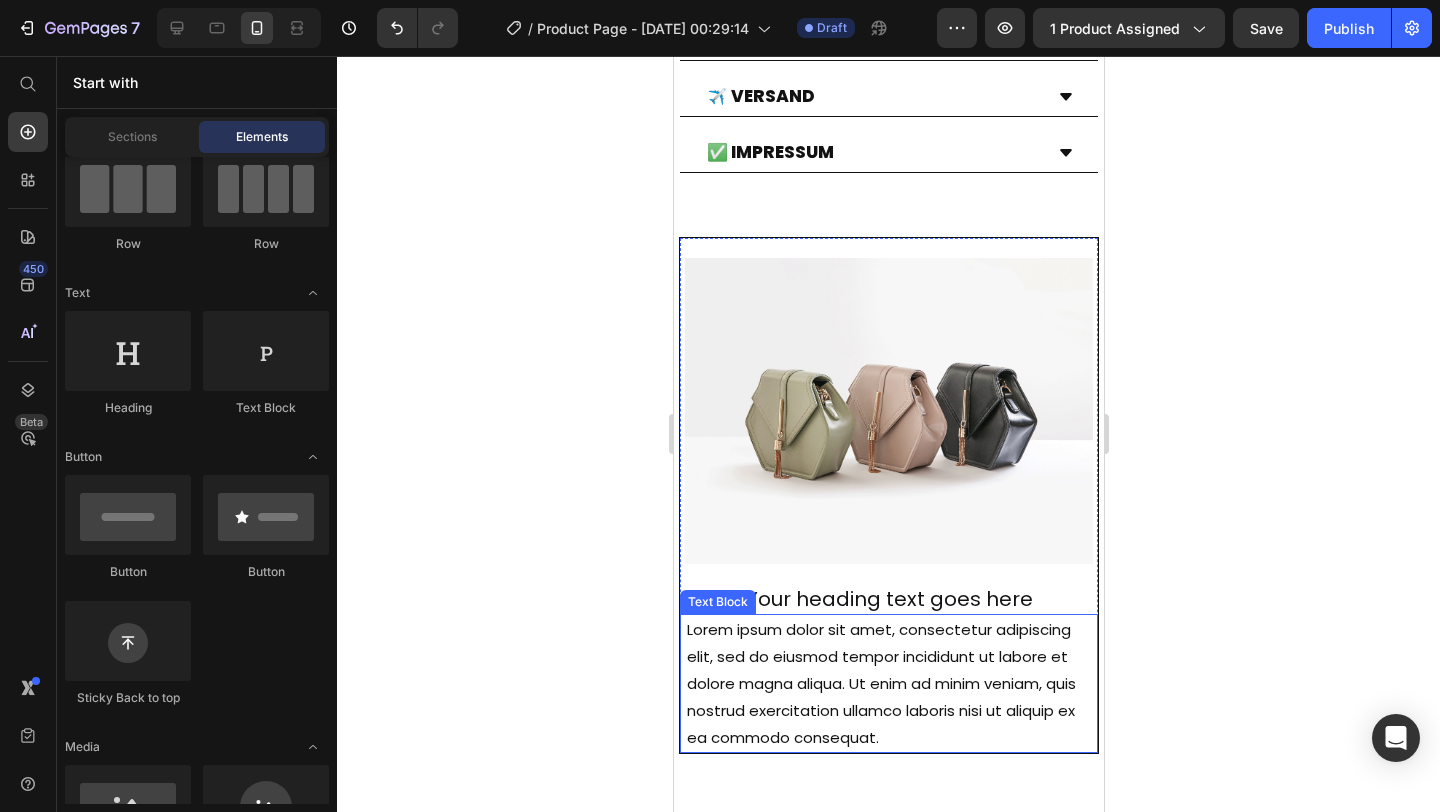 click on "Lorem ipsum dolor sit amet, consectetur adipiscing elit, sed do eiusmod tempor incididunt ut labore et dolore magna aliqua. Ut enim ad minim veniam, quis nostrud exercitation ullamco laboris nisi ut aliquip ex ea commodo consequat." at bounding box center [888, 683] 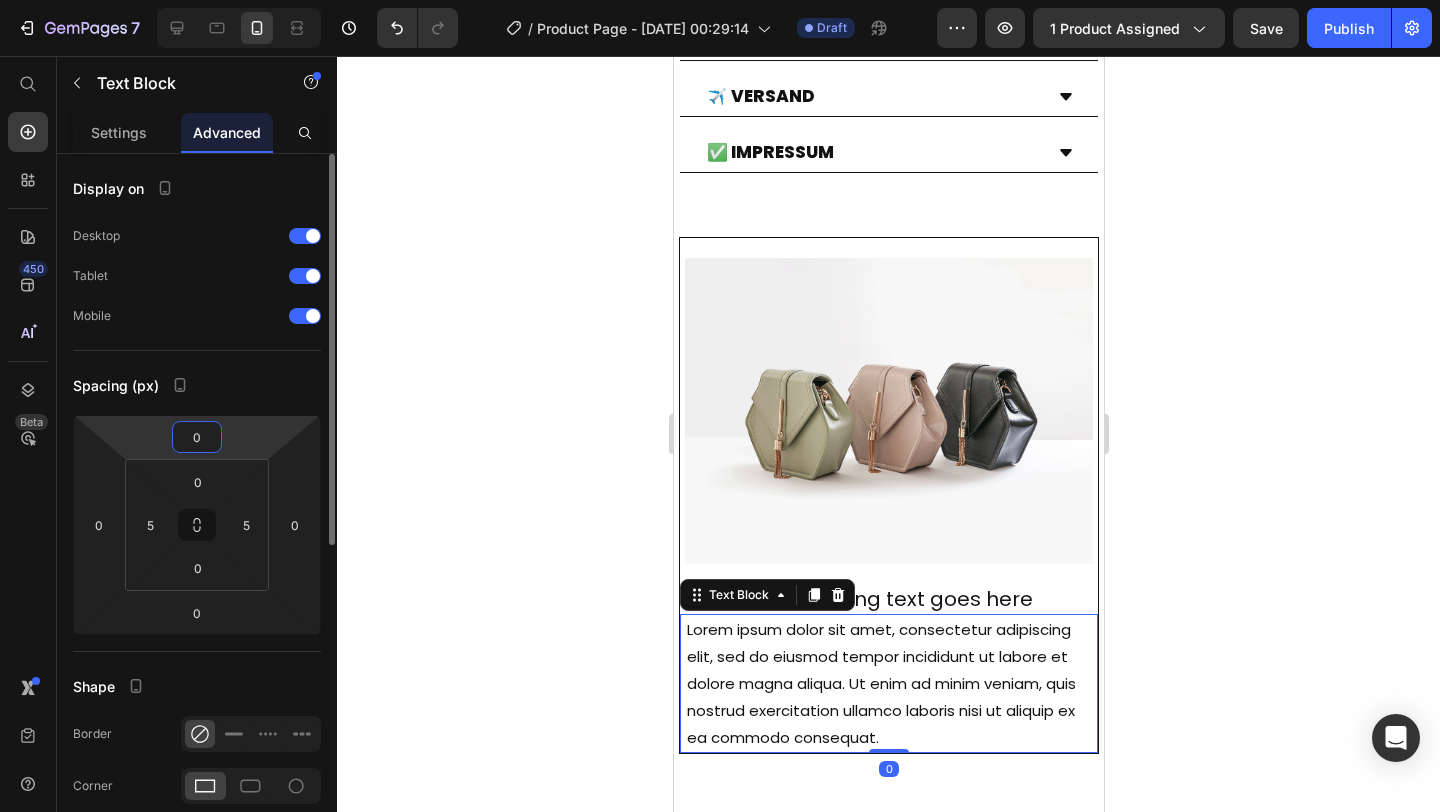 click on "0" at bounding box center (197, 437) 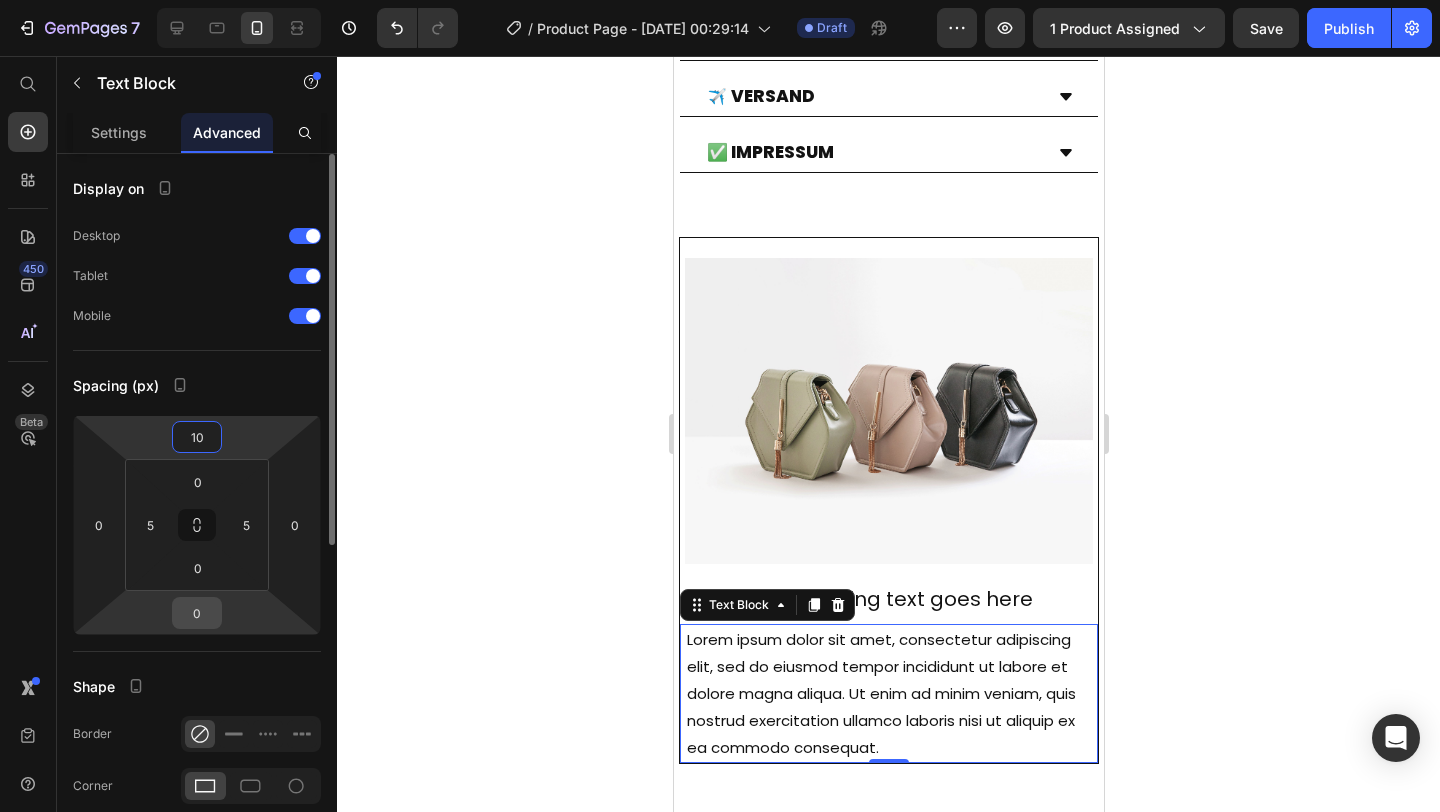 type on "10" 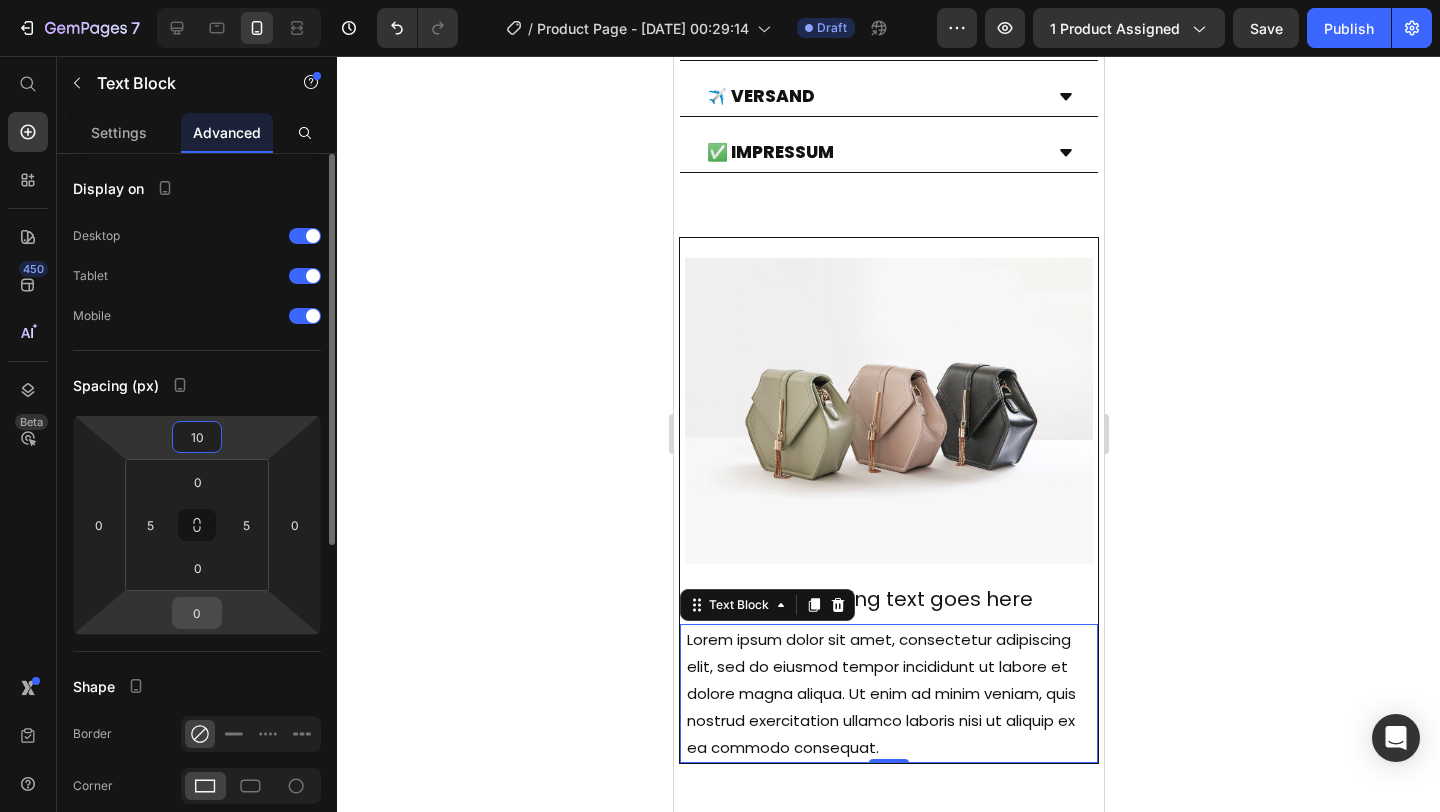 click on "0" at bounding box center [197, 613] 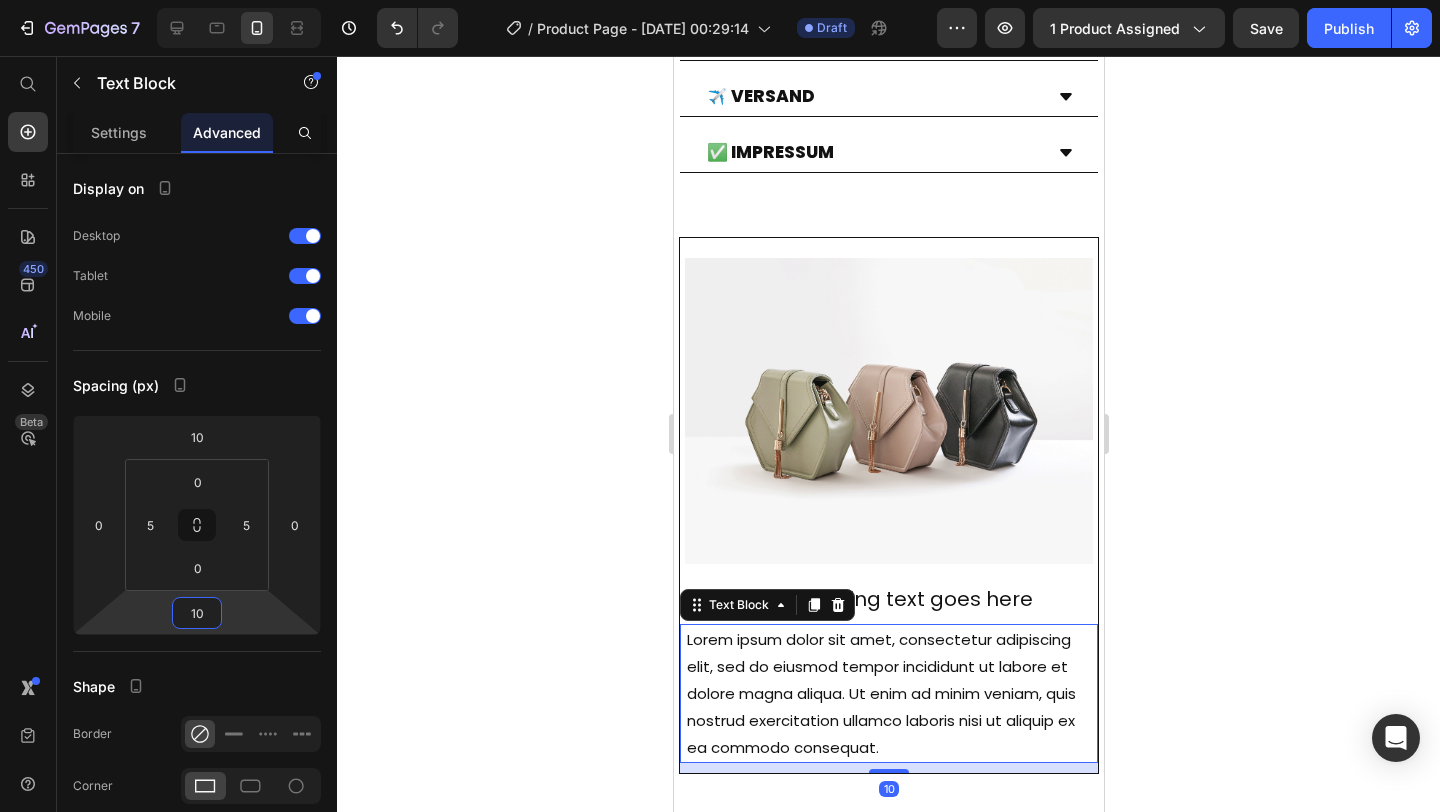 type on "10" 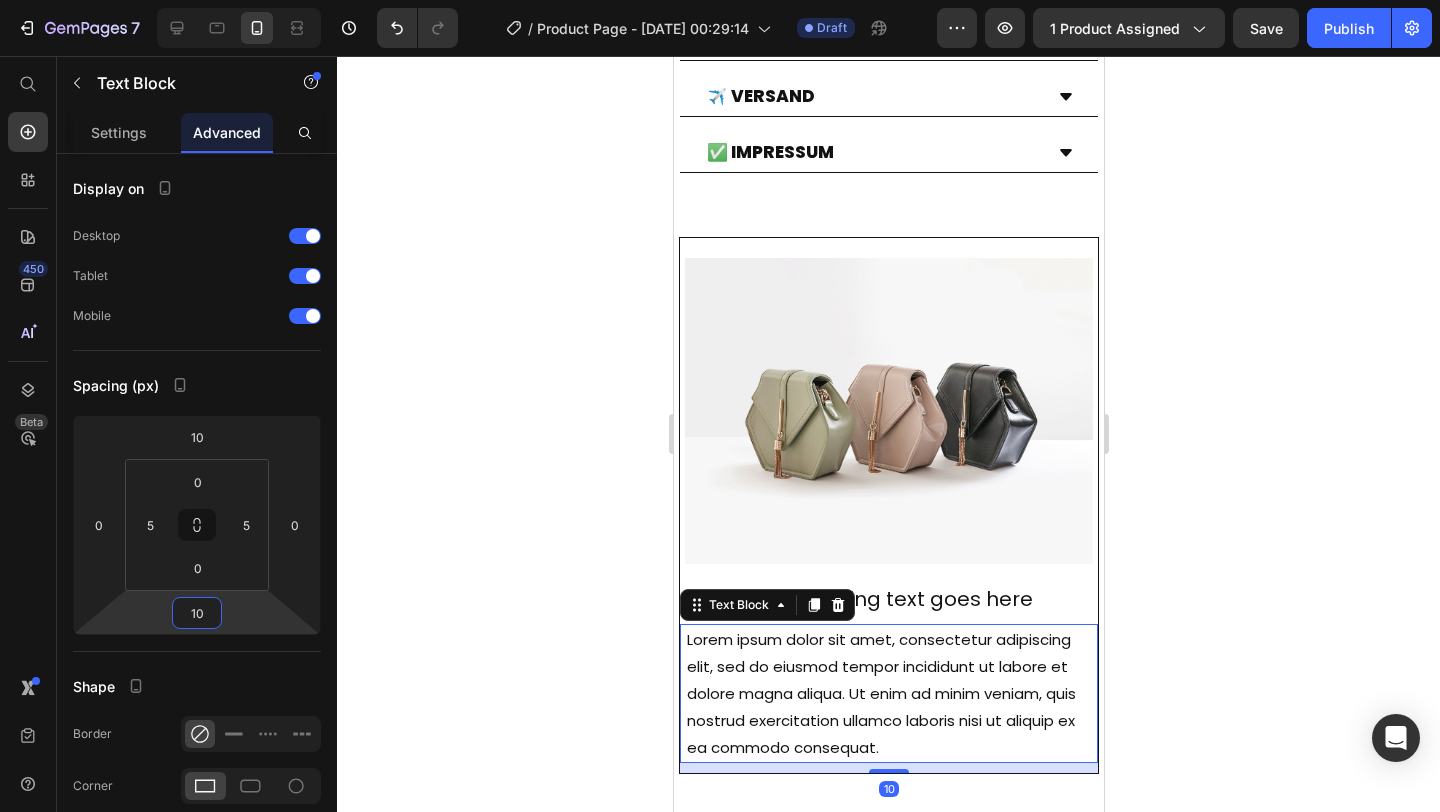 click 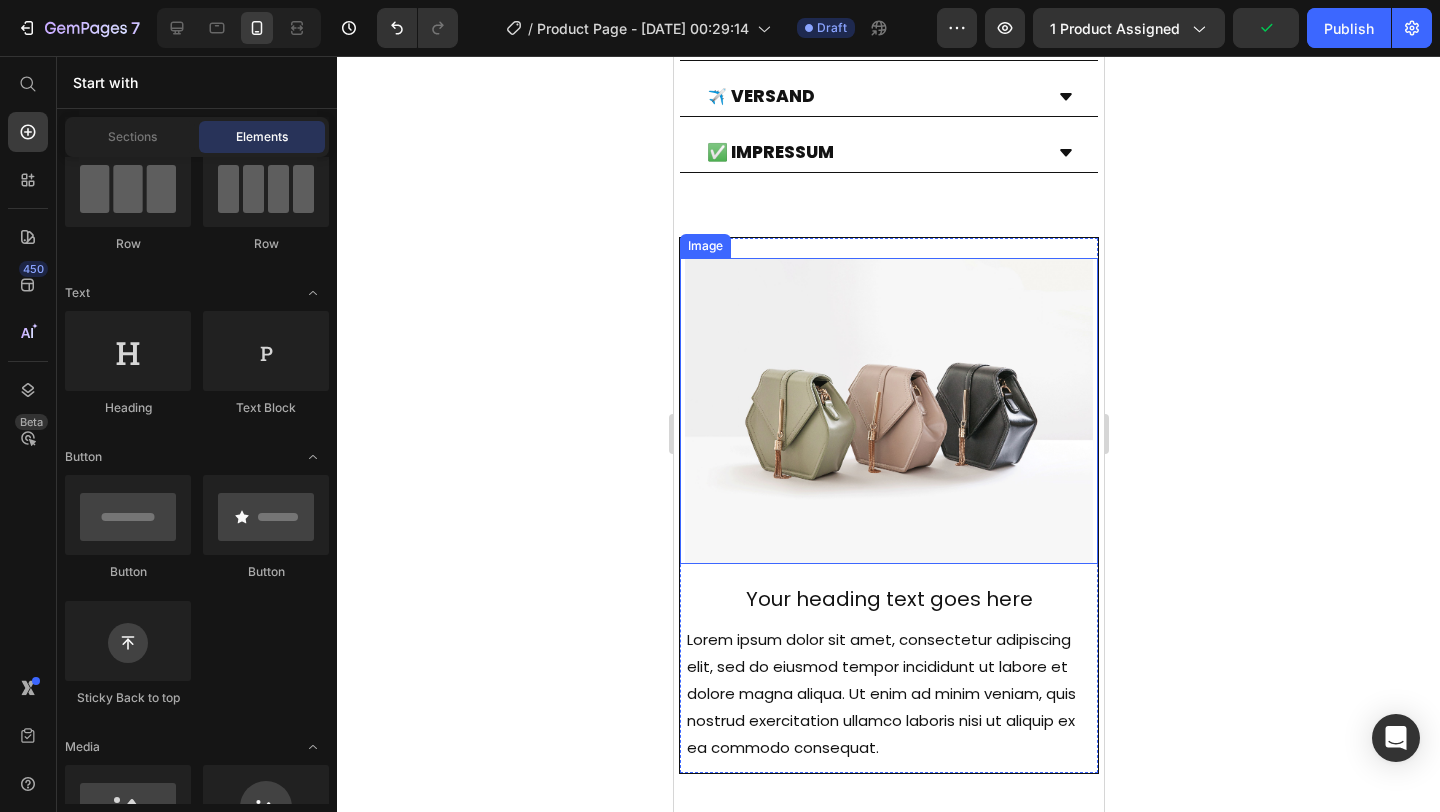 click at bounding box center [888, 411] 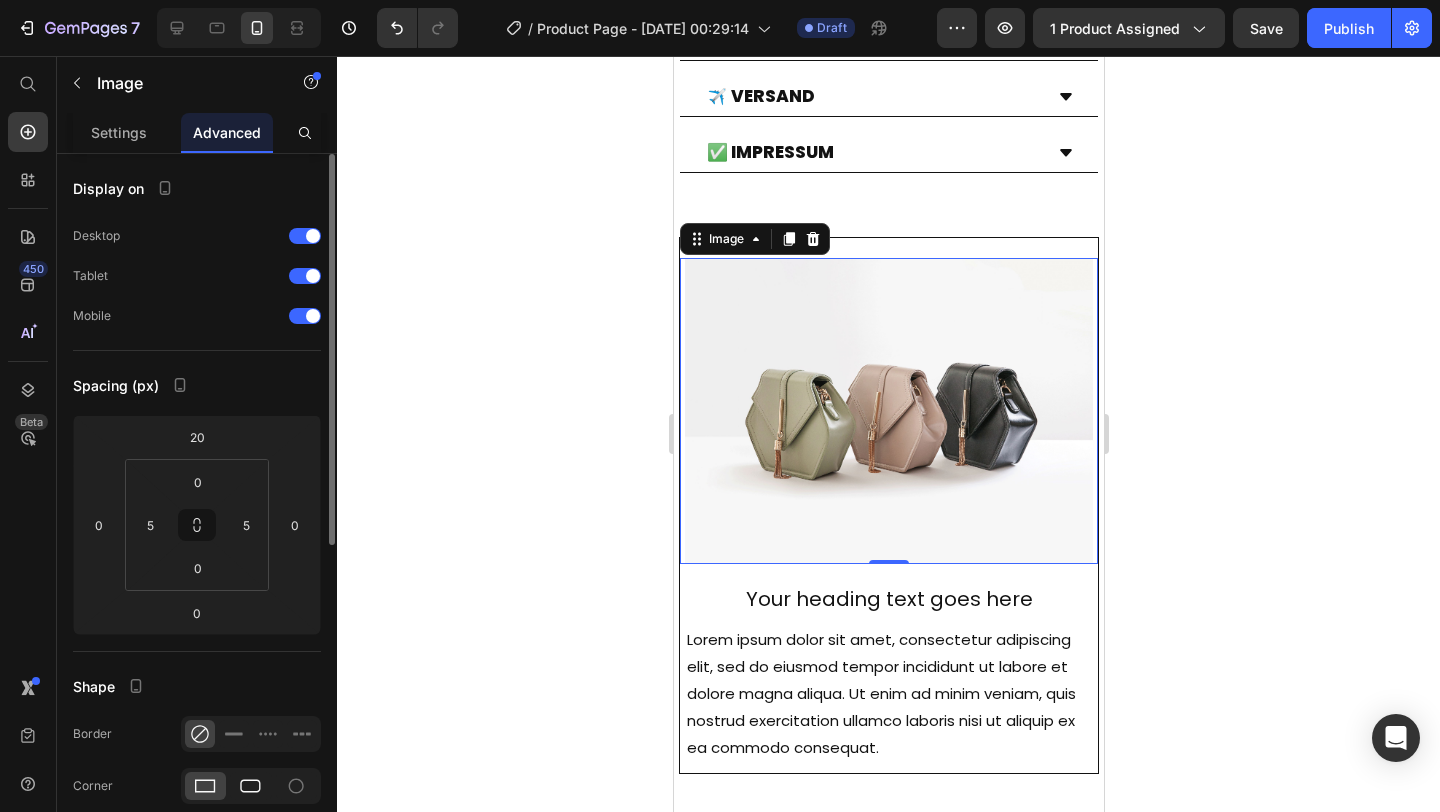 click 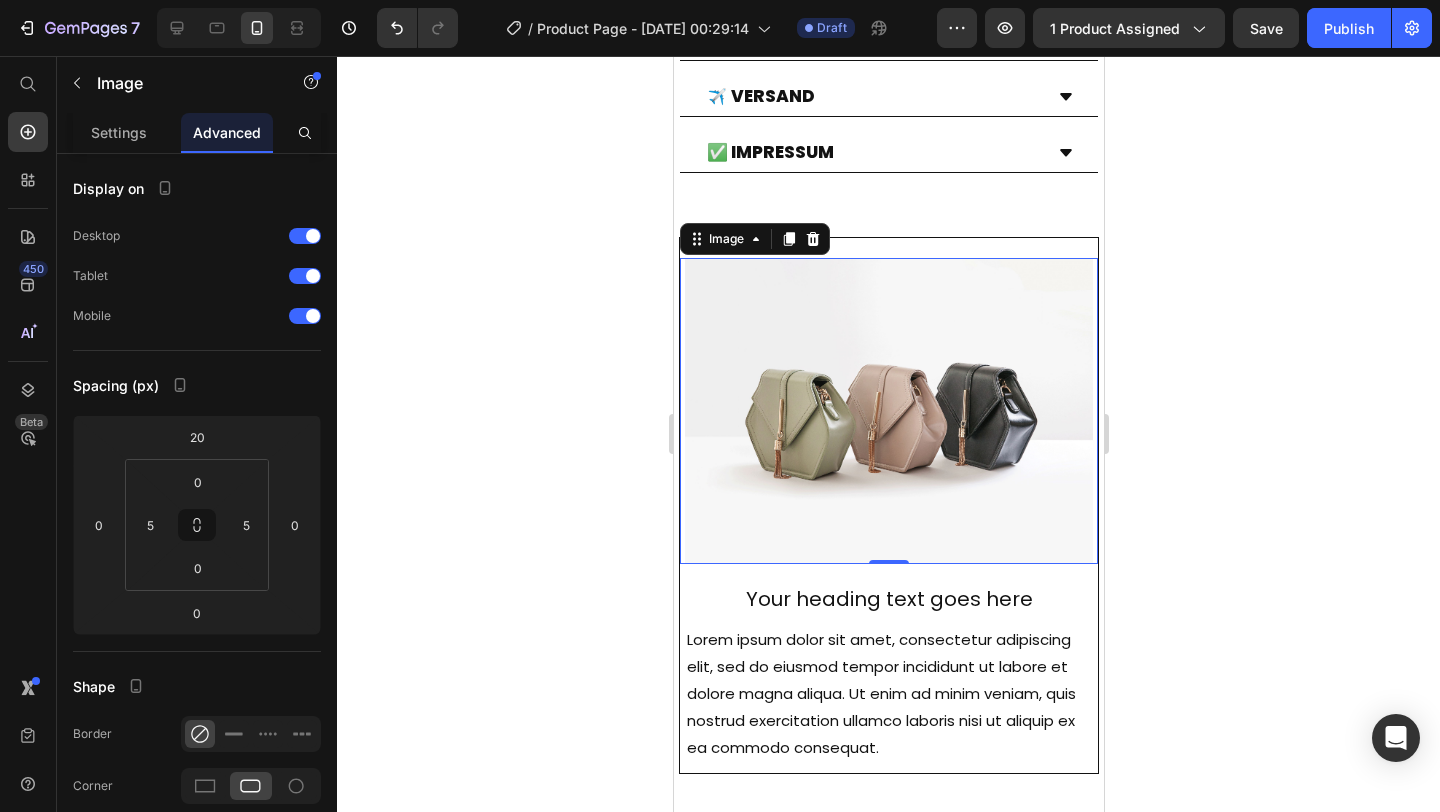 click 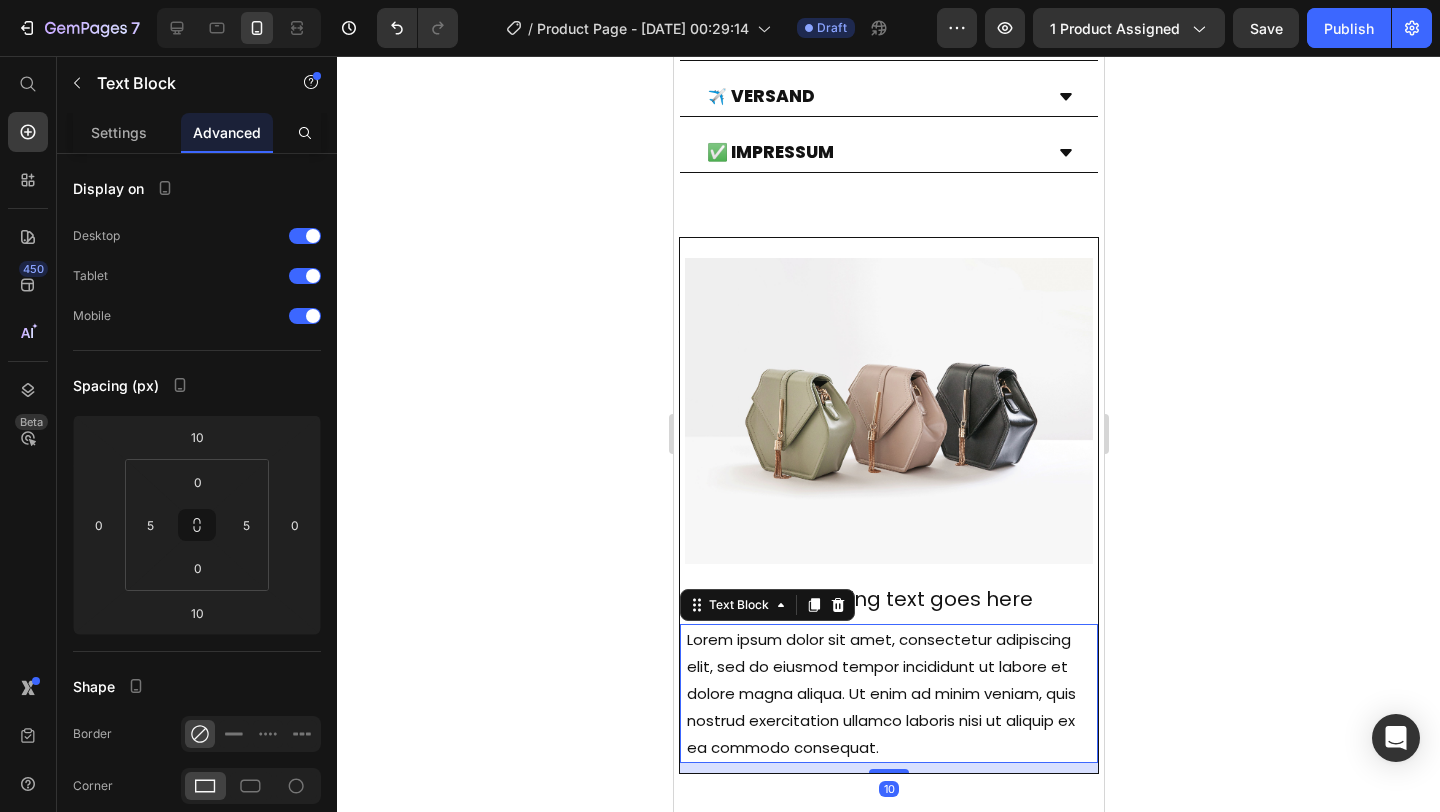 click on "Lorem ipsum dolor sit amet, consectetur adipiscing elit, sed do eiusmod tempor incididunt ut labore et dolore magna aliqua. Ut enim ad minim veniam, quis nostrud exercitation ullamco laboris nisi ut aliquip ex ea commodo consequat." at bounding box center (888, 693) 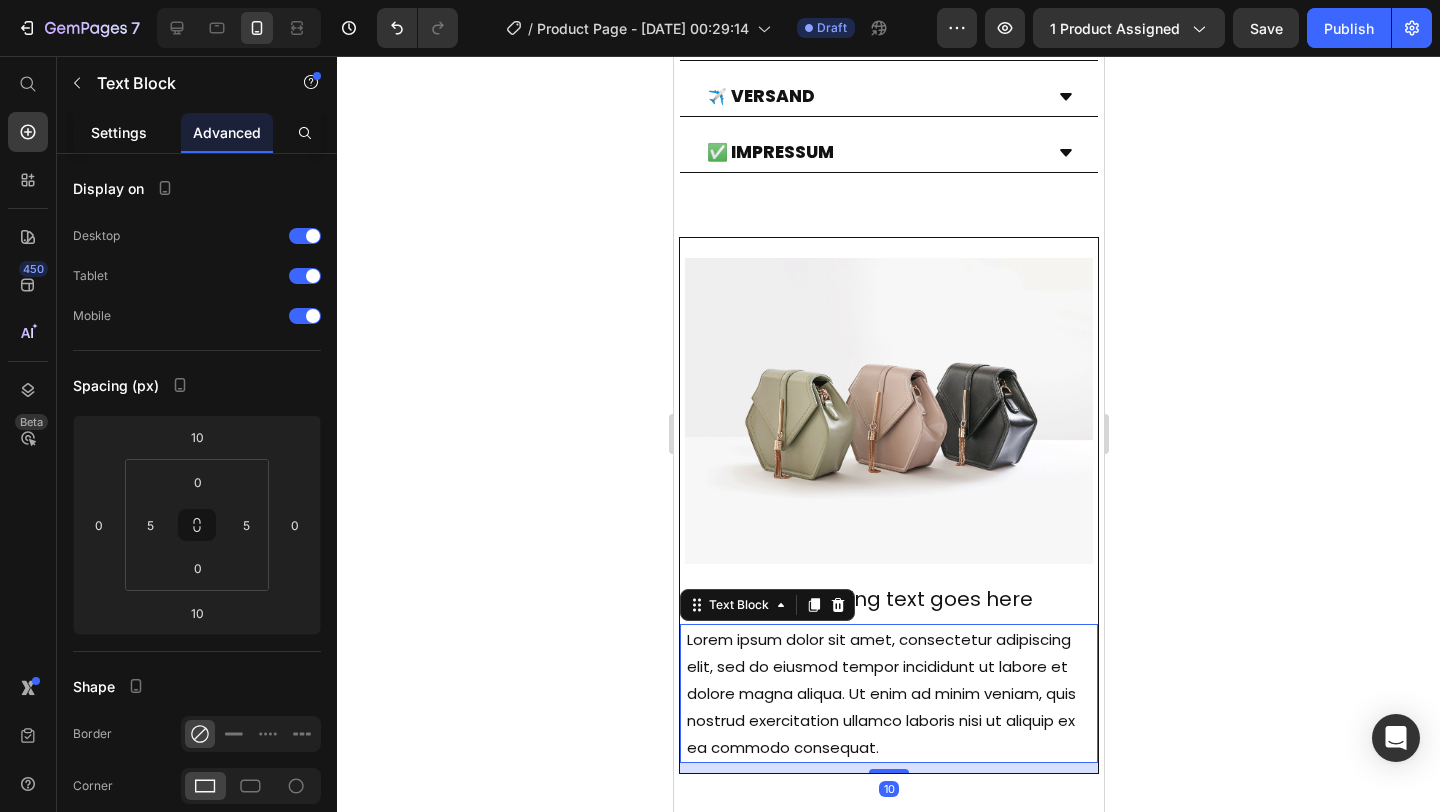 click on "Settings" at bounding box center (119, 132) 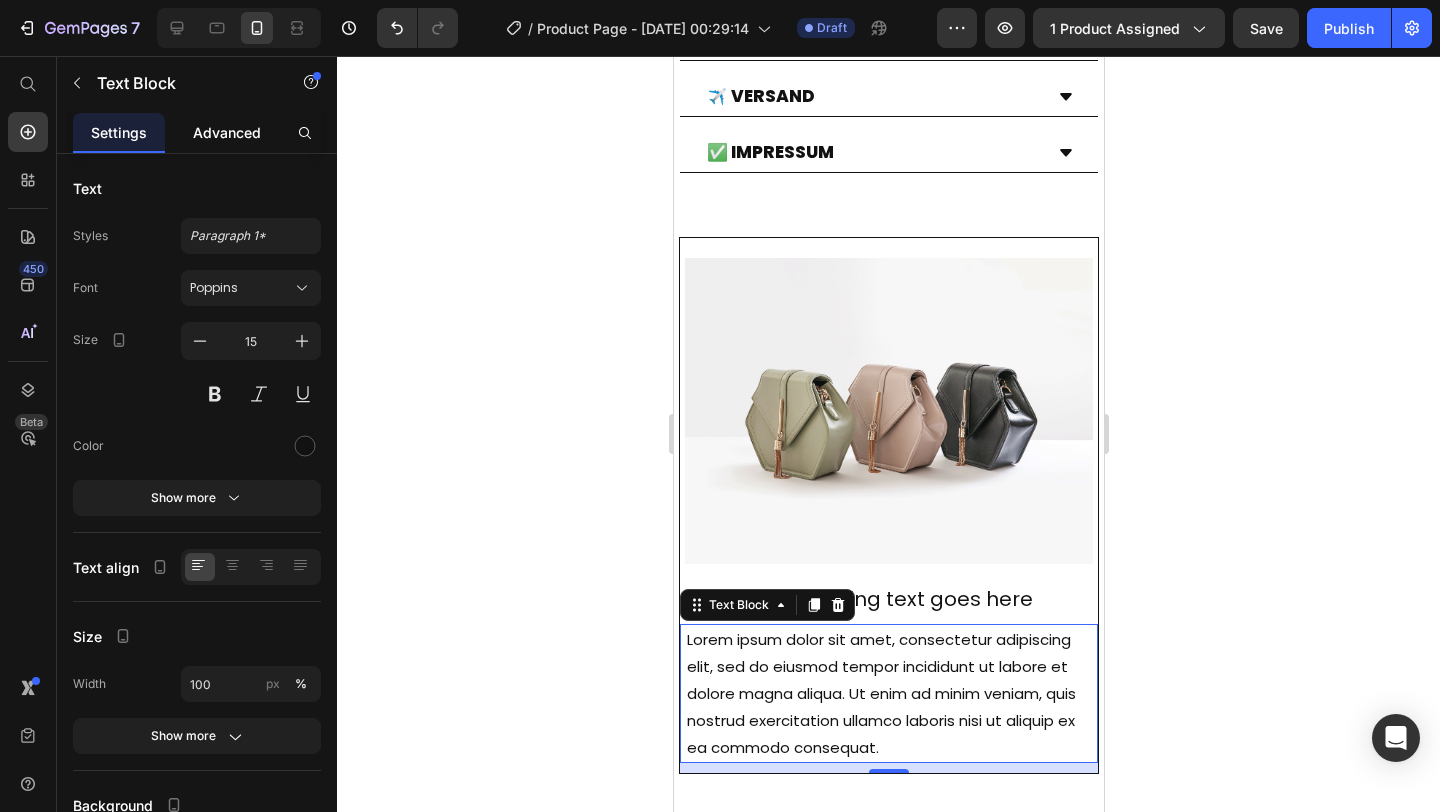 click on "Advanced" 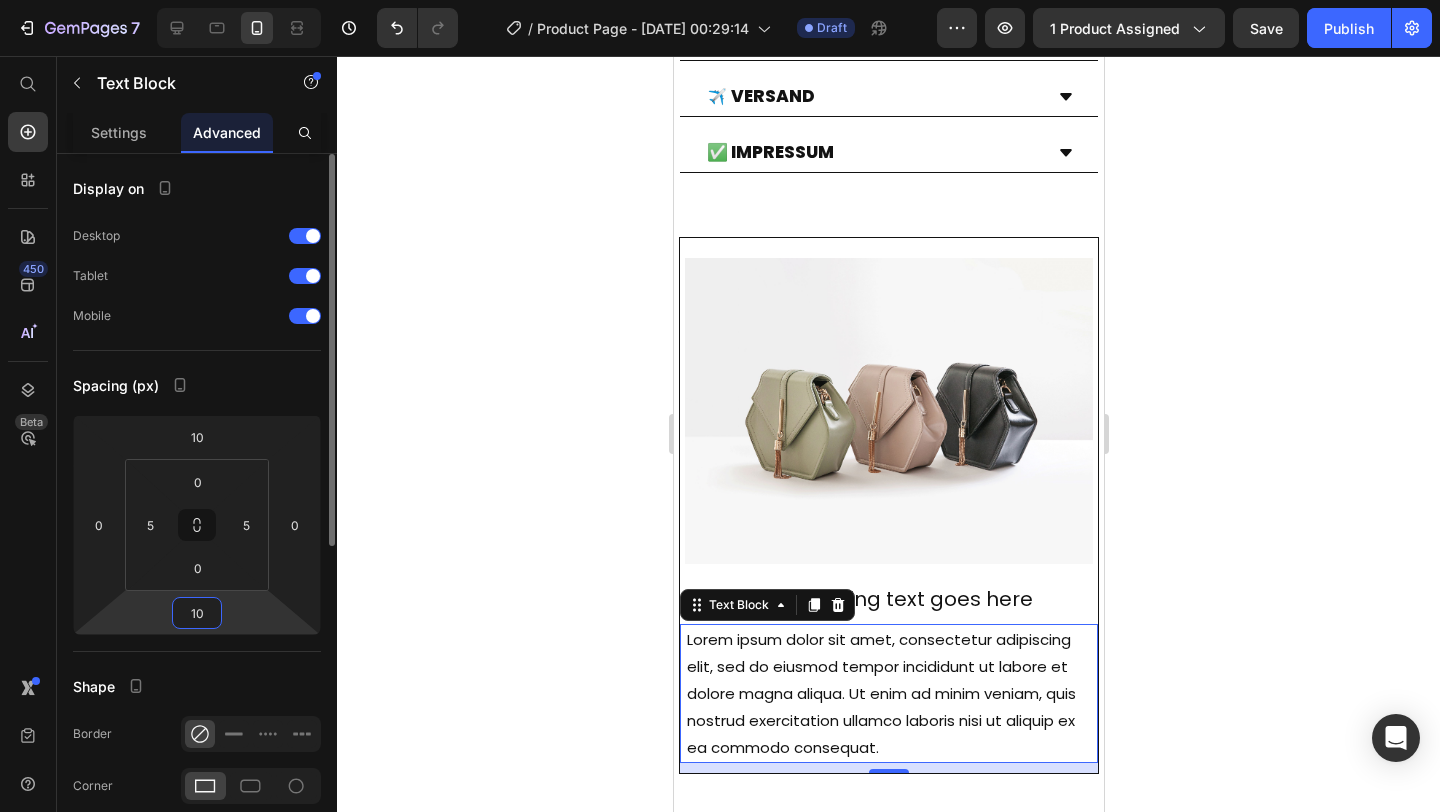 click on "10" at bounding box center (197, 613) 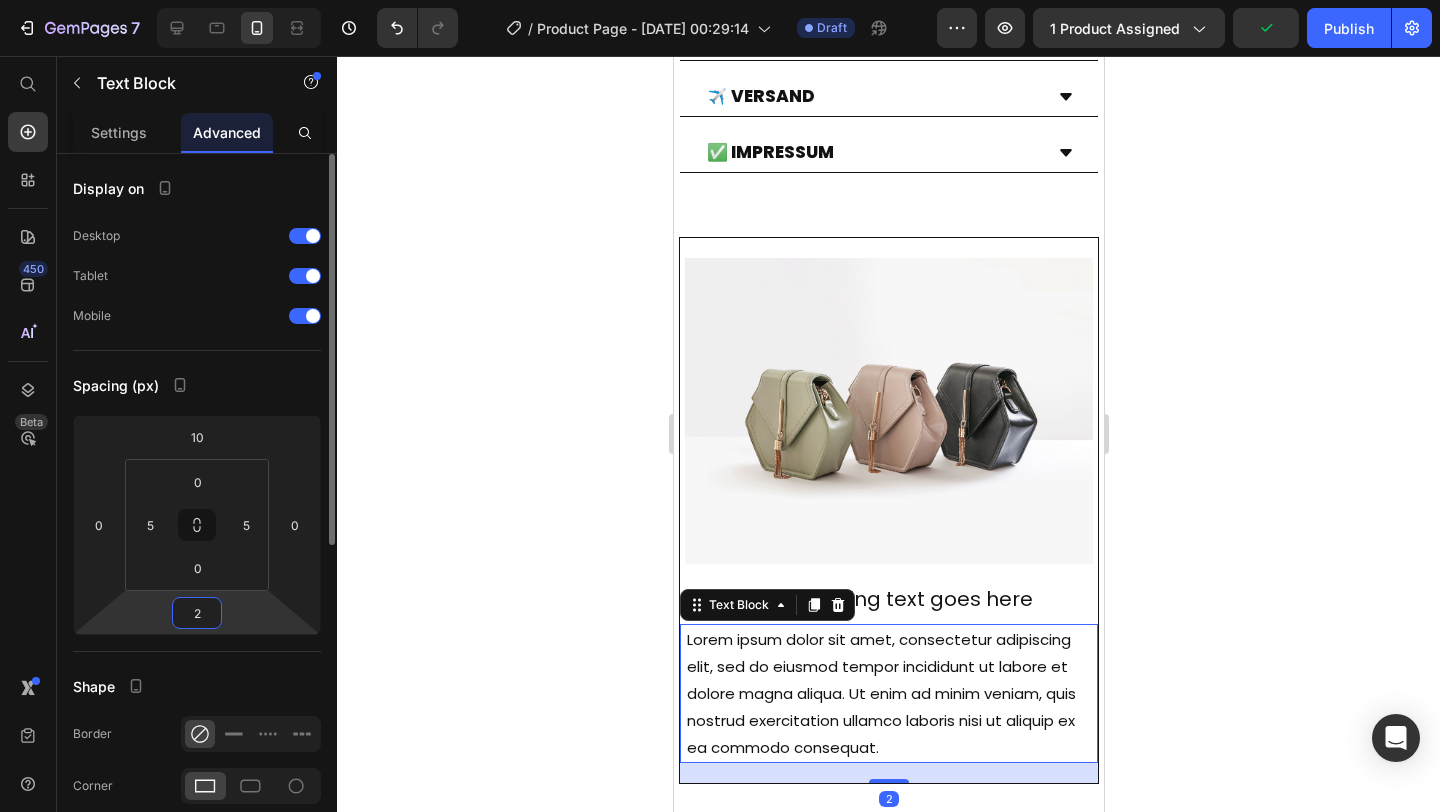 type on "20" 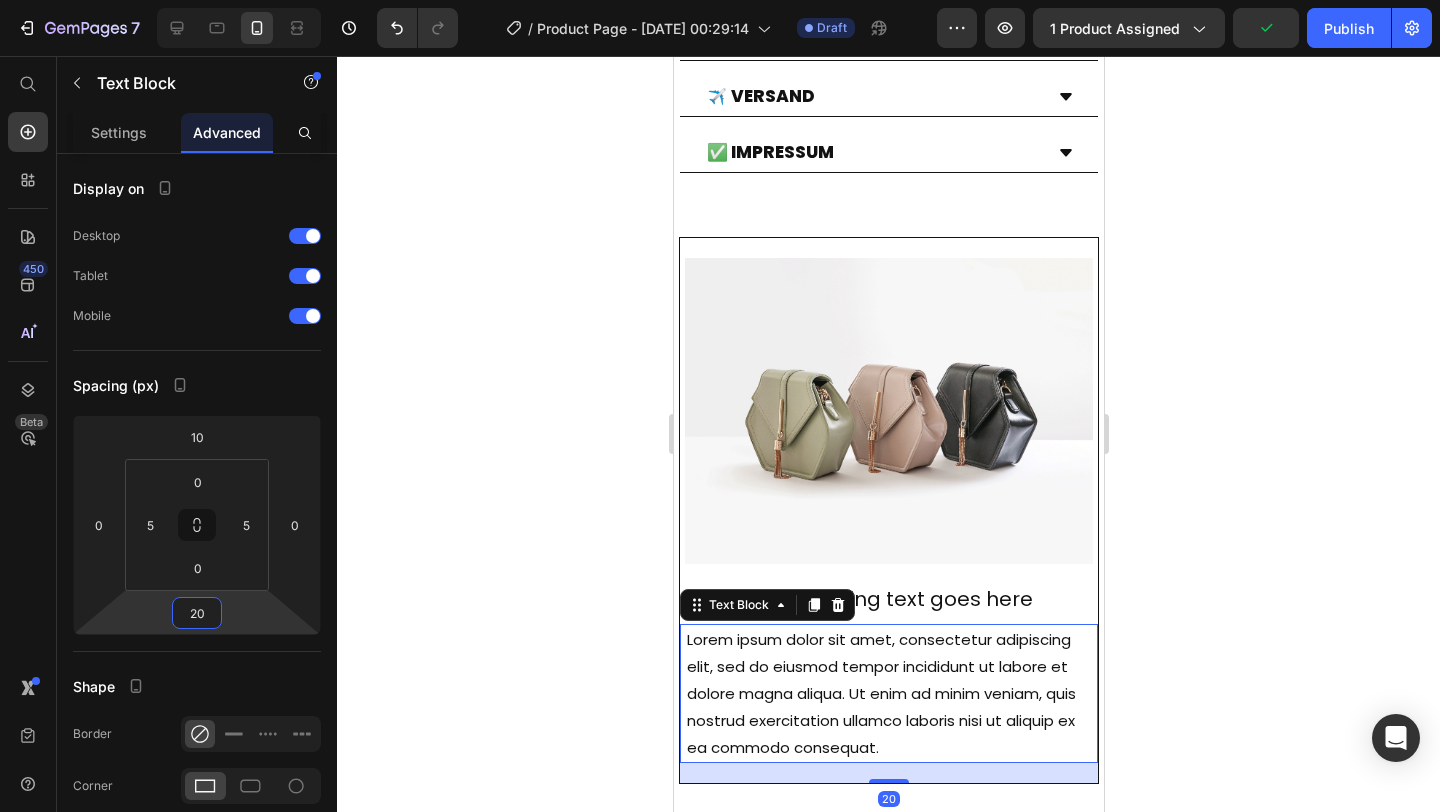 click 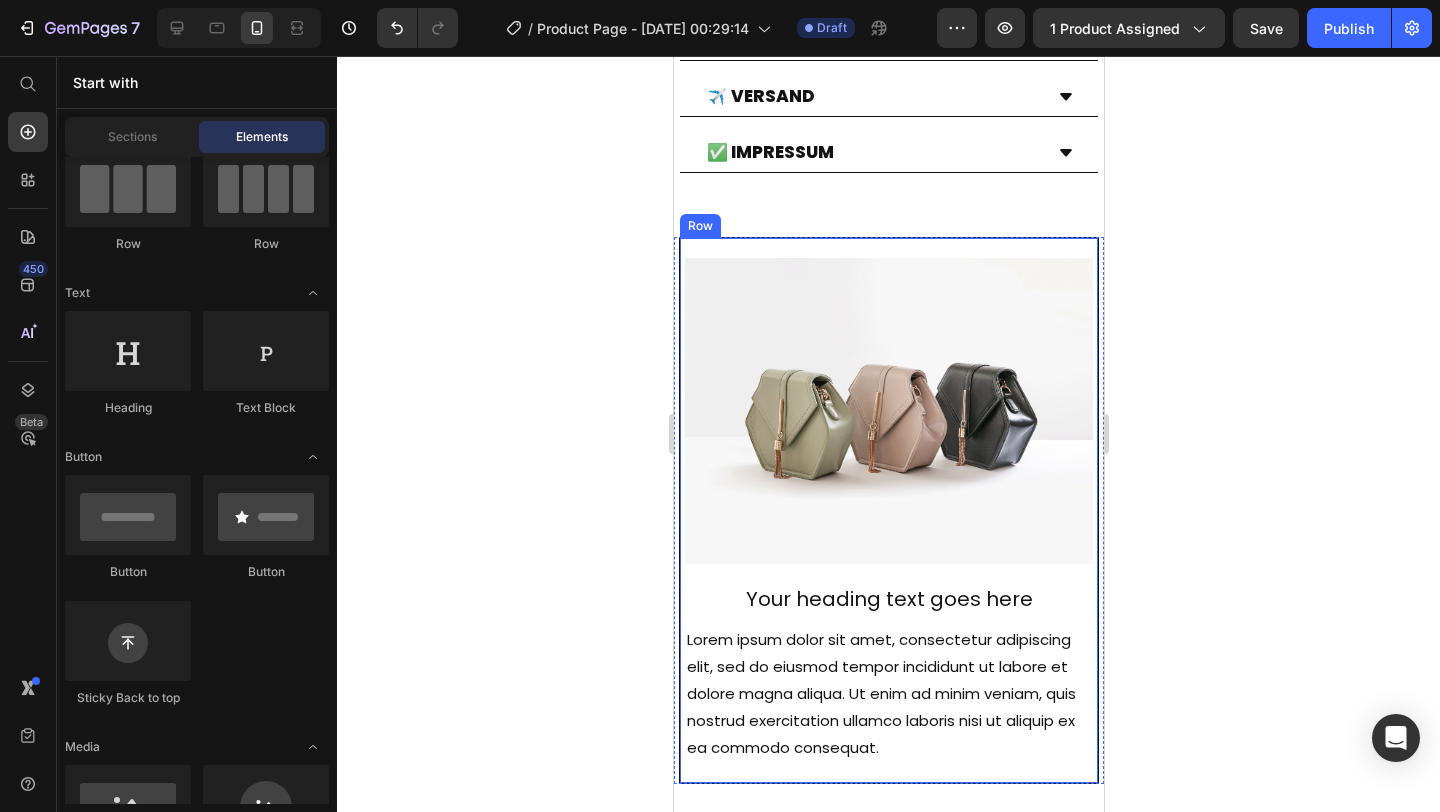 click on "Image Your heading text goes here Heading Lorem ipsum dolor sit amet, consectetur adipiscing elit, sed do eiusmod tempor incididunt ut labore et dolore magna aliqua. Ut enim ad minim veniam, quis nostrud exercitation ullamco laboris nisi ut aliquip ex ea commodo consequat. Text Block" at bounding box center [888, 510] 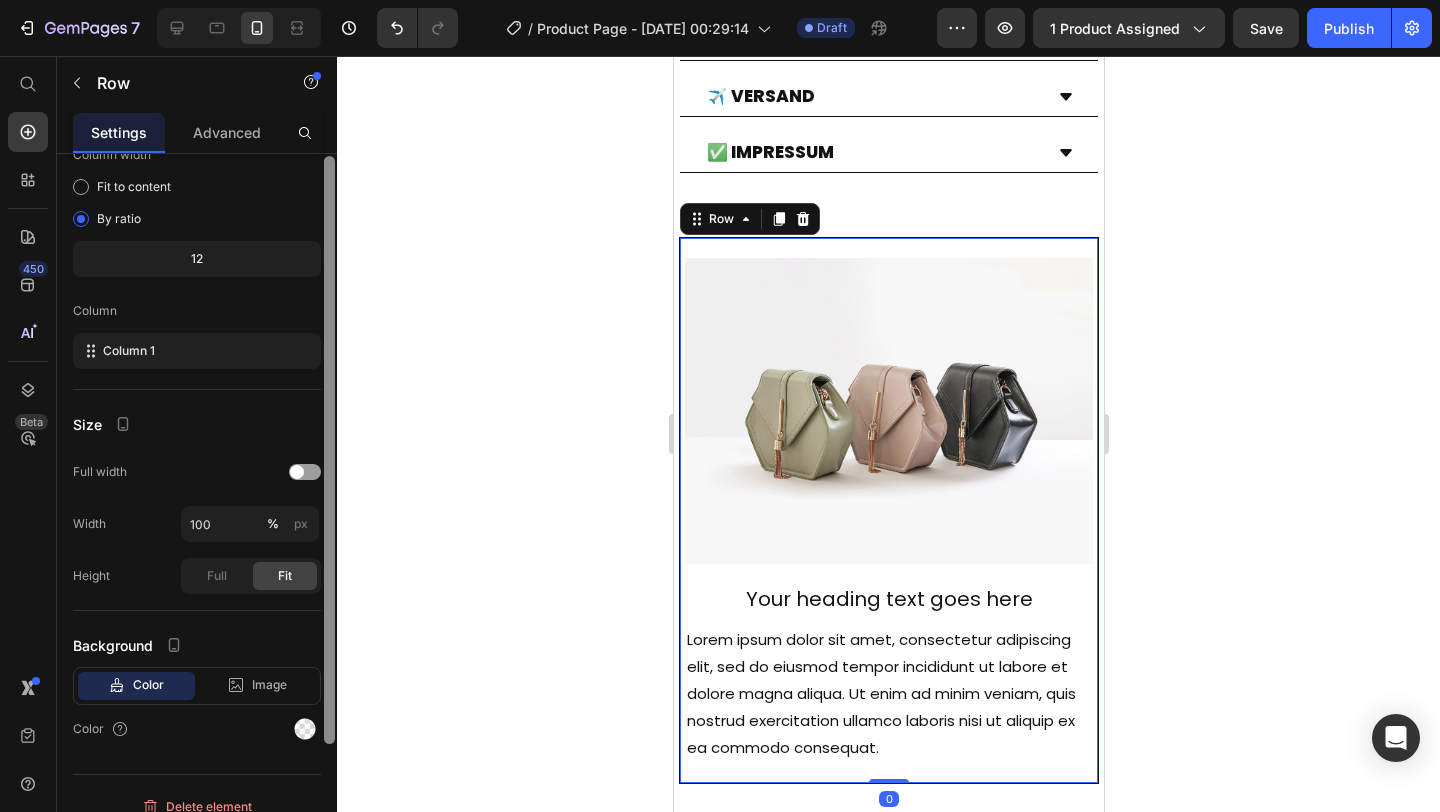scroll, scrollTop: 153, scrollLeft: 0, axis: vertical 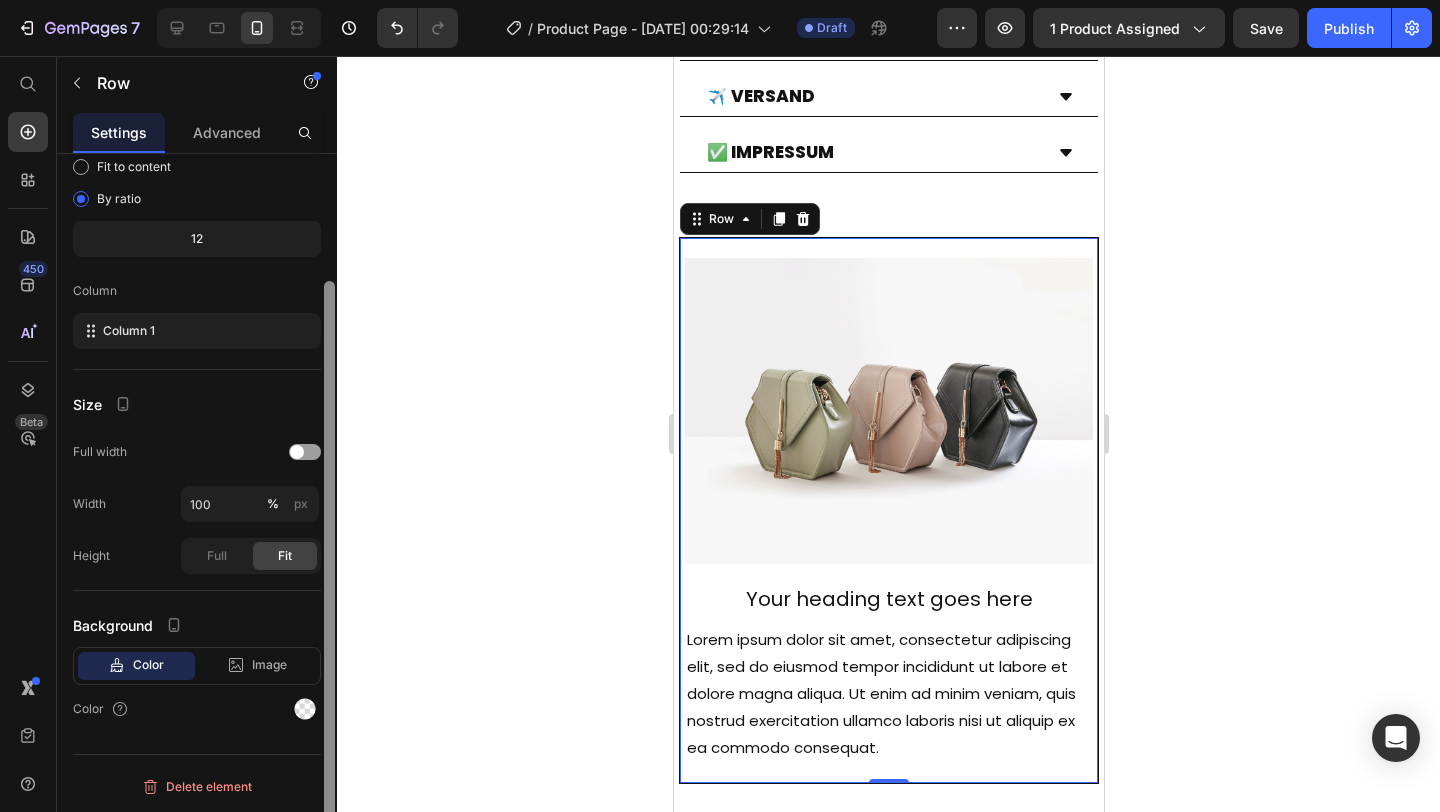 drag, startPoint x: 334, startPoint y: 199, endPoint x: 333, endPoint y: 430, distance: 231.00217 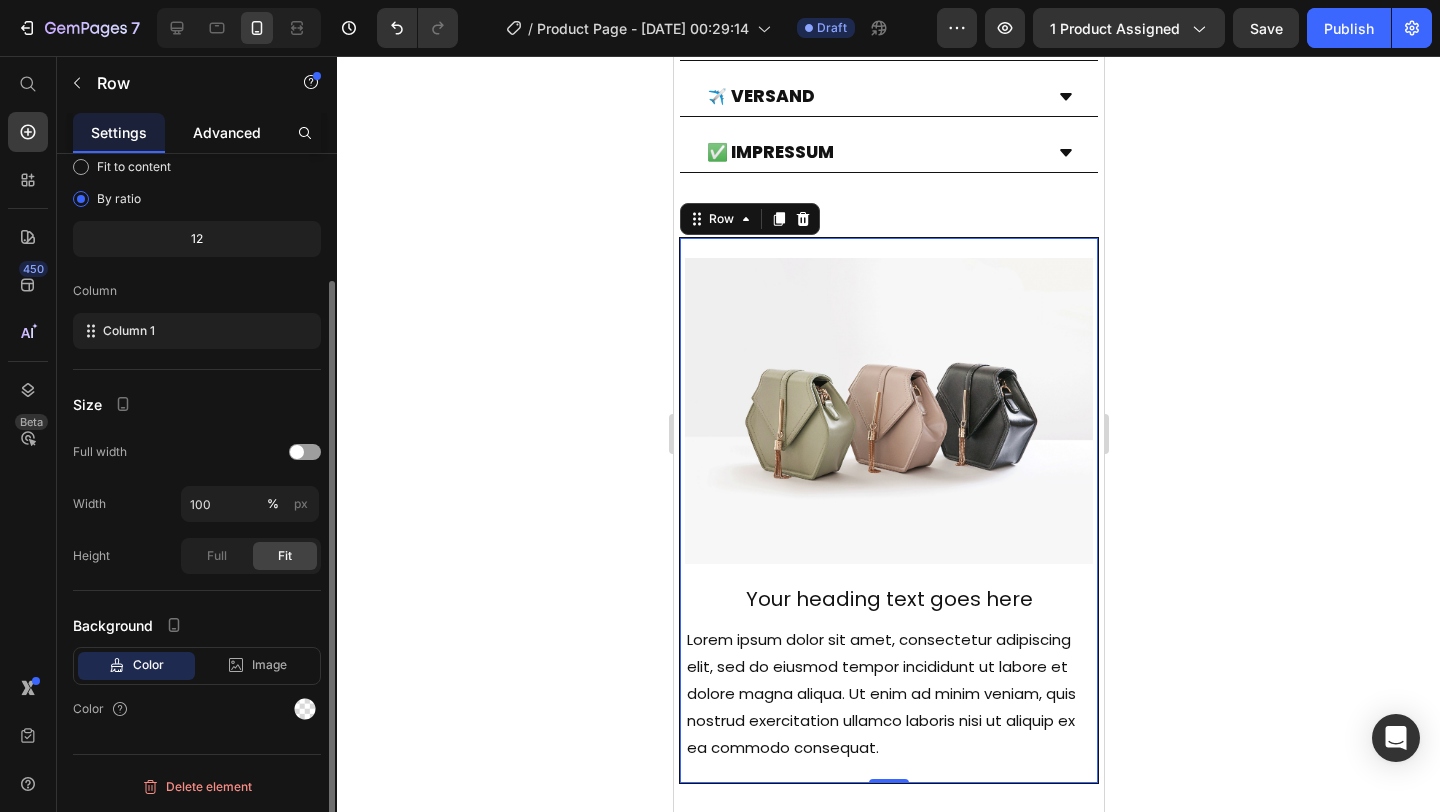 click on "Advanced" 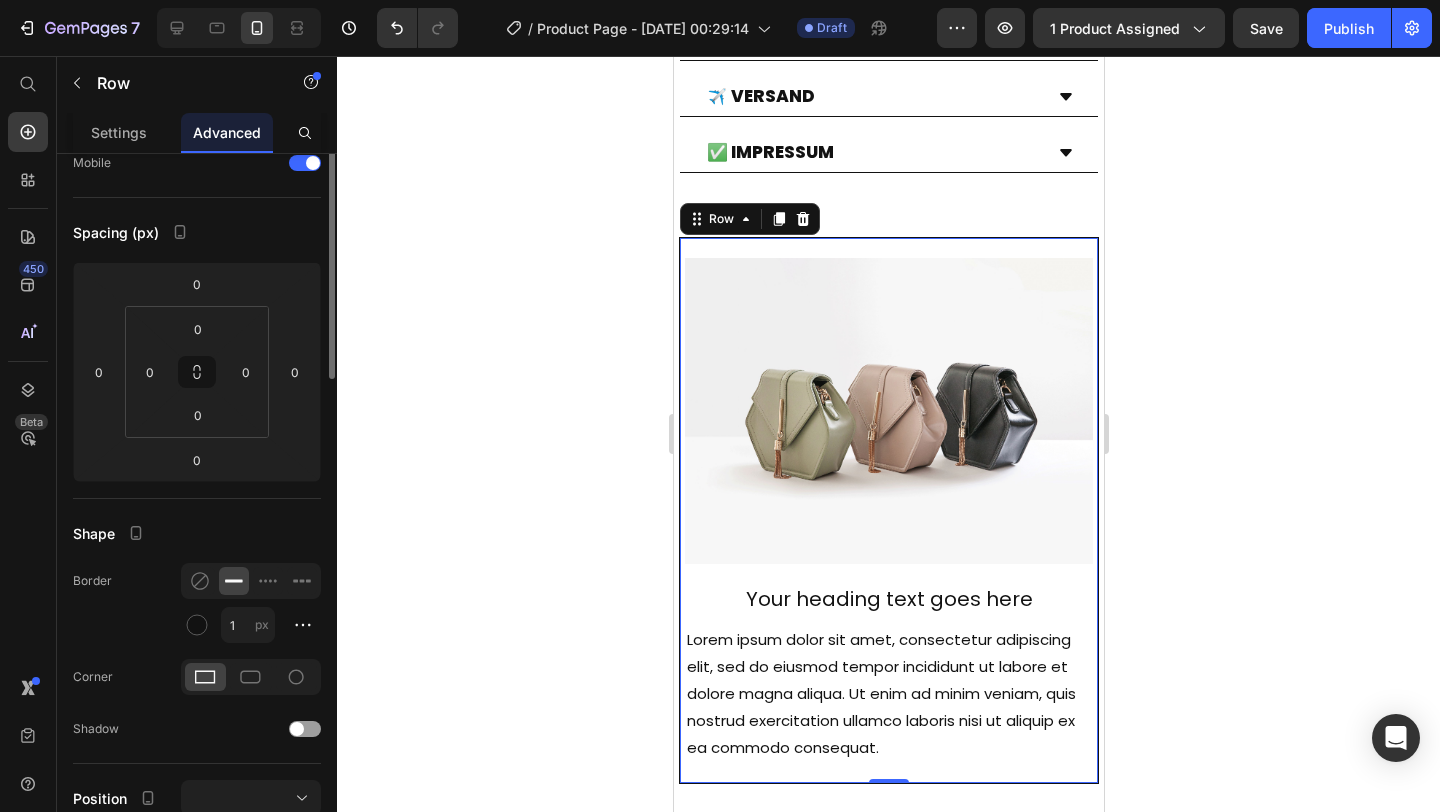 scroll, scrollTop: 0, scrollLeft: 0, axis: both 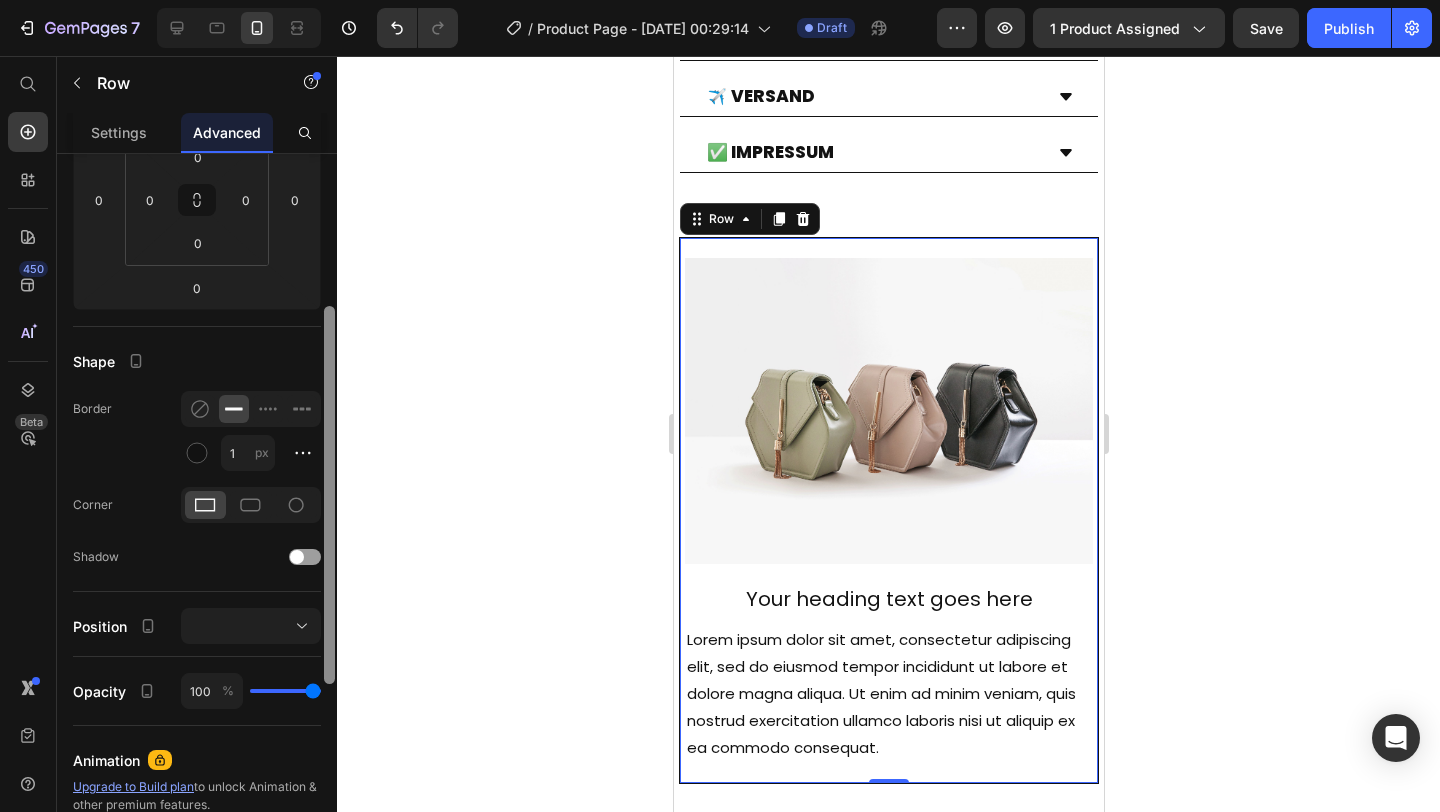 drag, startPoint x: 330, startPoint y: 510, endPoint x: 329, endPoint y: 683, distance: 173.00288 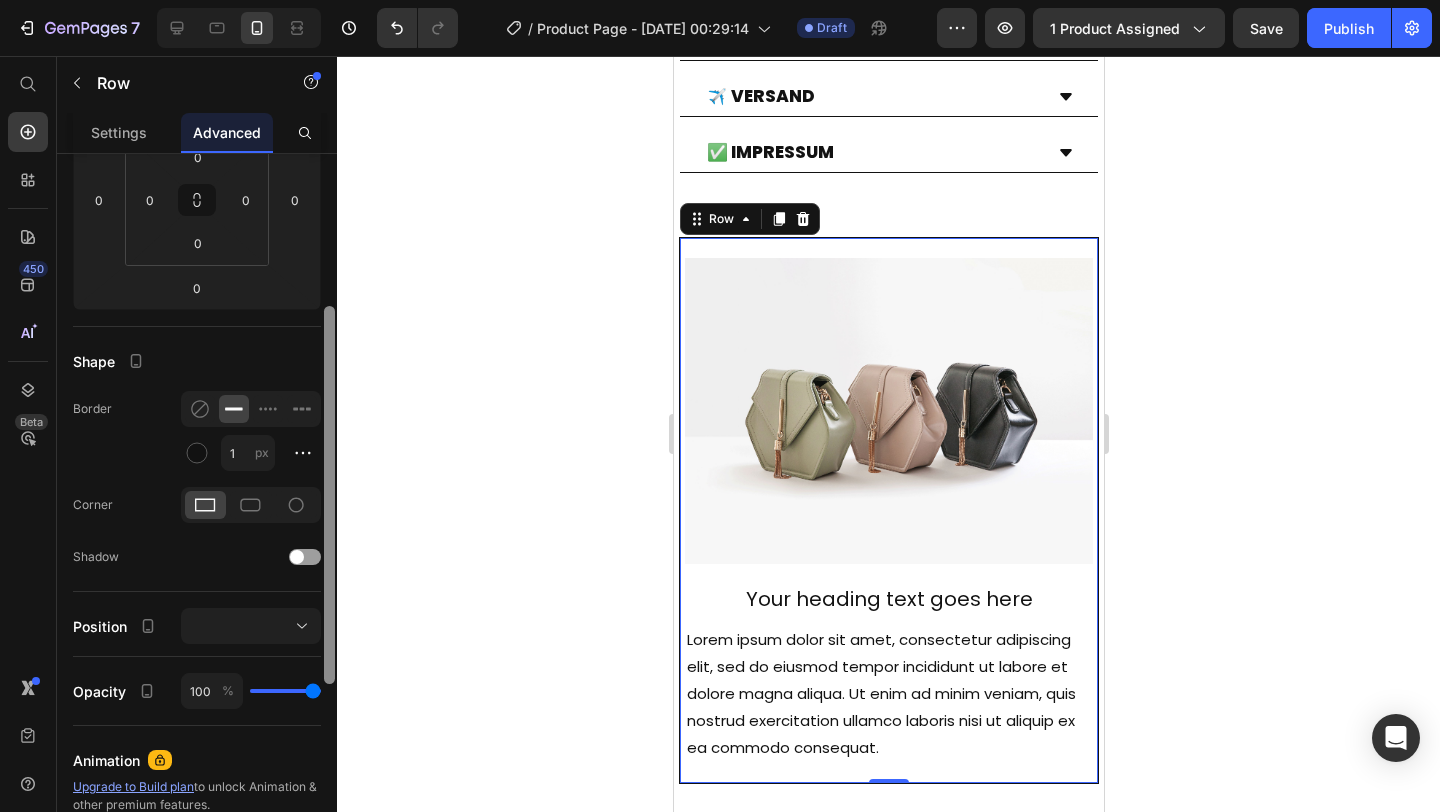 click at bounding box center [329, 495] 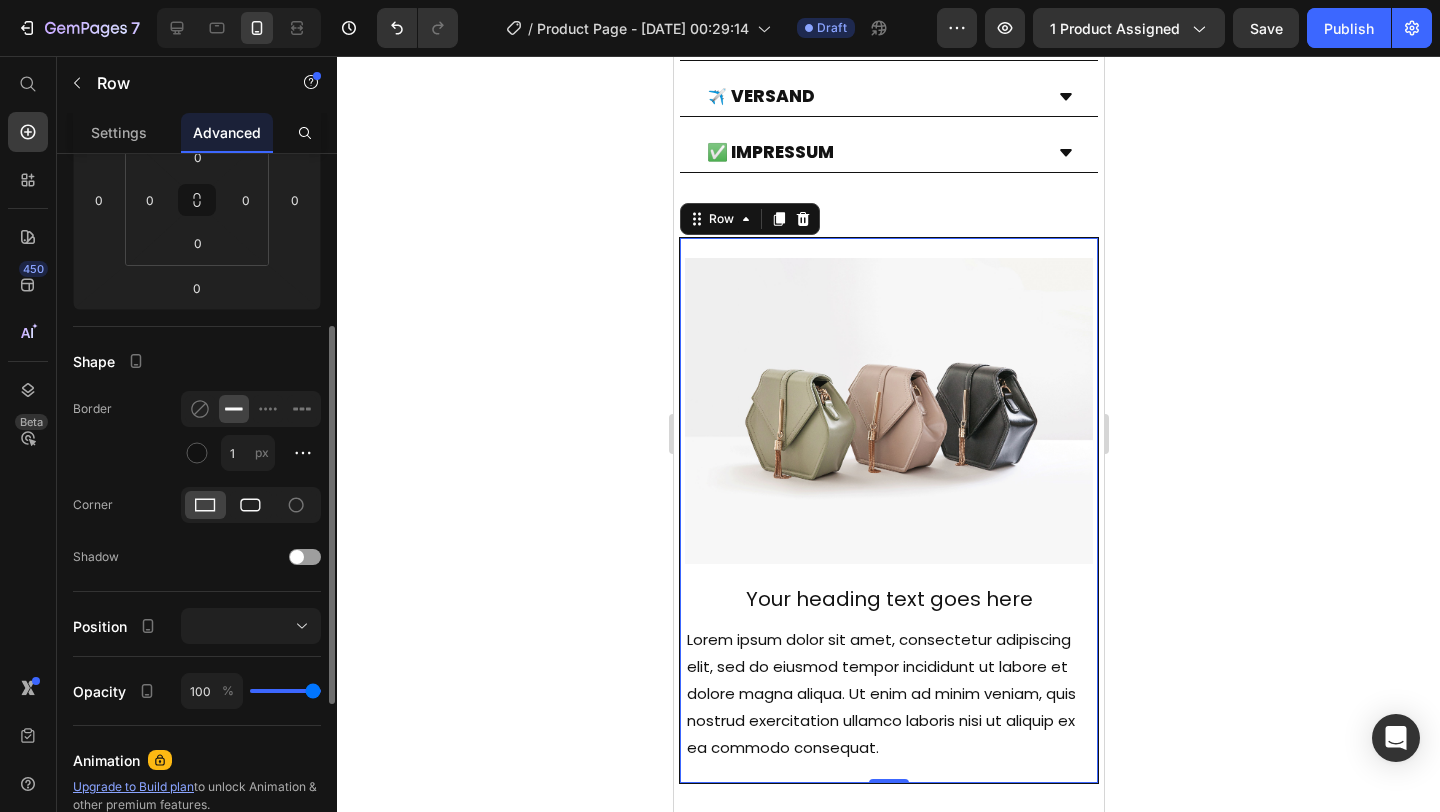 click 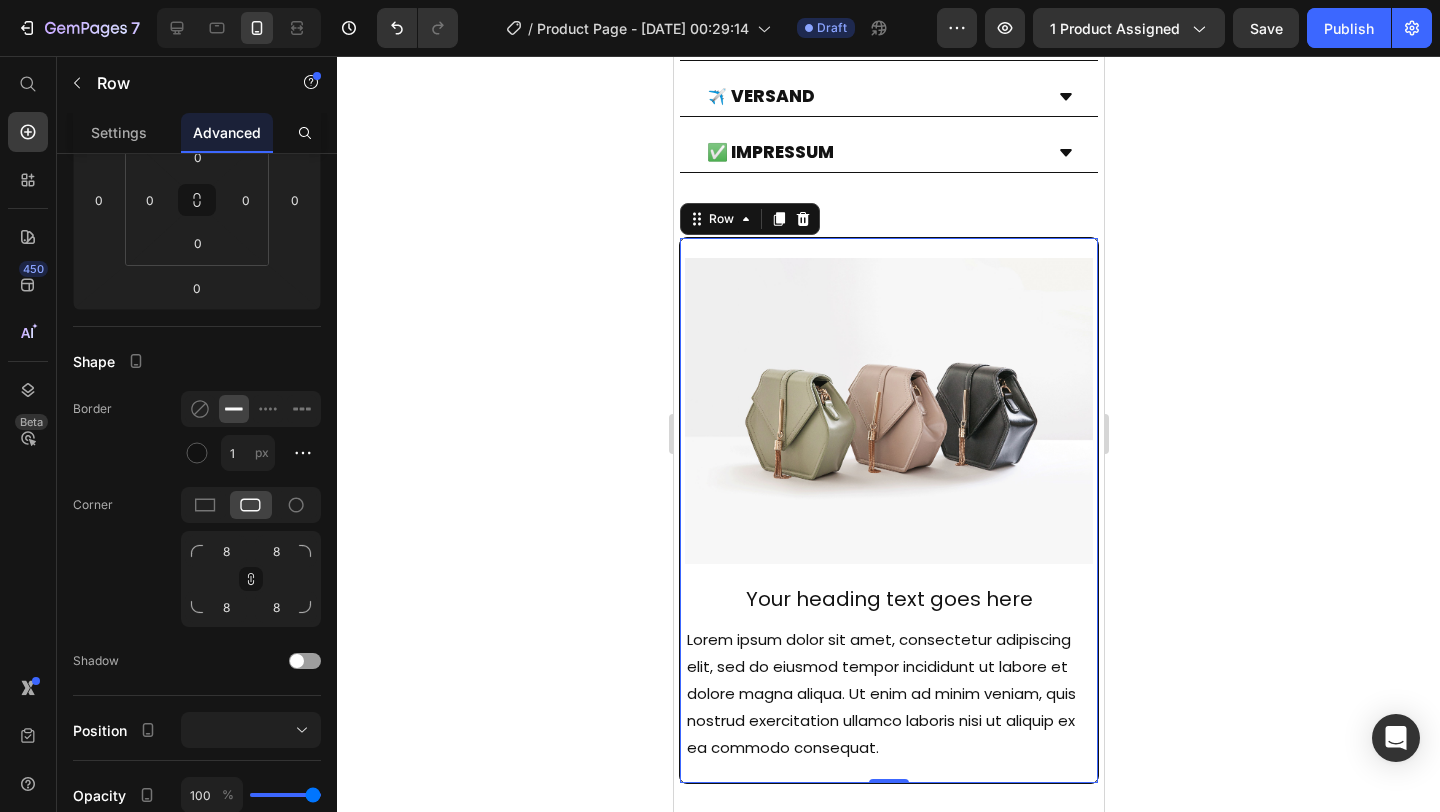 click 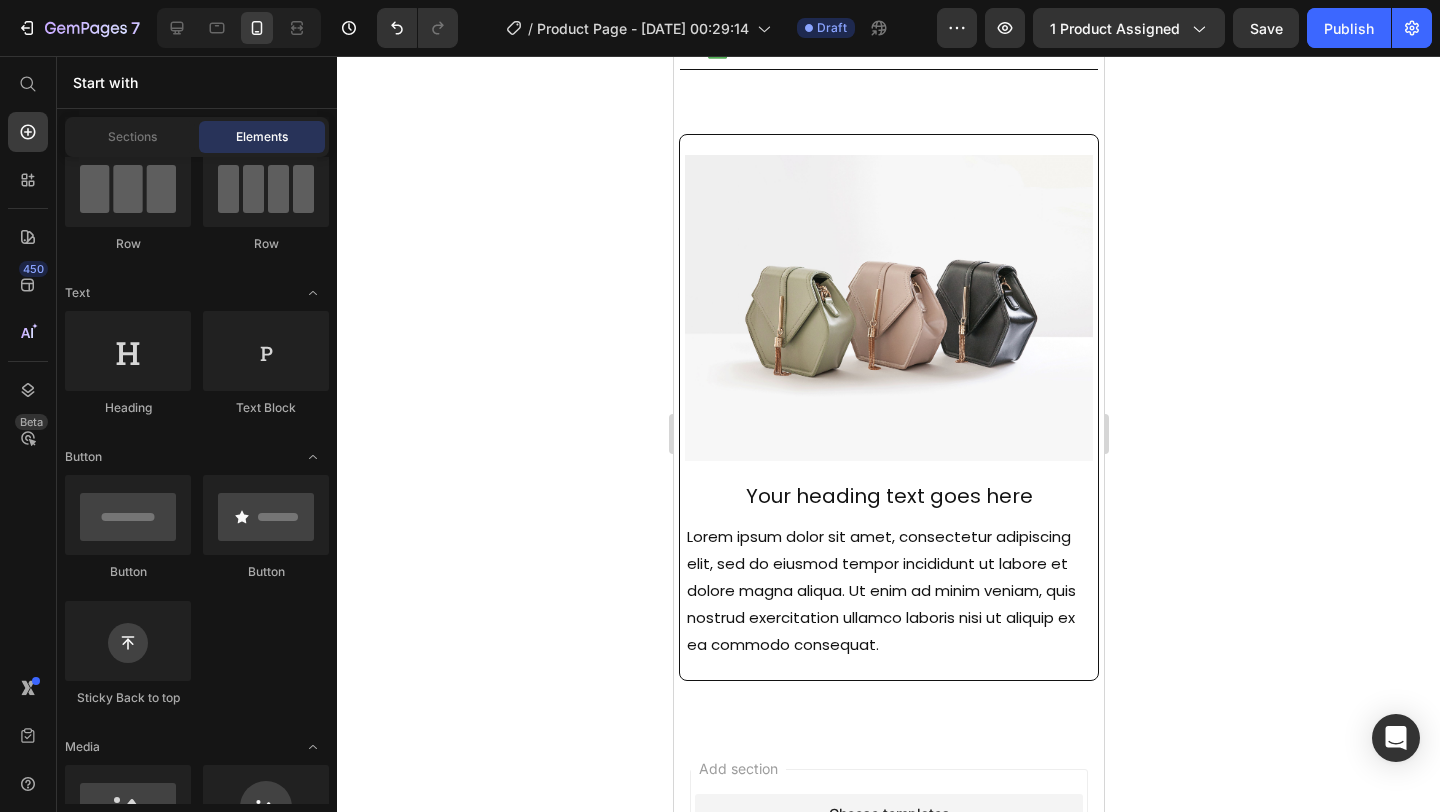 scroll, scrollTop: 1311, scrollLeft: 0, axis: vertical 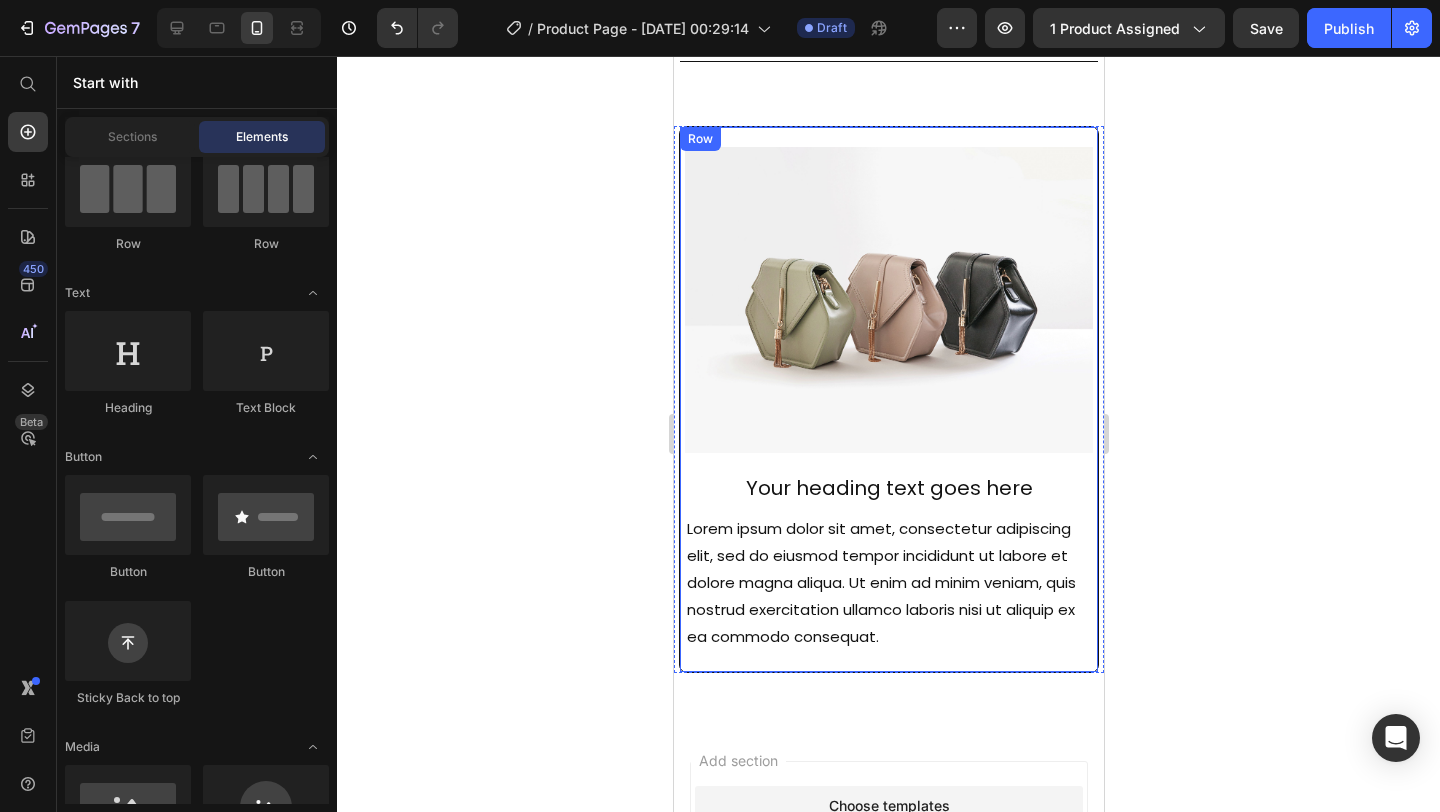 click on "Your heading text goes here" at bounding box center (888, 488) 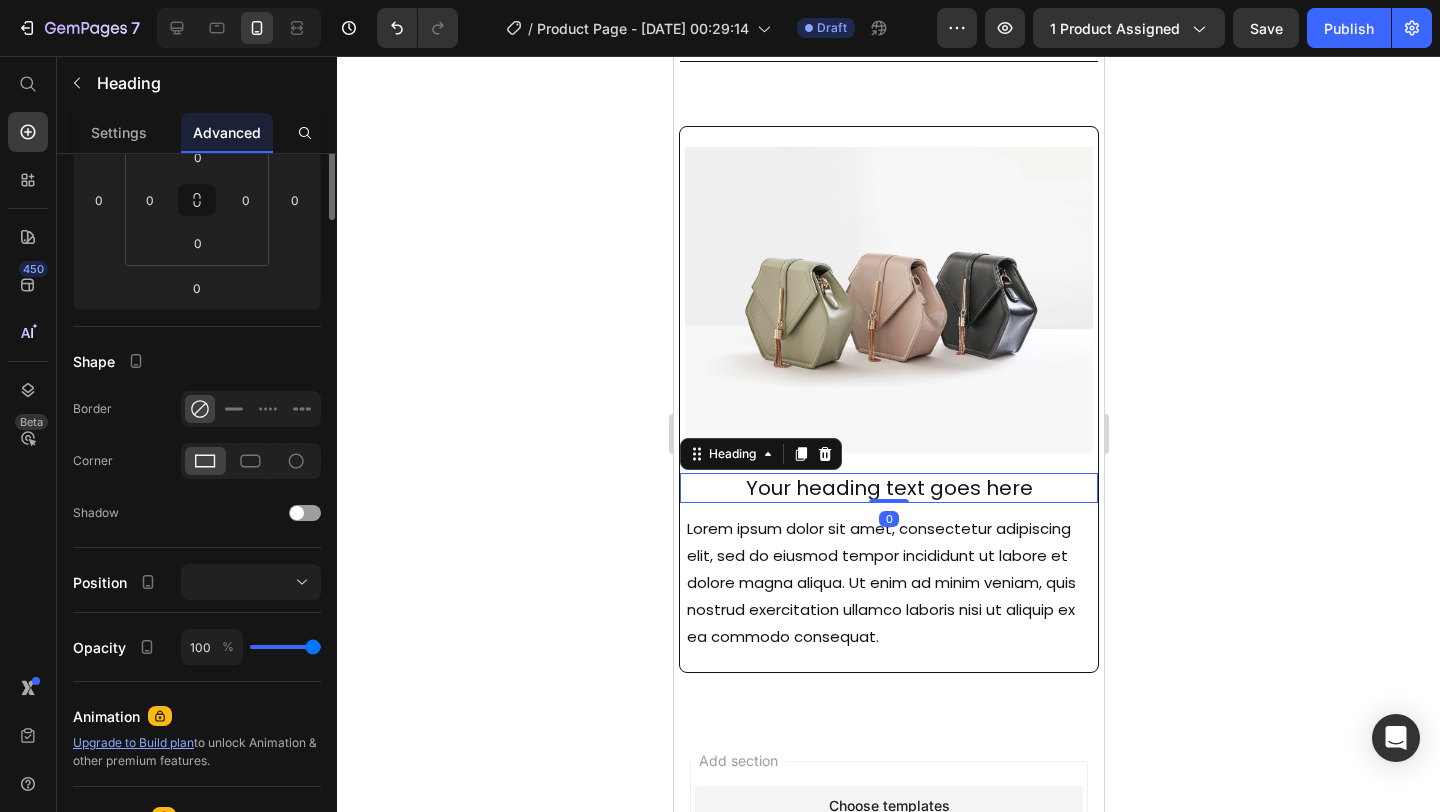 scroll, scrollTop: 0, scrollLeft: 0, axis: both 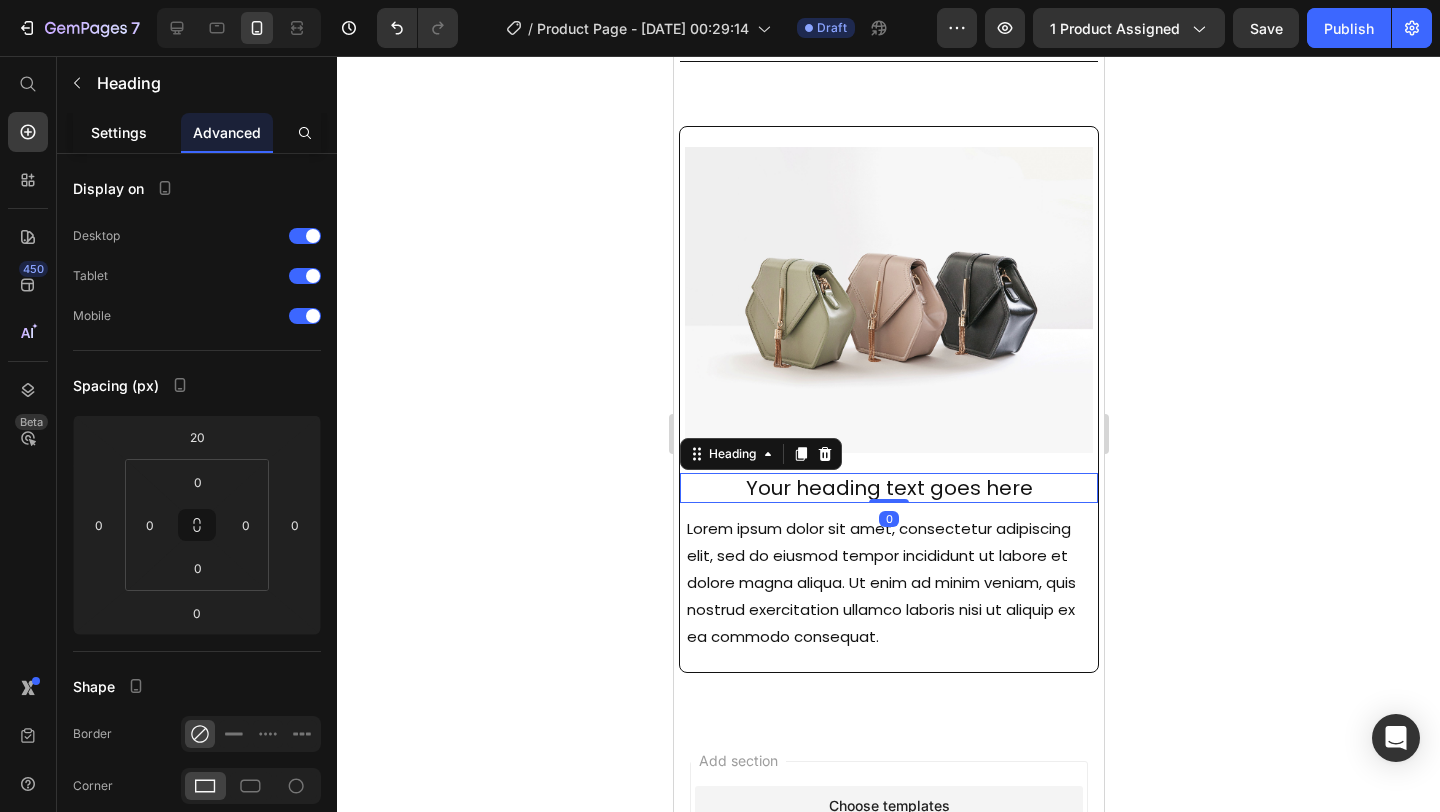 click on "Settings" at bounding box center (119, 132) 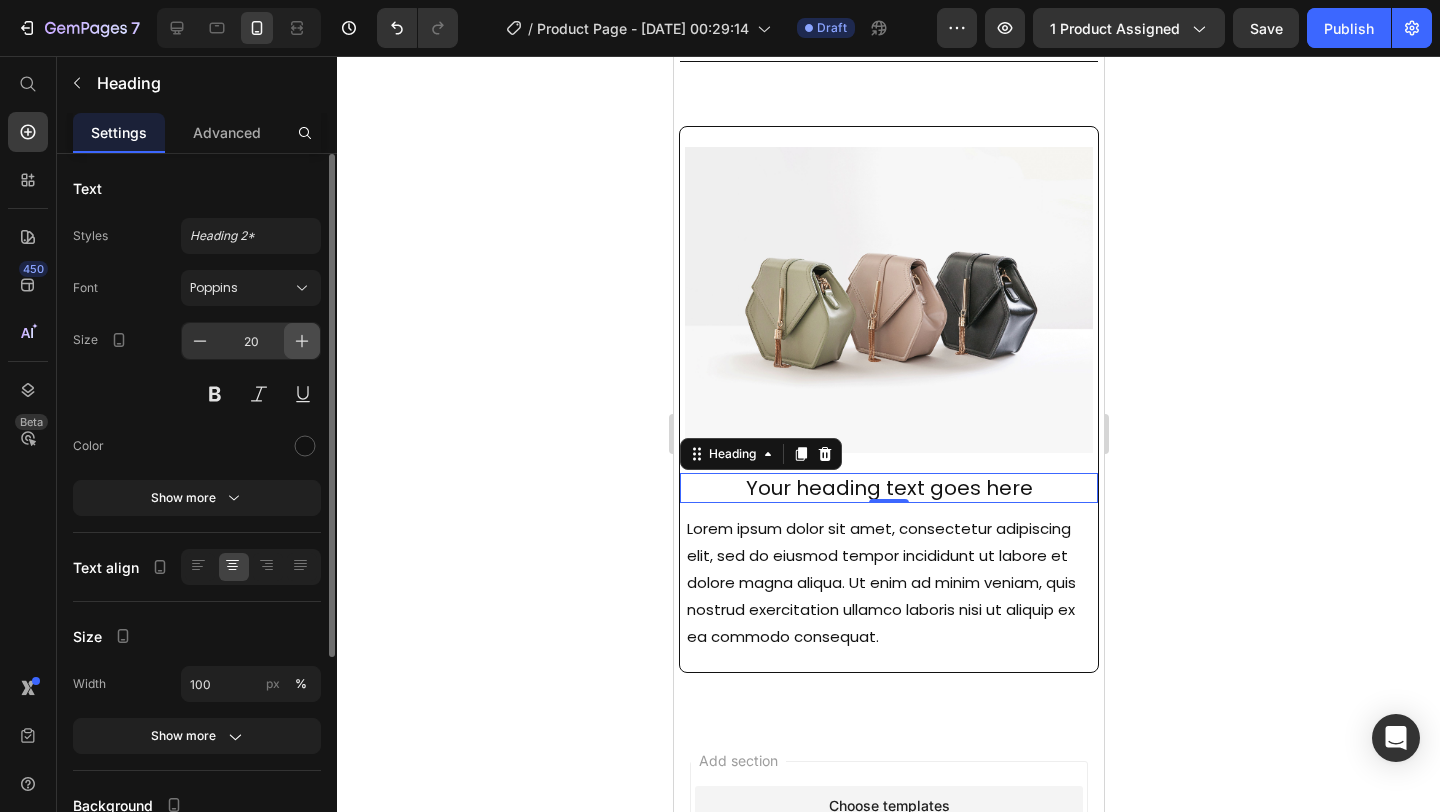 click 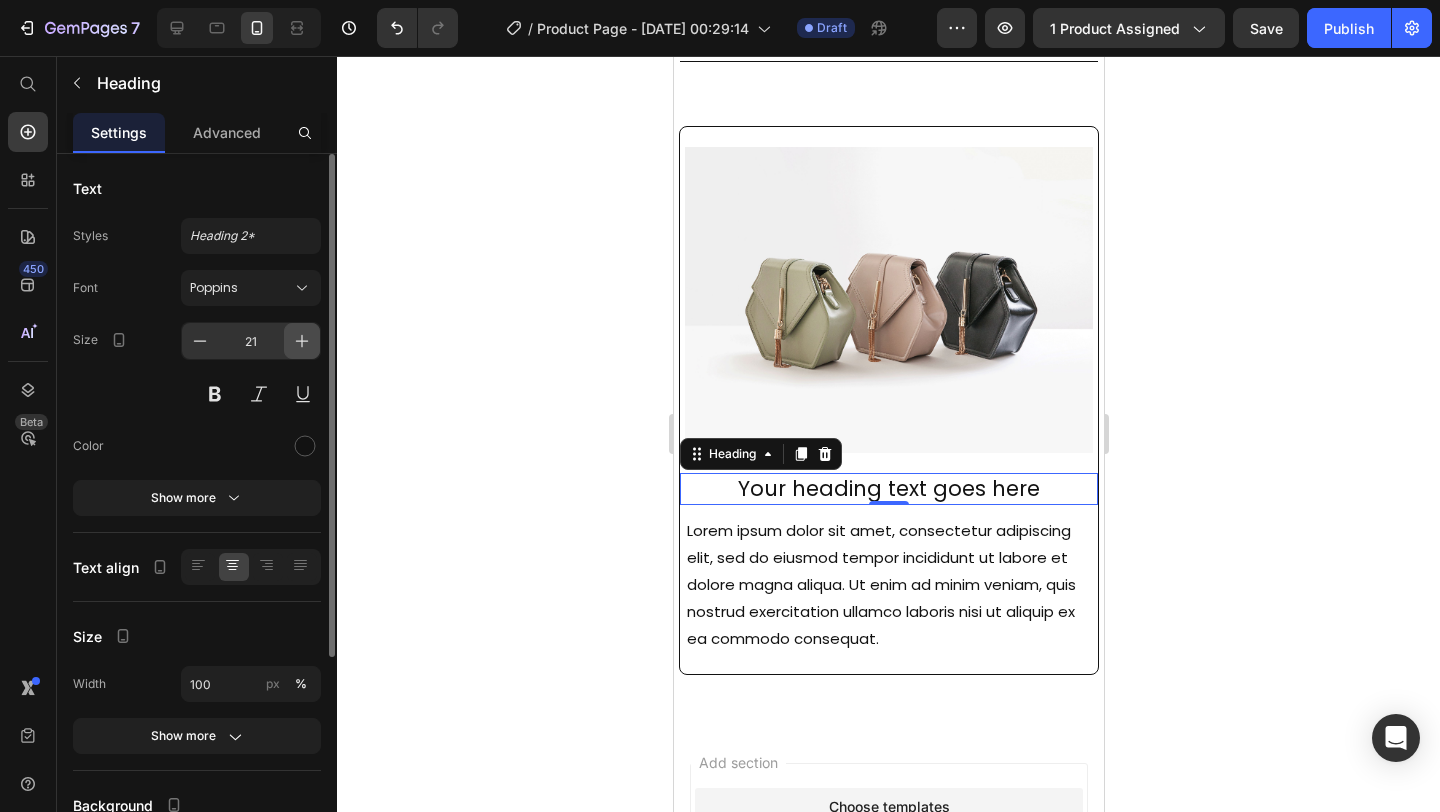 click 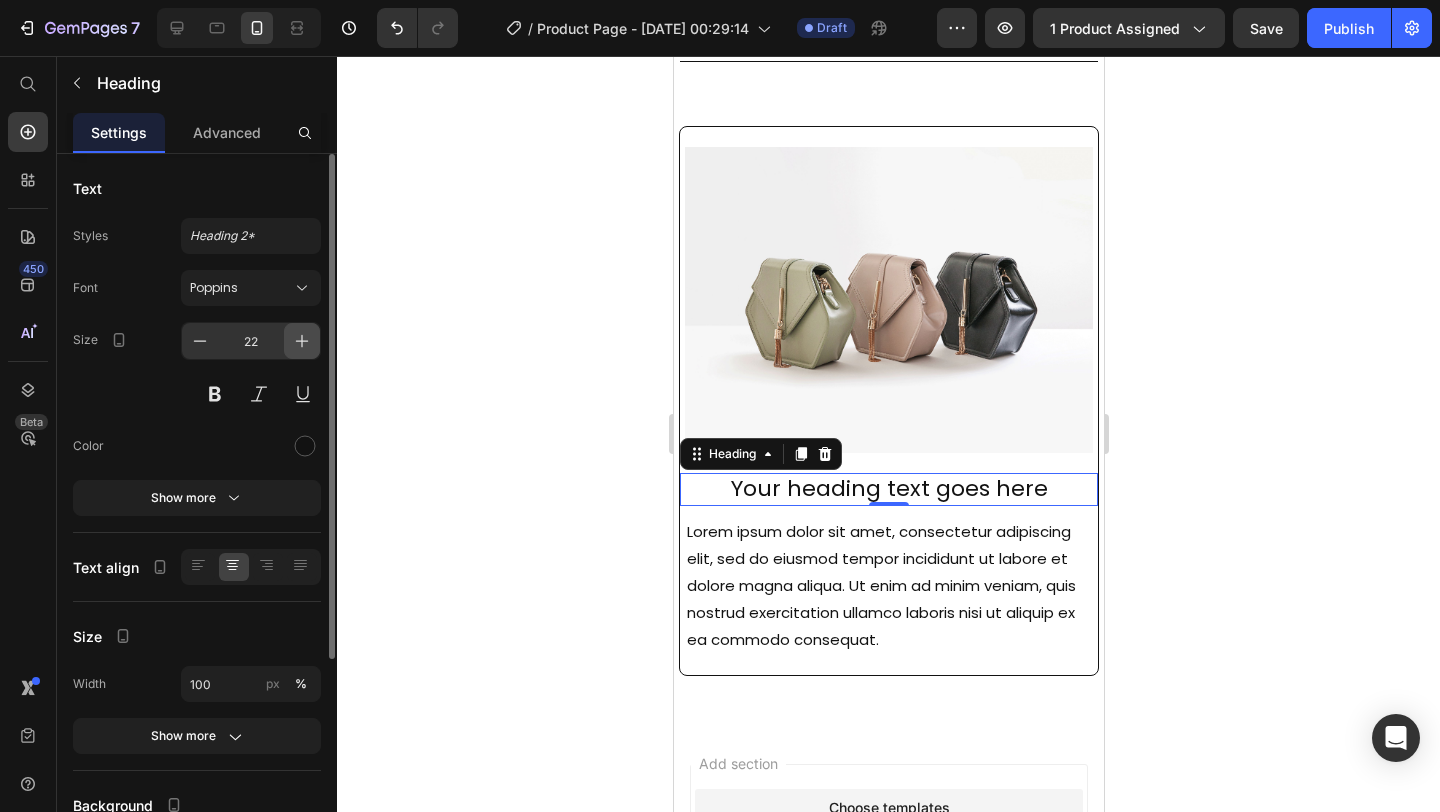 click 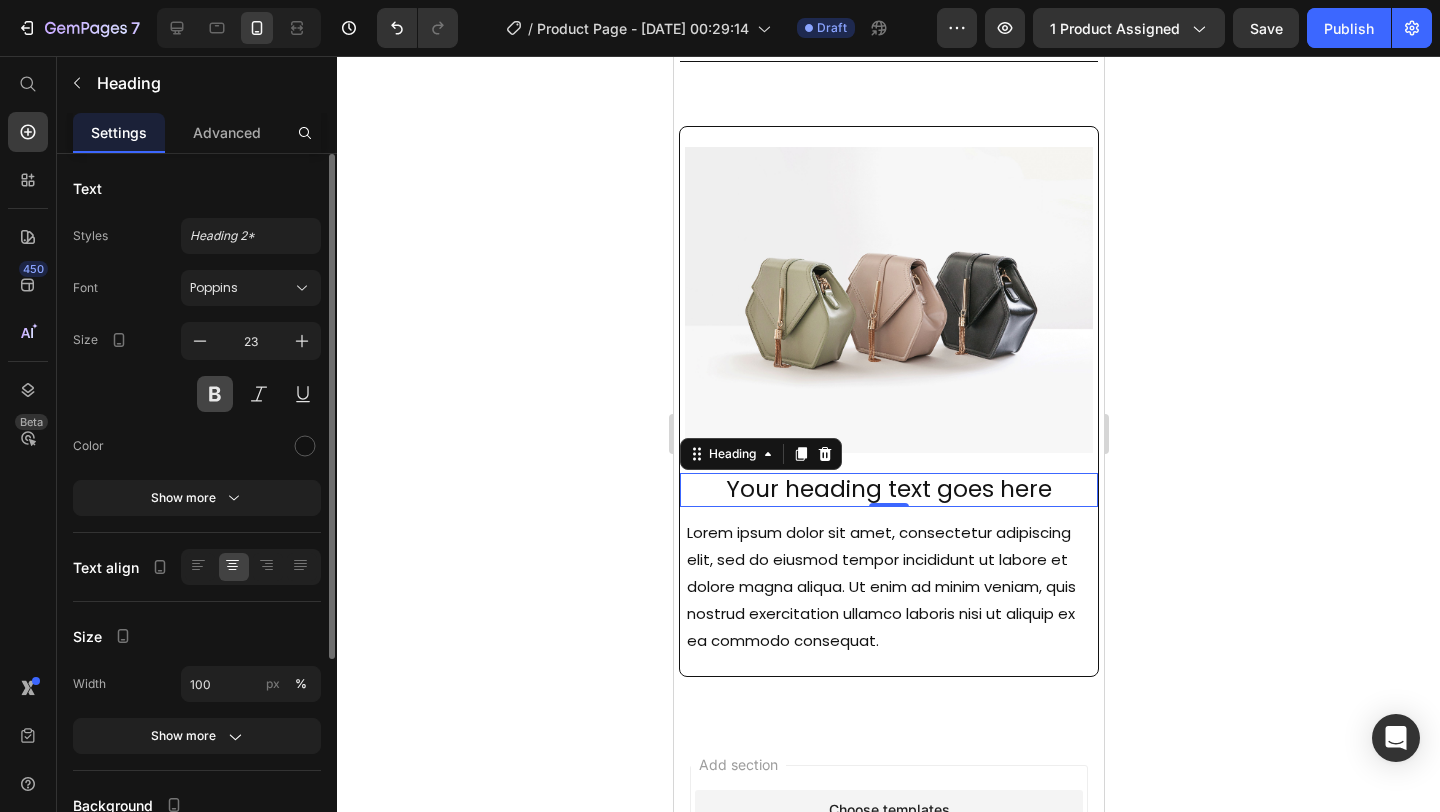 click at bounding box center [215, 394] 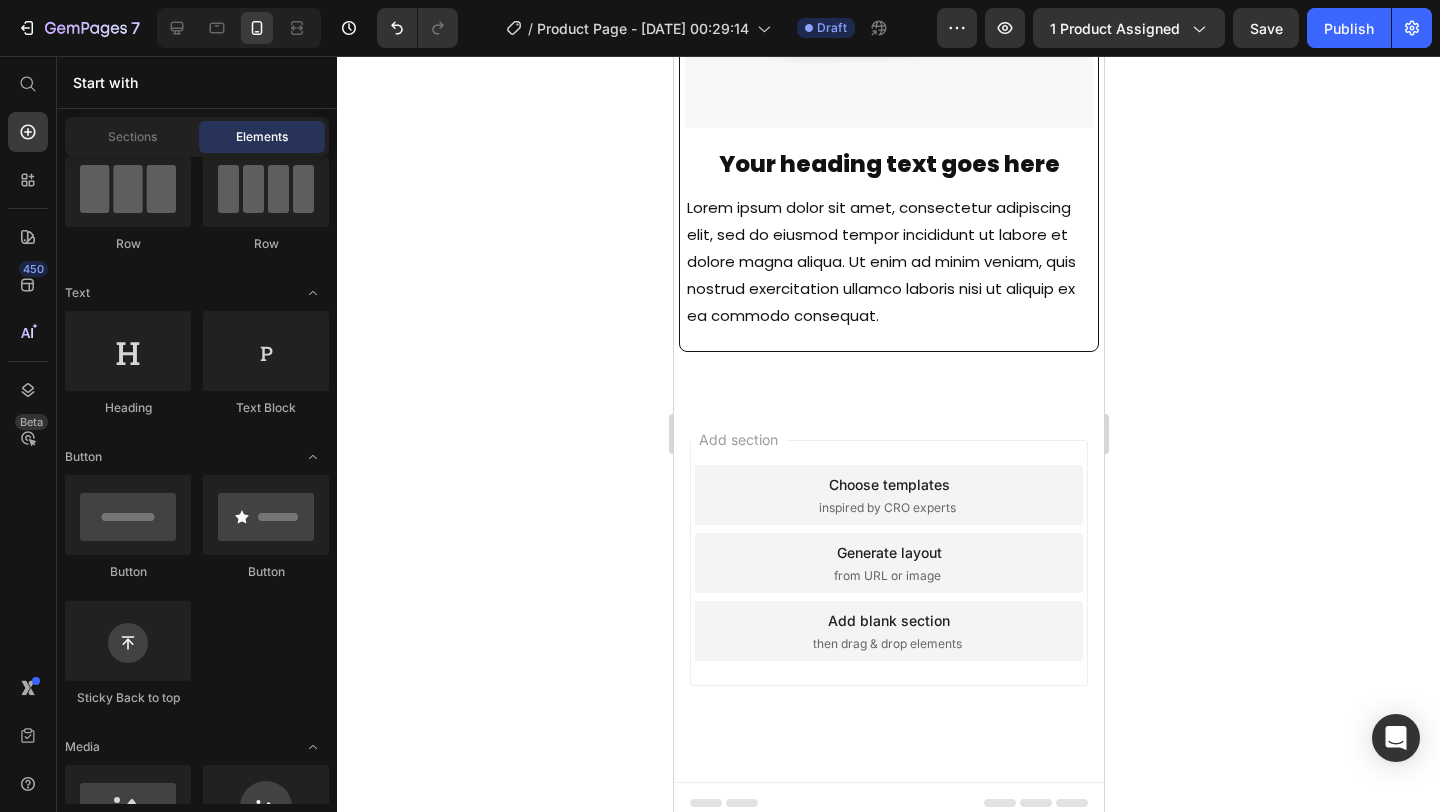 scroll, scrollTop: 1622, scrollLeft: 0, axis: vertical 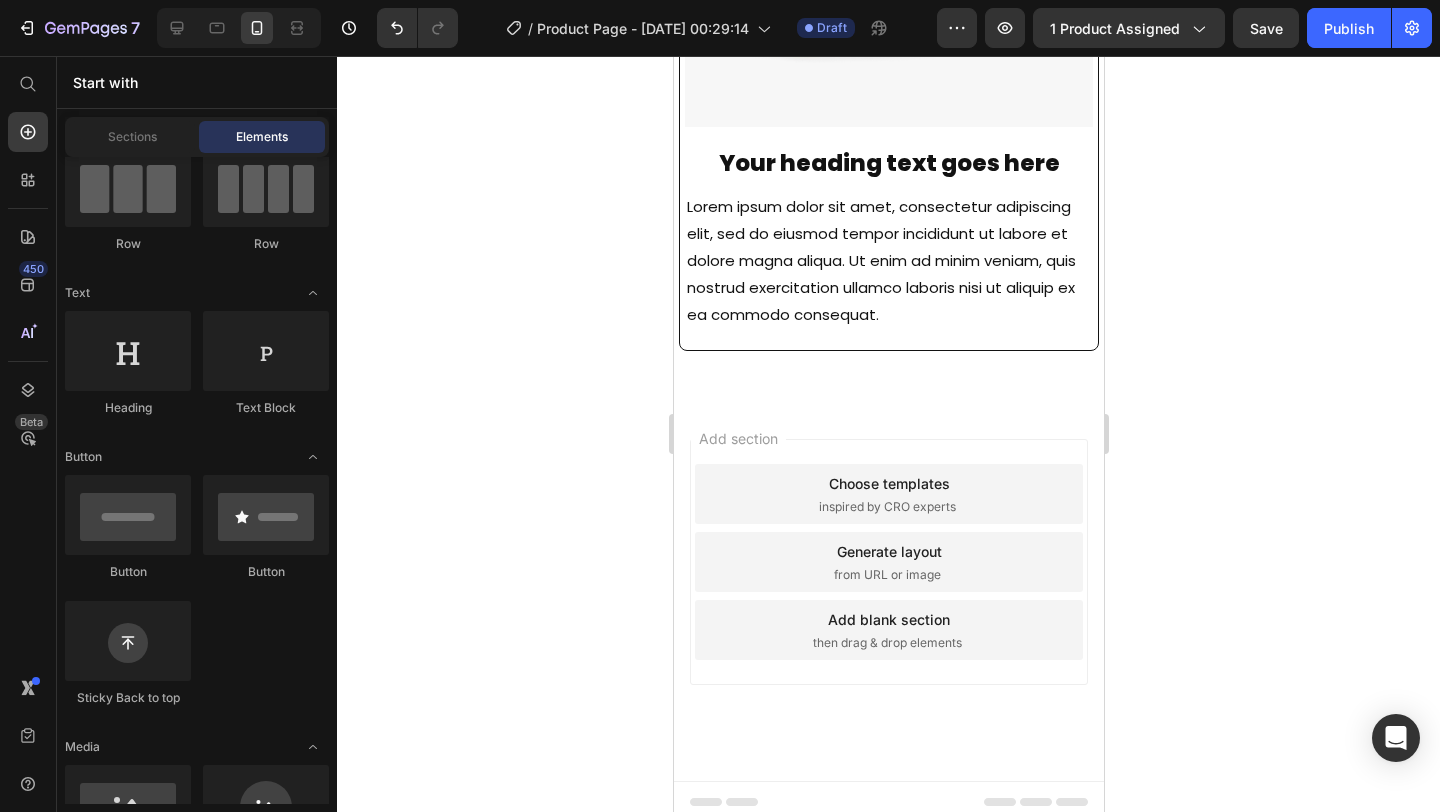 click on "Row
Row
Row
Row" 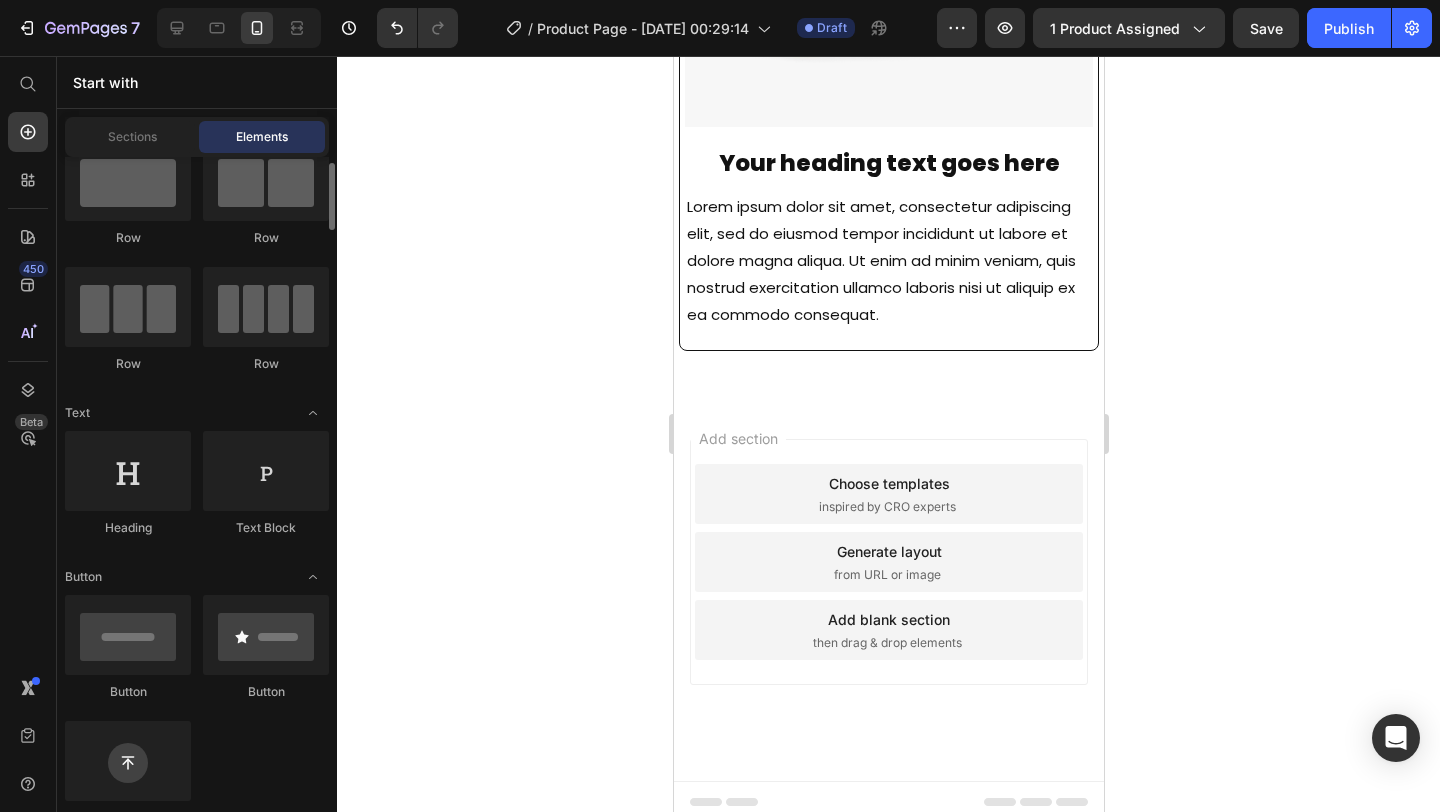 scroll, scrollTop: 0, scrollLeft: 0, axis: both 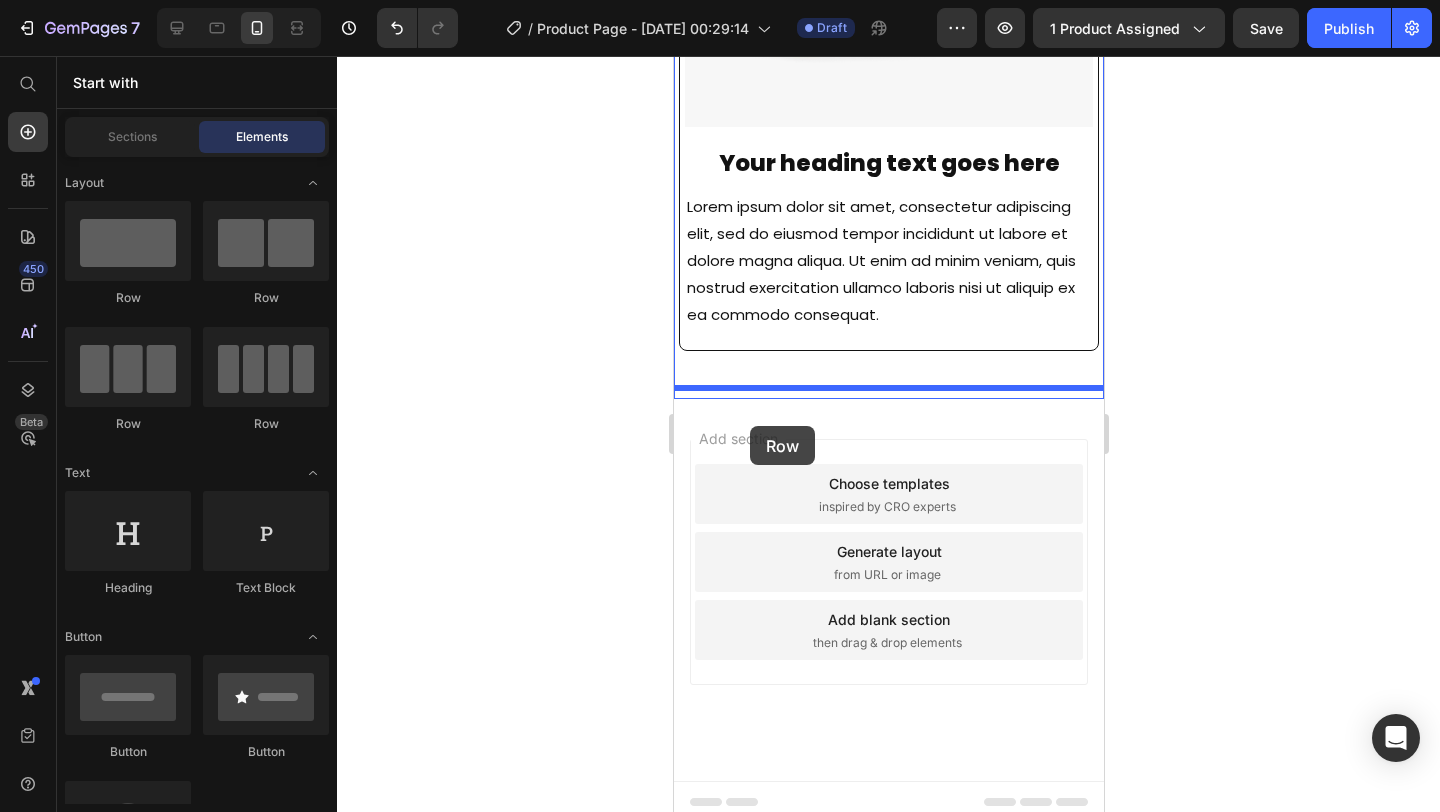 drag, startPoint x: 770, startPoint y: 307, endPoint x: 749, endPoint y: 424, distance: 118.869675 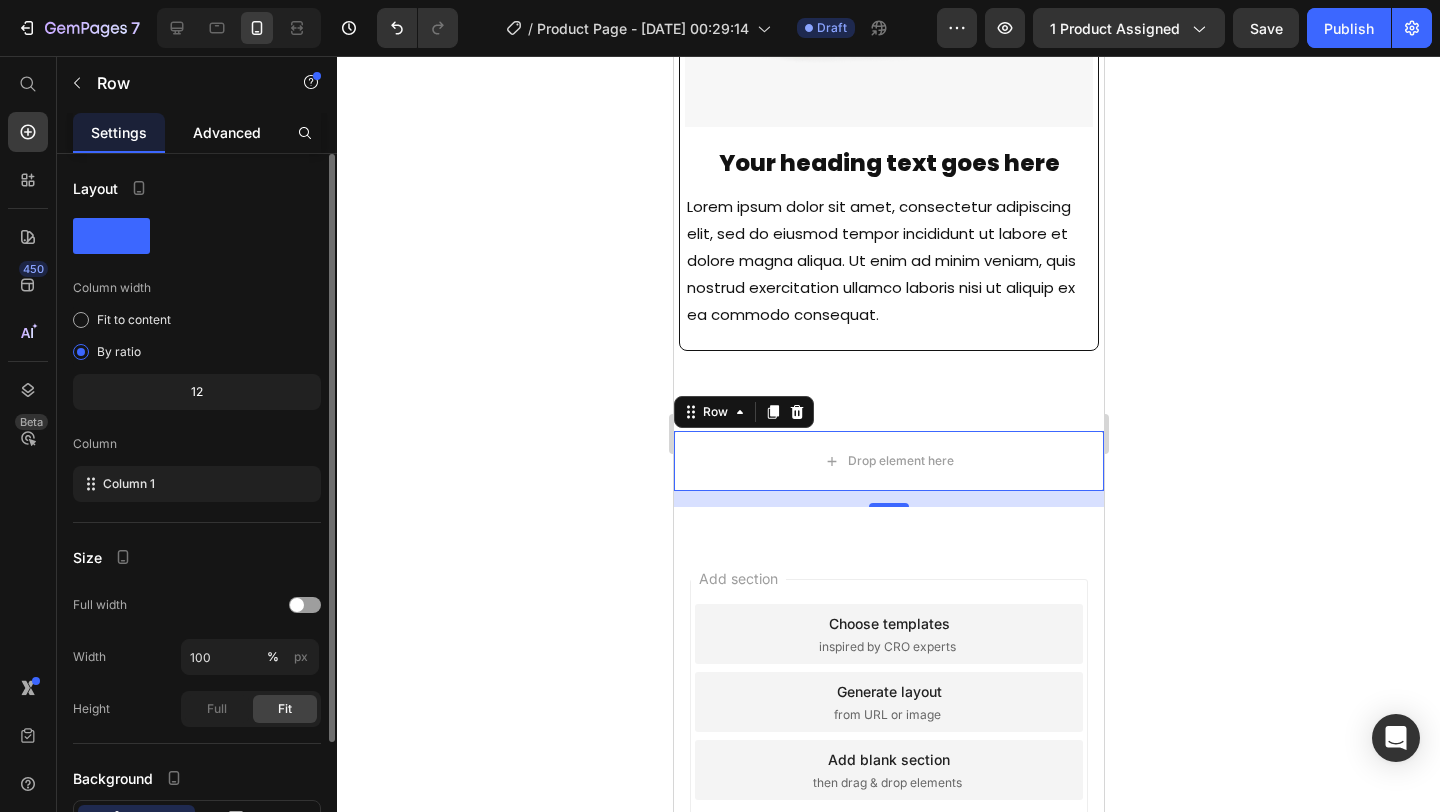 click on "Advanced" at bounding box center [227, 132] 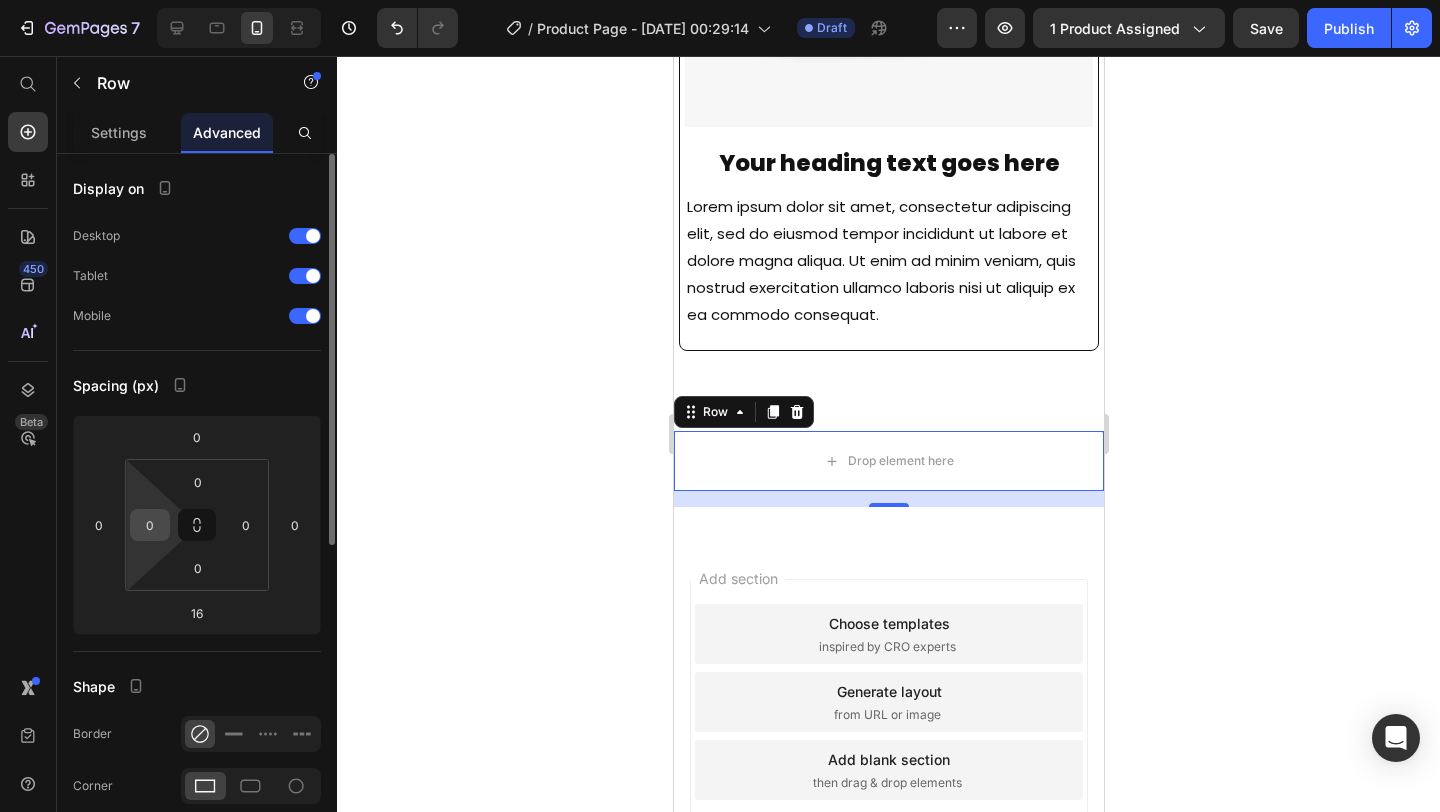 click on "0" at bounding box center (150, 525) 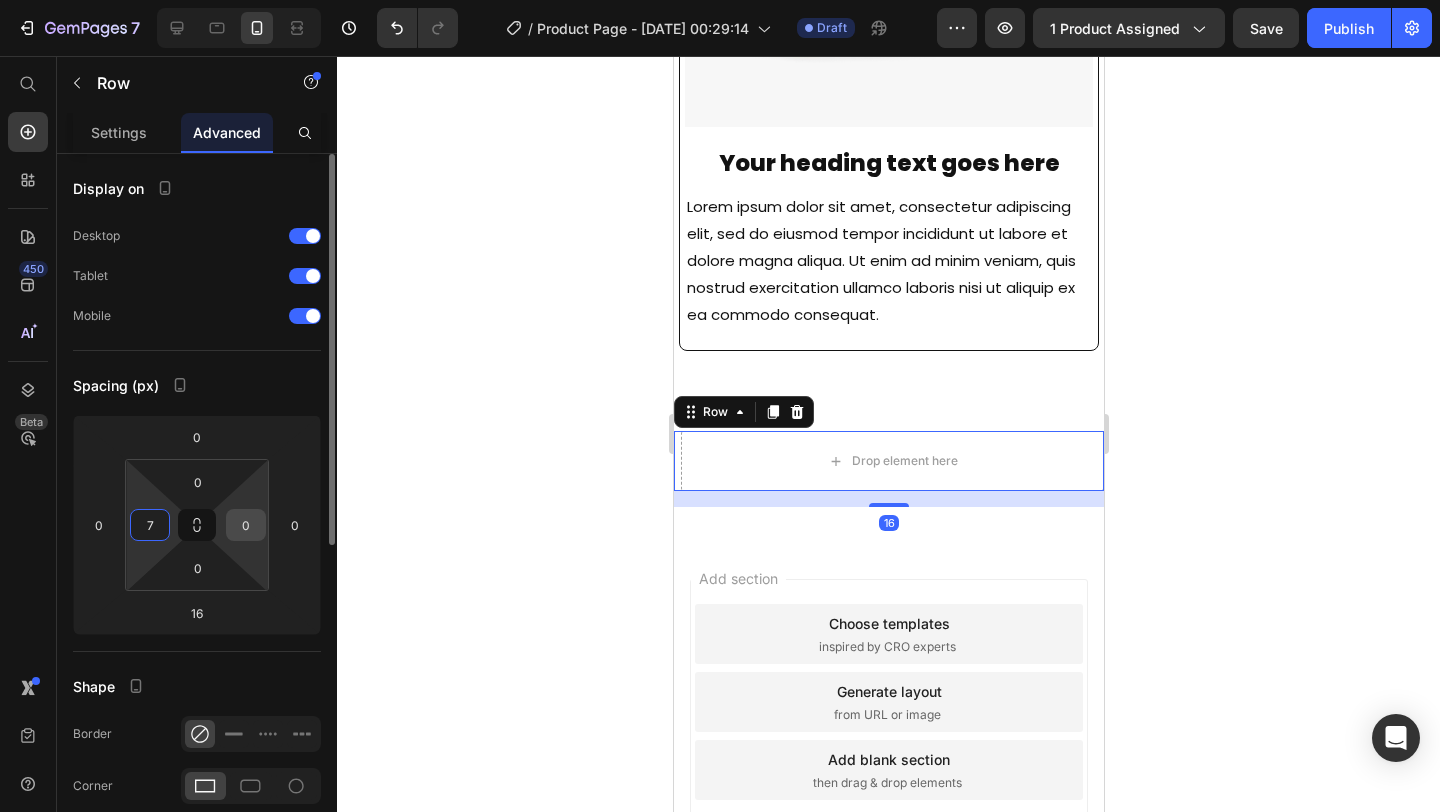 type on "7" 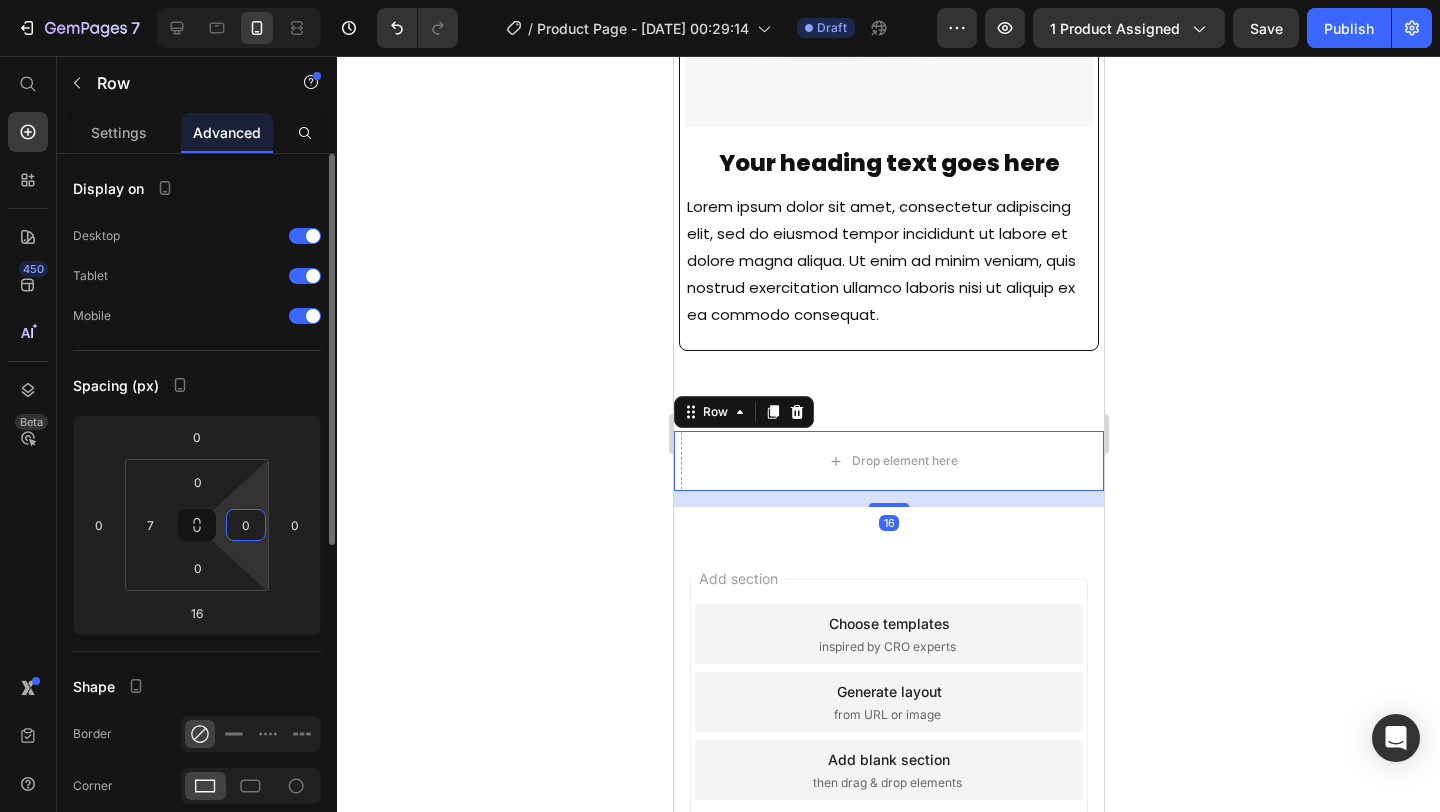 click on "0" at bounding box center [246, 525] 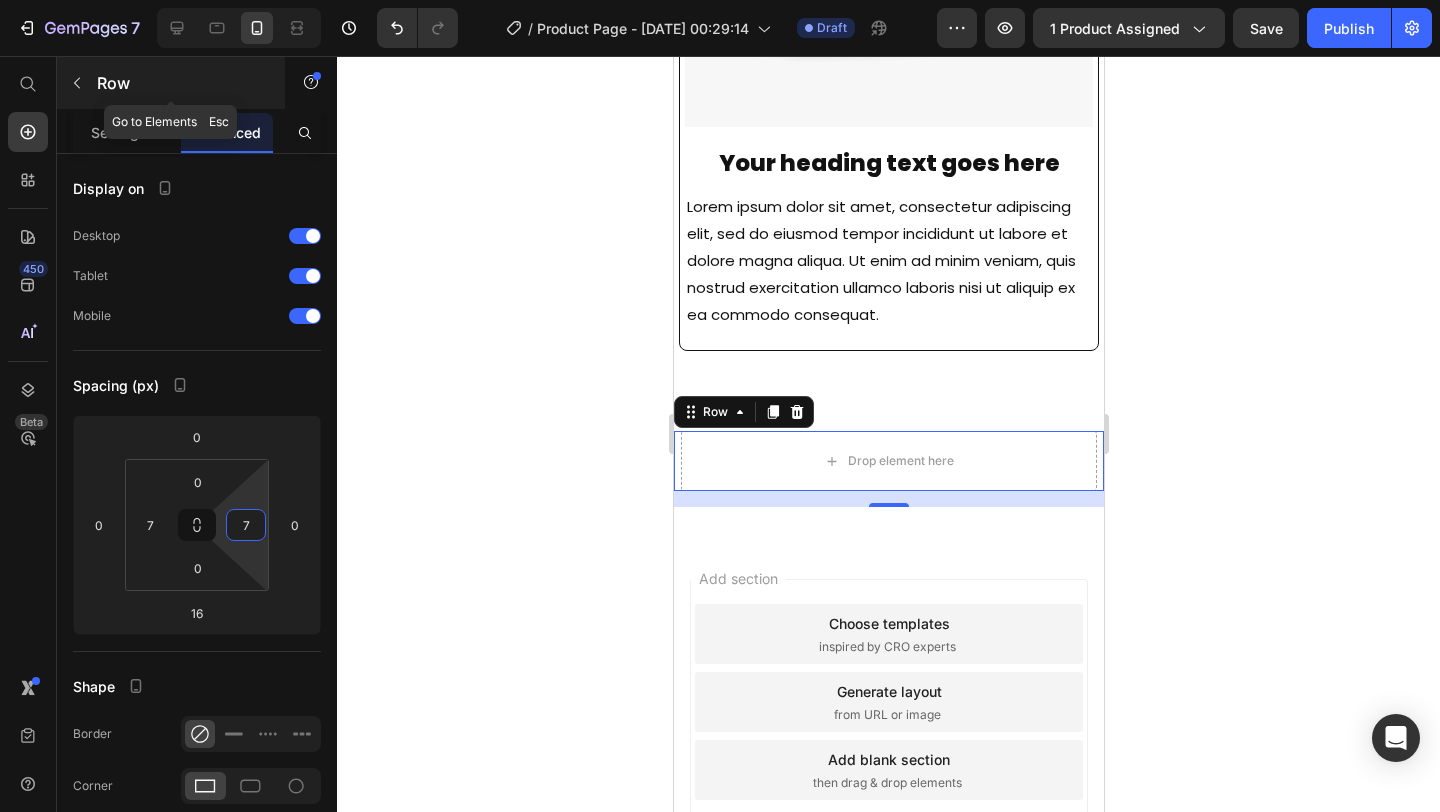 type on "7" 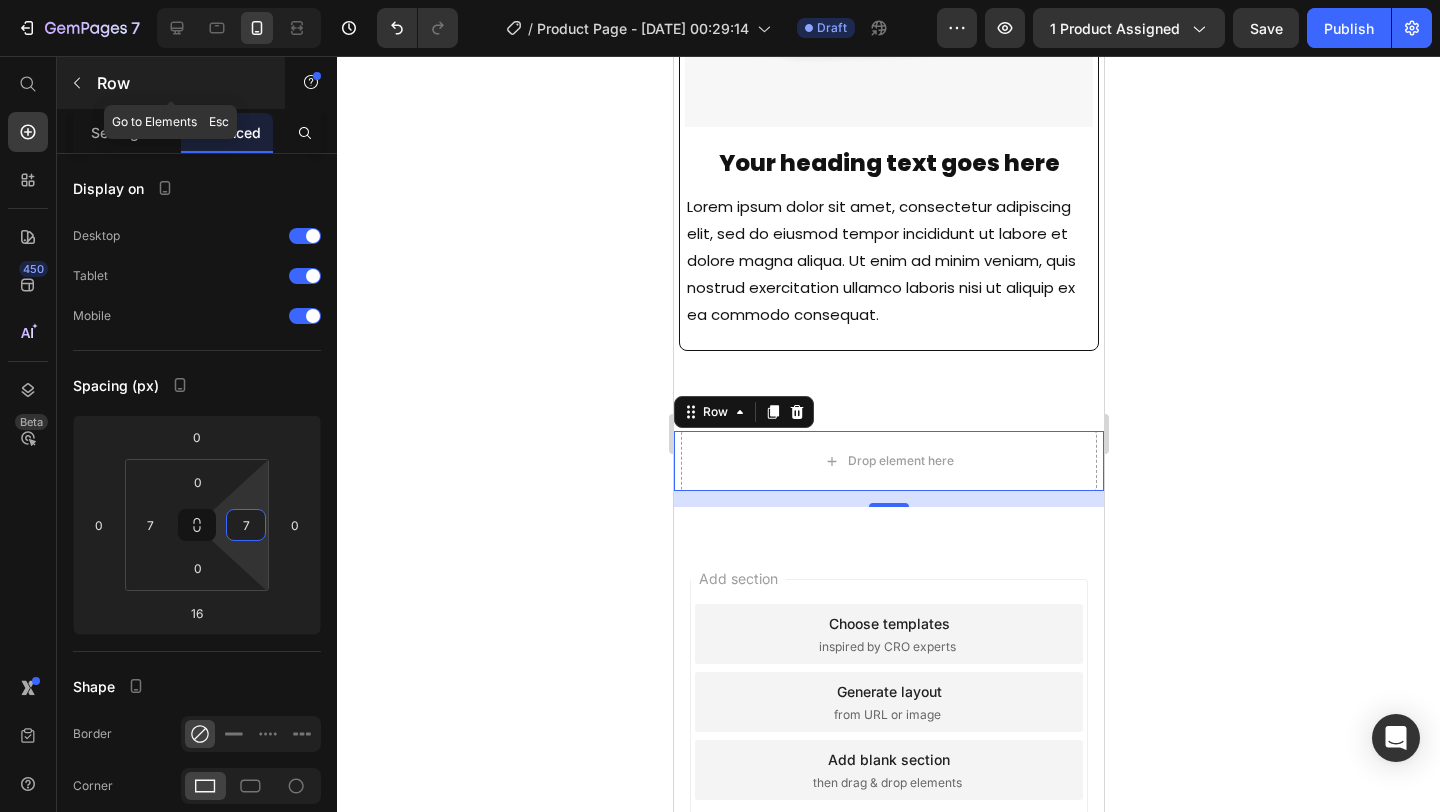 click 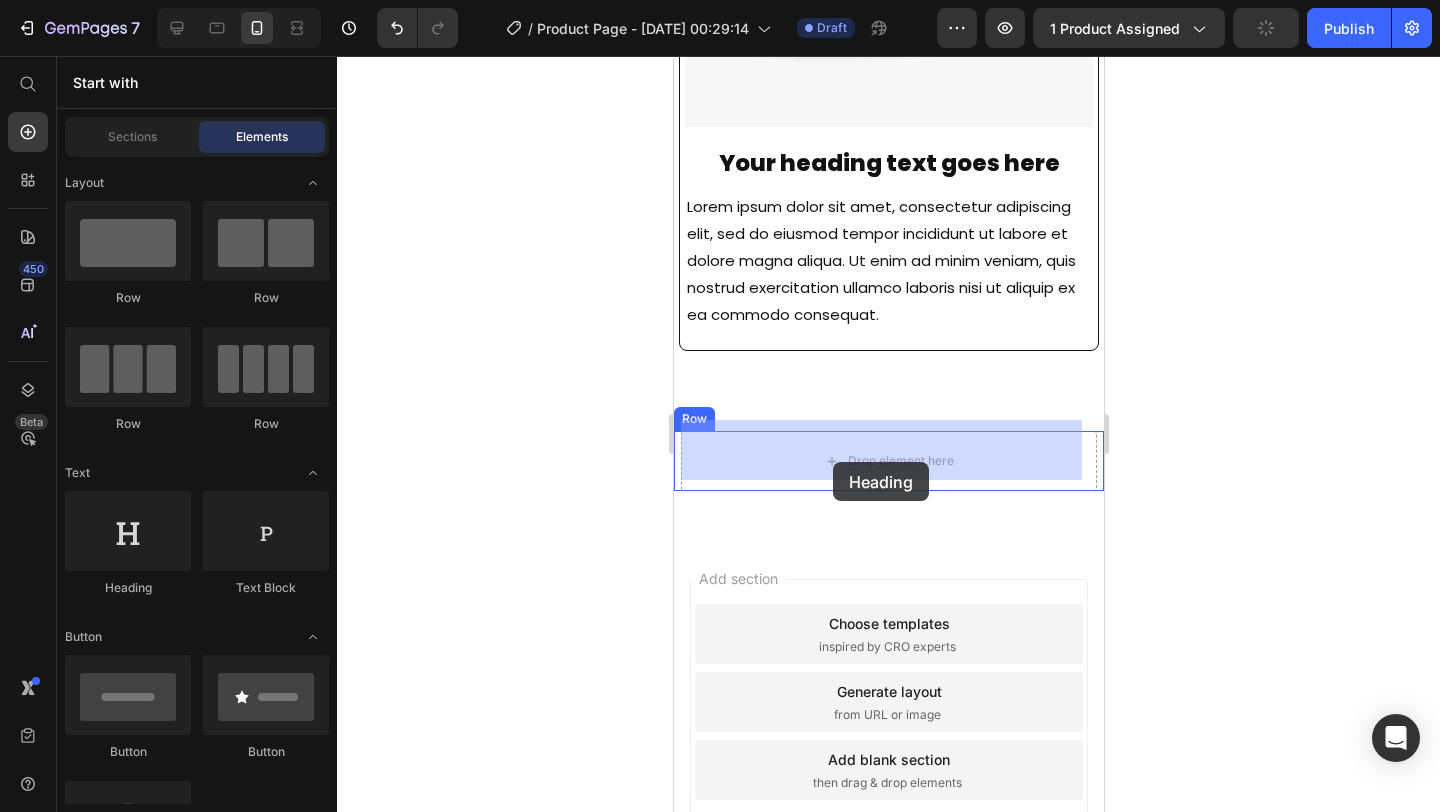 drag, startPoint x: 816, startPoint y: 581, endPoint x: 832, endPoint y: 462, distance: 120.070816 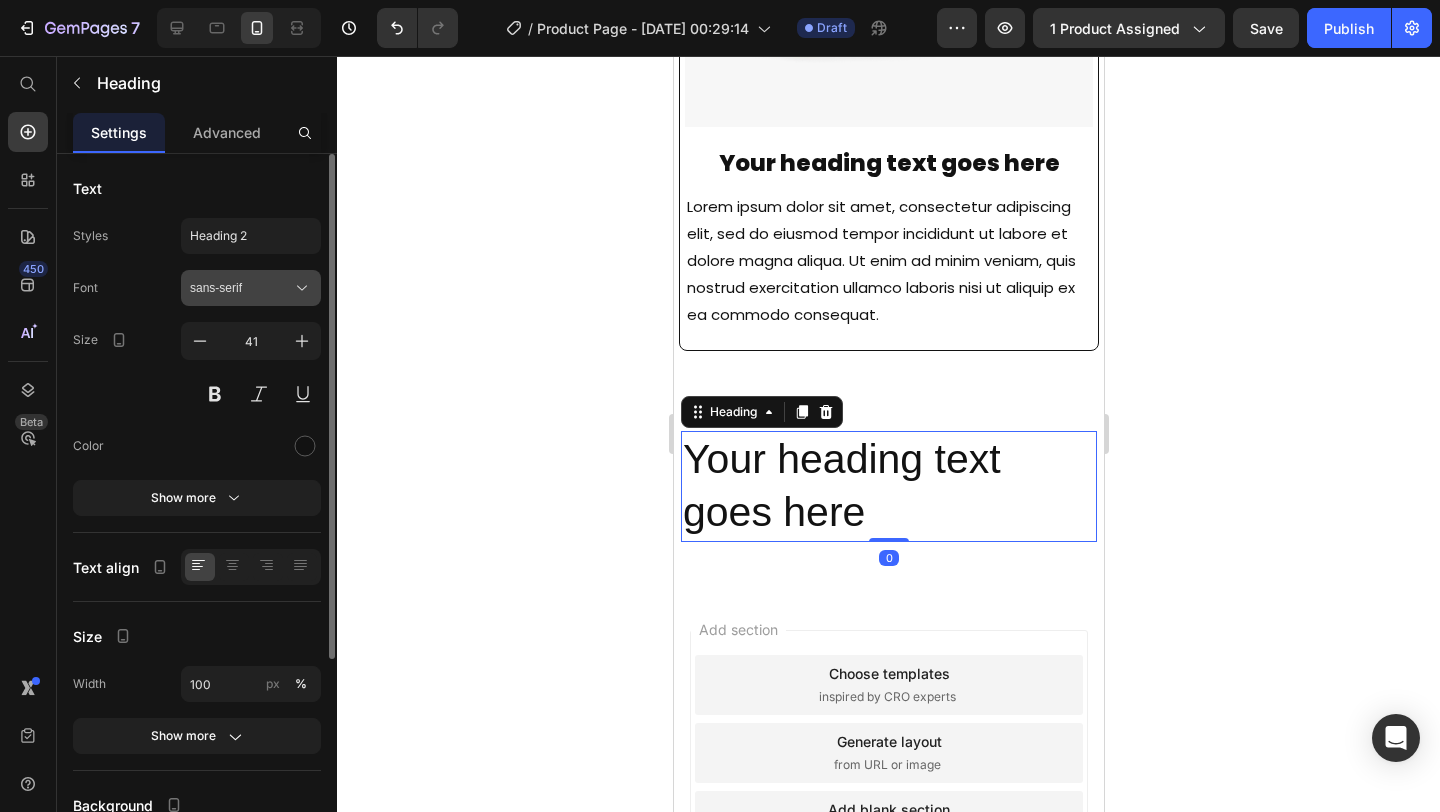 click on "sans-serif" at bounding box center (241, 288) 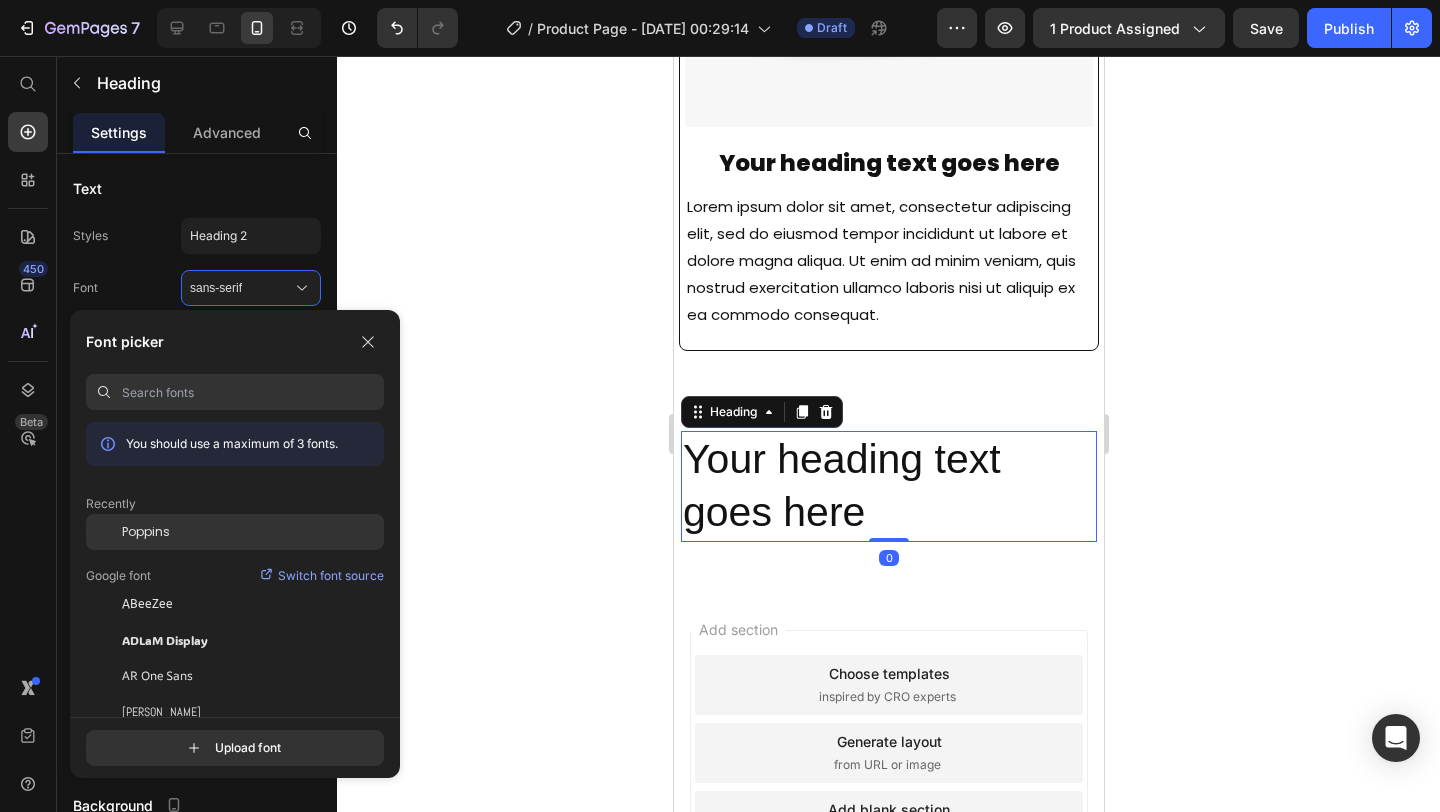 click on "Poppins" at bounding box center (146, 532) 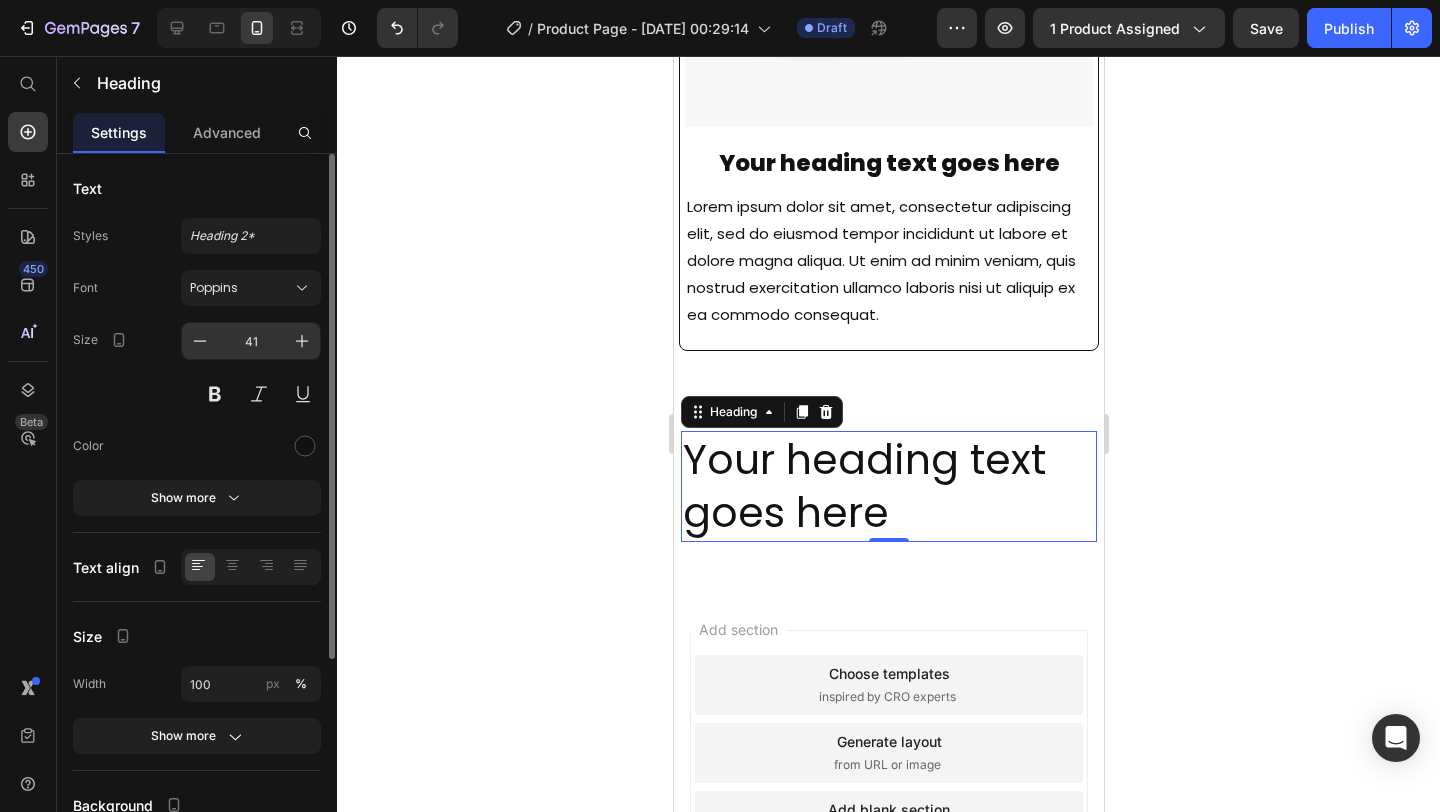 click on "41" at bounding box center [251, 341] 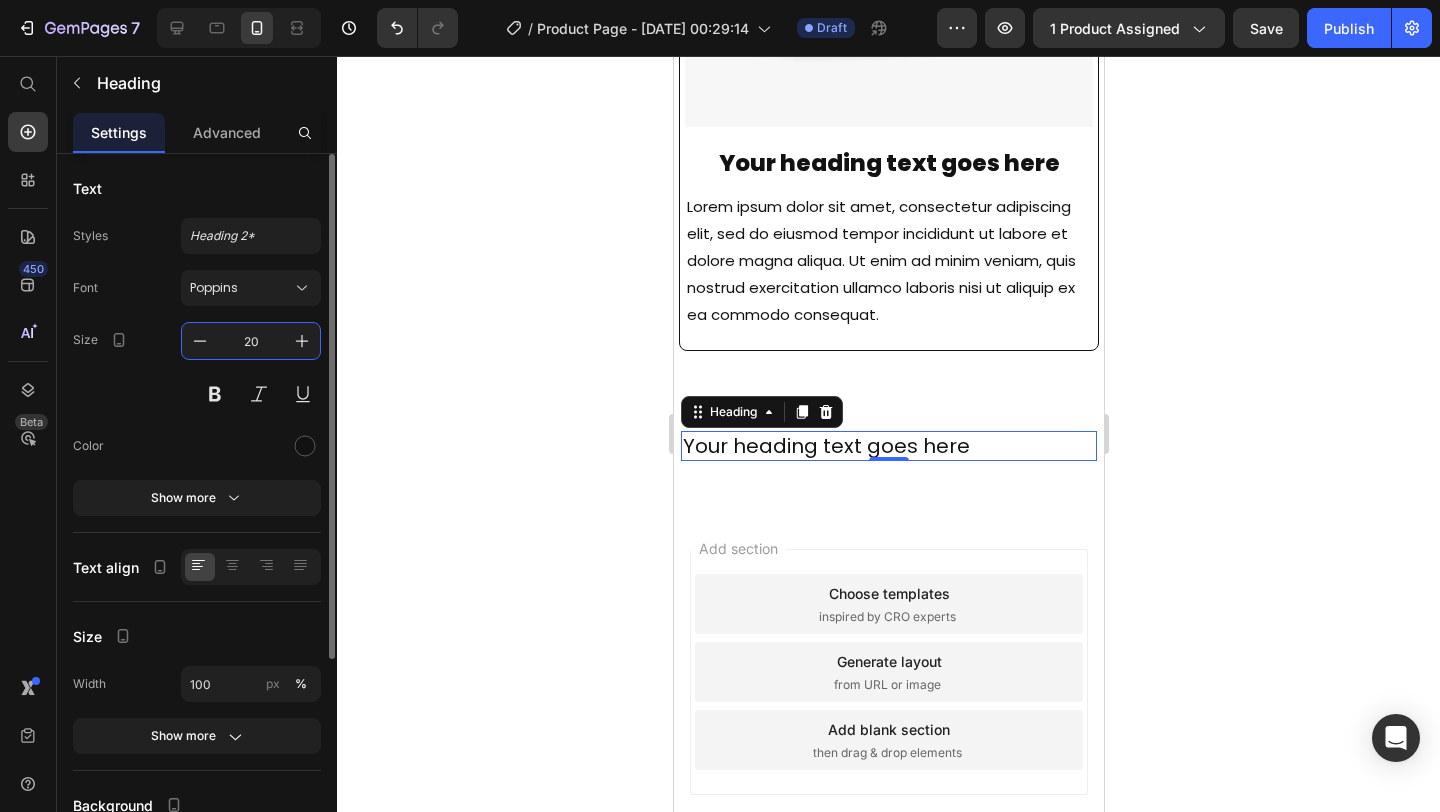 type on "20" 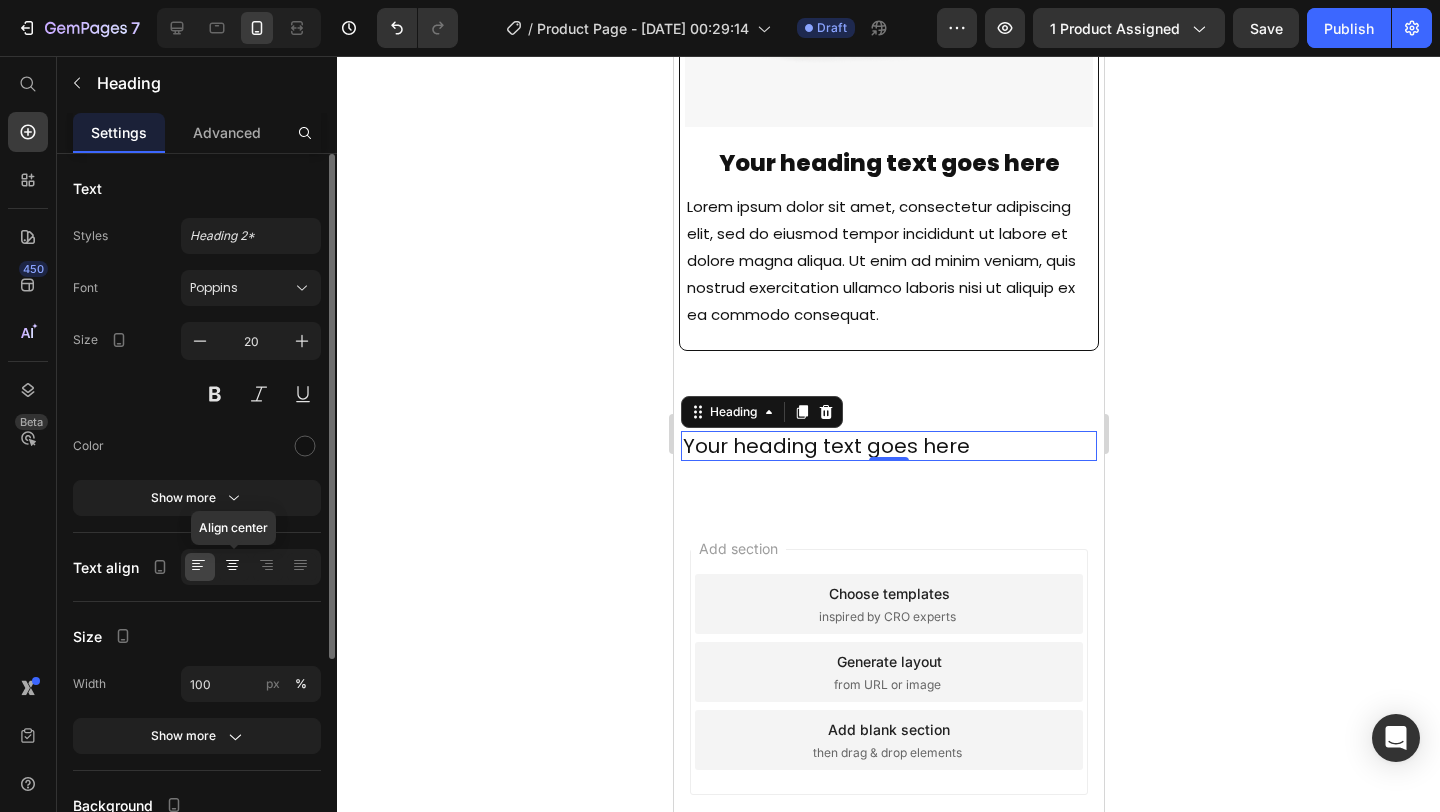 click 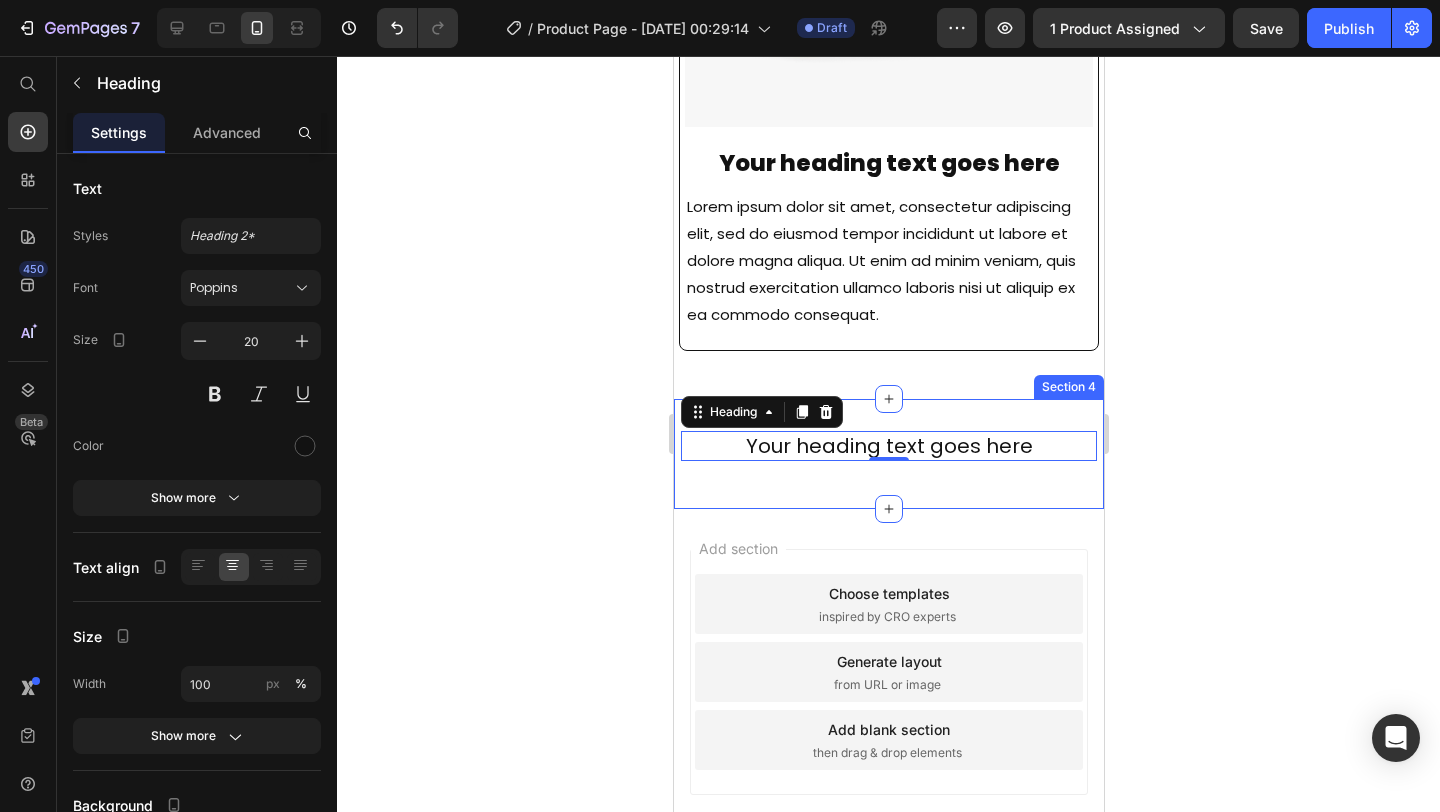 click on "Your heading text goes here Heading   0 Row Section 4" at bounding box center [888, 454] 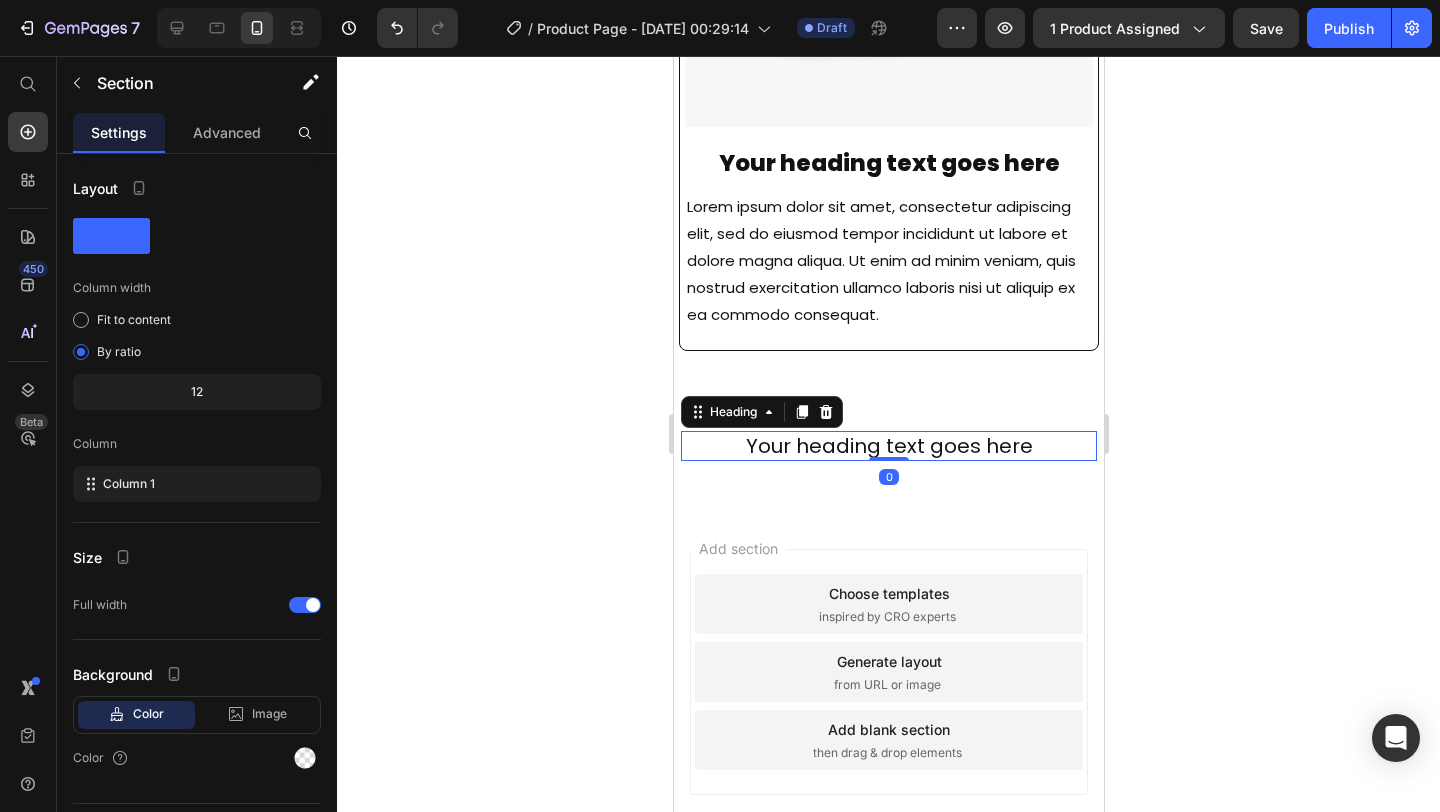 click on "Your heading text goes here" at bounding box center (888, 446) 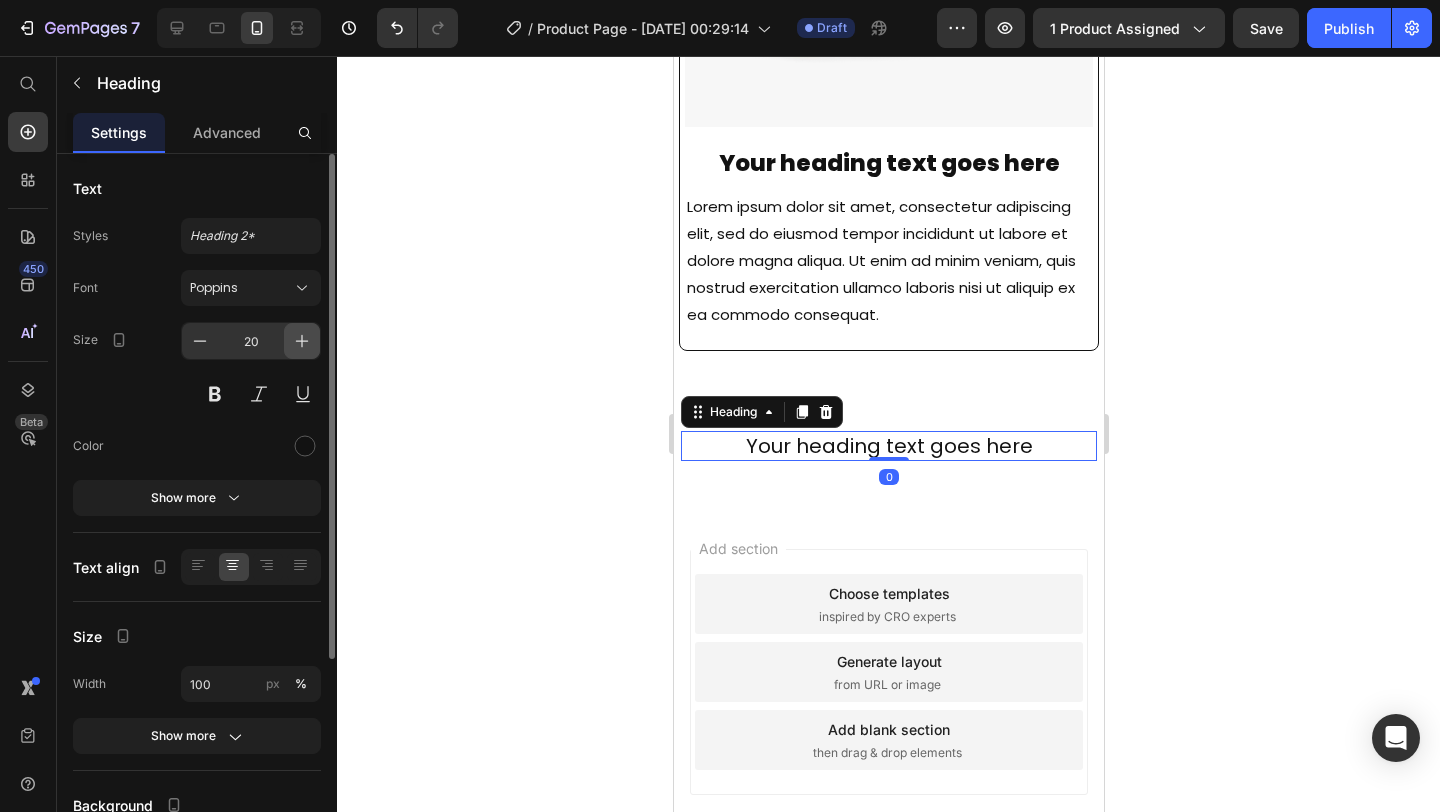 click 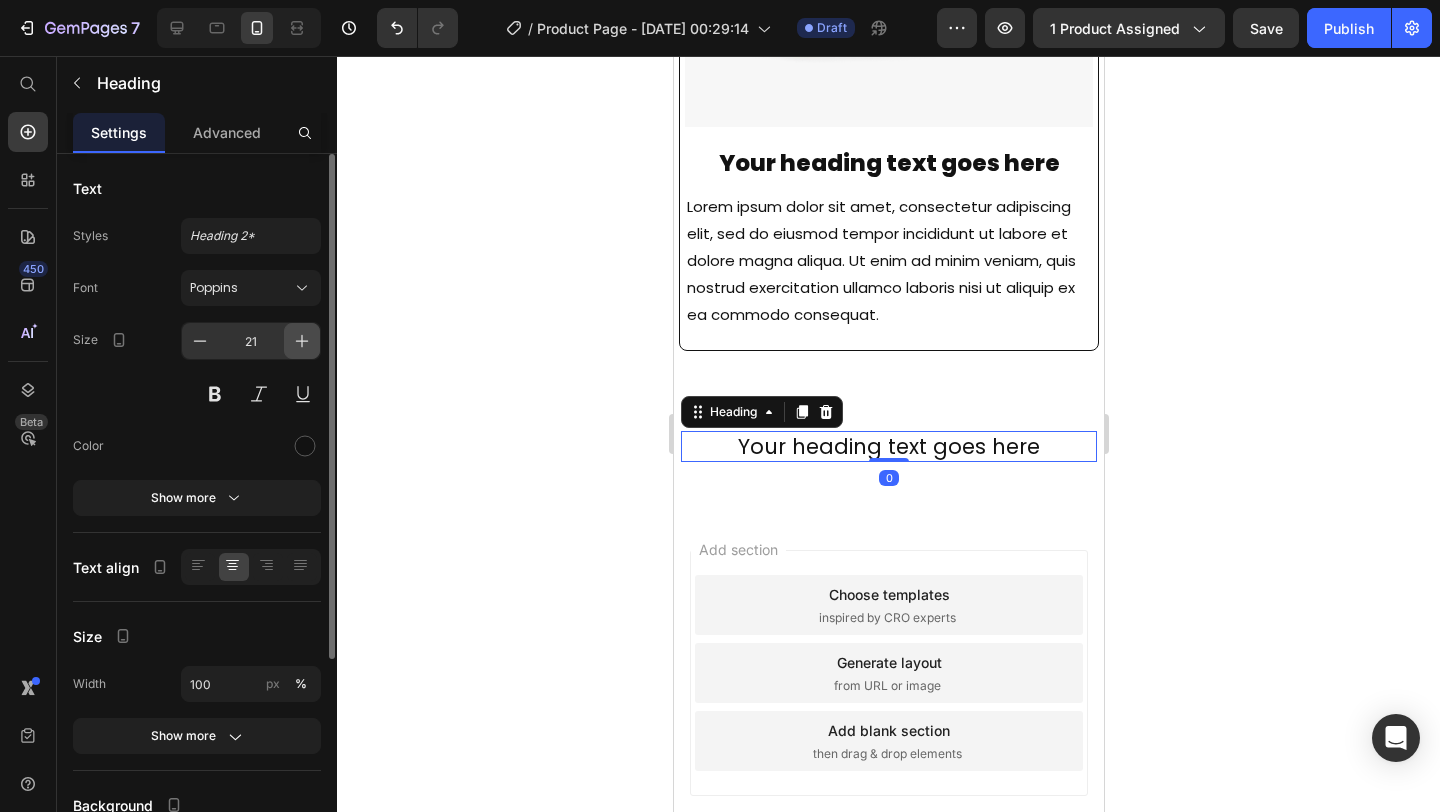 click 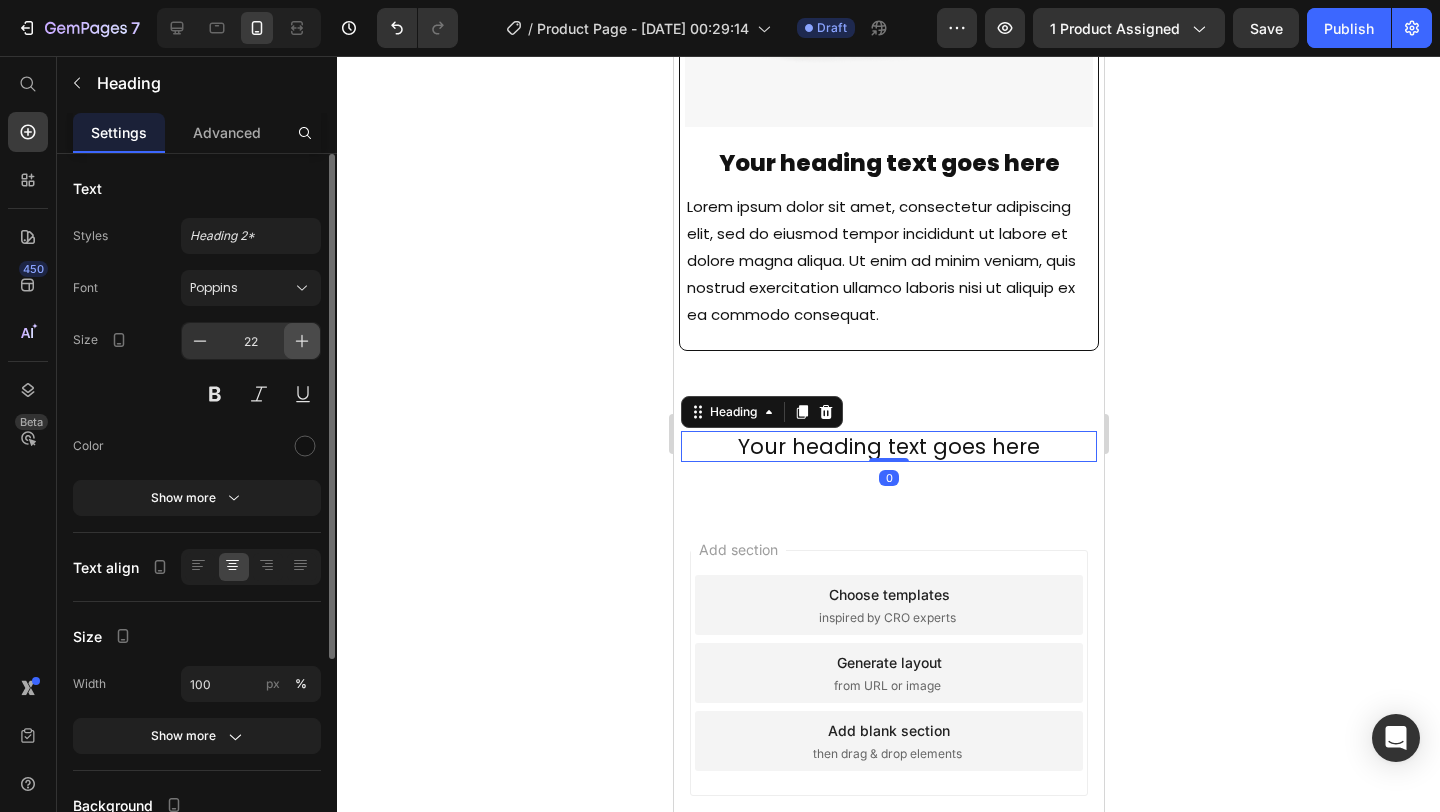 click 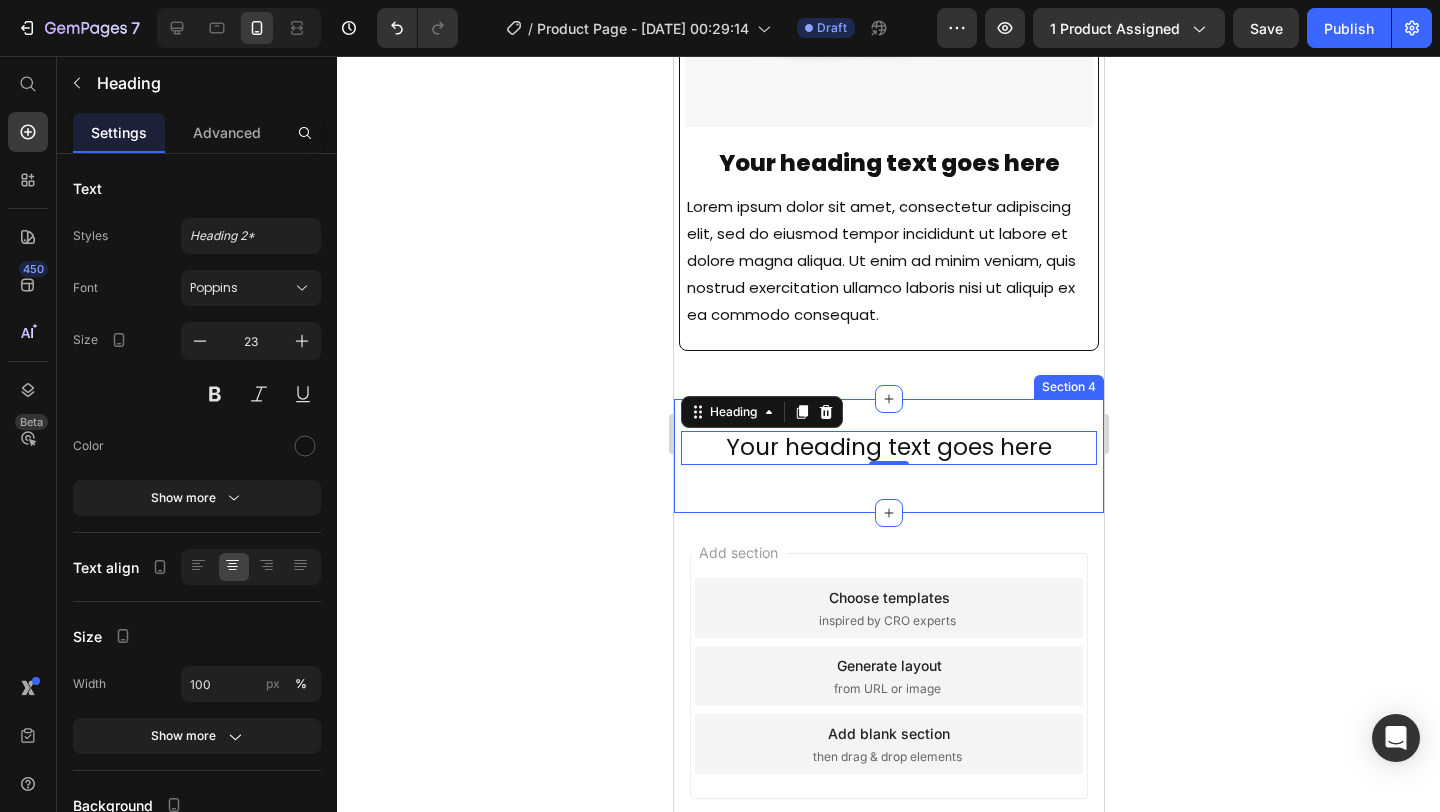 click on "Your heading text goes here Heading   0 Row Section 4" at bounding box center [888, 456] 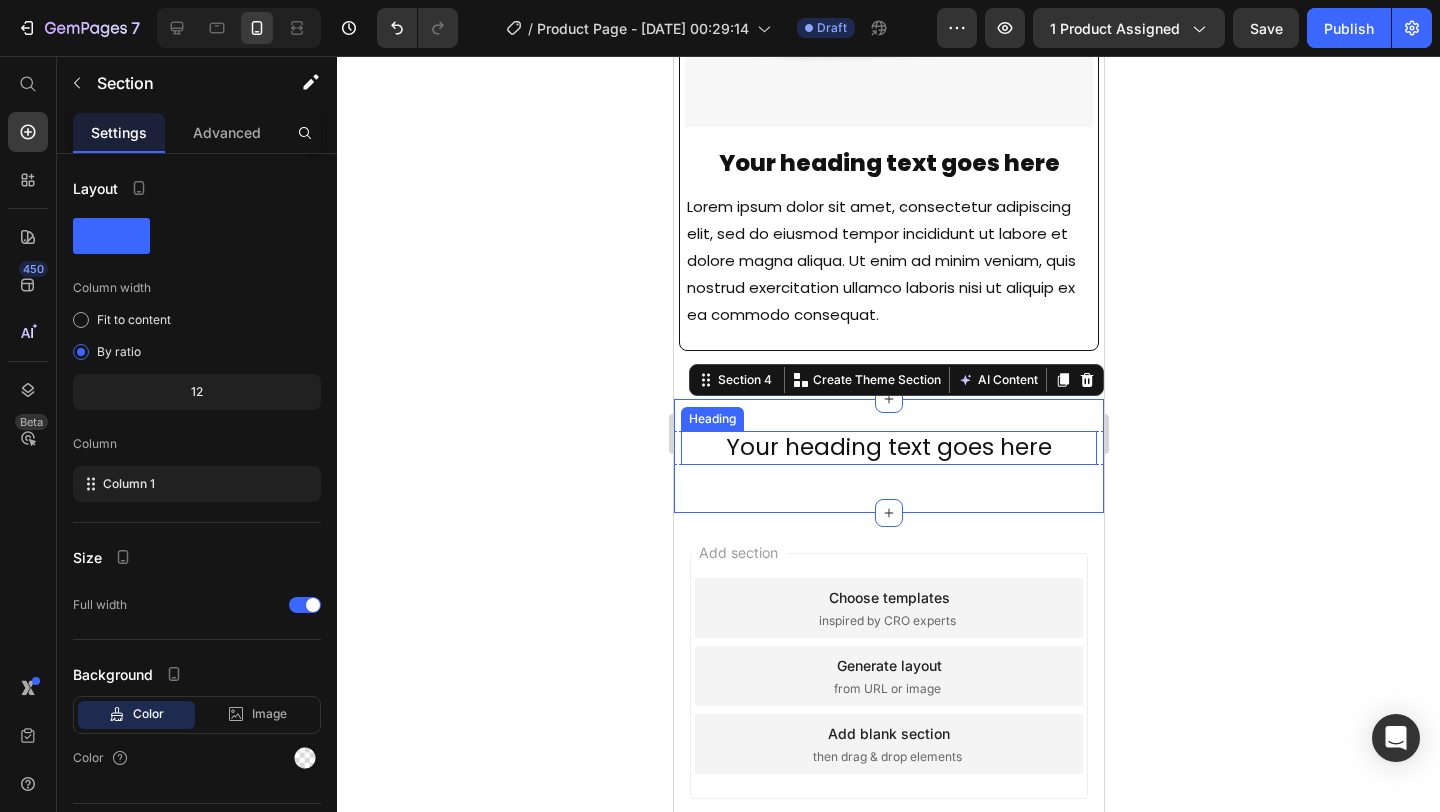click on "Your heading text goes here" at bounding box center [888, 448] 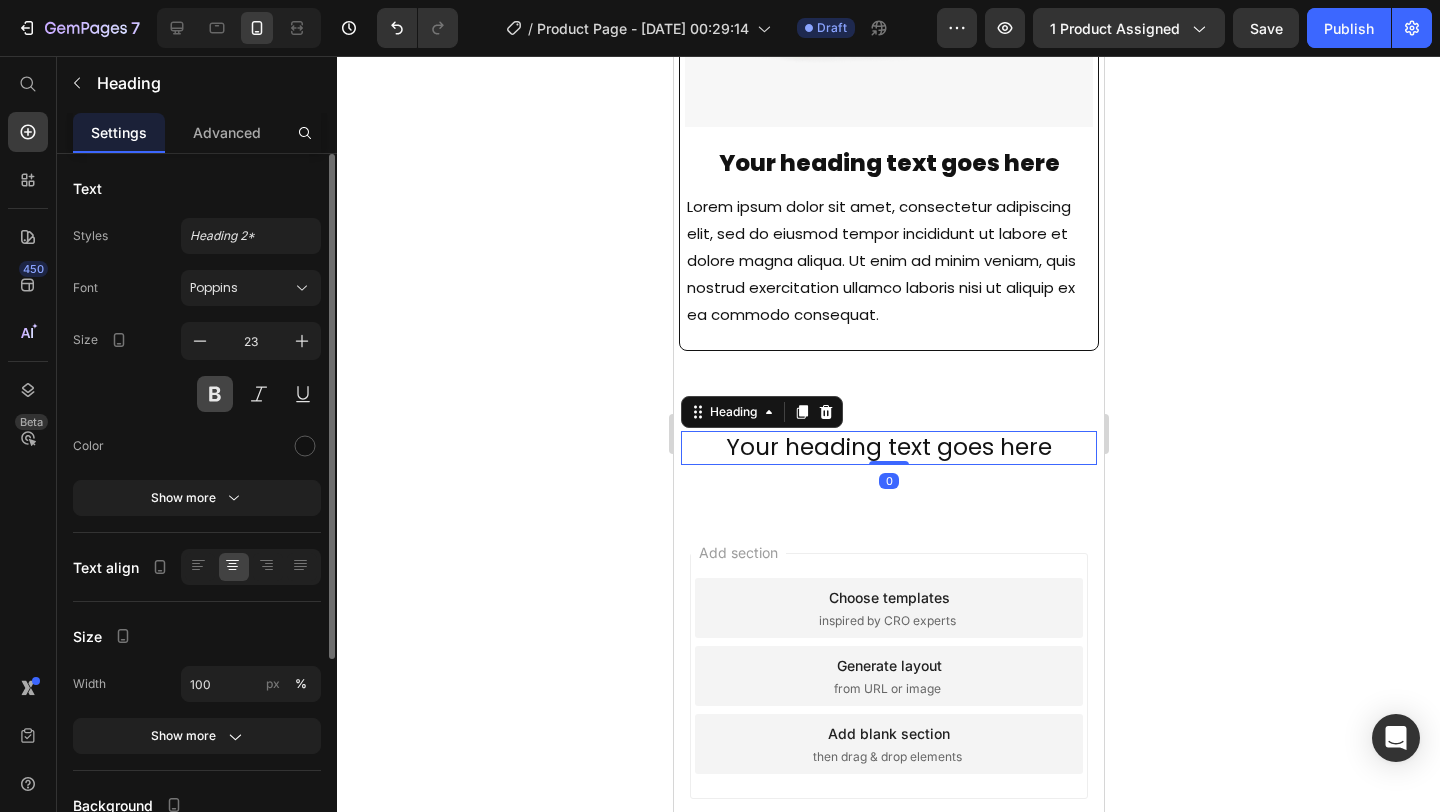 click at bounding box center [215, 394] 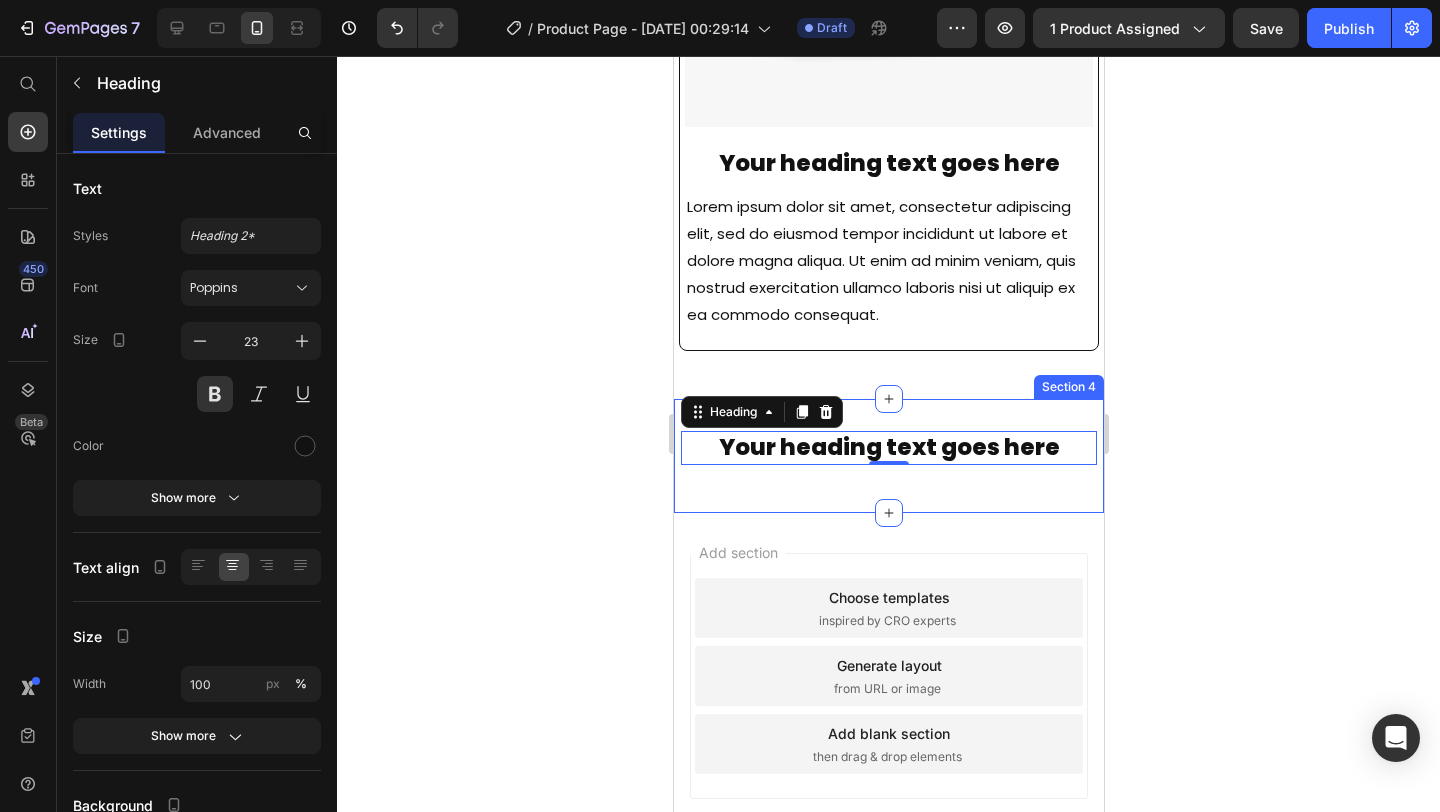 click on "Your heading text goes here Heading   0 Row Section 4" at bounding box center [888, 456] 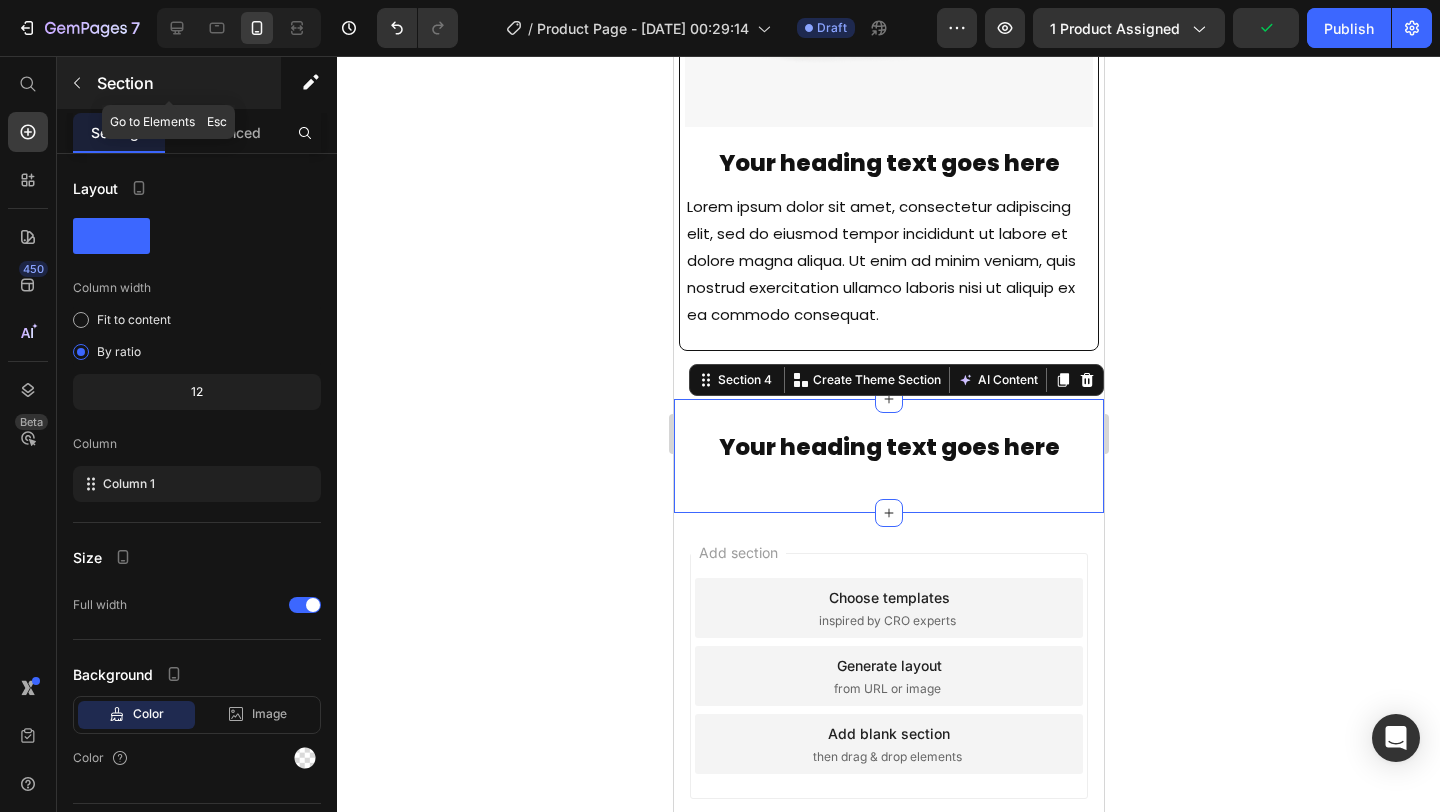 click 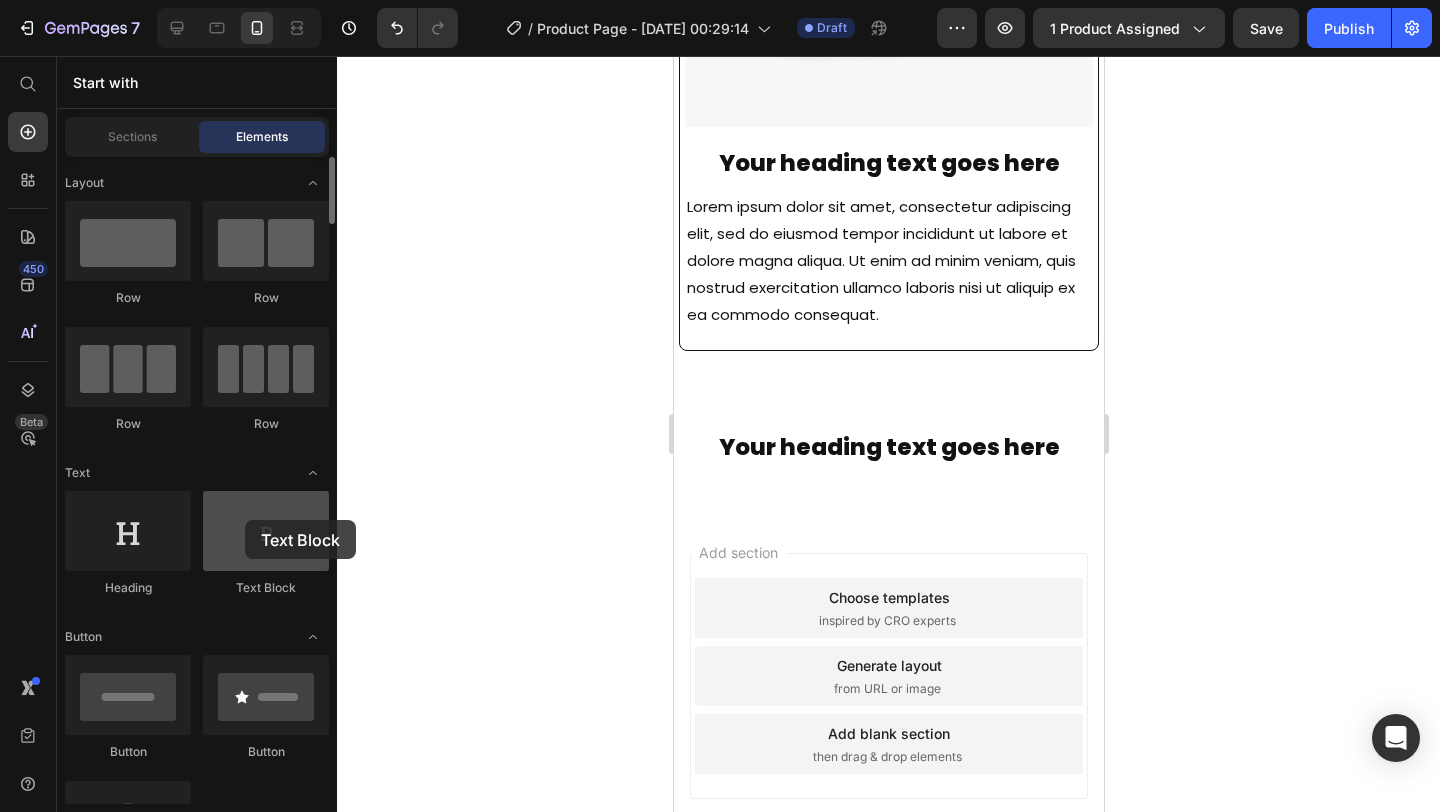 click at bounding box center (266, 531) 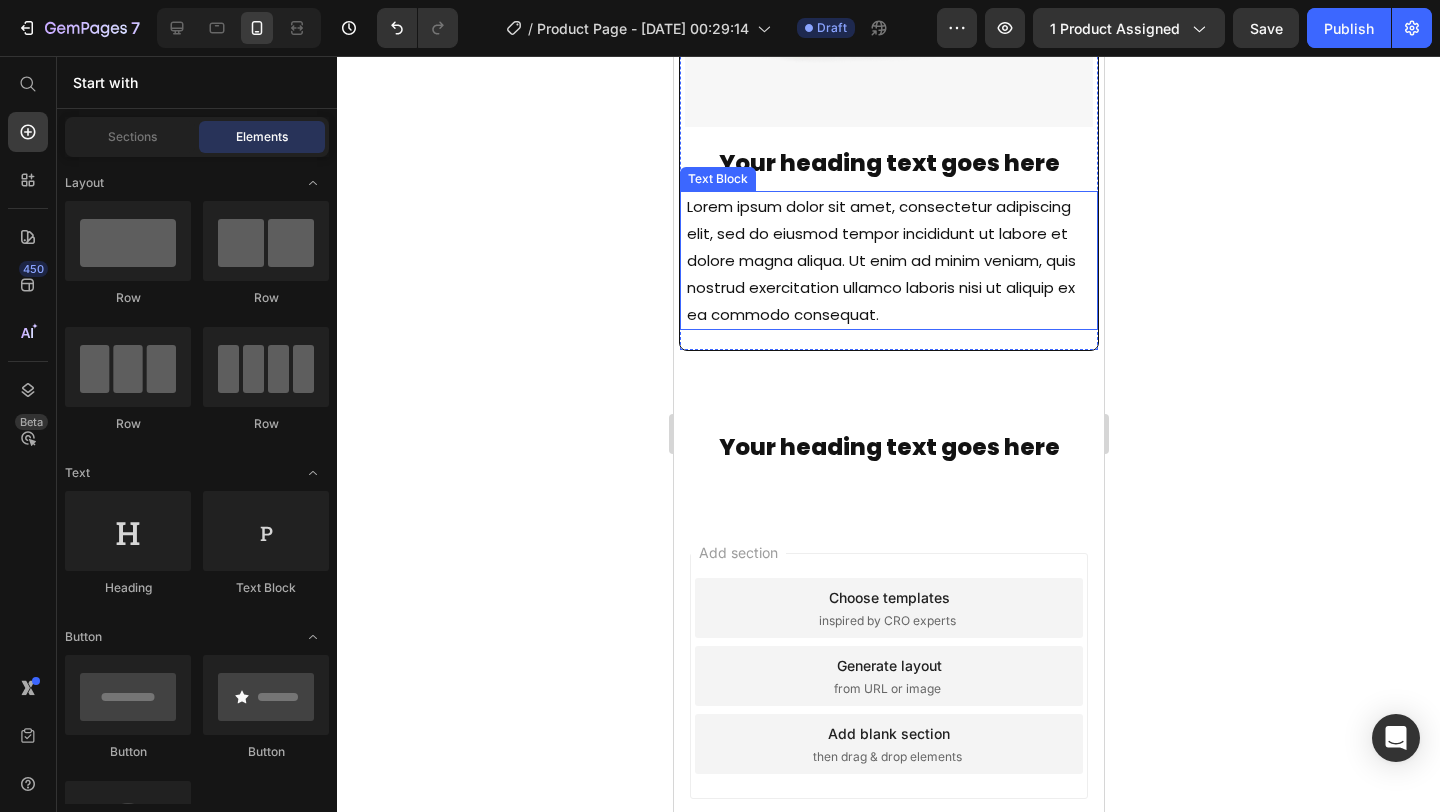 click on "Lorem ipsum dolor sit amet, consectetur adipiscing elit, sed do eiusmod tempor incididunt ut labore et dolore magna aliqua. Ut enim ad minim veniam, quis nostrud exercitation ullamco laboris nisi ut aliquip ex ea commodo consequat." at bounding box center [888, 260] 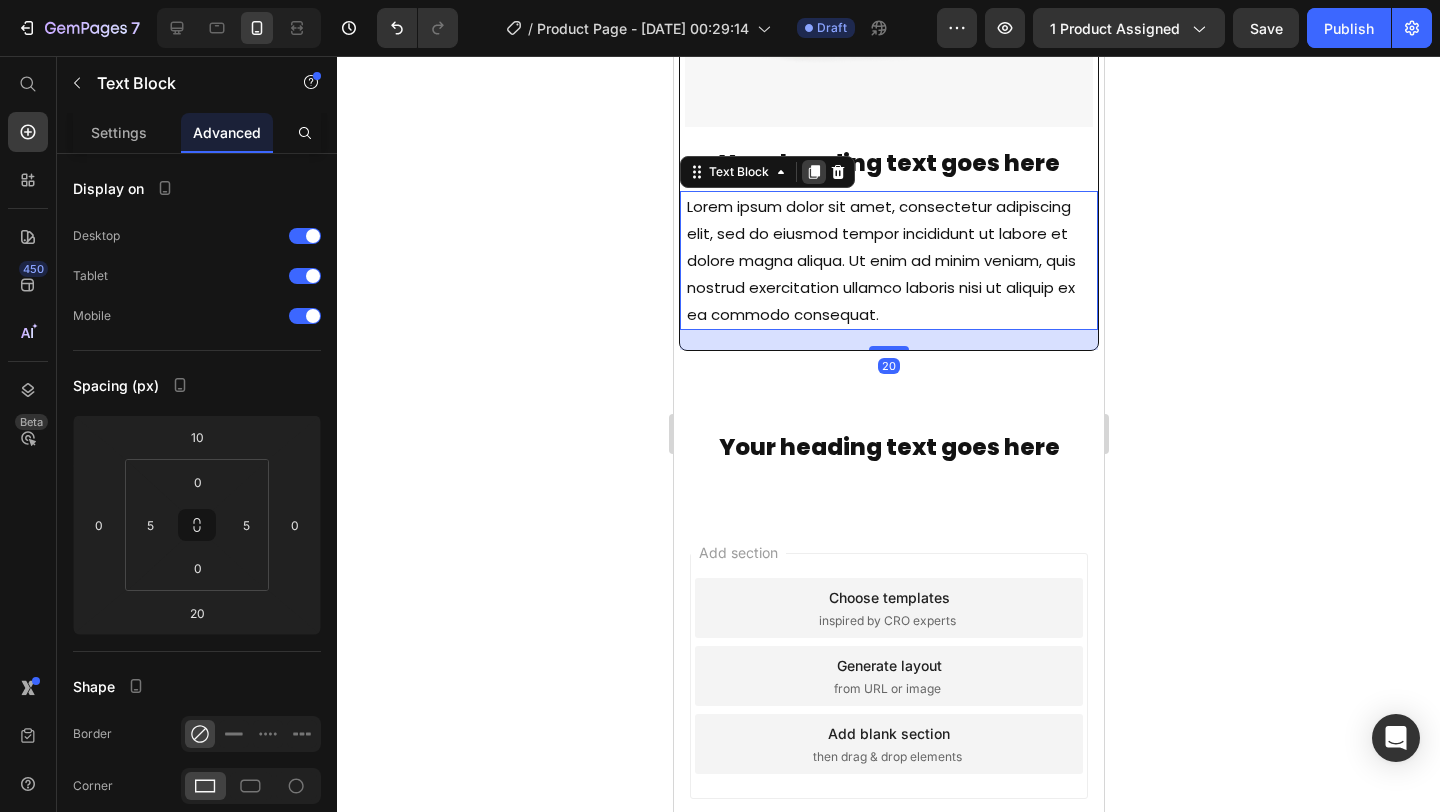 click 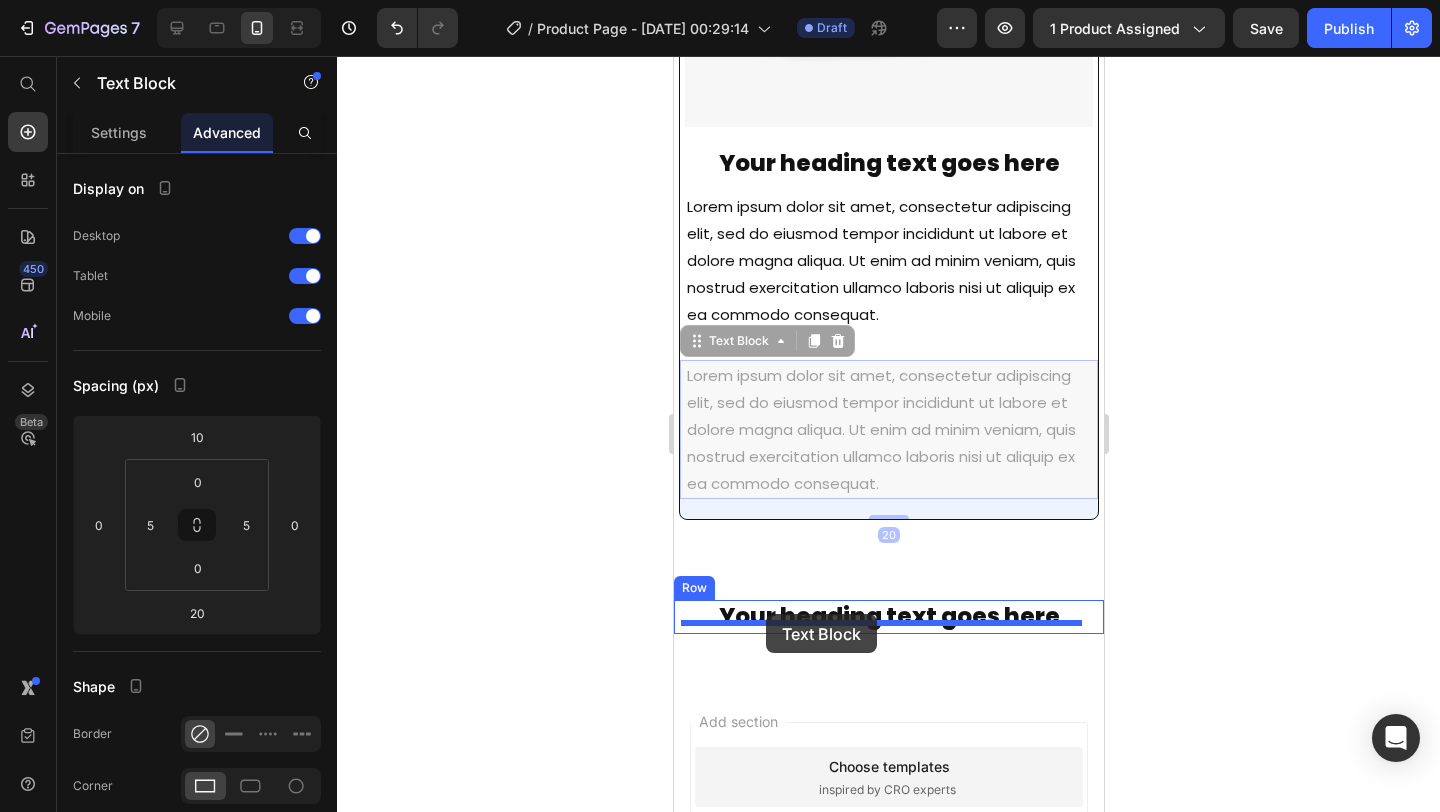 drag, startPoint x: 731, startPoint y: 327, endPoint x: 765, endPoint y: 614, distance: 289.00693 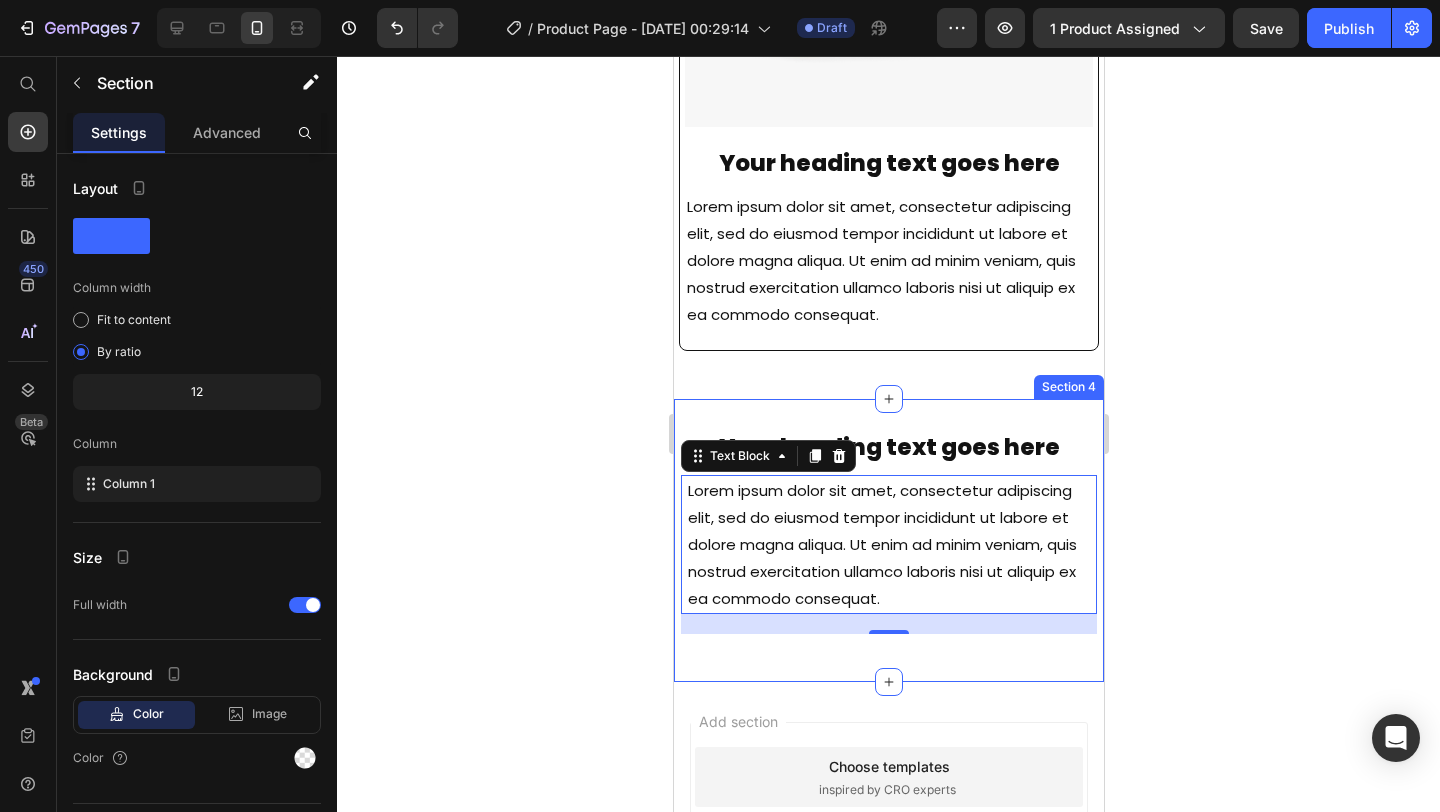 click on "Your heading text goes here Heading Lorem ipsum dolor sit amet, consectetur adipiscing elit, sed do eiusmod tempor incididunt ut labore et dolore magna aliqua. Ut enim ad minim veniam, quis nostrud exercitation ullamco laboris nisi ut aliquip ex ea commodo consequat. Text Block   20 Row Section 4" at bounding box center [888, 540] 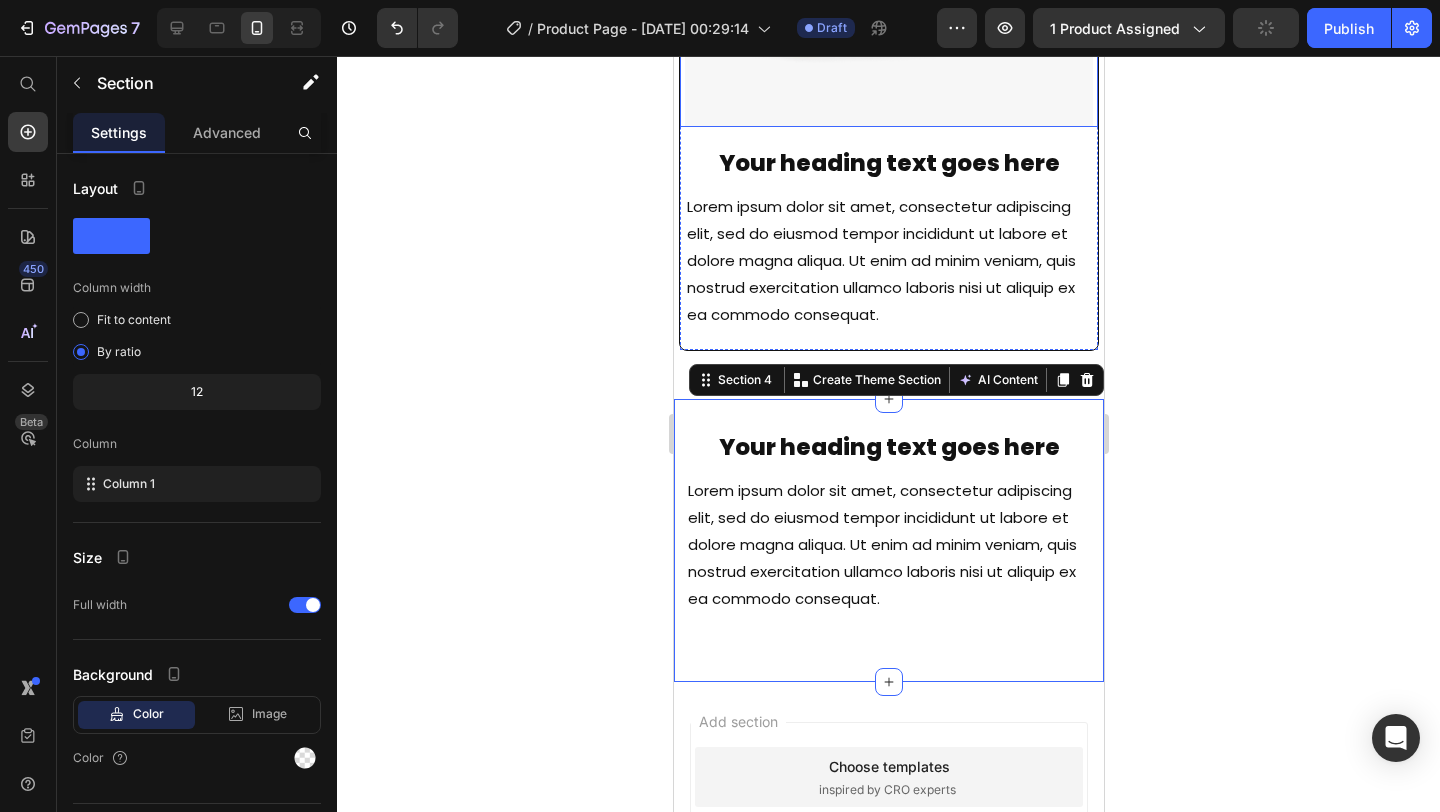 click at bounding box center [888, -26] 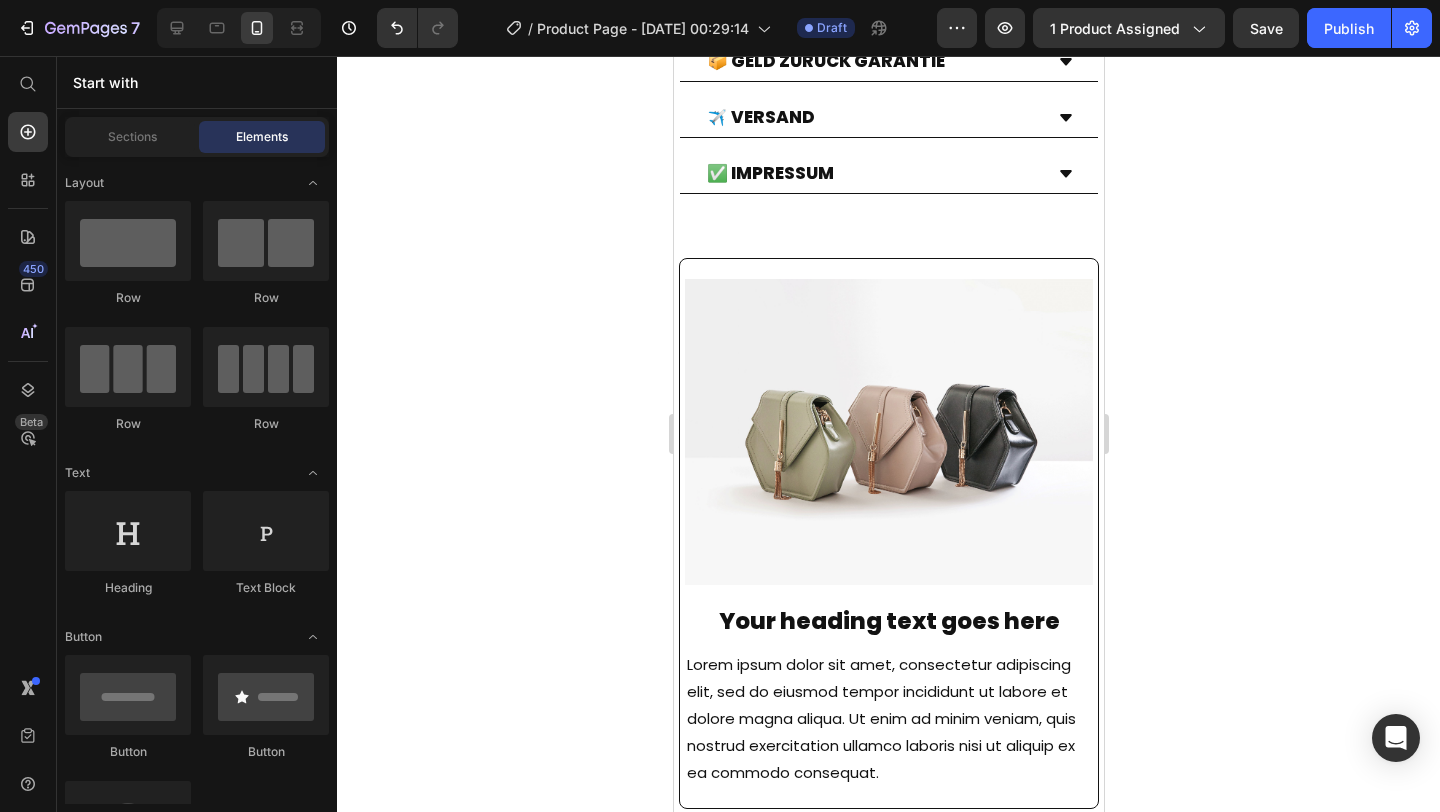scroll, scrollTop: 1176, scrollLeft: 0, axis: vertical 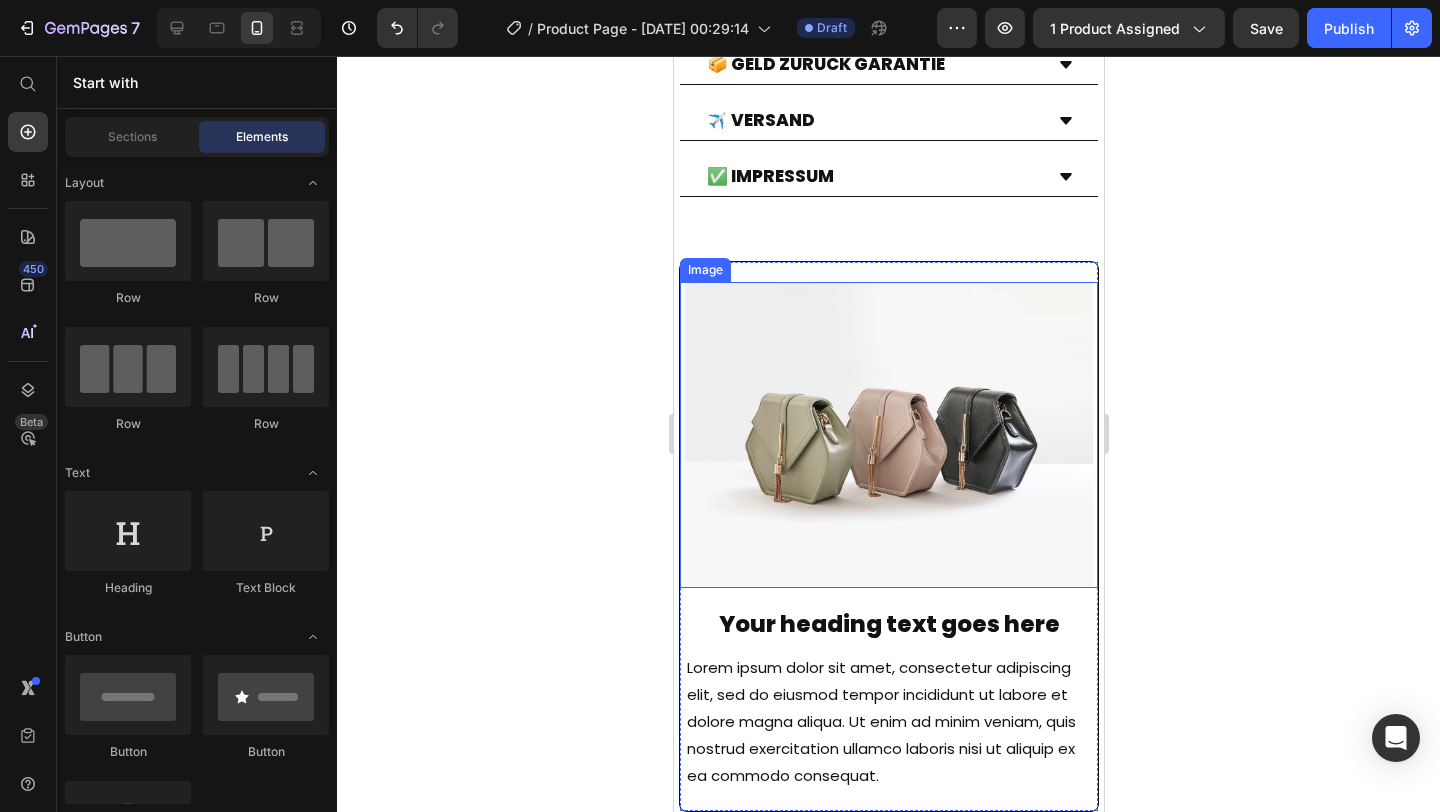 click at bounding box center (888, 435) 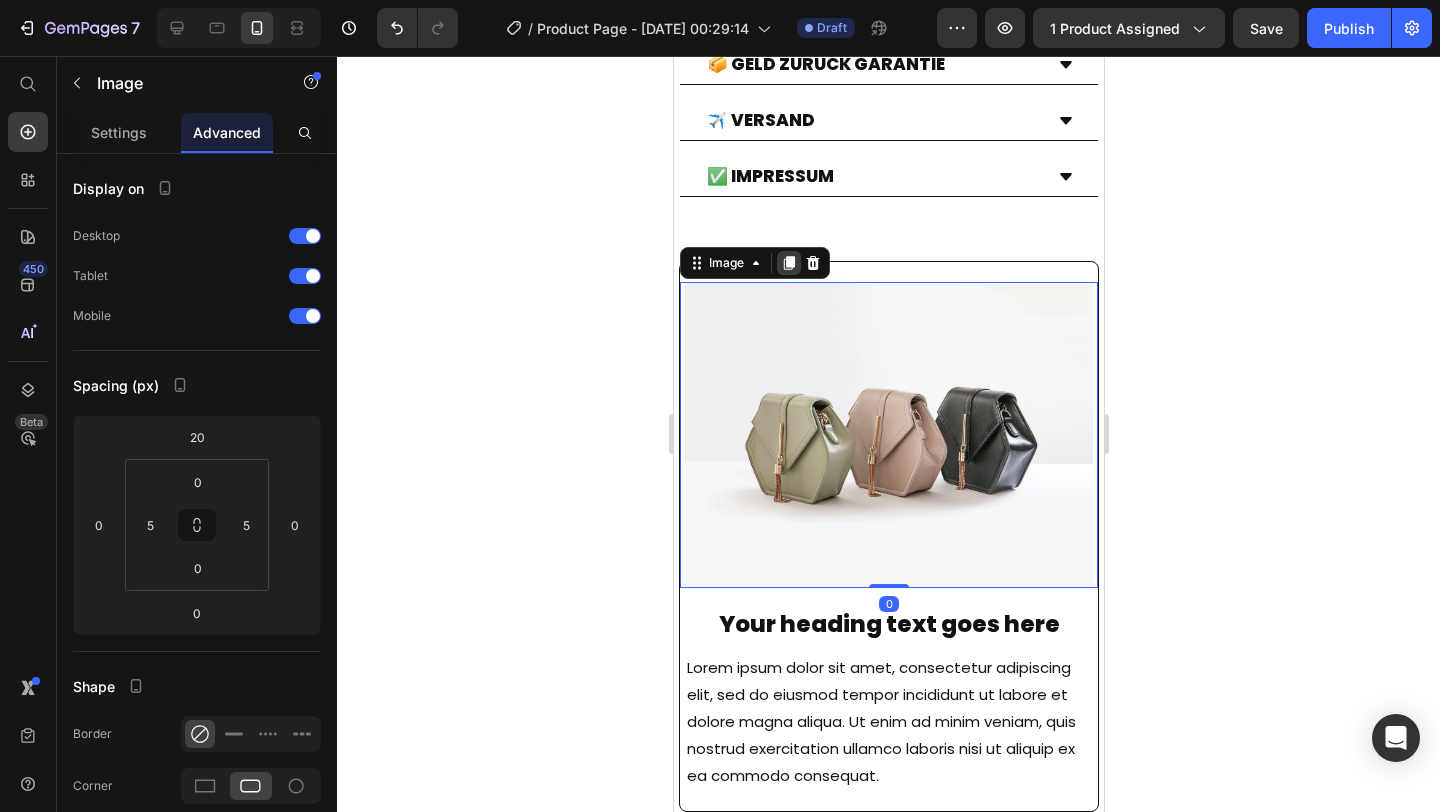 click 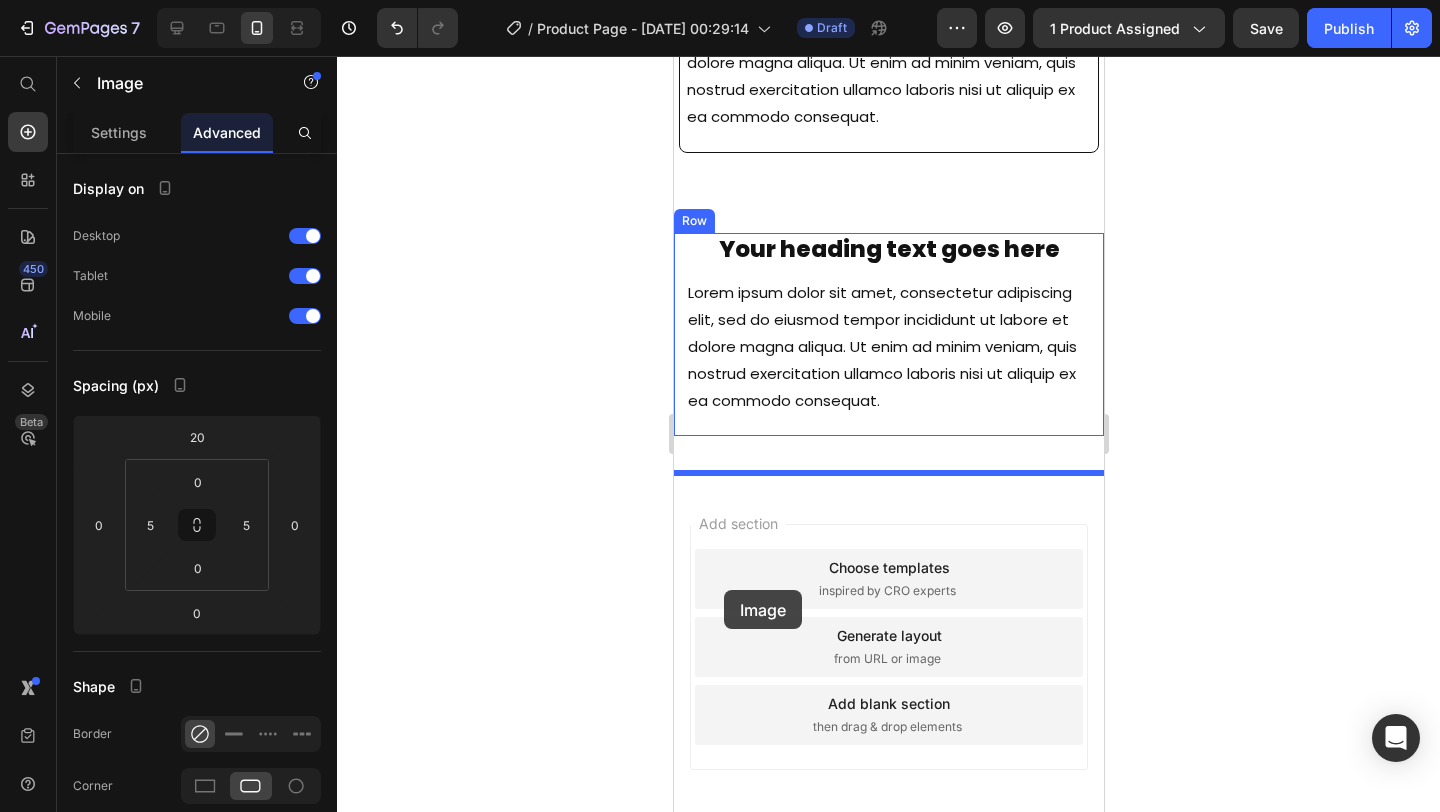 scroll, scrollTop: 2170, scrollLeft: 0, axis: vertical 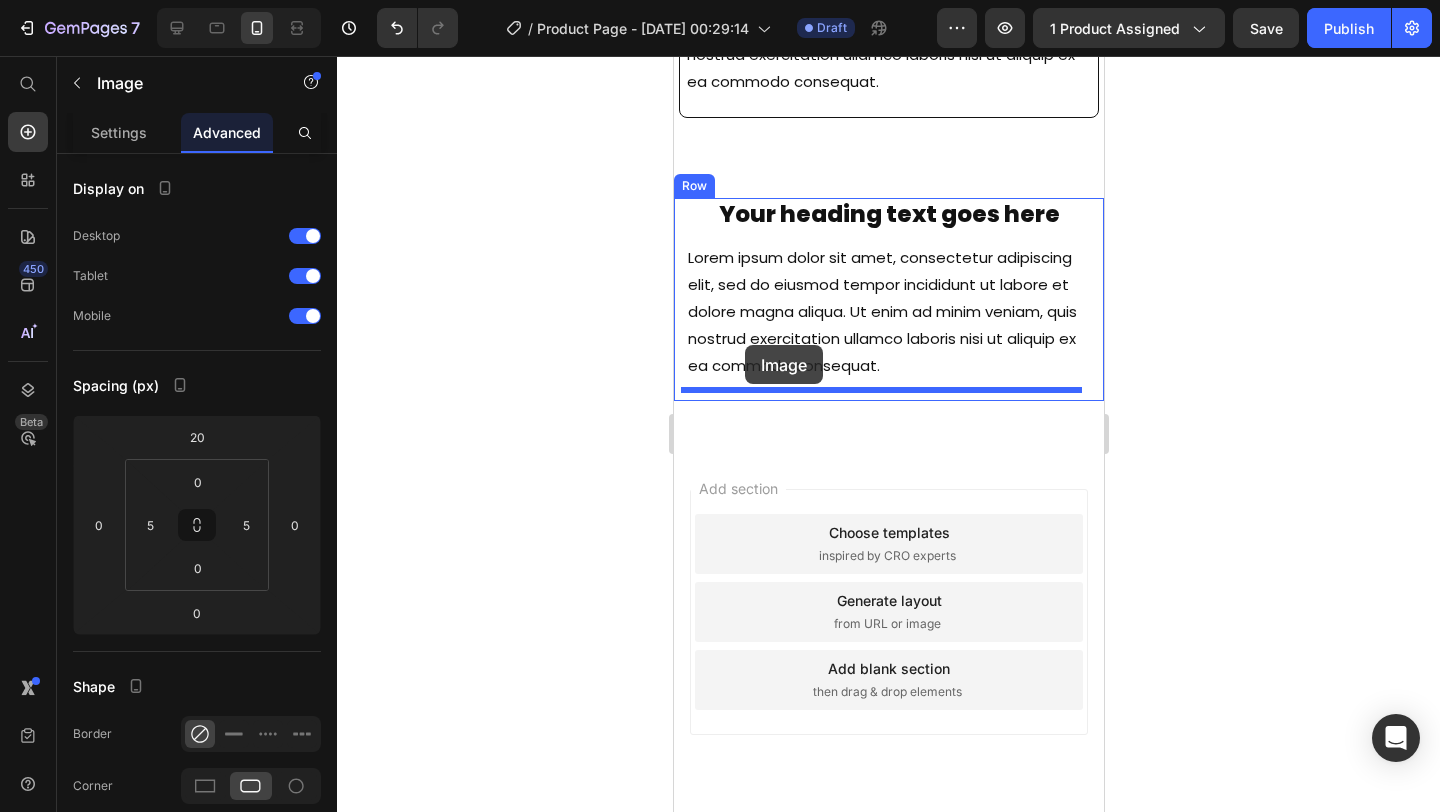 drag, startPoint x: 706, startPoint y: 561, endPoint x: 744, endPoint y: 345, distance: 219.31712 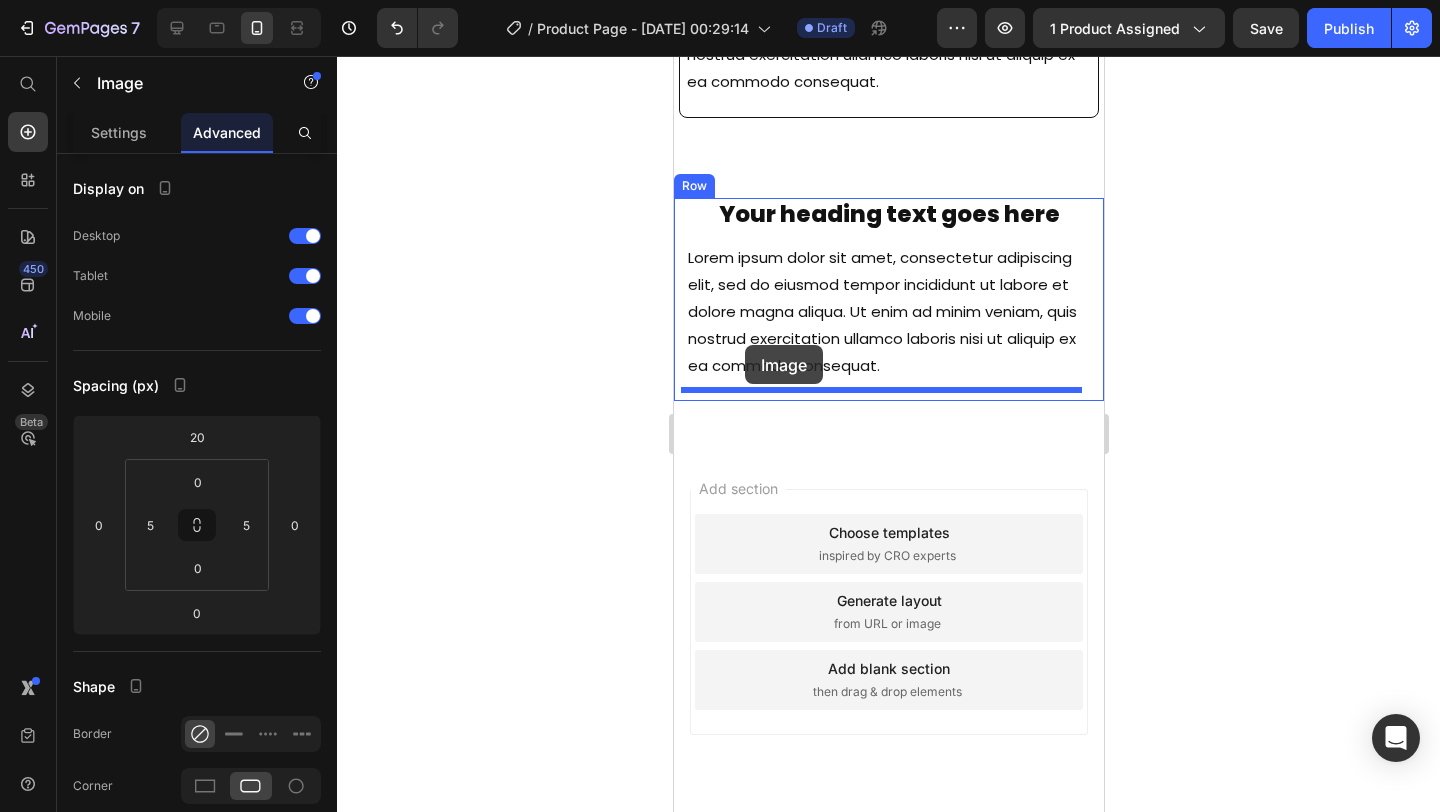 scroll, scrollTop: 1855, scrollLeft: 0, axis: vertical 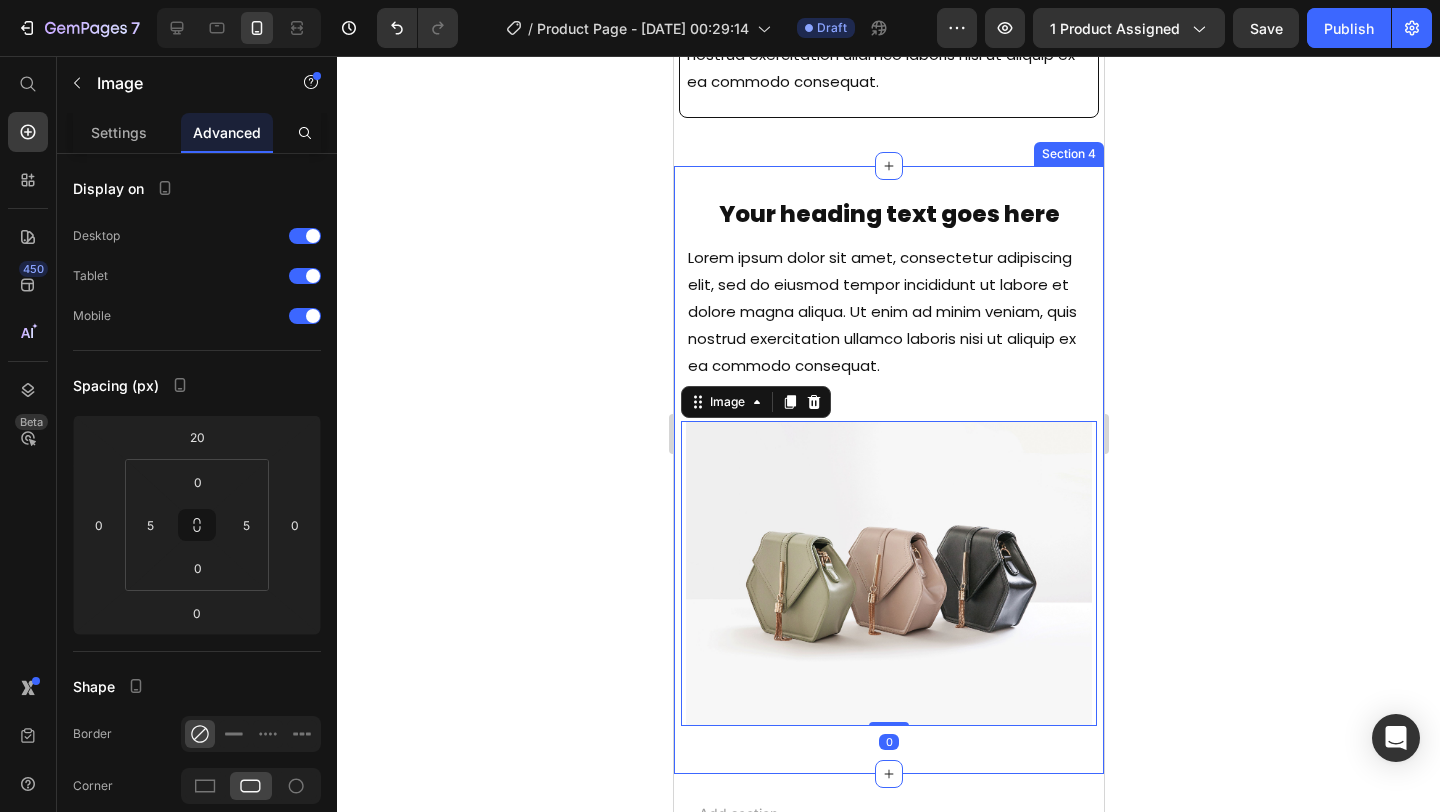 click on "Your heading text goes here Heading Lorem ipsum dolor sit amet, consectetur adipiscing elit, sed do eiusmod tempor incididunt ut labore et dolore magna aliqua. Ut enim ad minim veniam, quis nostrud exercitation ullamco laboris nisi ut aliquip ex ea commodo consequat. Text Block Image   0 Row Section 4" at bounding box center (888, 469) 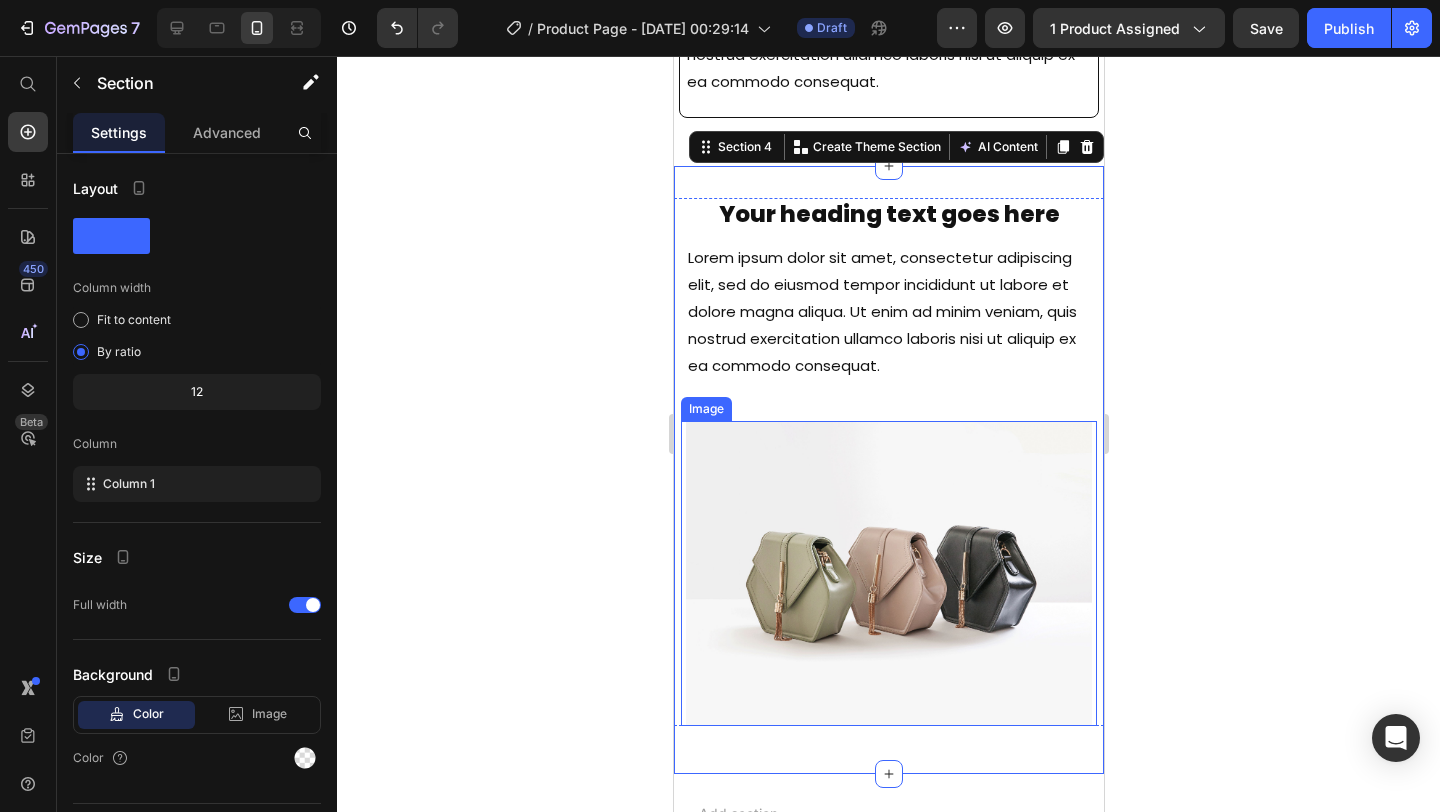 click at bounding box center (888, 573) 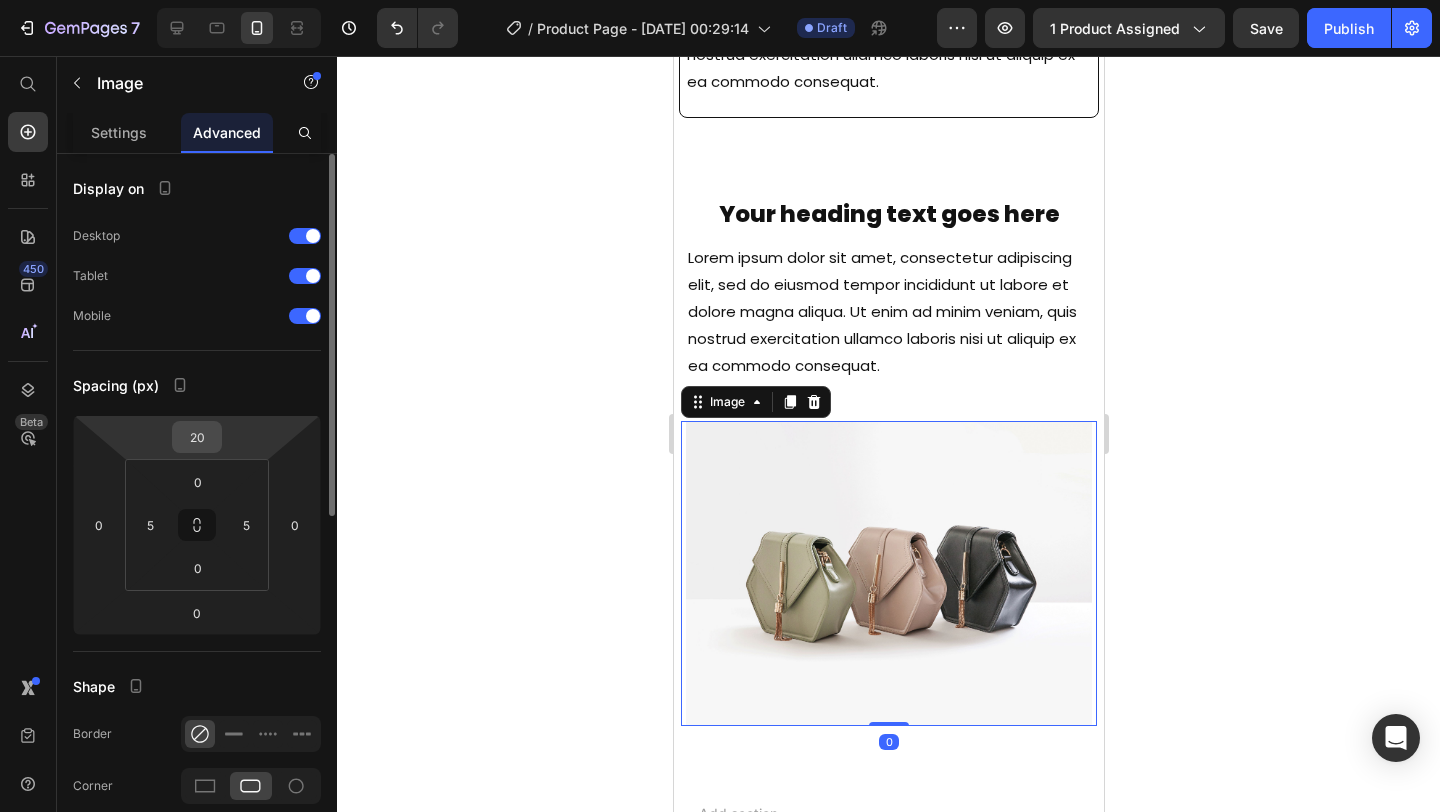 click on "20" at bounding box center [197, 437] 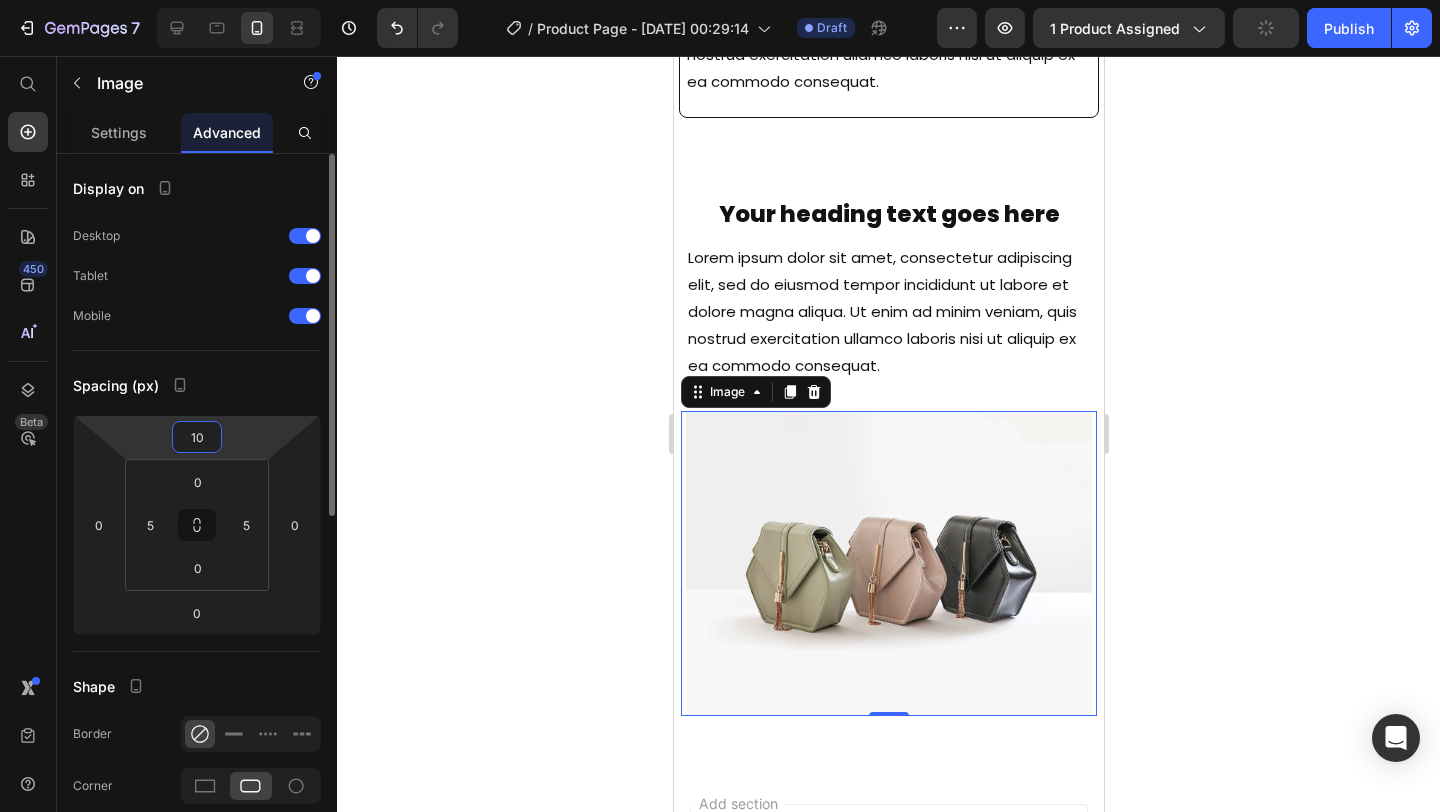 type on "1" 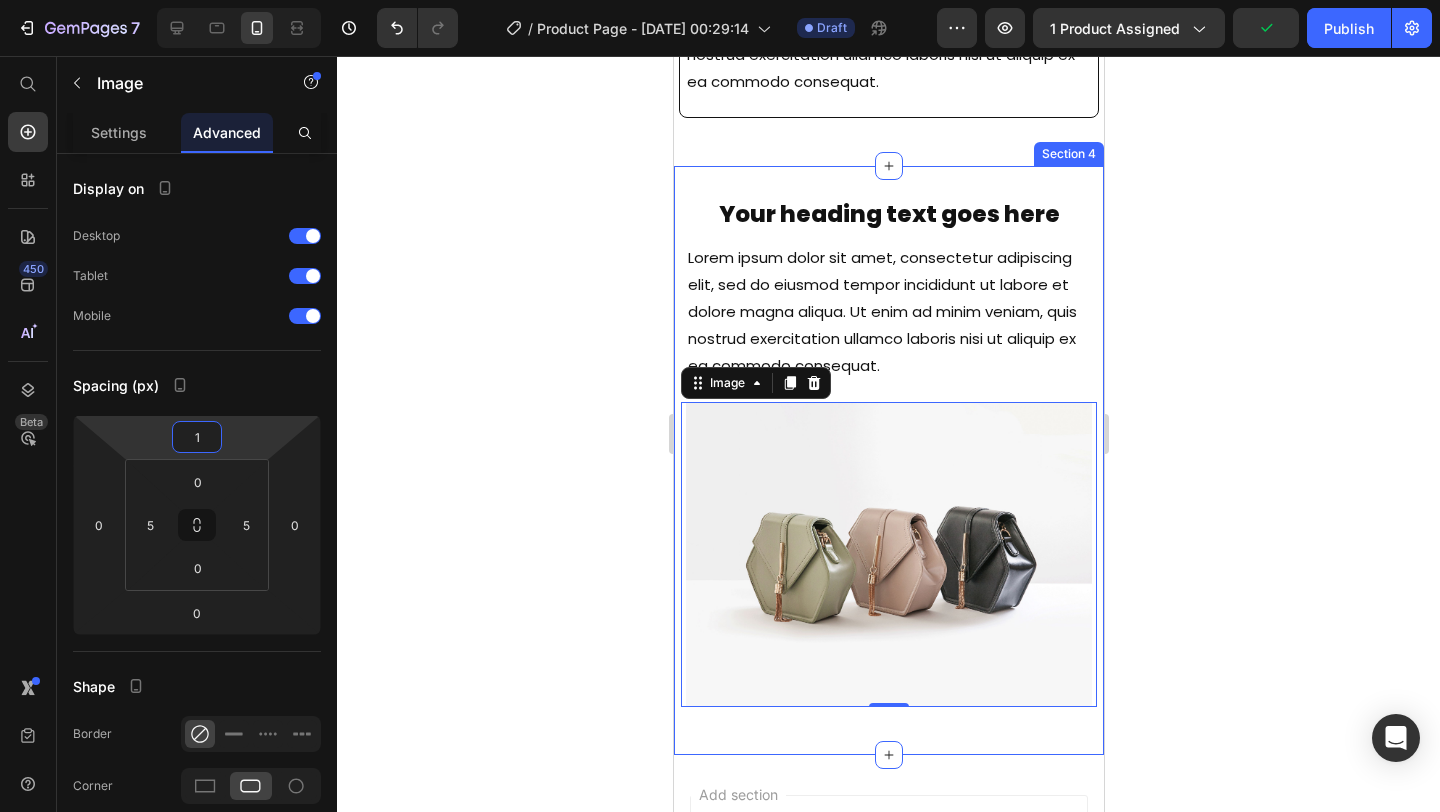 click on "Your heading text goes here Heading Lorem ipsum dolor sit amet, consectetur adipiscing elit, sed do eiusmod tempor incididunt ut labore et dolore magna aliqua. Ut enim ad minim veniam, quis nostrud exercitation ullamco laboris nisi ut aliquip ex ea commodo consequat. Text Block Image   0 Row Section 4" at bounding box center (888, 460) 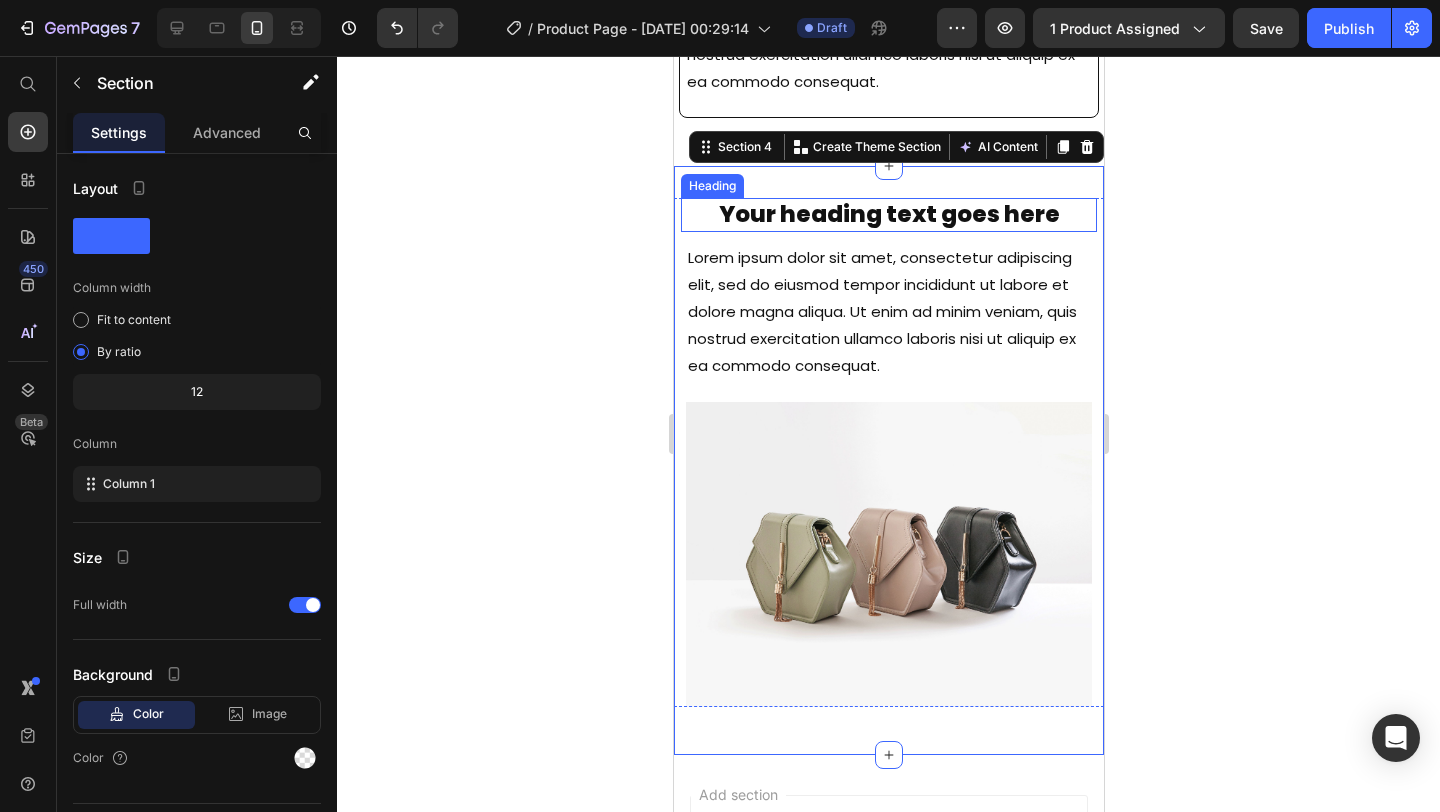 click on "Your heading text goes here" at bounding box center [888, 215] 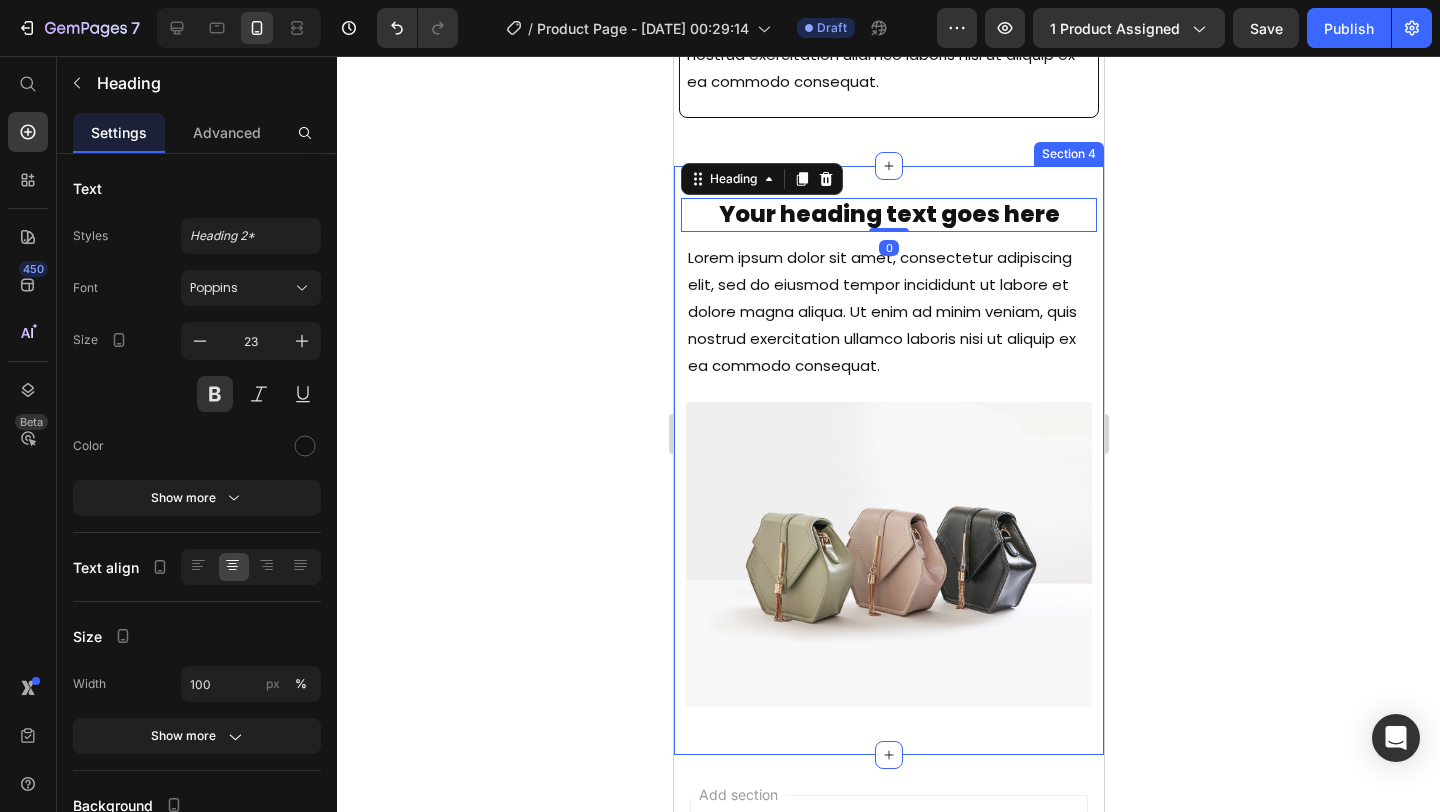 click on "Your heading text goes here Heading   0 Lorem ipsum dolor sit amet, consectetur adipiscing elit, sed do eiusmod tempor incididunt ut labore et dolore magna aliqua. Ut enim ad minim veniam, quis nostrud exercitation ullamco laboris nisi ut aliquip ex ea commodo consequat. Text Block Image Row Section 4" at bounding box center [888, 460] 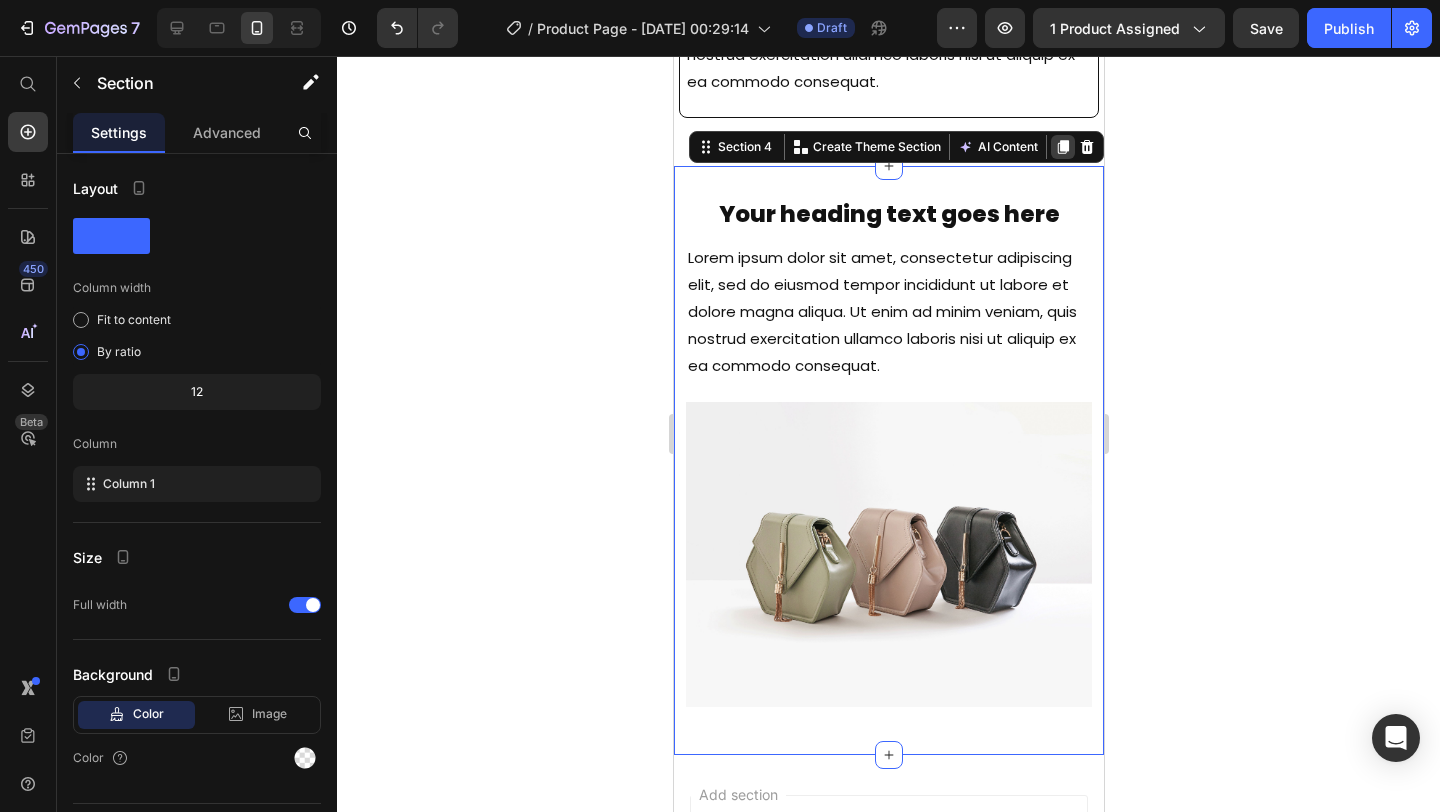 click 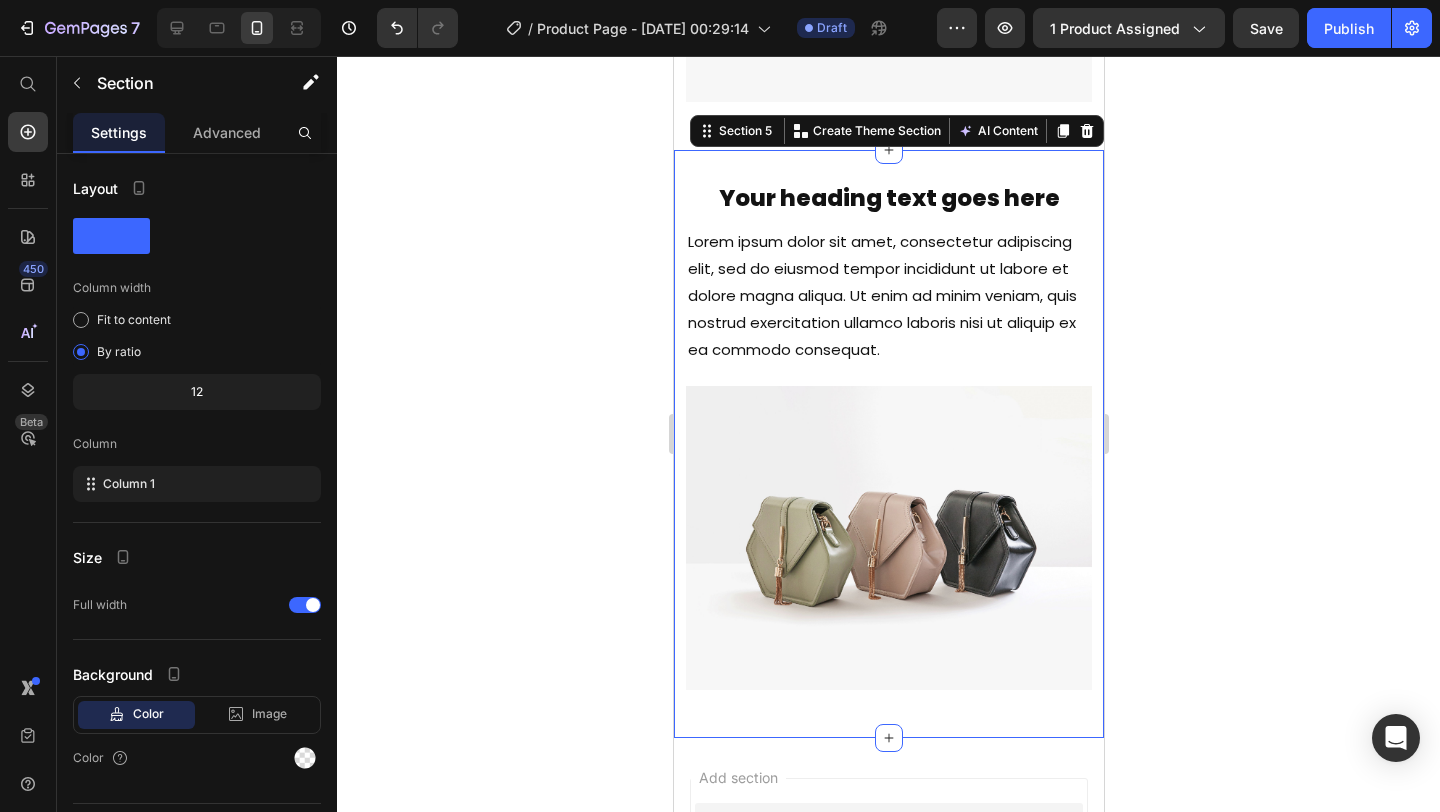 scroll, scrollTop: 2461, scrollLeft: 0, axis: vertical 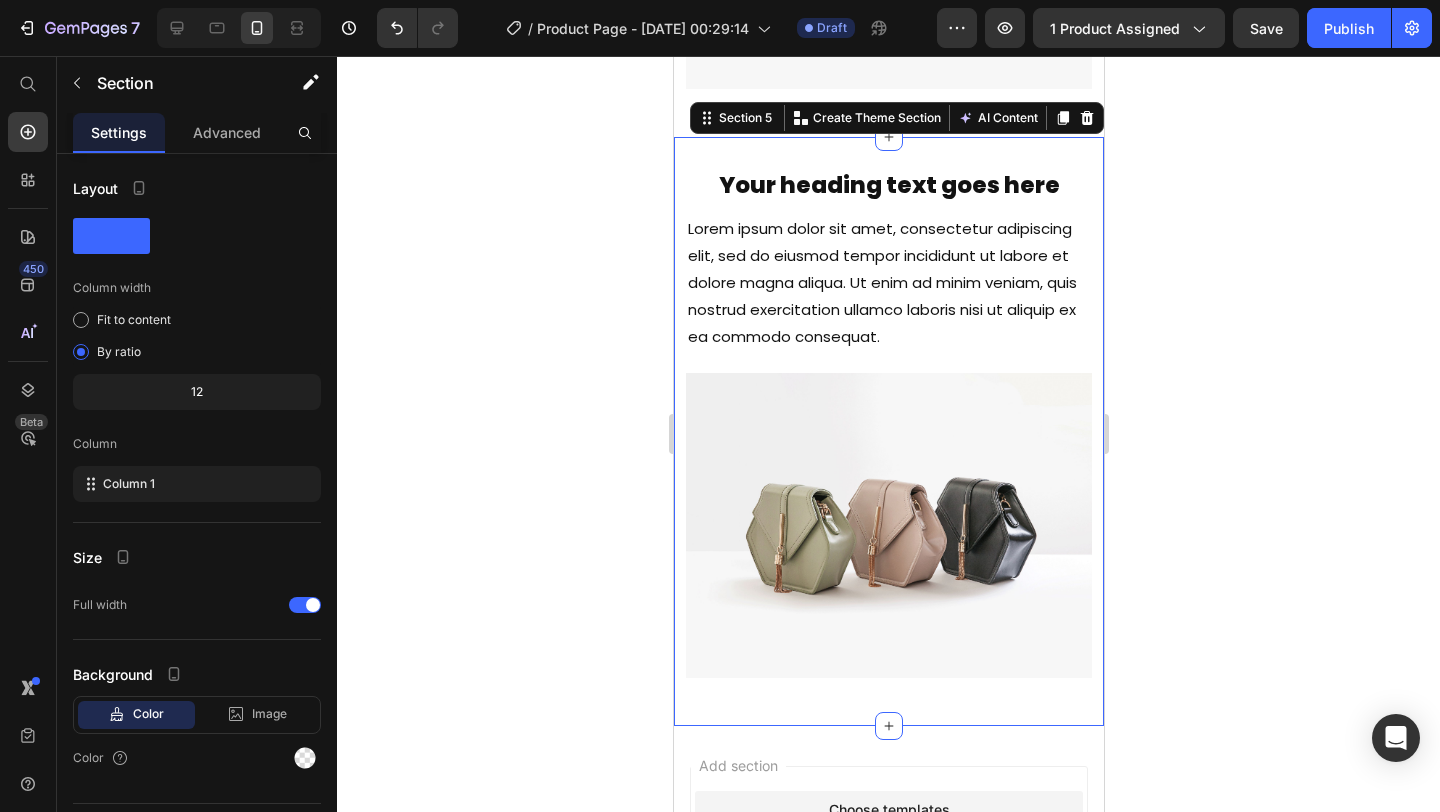 click 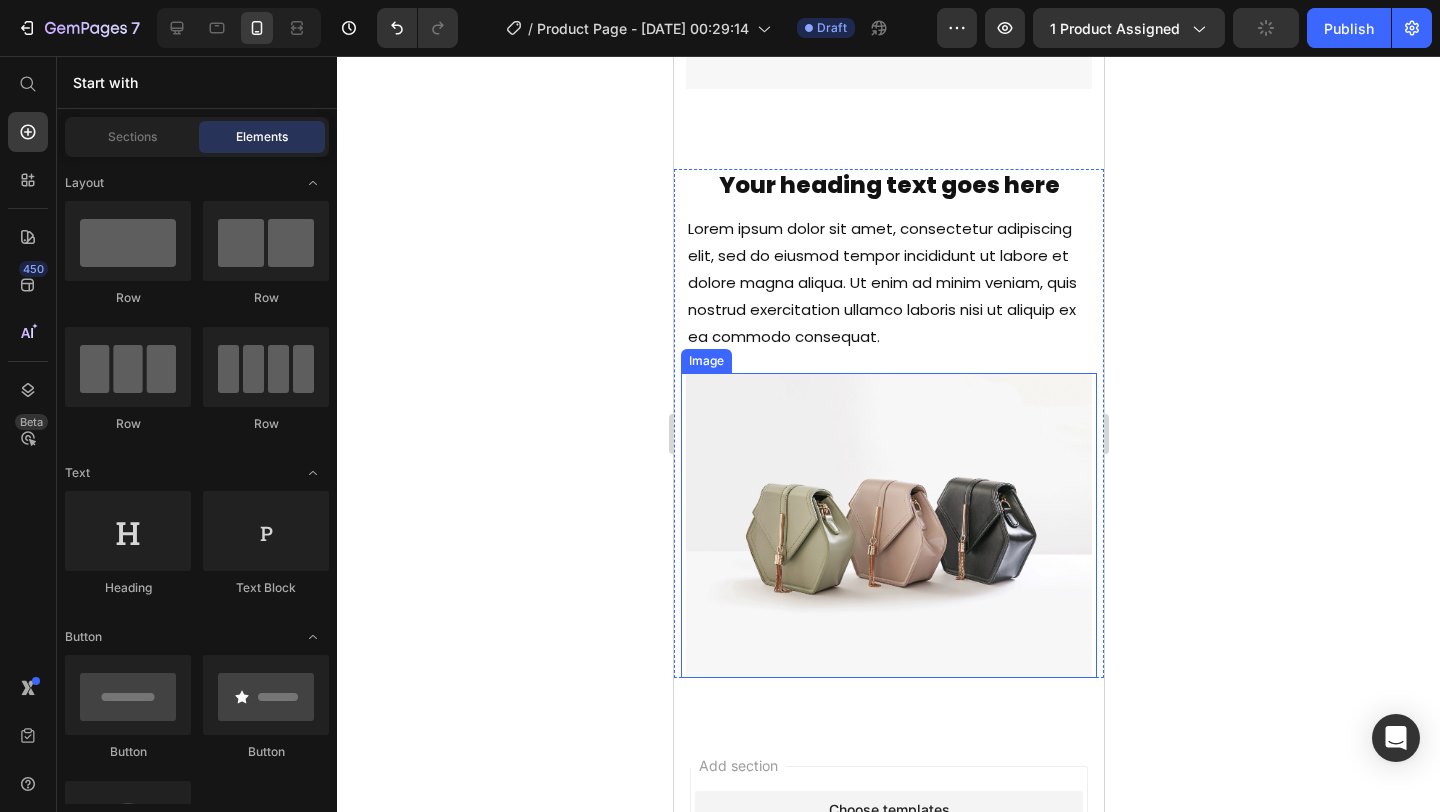 click at bounding box center [888, 525] 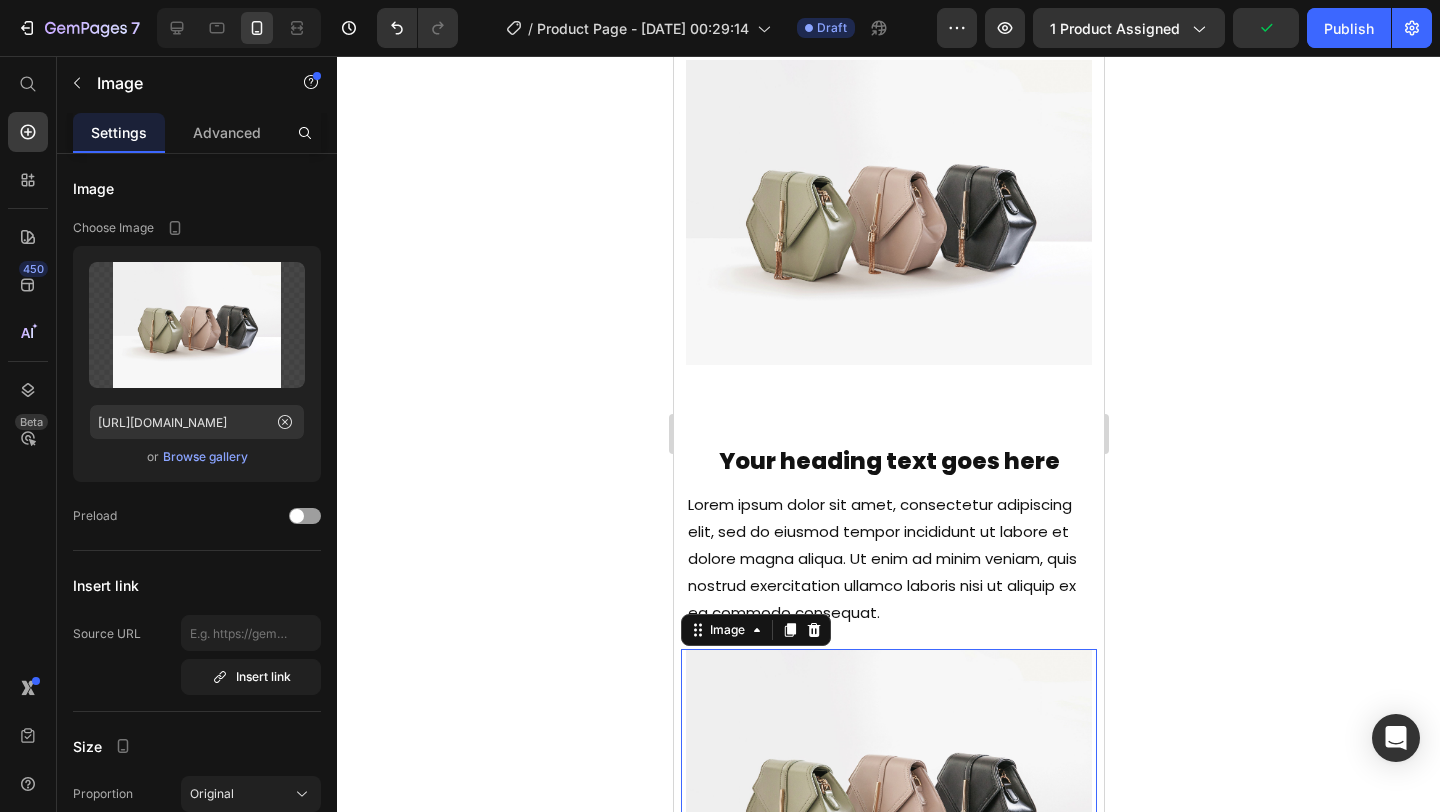 scroll, scrollTop: 2181, scrollLeft: 0, axis: vertical 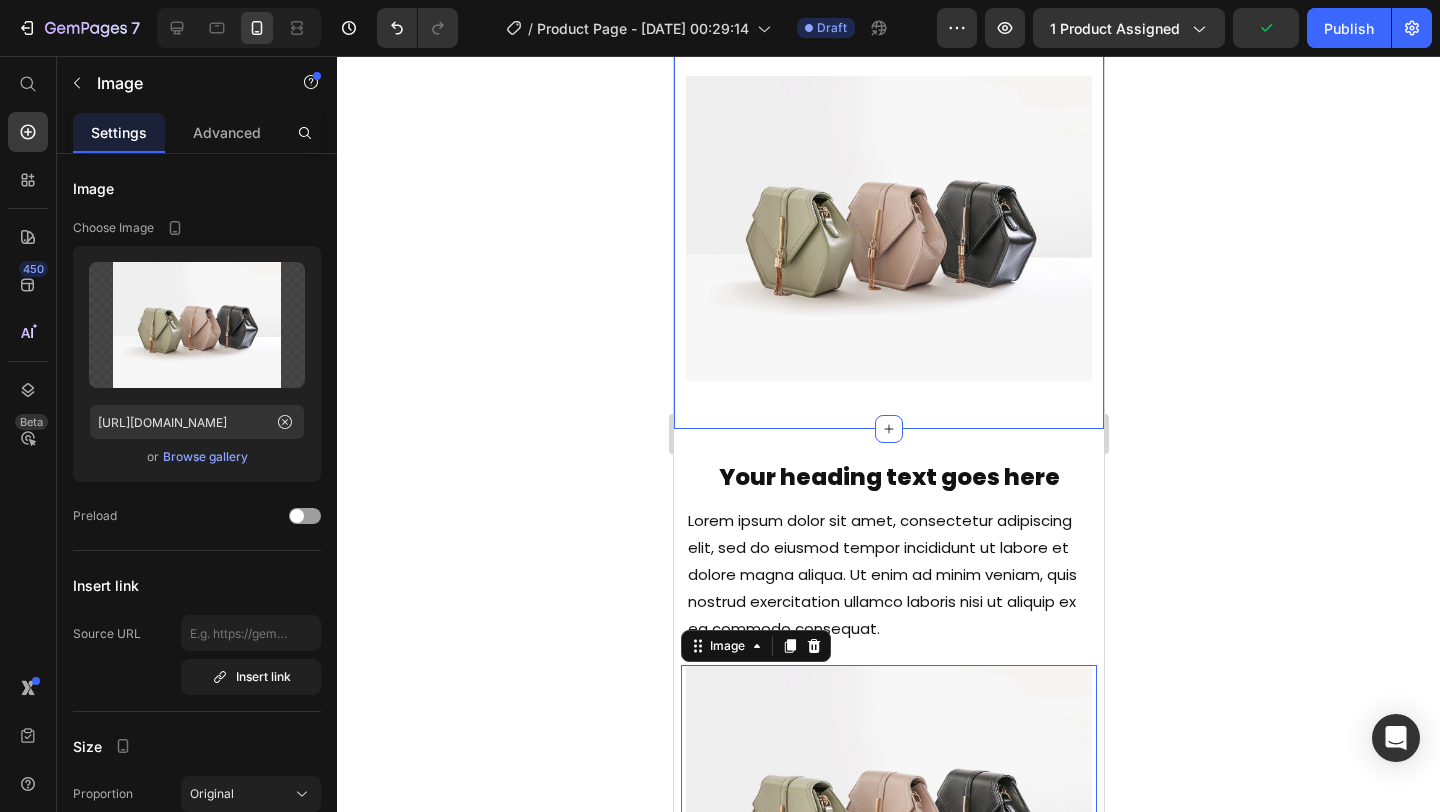 click on "Your heading text goes here Heading Lorem ipsum dolor sit amet, consectetur adipiscing elit, sed do eiusmod tempor incididunt ut labore et dolore magna aliqua. Ut enim ad minim veniam, quis nostrud exercitation ullamco laboris nisi ut aliquip ex ea commodo consequat. Text Block Image Row Section 4" at bounding box center [888, 134] 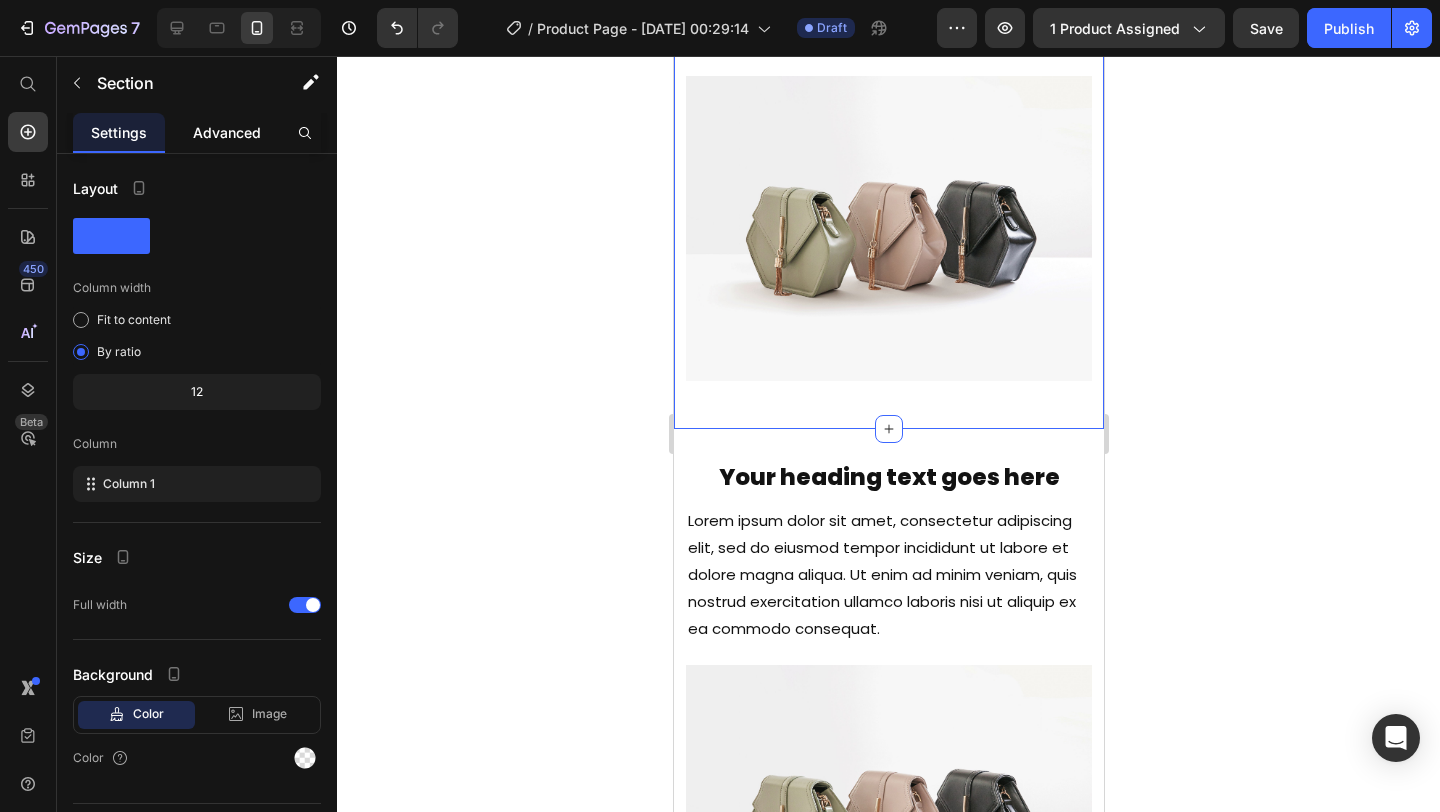 click on "Advanced" at bounding box center [227, 132] 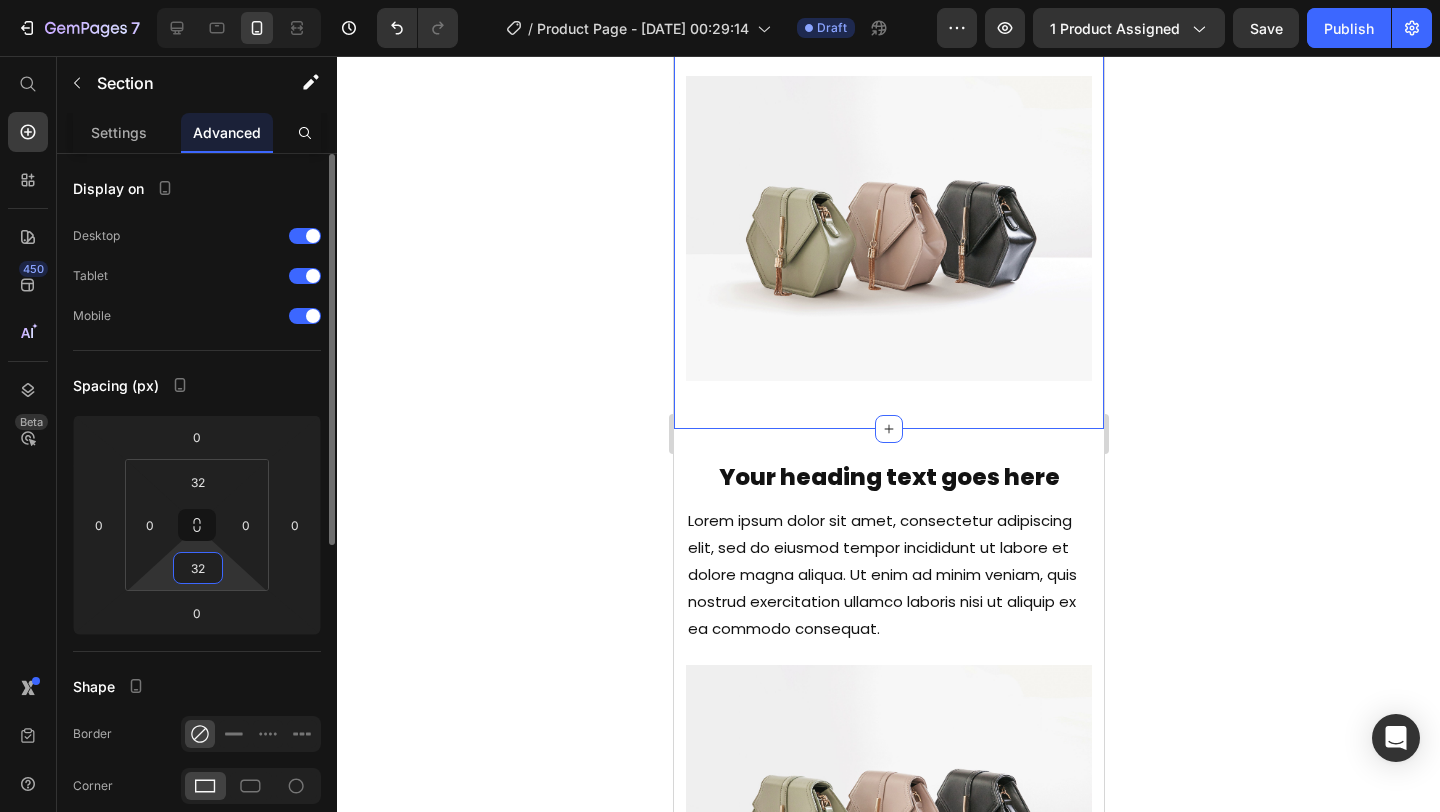 click on "32" at bounding box center [198, 568] 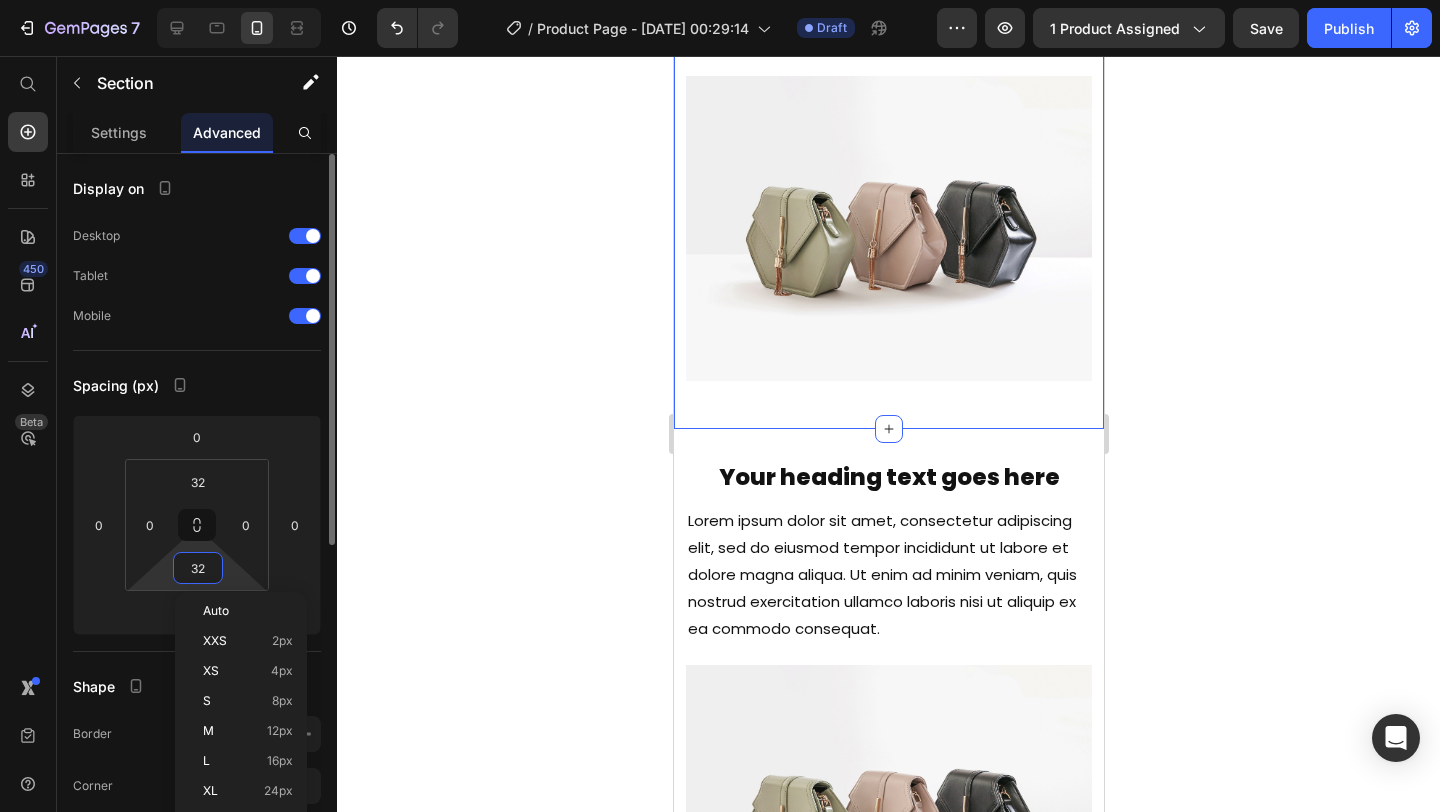 type on "1" 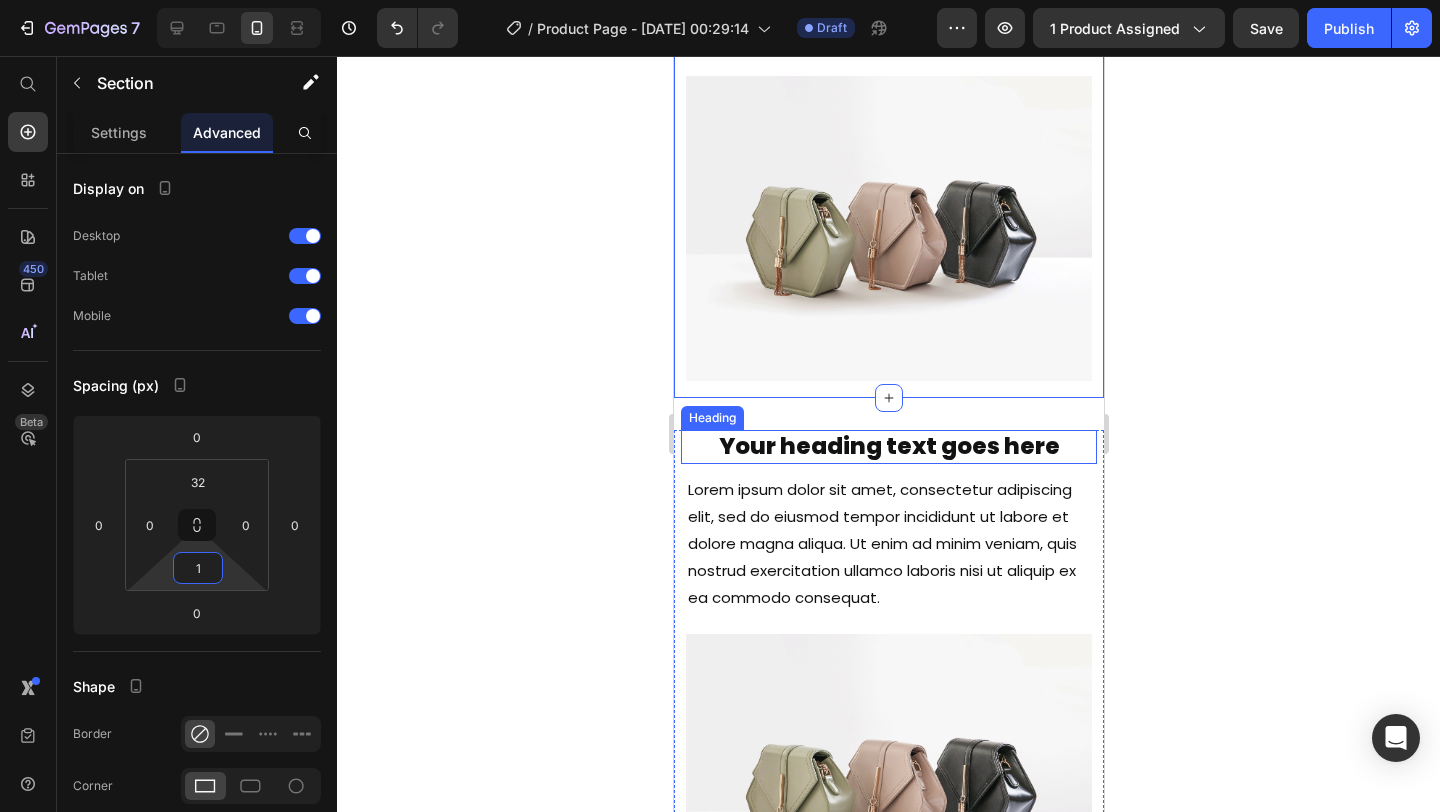 click on "Your heading text goes here" at bounding box center (888, 447) 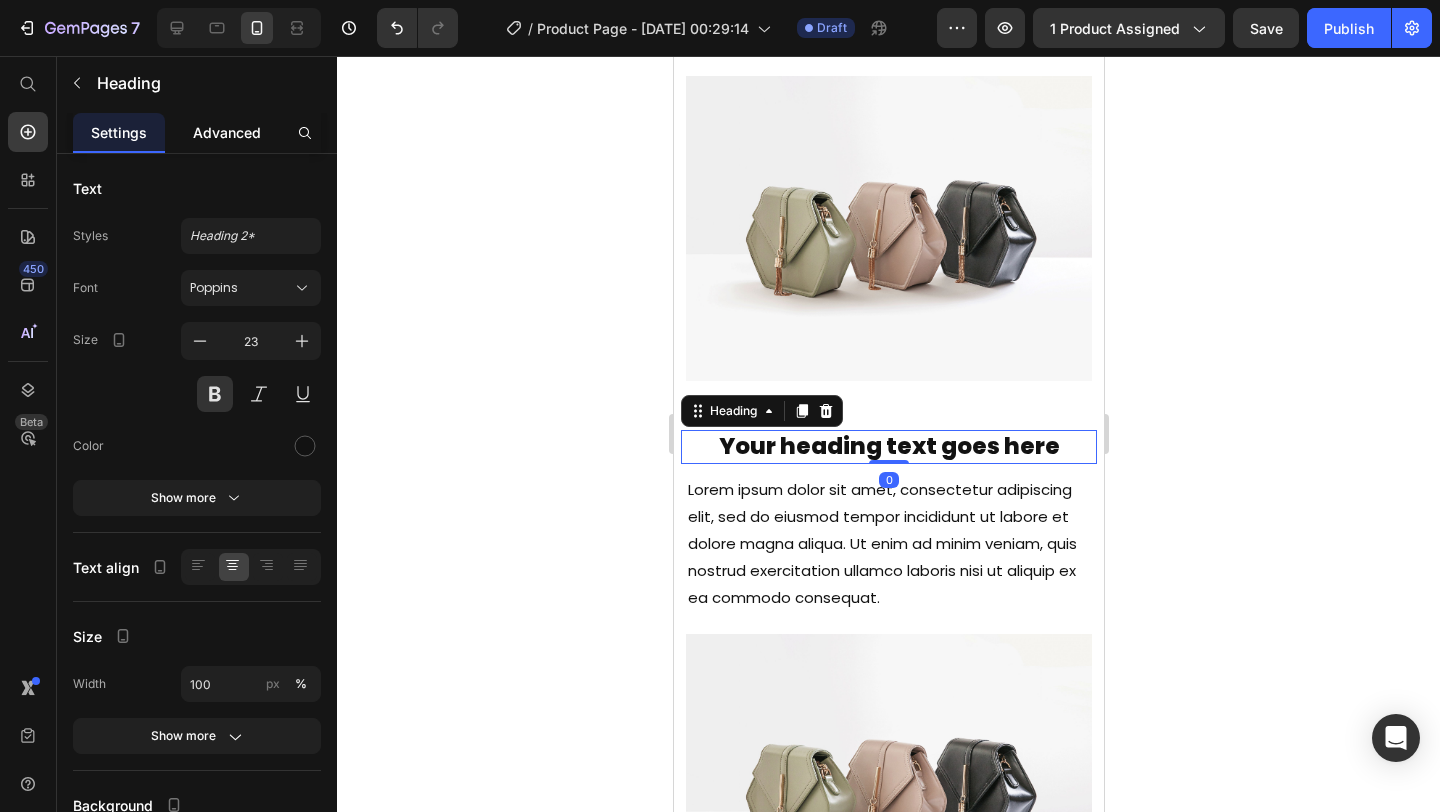 click on "Advanced" at bounding box center [227, 132] 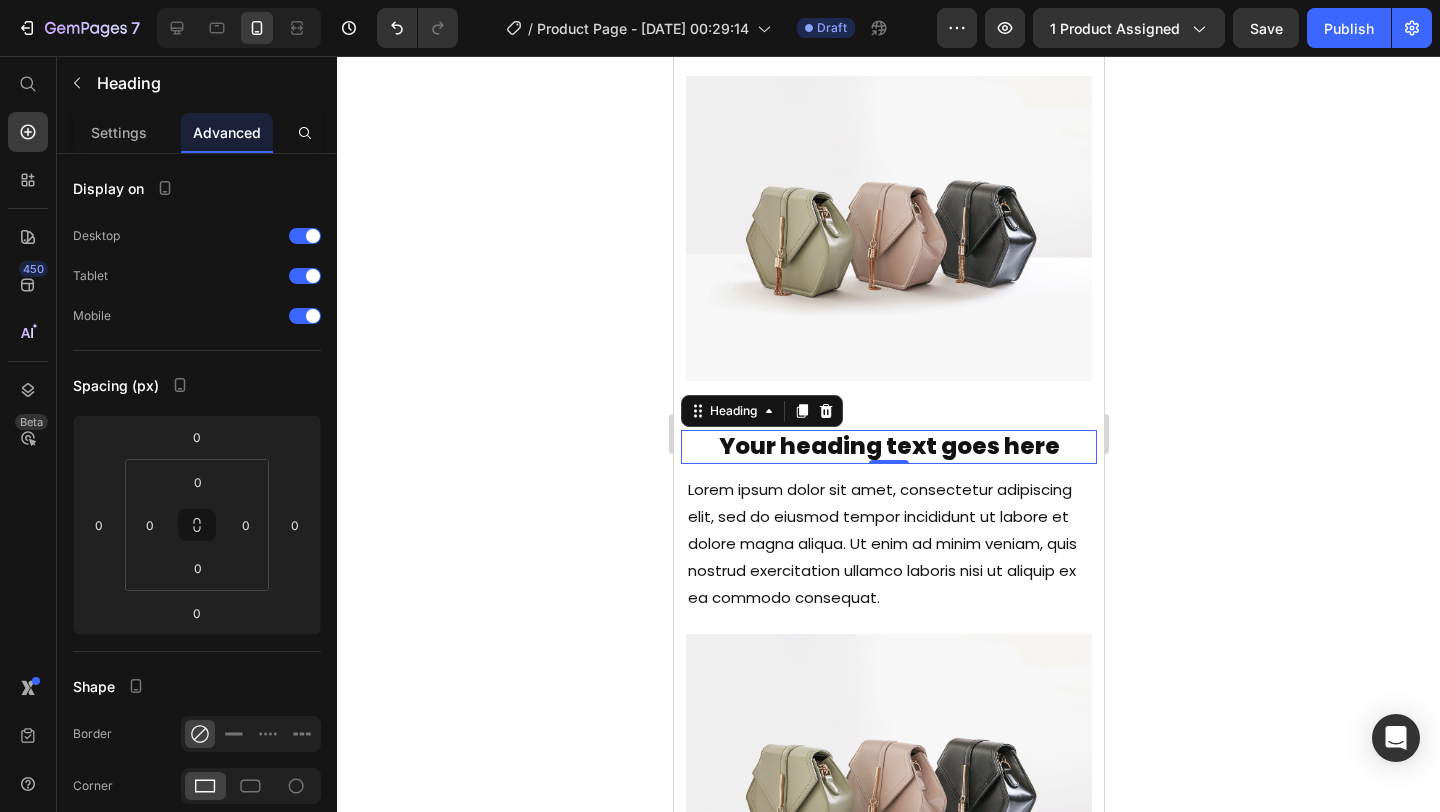 click 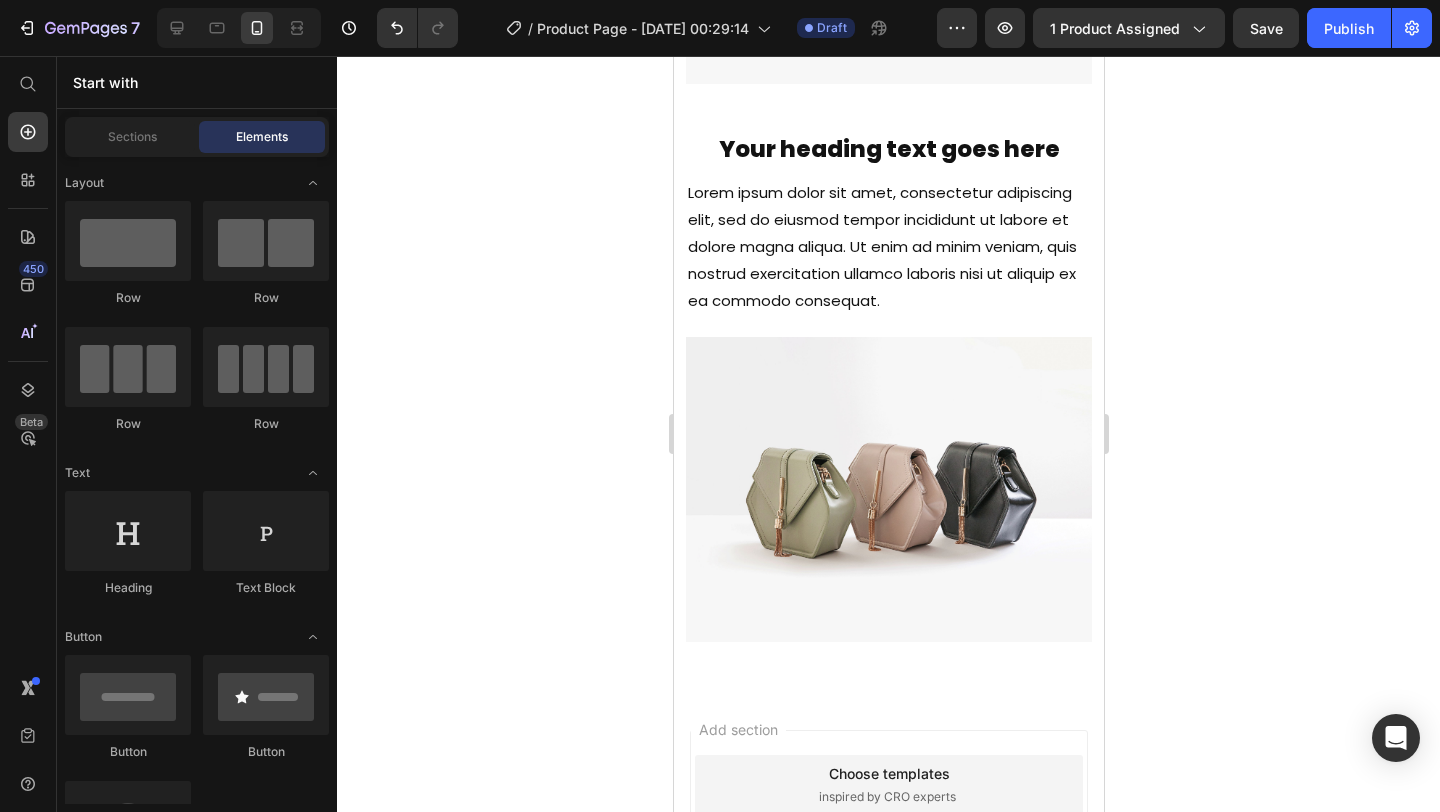 scroll, scrollTop: 2554, scrollLeft: 0, axis: vertical 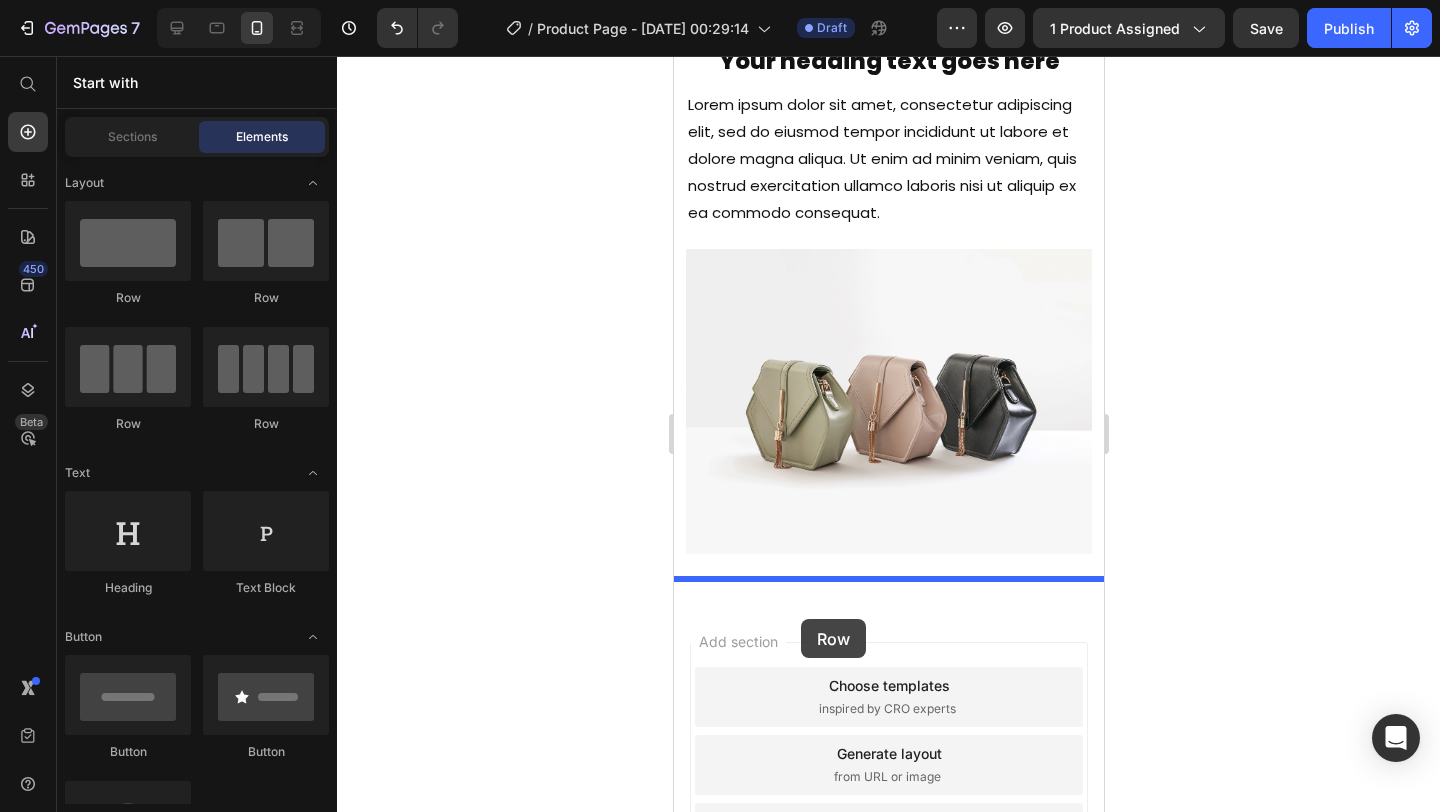 drag, startPoint x: 811, startPoint y: 302, endPoint x: 800, endPoint y: 619, distance: 317.1908 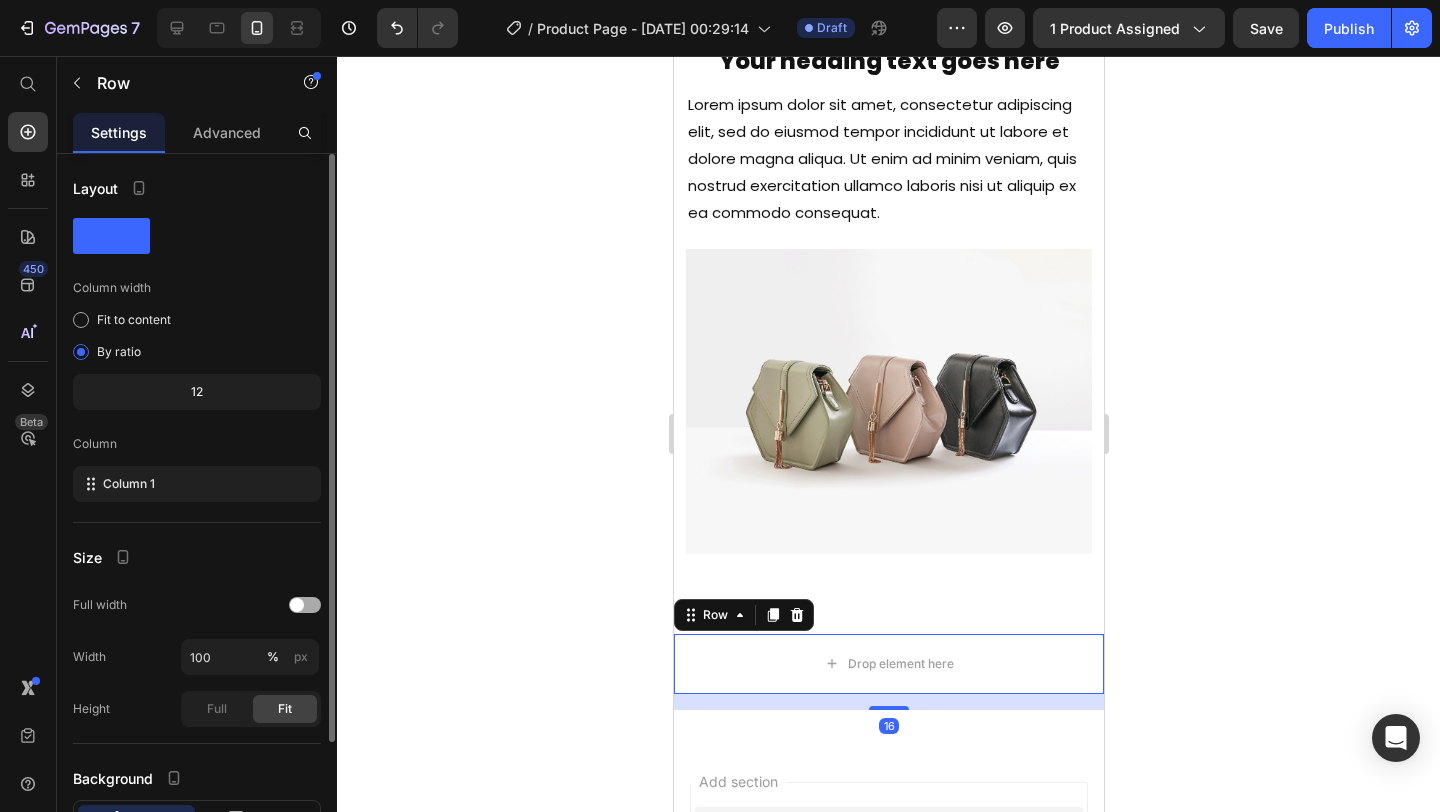 click at bounding box center [297, 605] 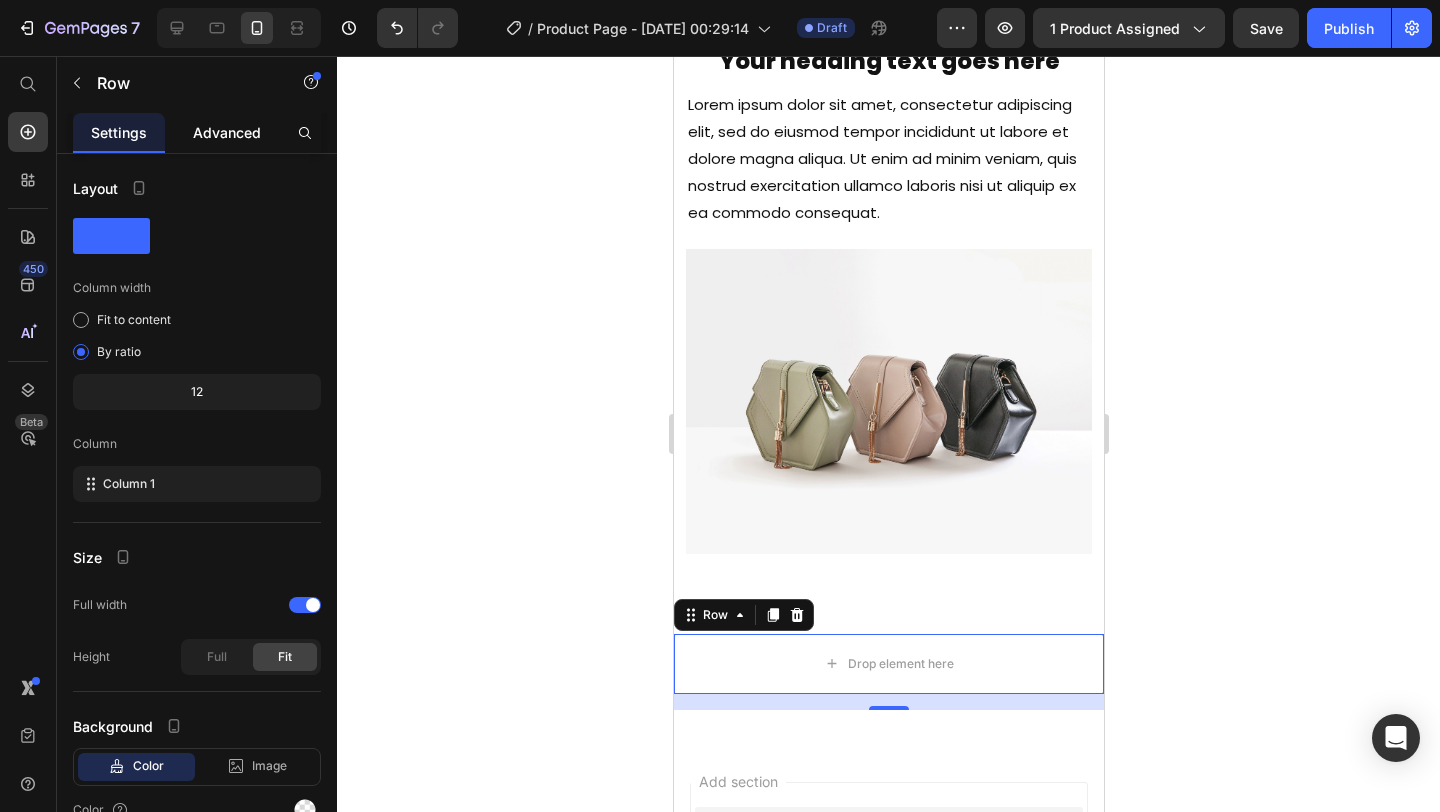 click on "Advanced" at bounding box center [227, 132] 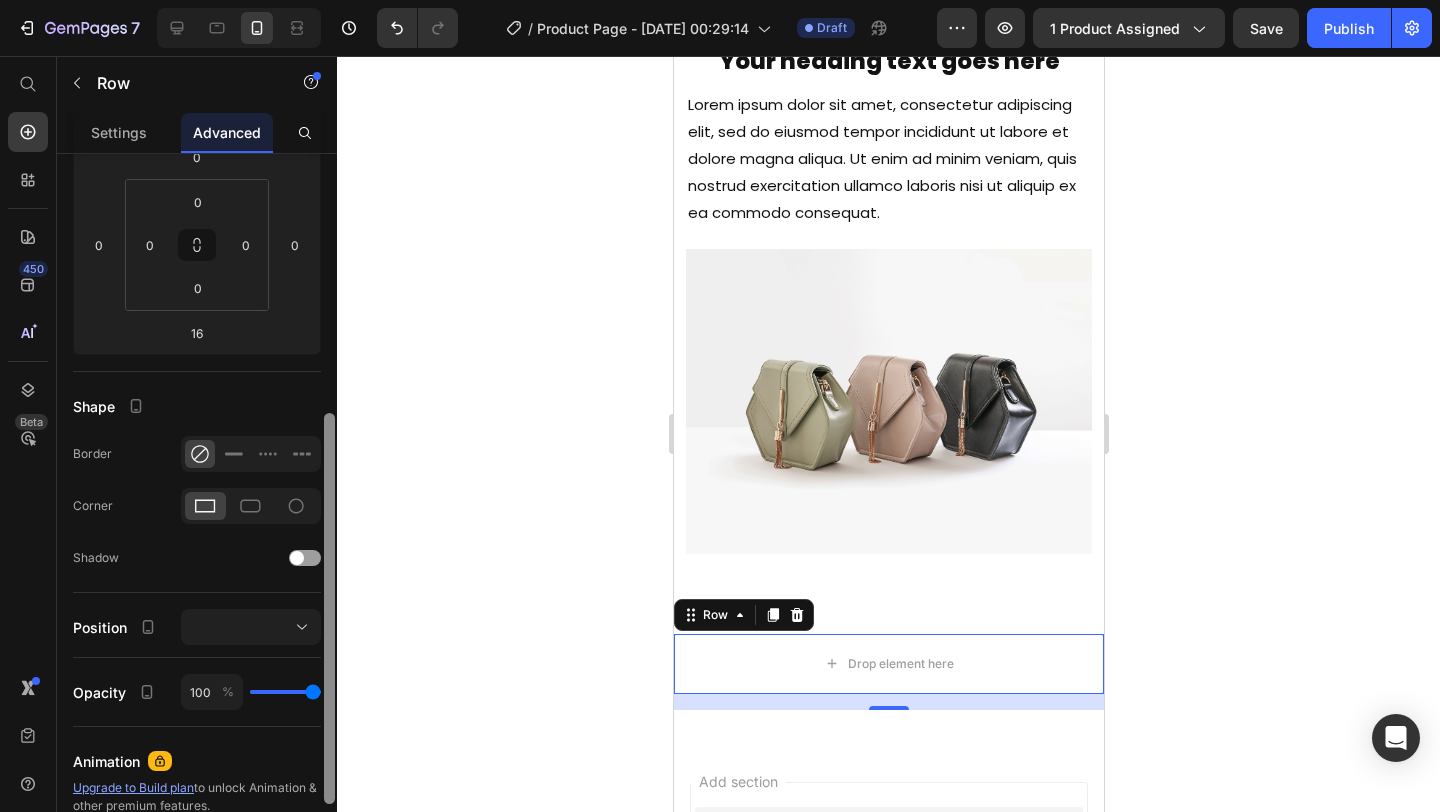 scroll, scrollTop: 375, scrollLeft: 0, axis: vertical 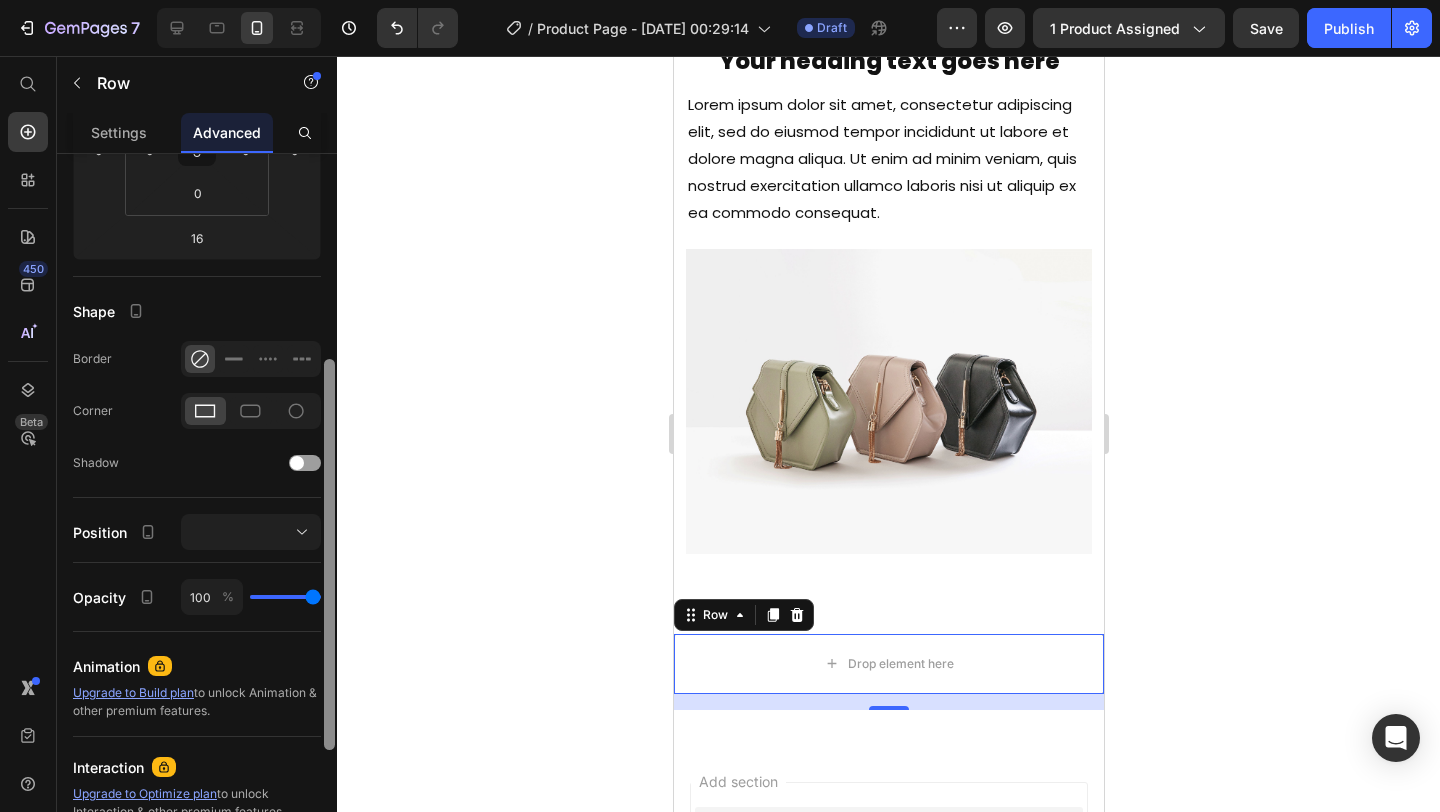 drag, startPoint x: 329, startPoint y: 444, endPoint x: 343, endPoint y: 650, distance: 206.47517 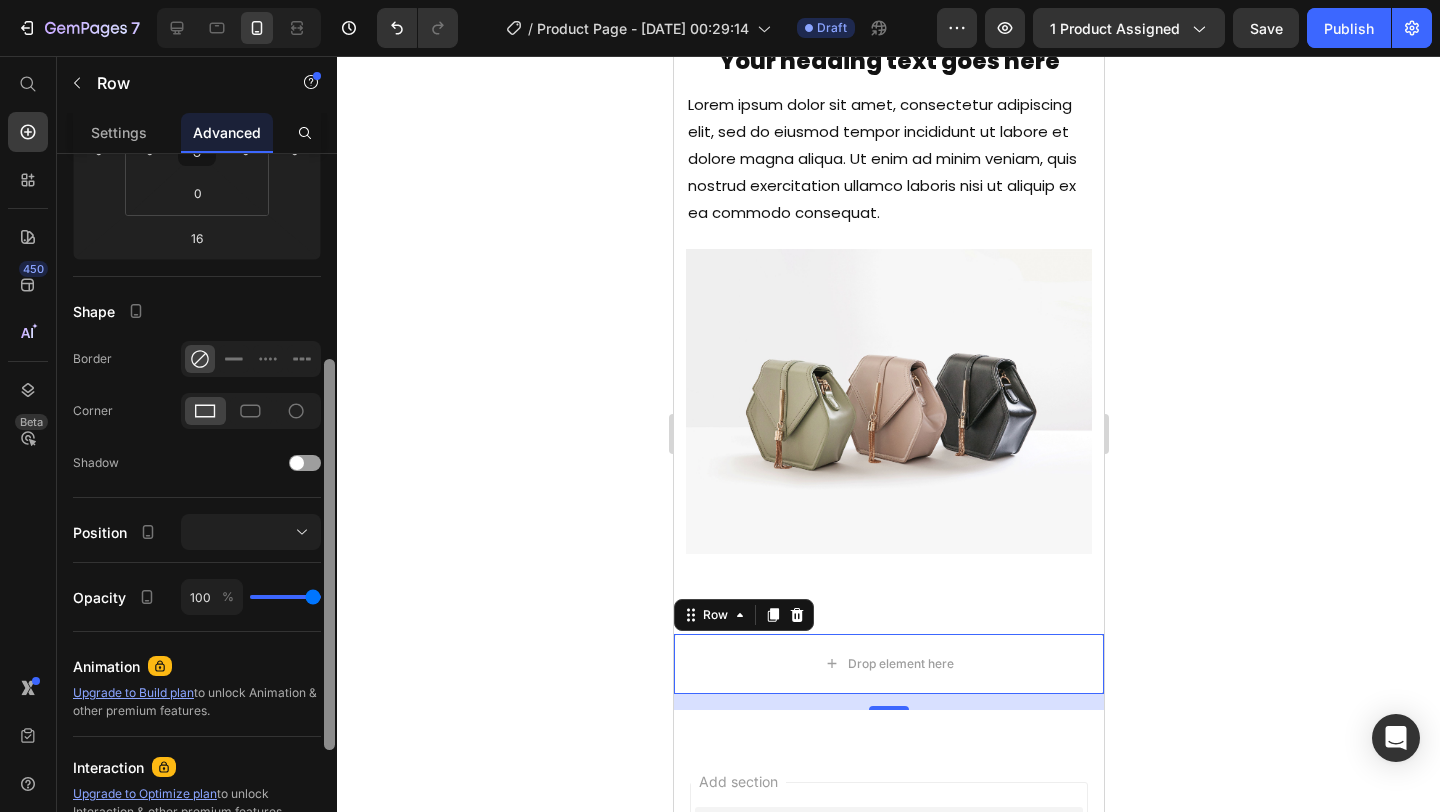 click on "7   /  Product Page - [DATE] 00:29:14 Draft Preview 1 product assigned  Save   Publish  450 Beta Start with Sections Elements Hero Section Product Detail Brands Trusted Badges Guarantee Product Breakdown How to use Testimonials Compare Bundle FAQs Social Proof Brand Story Product List Collection Blog List Contact Sticky Add to Cart Custom Footer Browse Library 450 Layout
Row
Row
Row
Row Text
Heading
Text Block Button
Button
Button
Sticky Back to top Media
Image" 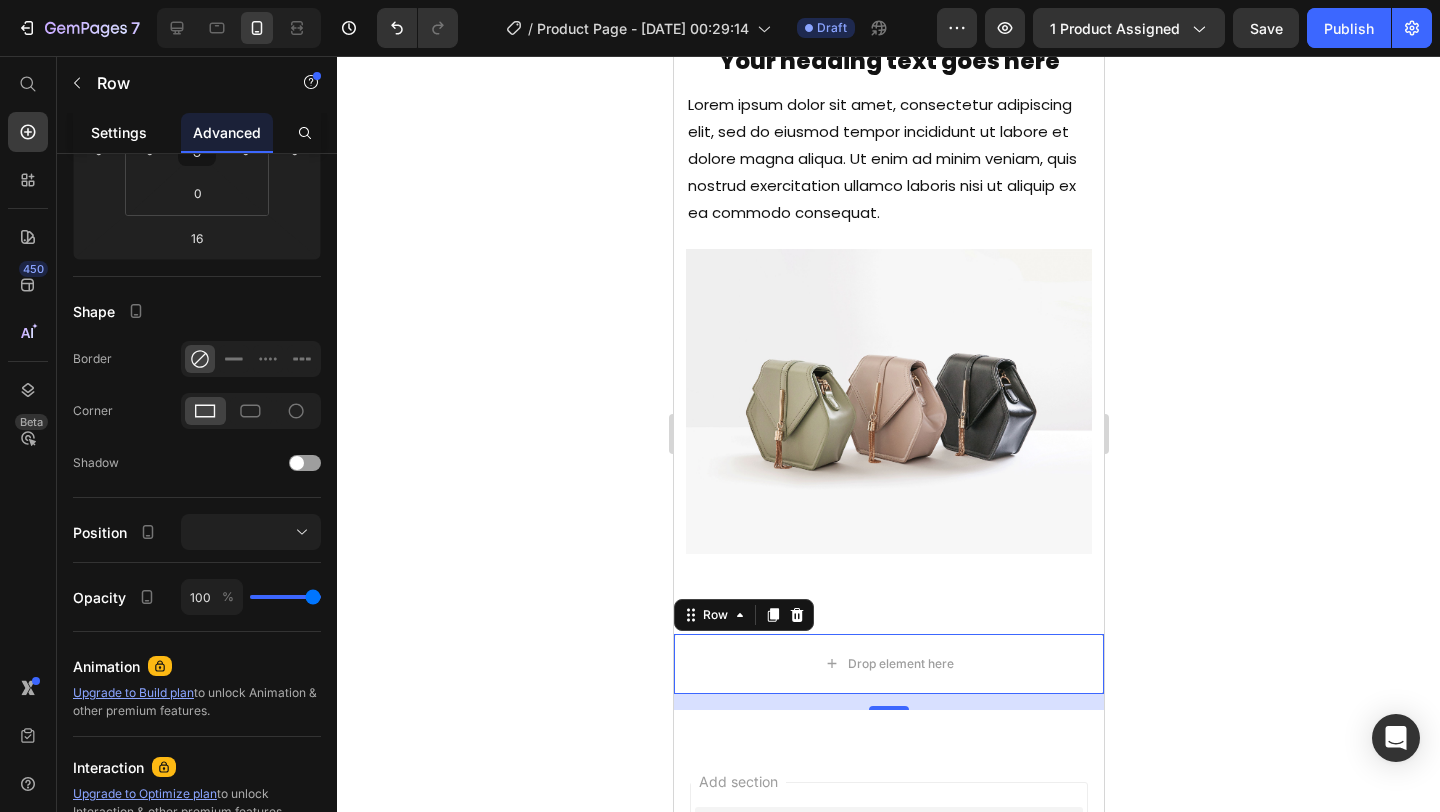 click on "Settings" at bounding box center [119, 132] 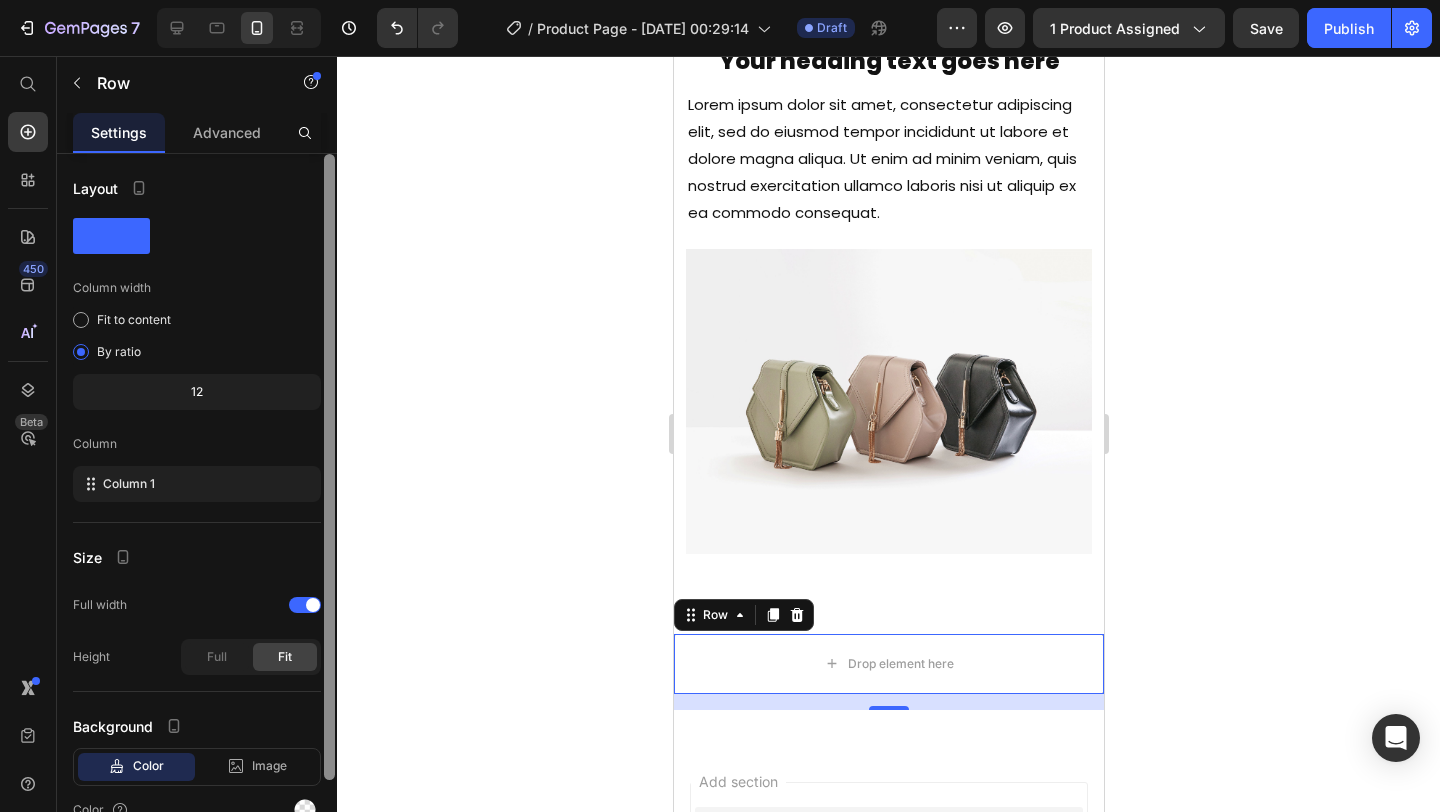 scroll, scrollTop: 101, scrollLeft: 0, axis: vertical 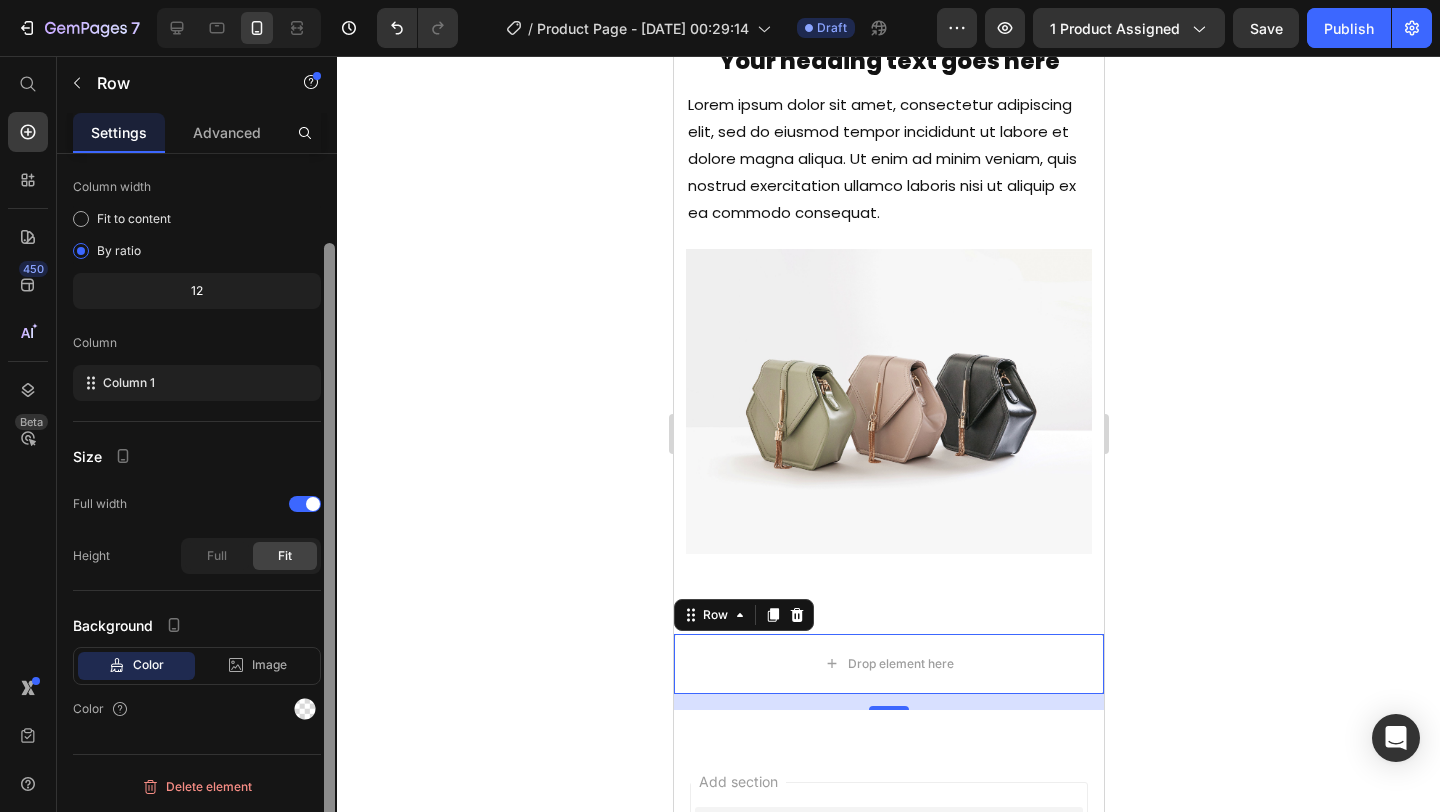 drag, startPoint x: 331, startPoint y: 326, endPoint x: 365, endPoint y: 459, distance: 137.2771 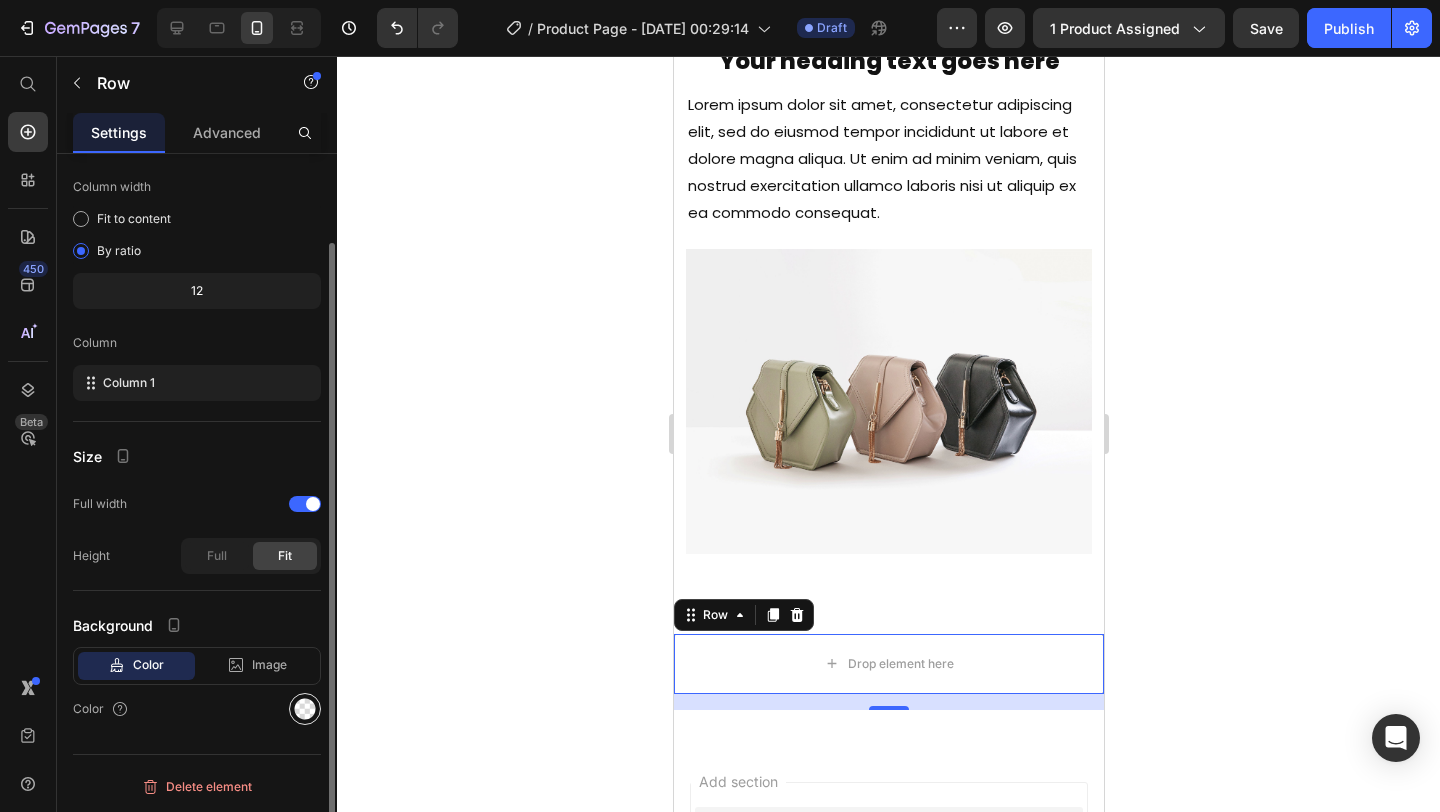 click at bounding box center [305, 709] 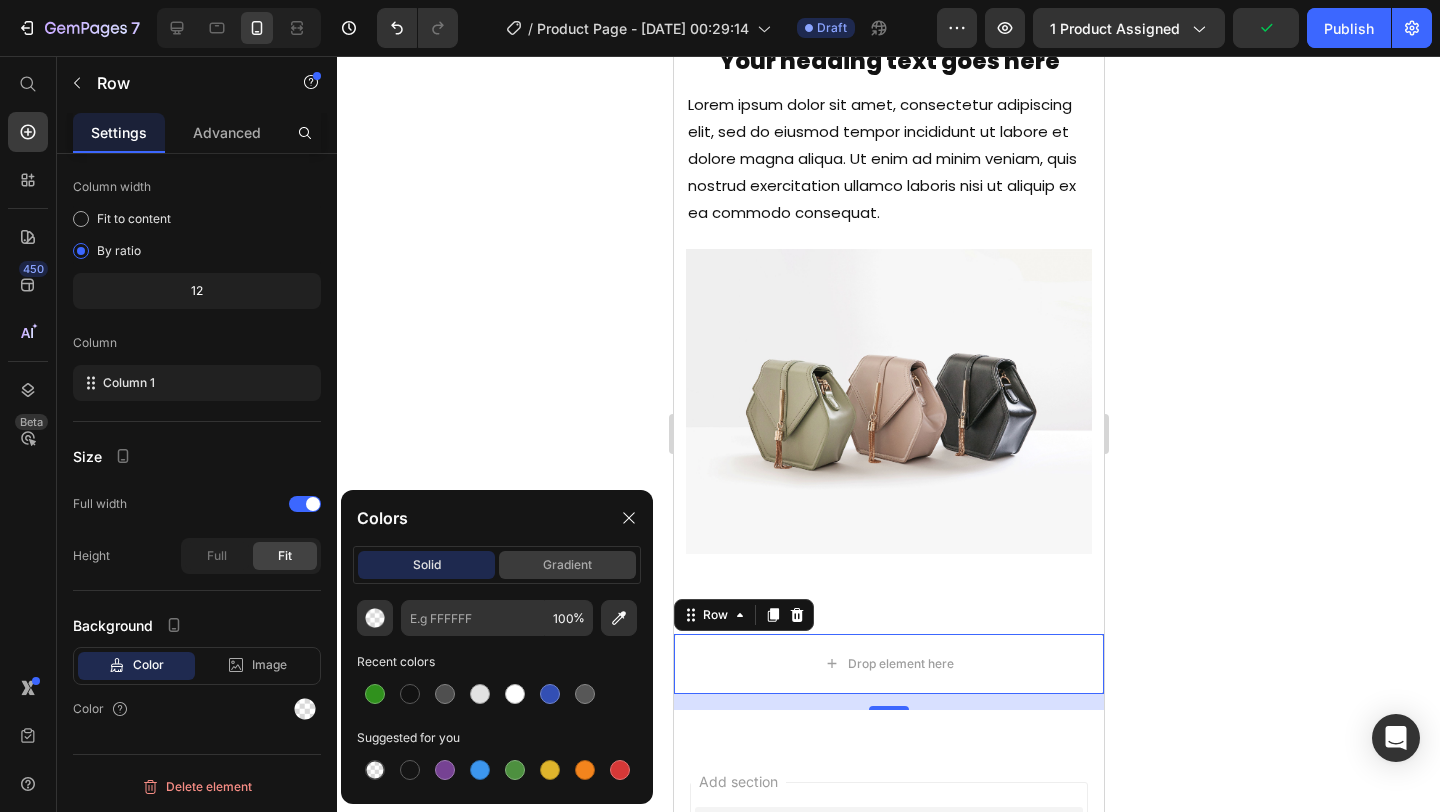 click on "gradient" 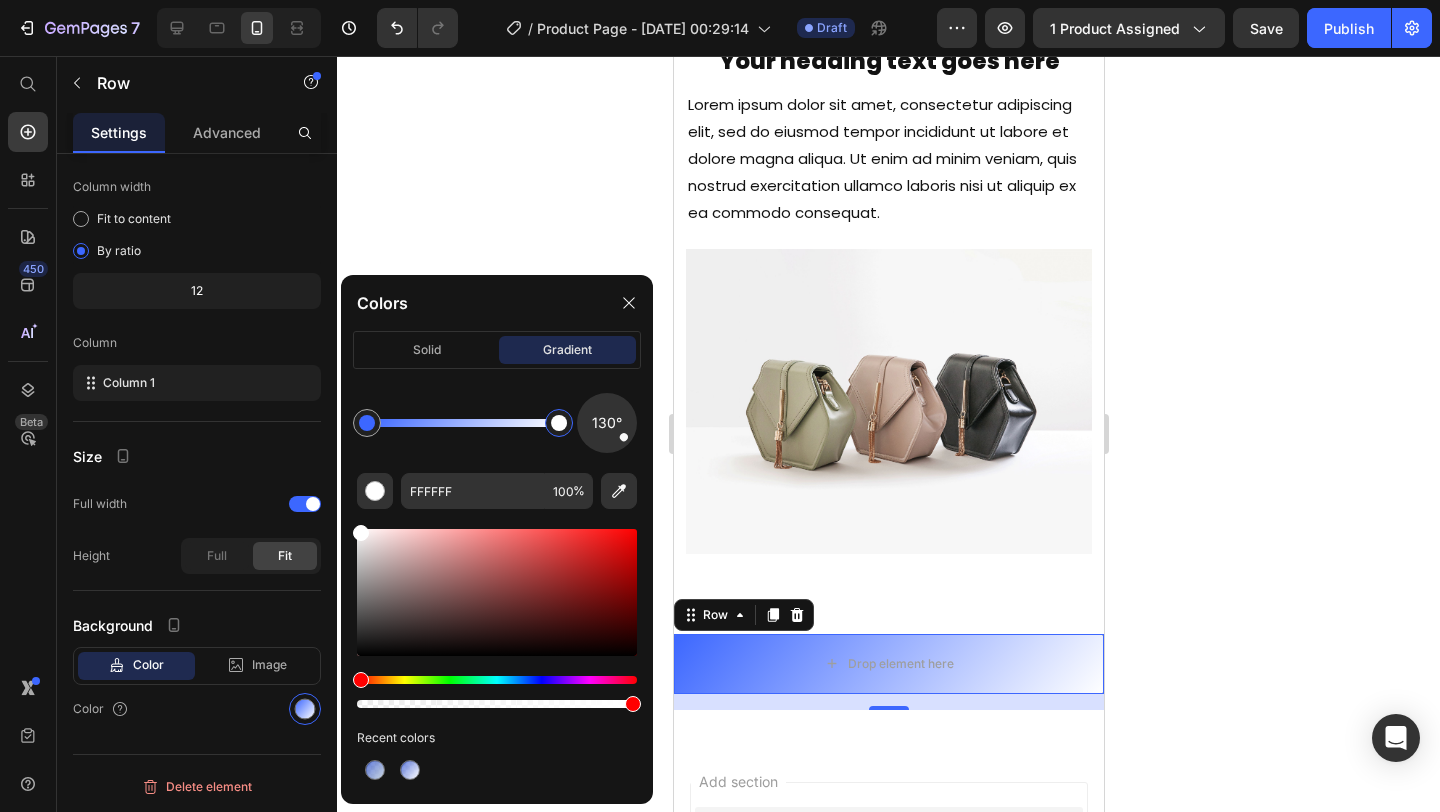 click at bounding box center [559, 423] 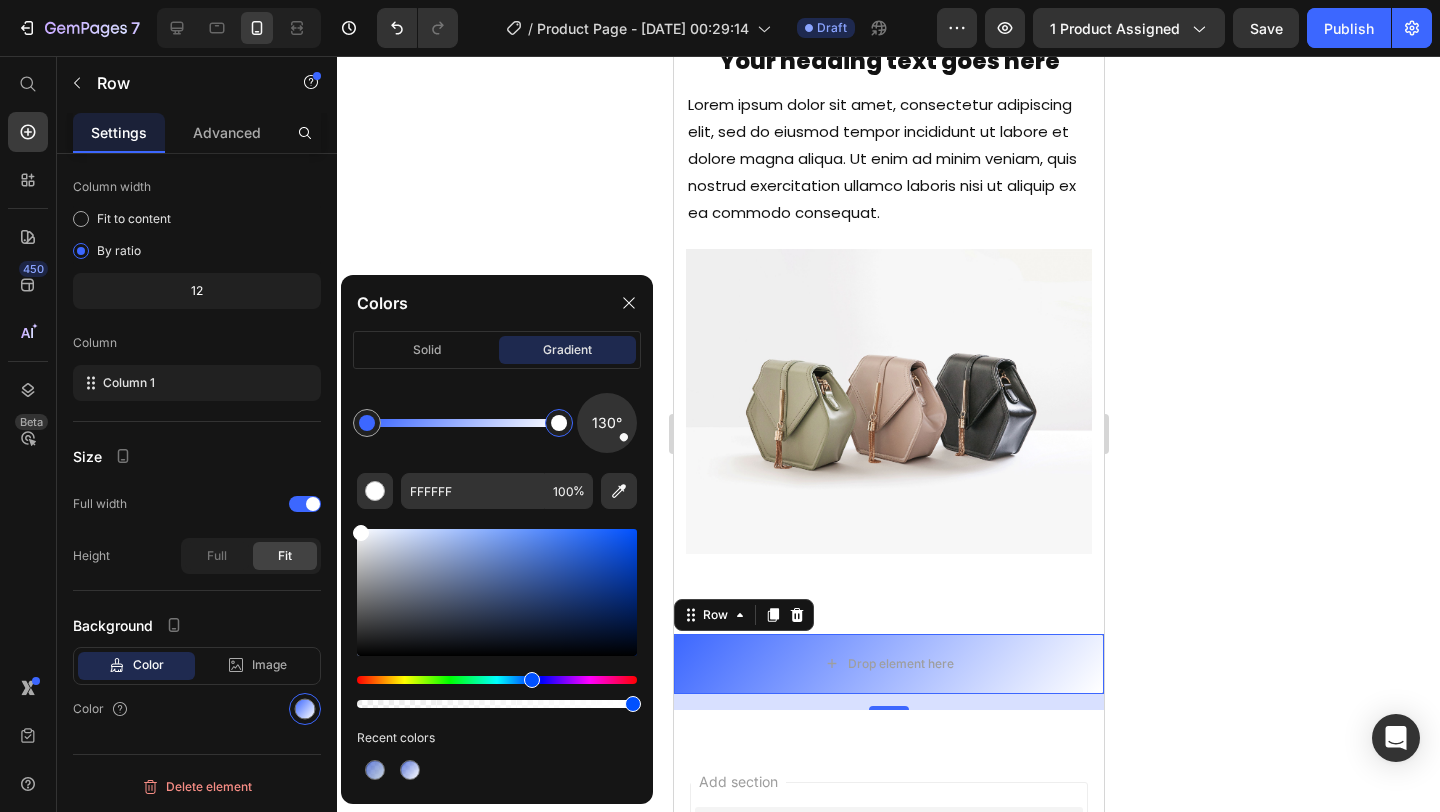 click at bounding box center (497, 680) 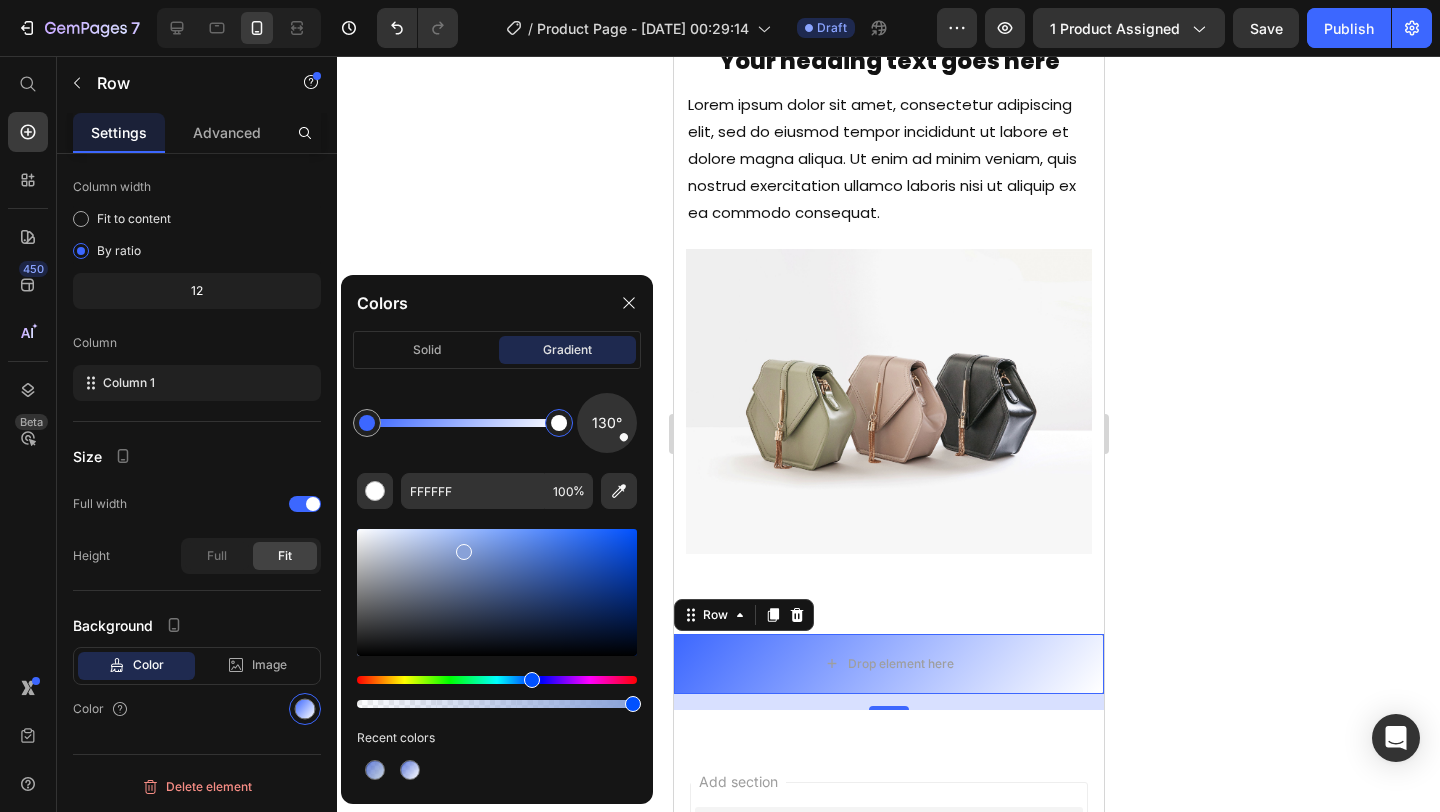 click at bounding box center [497, 592] 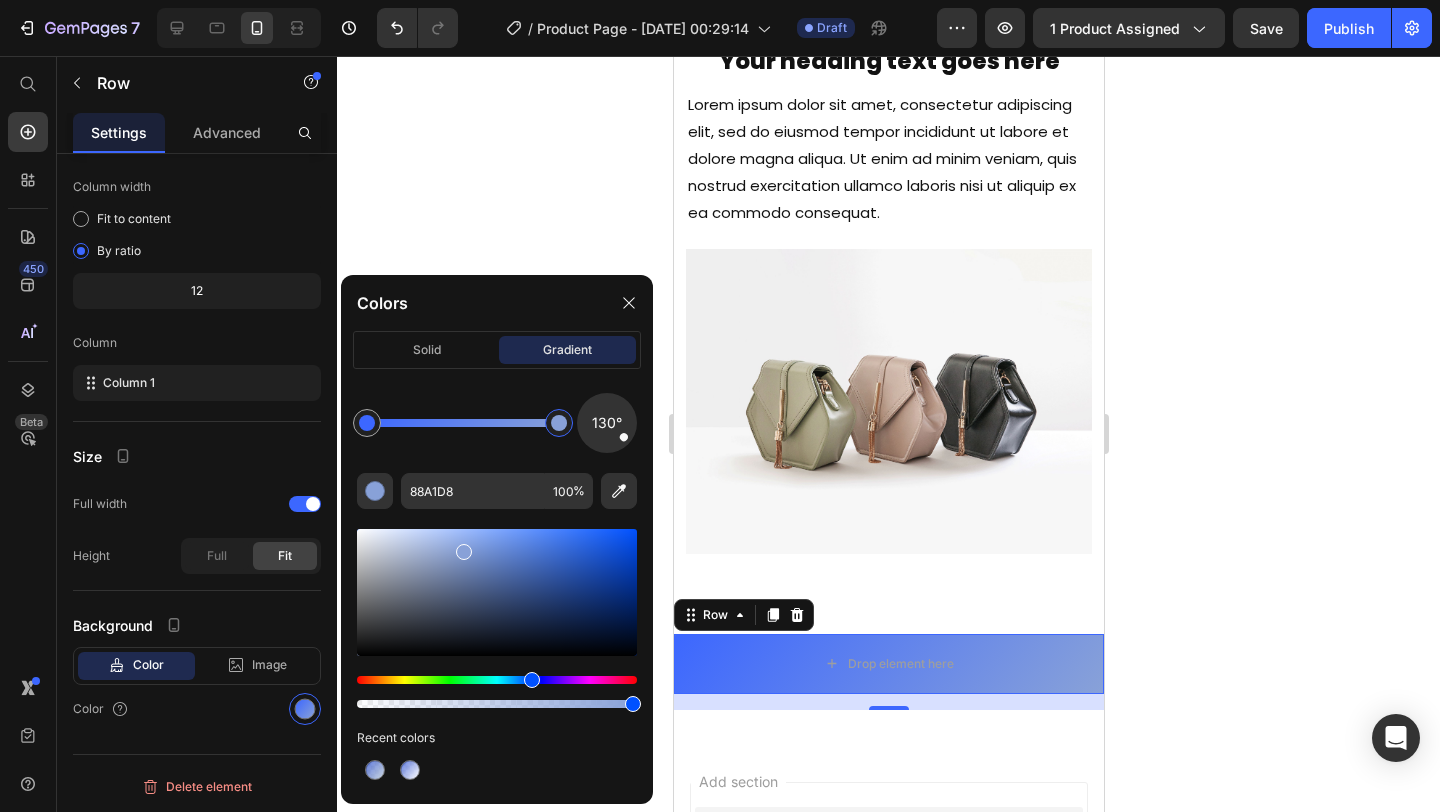 click 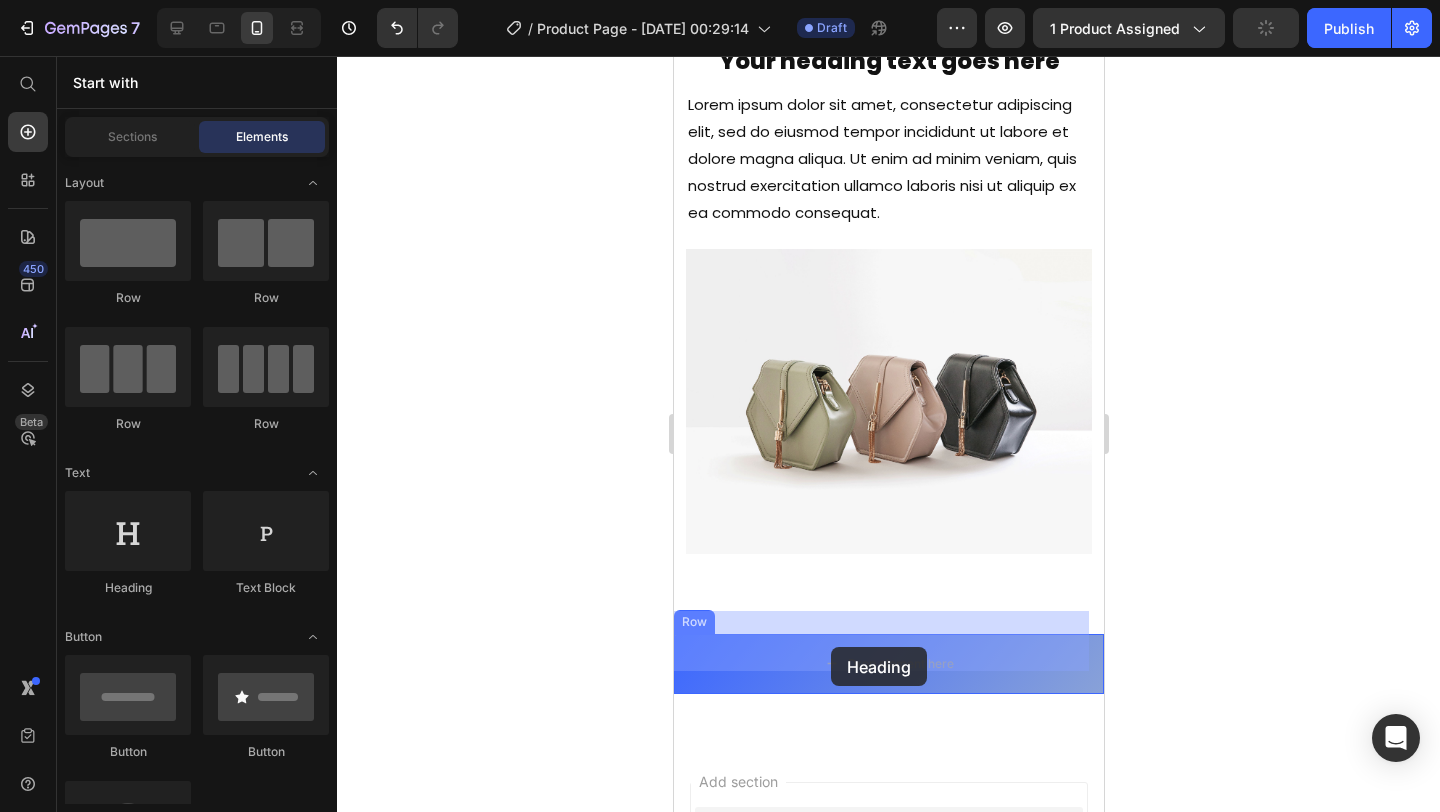 drag, startPoint x: 813, startPoint y: 581, endPoint x: 829, endPoint y: 647, distance: 67.911705 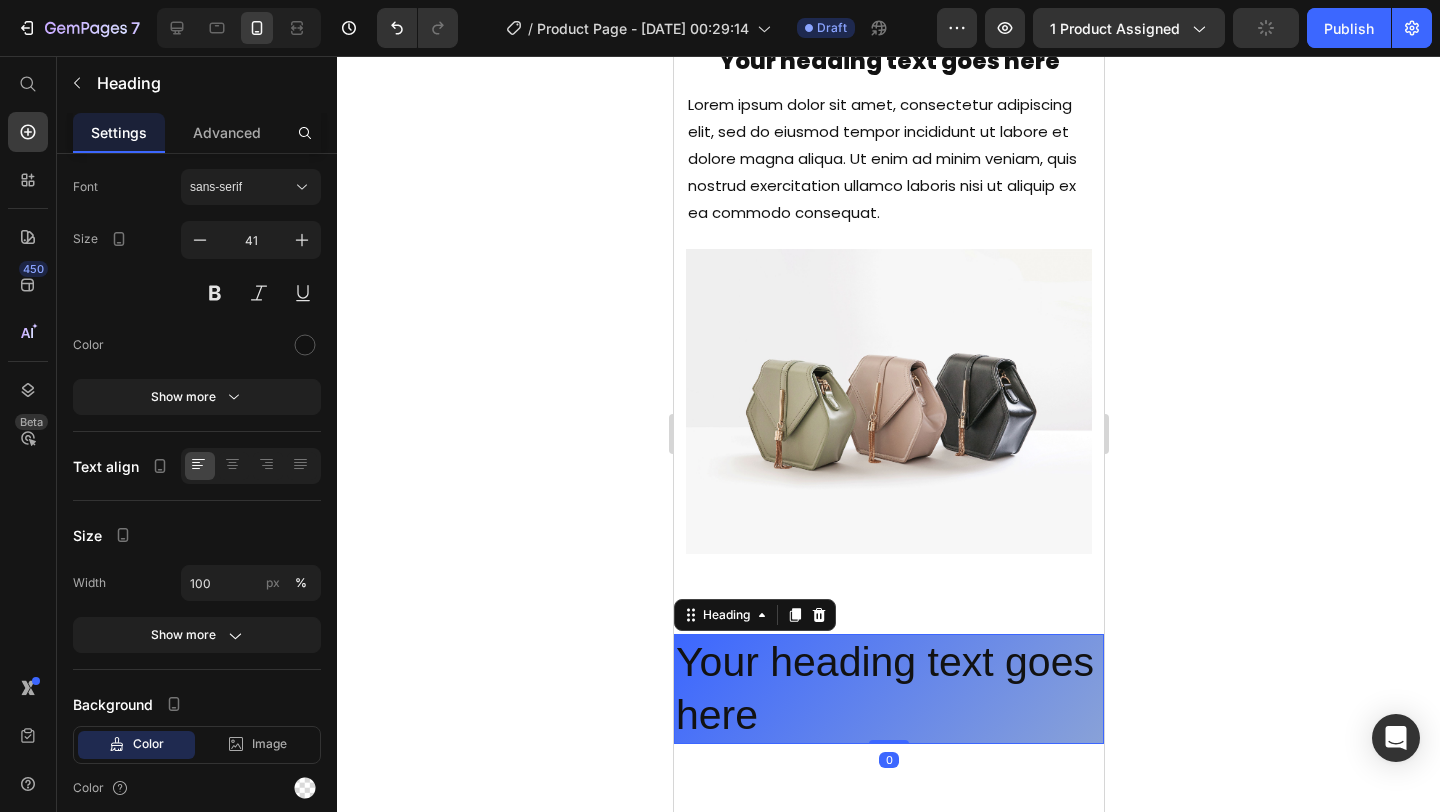 scroll, scrollTop: 0, scrollLeft: 0, axis: both 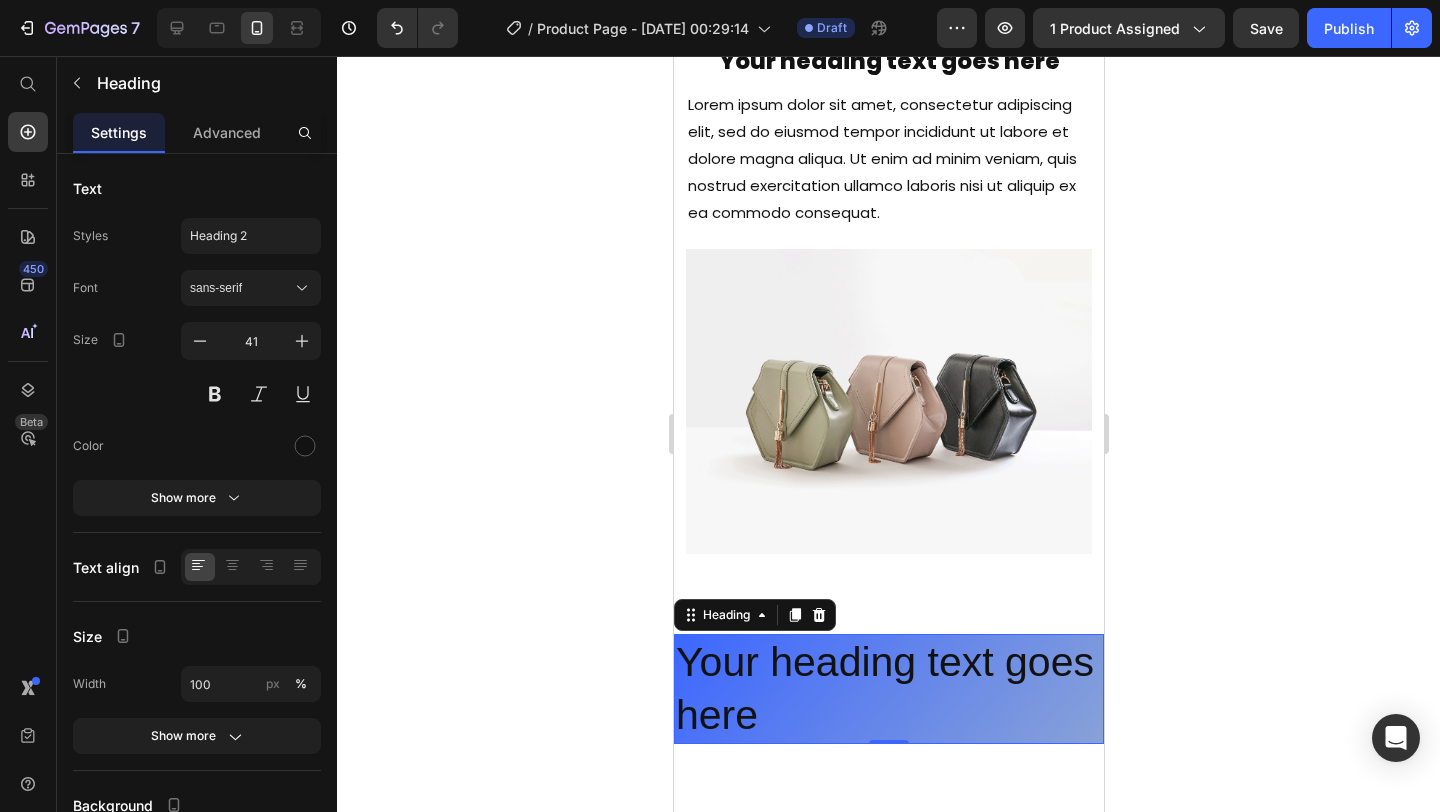 click on "Your heading text goes here" at bounding box center (888, 689) 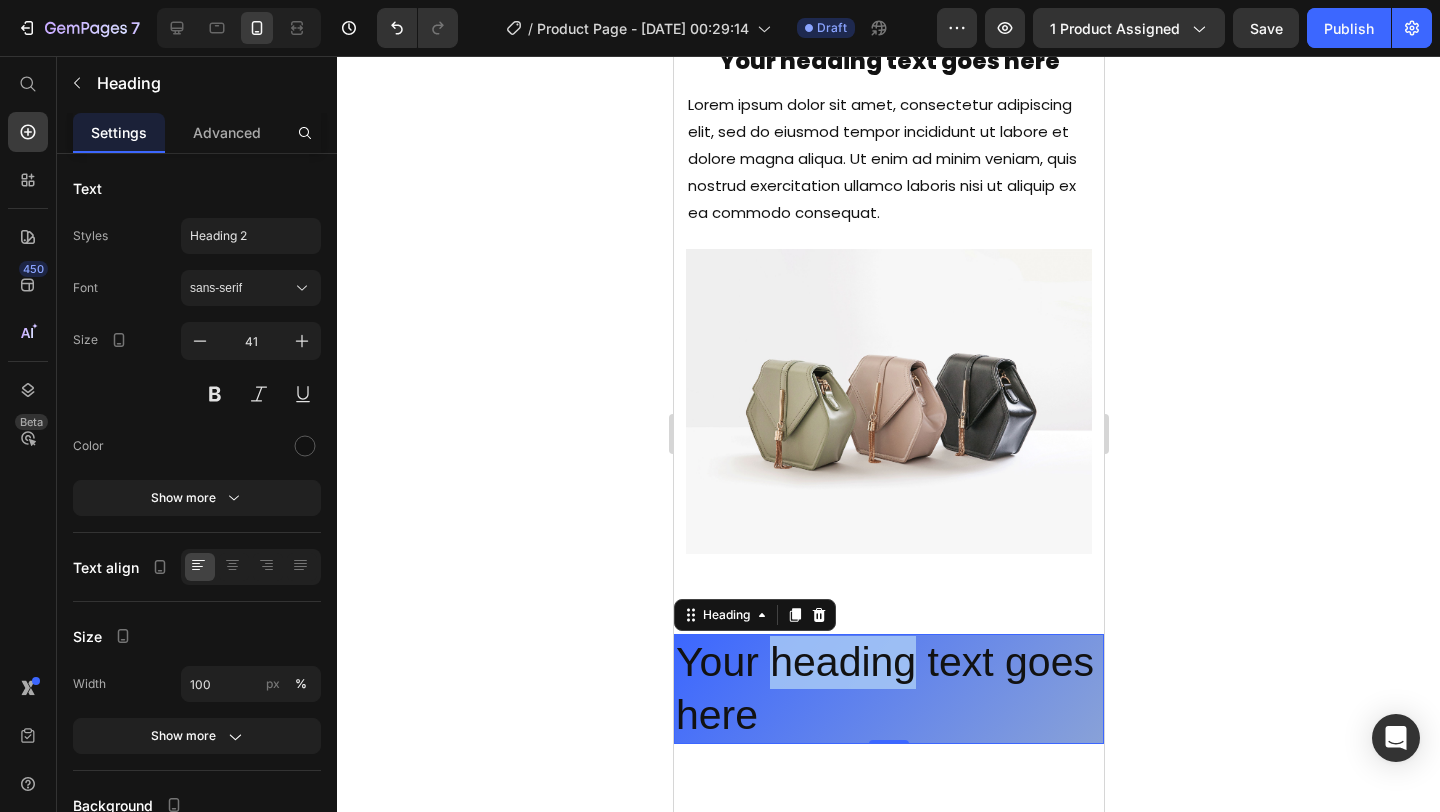 click on "Your heading text goes here" at bounding box center (888, 689) 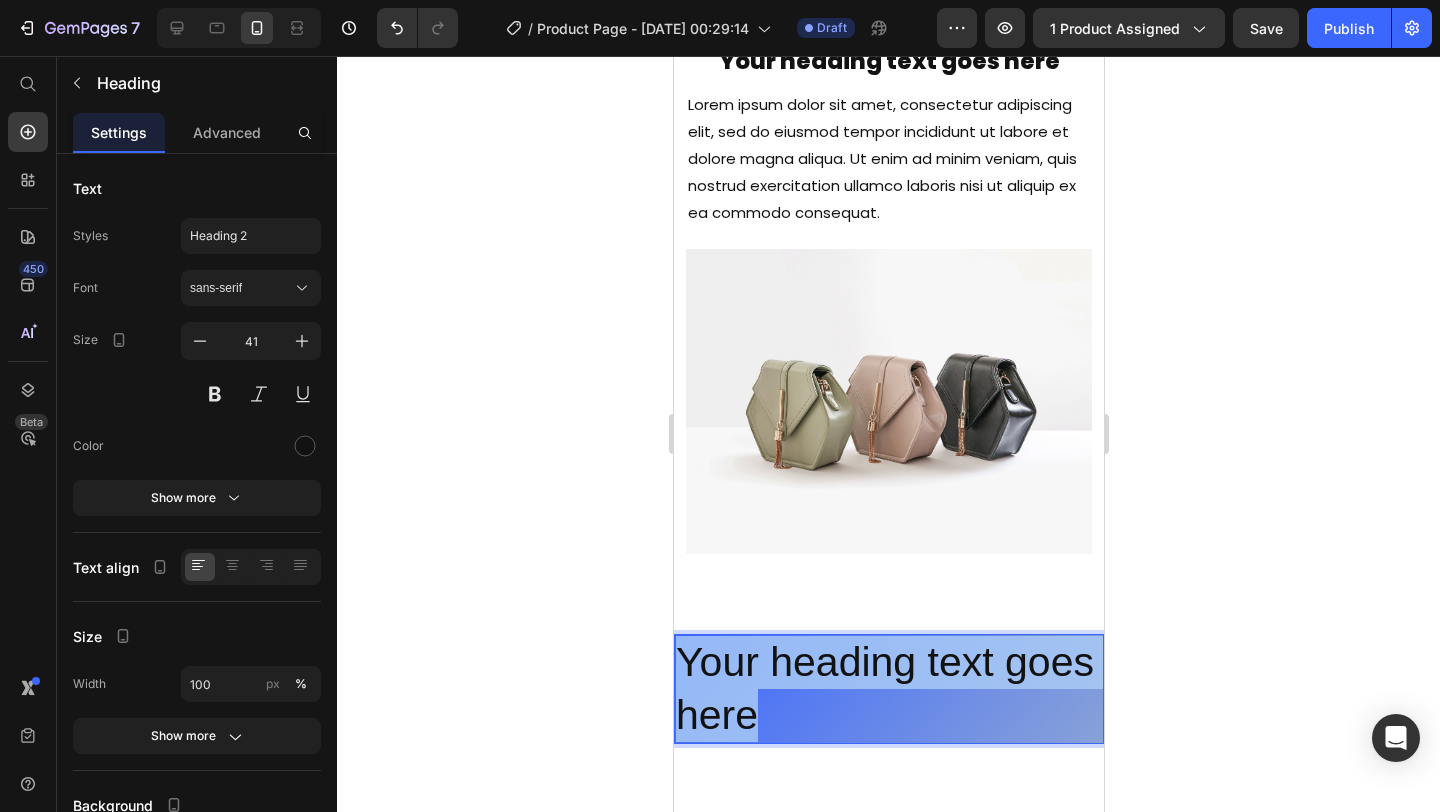 click on "Your heading text goes here" at bounding box center (888, 689) 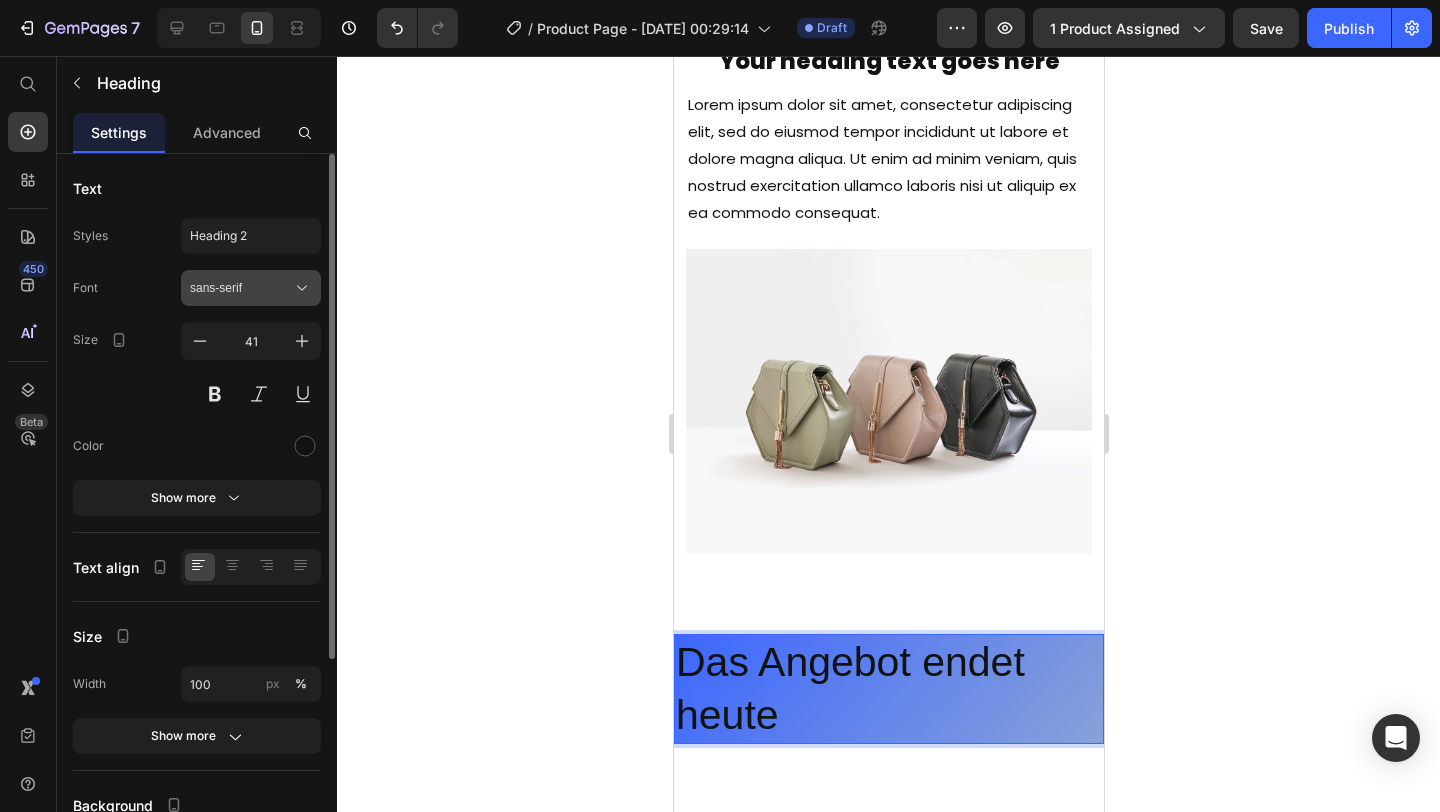 click on "sans-serif" at bounding box center (241, 288) 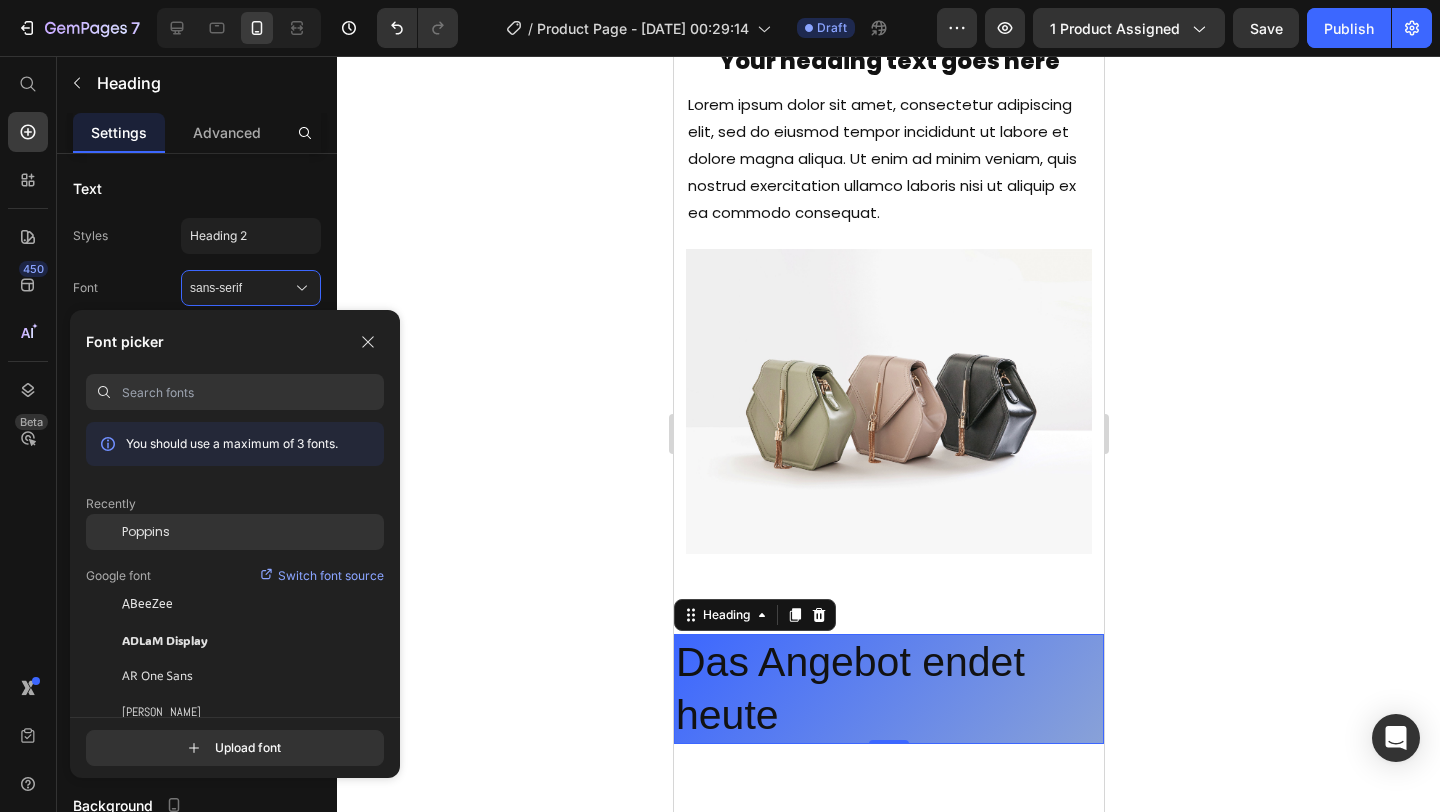 click on "Poppins" 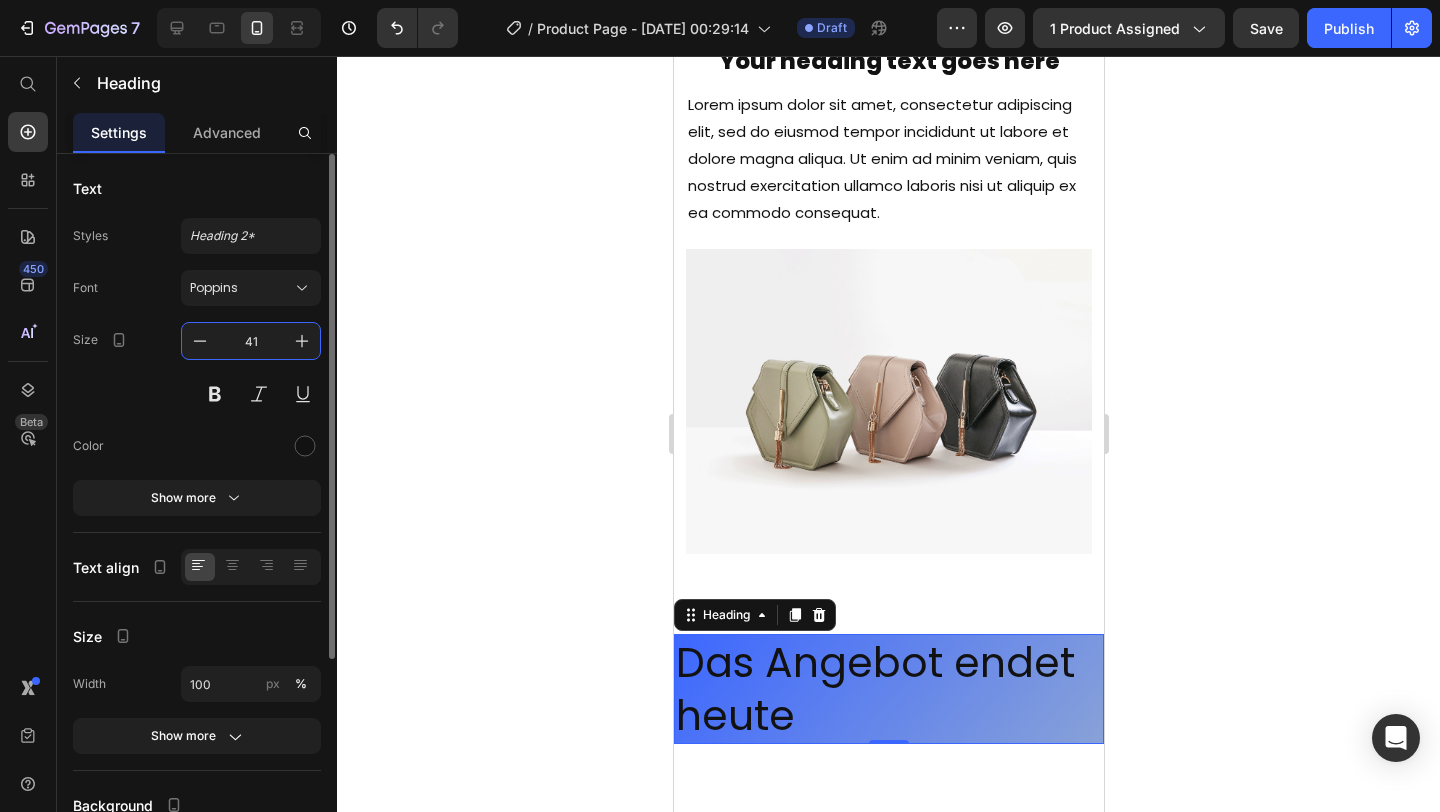 click on "41" at bounding box center [251, 341] 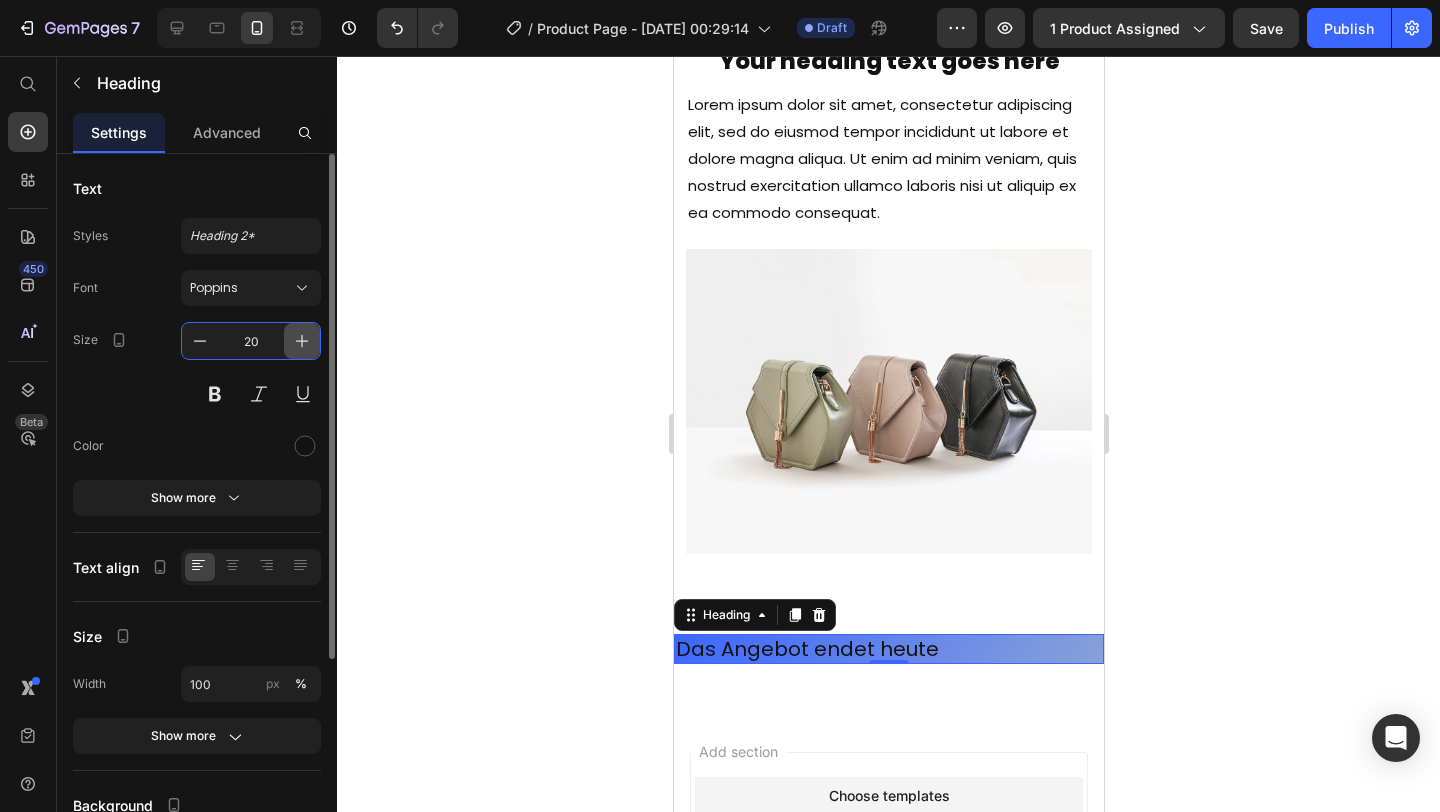 click 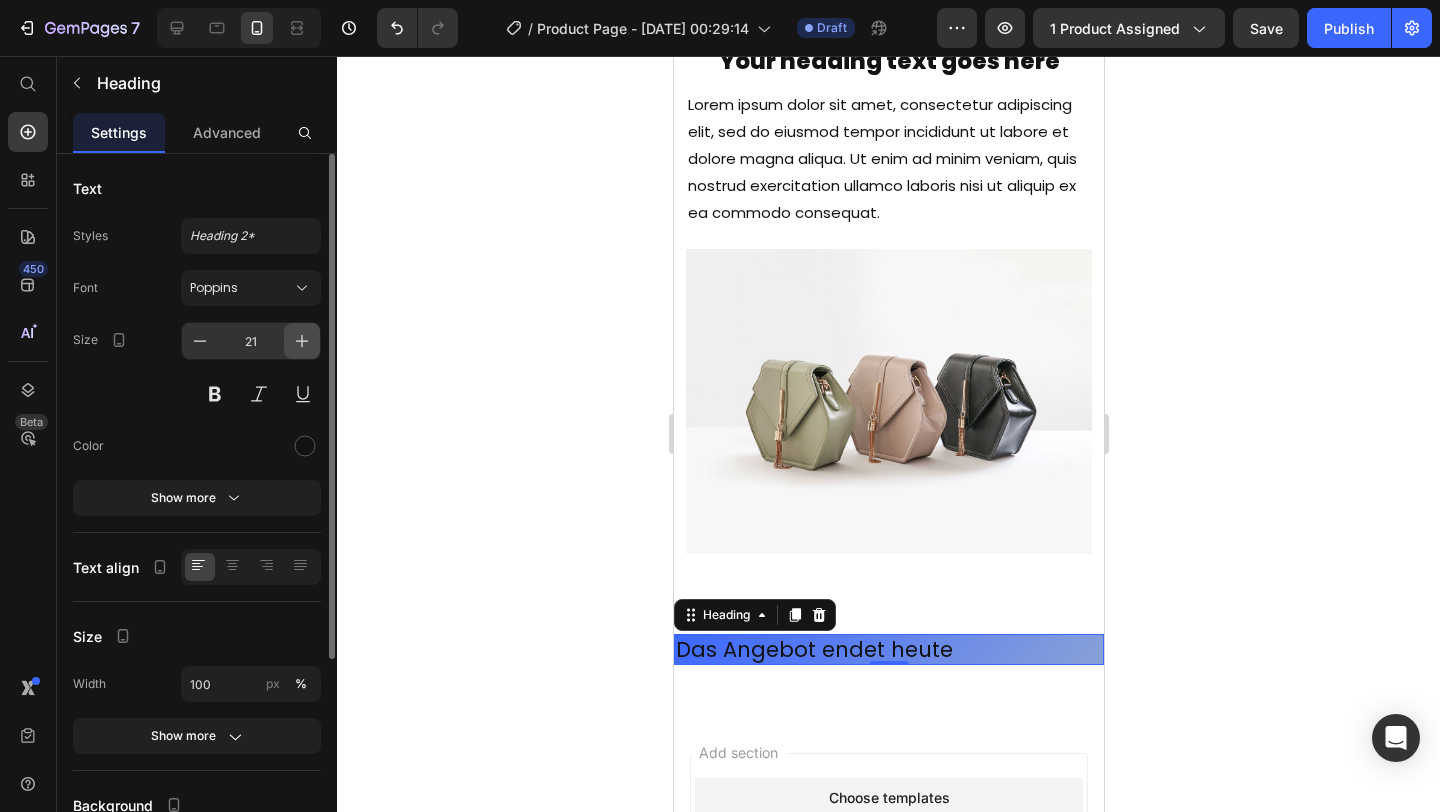 click 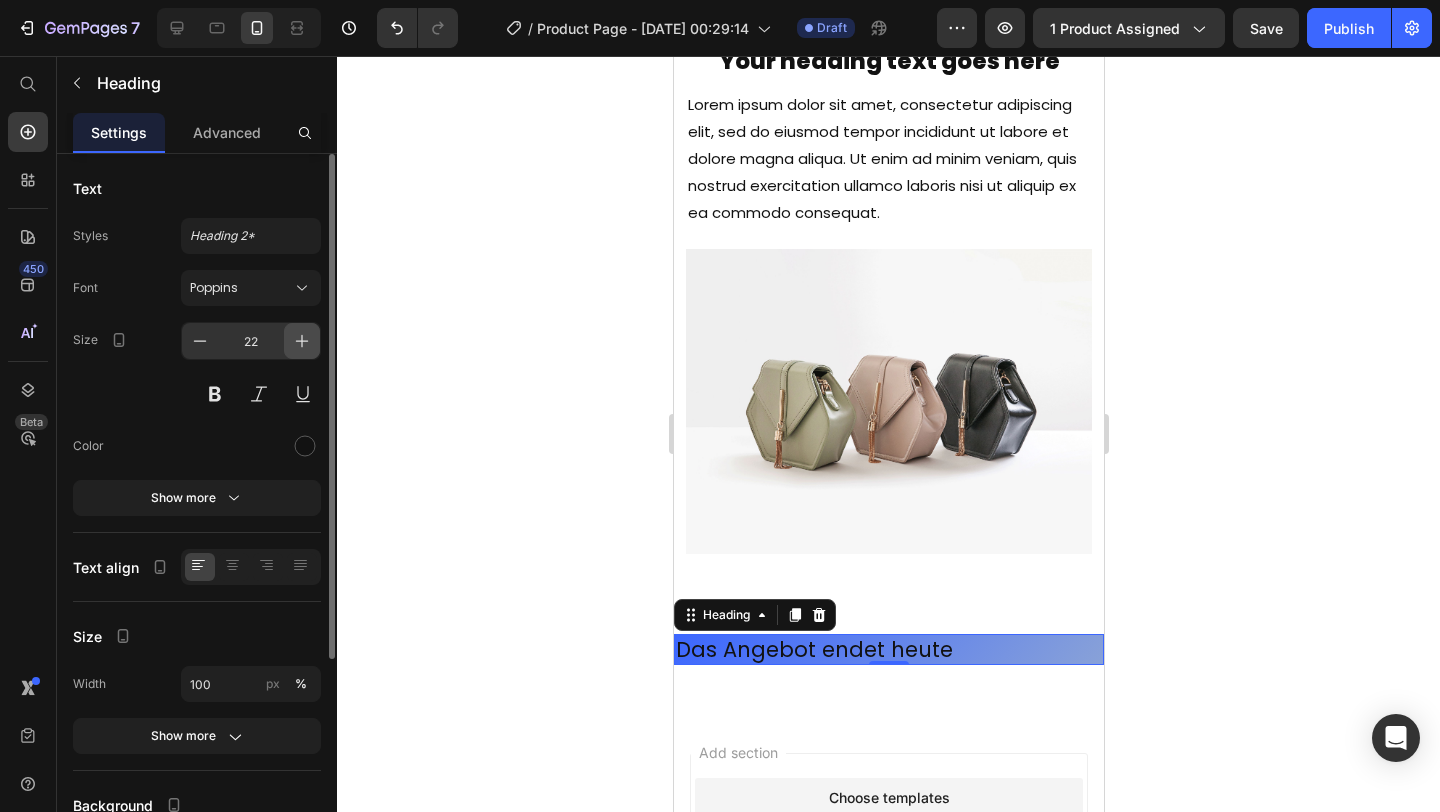 click 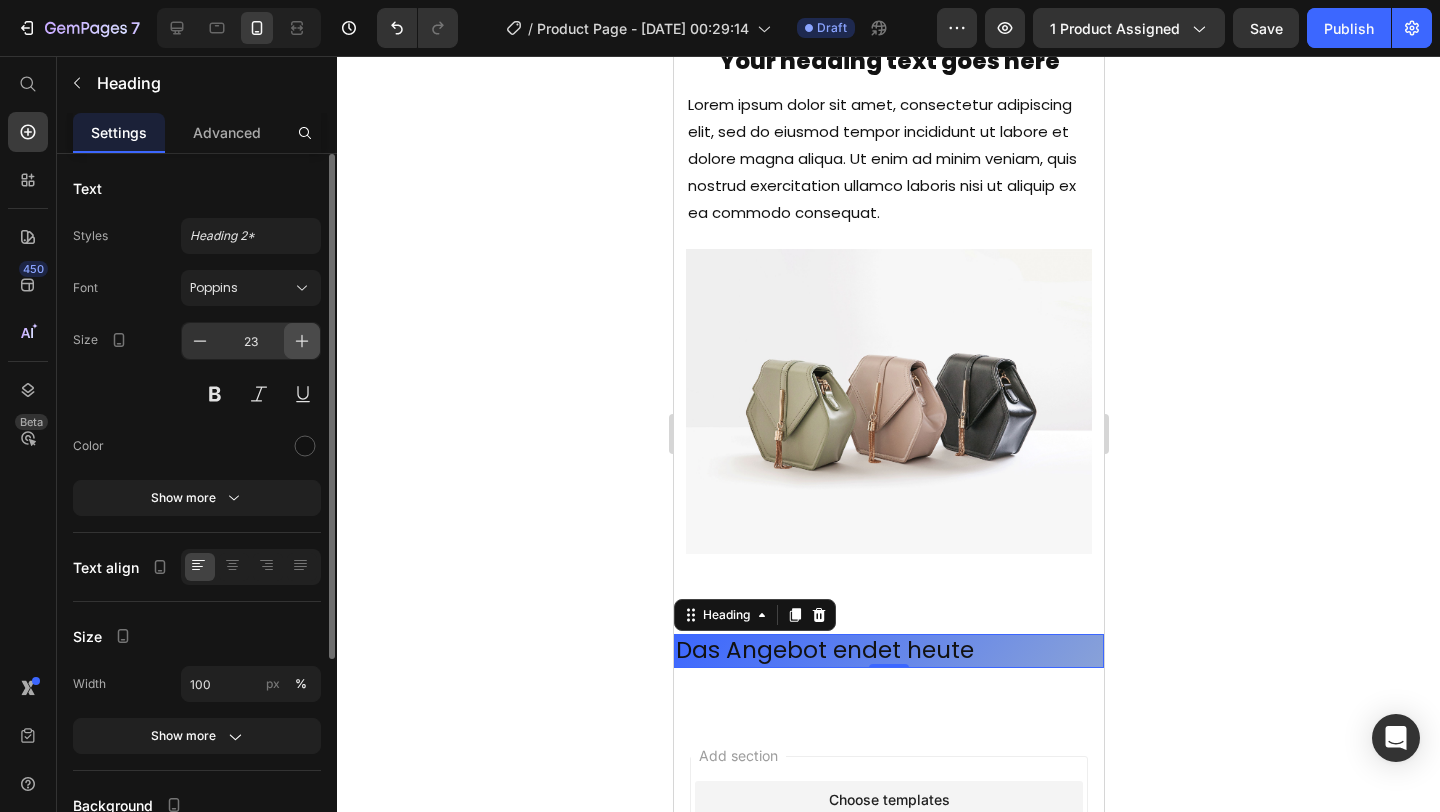 click 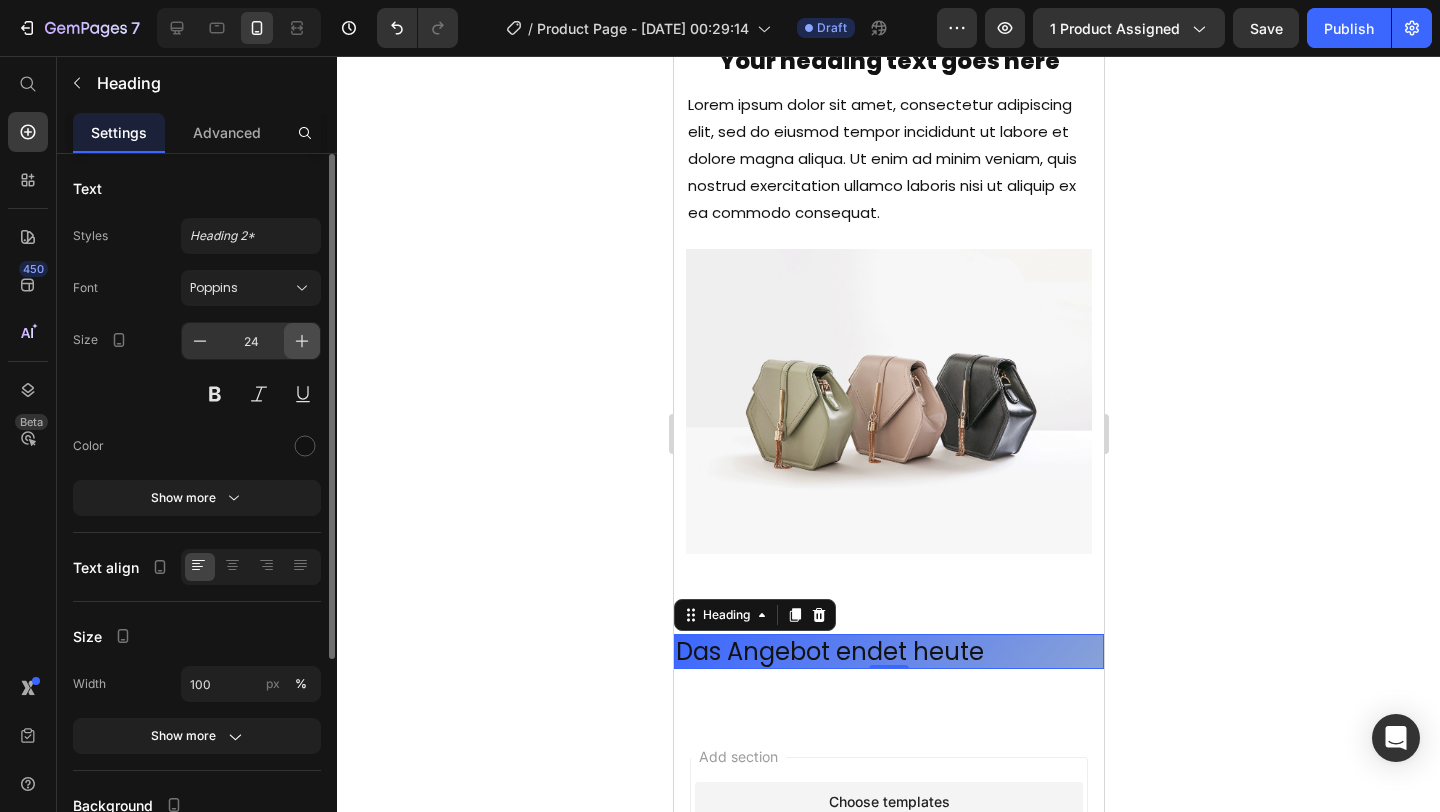 click 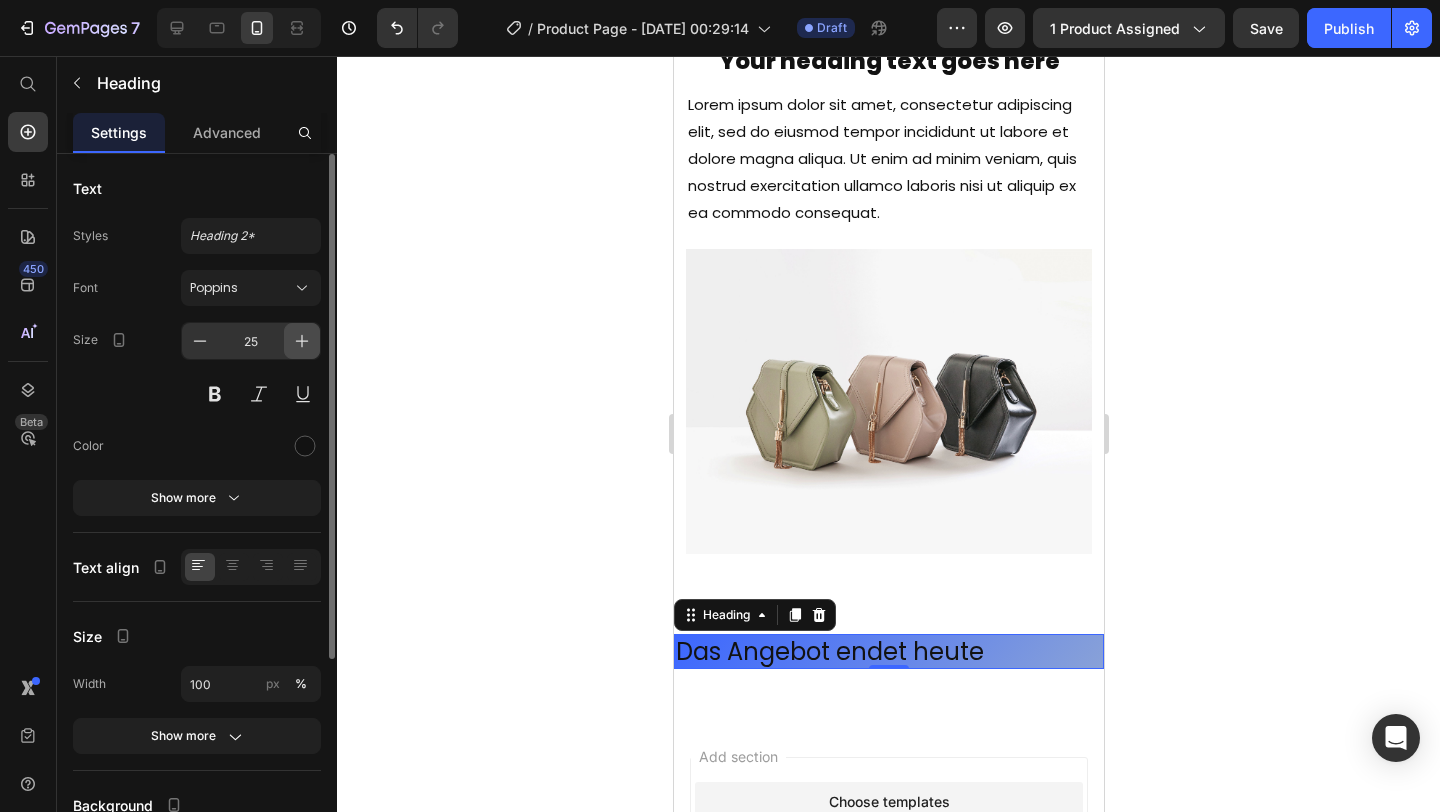 click 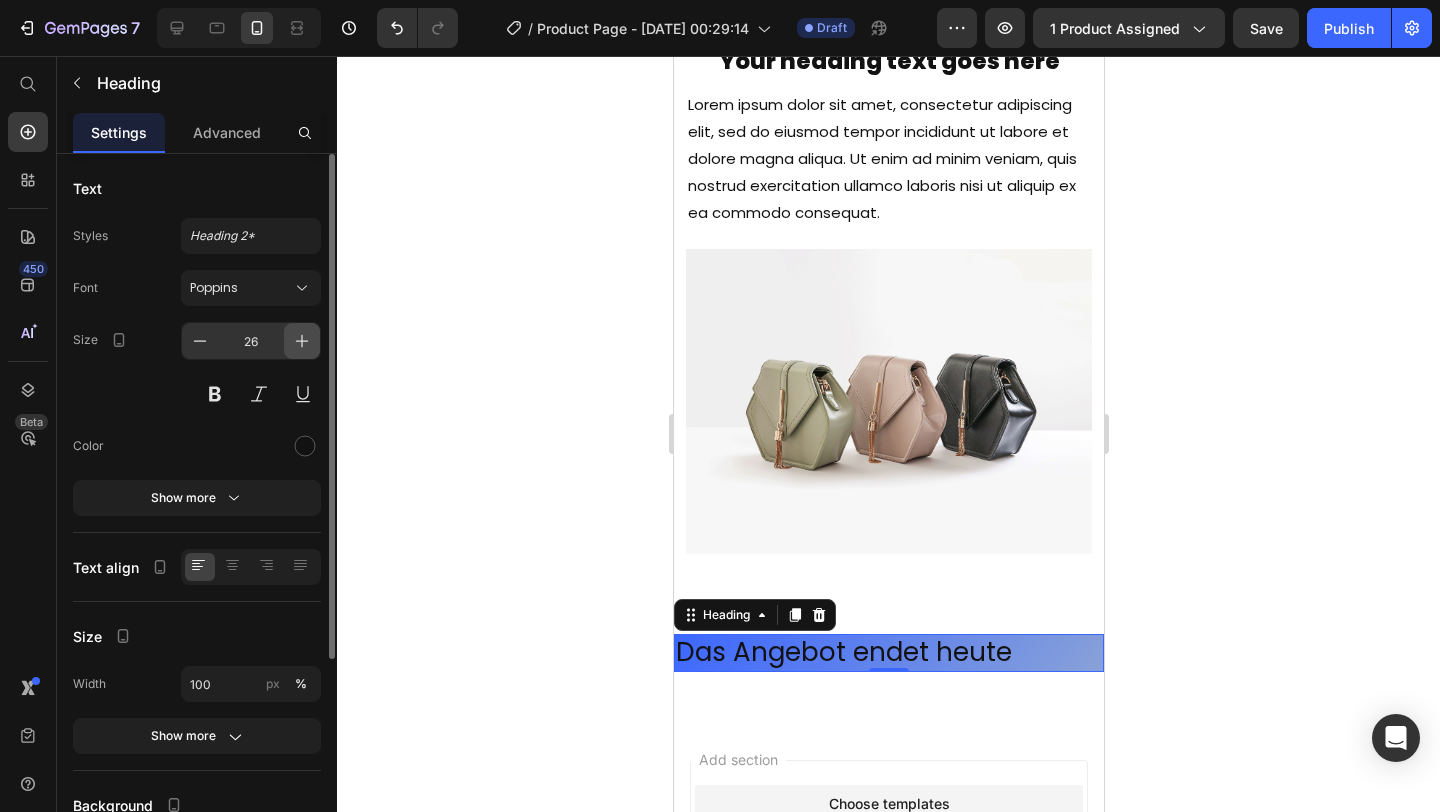 click 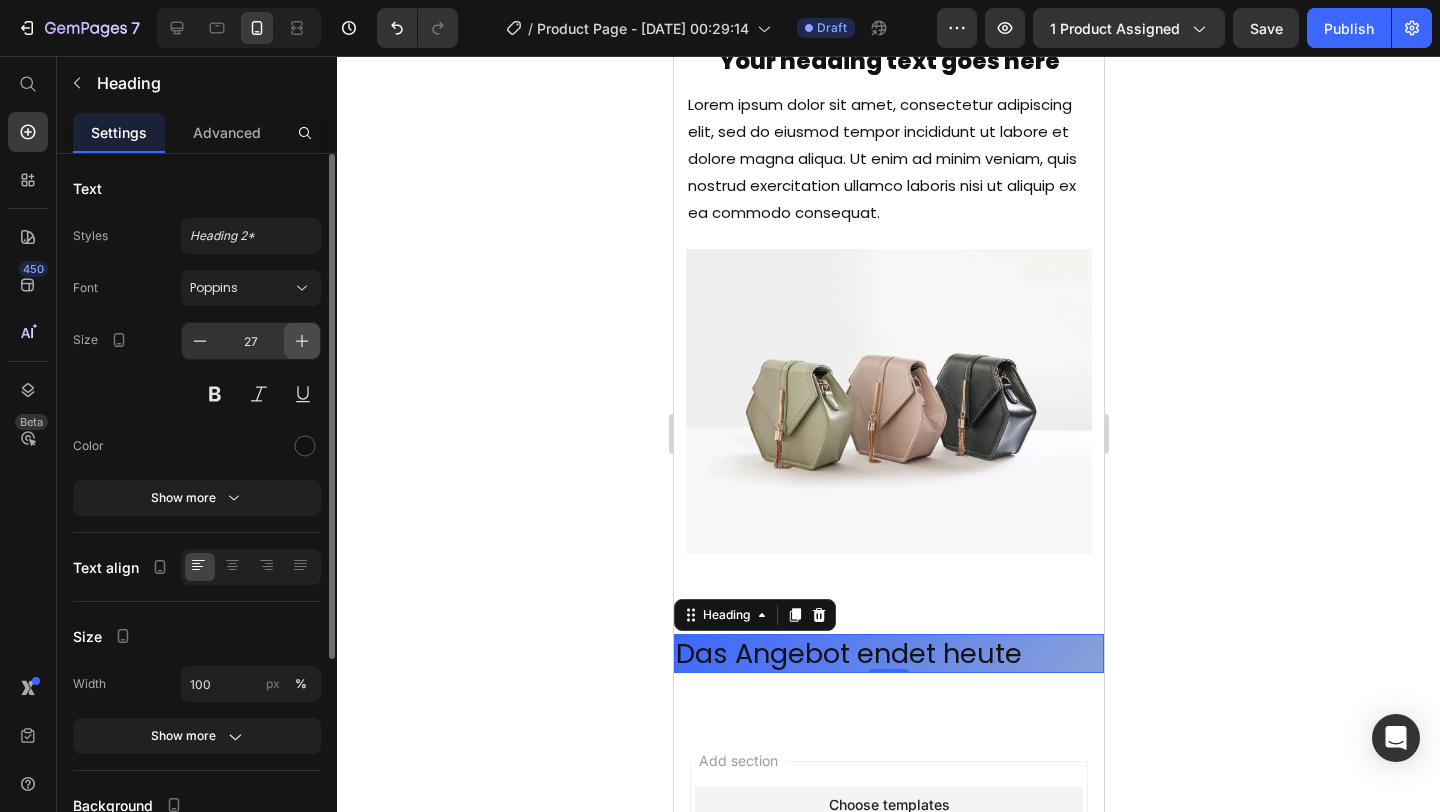 click 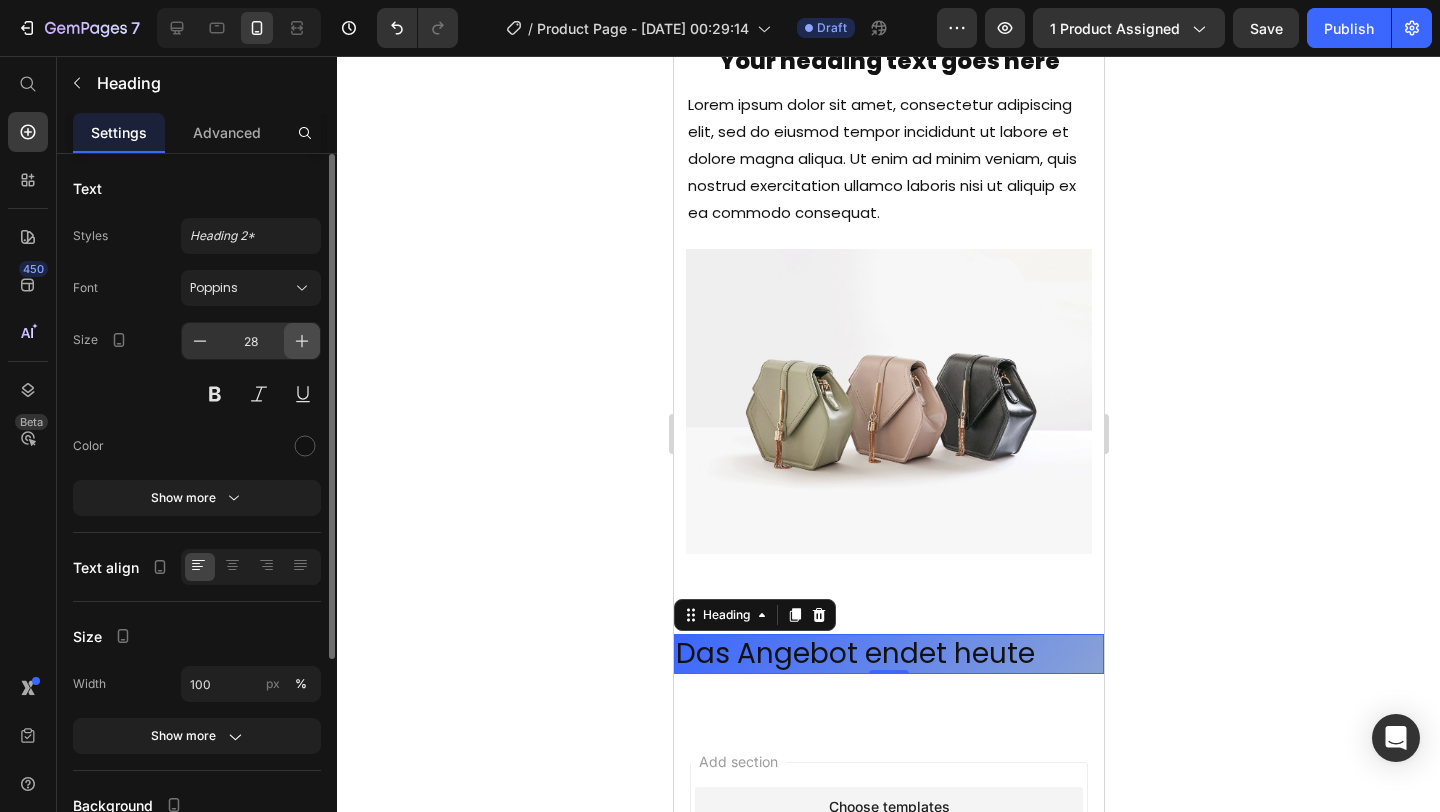 click 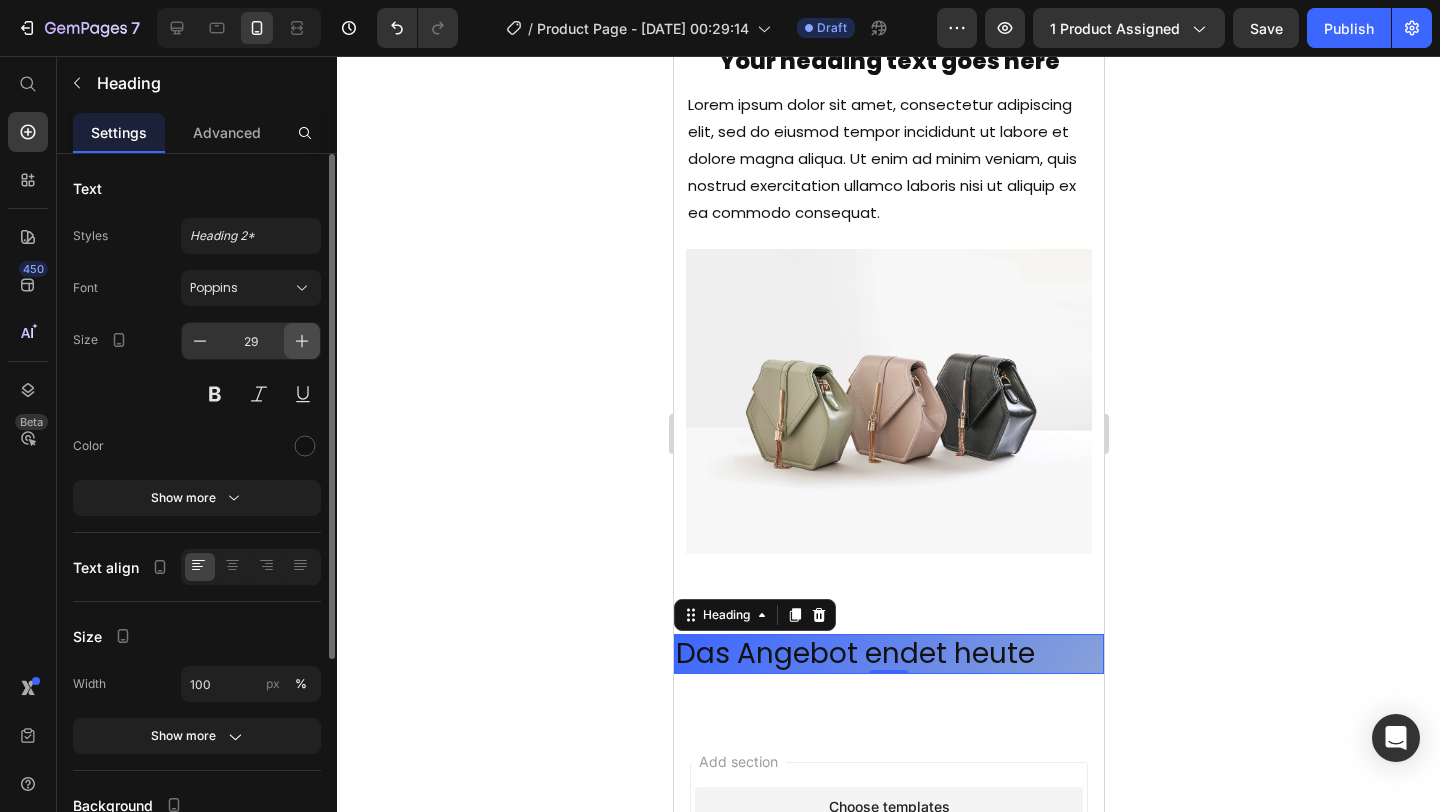 click 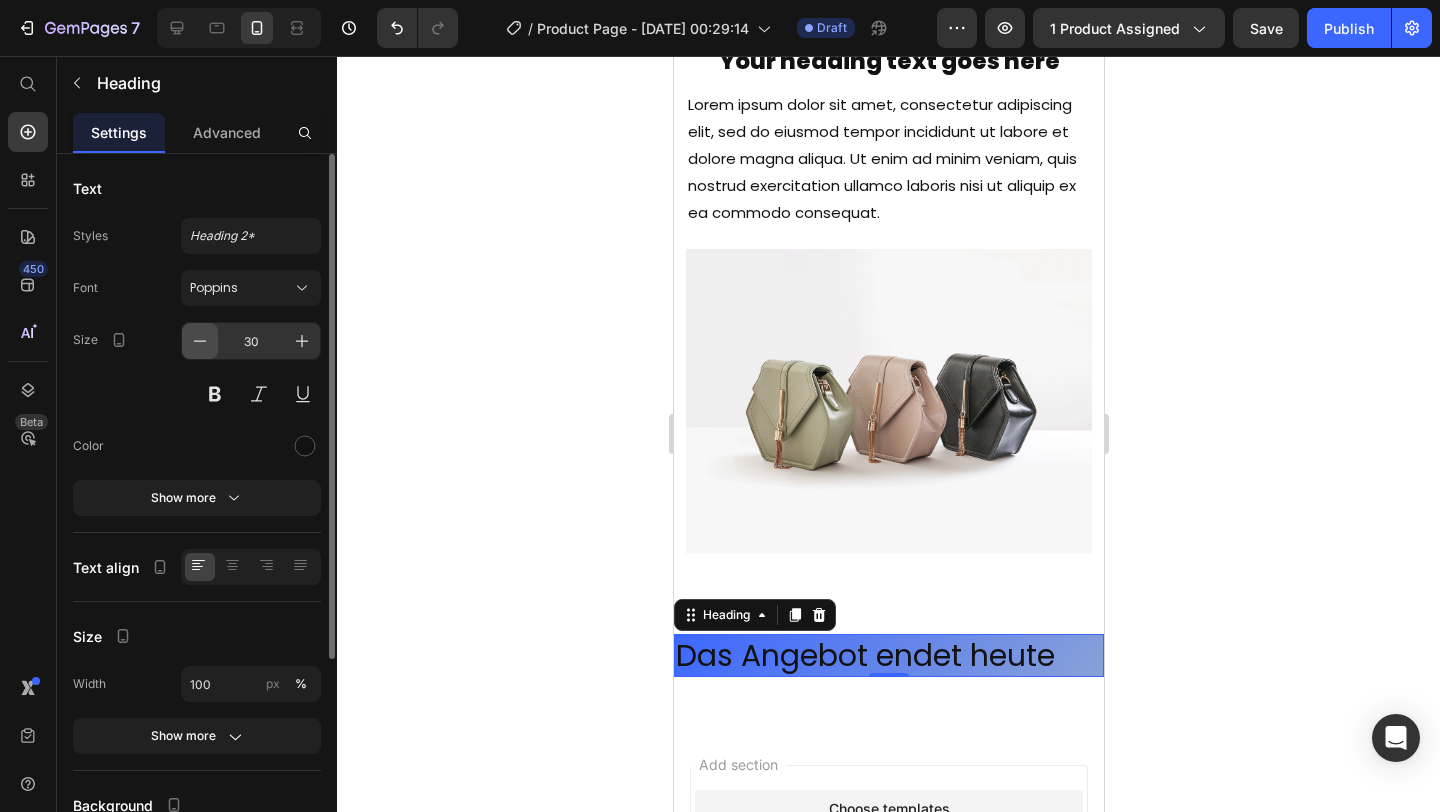 click 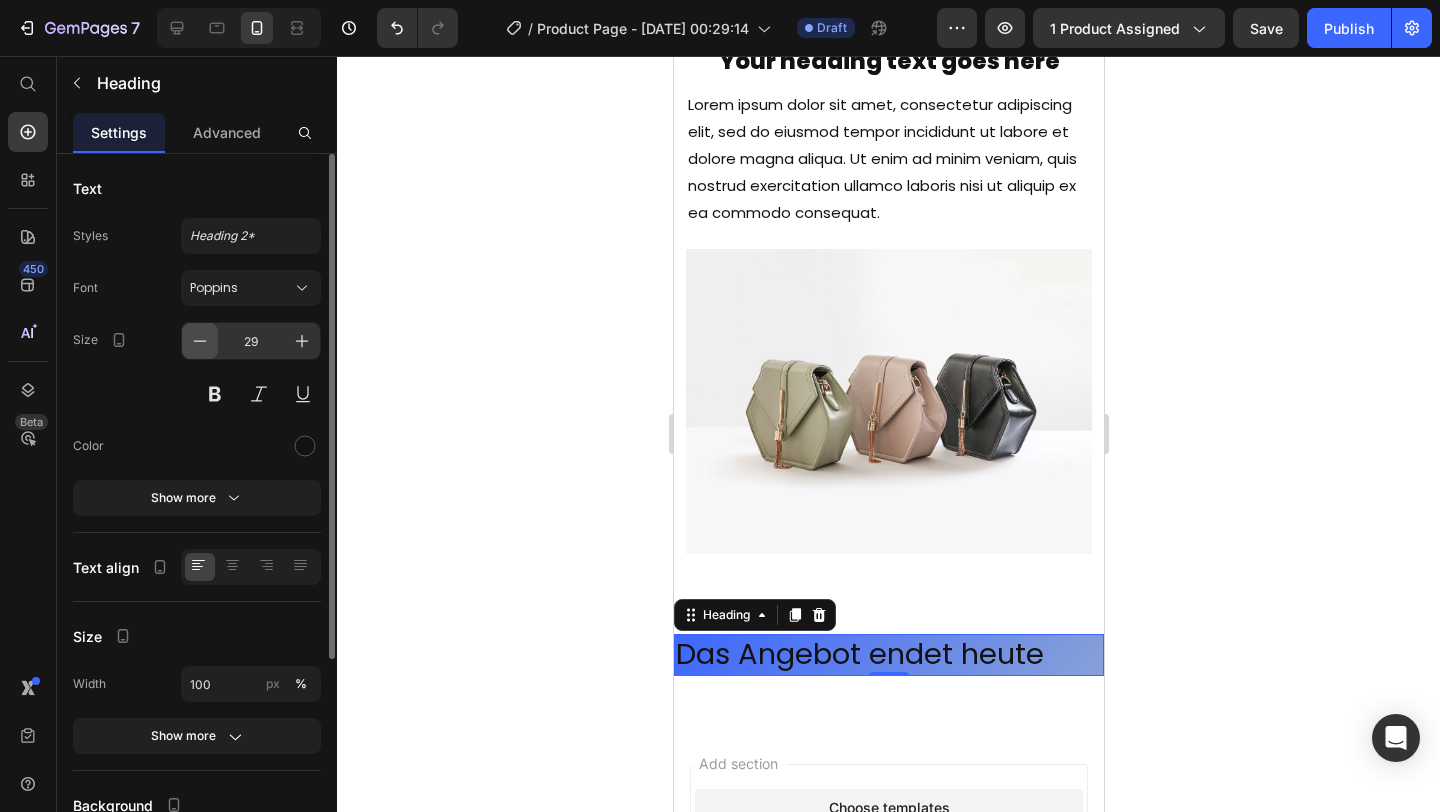 click 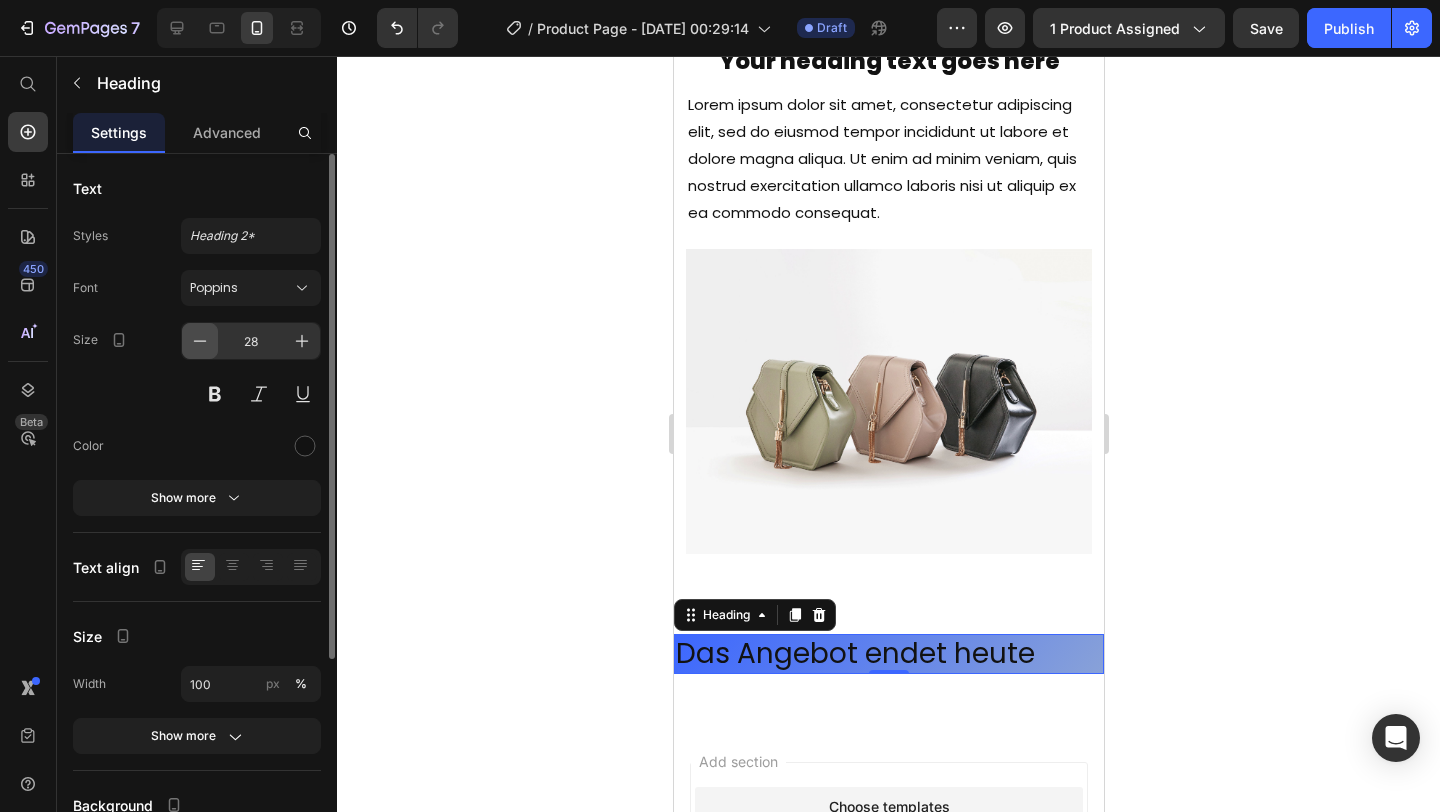 click 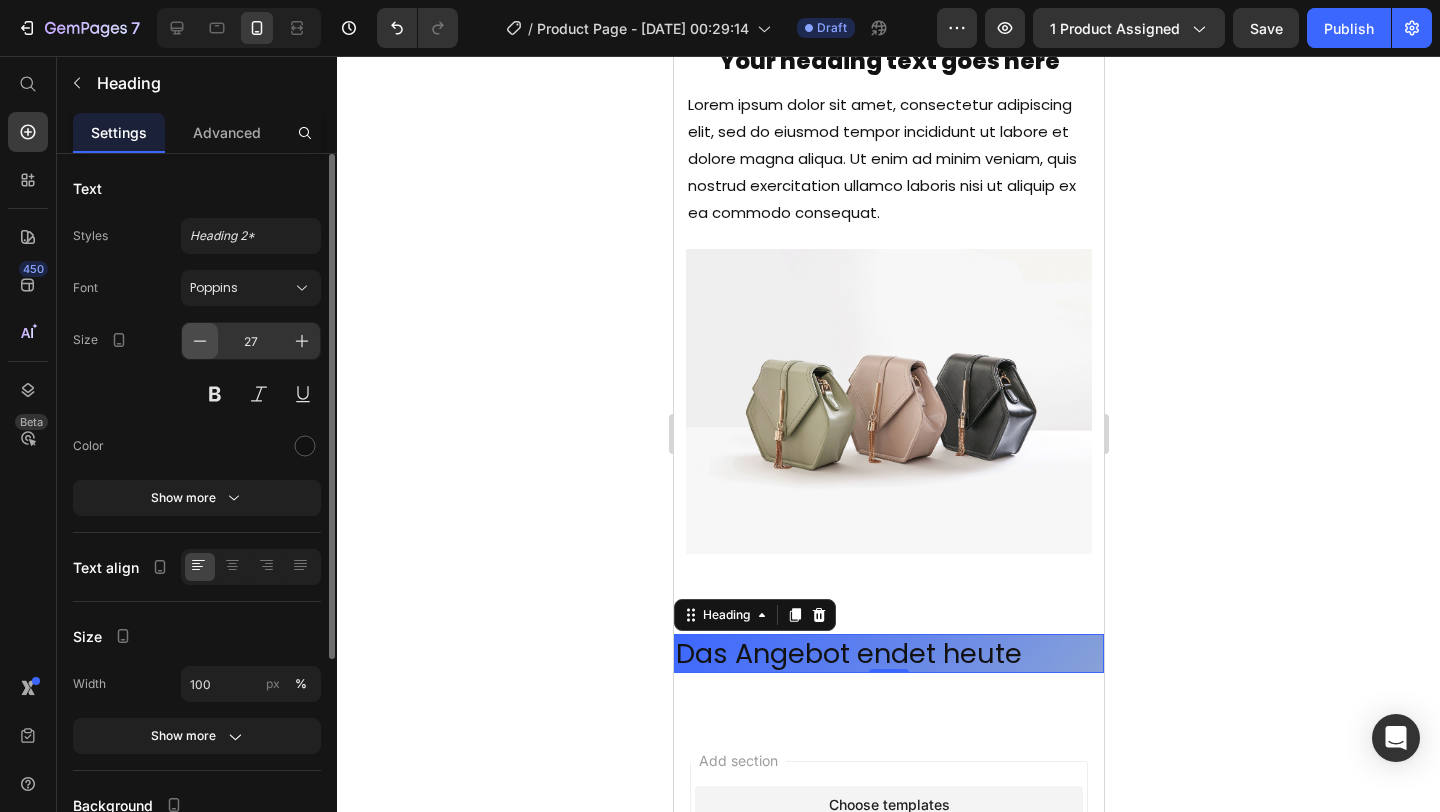click 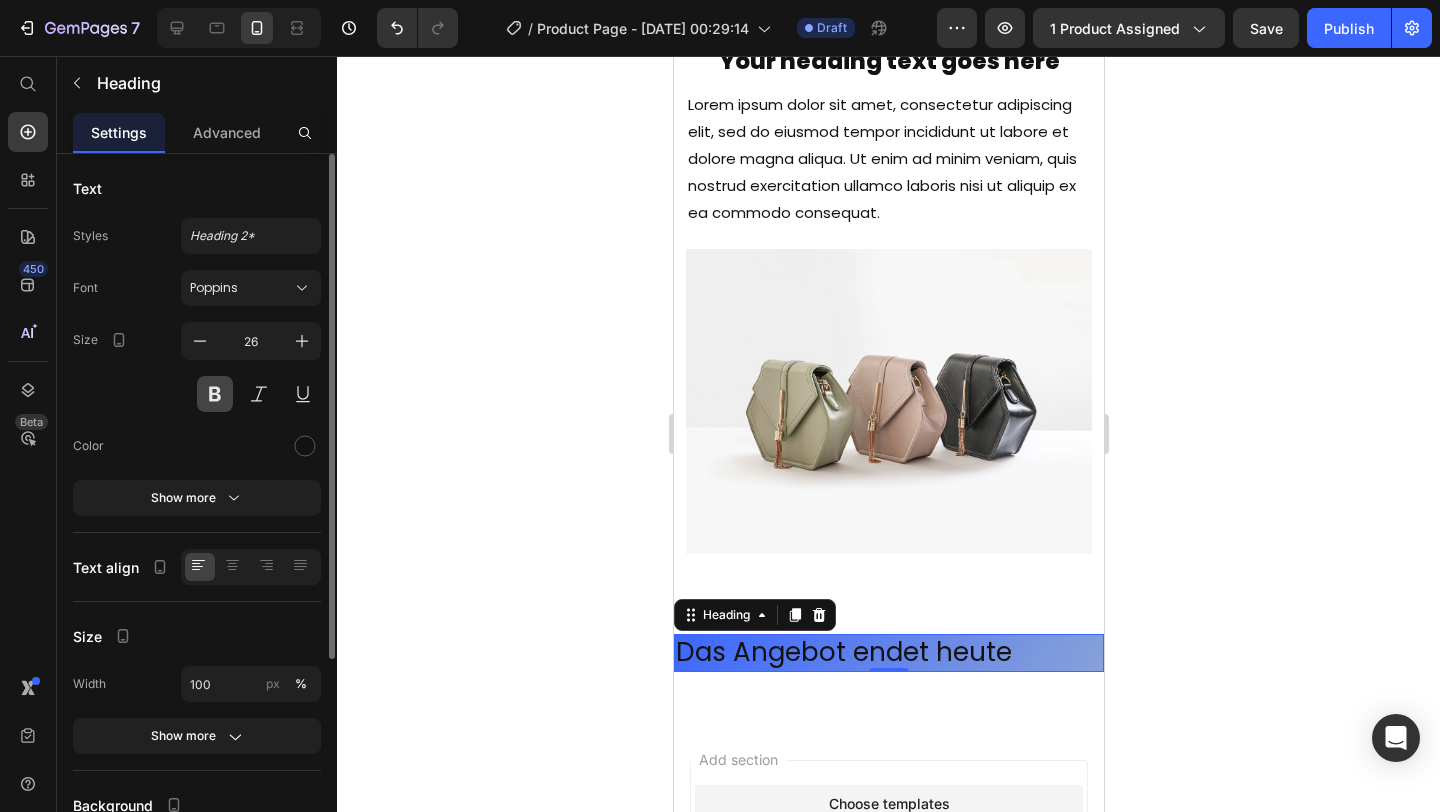click at bounding box center (215, 394) 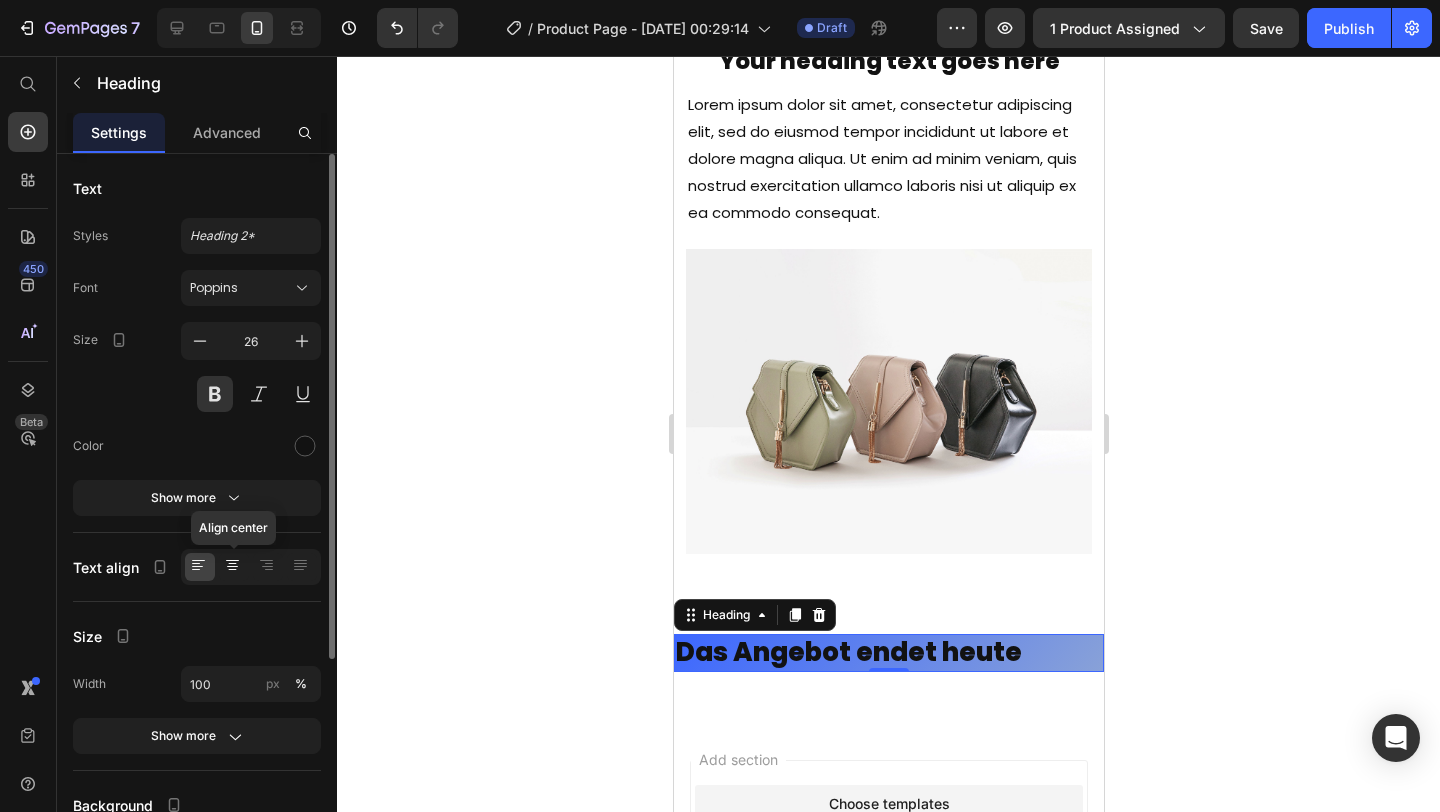 click 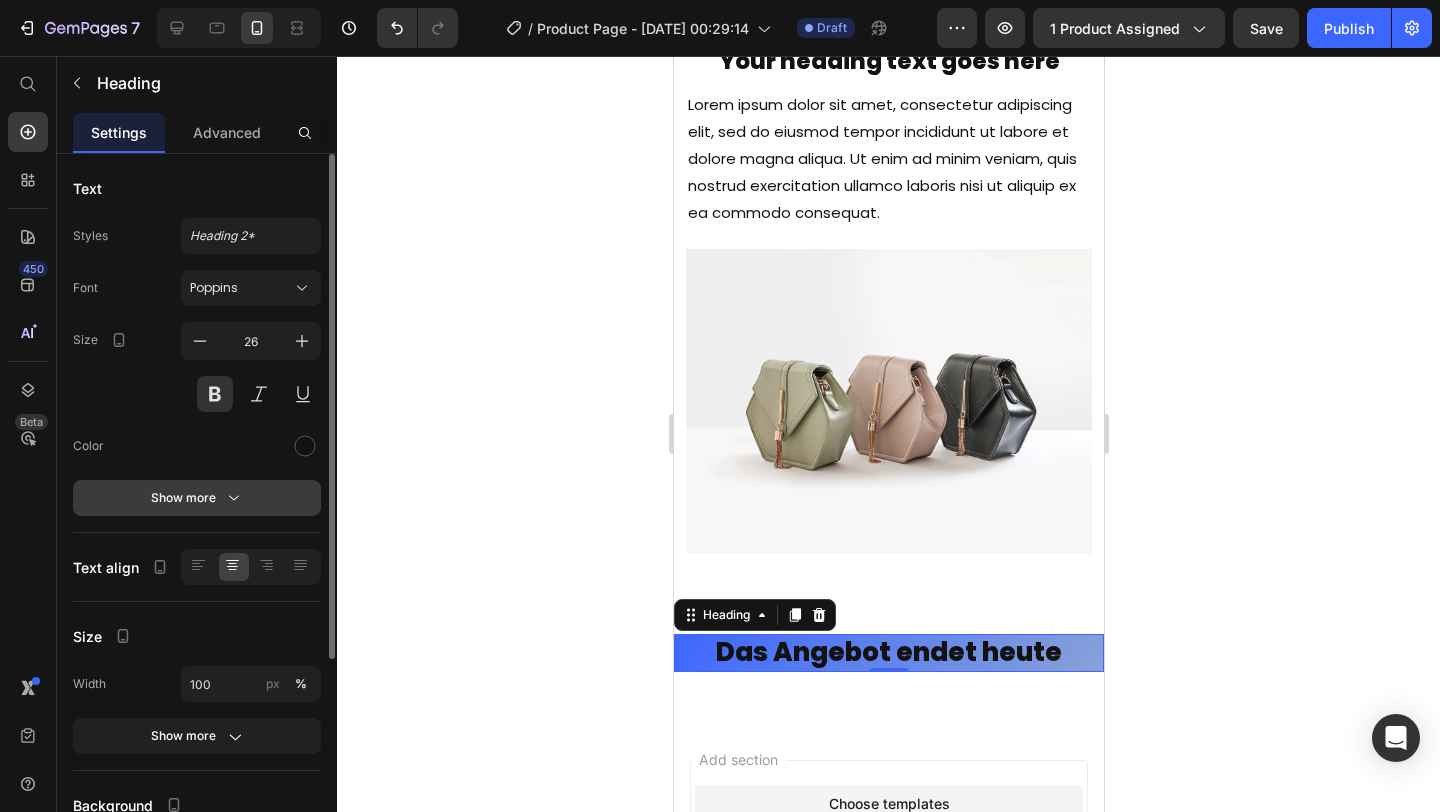 click on "Show more" at bounding box center (197, 498) 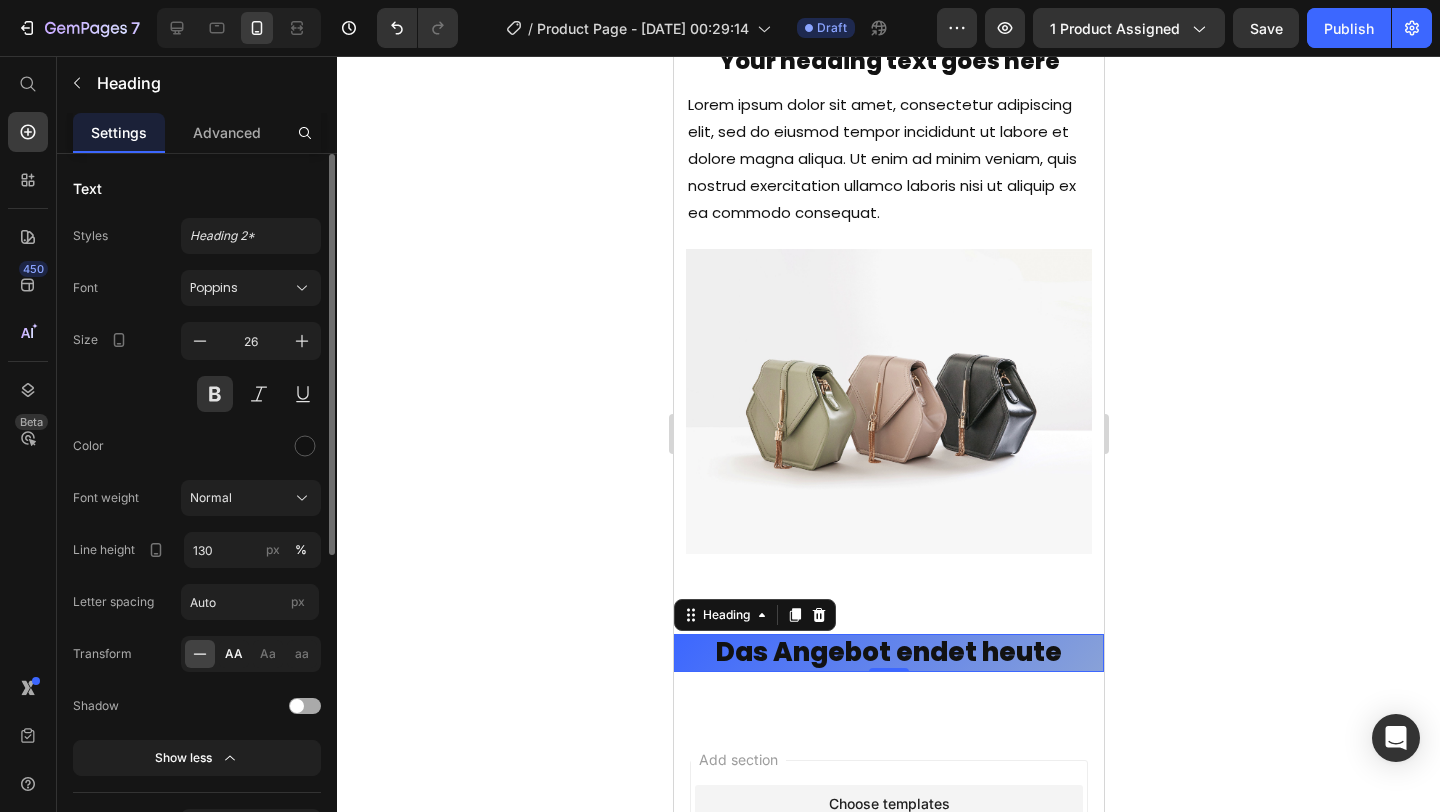 click on "AA" 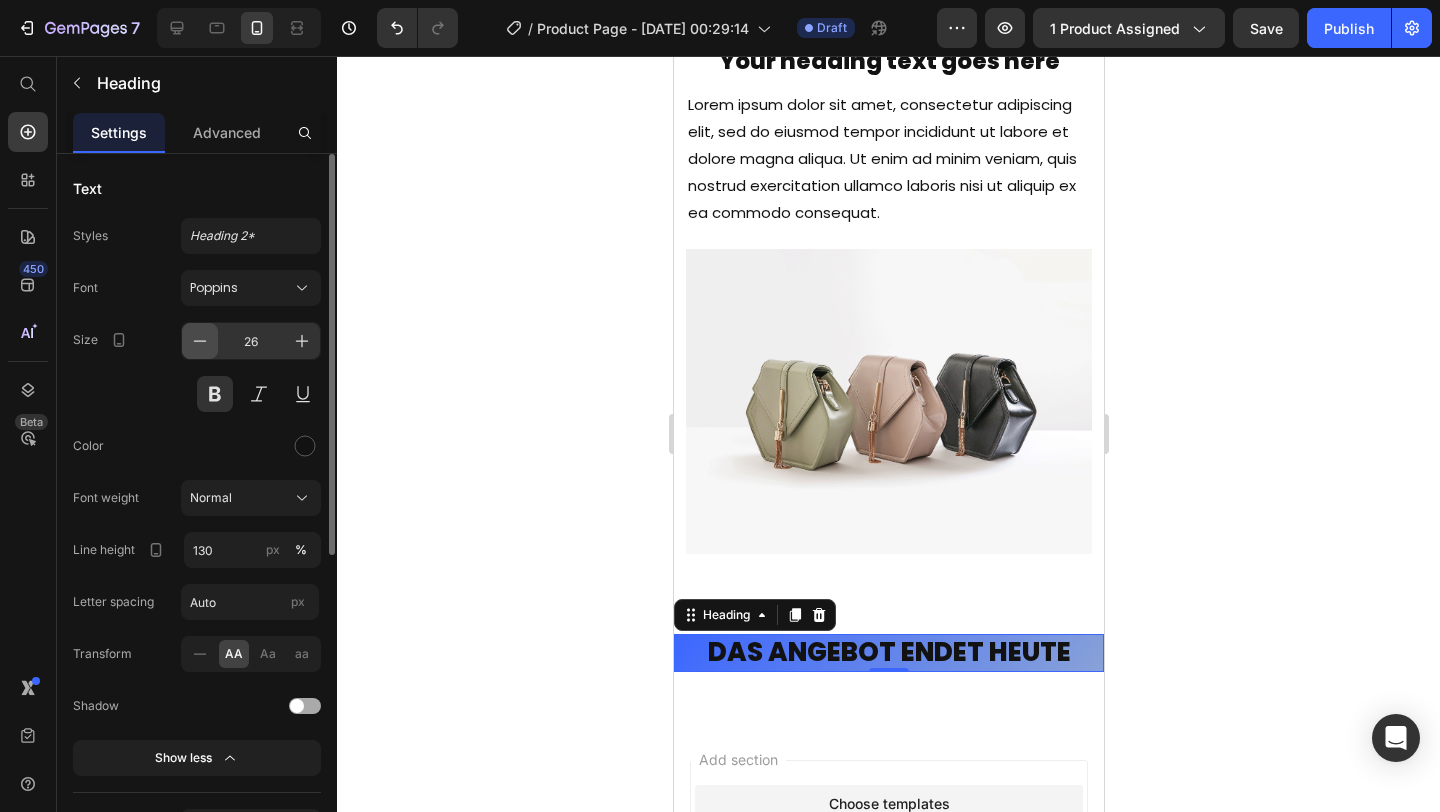 click at bounding box center [200, 341] 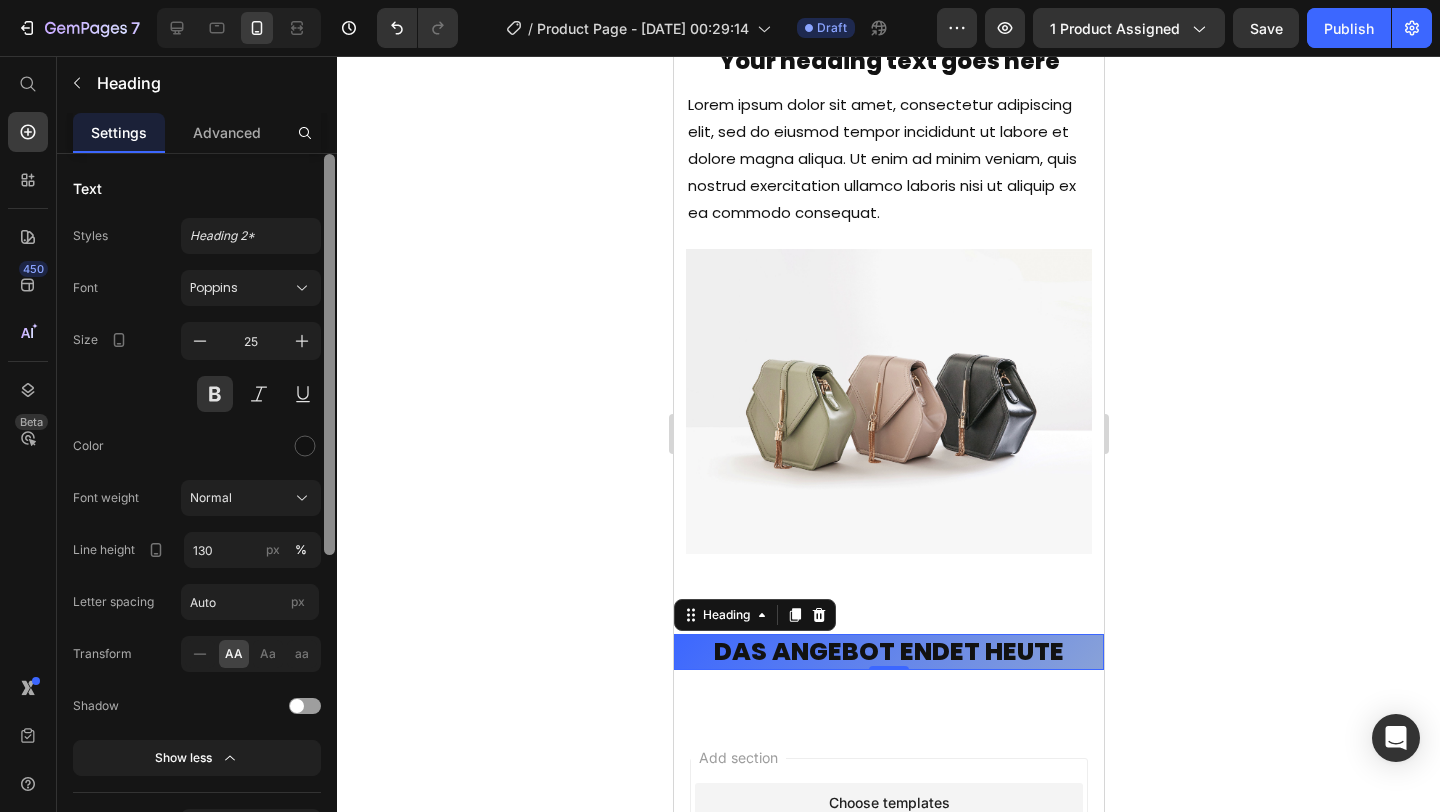 click at bounding box center (329, 354) 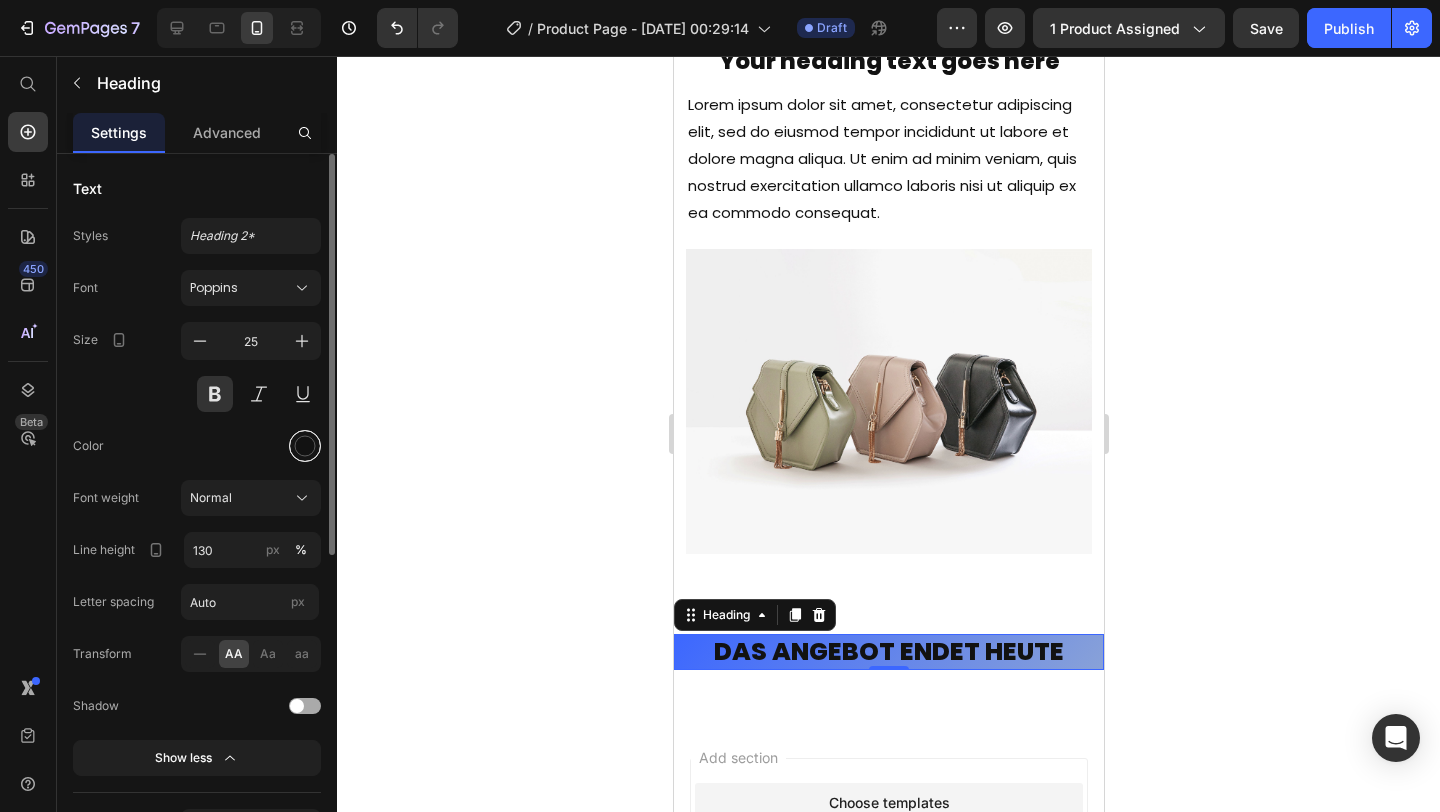 click at bounding box center [305, 446] 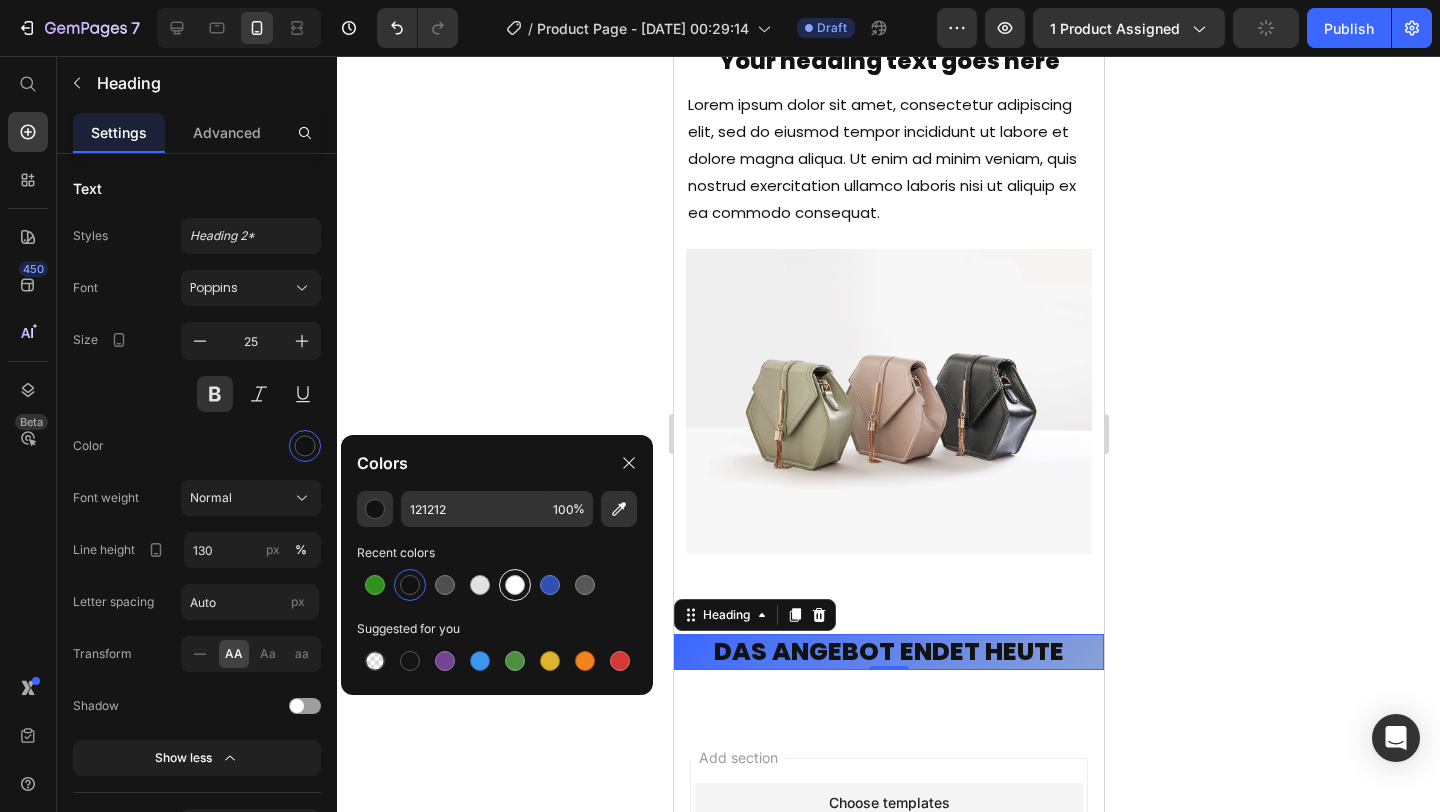 click at bounding box center (515, 585) 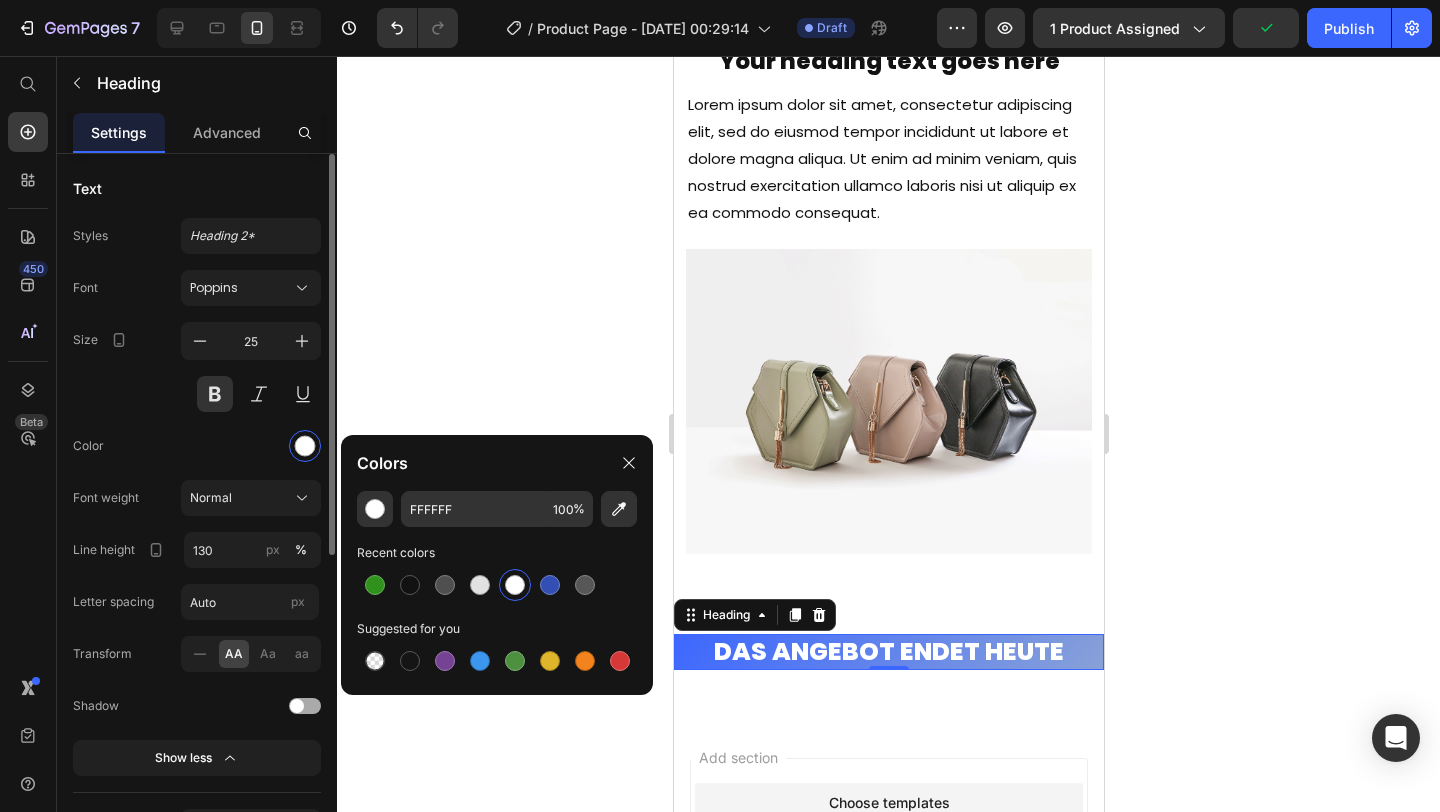 click on "Text" at bounding box center [197, 188] 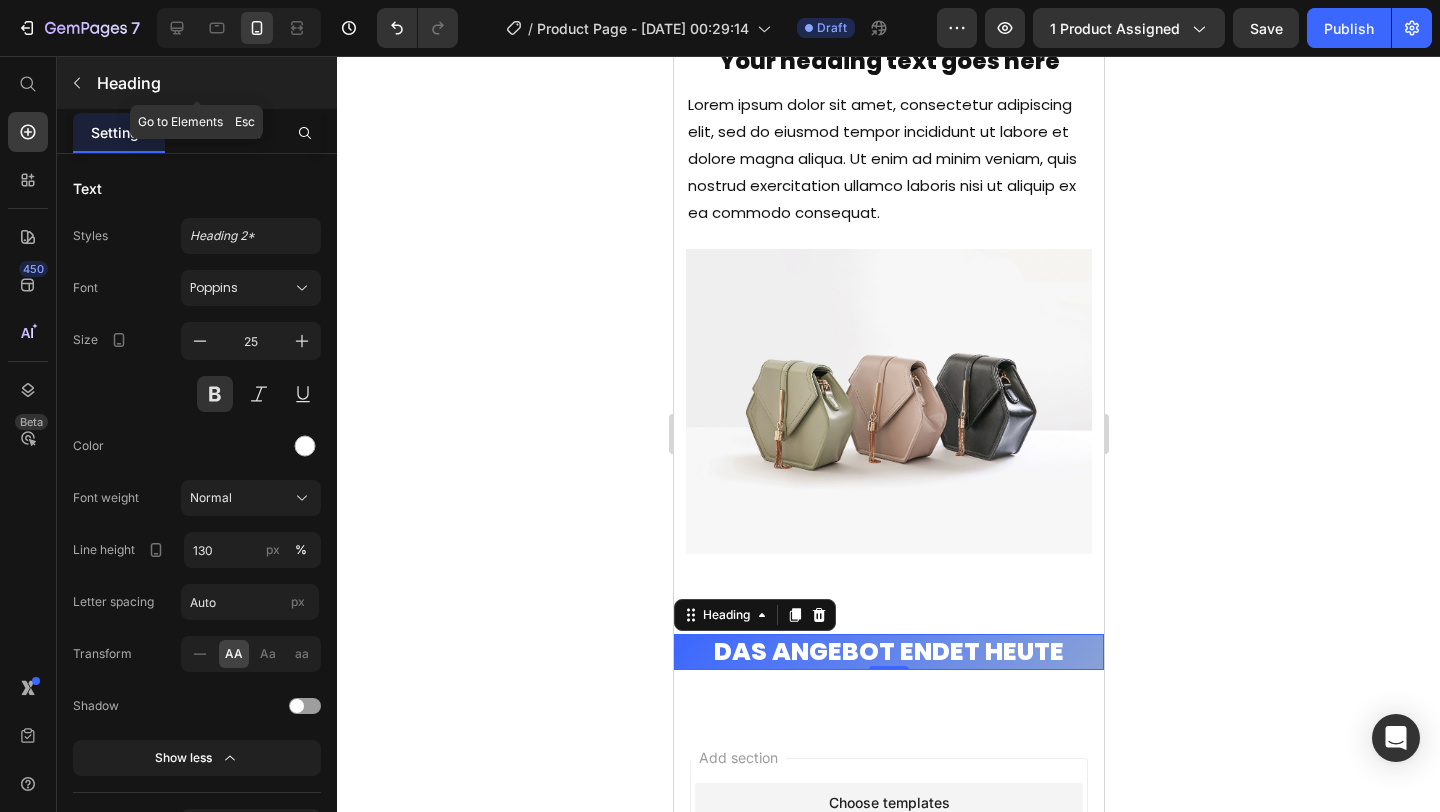 click at bounding box center [77, 83] 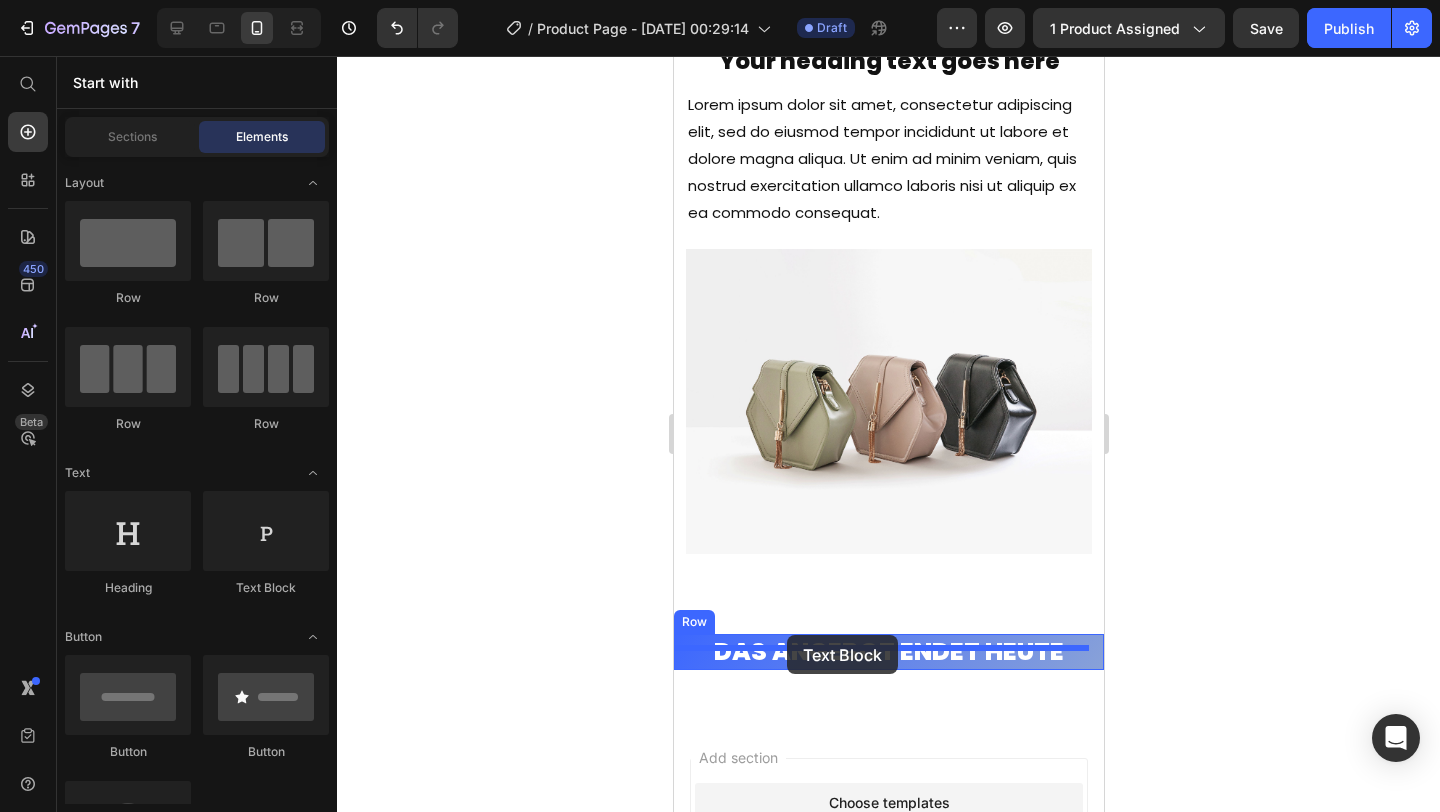drag, startPoint x: 946, startPoint y: 600, endPoint x: 786, endPoint y: 635, distance: 163.78339 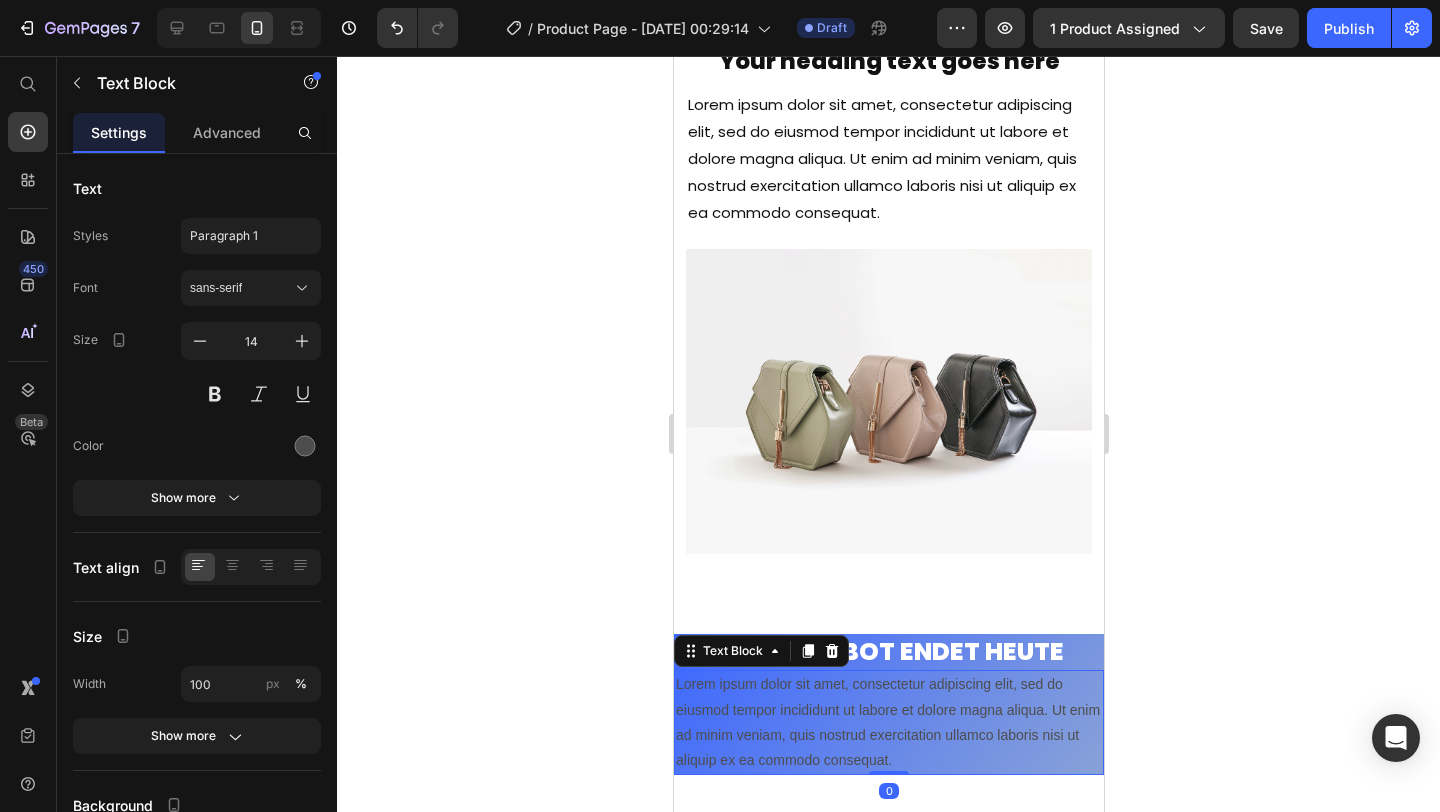 click on "Lorem ipsum dolor sit amet, consectetur adipiscing elit, sed do eiusmod tempor incididunt ut labore et dolore magna aliqua. Ut enim ad minim veniam, quis nostrud exercitation ullamco laboris nisi ut aliquip ex ea commodo consequat." at bounding box center [888, 722] 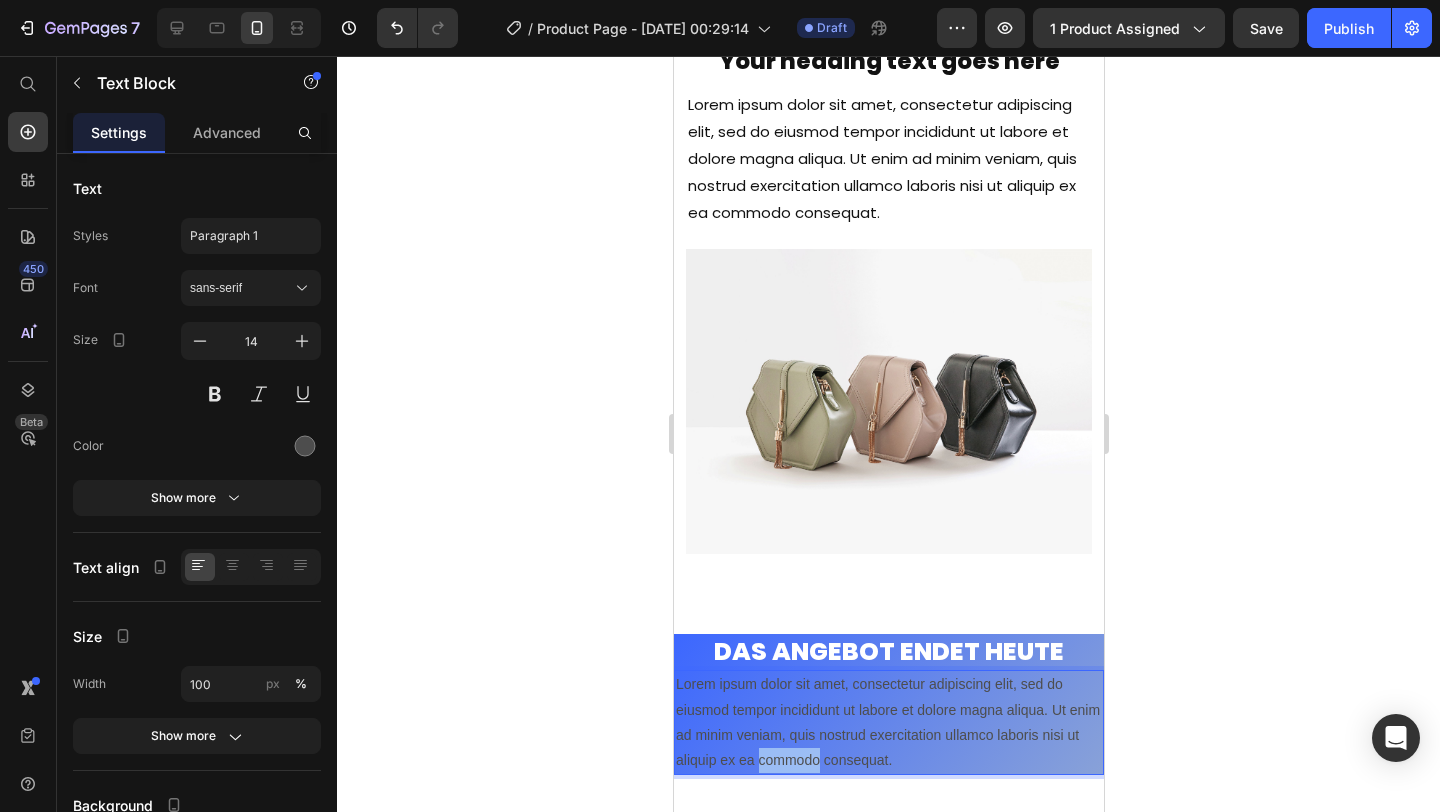 click on "Lorem ipsum dolor sit amet, consectetur adipiscing elit, sed do eiusmod tempor incididunt ut labore et dolore magna aliqua. Ut enim ad minim veniam, quis nostrud exercitation ullamco laboris nisi ut aliquip ex ea commodo consequat." at bounding box center (888, 722) 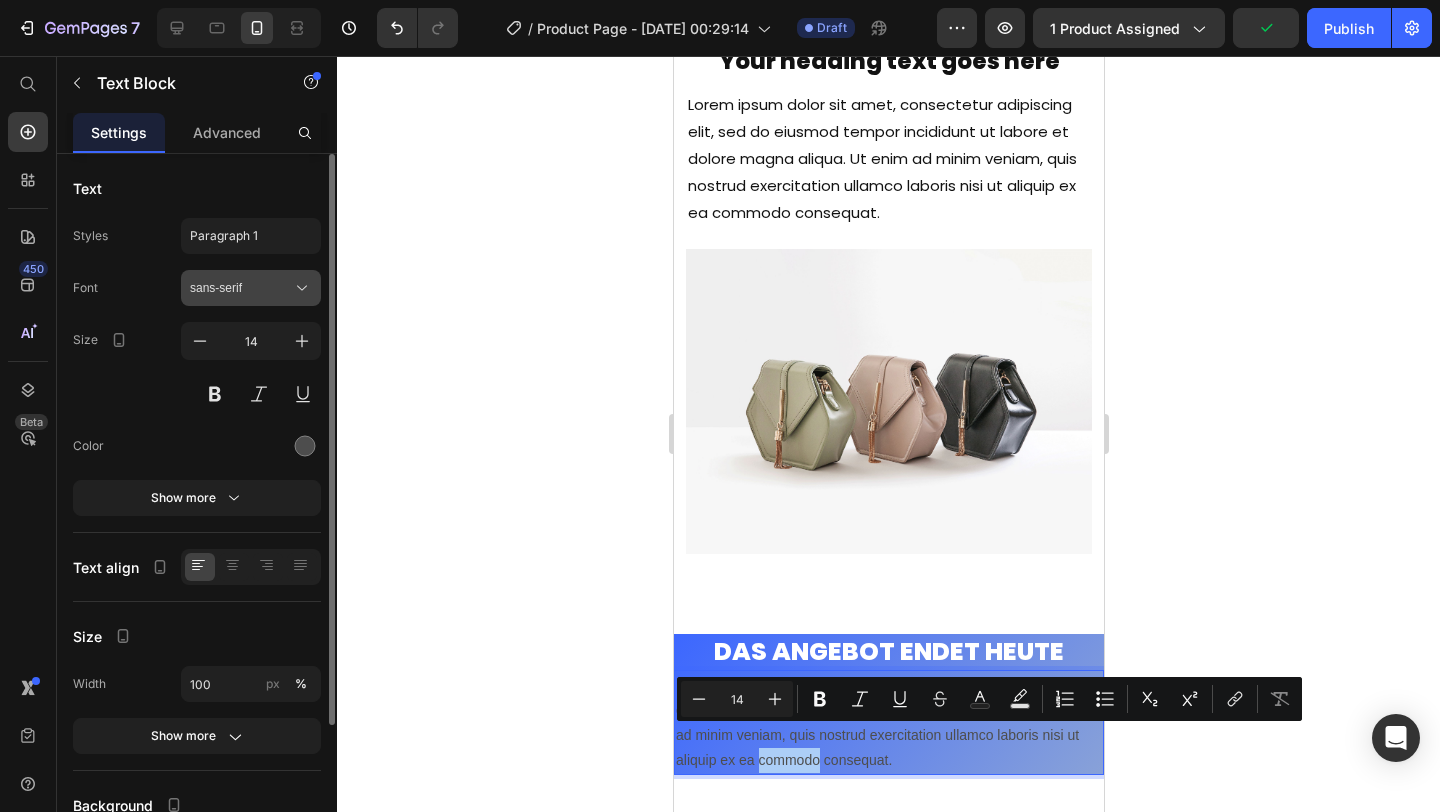 click on "sans-serif" at bounding box center (251, 288) 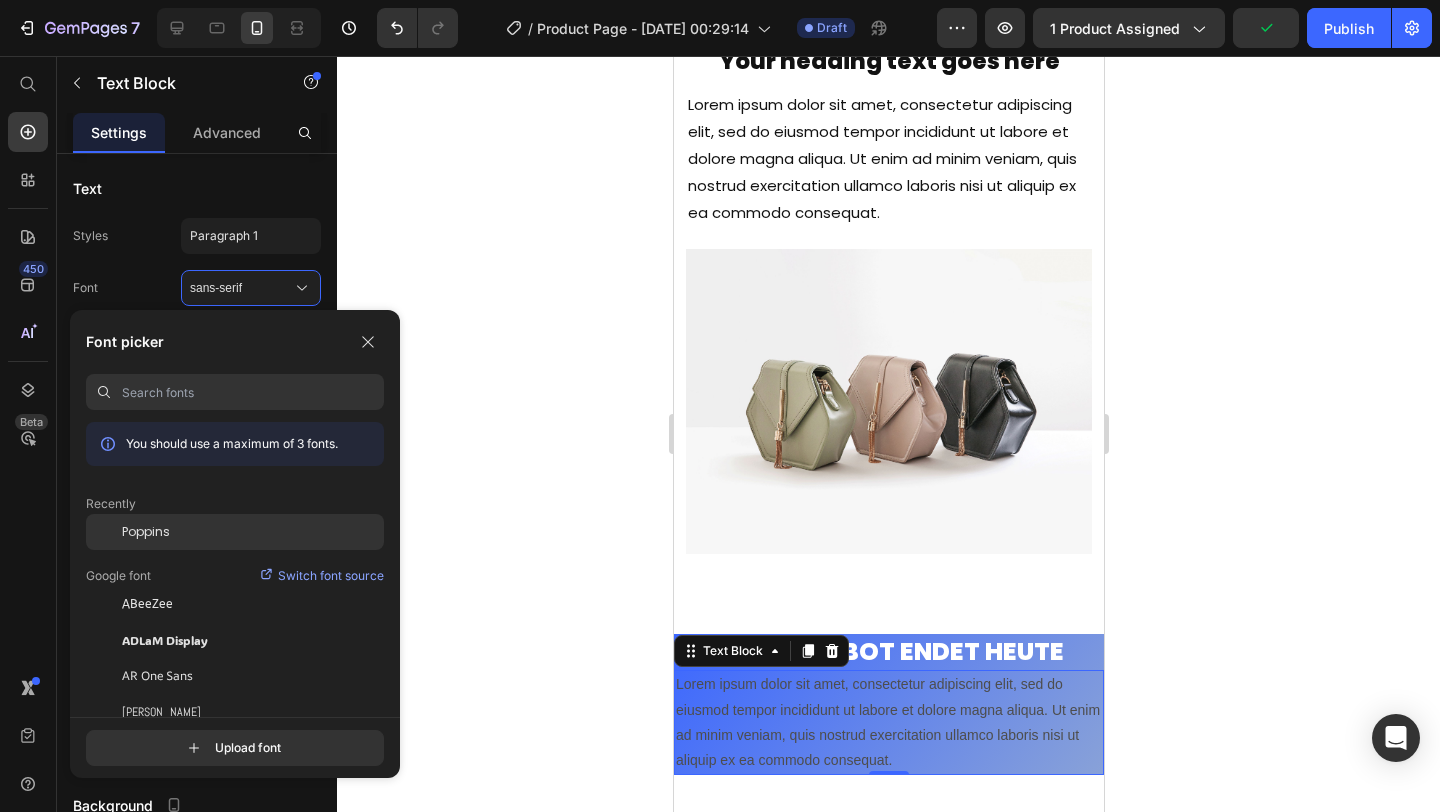 click on "Poppins" 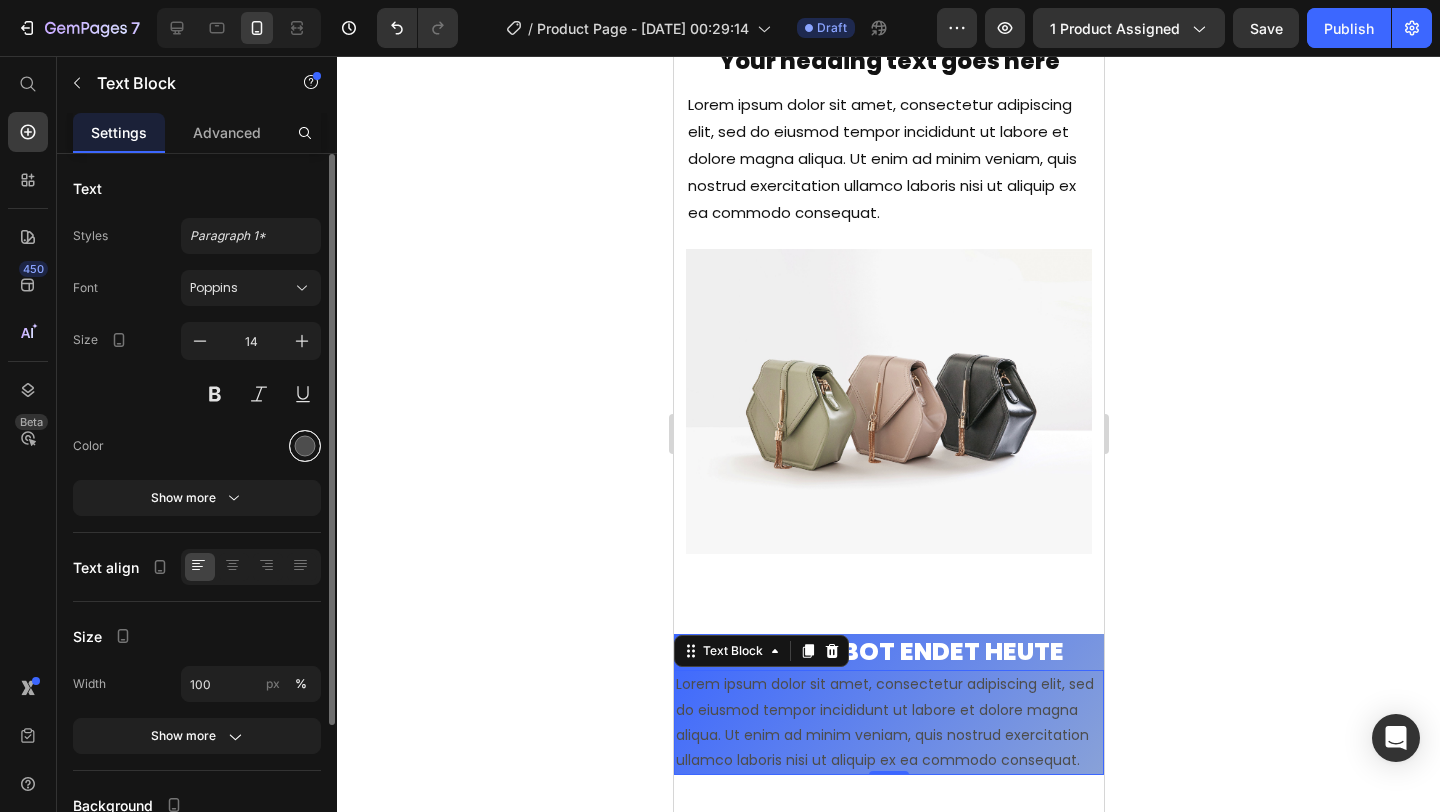 click at bounding box center (305, 446) 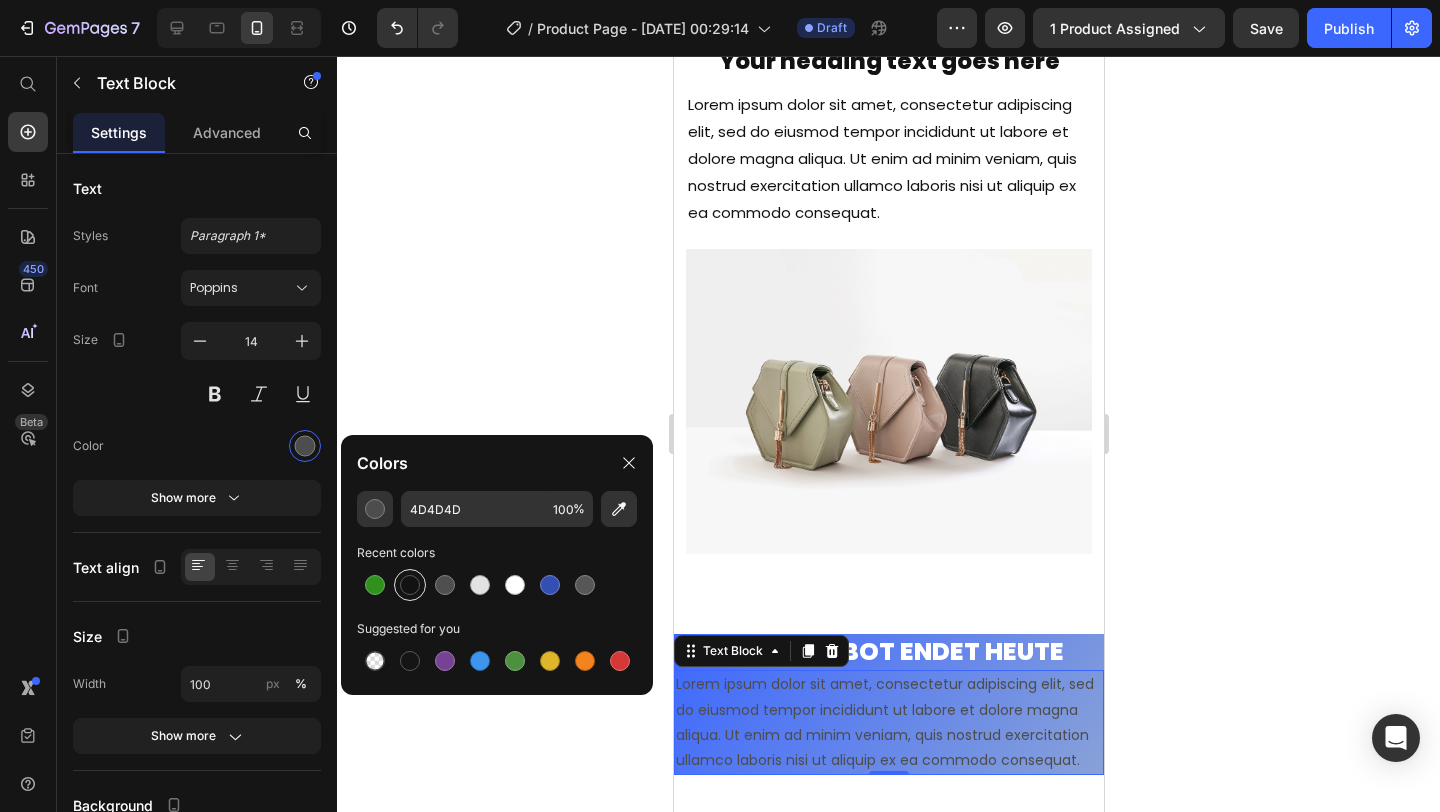 click at bounding box center (410, 585) 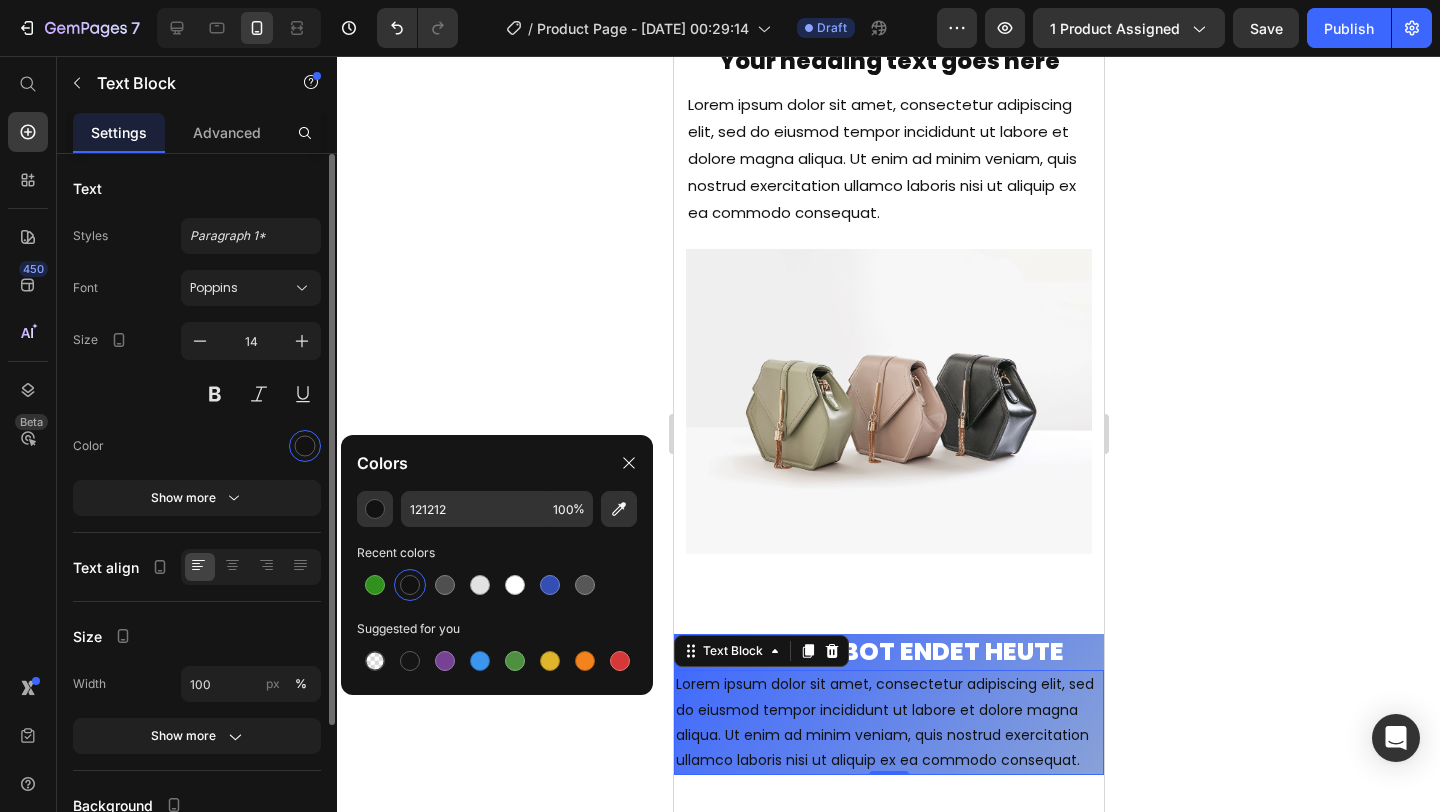 click at bounding box center [251, 446] 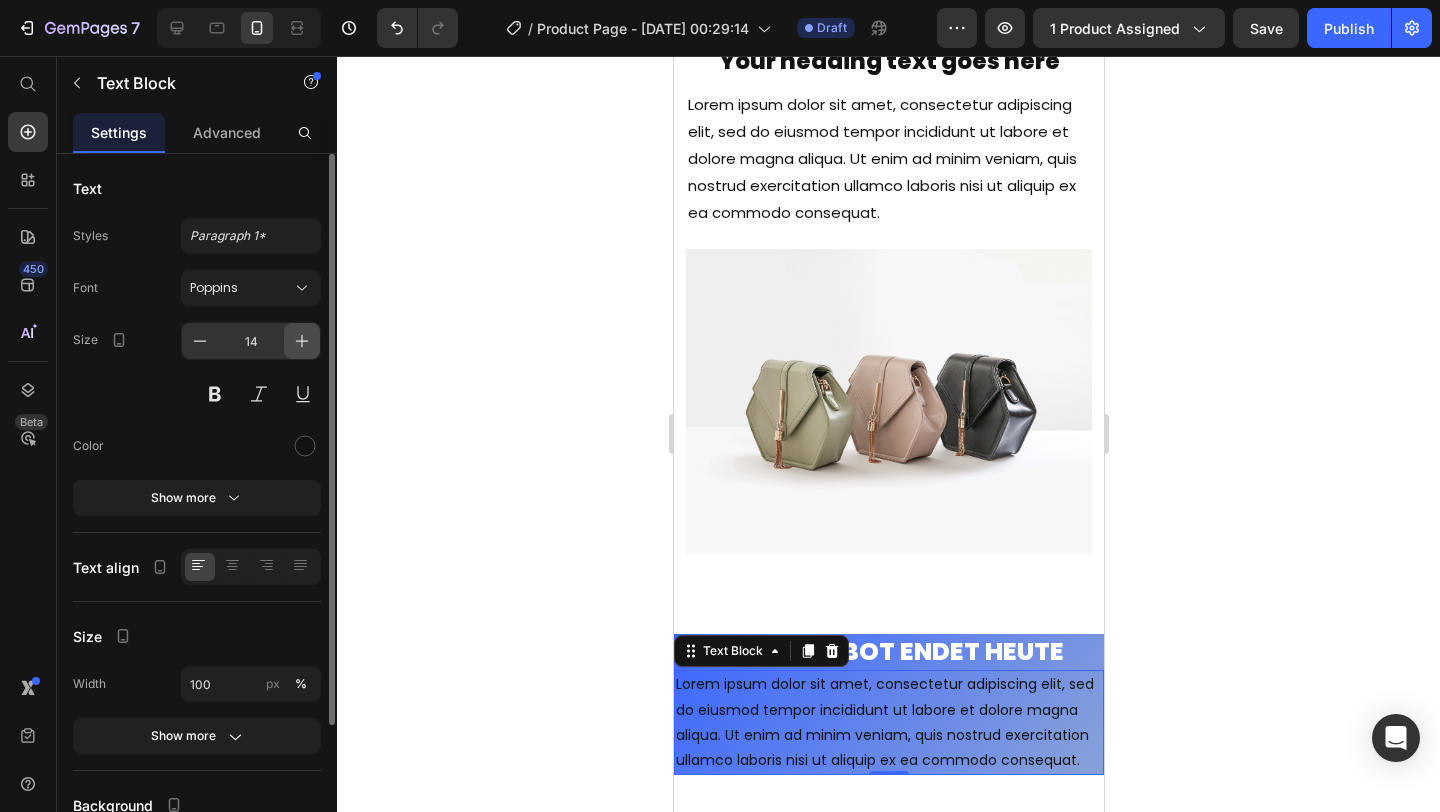 click 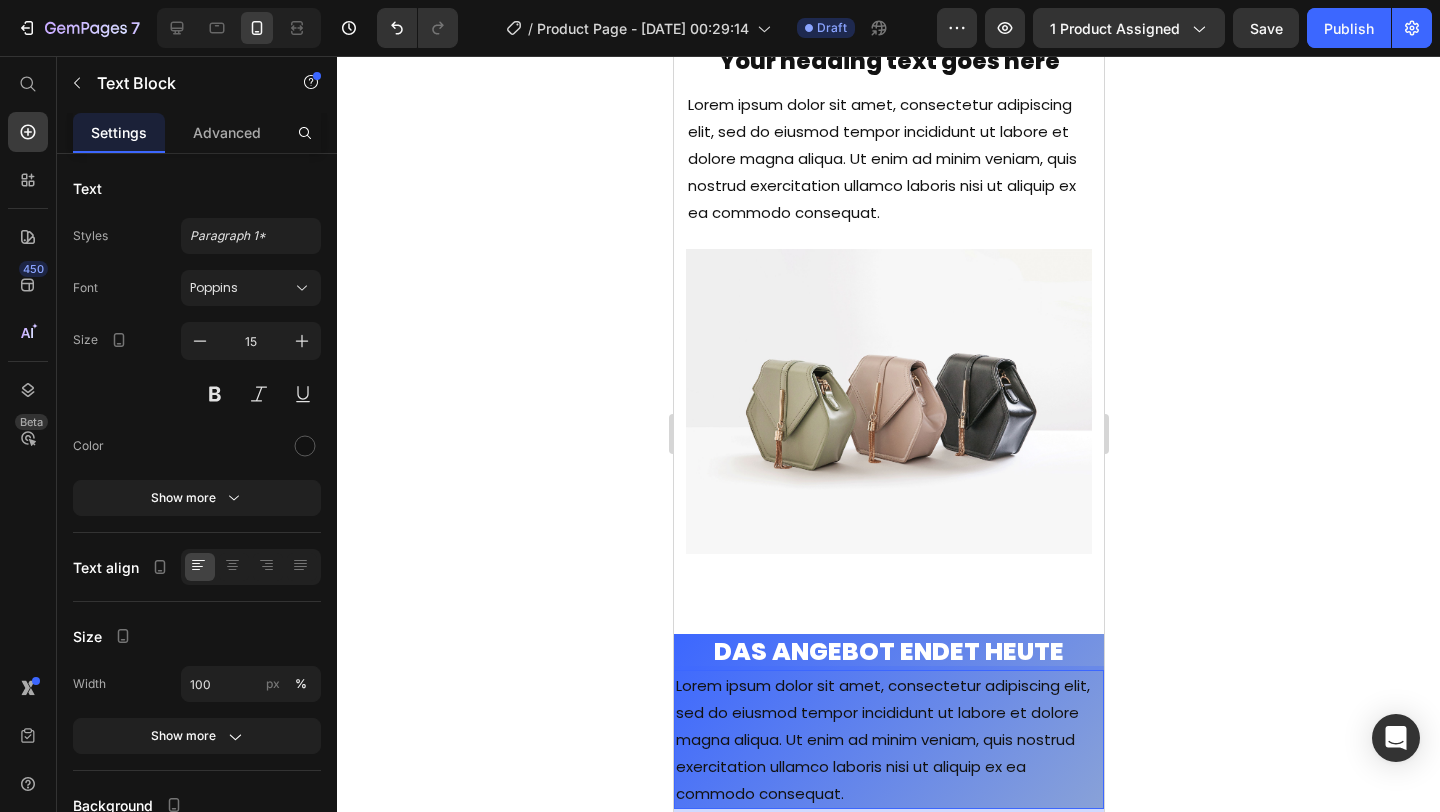 click on "Lorem ipsum dolor sit amet, consectetur adipiscing elit, sed do eiusmod tempor incididunt ut labore et dolore magna aliqua. Ut enim ad minim veniam, quis nostrud exercitation ullamco laboris nisi ut aliquip ex ea commodo consequat." at bounding box center (888, 739) 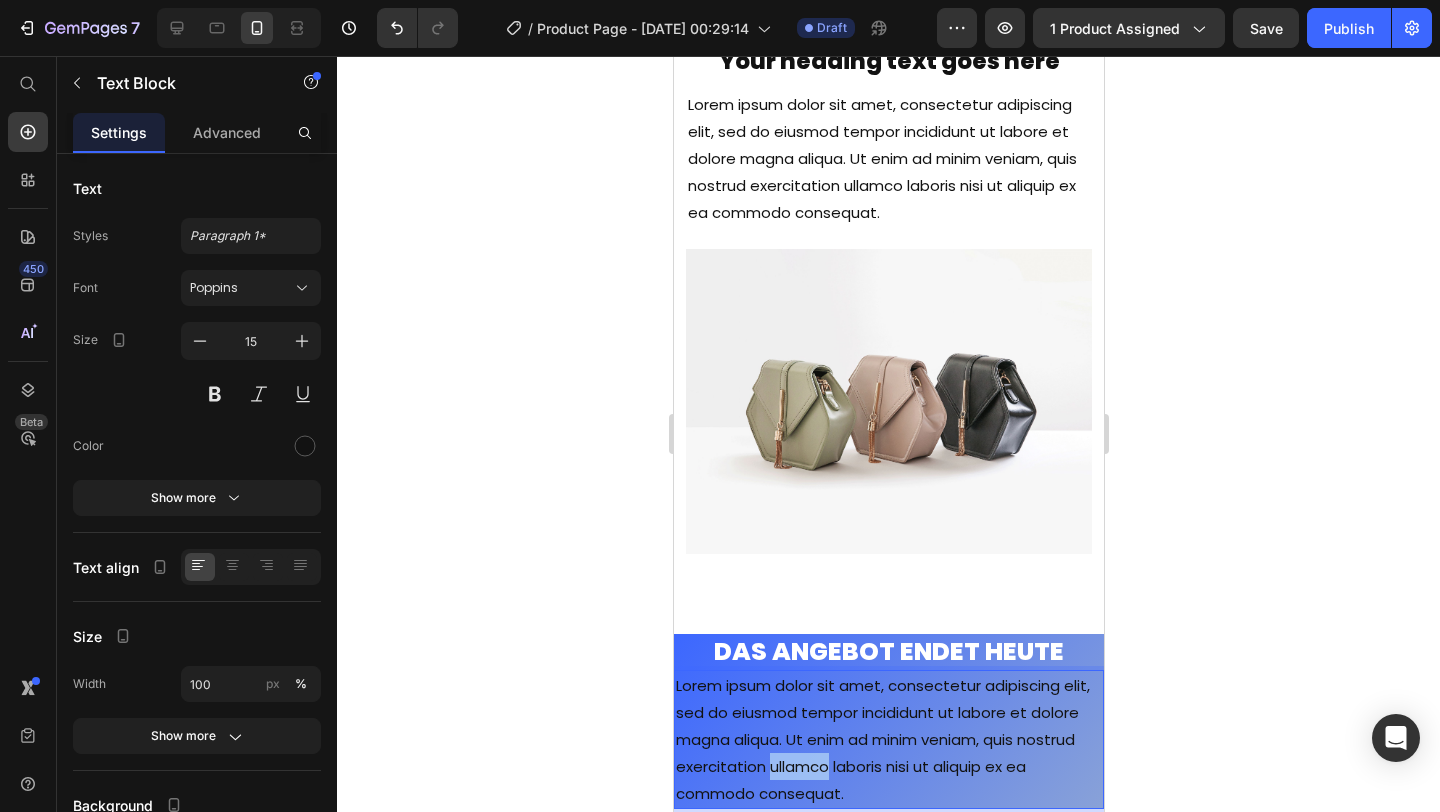 click on "Lorem ipsum dolor sit amet, consectetur adipiscing elit, sed do eiusmod tempor incididunt ut labore et dolore magna aliqua. Ut enim ad minim veniam, quis nostrud exercitation ullamco laboris nisi ut aliquip ex ea commodo consequat." at bounding box center [888, 739] 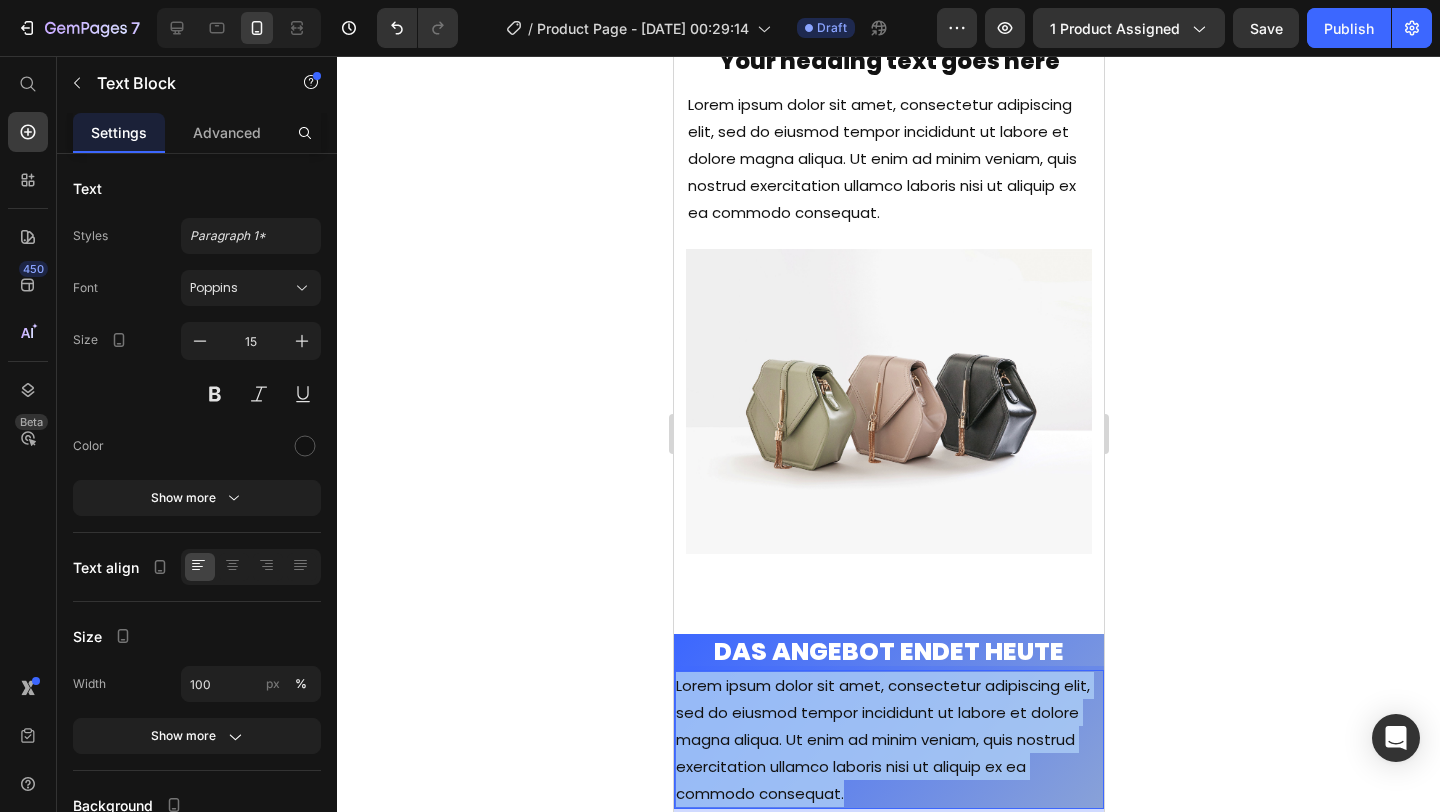 click on "Lorem ipsum dolor sit amet, consectetur adipiscing elit, sed do eiusmod tempor incididunt ut labore et dolore magna aliqua. Ut enim ad minim veniam, quis nostrud exercitation ullamco laboris nisi ut aliquip ex ea commodo consequat." at bounding box center [888, 739] 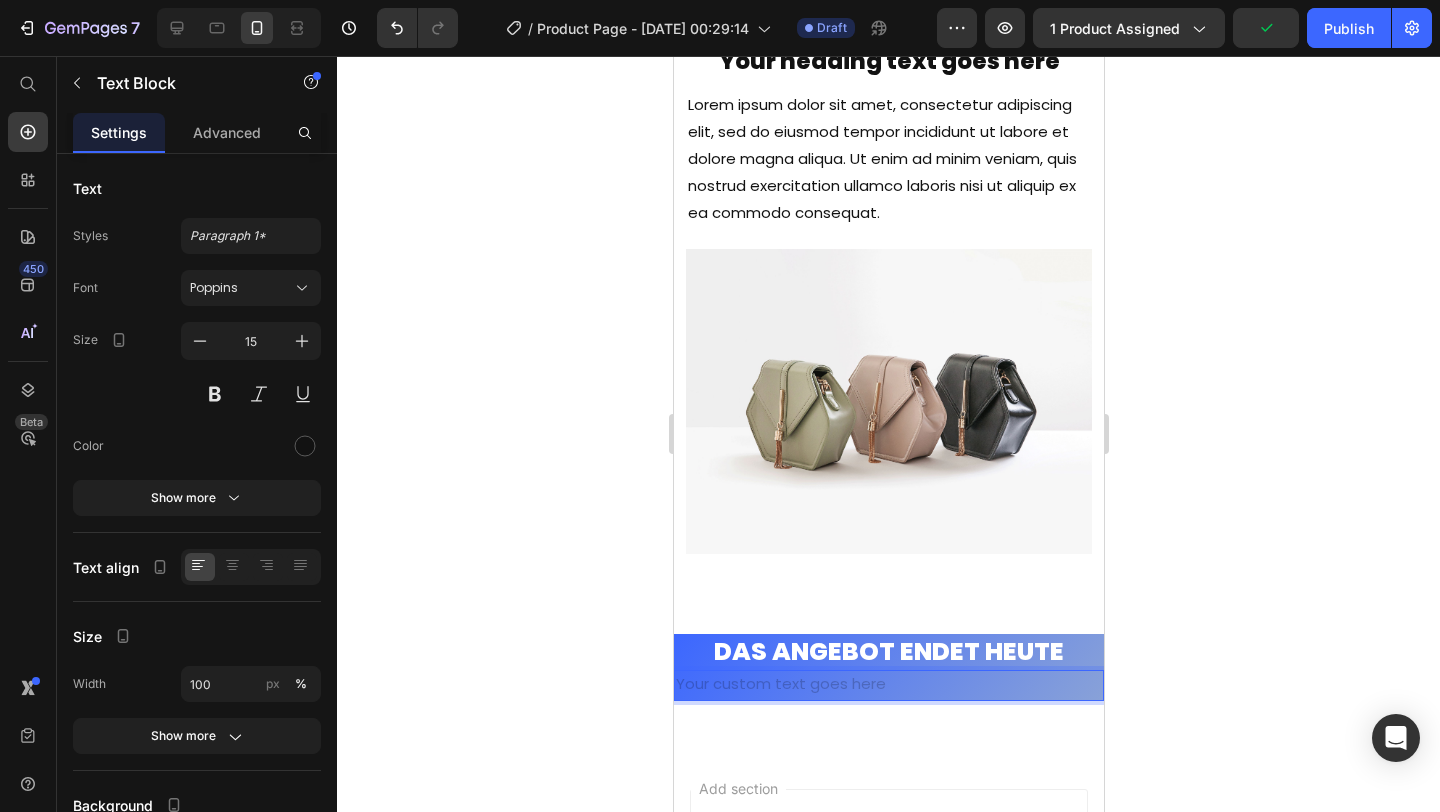 click at bounding box center (888, 685) 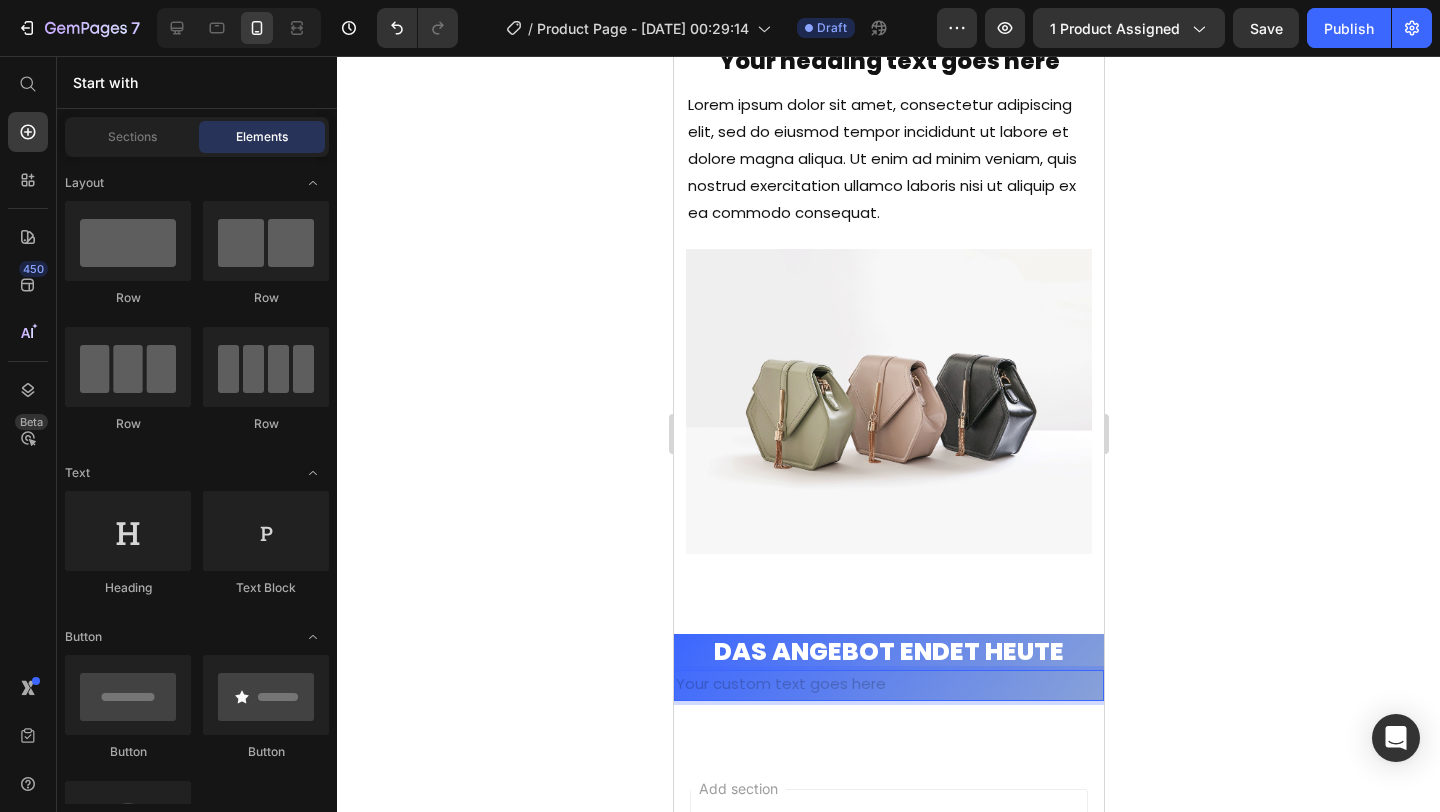 click on "Add section Choose templates inspired by CRO experts Generate layout from URL or image Add blank section then drag & drop elements" at bounding box center [888, 940] 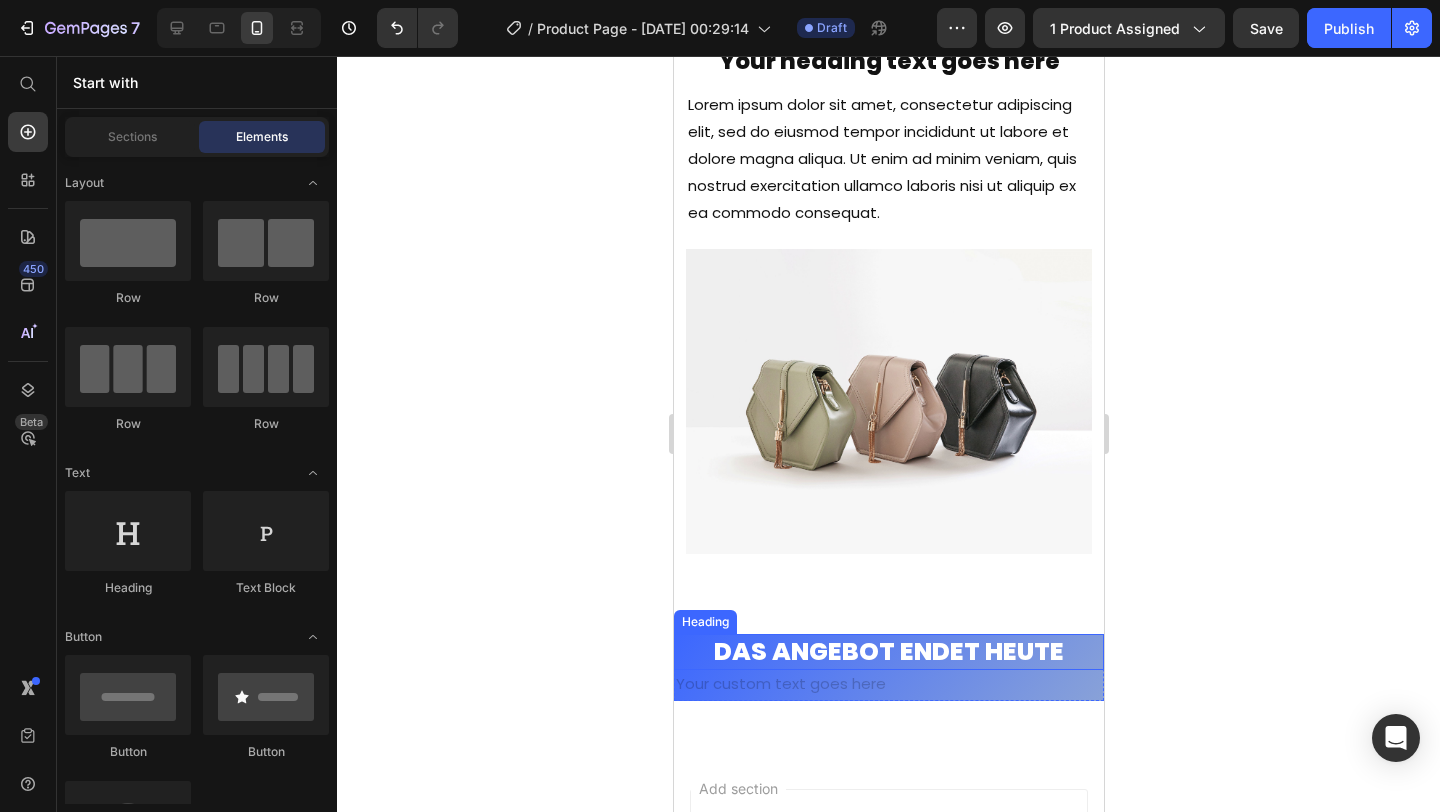 click at bounding box center (888, 685) 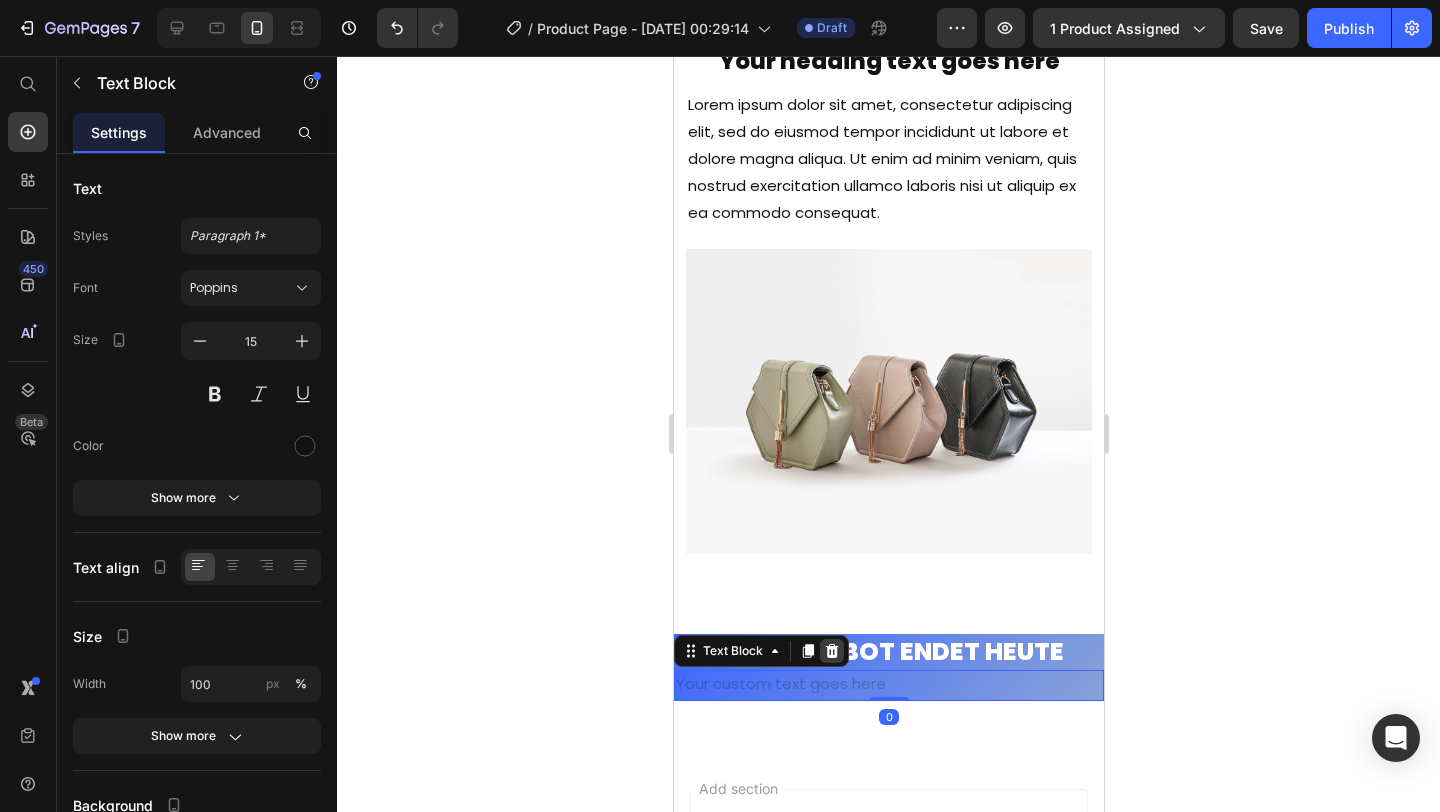 click 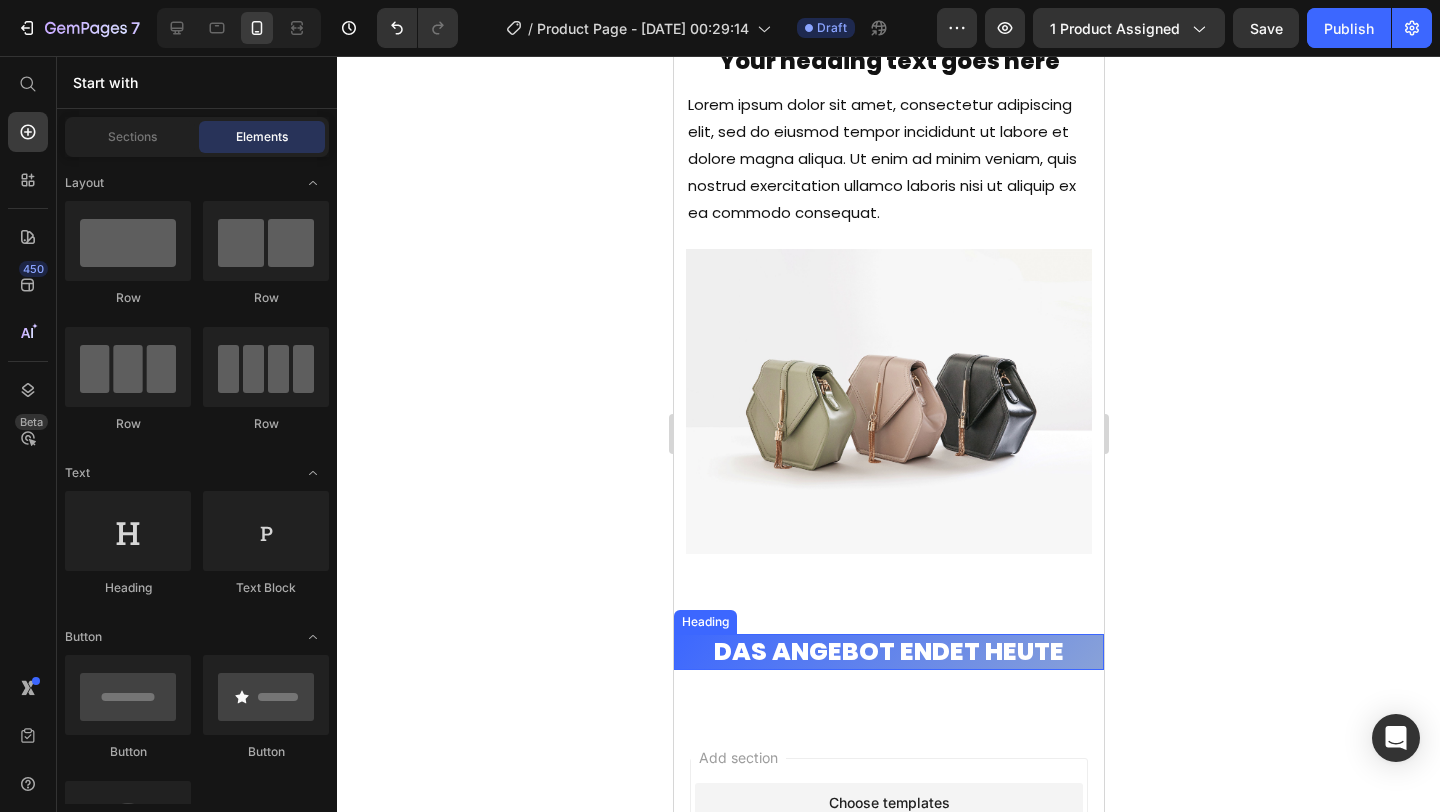 click on "Das Angebot endet heute" at bounding box center [888, 652] 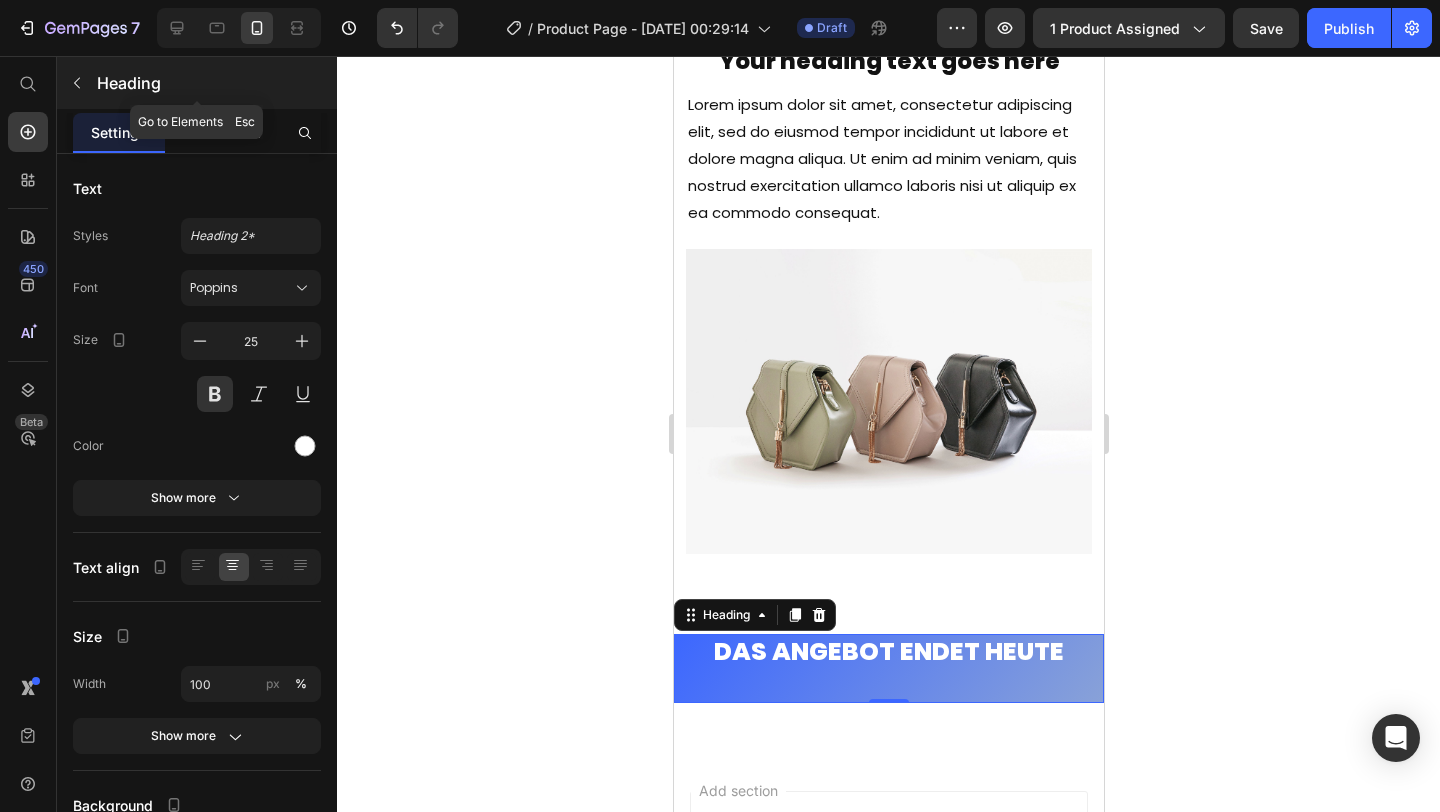 click 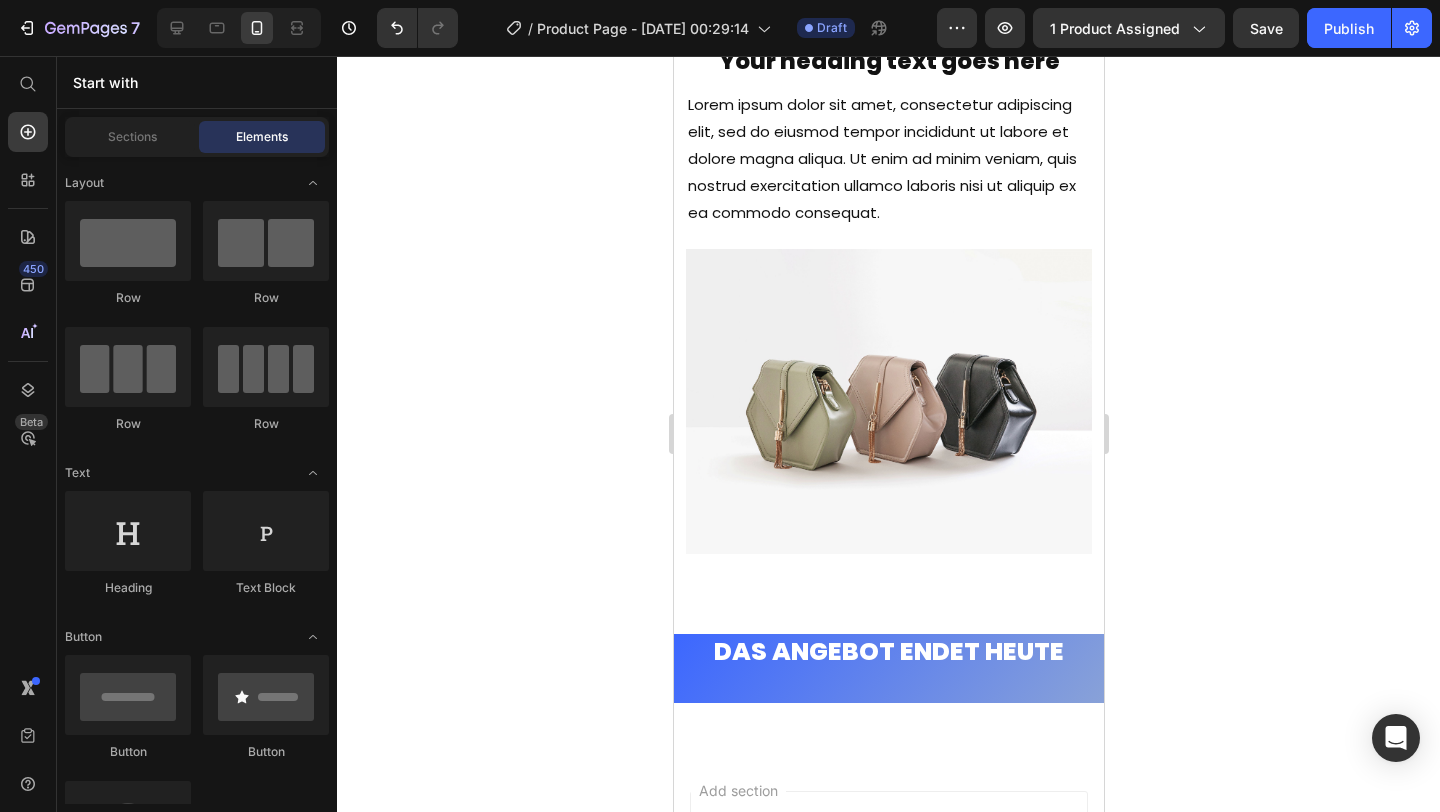 click on "Row
Row
Row
Row" 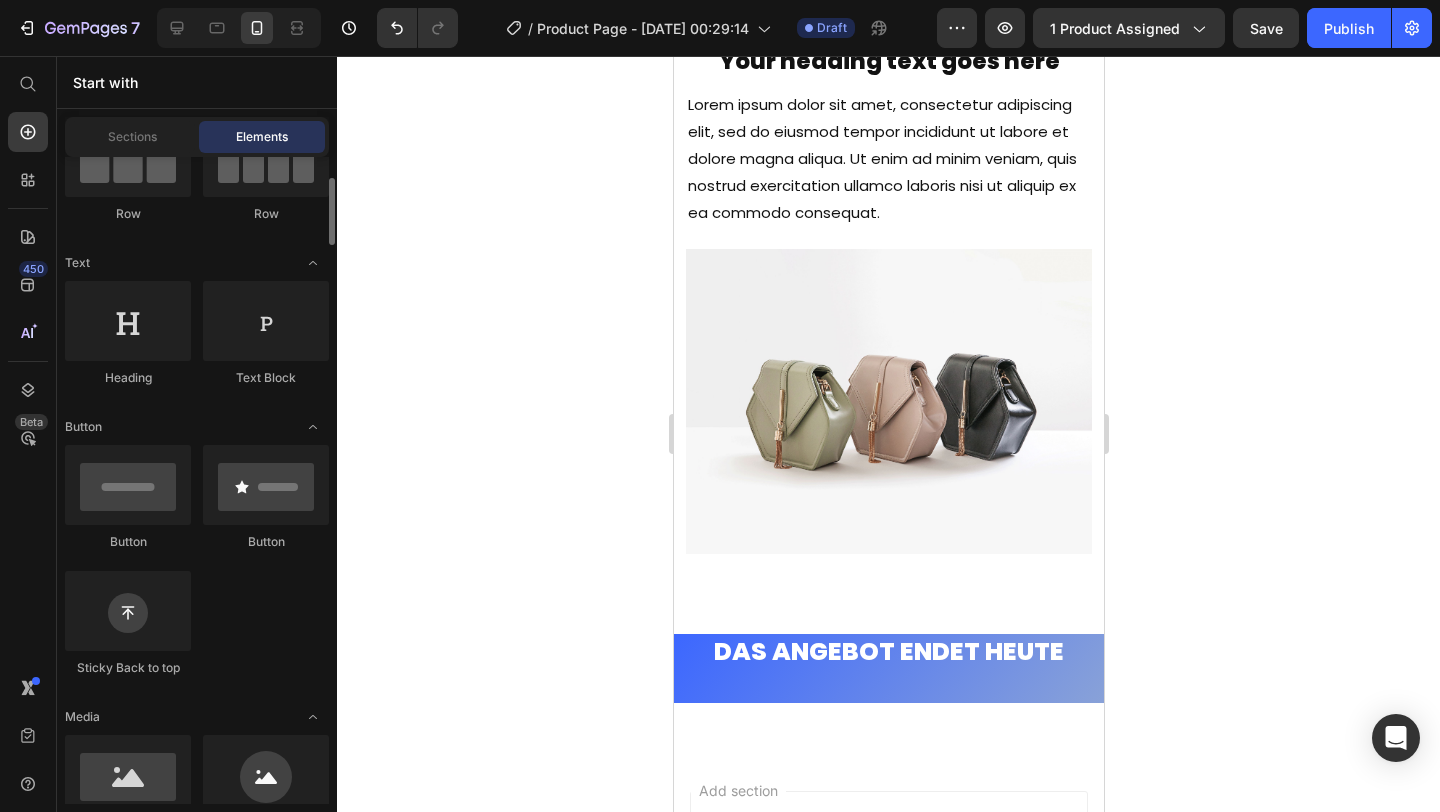scroll, scrollTop: 270, scrollLeft: 0, axis: vertical 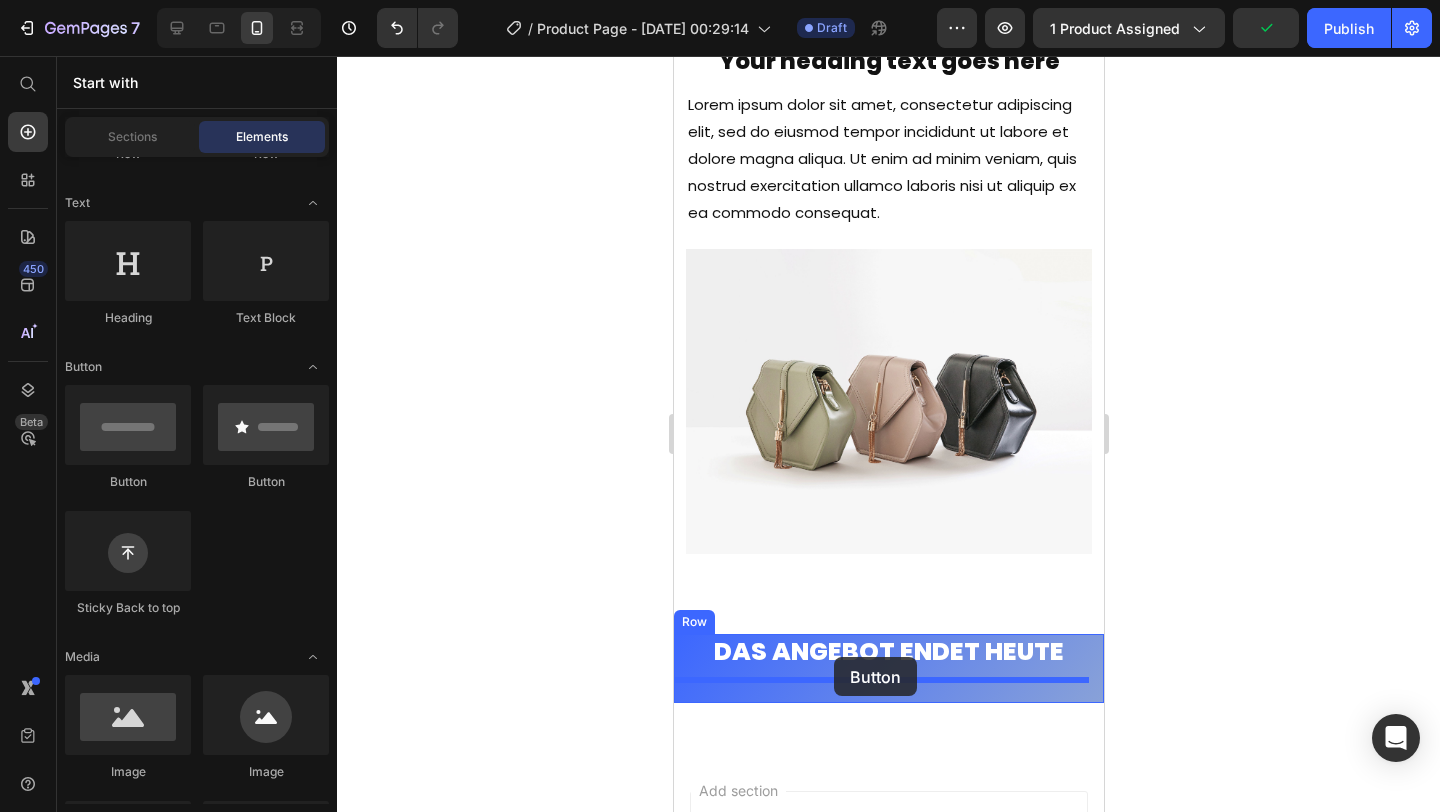 drag, startPoint x: 825, startPoint y: 507, endPoint x: 833, endPoint y: 656, distance: 149.21461 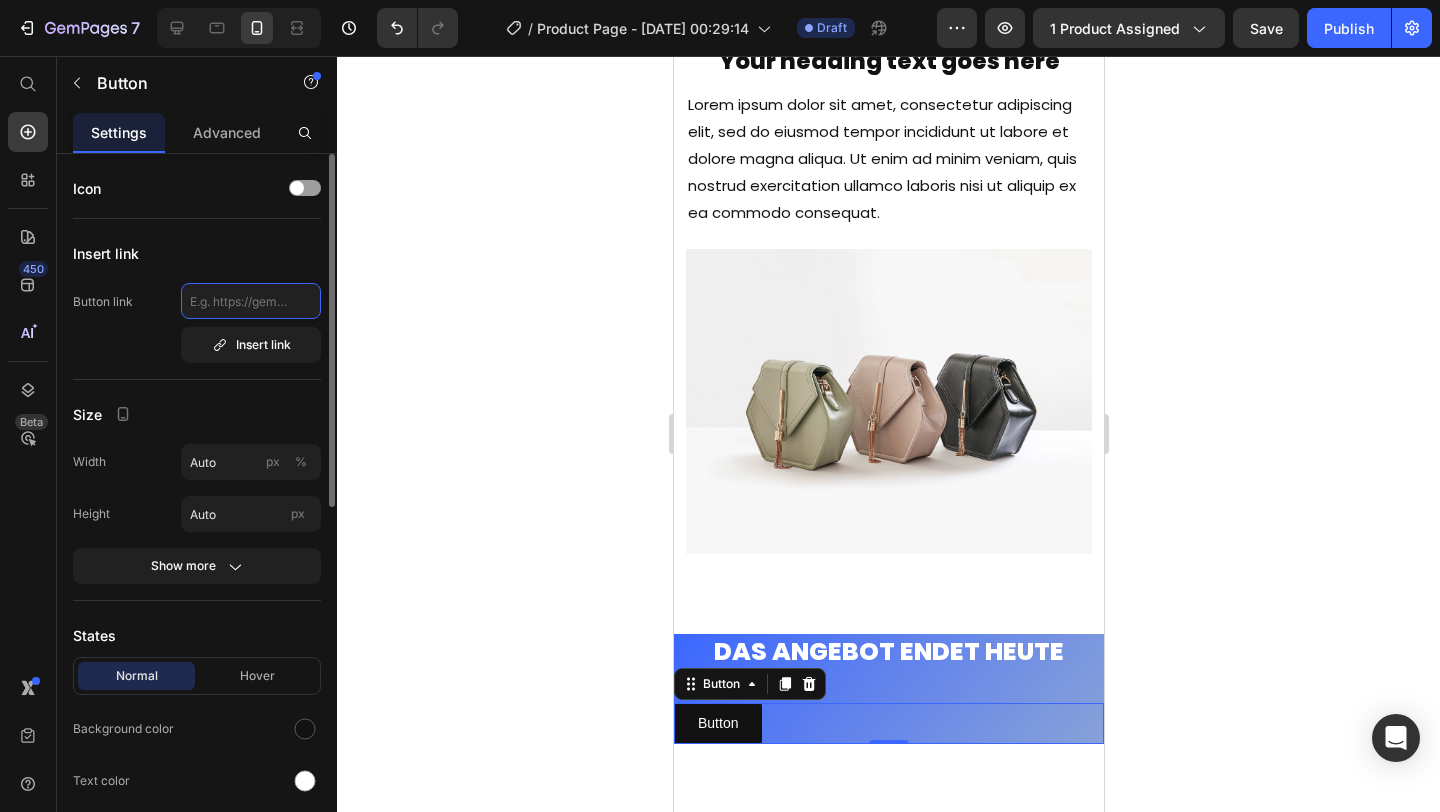 click 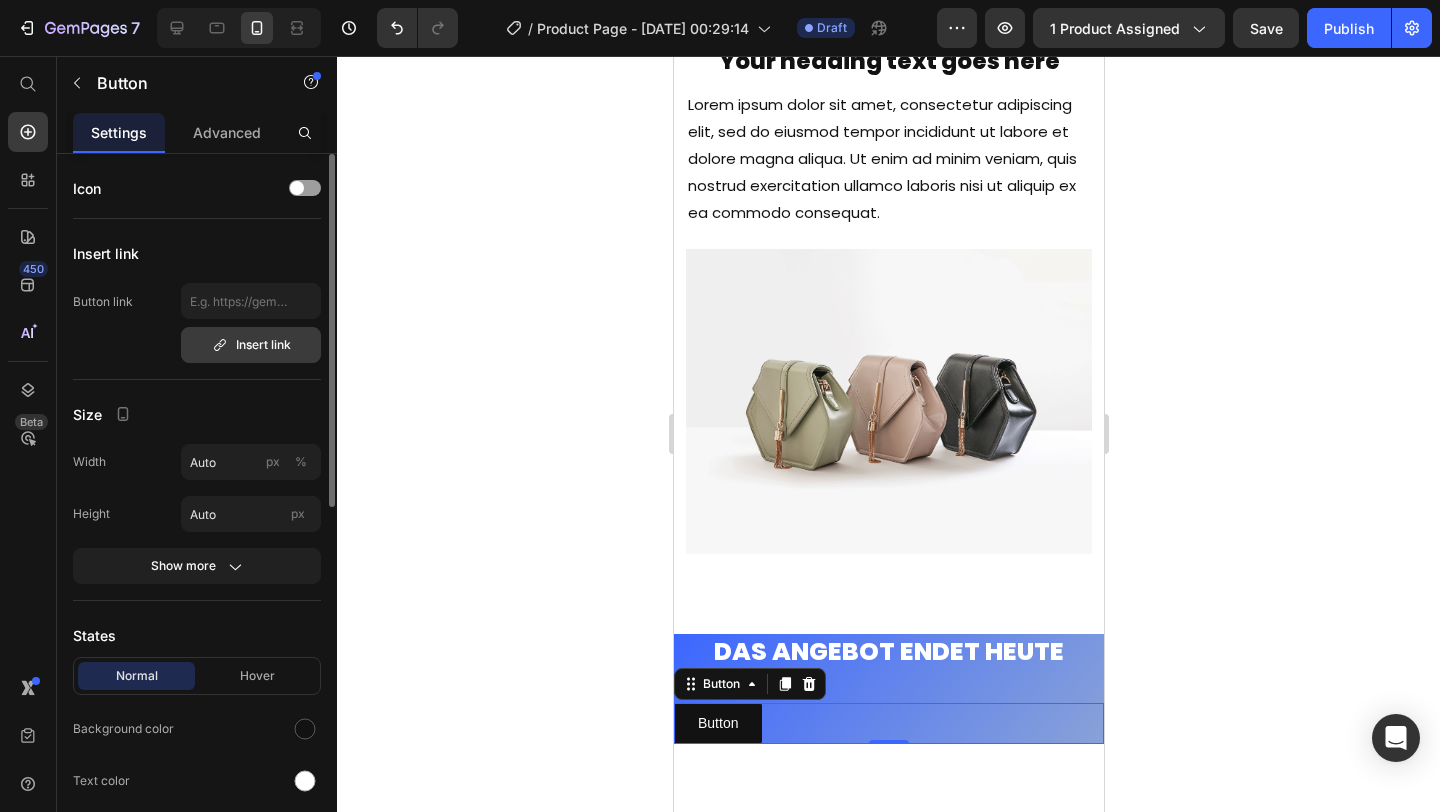 click on "Insert link" at bounding box center [251, 345] 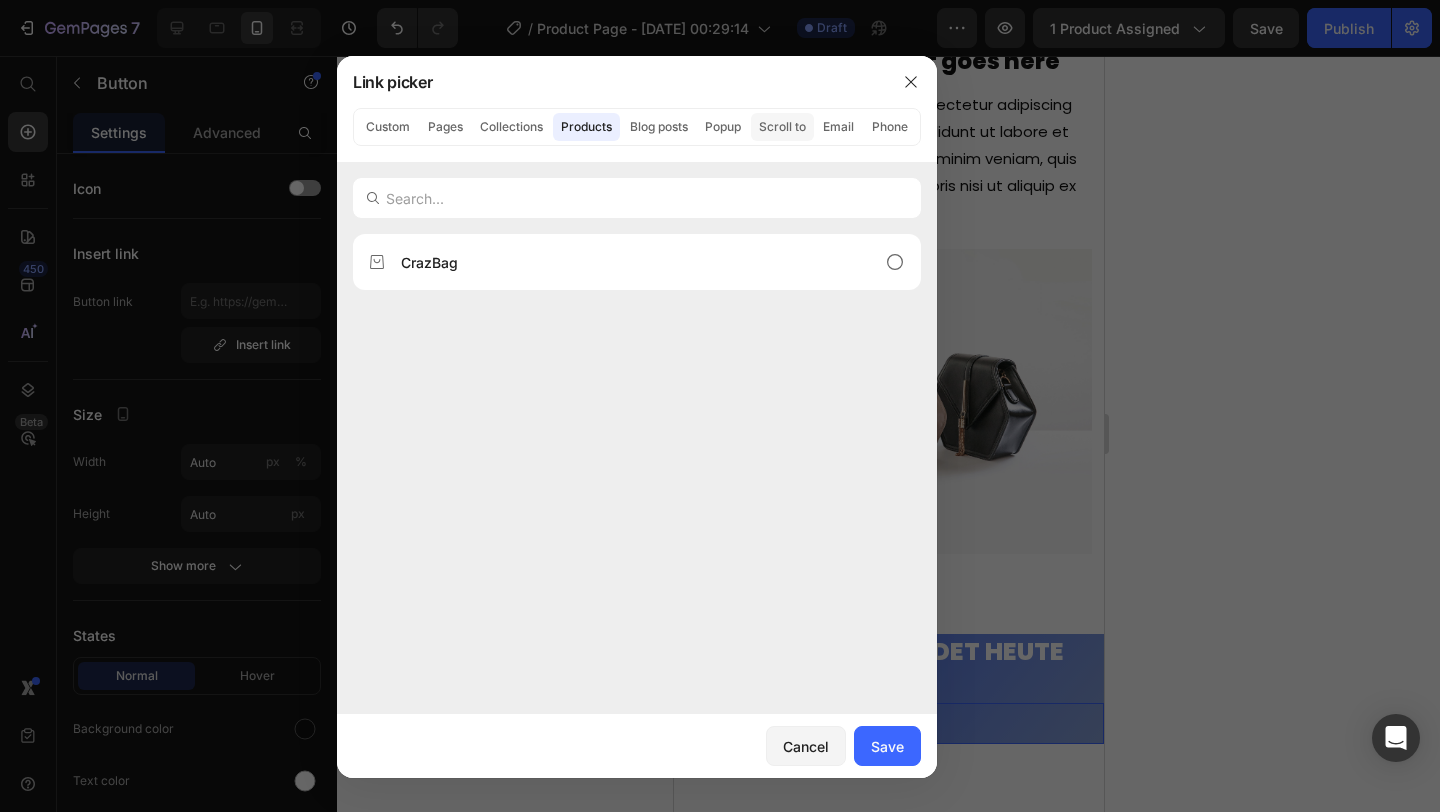 click on "Scroll to" 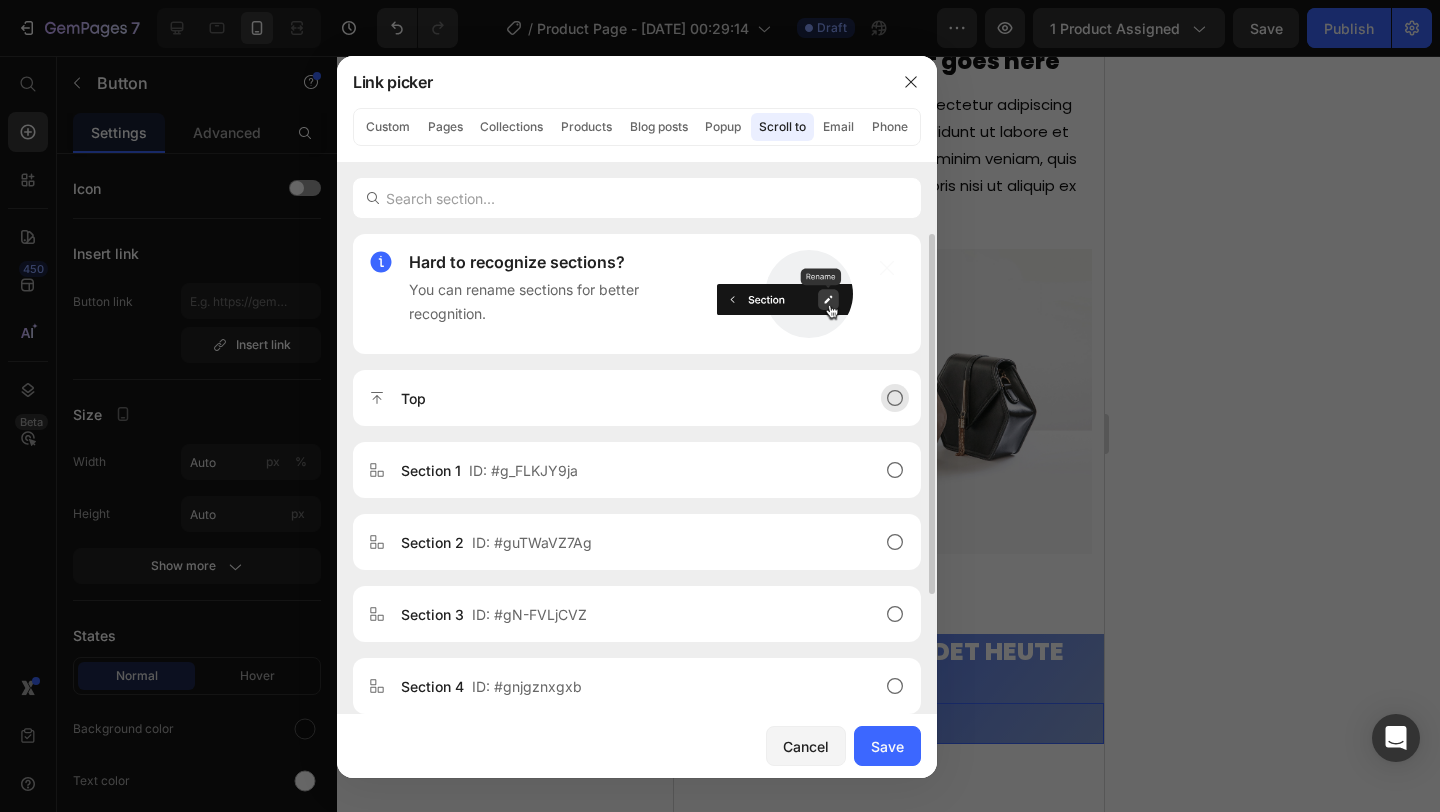 click on "Top" at bounding box center (637, 398) 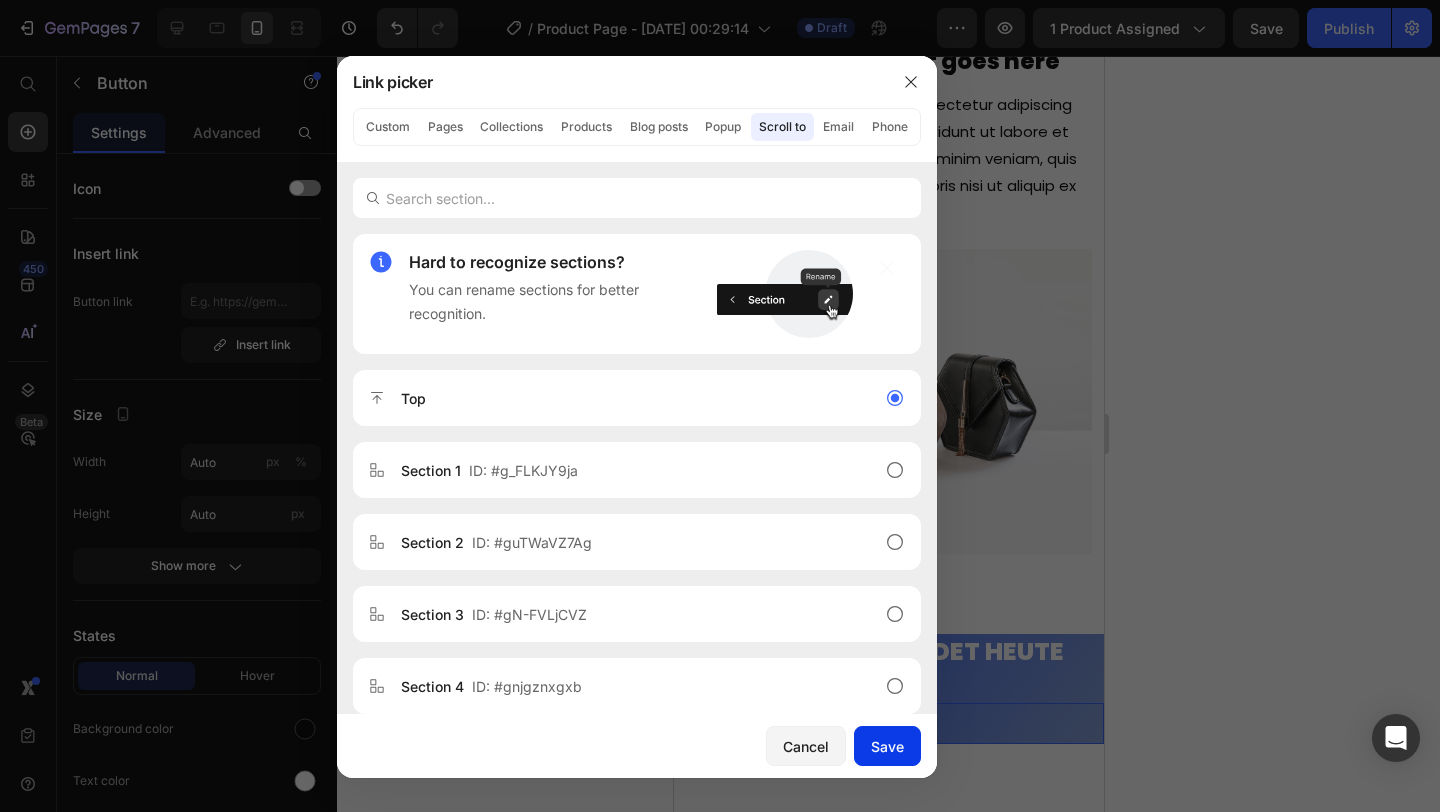 click on "Save" at bounding box center (887, 746) 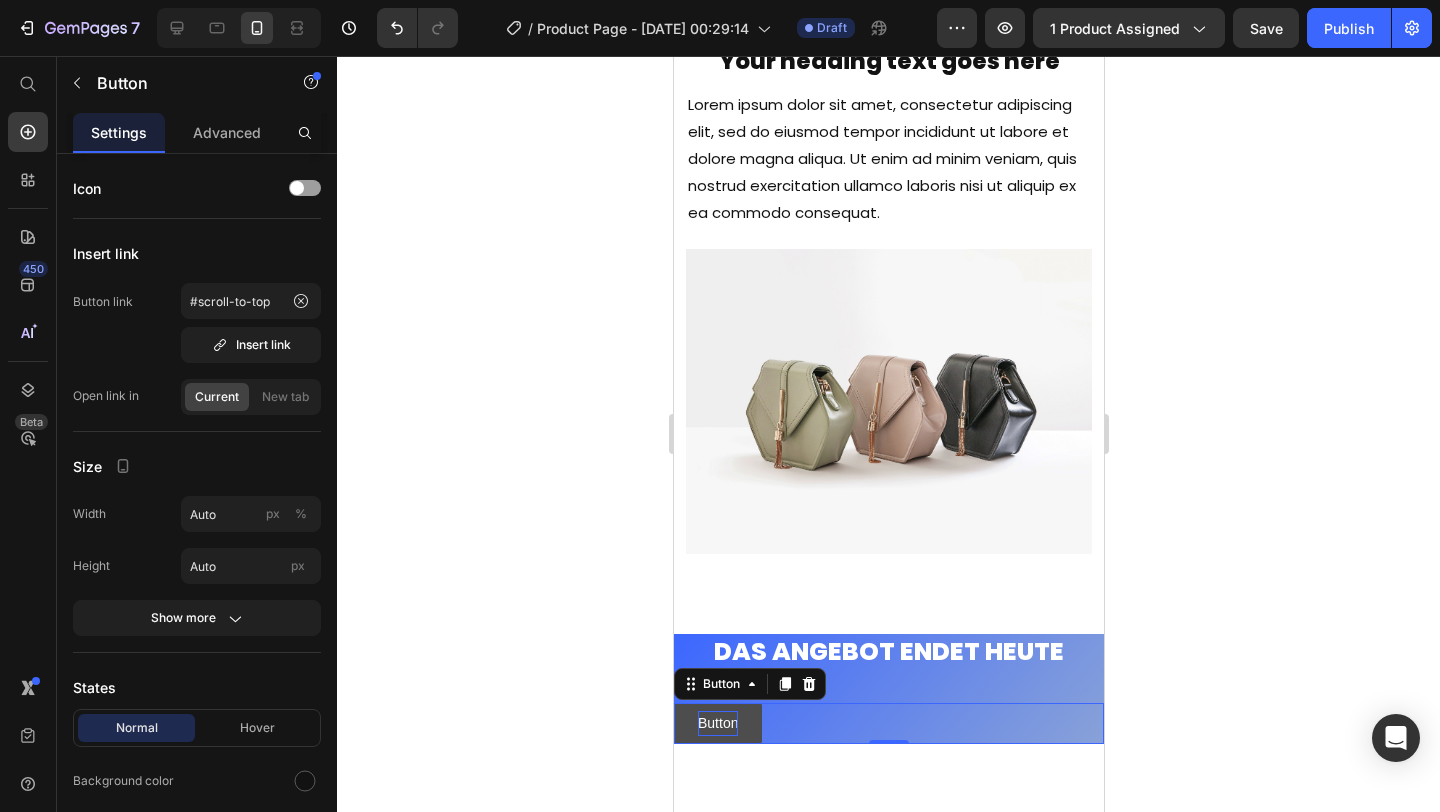 click on "Button" at bounding box center (717, 723) 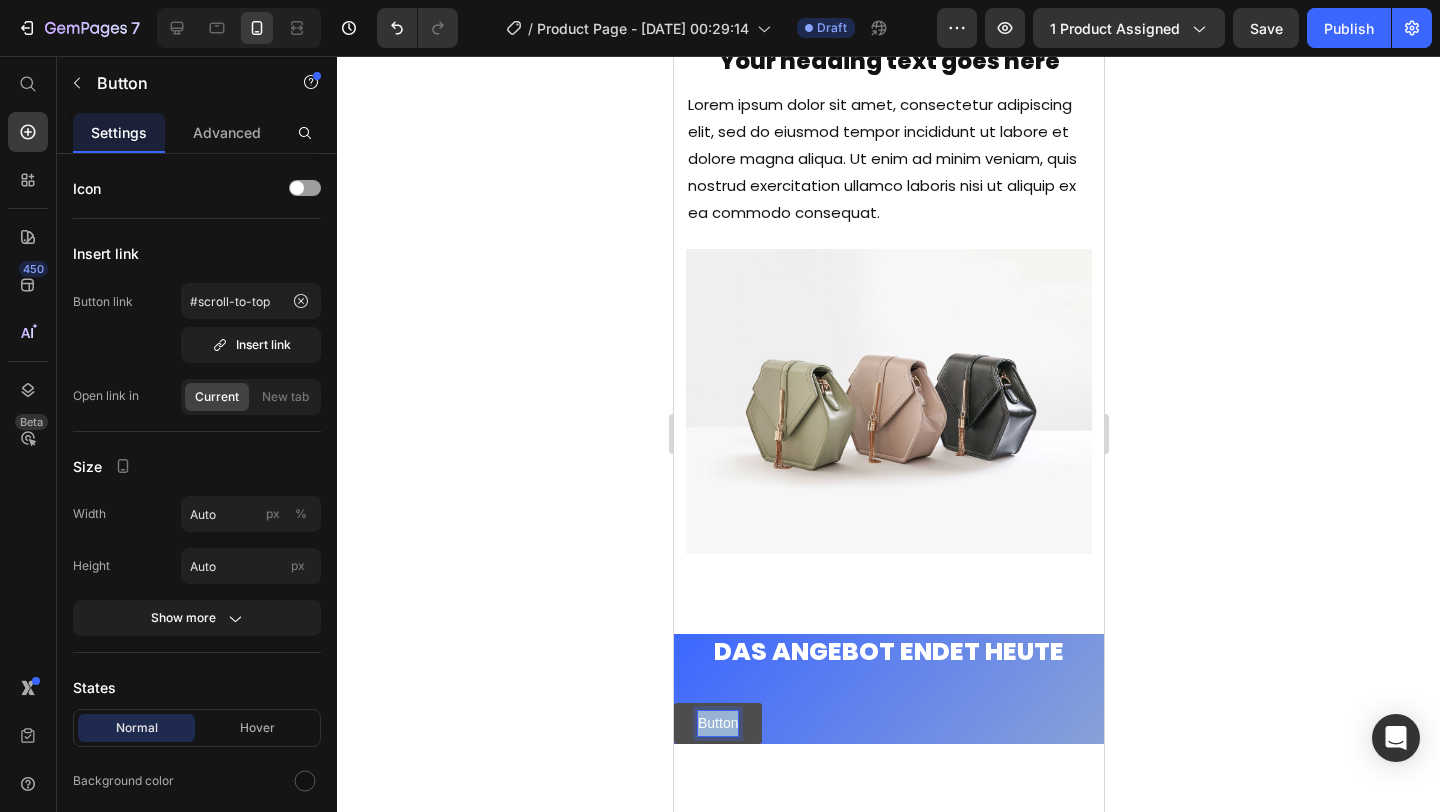 click on "Button" at bounding box center [717, 723] 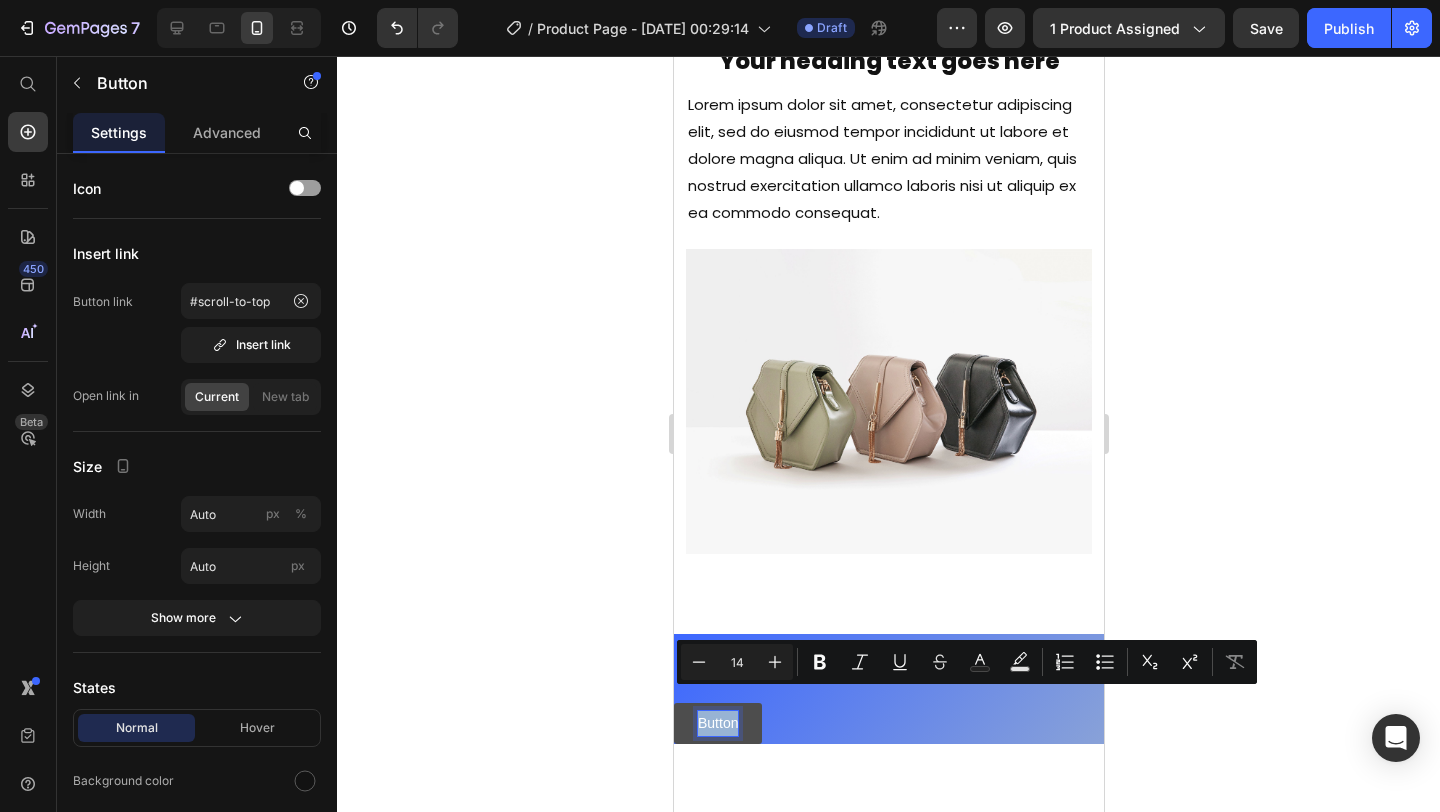 click on "Button" at bounding box center [717, 723] 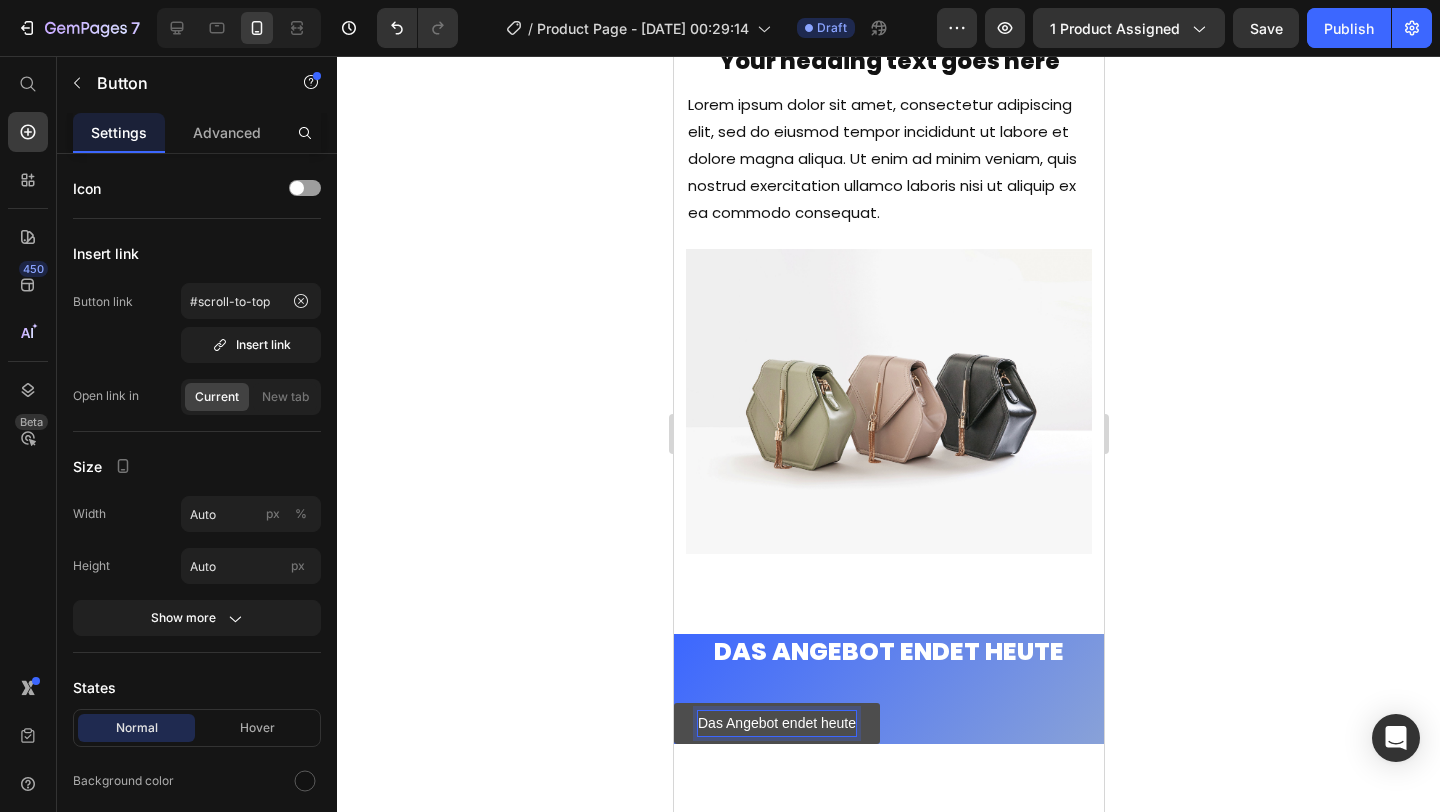 click on "Das Angebot endet heute" at bounding box center [776, 723] 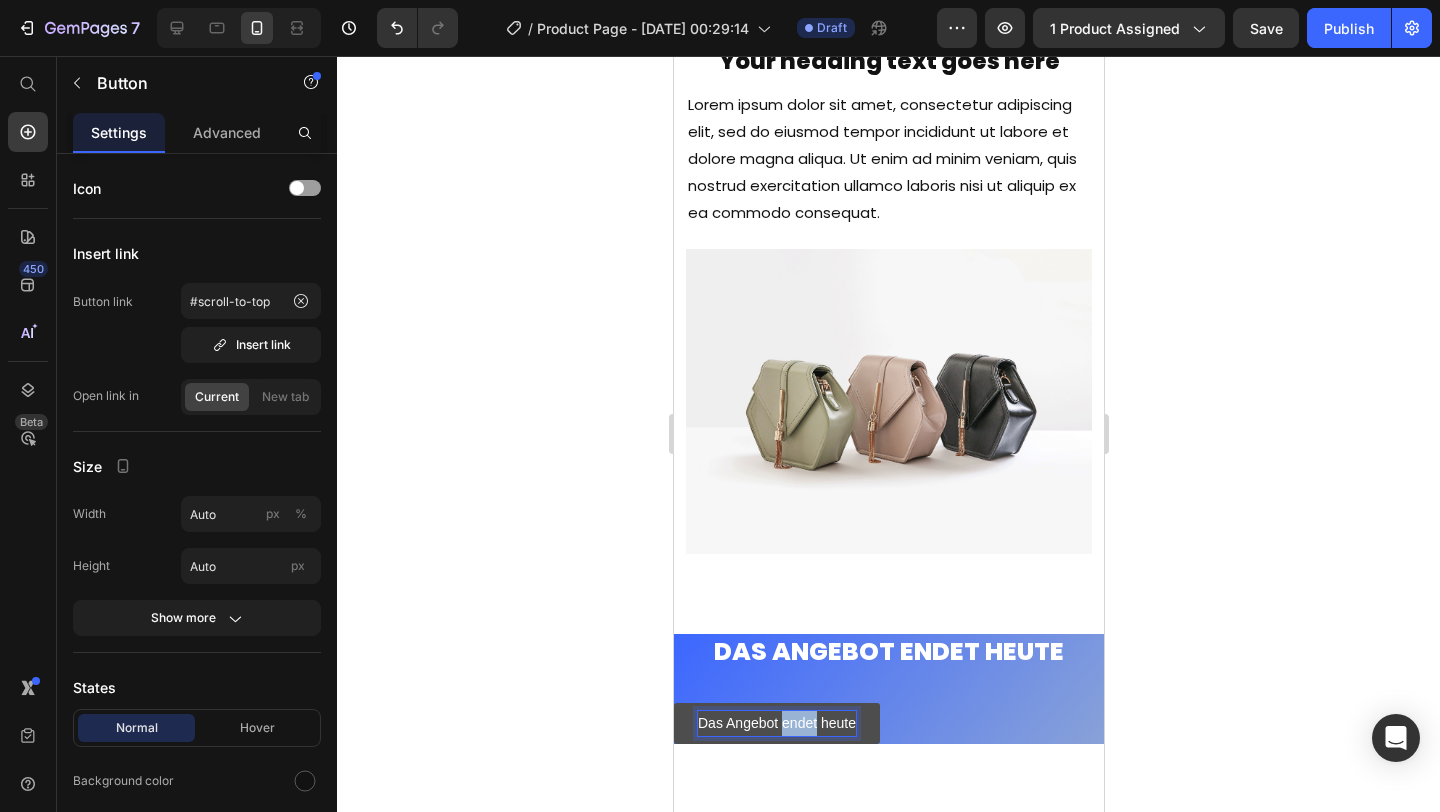 click on "Das Angebot endet heute" at bounding box center (776, 723) 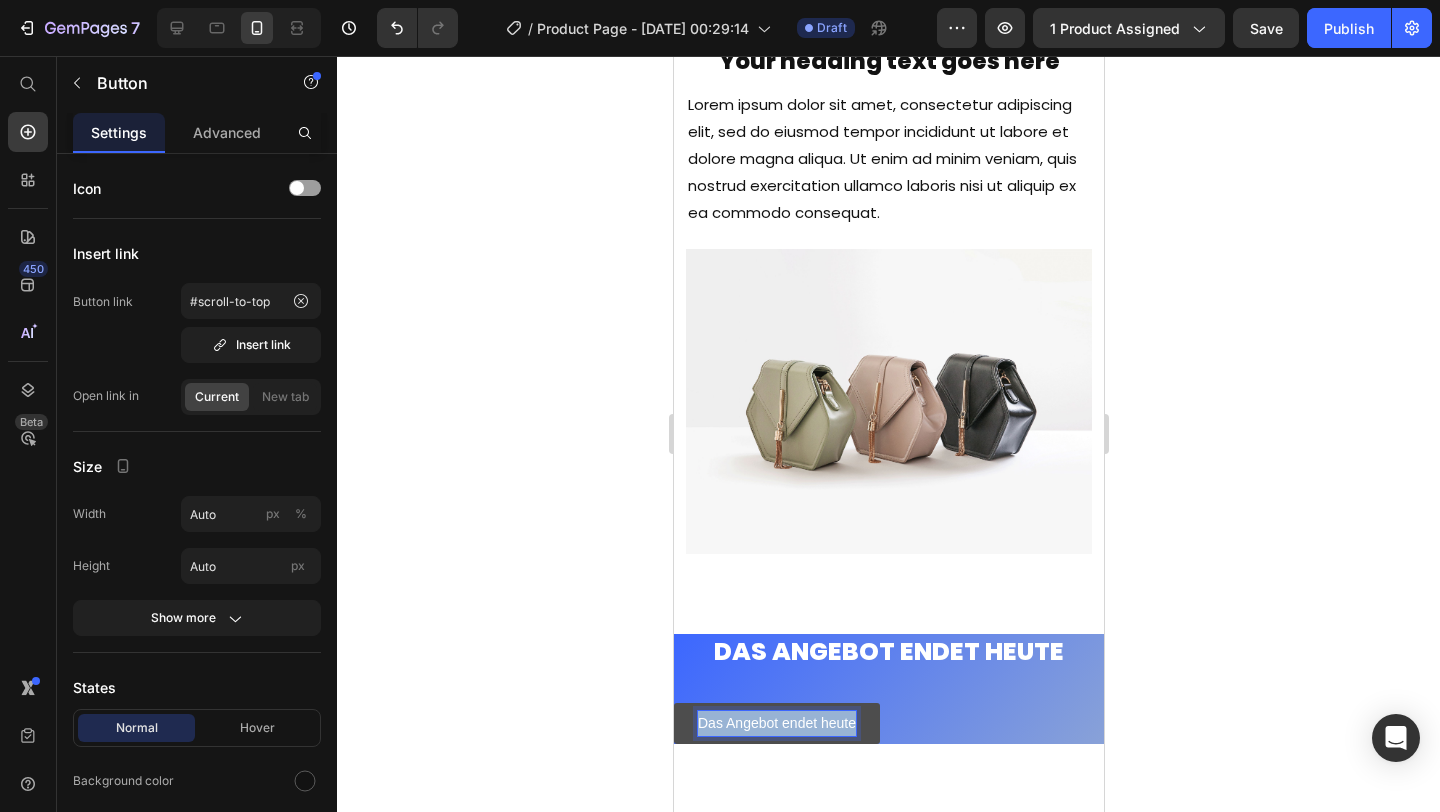 click on "Das Angebot endet heute" at bounding box center (776, 723) 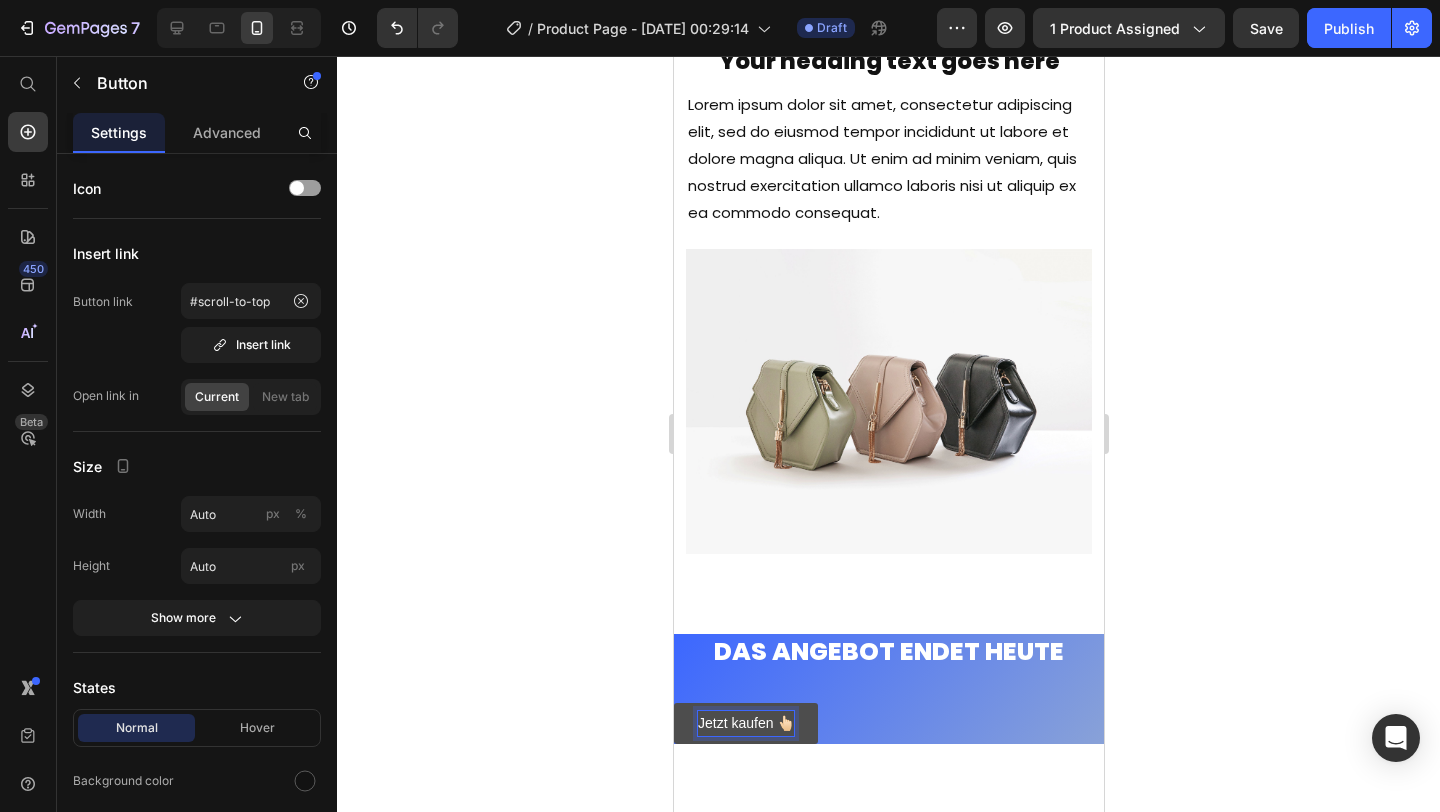 click on "Jetzt kaufen 👆🏻" at bounding box center (745, 723) 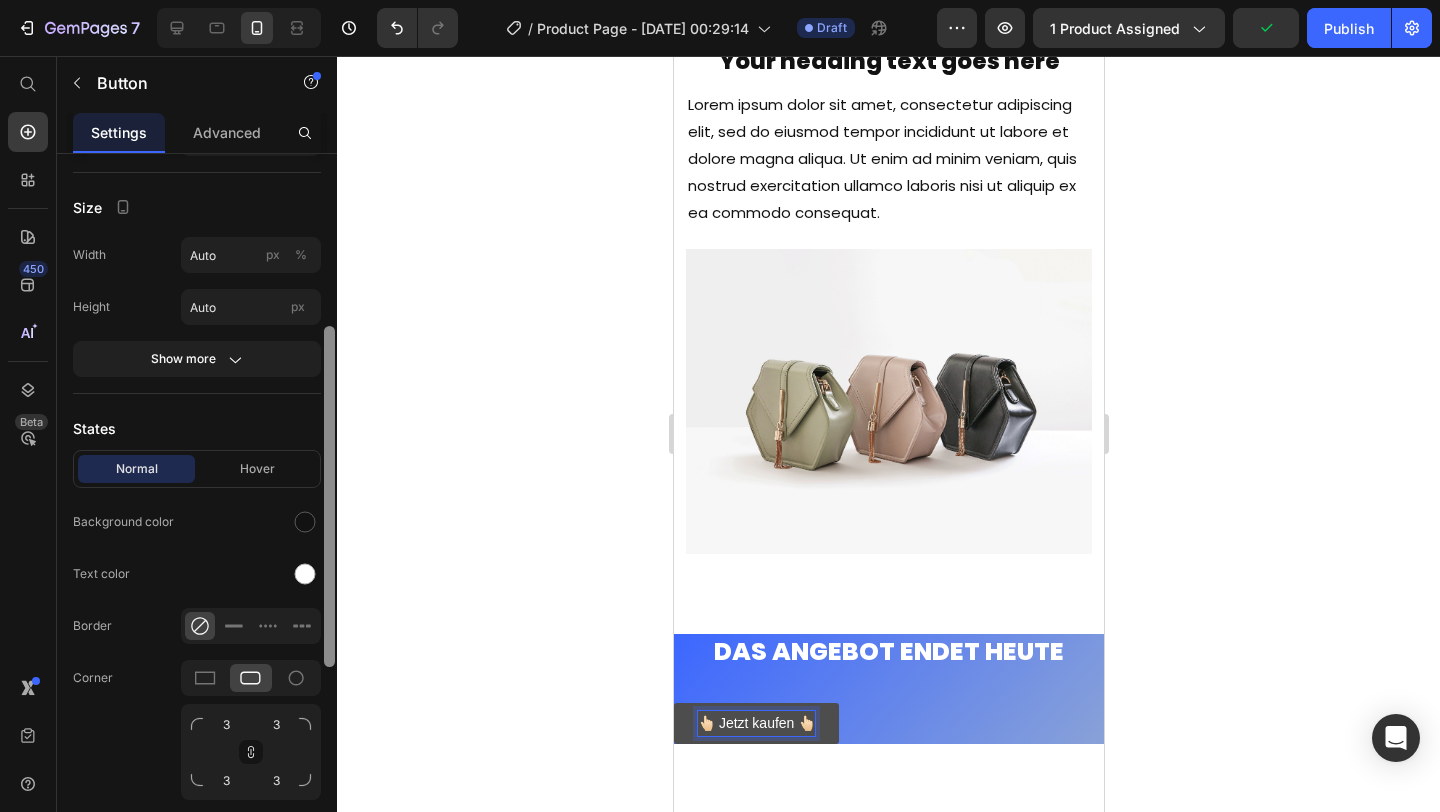 scroll, scrollTop: 309, scrollLeft: 0, axis: vertical 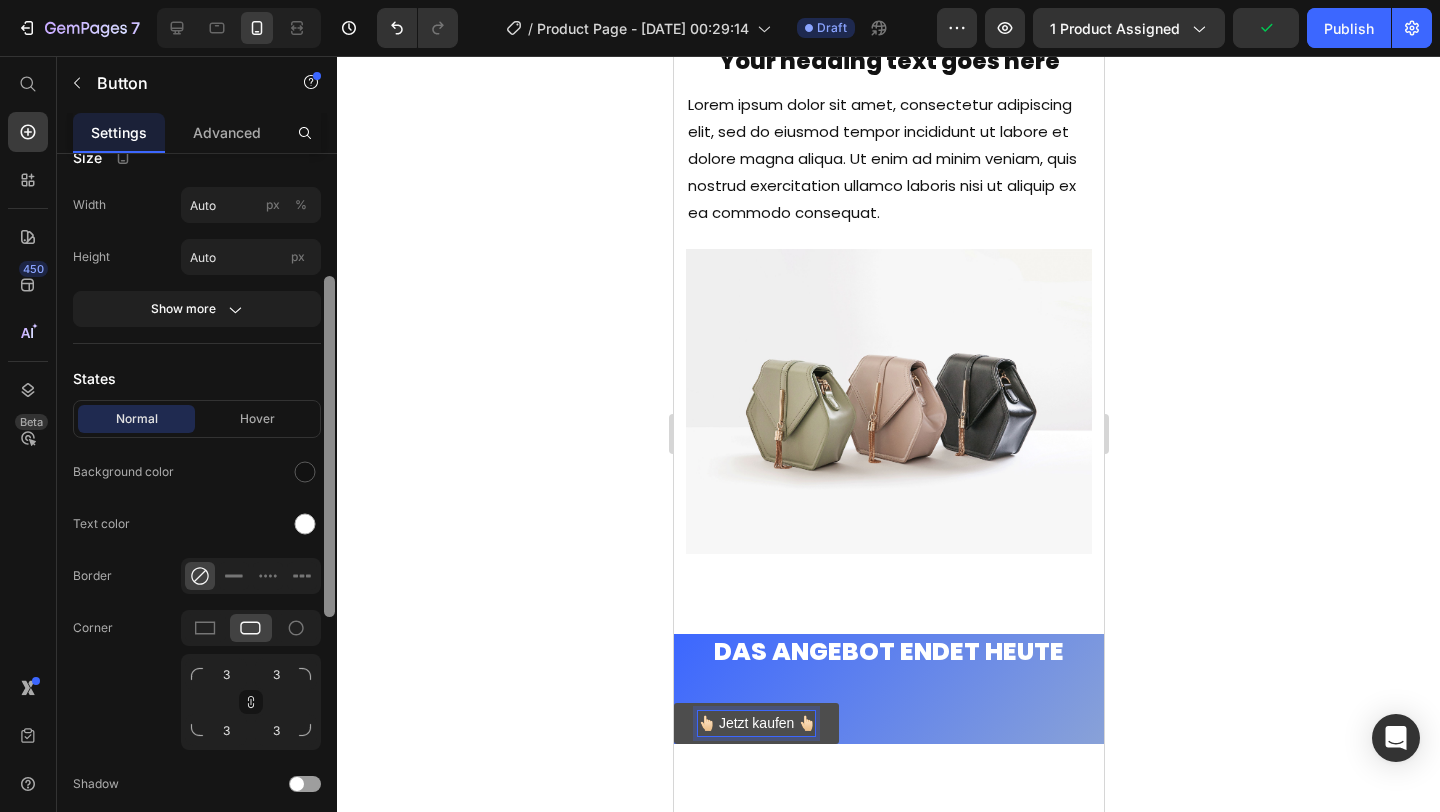 drag, startPoint x: 329, startPoint y: 454, endPoint x: 333, endPoint y: 602, distance: 148.05405 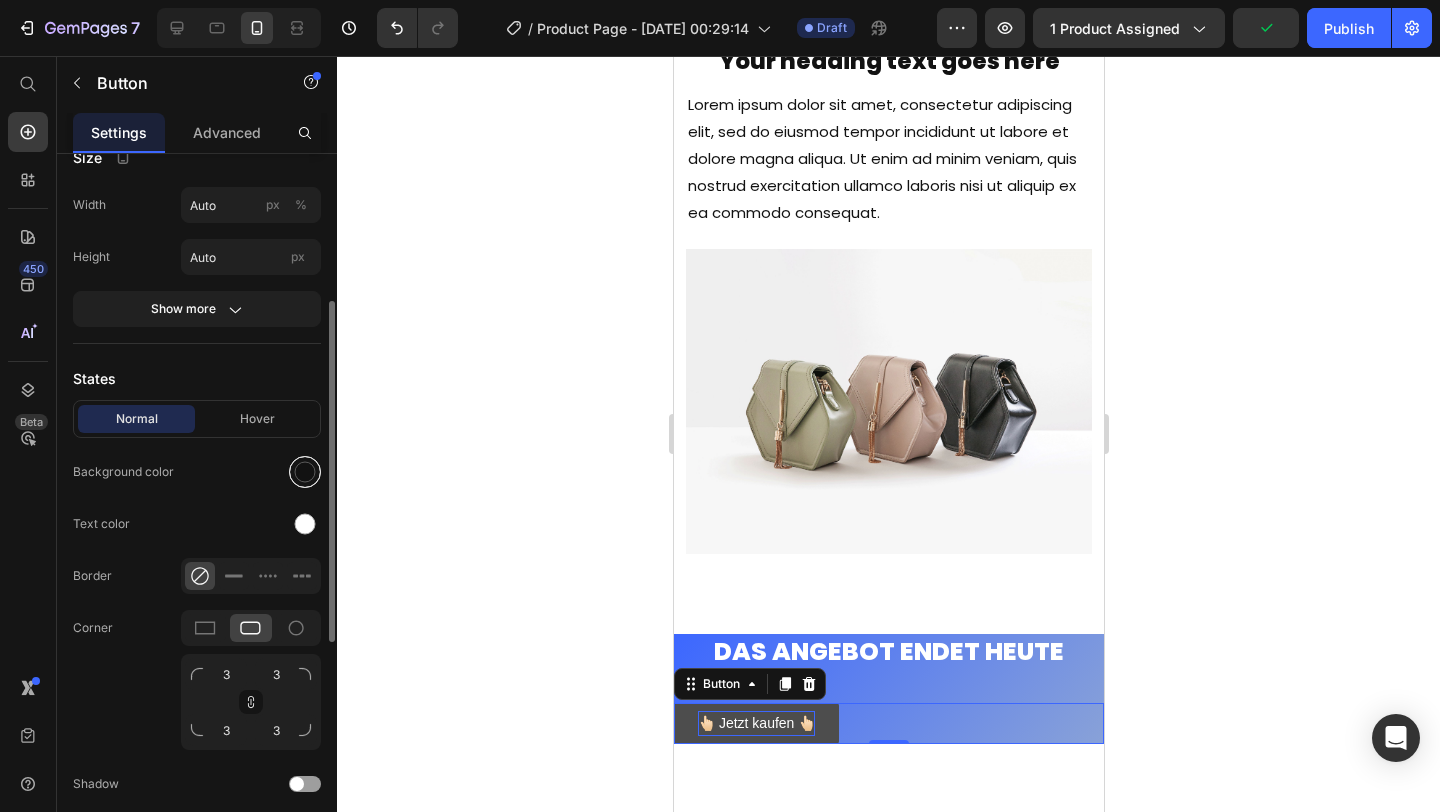 click at bounding box center (305, 472) 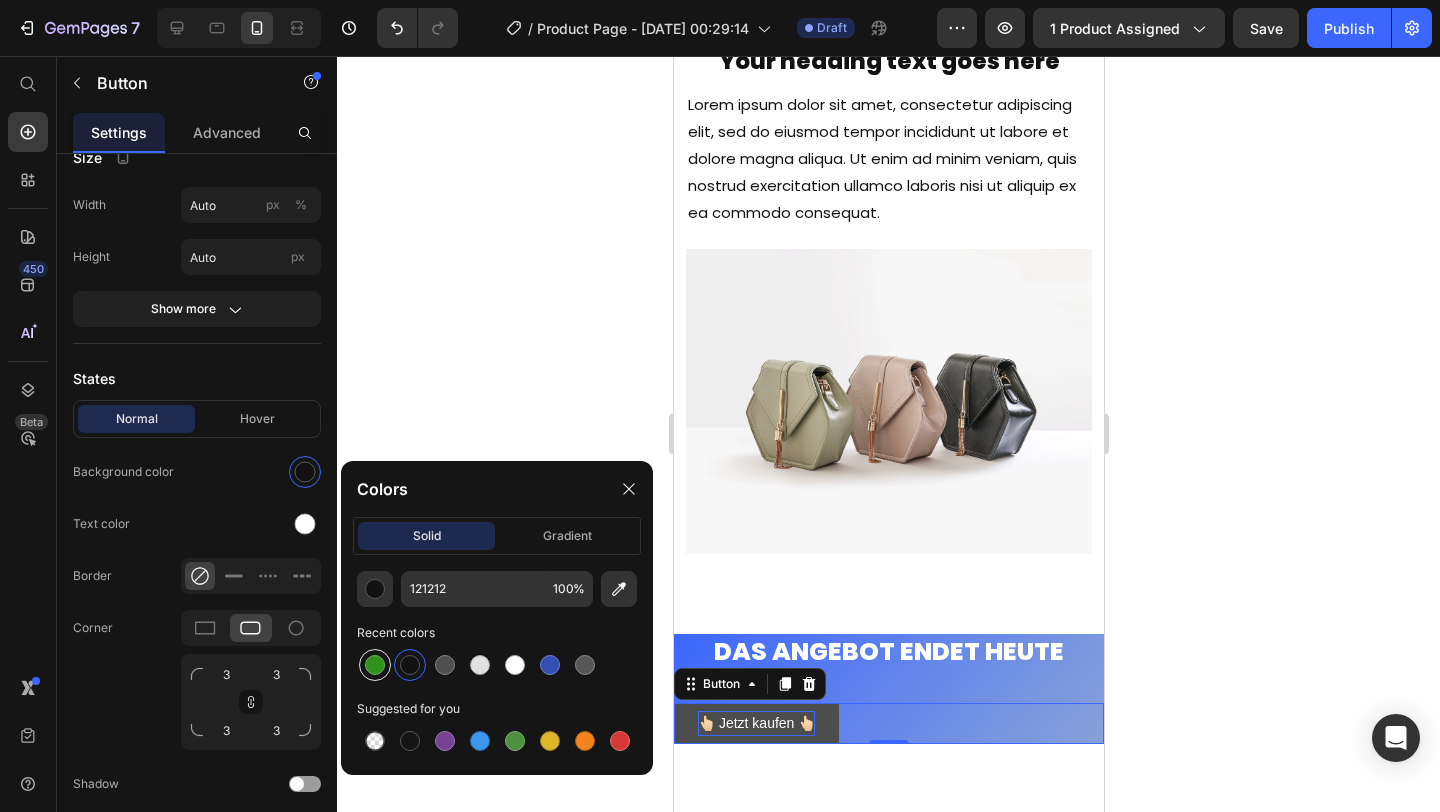 click at bounding box center (375, 665) 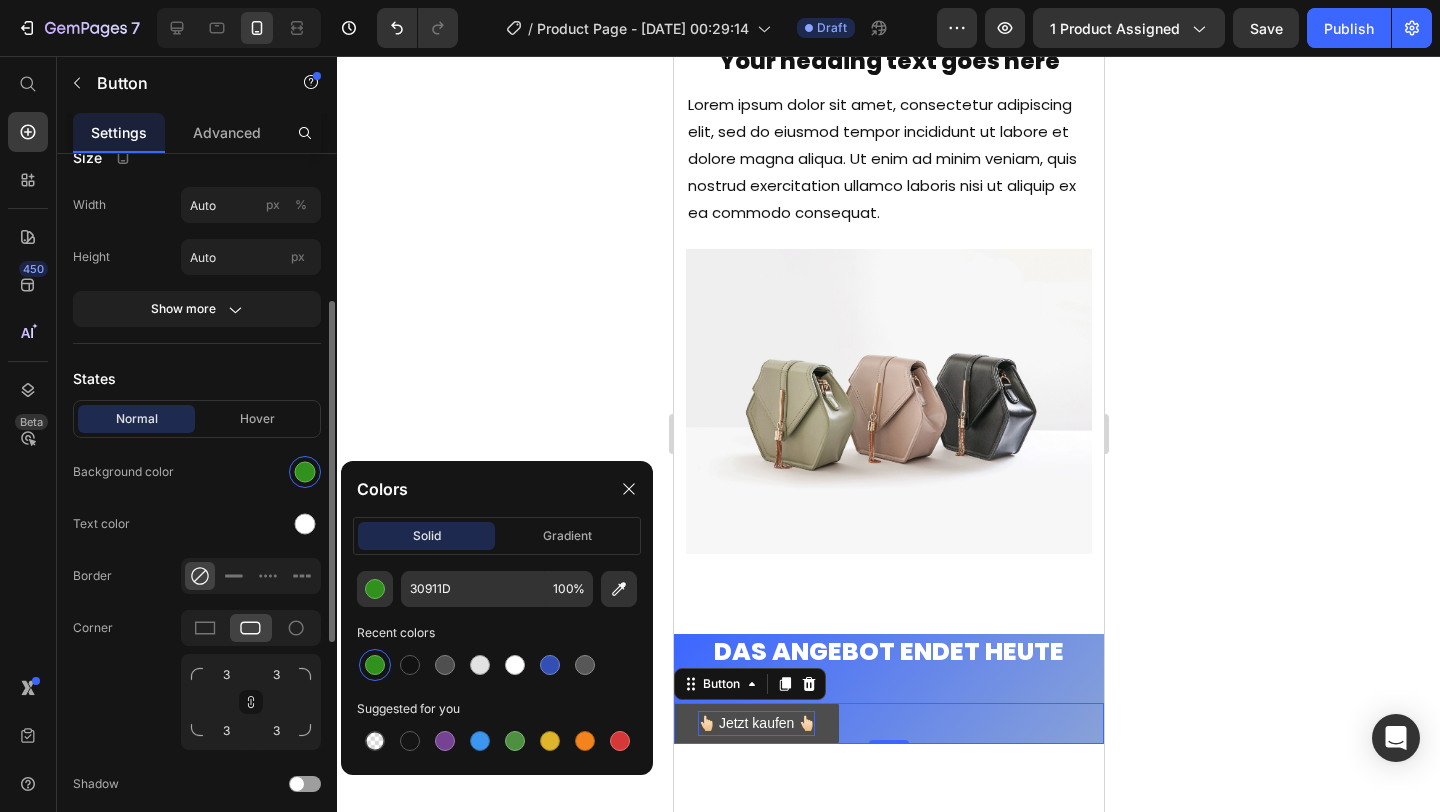 click on "Normal Hover Background color Text color Border Corner 3 3 3 3 Shadow" 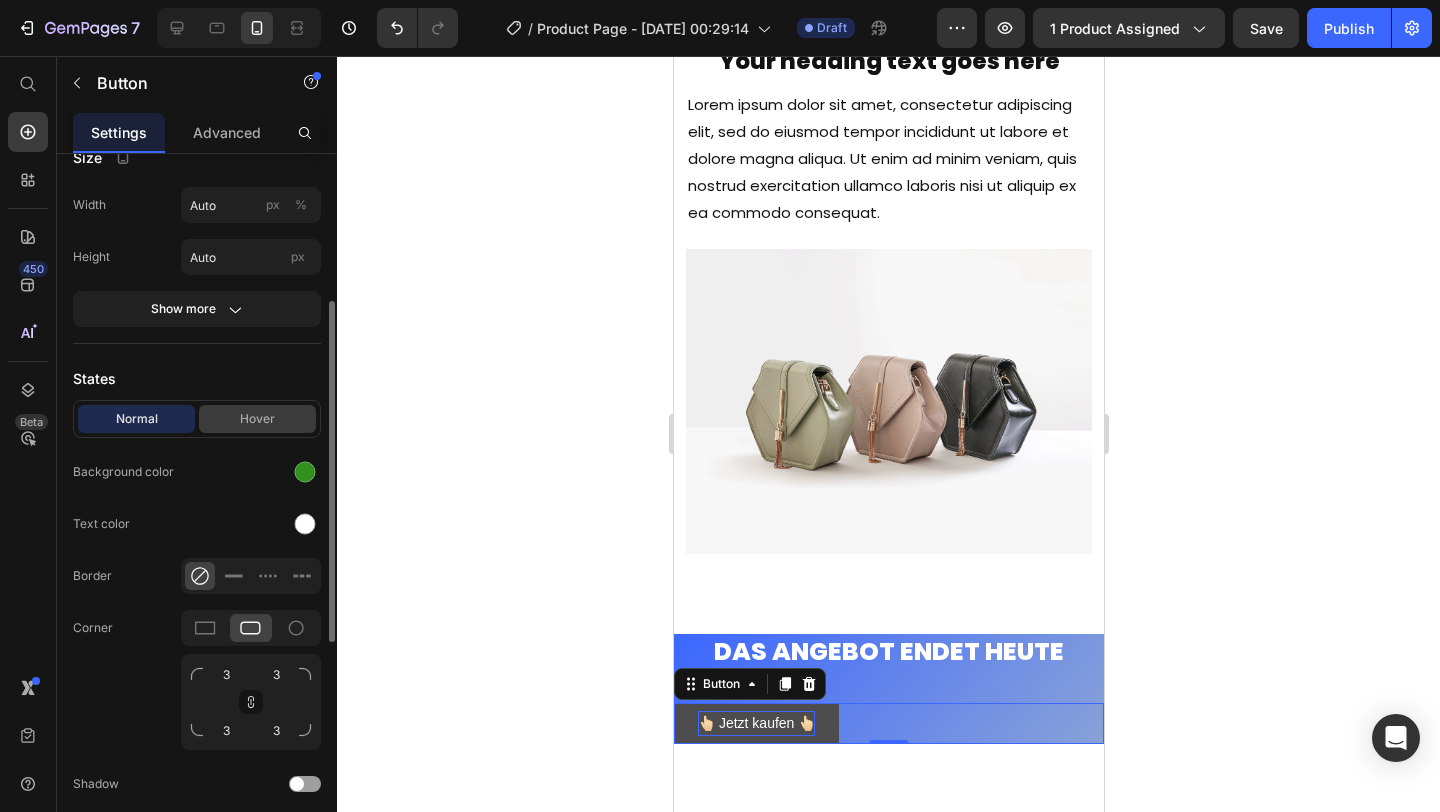 click on "Hover" at bounding box center [257, 419] 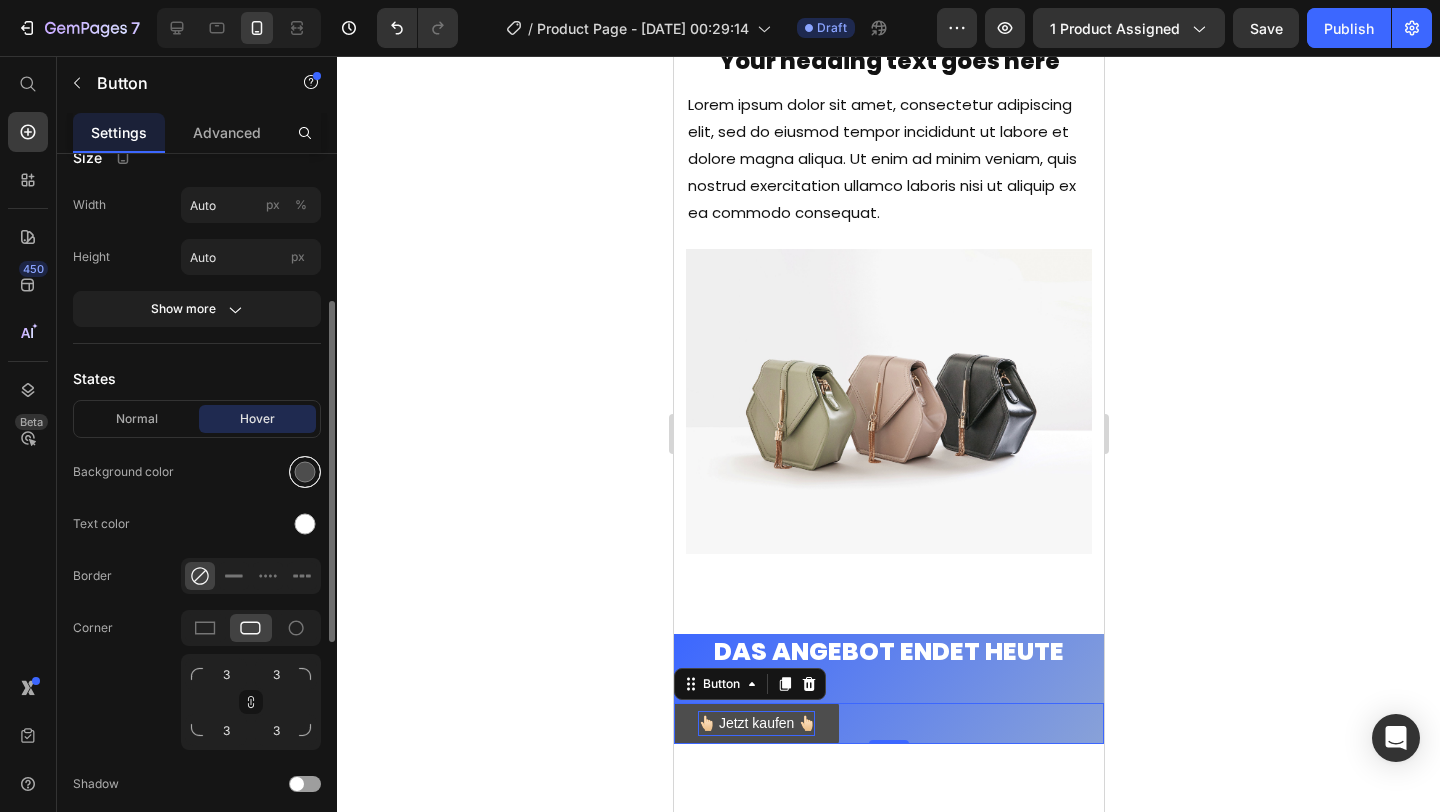 click at bounding box center (305, 472) 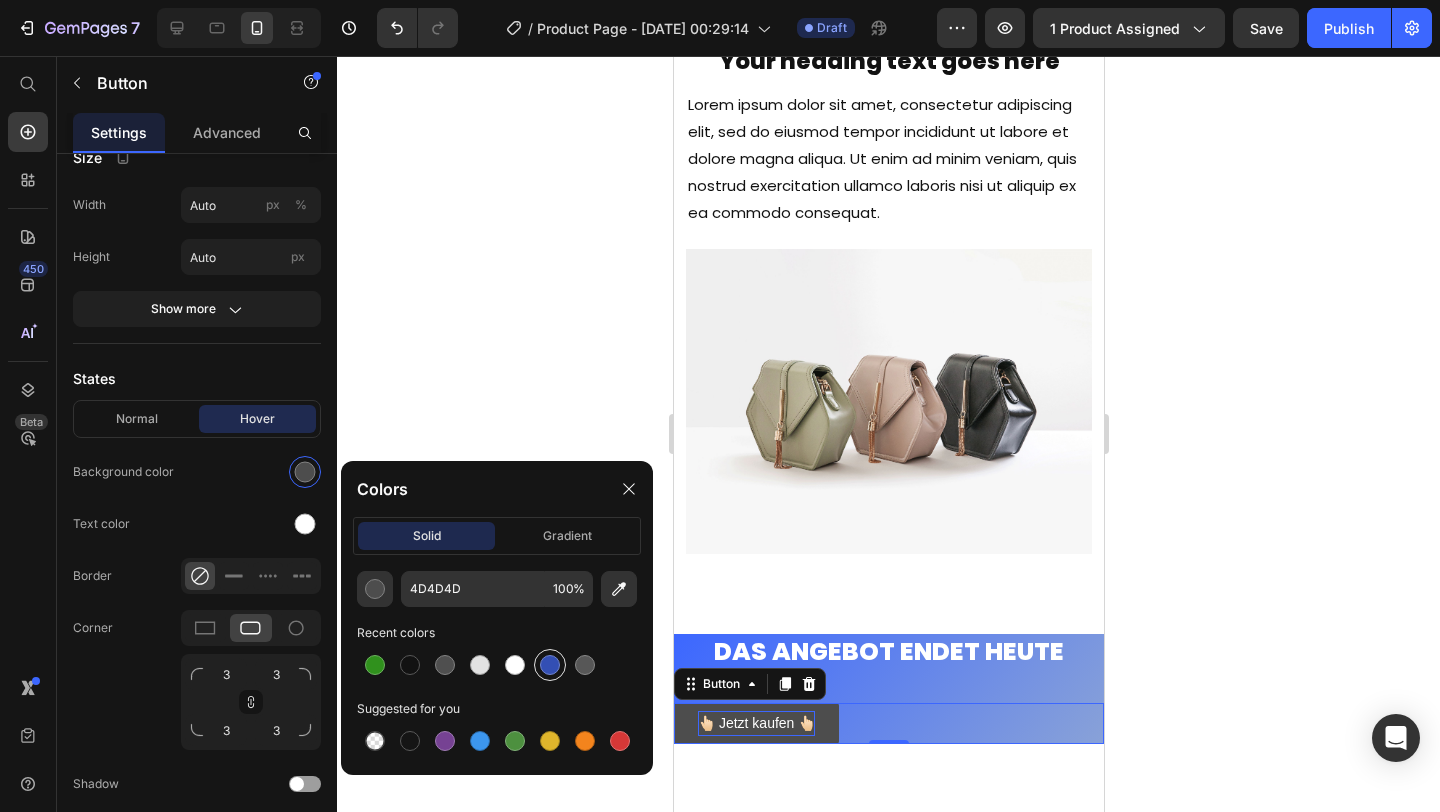 click at bounding box center (550, 665) 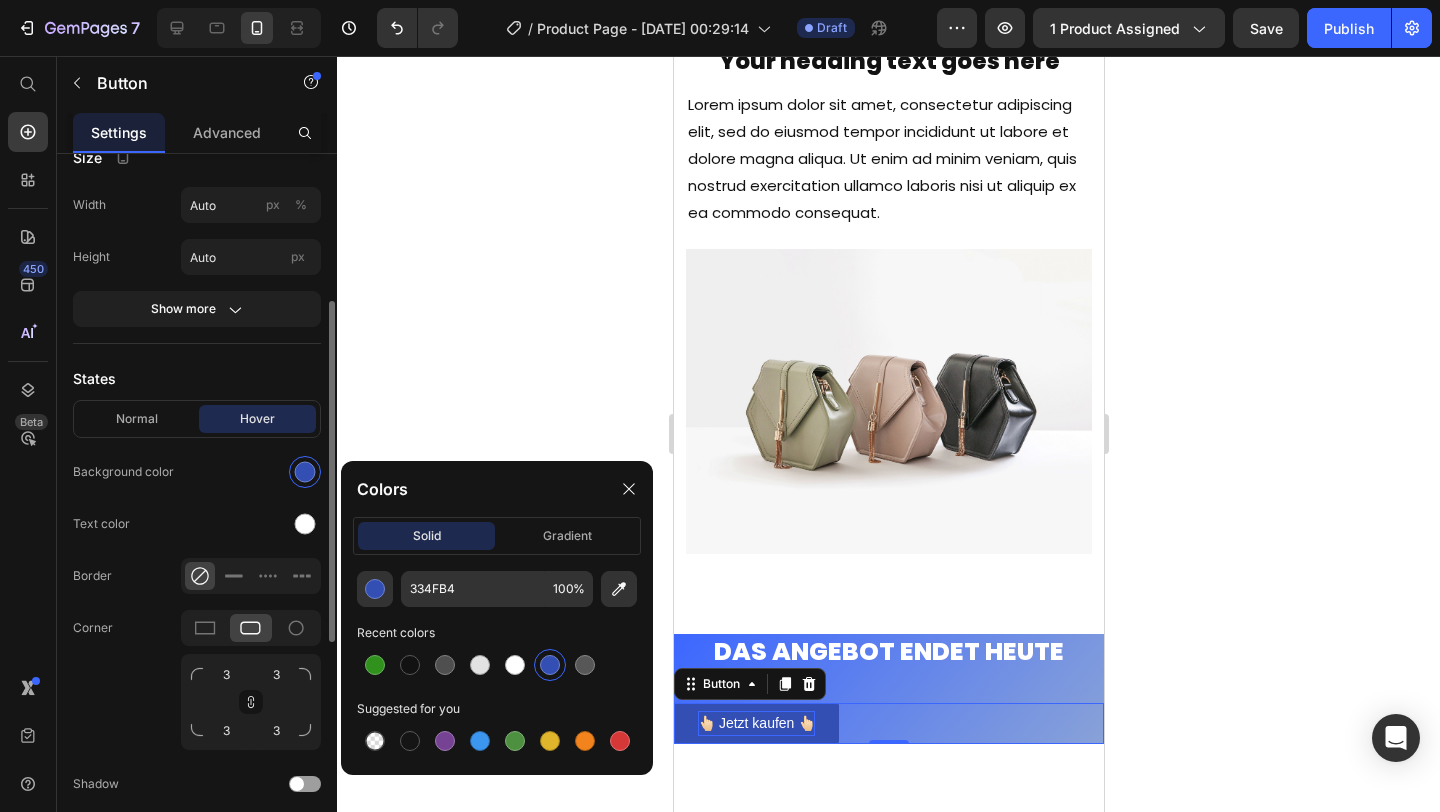click on "Normal Hover Background color Text color Border Corner 3 3 3 3 Shadow" 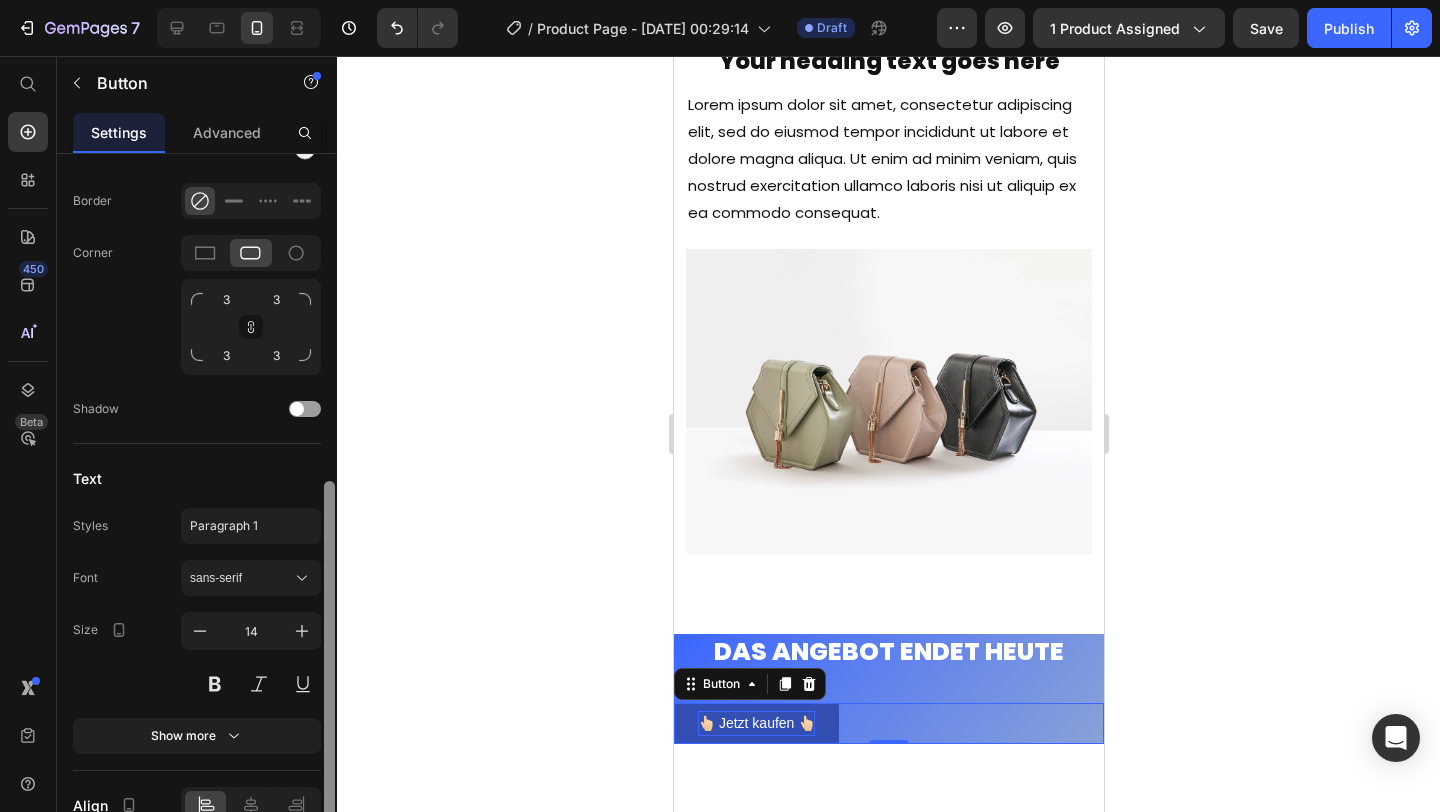 scroll, scrollTop: 688, scrollLeft: 0, axis: vertical 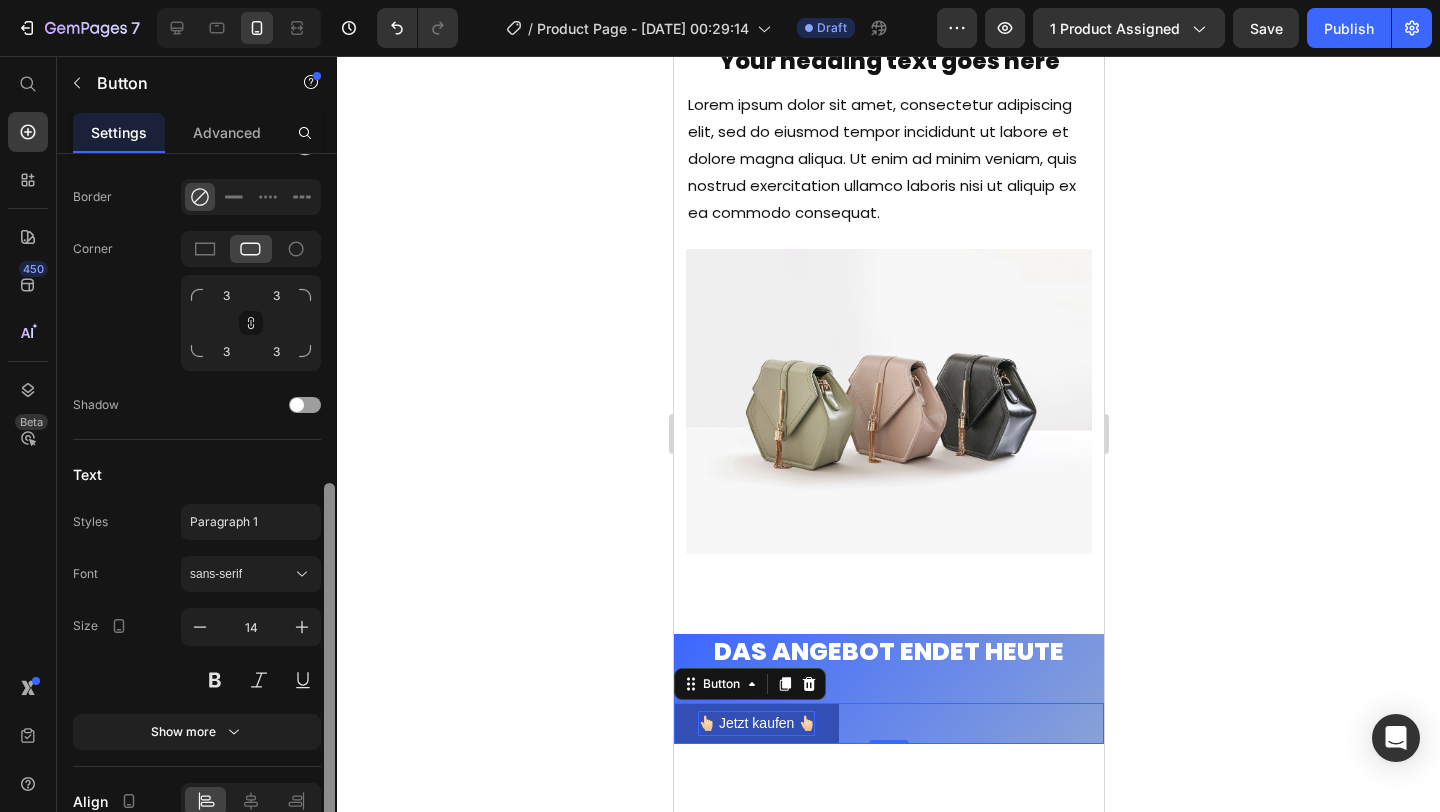 drag, startPoint x: 332, startPoint y: 474, endPoint x: 342, endPoint y: 655, distance: 181.27603 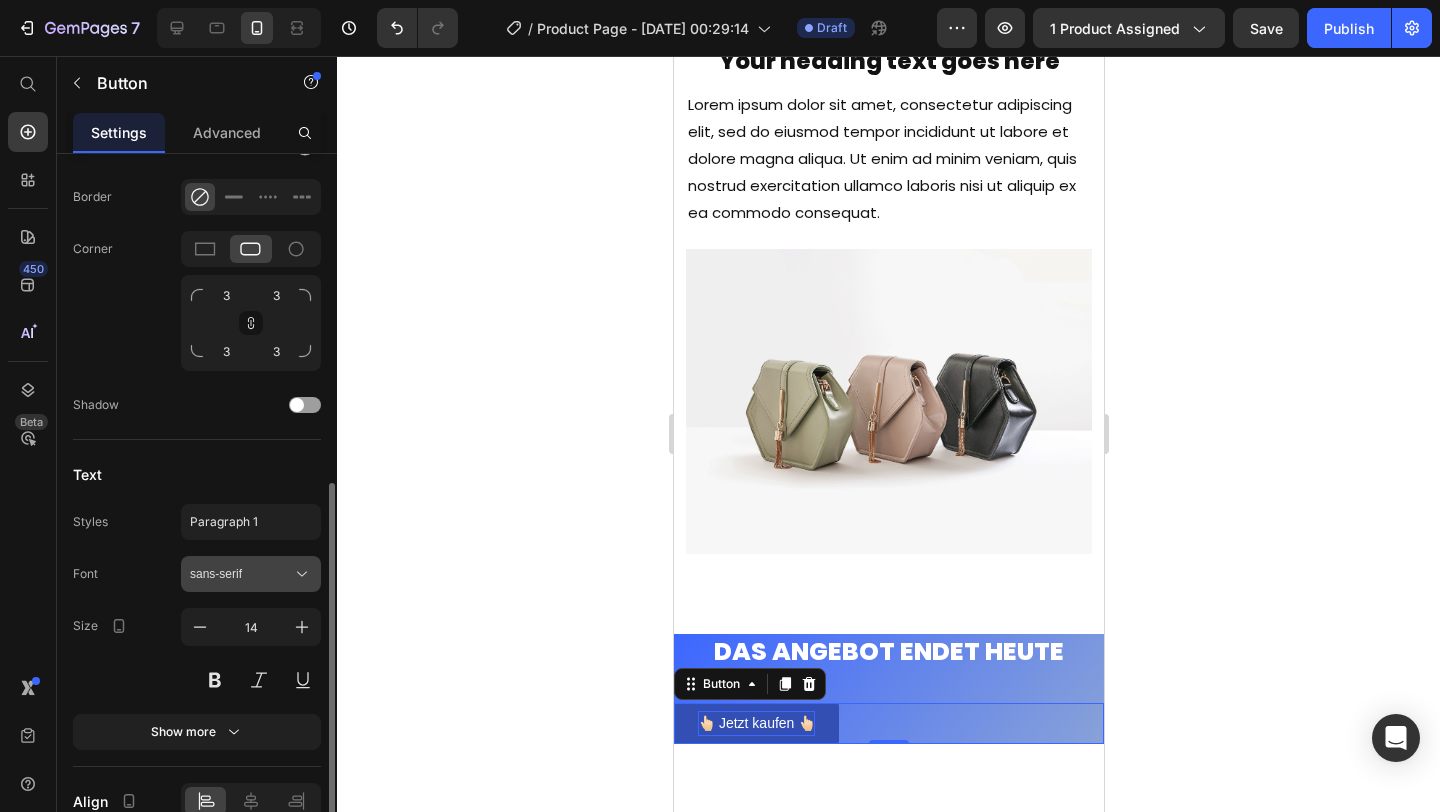 click on "sans-serif" at bounding box center (241, 574) 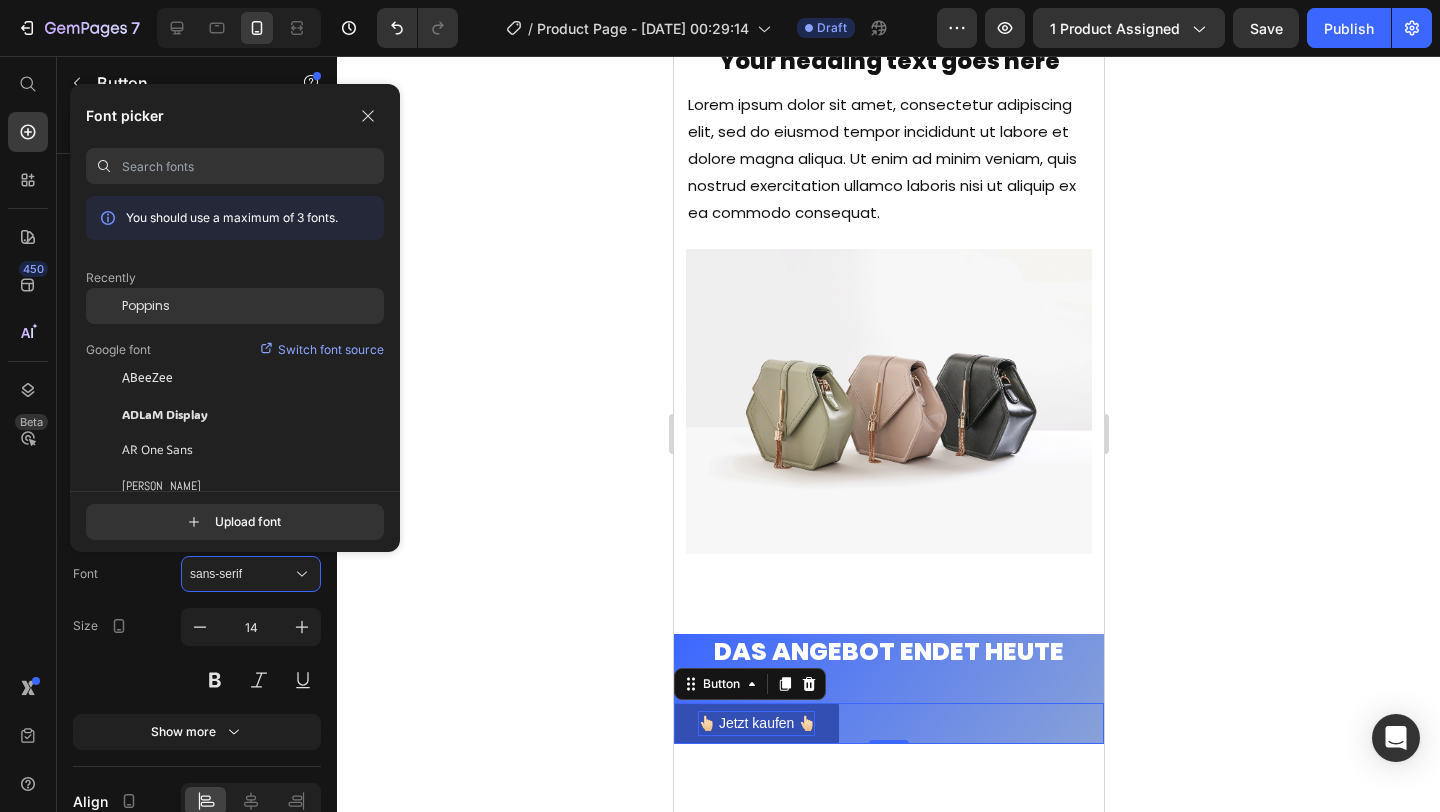 click on "Poppins" 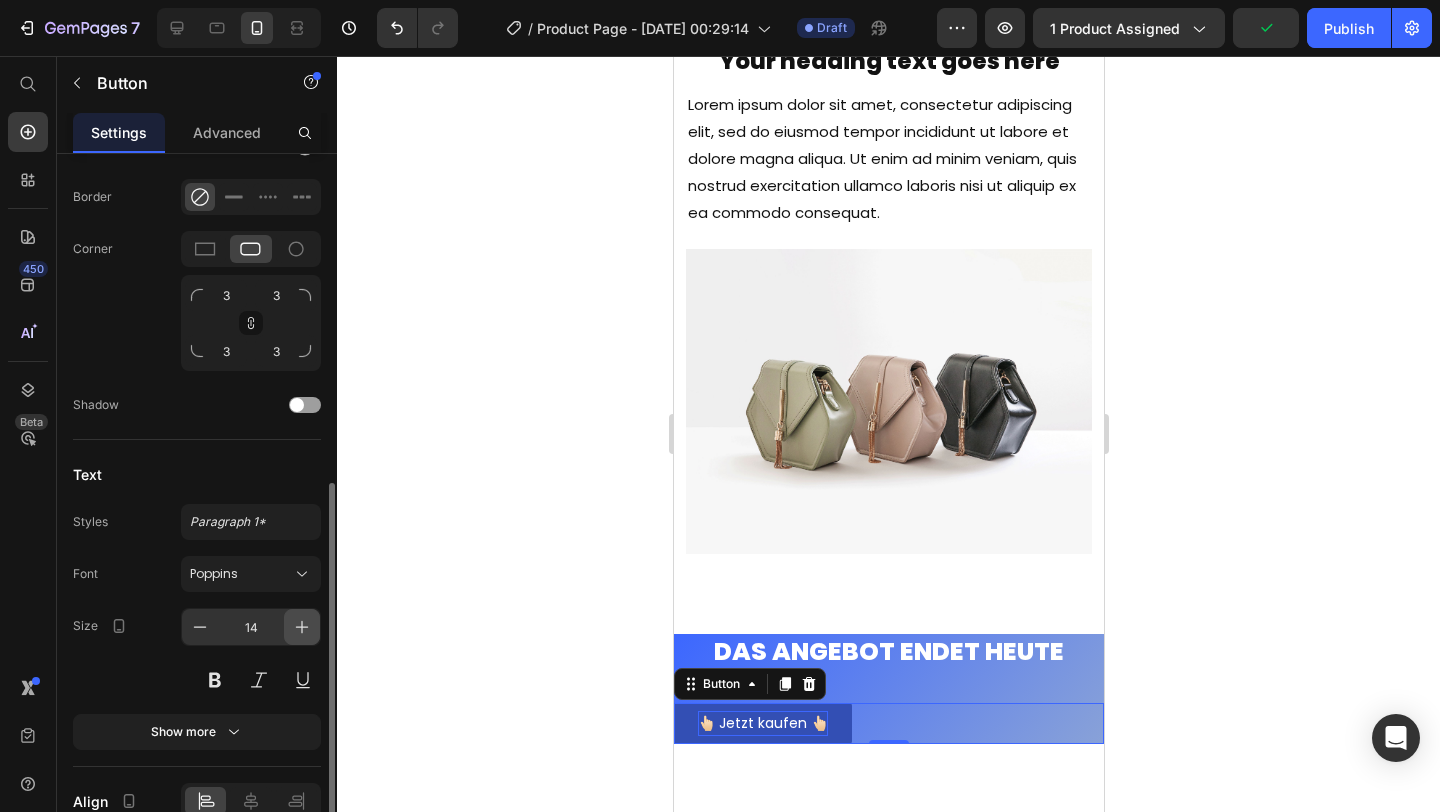 click 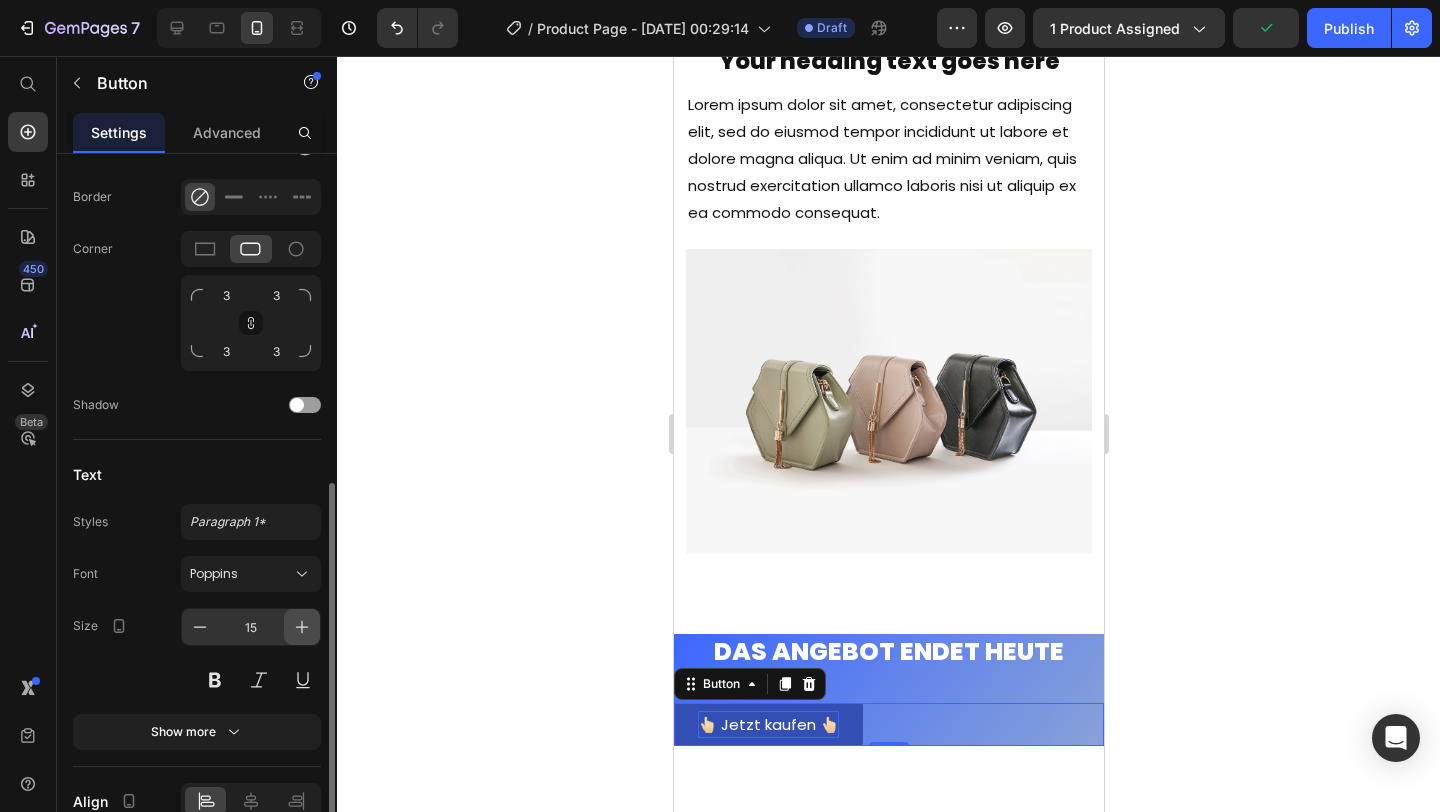 click 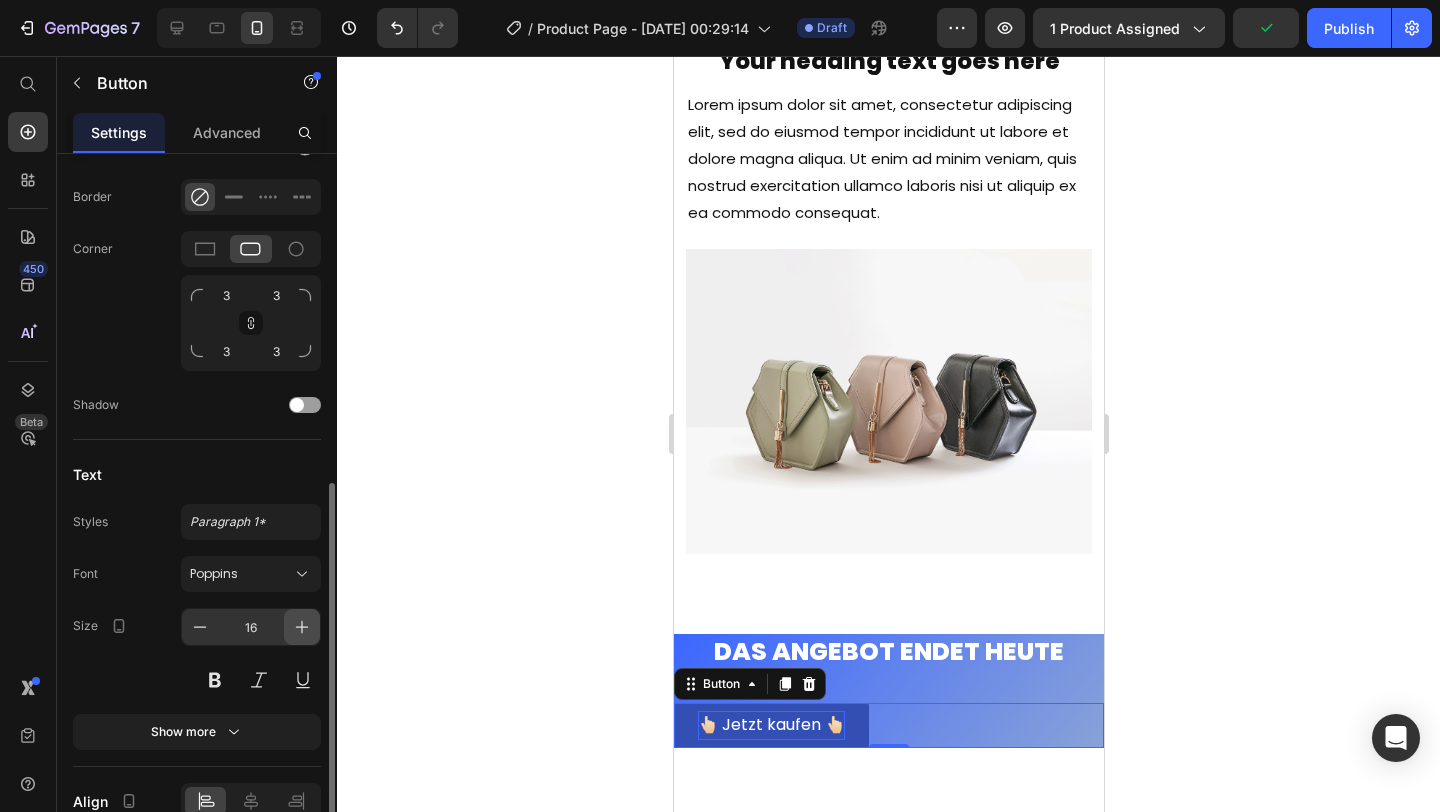 click 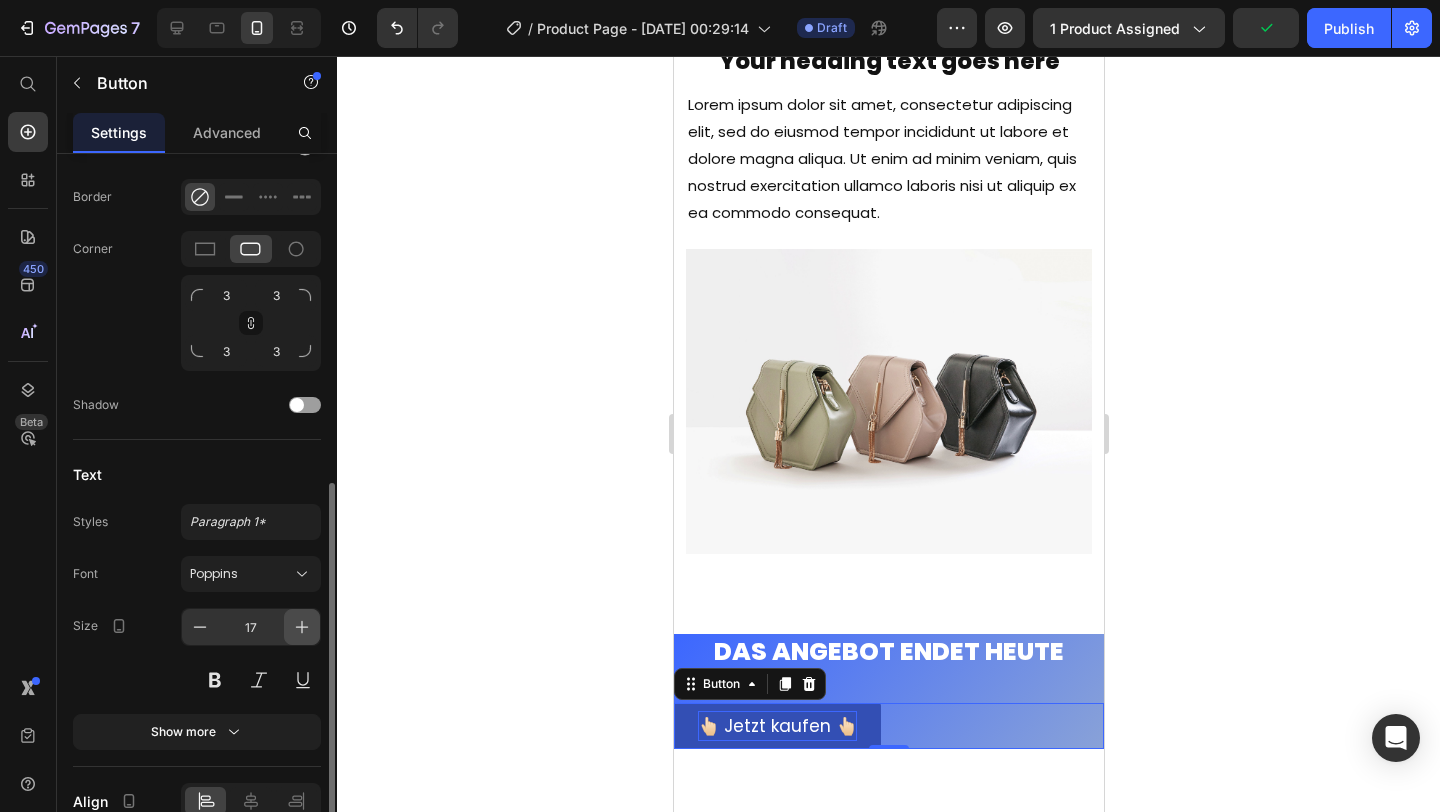 click 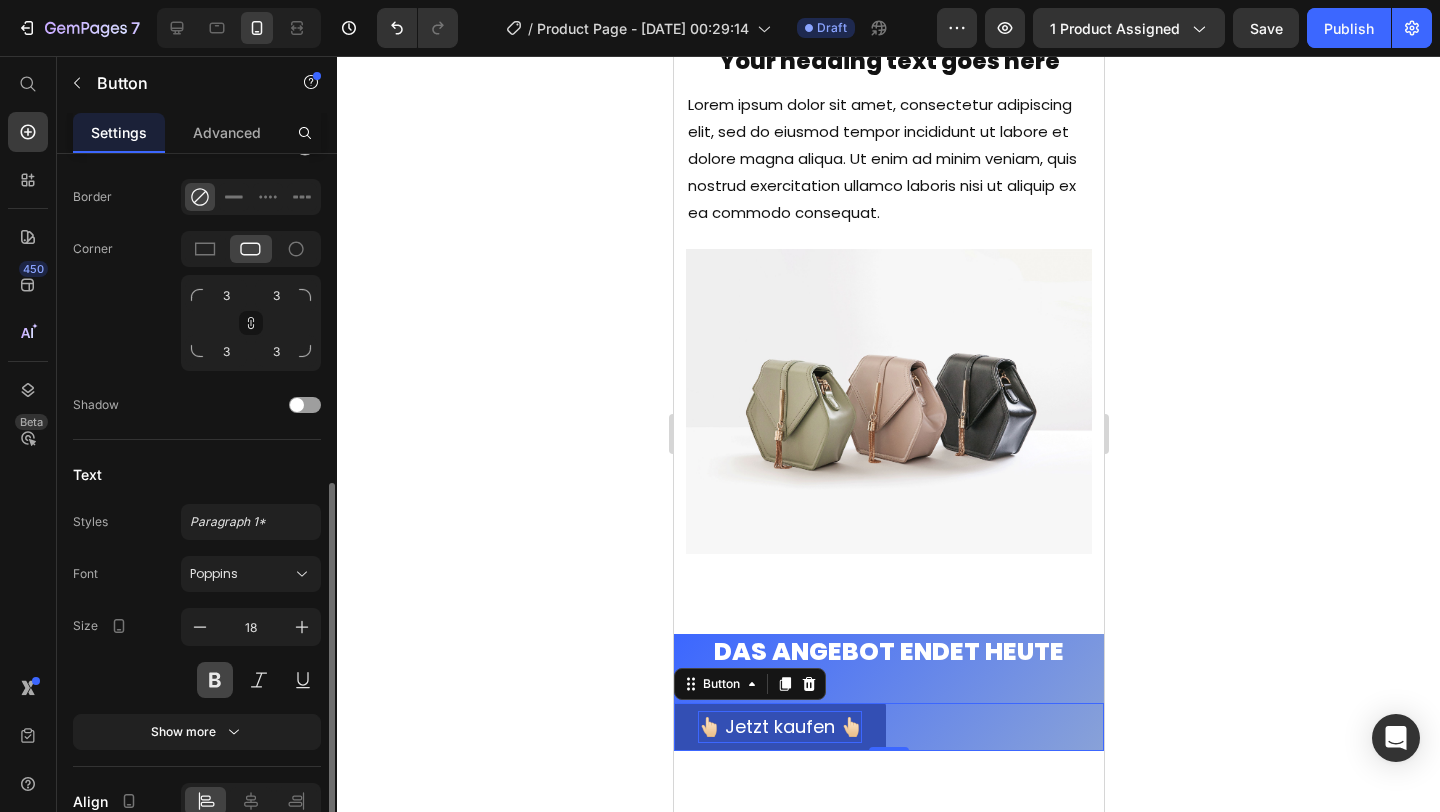 click at bounding box center [215, 680] 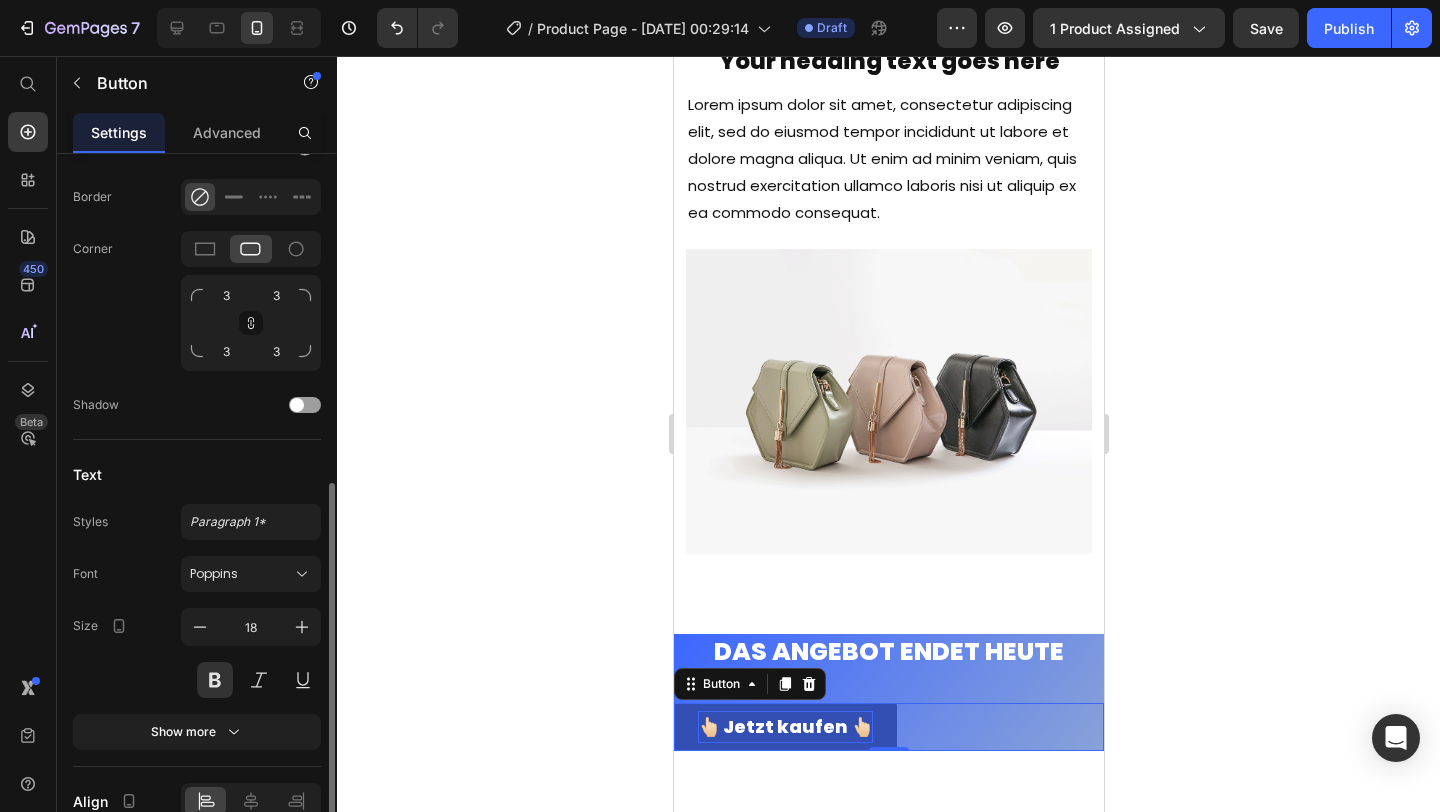click on "Icon Insert link Button link #scroll-to-top  Insert link   Open link in  Current New tab Size Width Auto px % Height Auto px Show more States Normal Hover Background color Text color Border Corner 3 3 3 3 Shadow Text Styles Paragraph 1* Font Poppins Size 18 Show more Align" at bounding box center (197, 165) 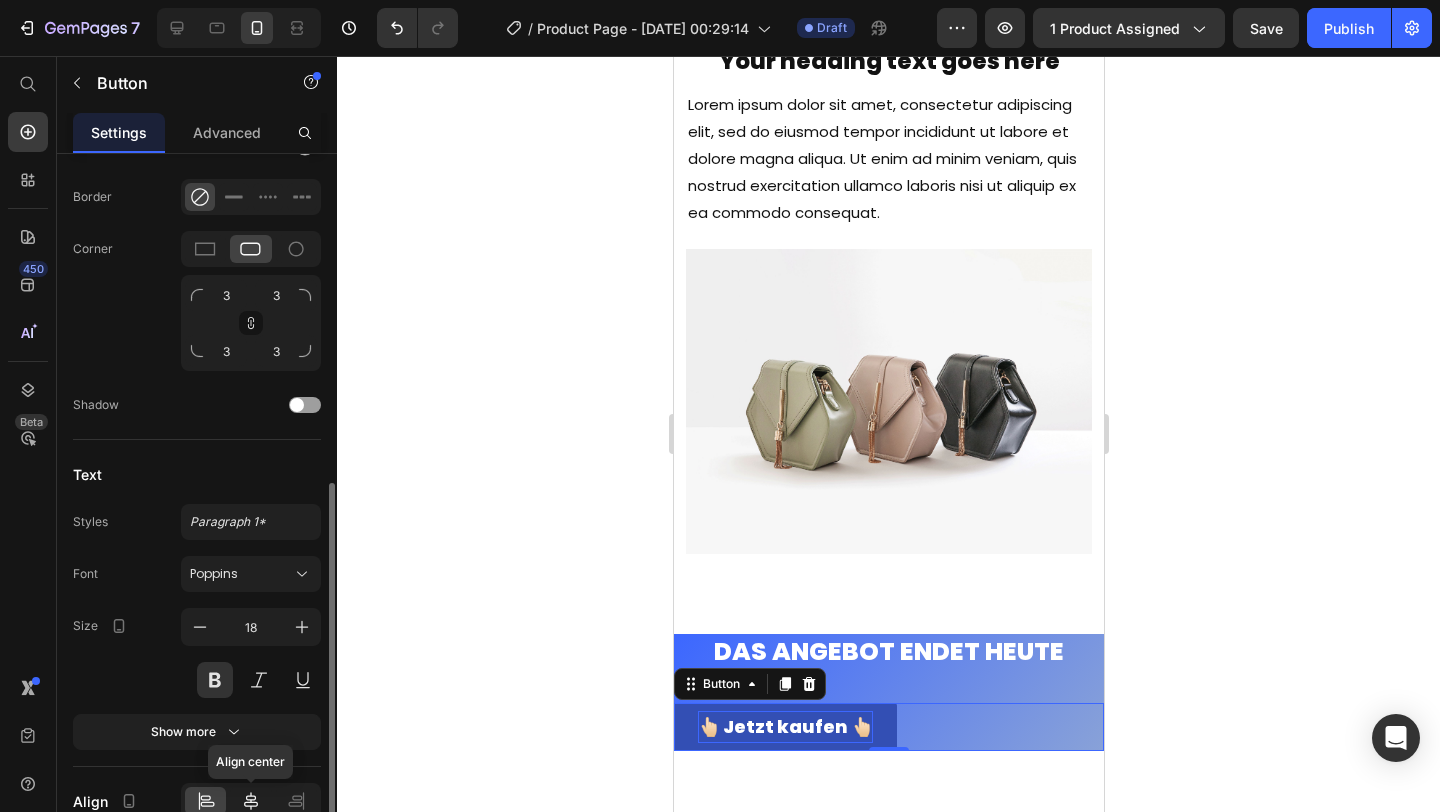 click 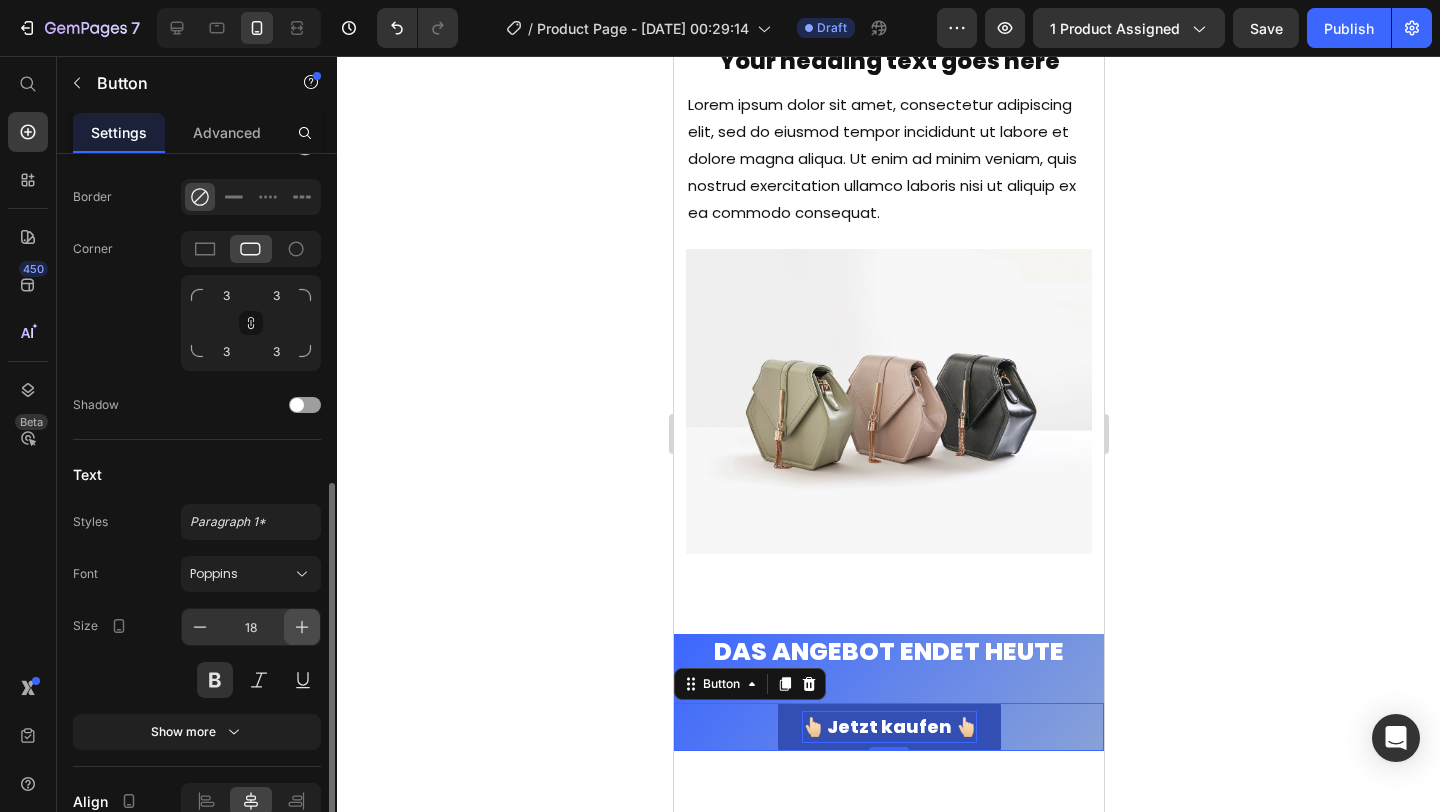 click 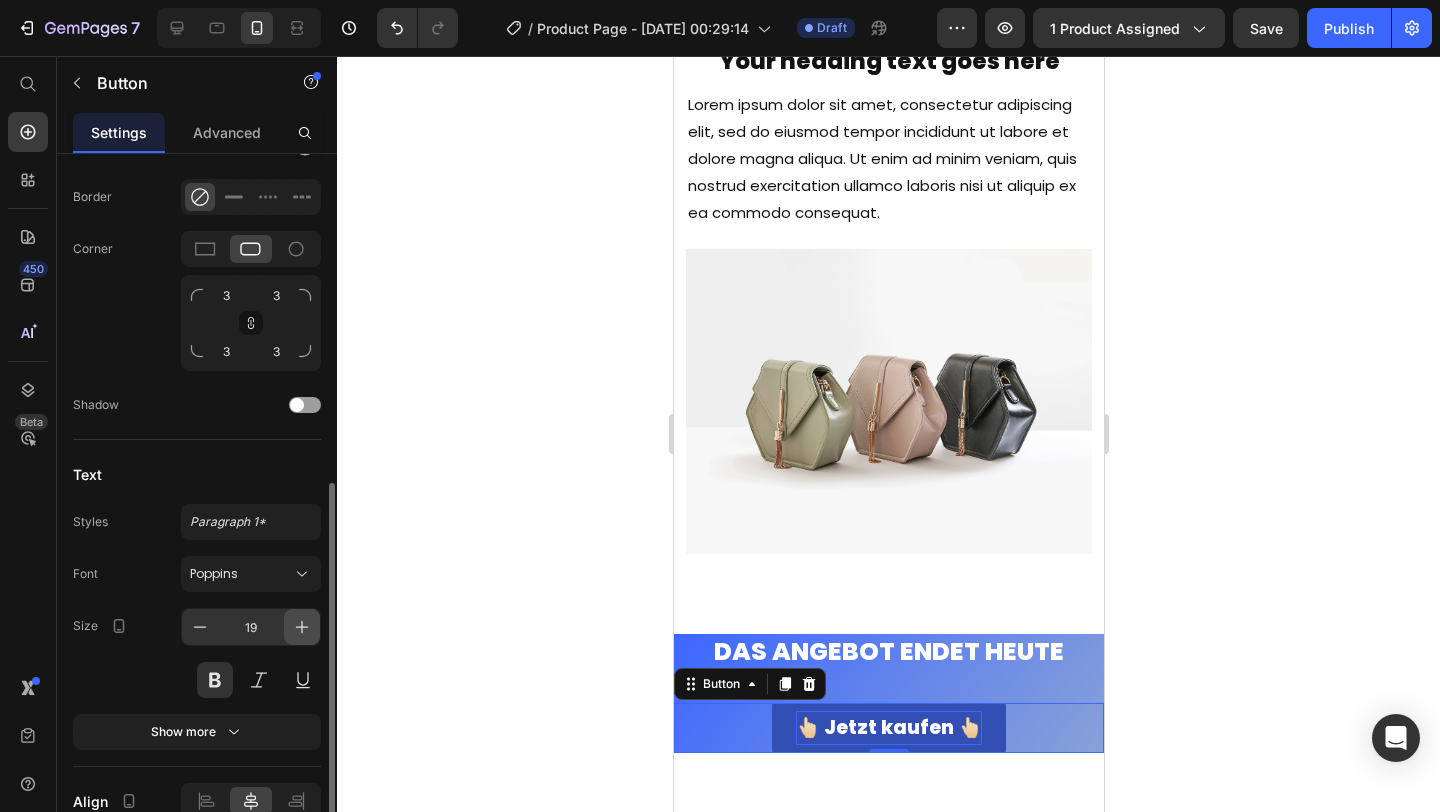 click 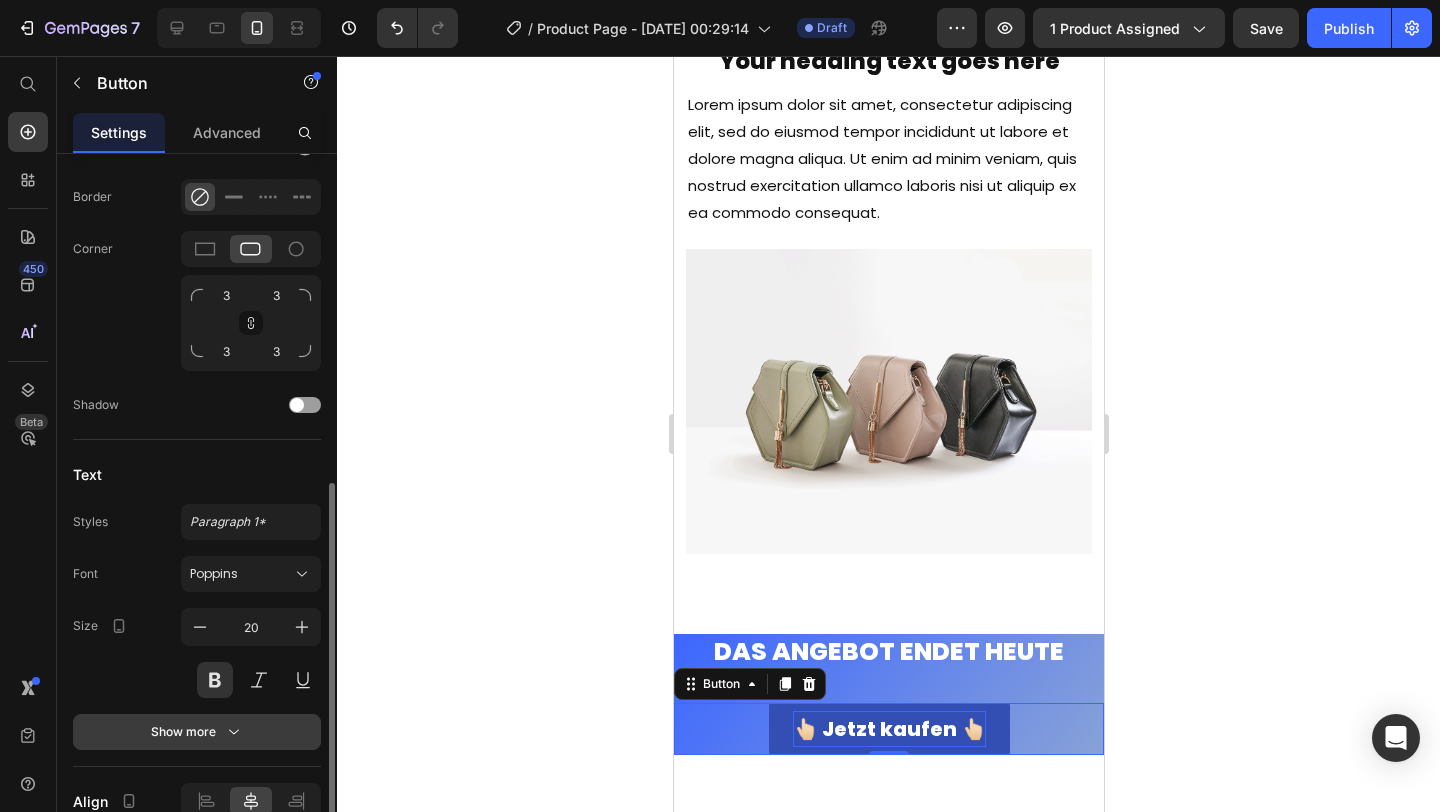 click on "Show more" at bounding box center [197, 732] 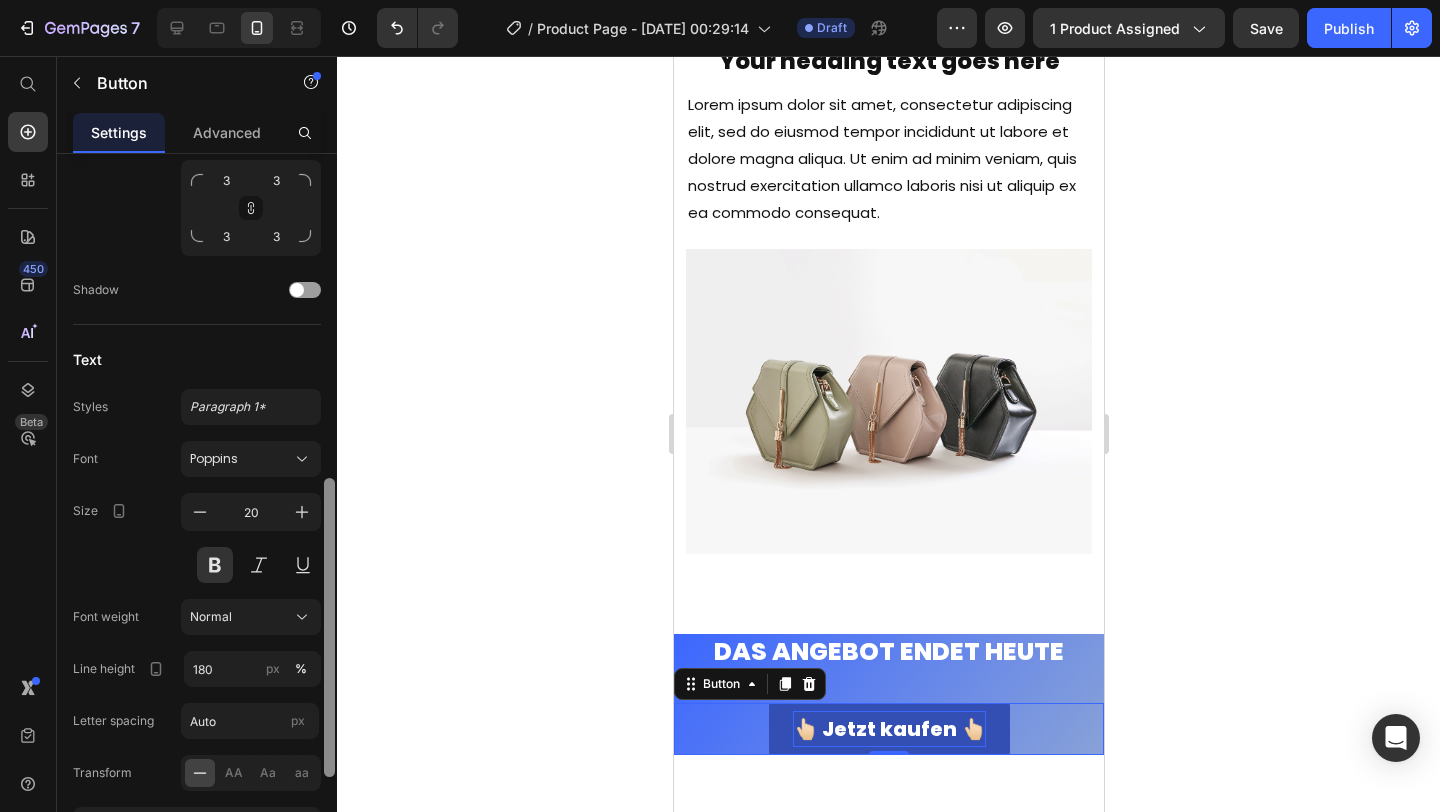 scroll, scrollTop: 859, scrollLeft: 0, axis: vertical 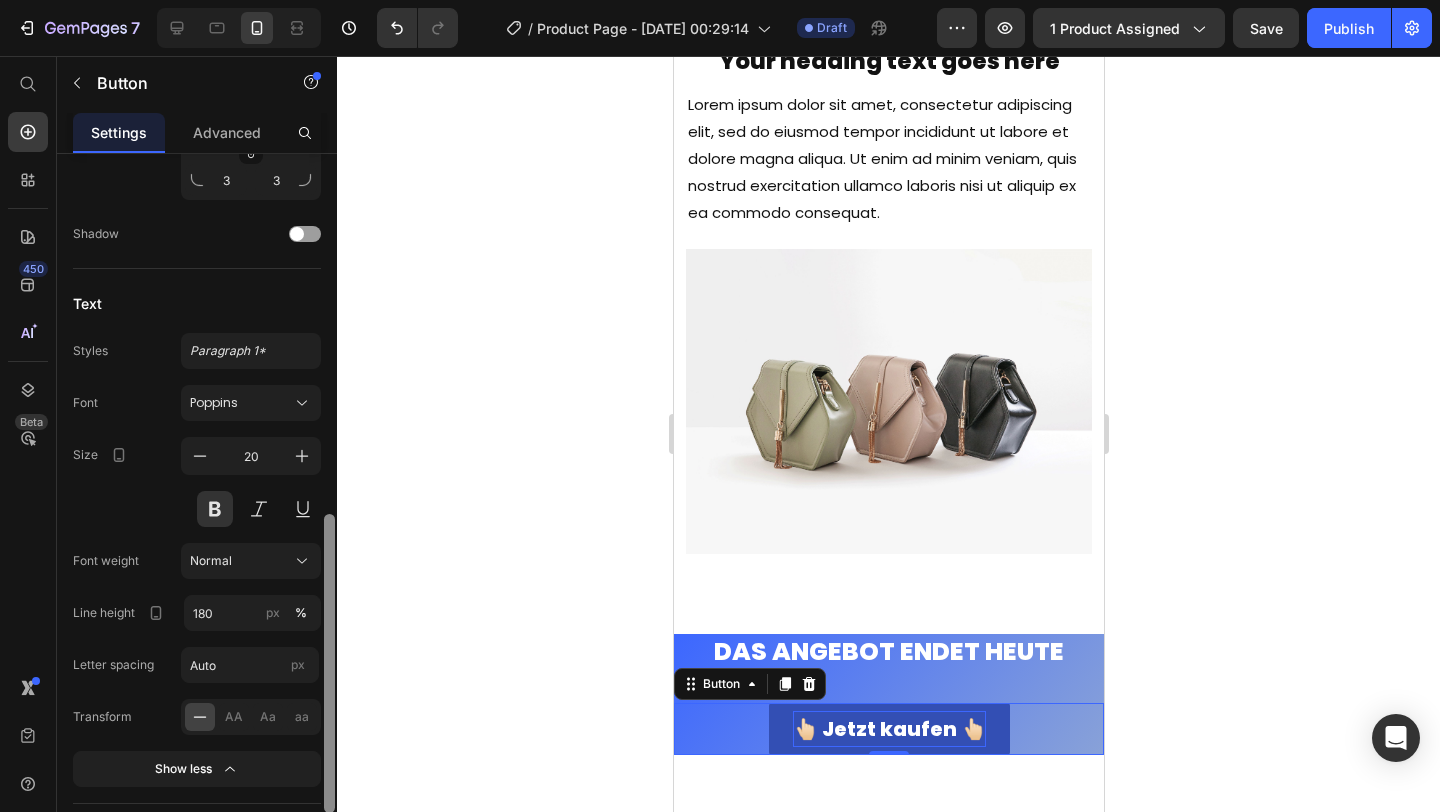 drag, startPoint x: 326, startPoint y: 647, endPoint x: 333, endPoint y: 729, distance: 82.29824 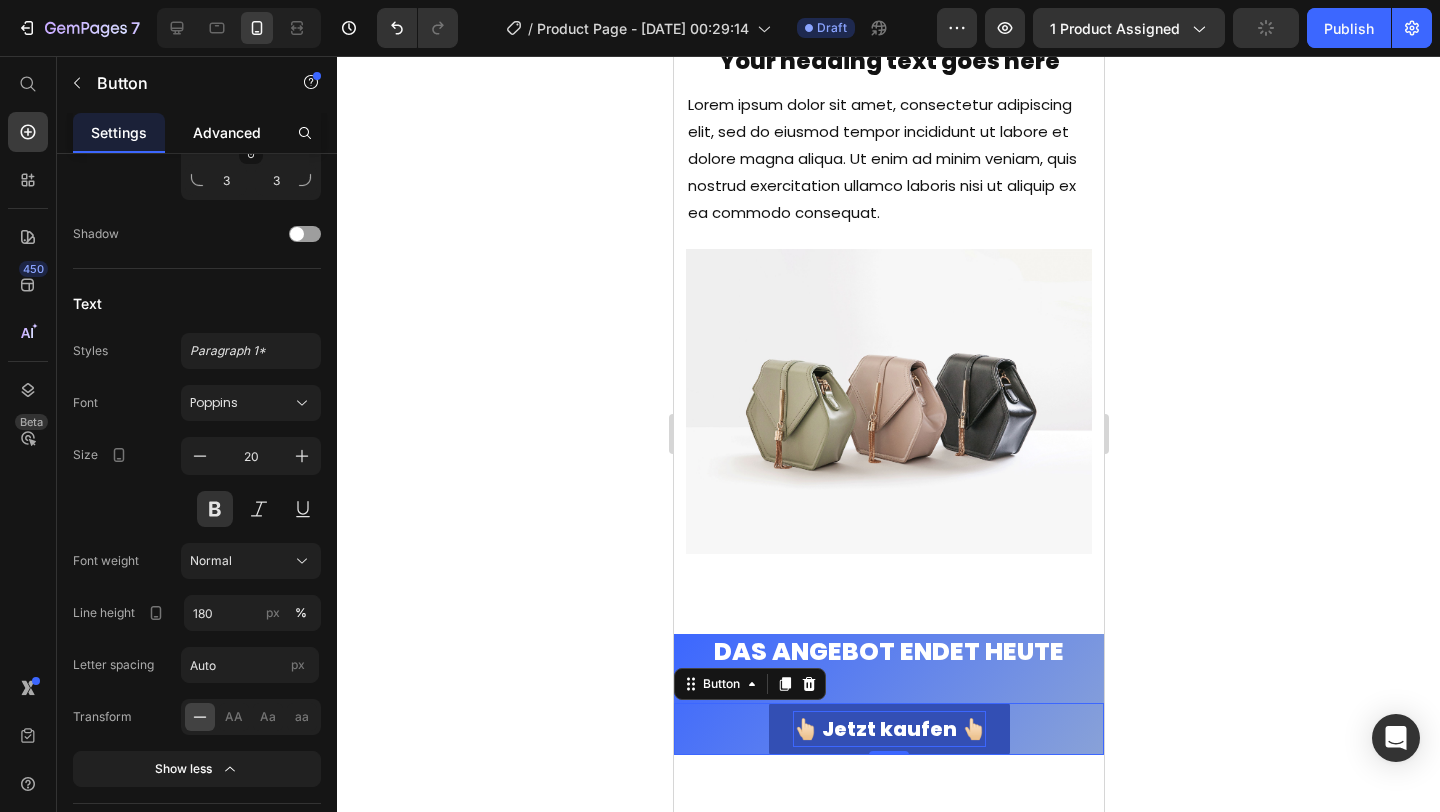 click on "Advanced" 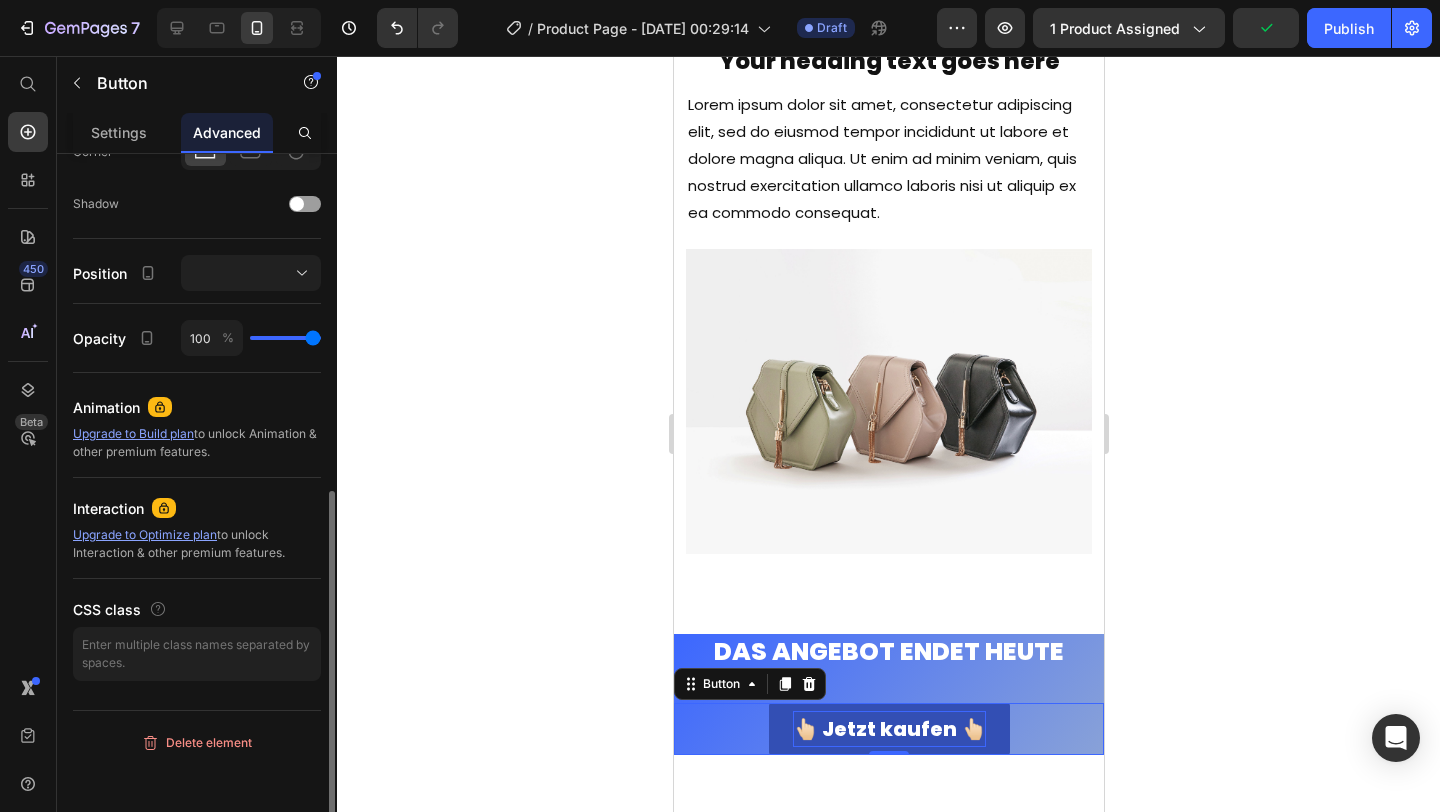 scroll, scrollTop: 0, scrollLeft: 0, axis: both 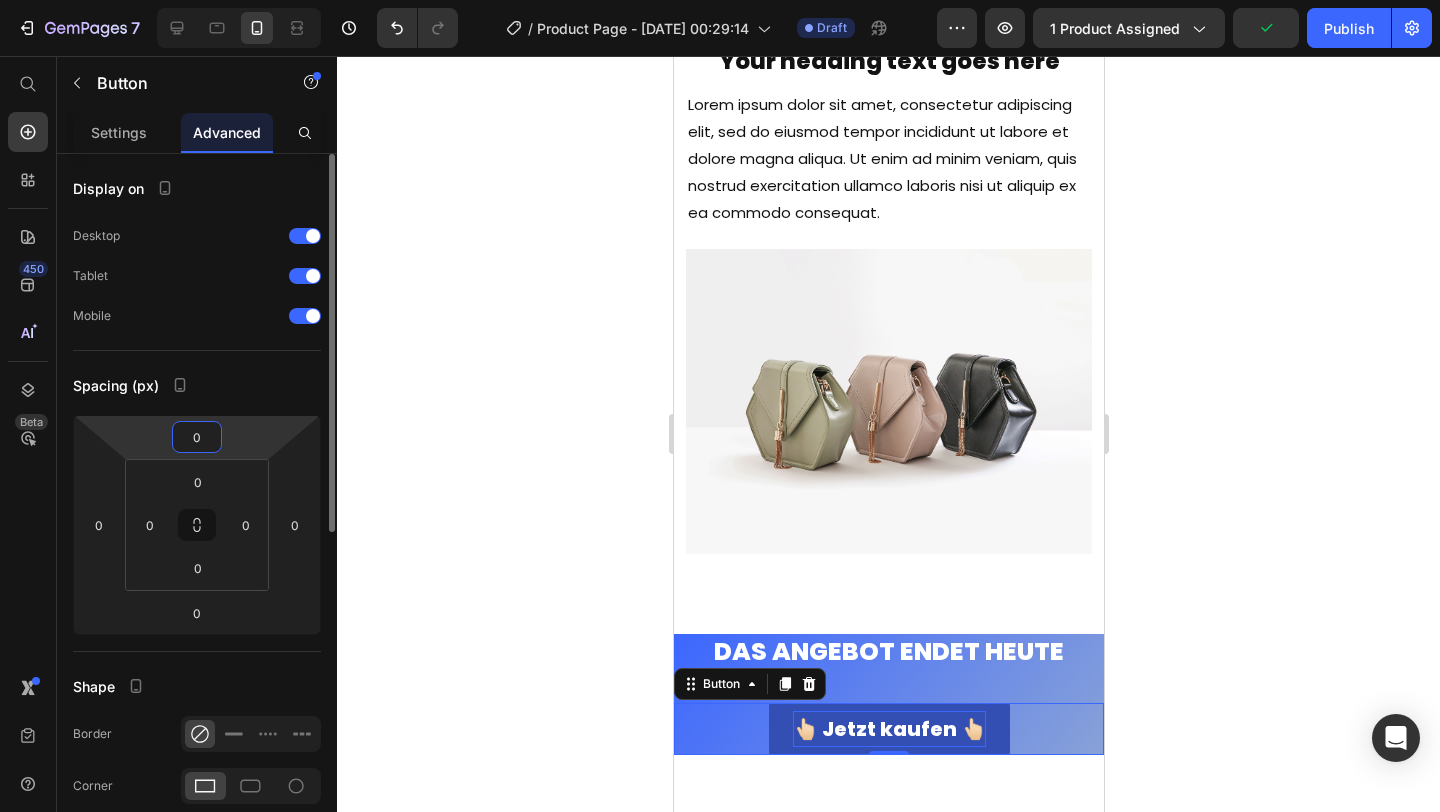 click on "0" at bounding box center [197, 437] 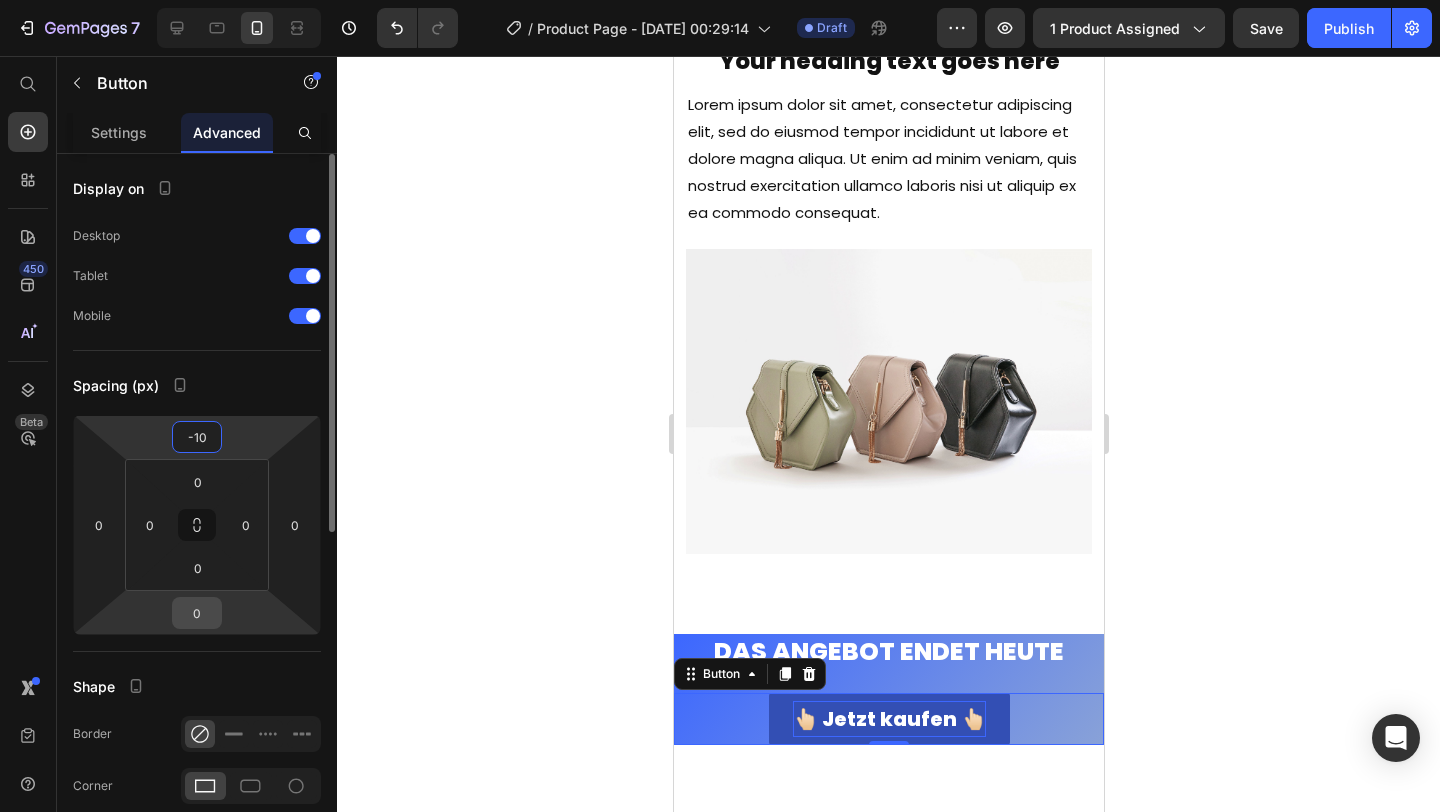 type on "-10" 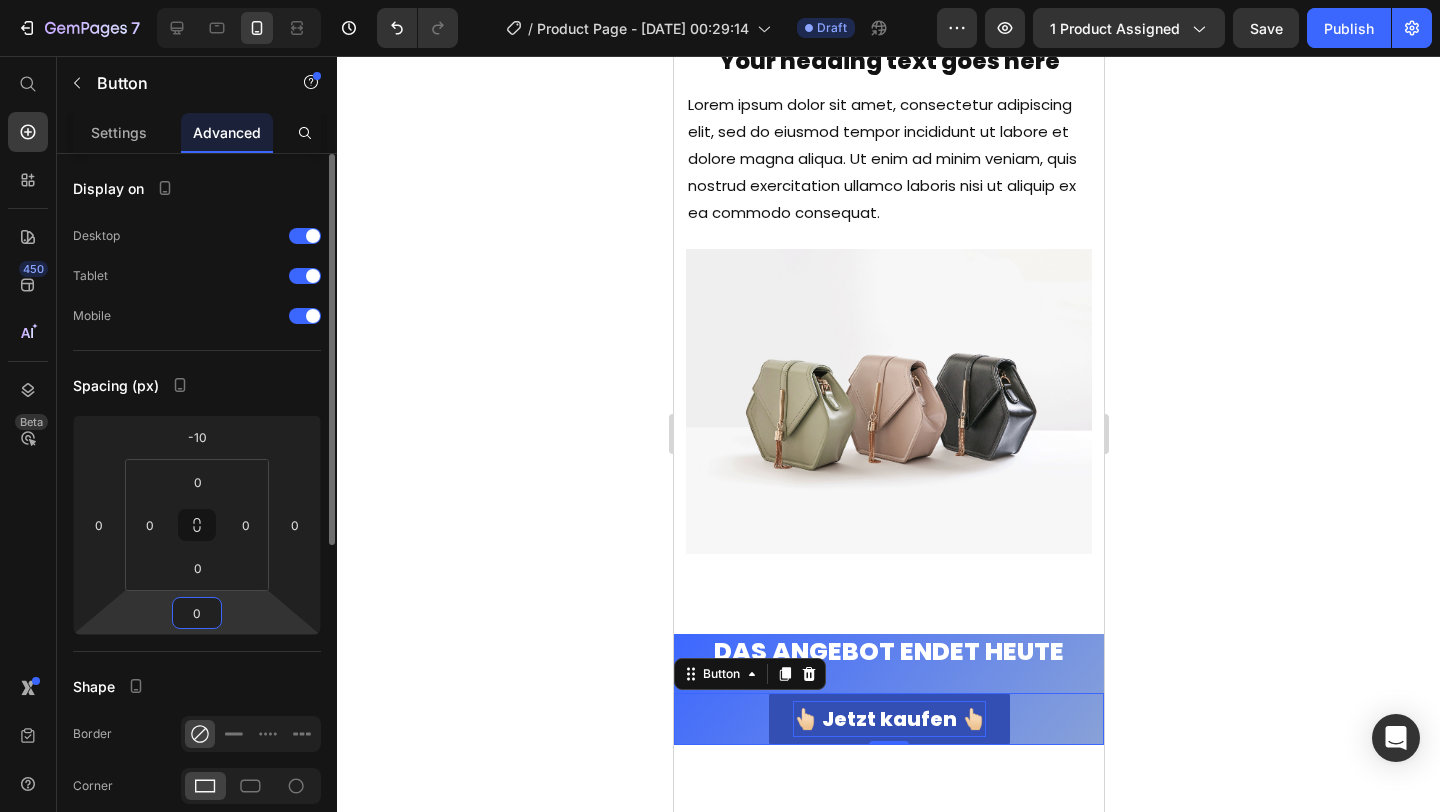 click on "0" at bounding box center [197, 613] 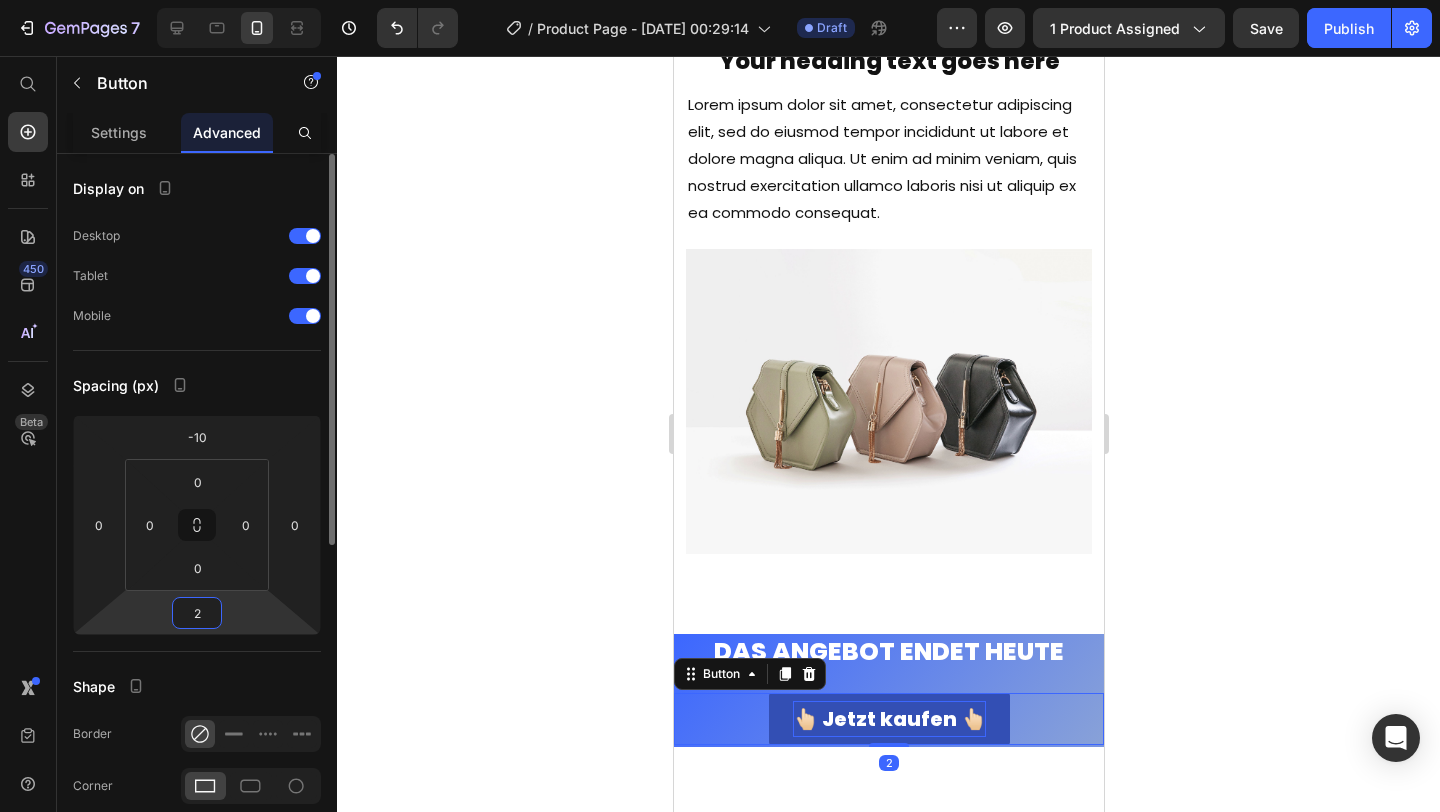 type on "20" 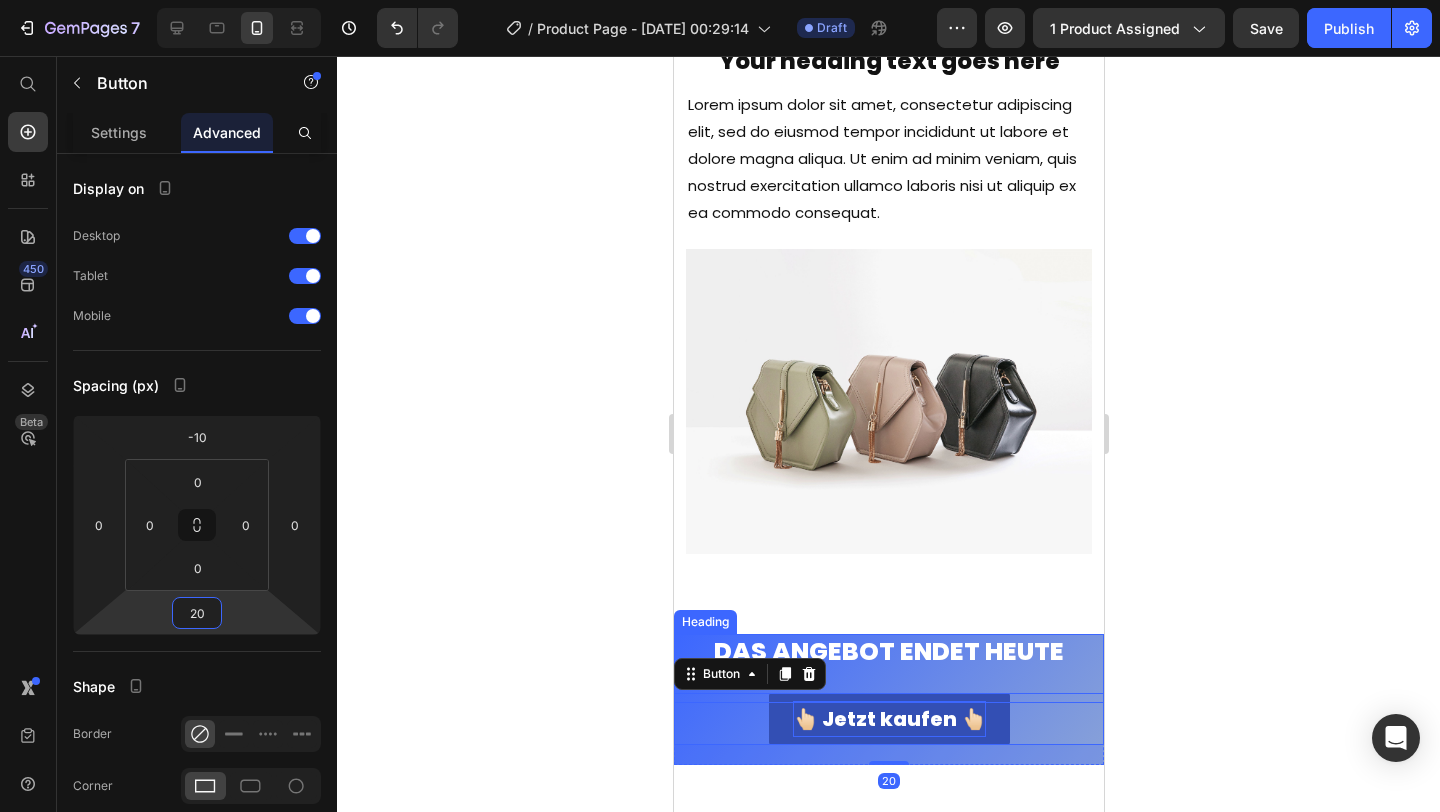click on "Das Angebot endet heute" at bounding box center (888, 668) 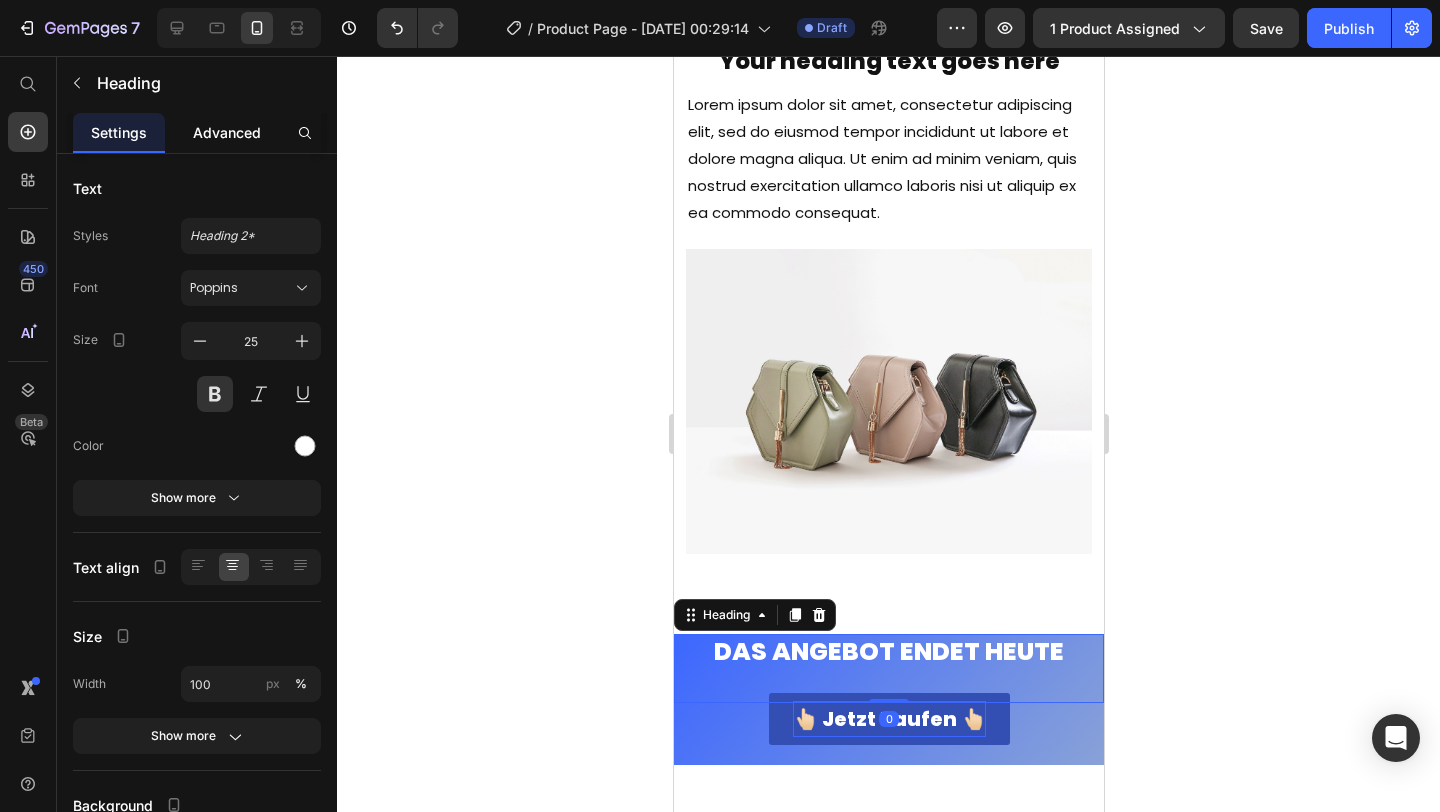 click on "Advanced" at bounding box center (227, 132) 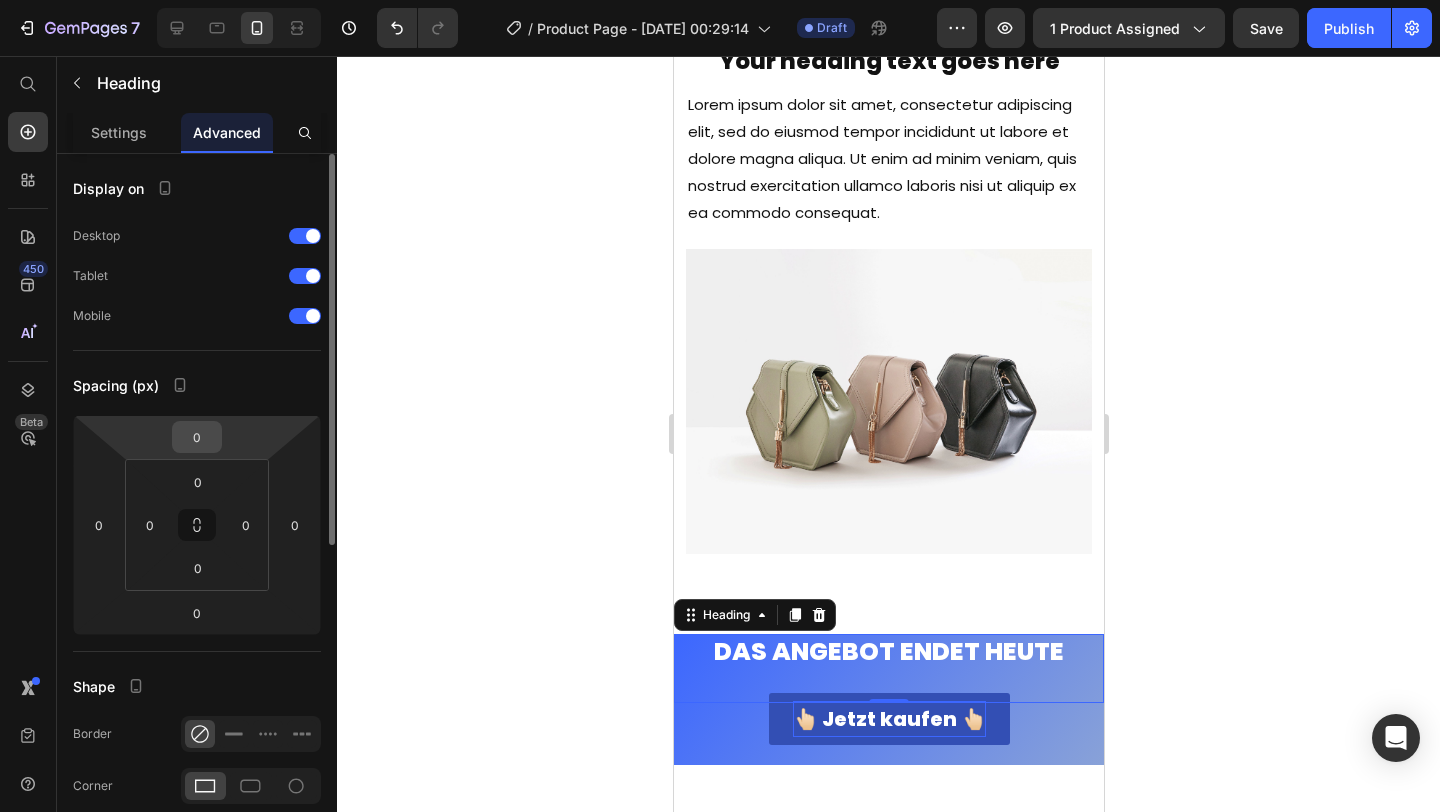 click on "0" at bounding box center (197, 437) 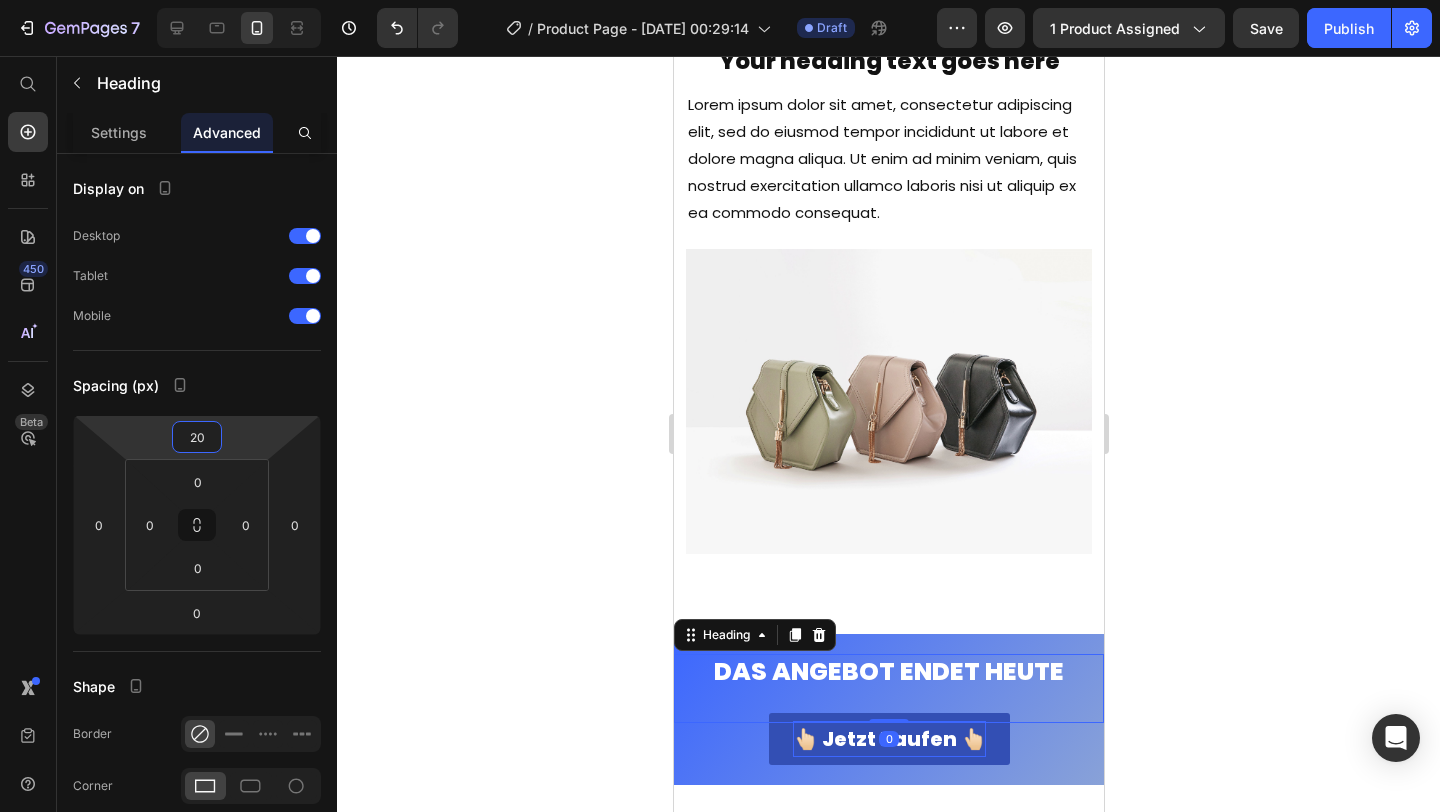 type on "20" 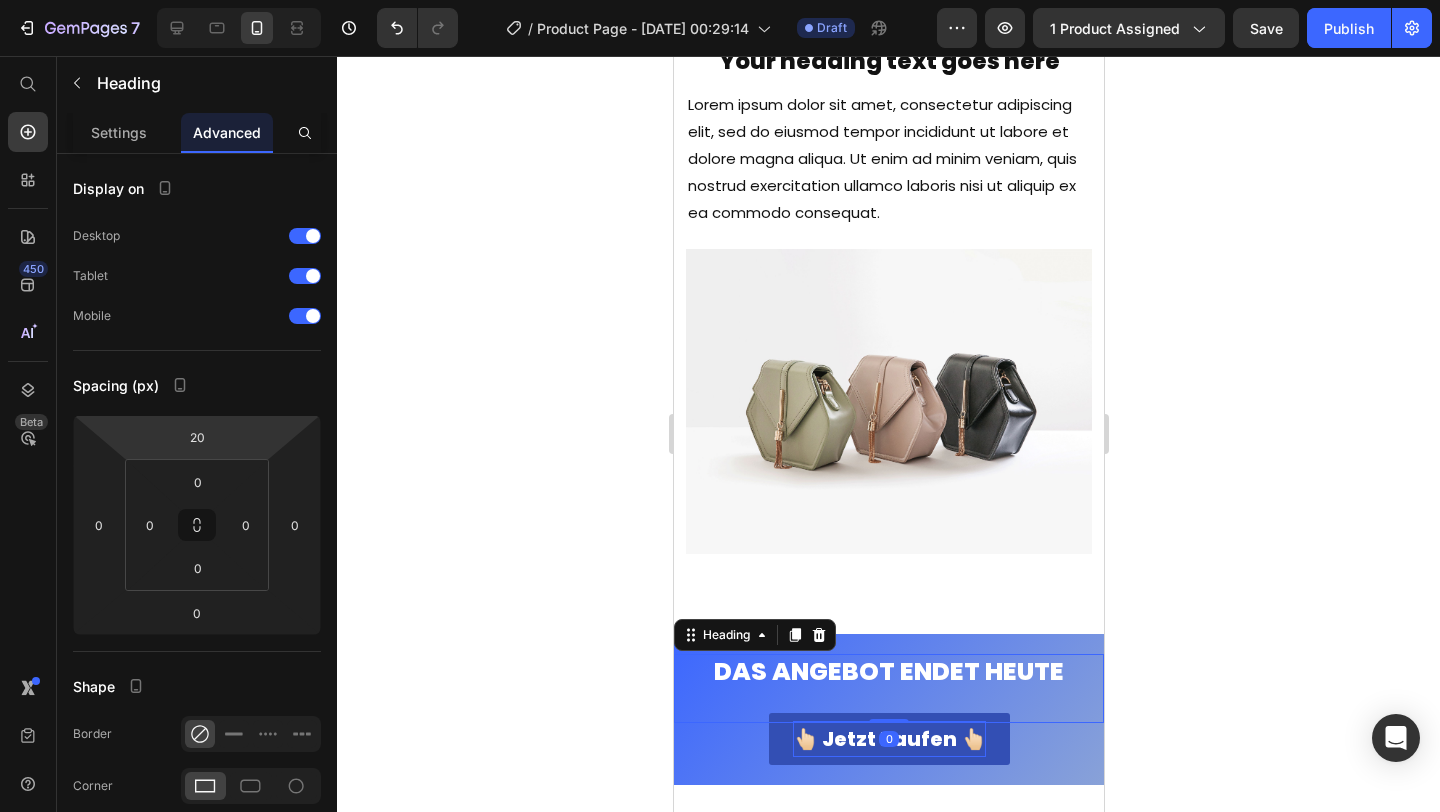 click 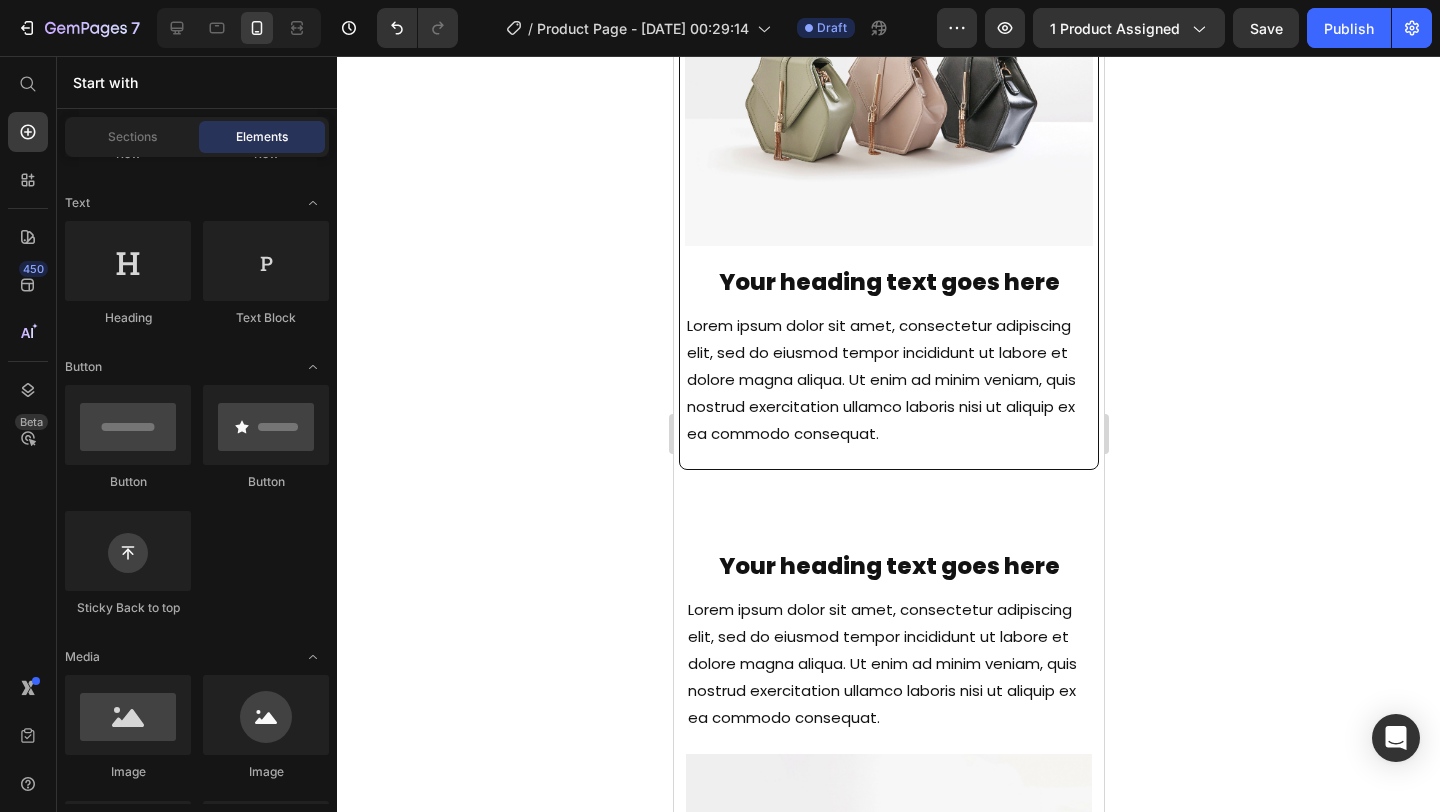 scroll, scrollTop: 1389, scrollLeft: 0, axis: vertical 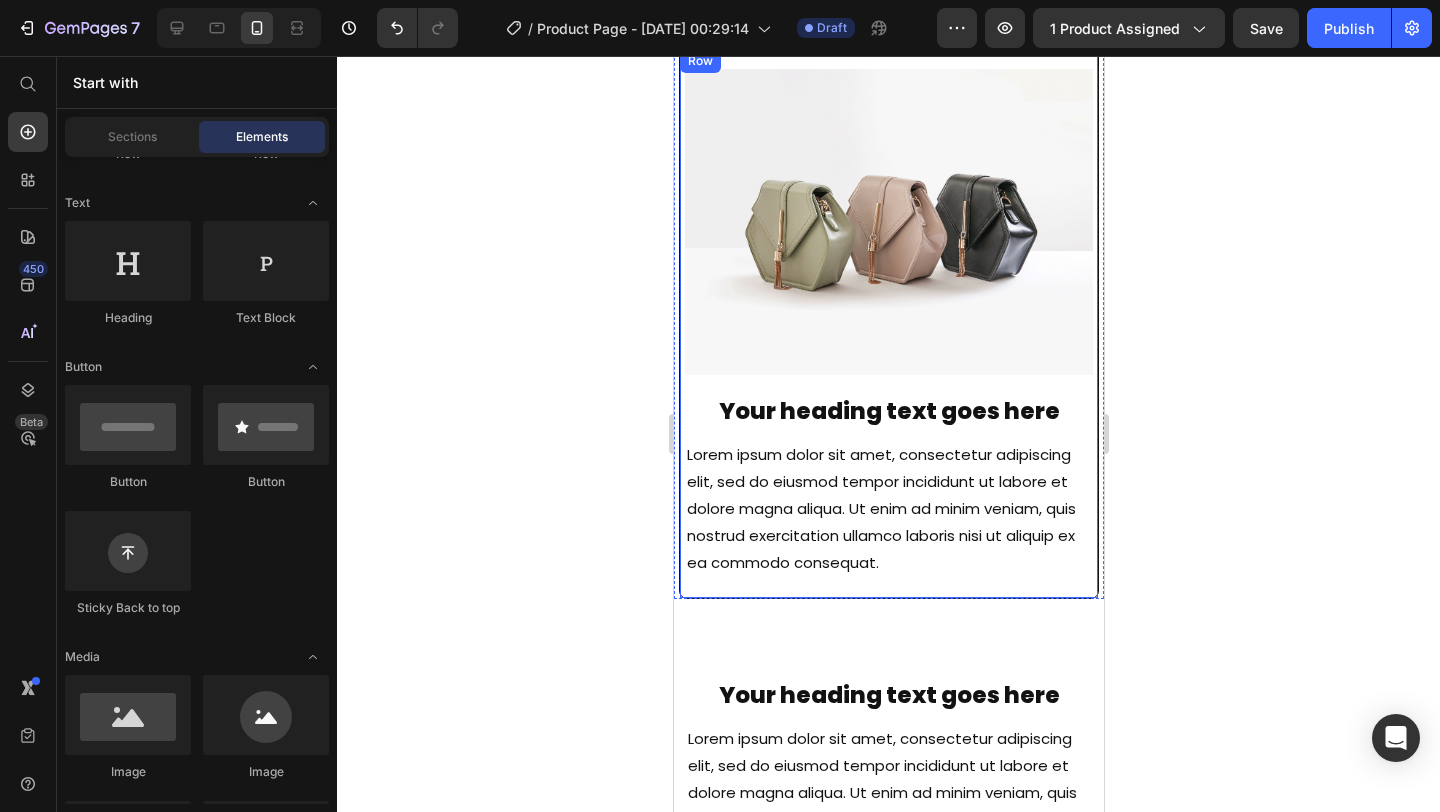click on "Image Your heading text goes here Heading Lorem ipsum dolor sit amet, consectetur adipiscing elit, sed do eiusmod tempor incididunt ut labore et dolore magna aliqua. Ut enim ad minim veniam, quis nostrud exercitation ullamco laboris nisi ut aliquip ex ea commodo consequat. Text Block" at bounding box center [888, 323] 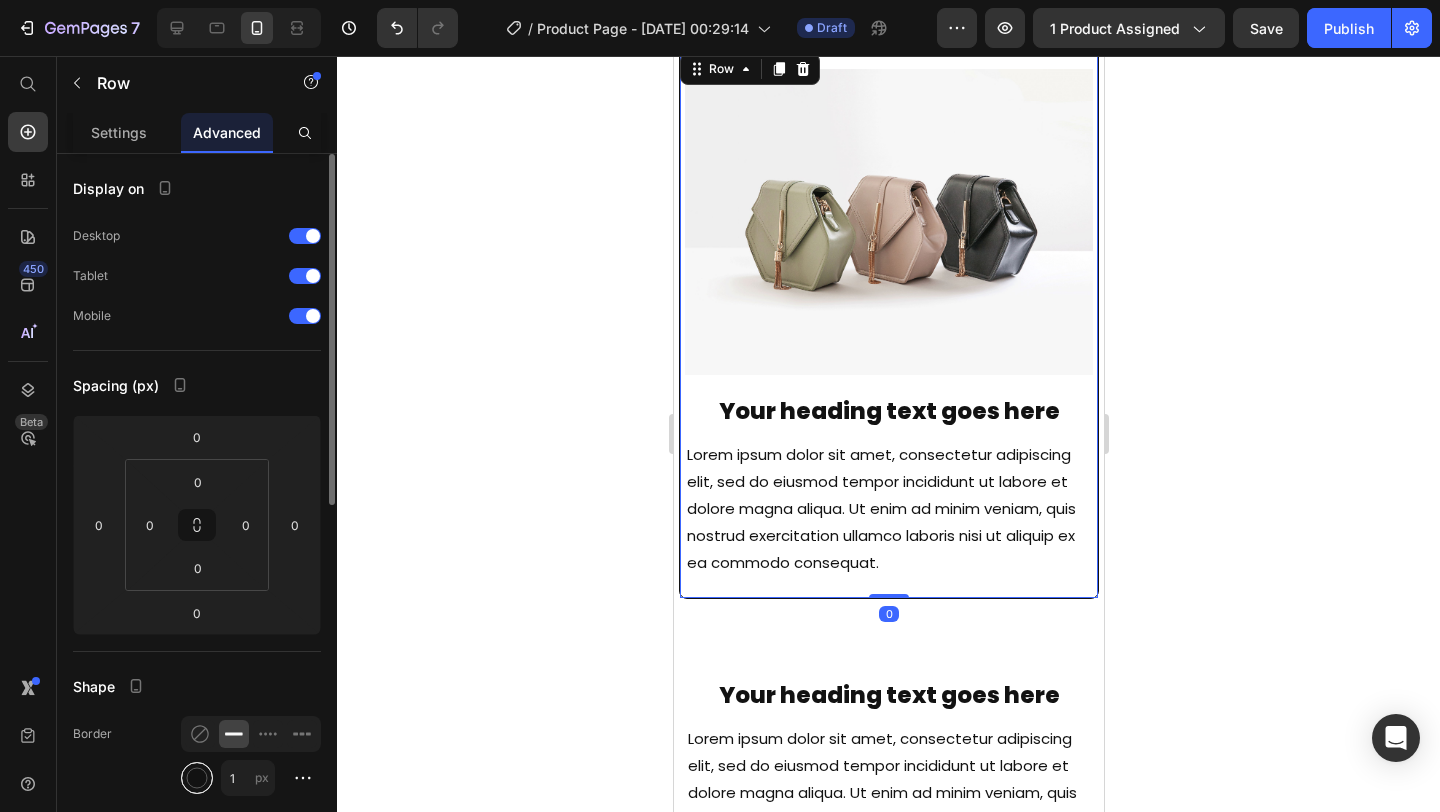 click at bounding box center (197, 778) 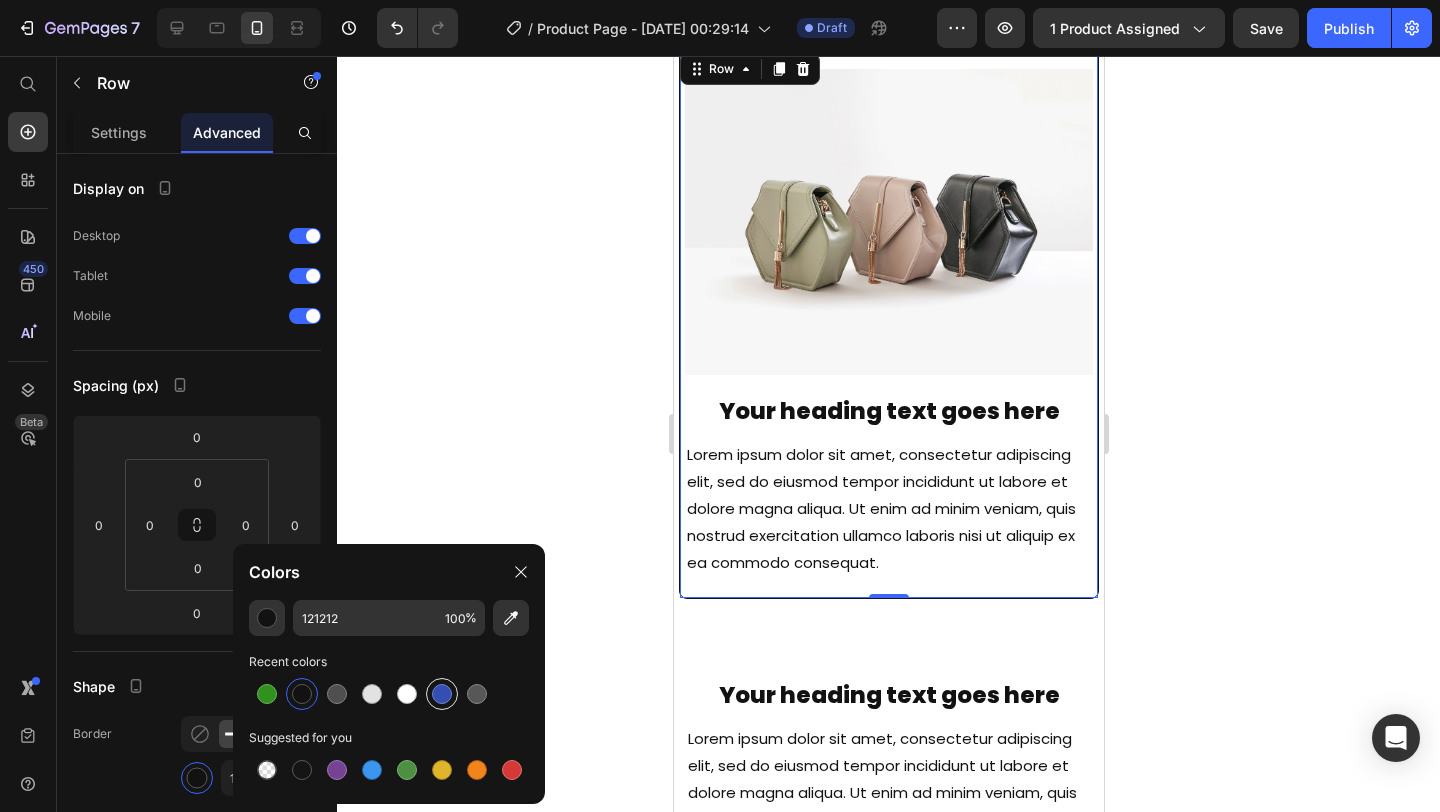 click at bounding box center (442, 694) 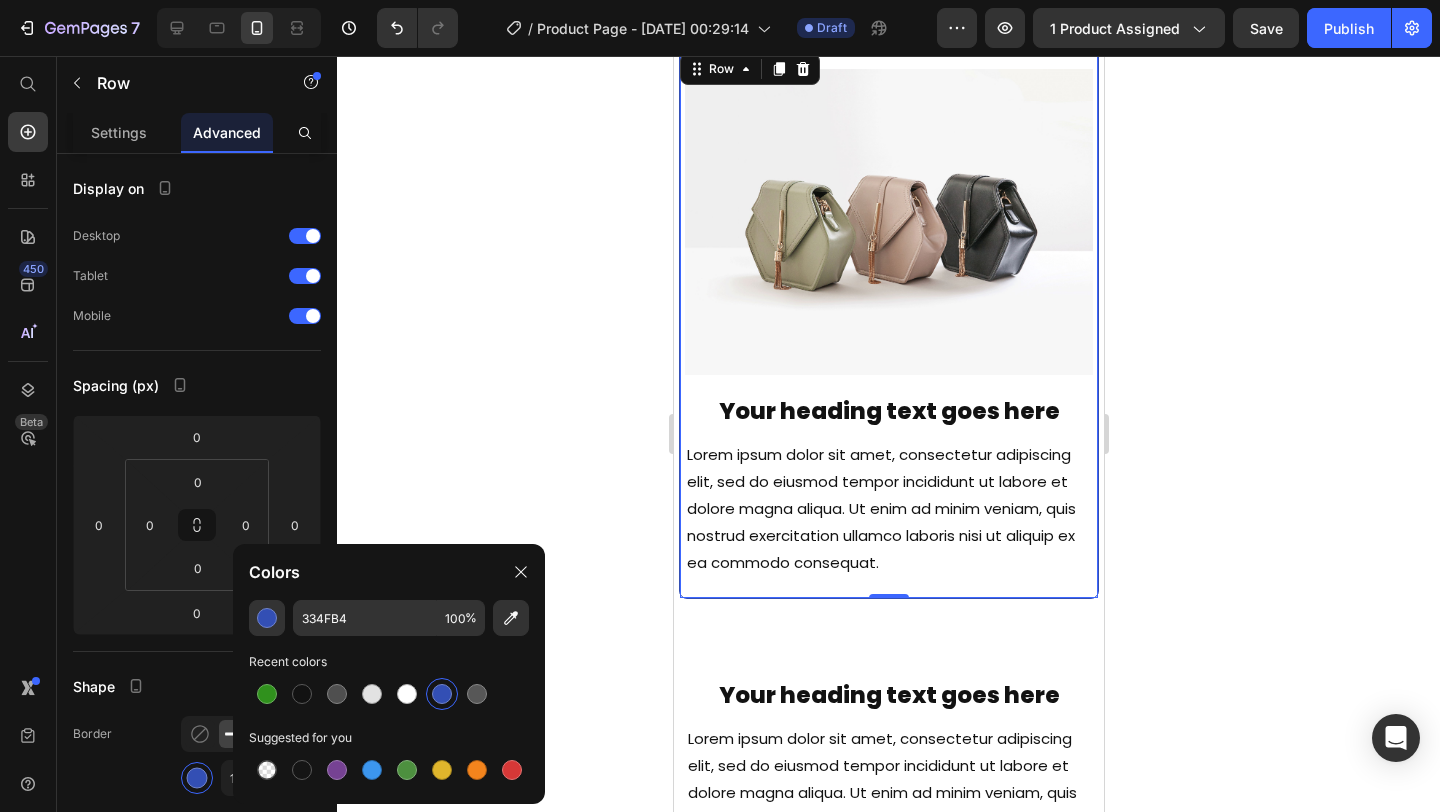 click 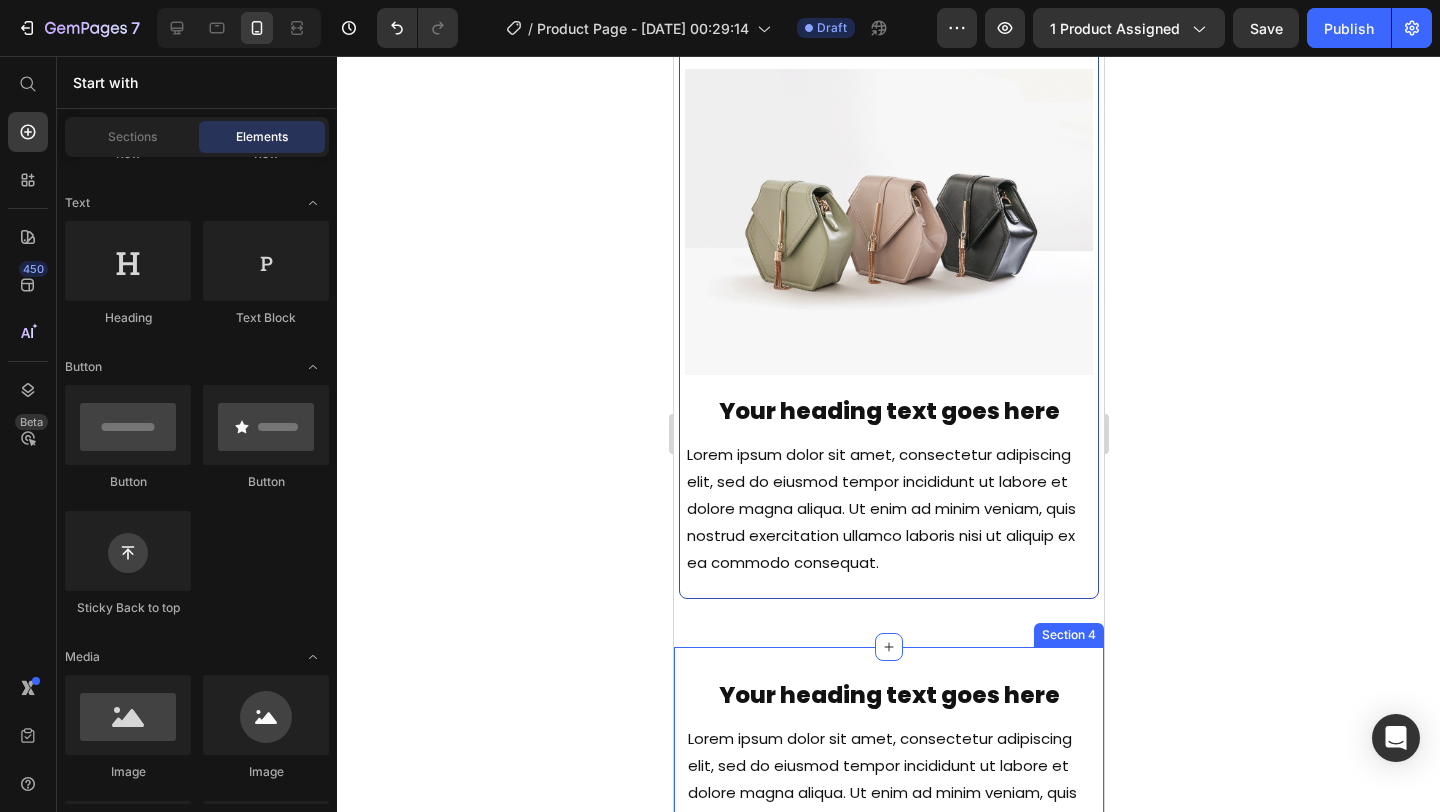 click on "Your heading text goes here Heading Lorem ipsum dolor sit amet, consectetur adipiscing elit, sed do eiusmod tempor incididunt ut labore et dolore magna aliqua. Ut enim ad minim veniam, quis nostrud exercitation ullamco laboris nisi ut aliquip ex ea commodo consequat. Text Block Image Row Section 4" at bounding box center [888, 925] 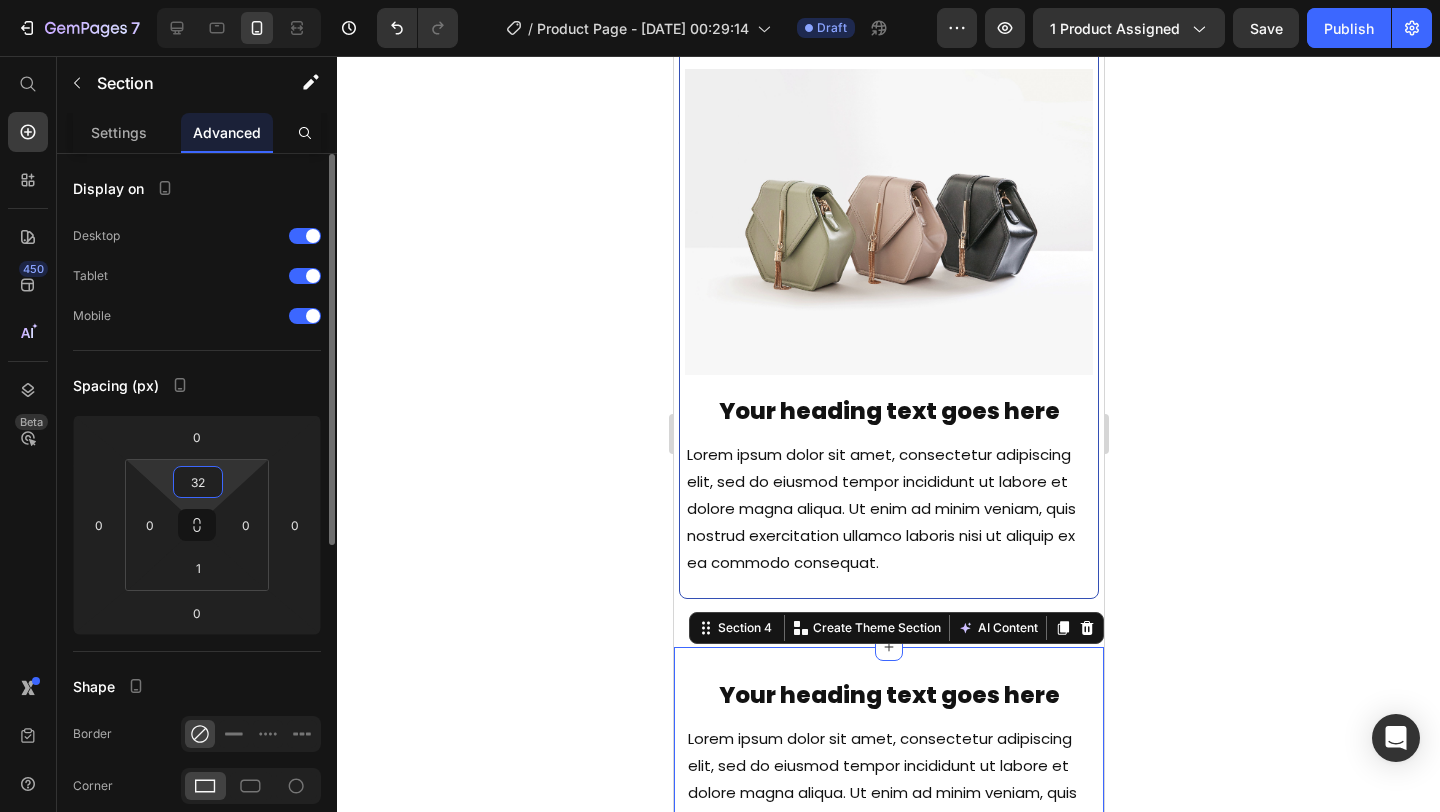 click on "32" at bounding box center [198, 482] 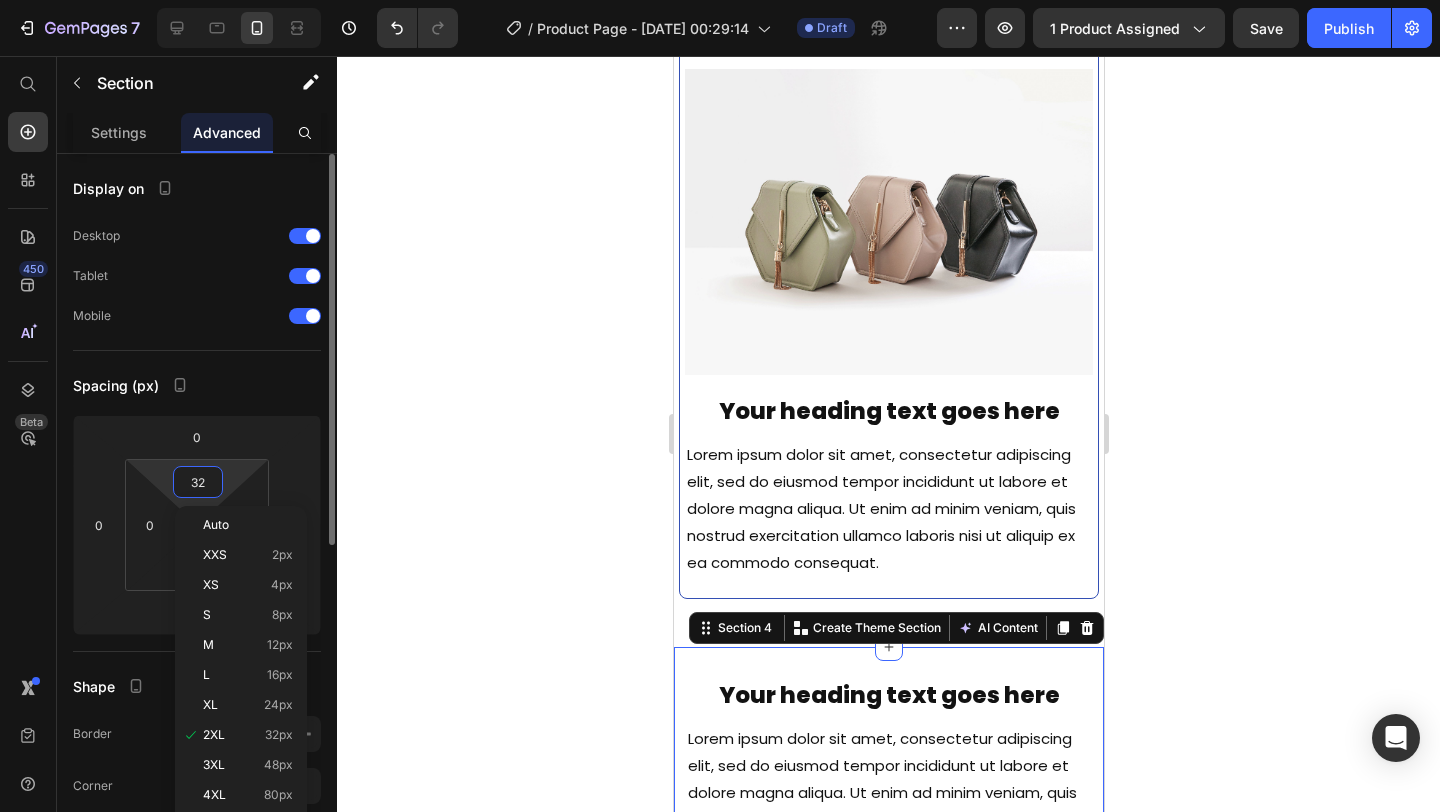 type on "1" 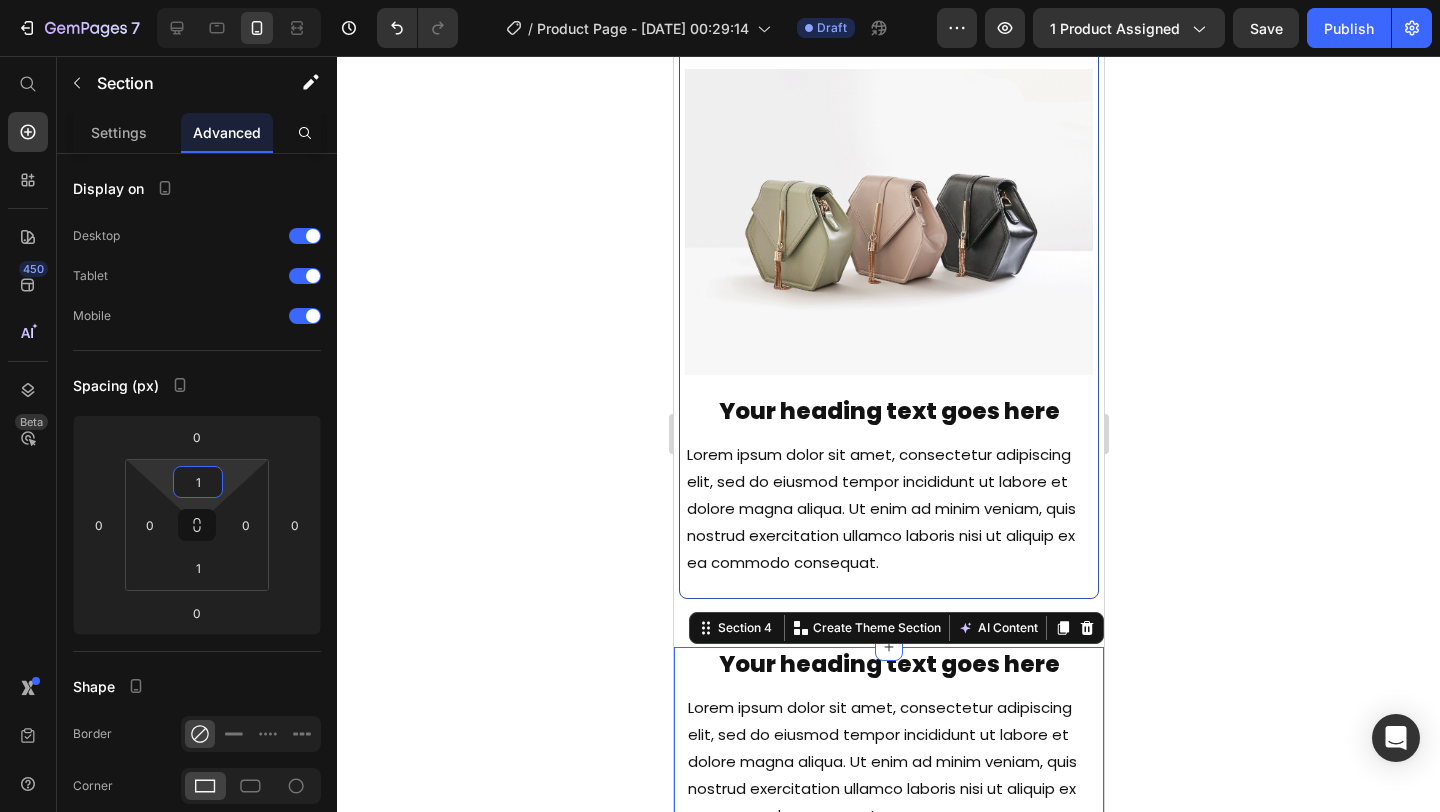 click 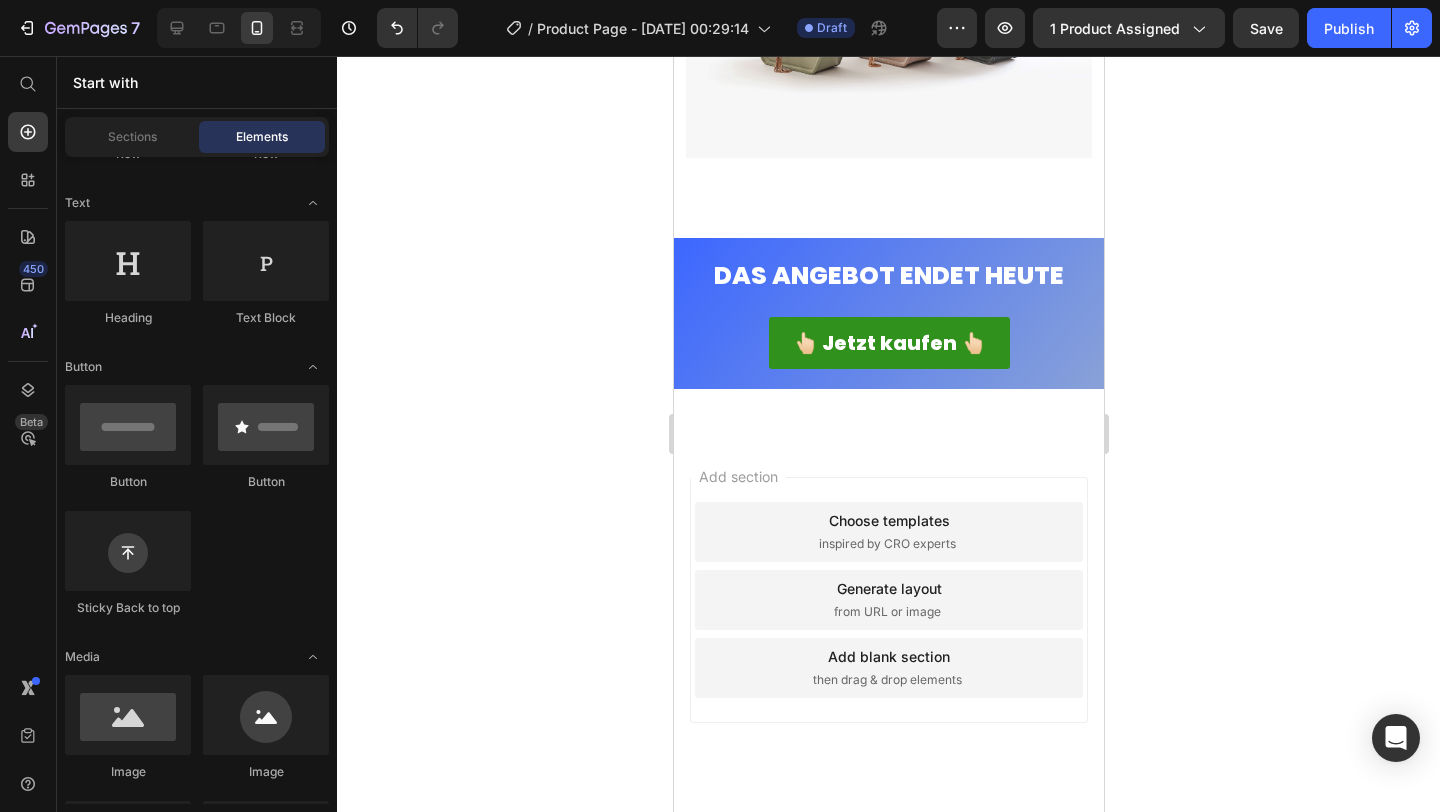 scroll, scrollTop: 2939, scrollLeft: 0, axis: vertical 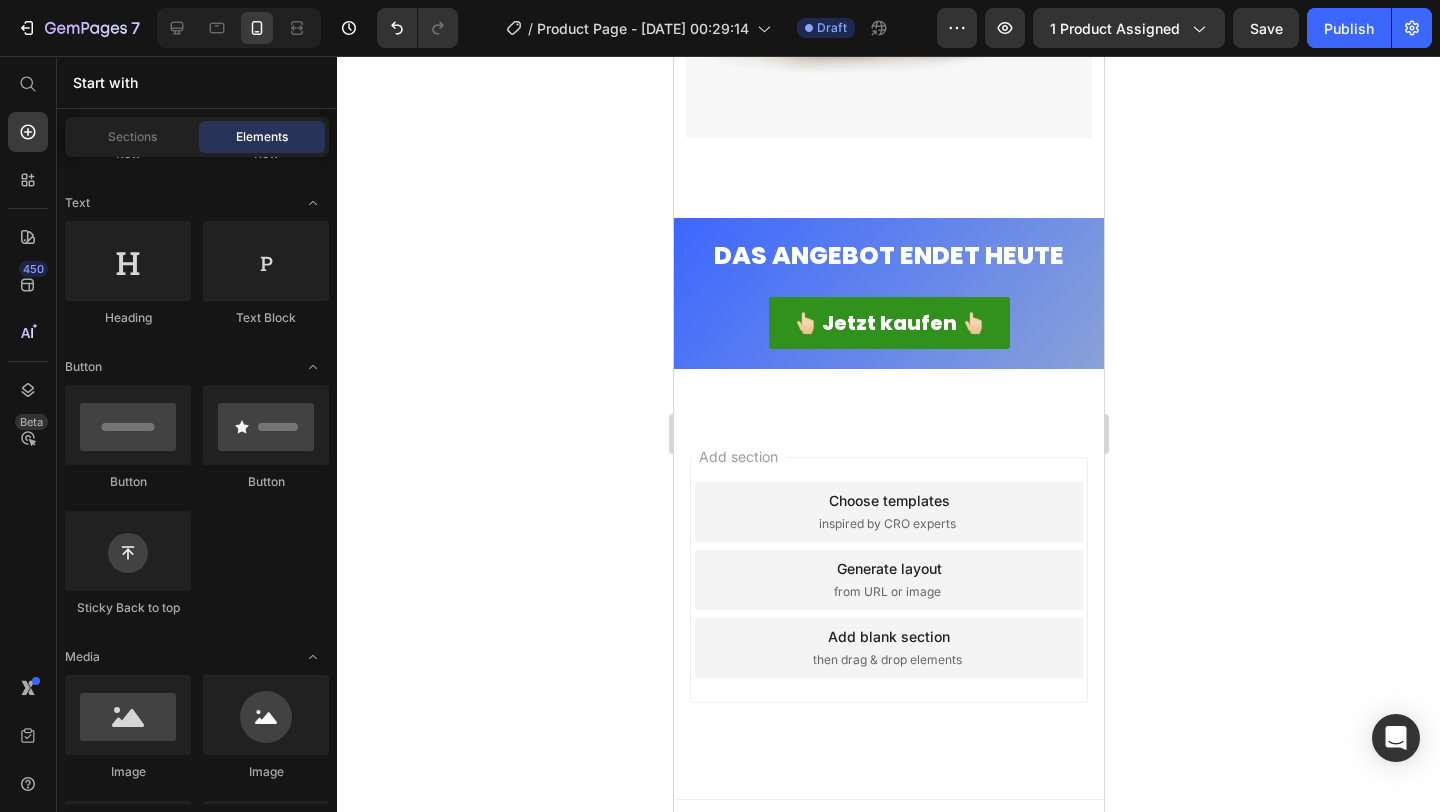 drag, startPoint x: 1091, startPoint y: 442, endPoint x: 1803, endPoint y: 810, distance: 801.47864 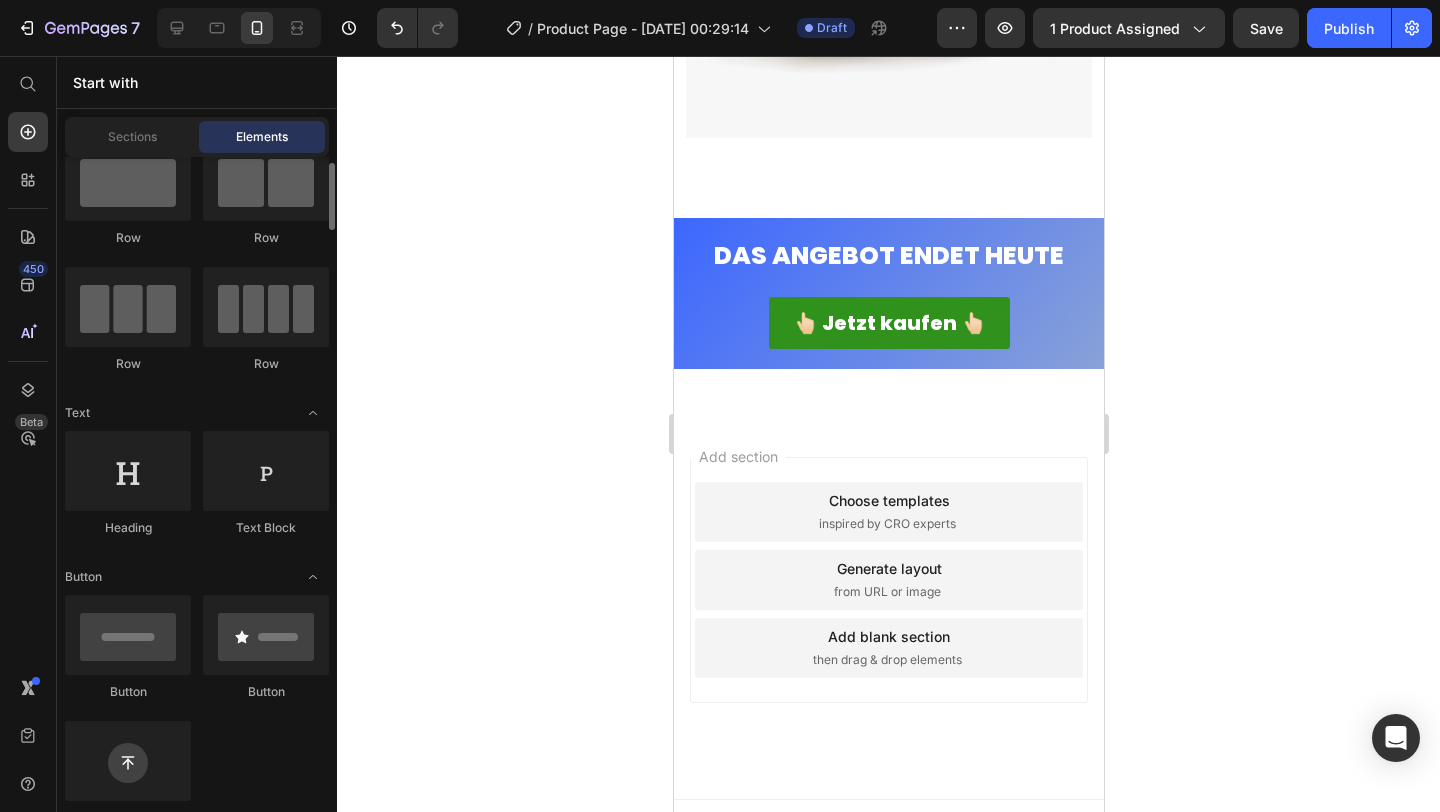 scroll, scrollTop: 0, scrollLeft: 0, axis: both 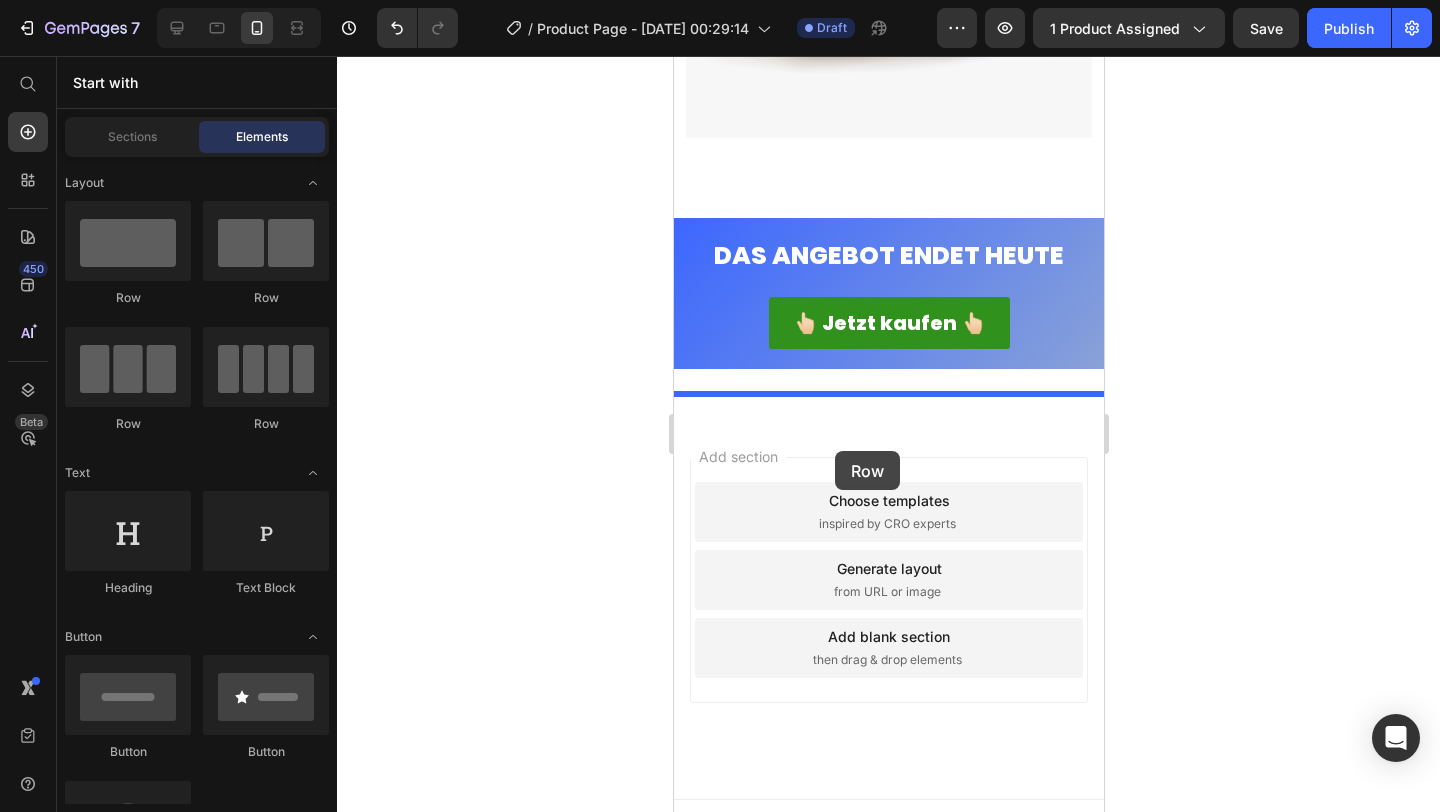drag, startPoint x: 819, startPoint y: 285, endPoint x: 834, endPoint y: 451, distance: 166.67633 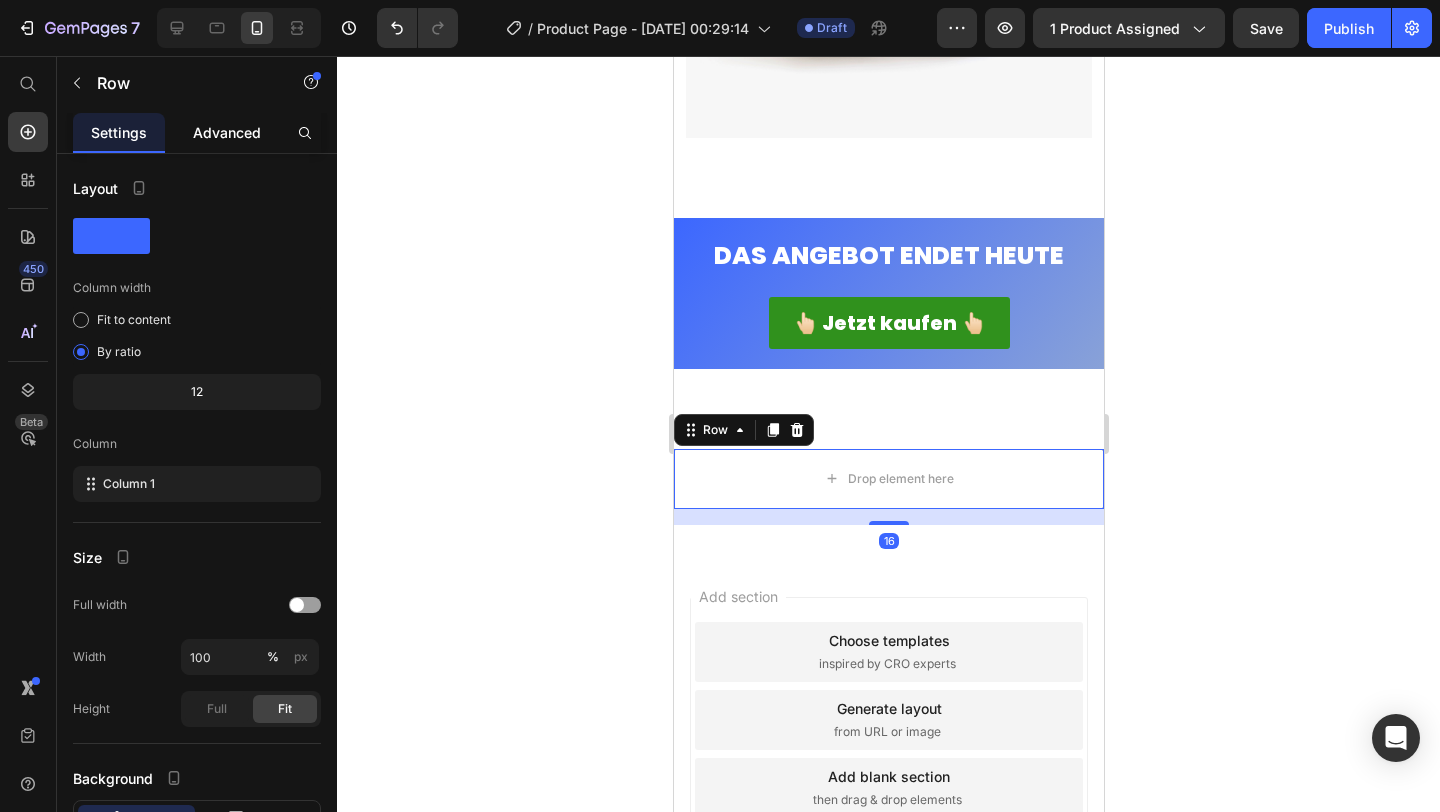 click on "Advanced" at bounding box center [227, 132] 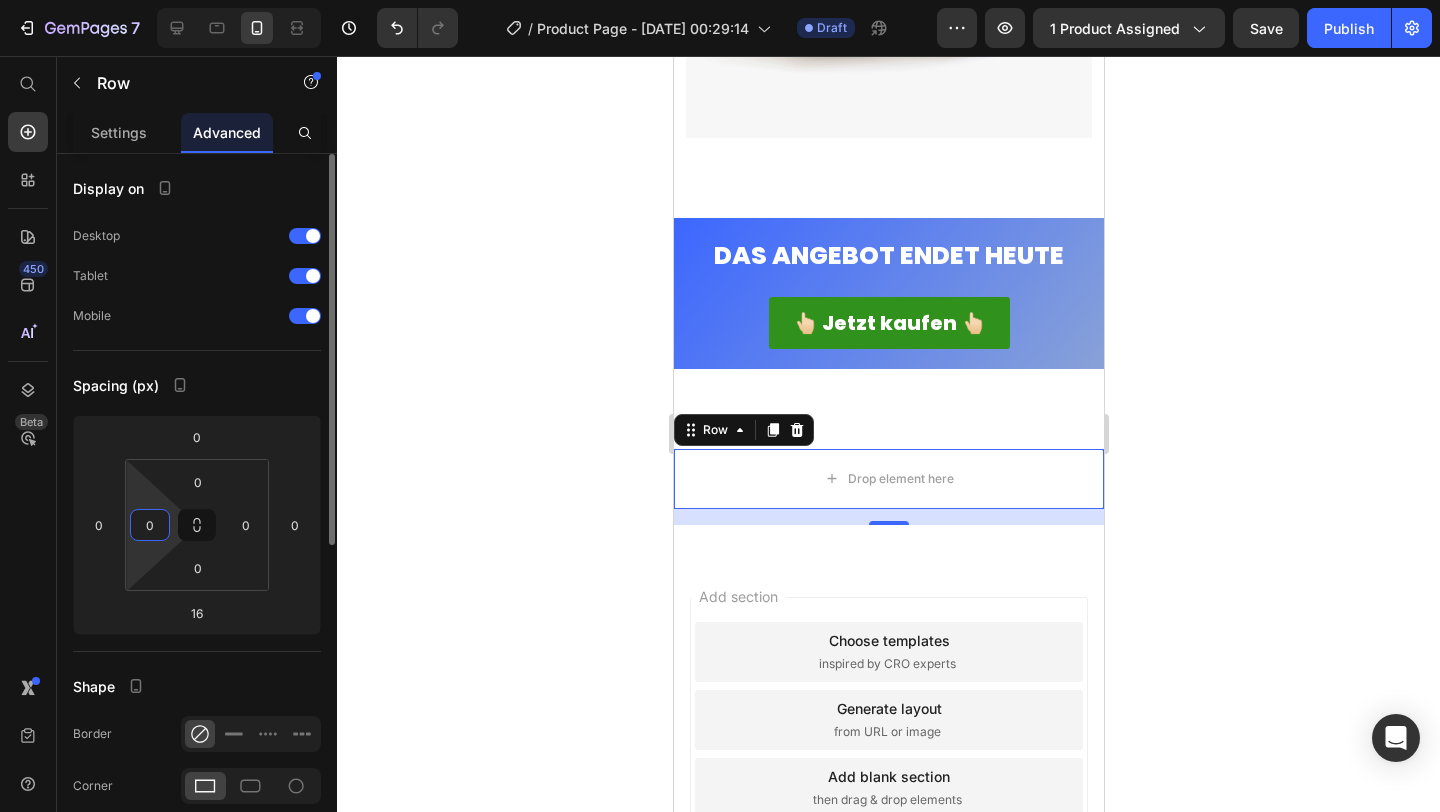 click on "0" at bounding box center (150, 525) 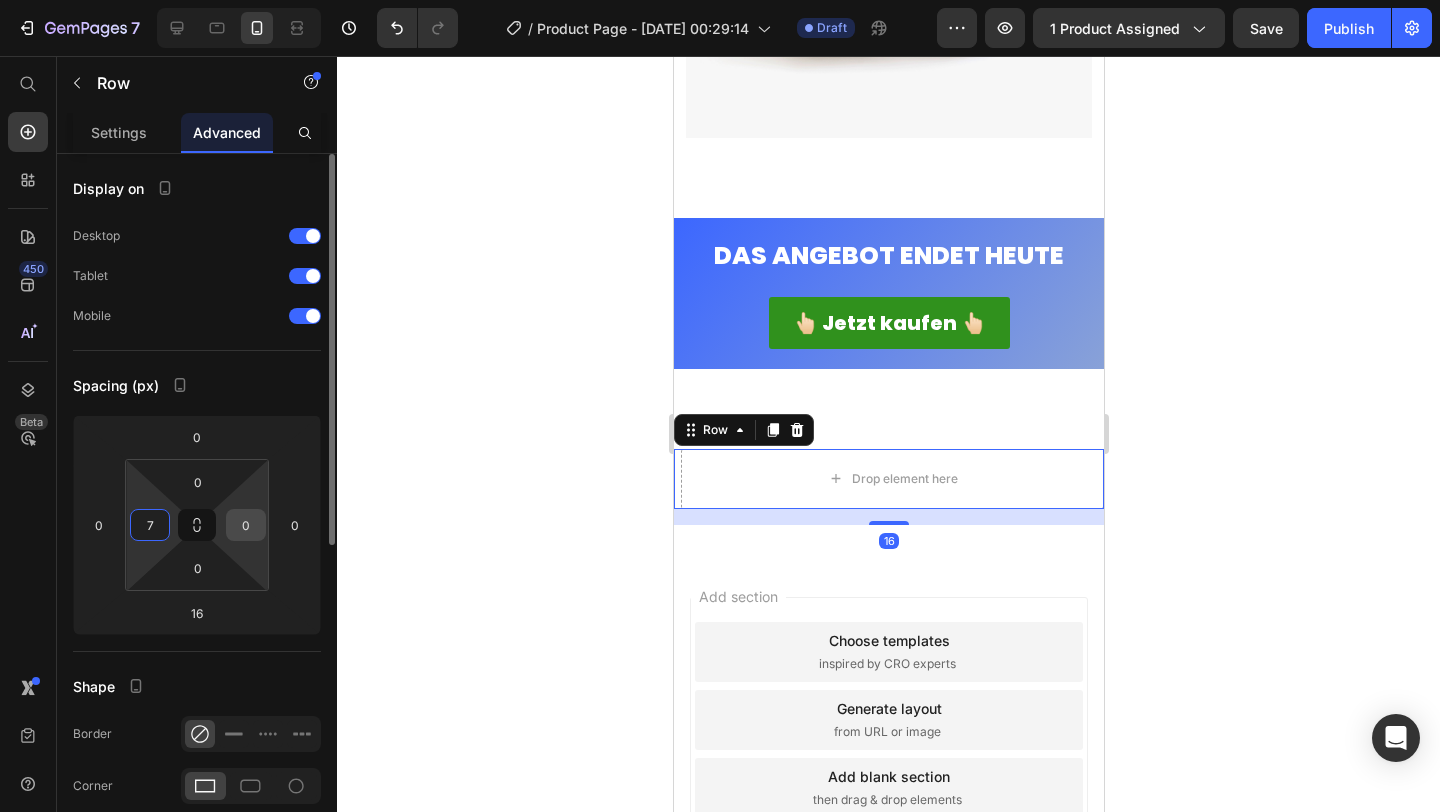 type on "7" 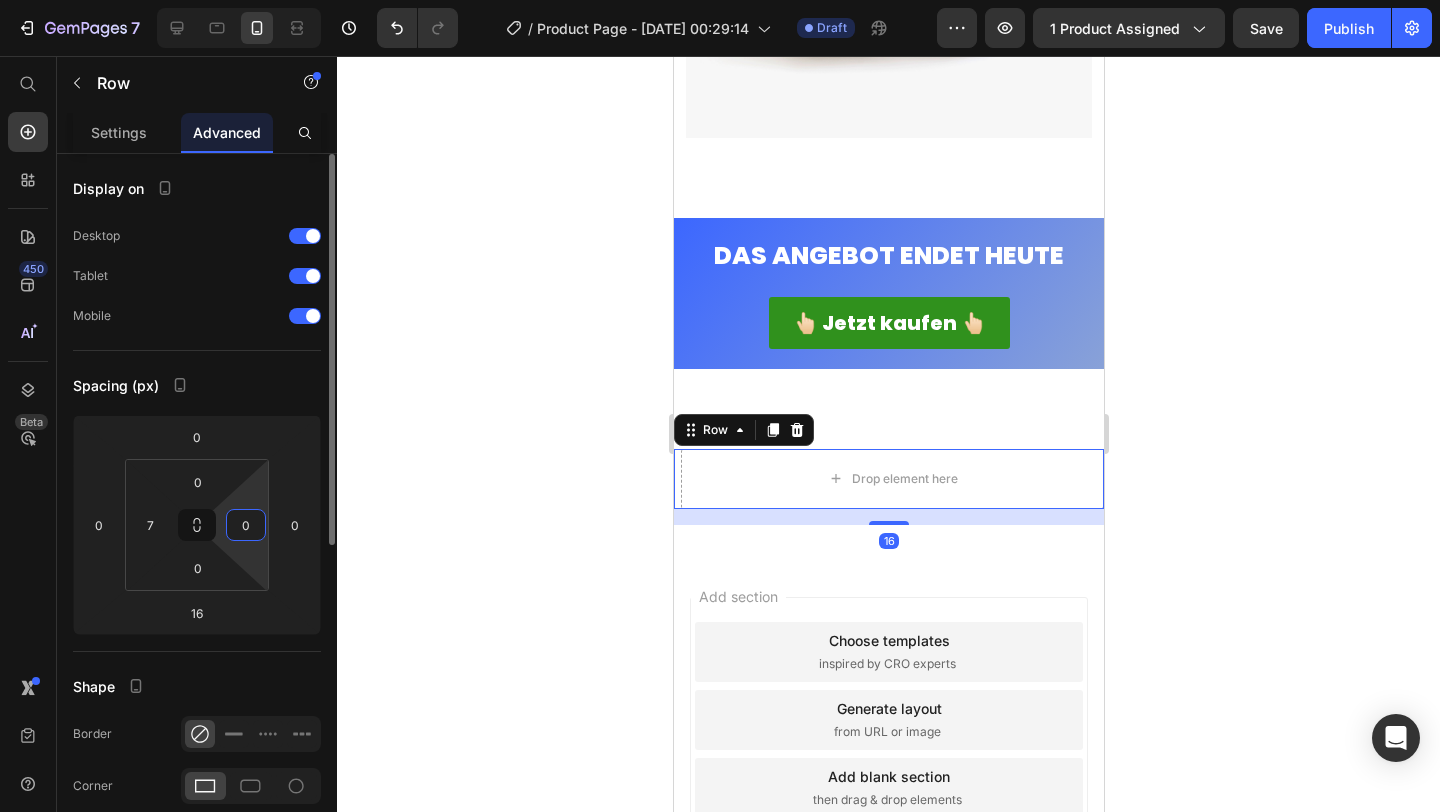 click on "0" at bounding box center (246, 525) 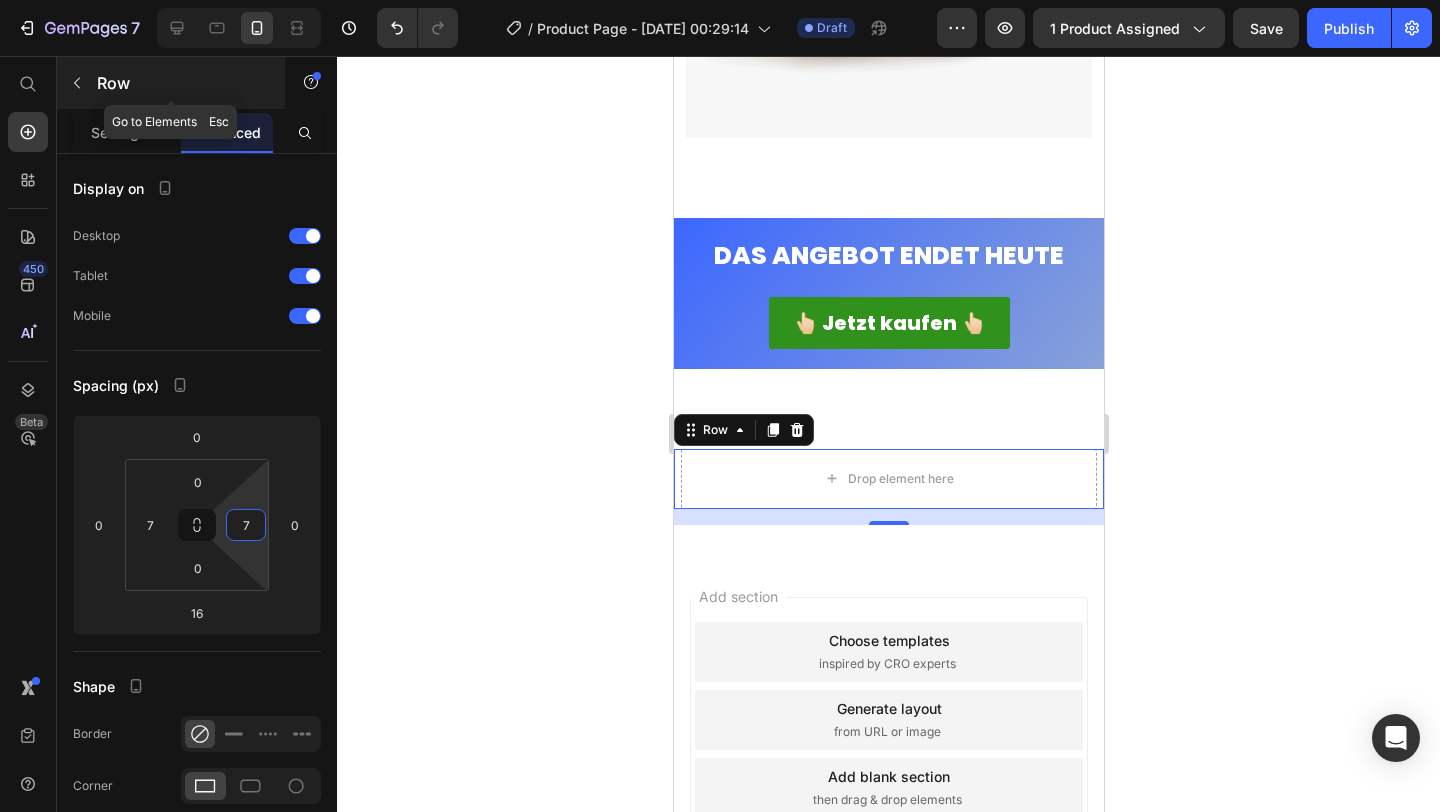 type on "7" 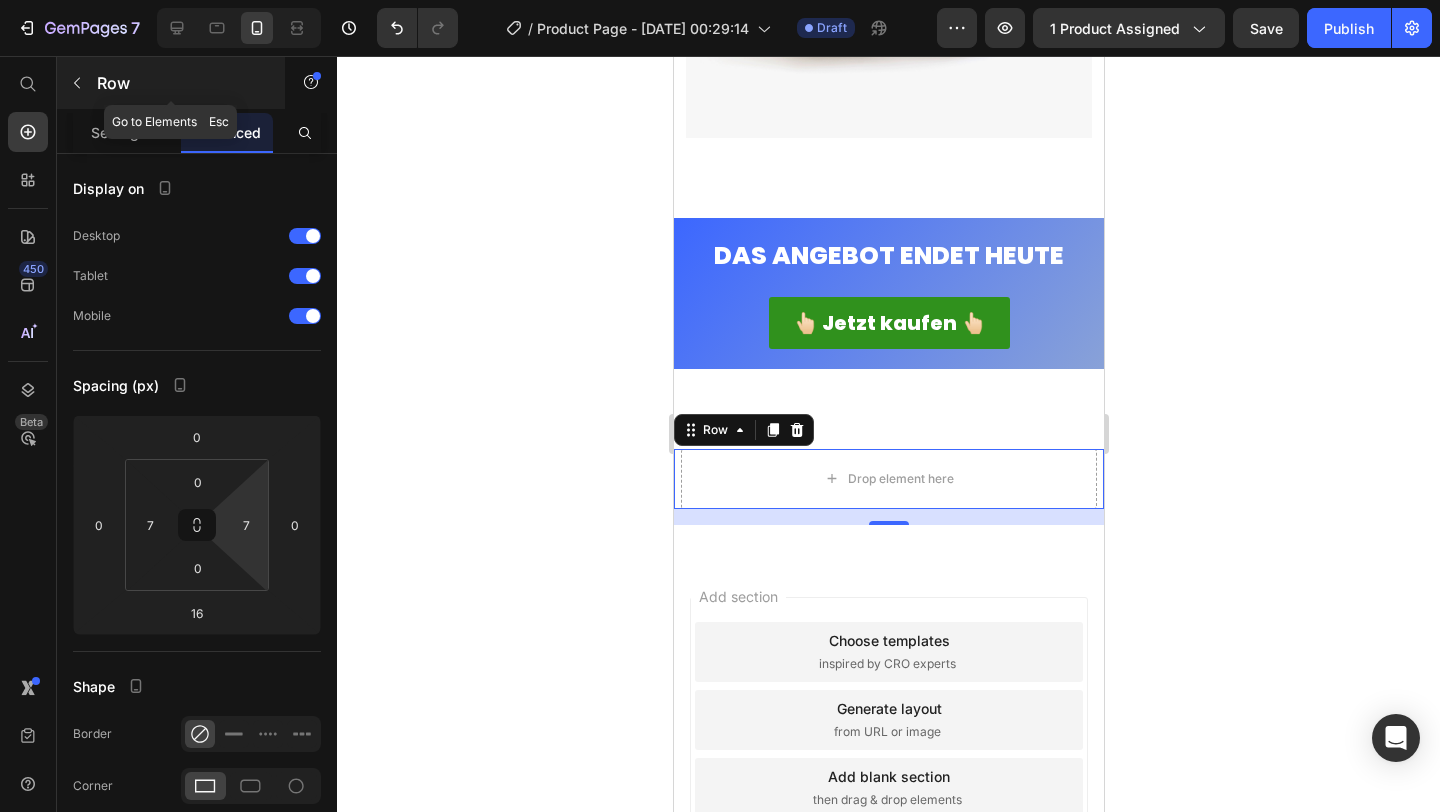 click 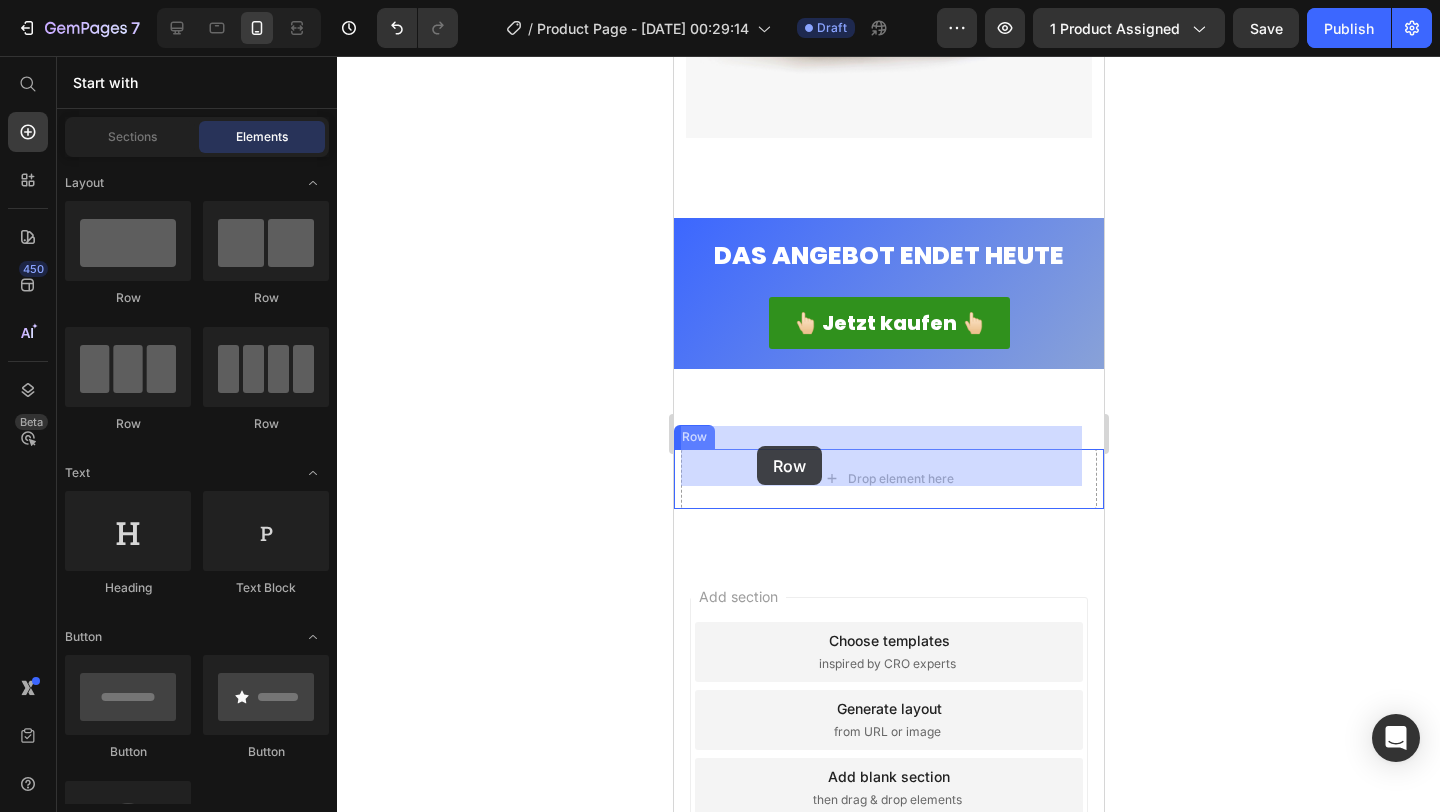 drag, startPoint x: 839, startPoint y: 296, endPoint x: 756, endPoint y: 446, distance: 171.4322 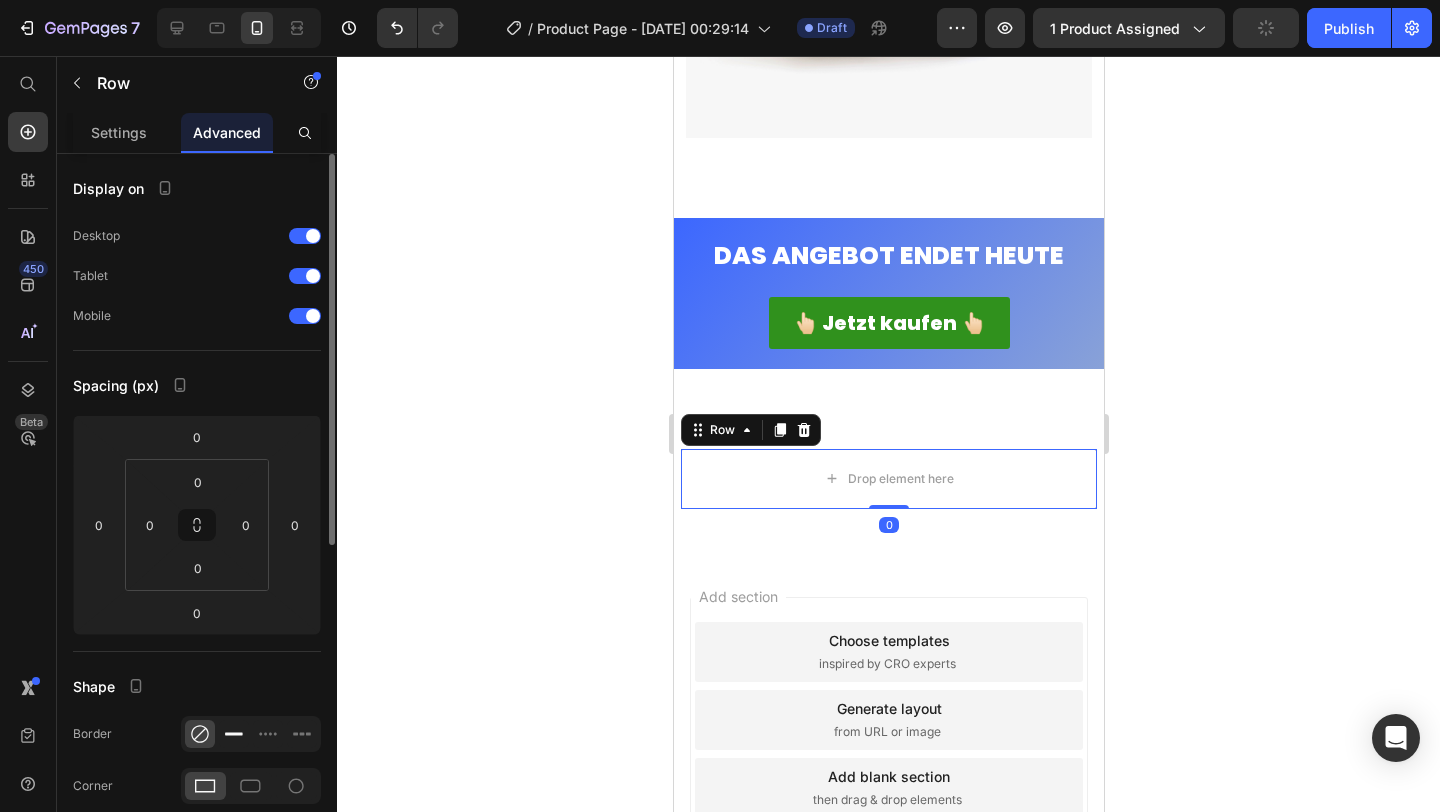 click 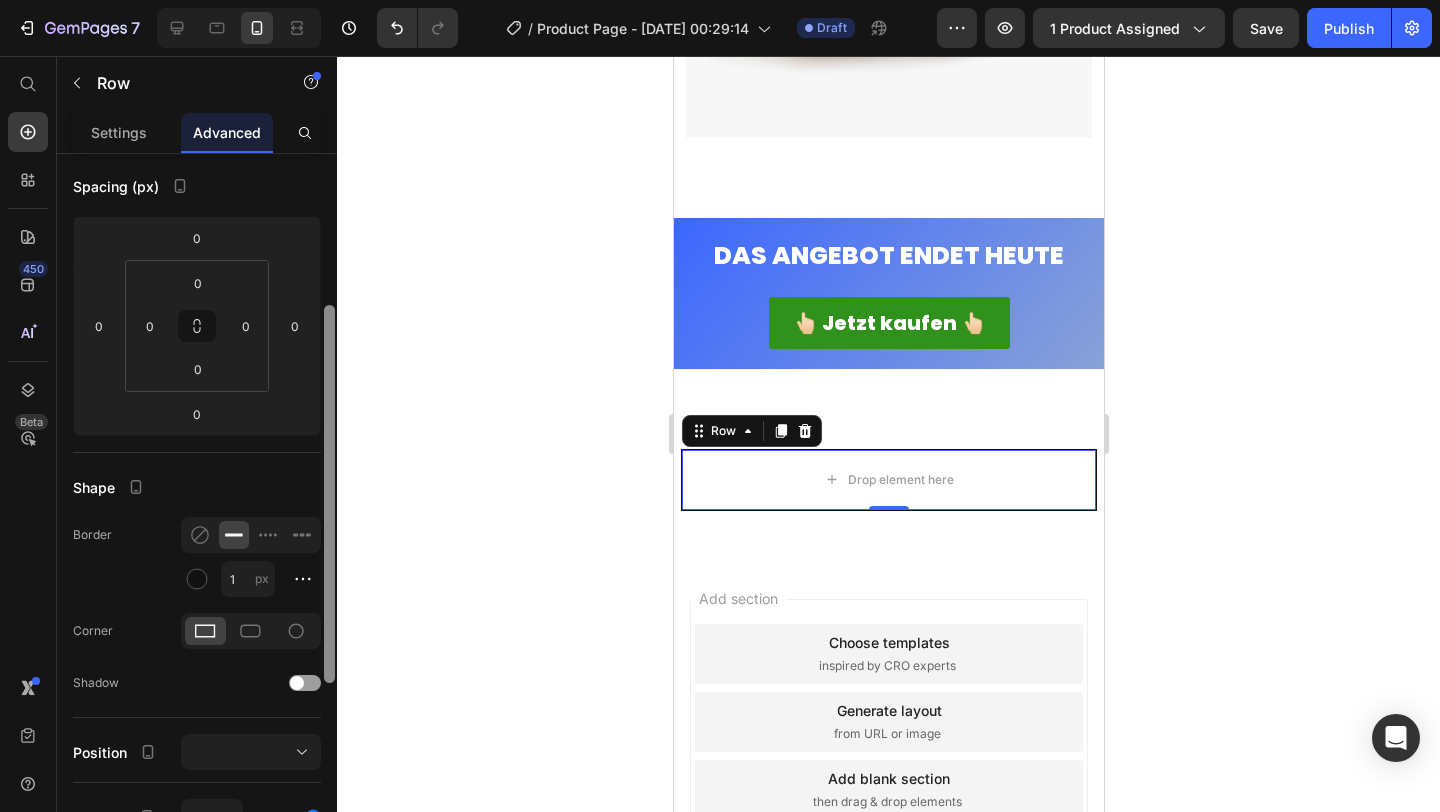 scroll, scrollTop: 231, scrollLeft: 0, axis: vertical 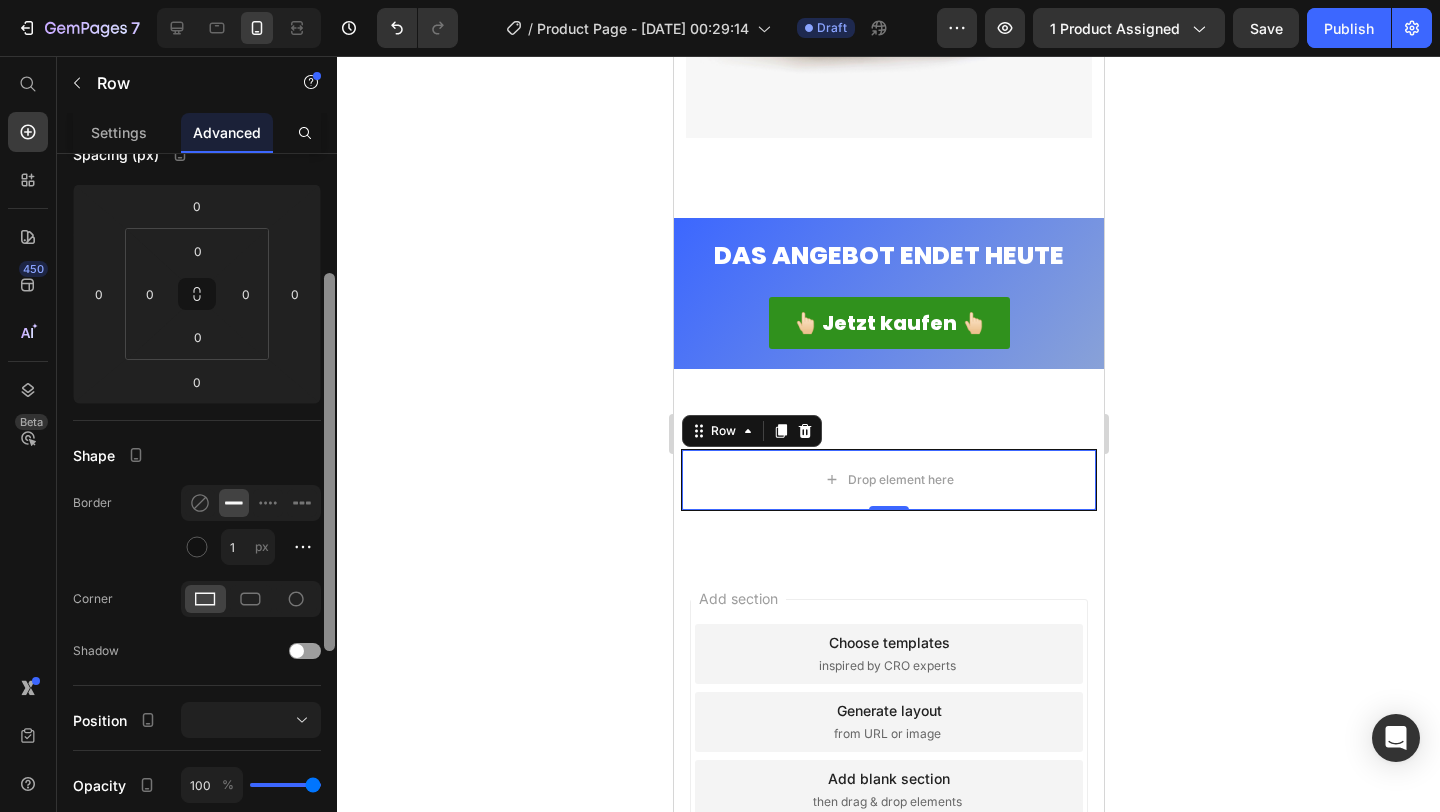 drag, startPoint x: 327, startPoint y: 509, endPoint x: 334, endPoint y: 632, distance: 123.19903 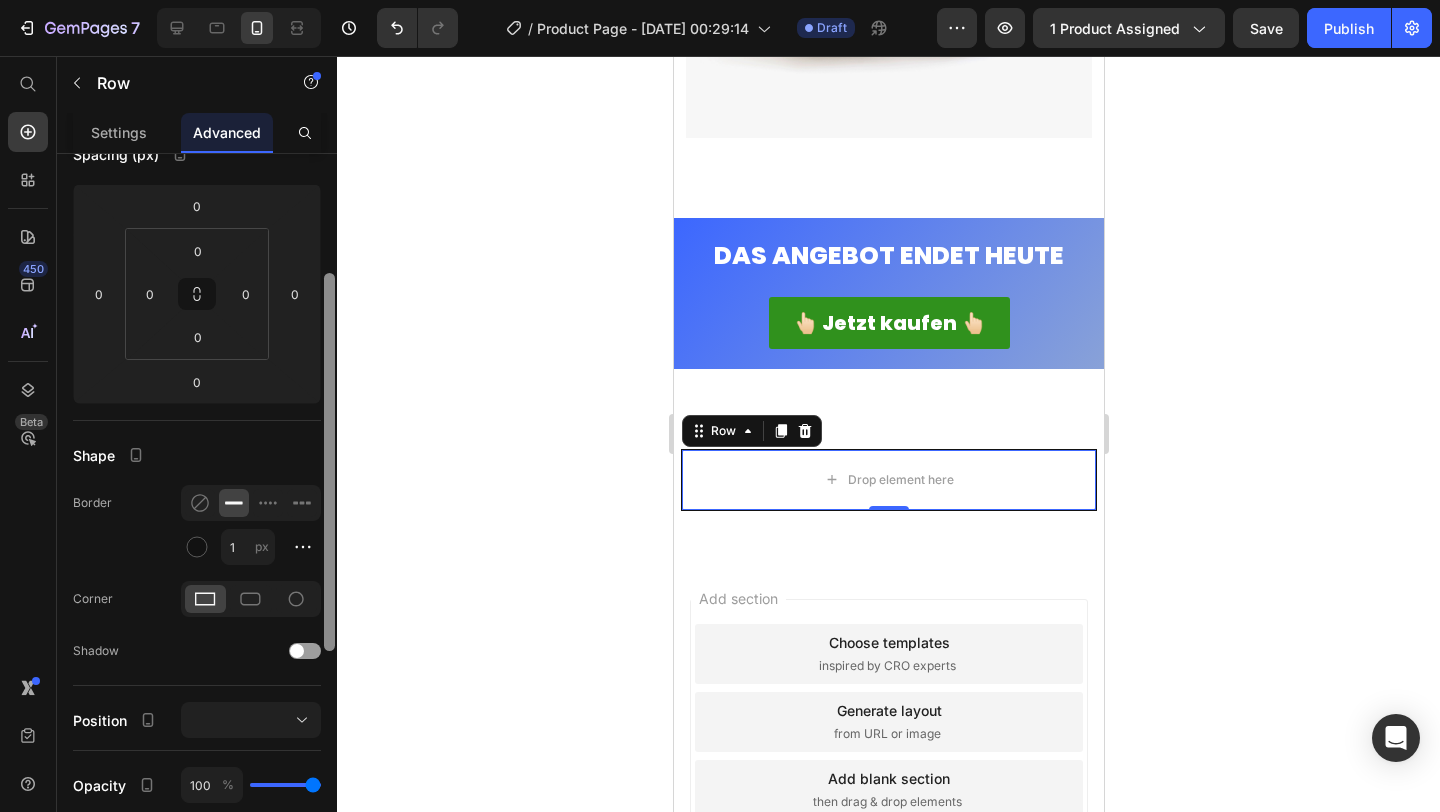 click at bounding box center [329, 462] 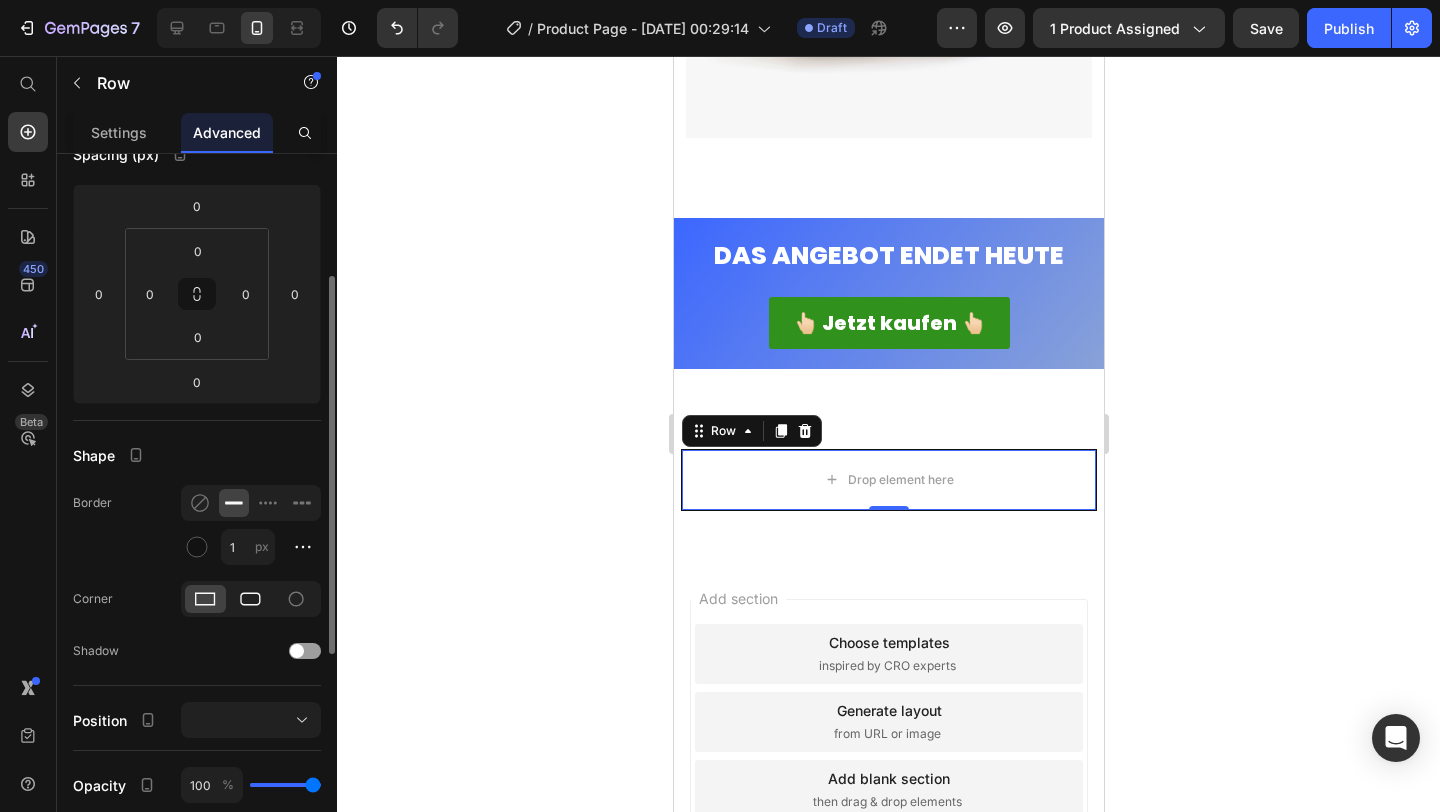 click 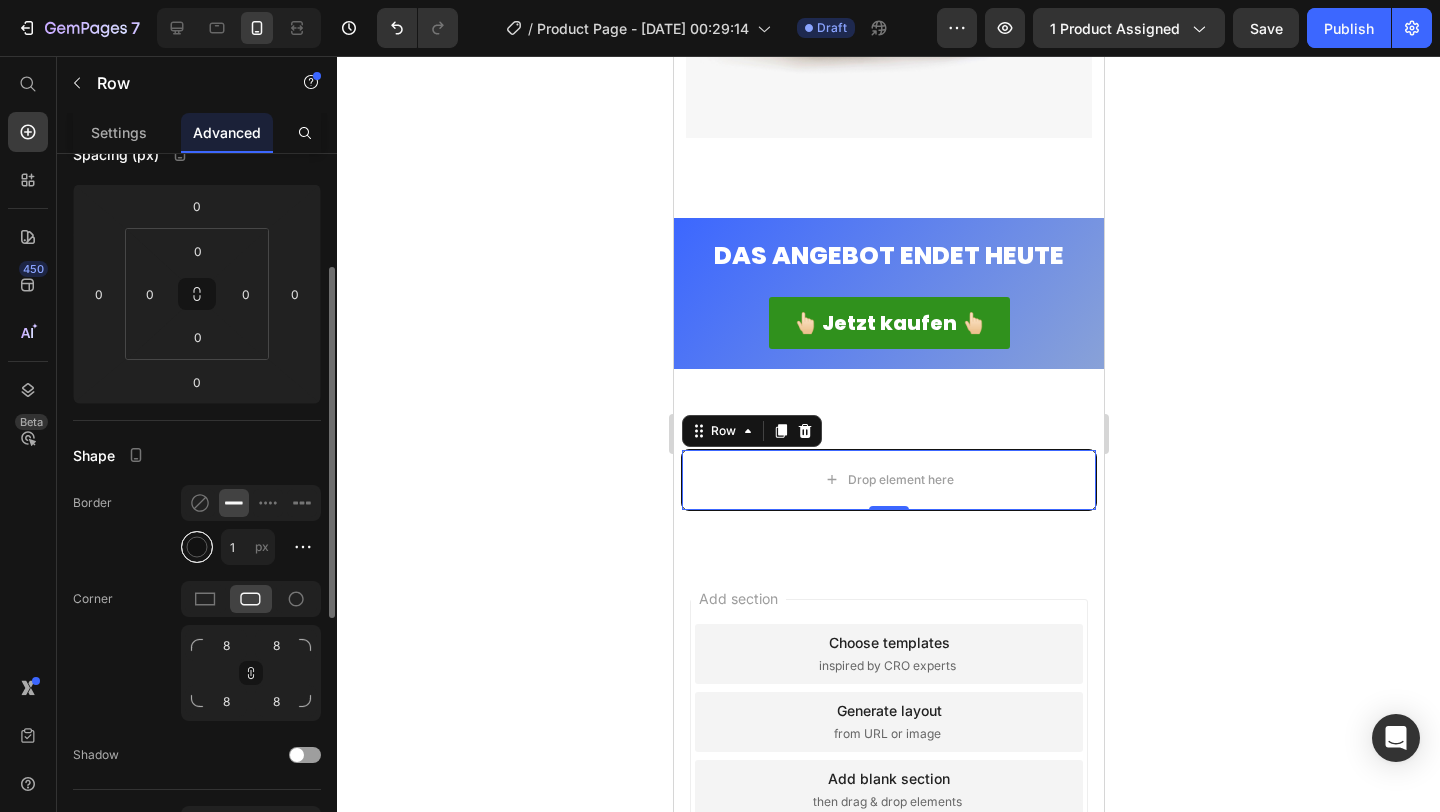 click at bounding box center [197, 547] 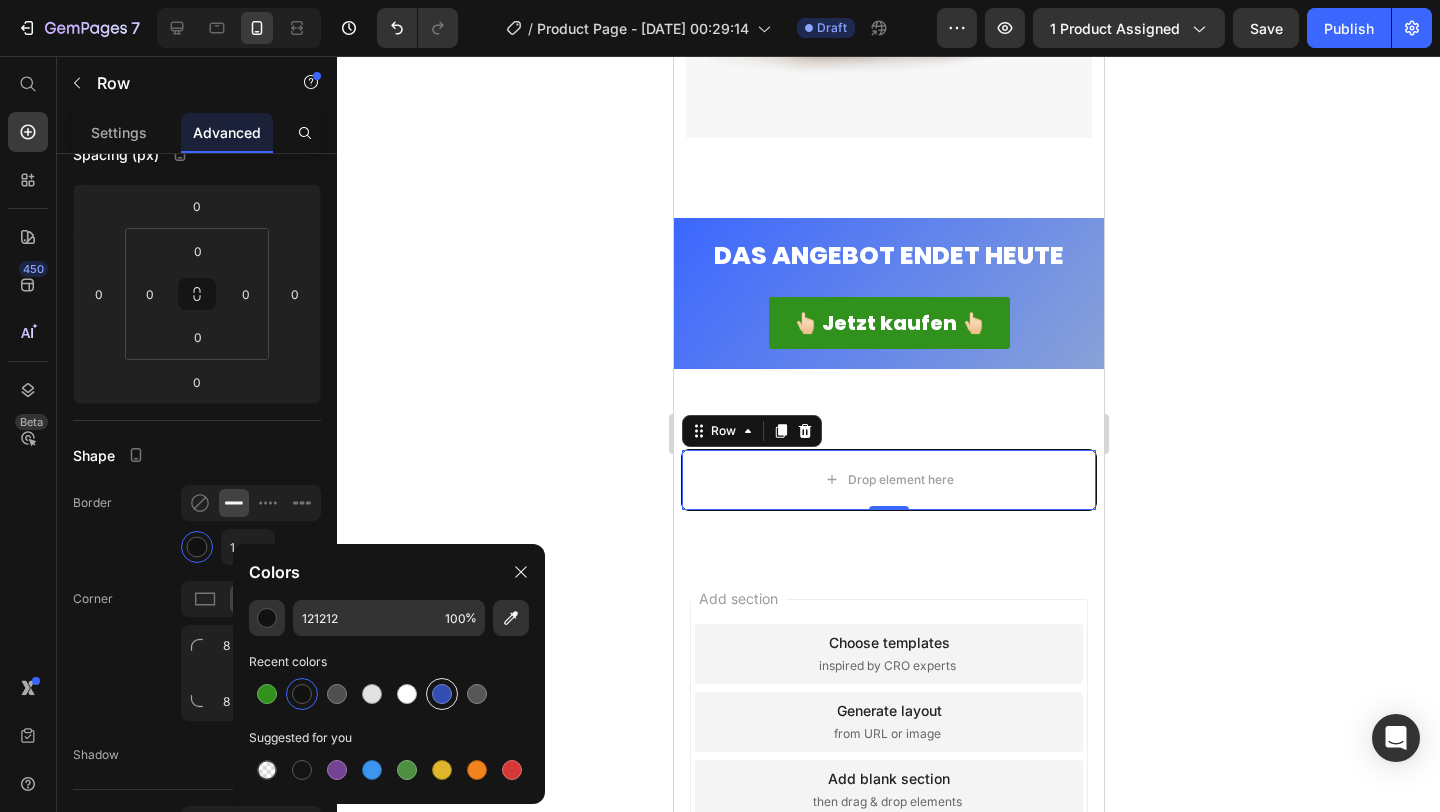 click at bounding box center [442, 694] 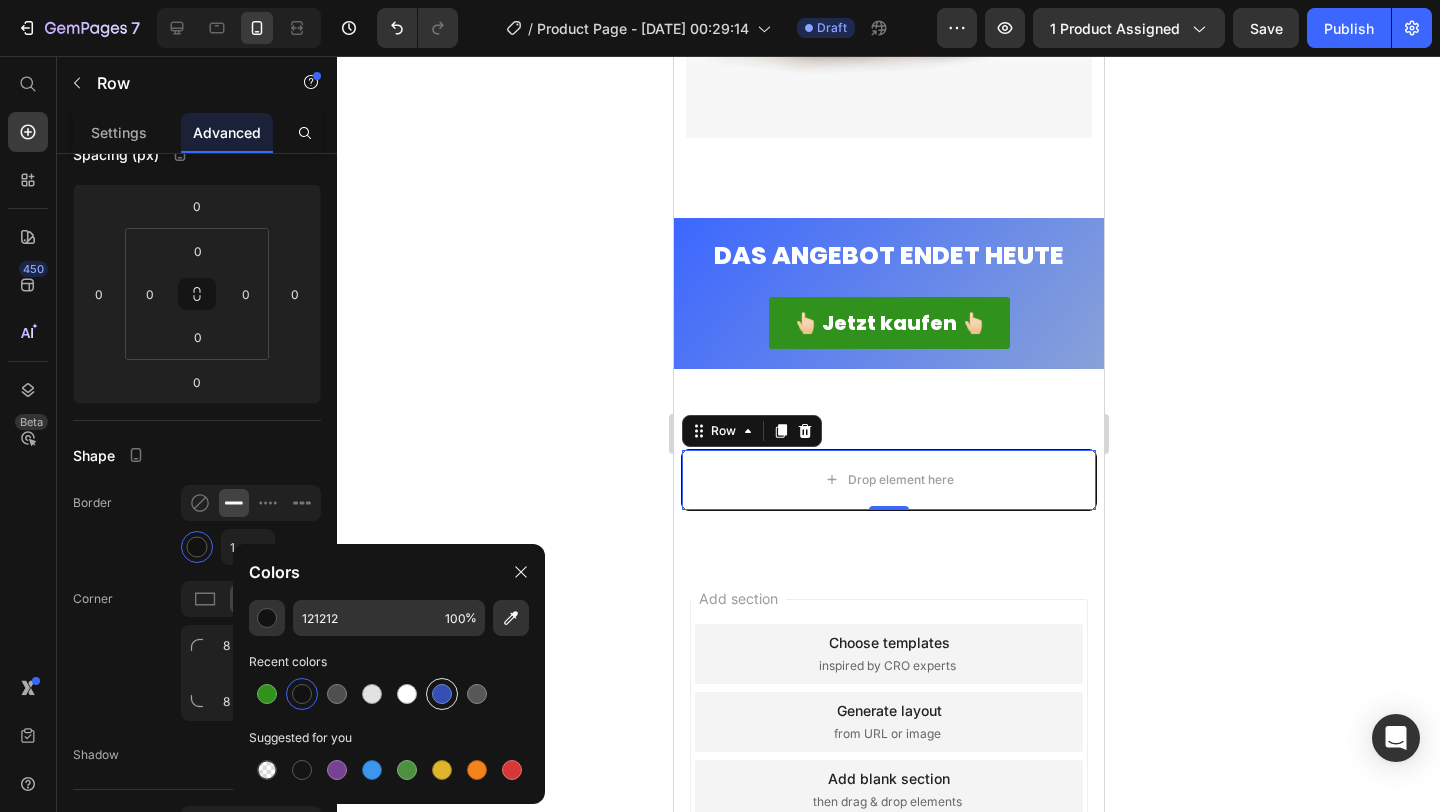 type on "334FB4" 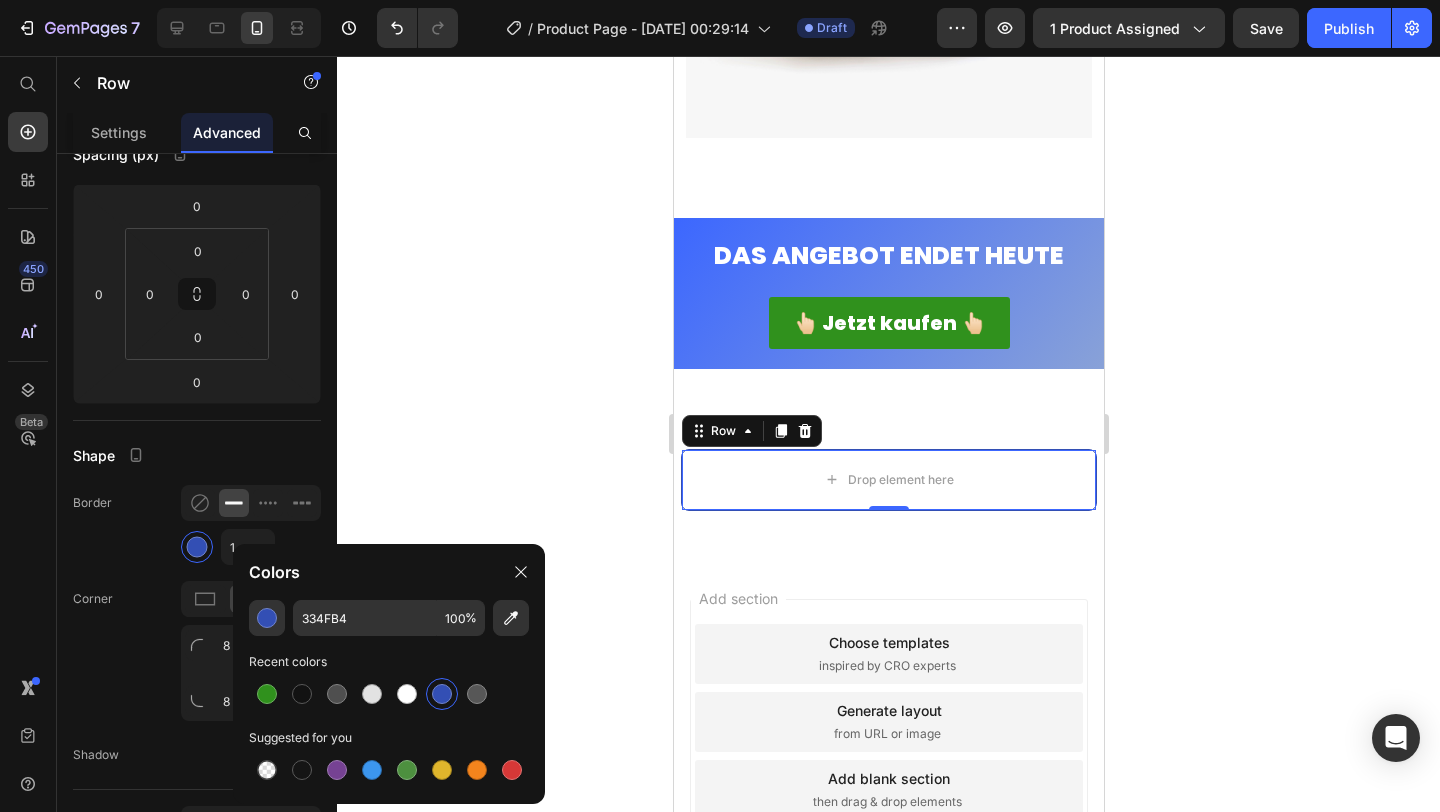 click 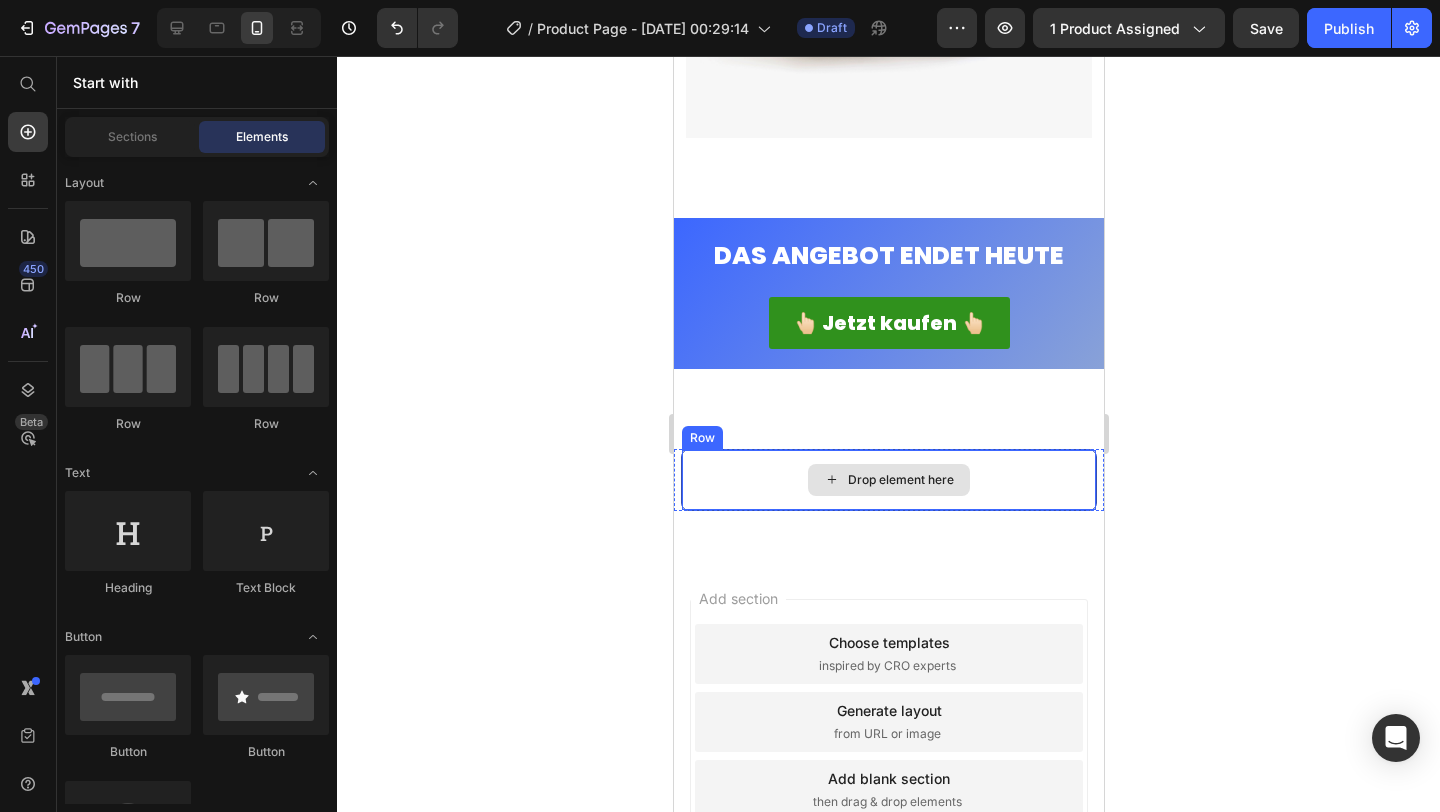 click on "Drop element here" at bounding box center [888, 480] 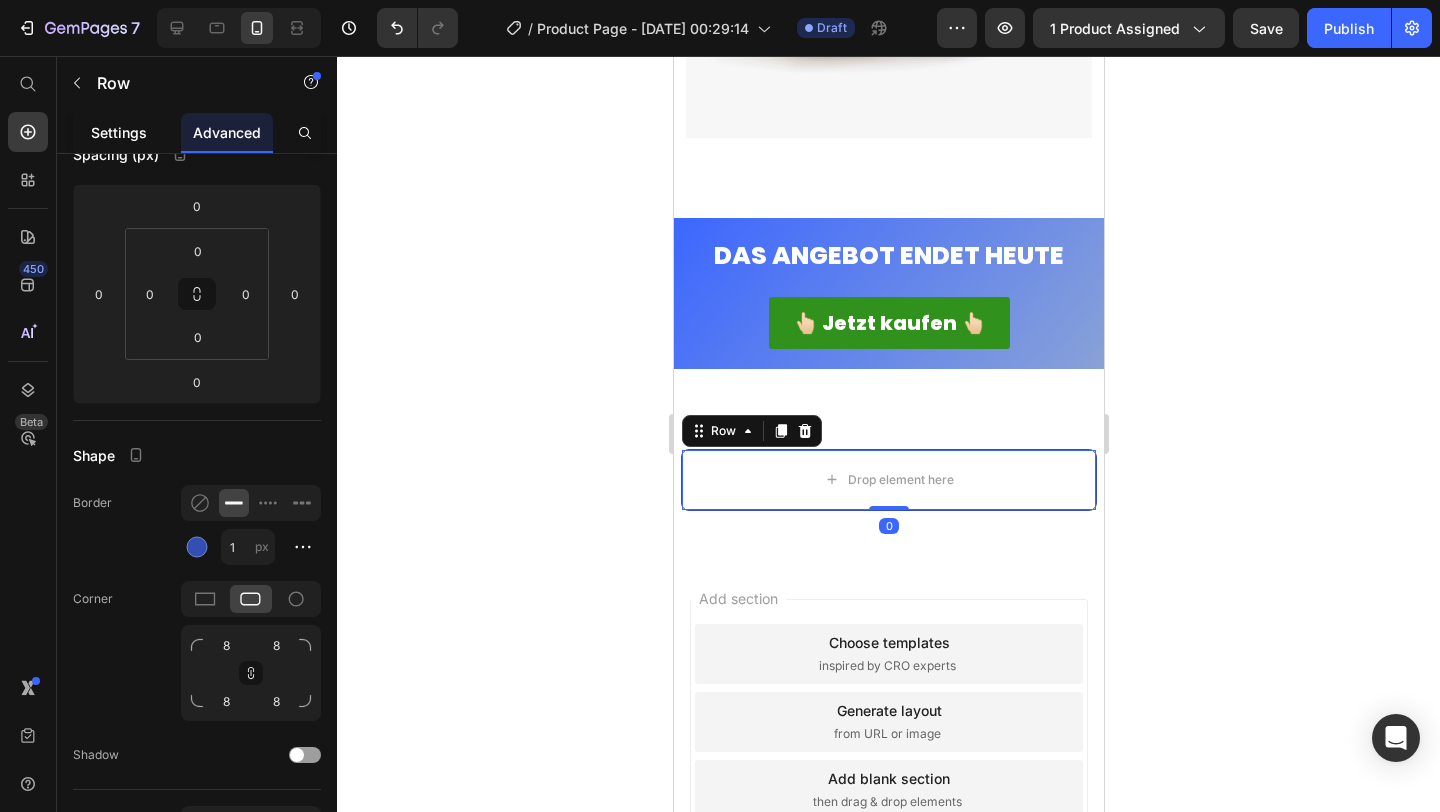 click on "Settings" at bounding box center [119, 132] 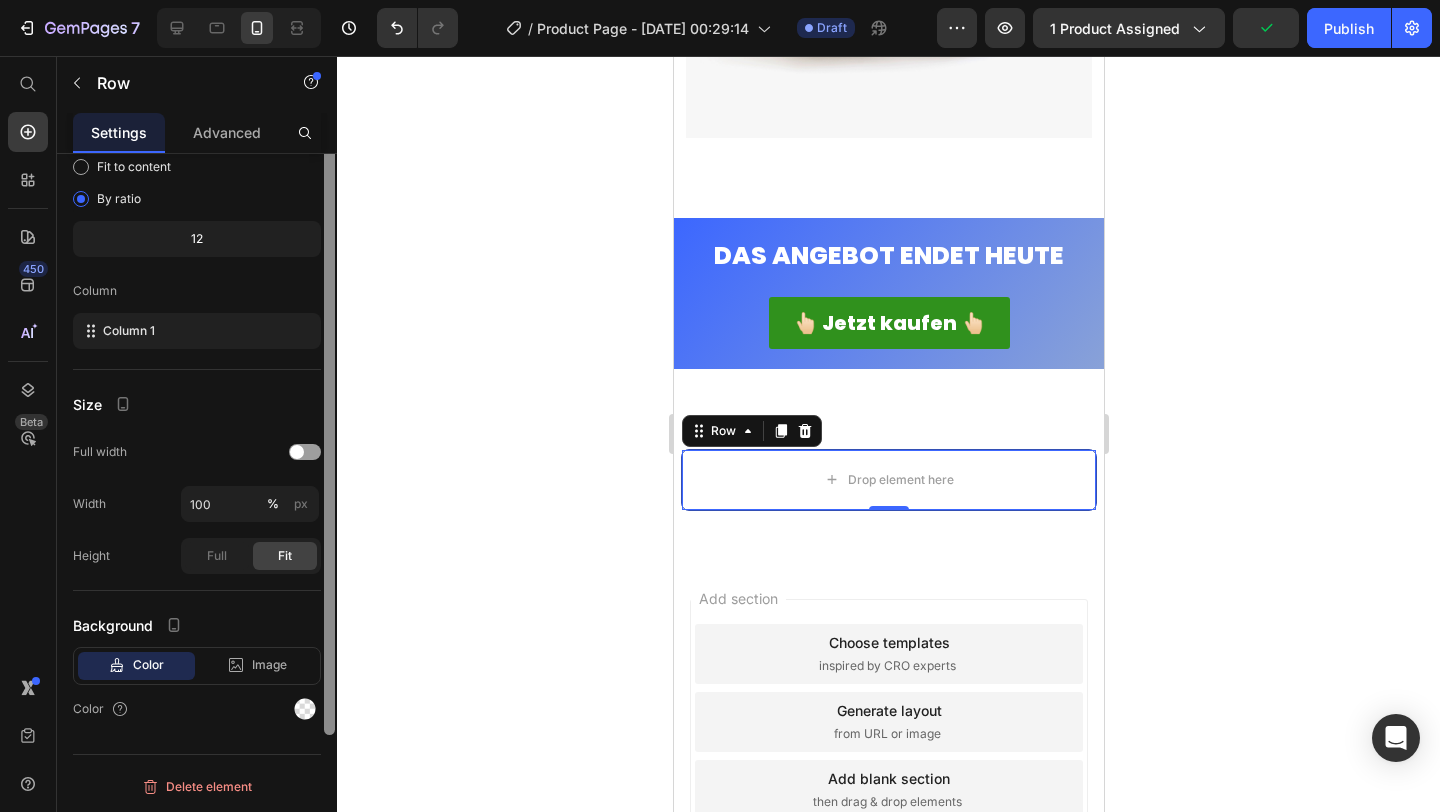scroll, scrollTop: 0, scrollLeft: 0, axis: both 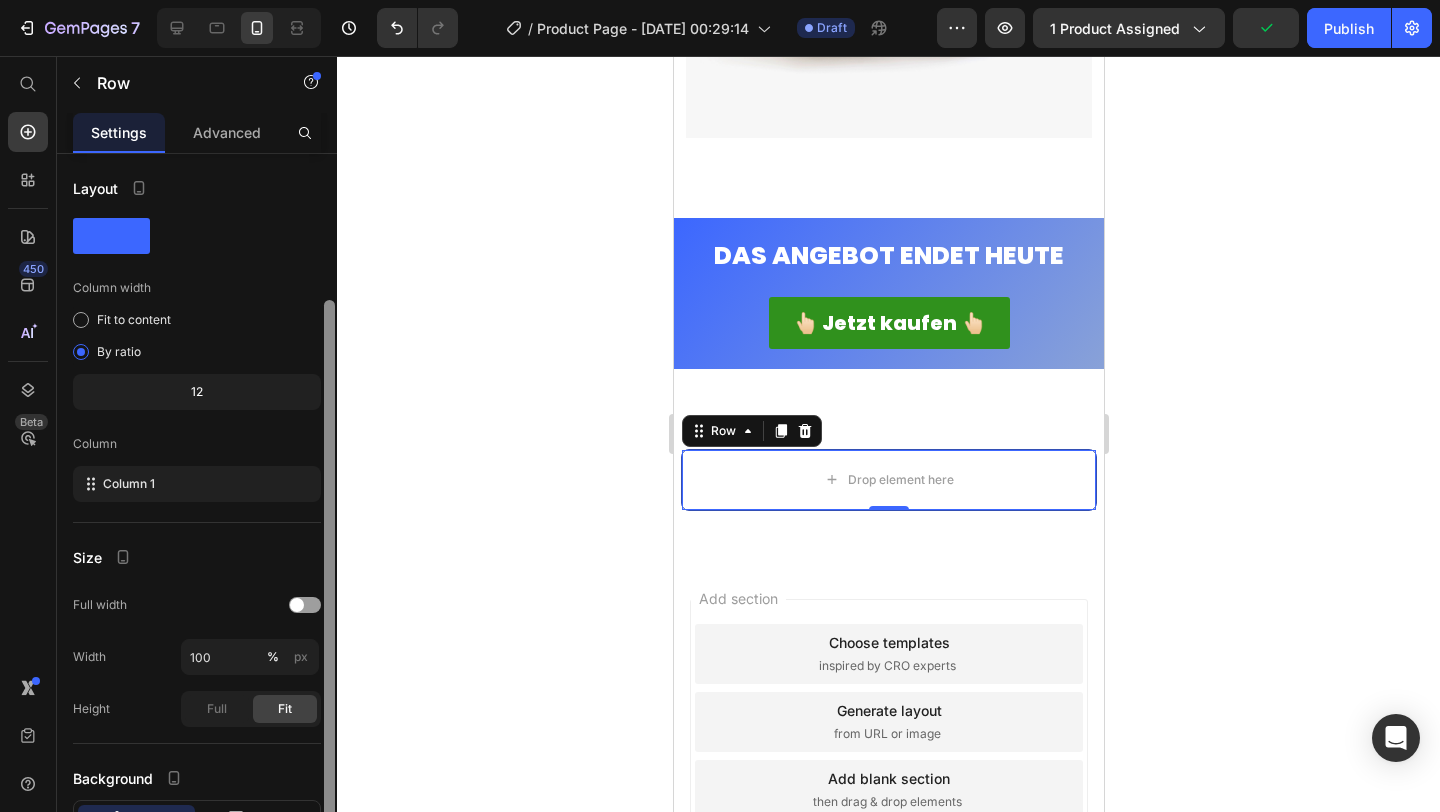 drag, startPoint x: 325, startPoint y: 230, endPoint x: 343, endPoint y: 197, distance: 37.589893 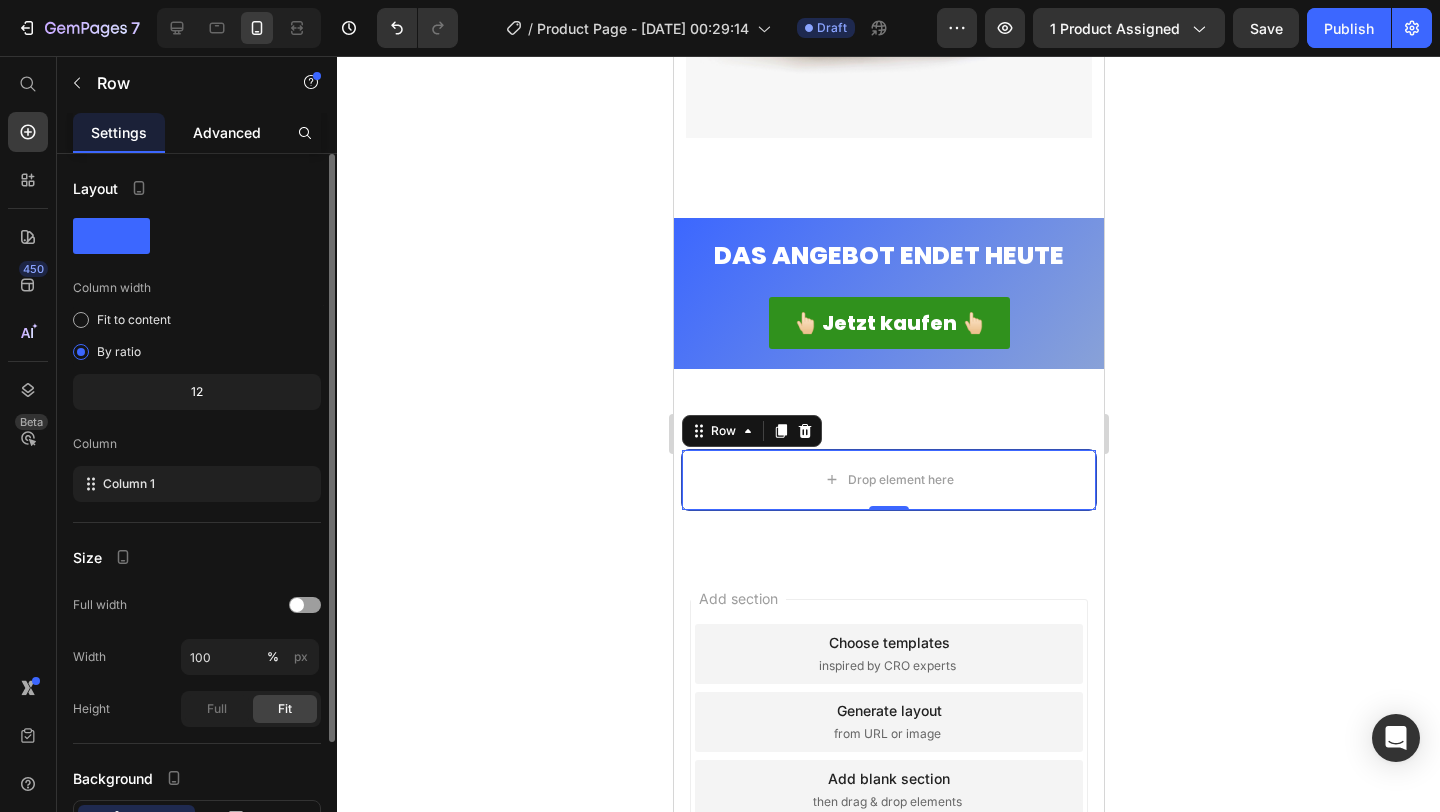 click on "Advanced" 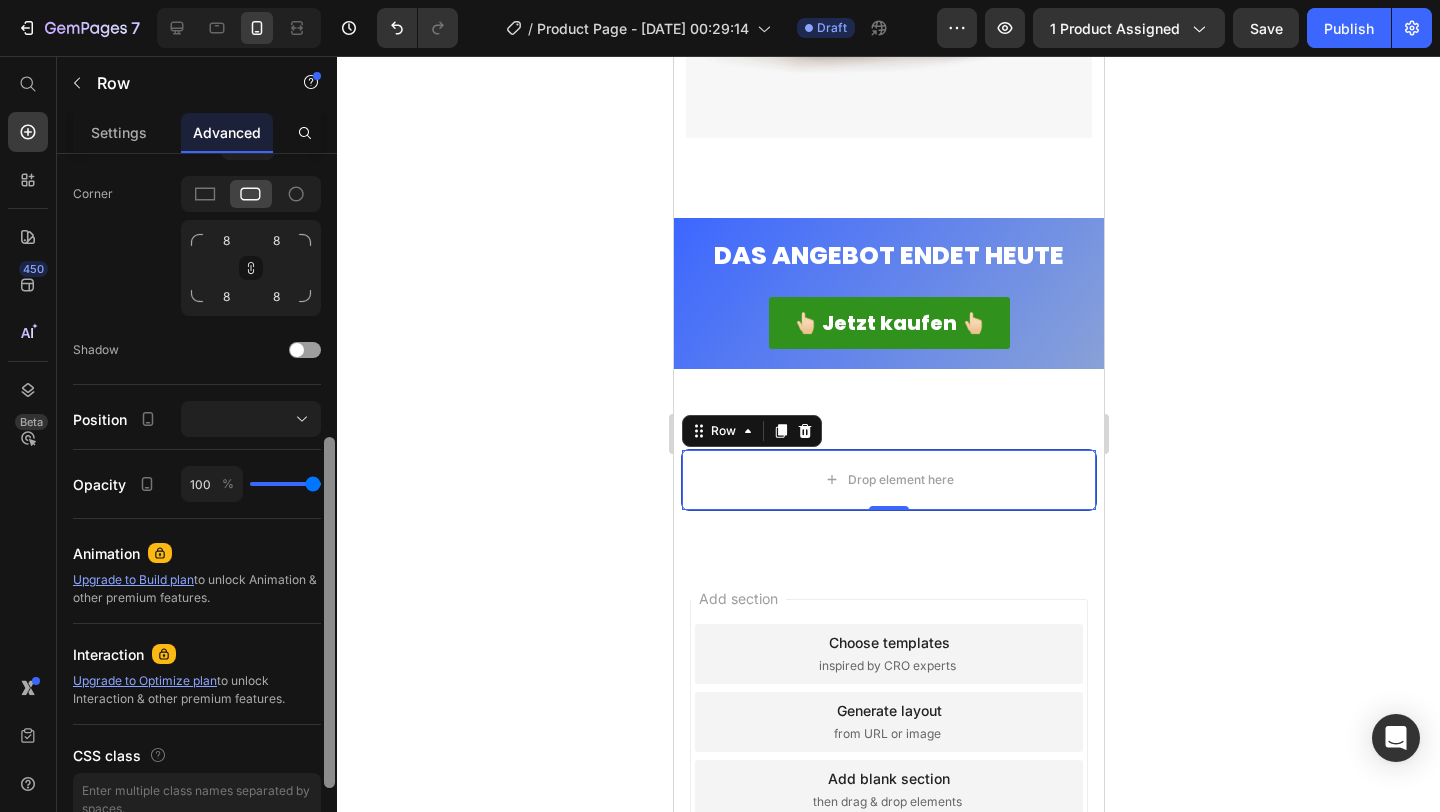 scroll, scrollTop: 638, scrollLeft: 0, axis: vertical 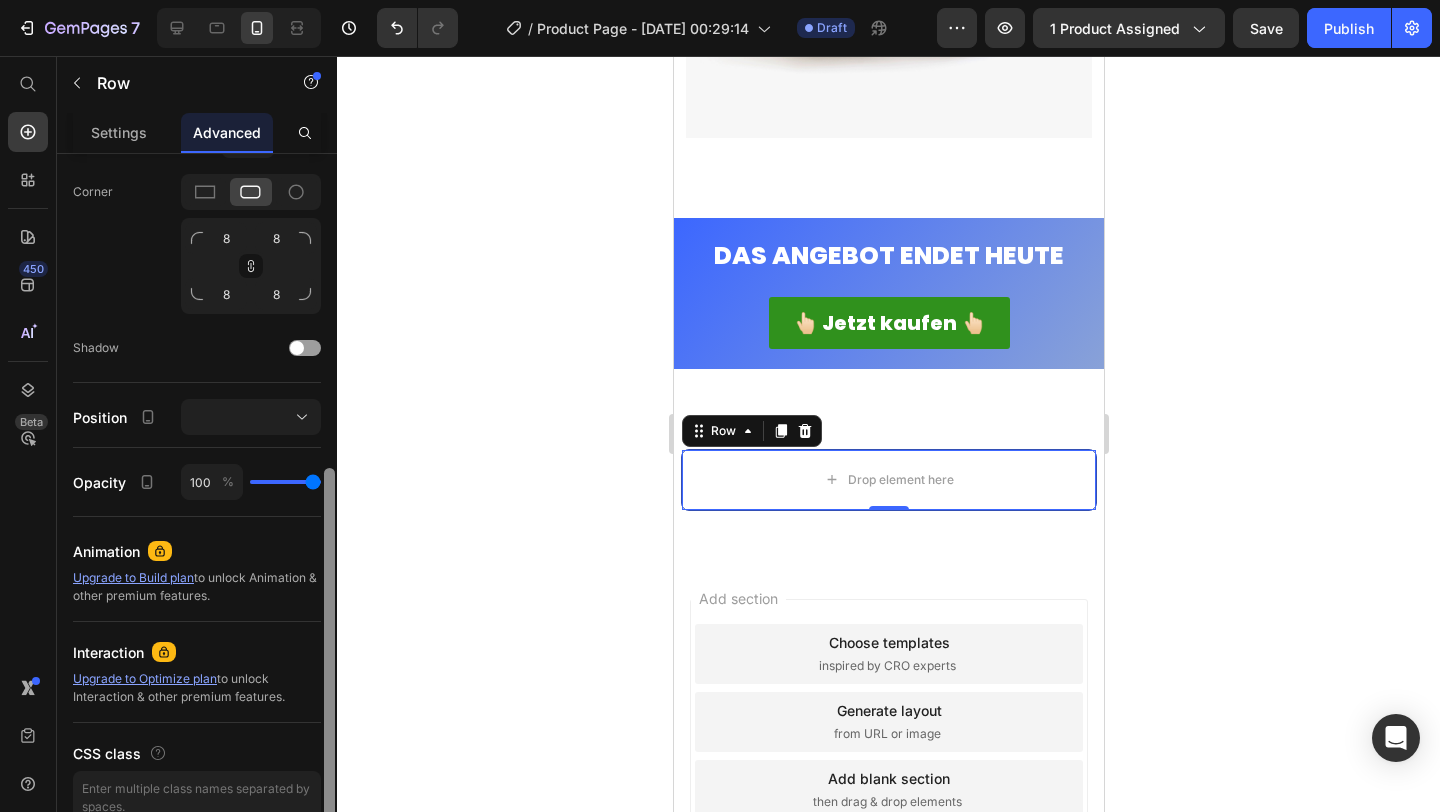 drag, startPoint x: 330, startPoint y: 215, endPoint x: 365, endPoint y: 530, distance: 316.93848 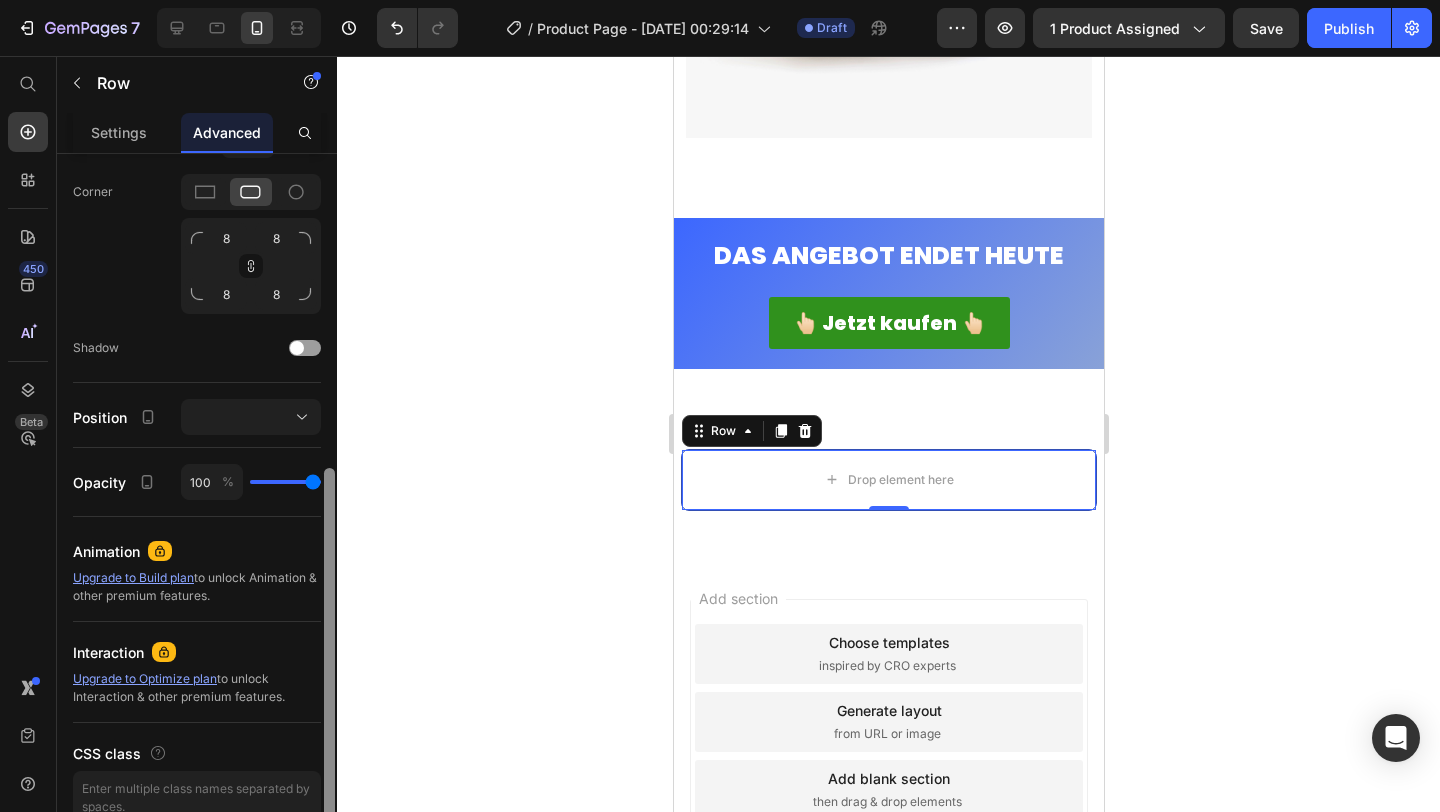 click on "7   /  Product Page - [DATE] 00:29:14 Draft Preview 1 product assigned  Save   Publish  450 Beta Start with Sections Elements Hero Section Product Detail Brands Trusted Badges Guarantee Product Breakdown How to use Testimonials Compare Bundle FAQs Social Proof Brand Story Product List Collection Blog List Contact Sticky Add to Cart Custom Footer Browse Library 450 Layout
Row
Row
Row
Row Text
Heading
Text Block Button
Button
Button
Sticky Back to top Media
Image" 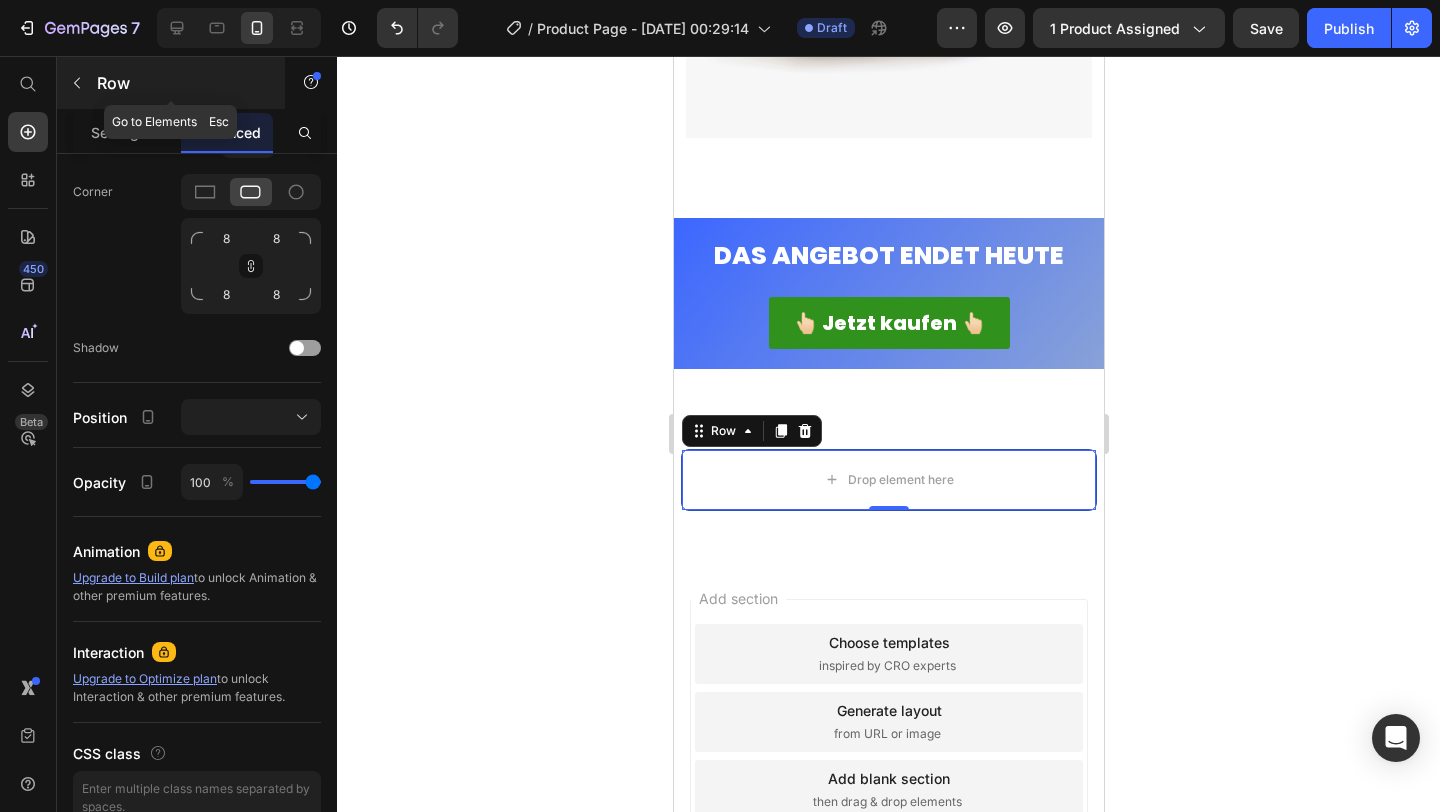 click 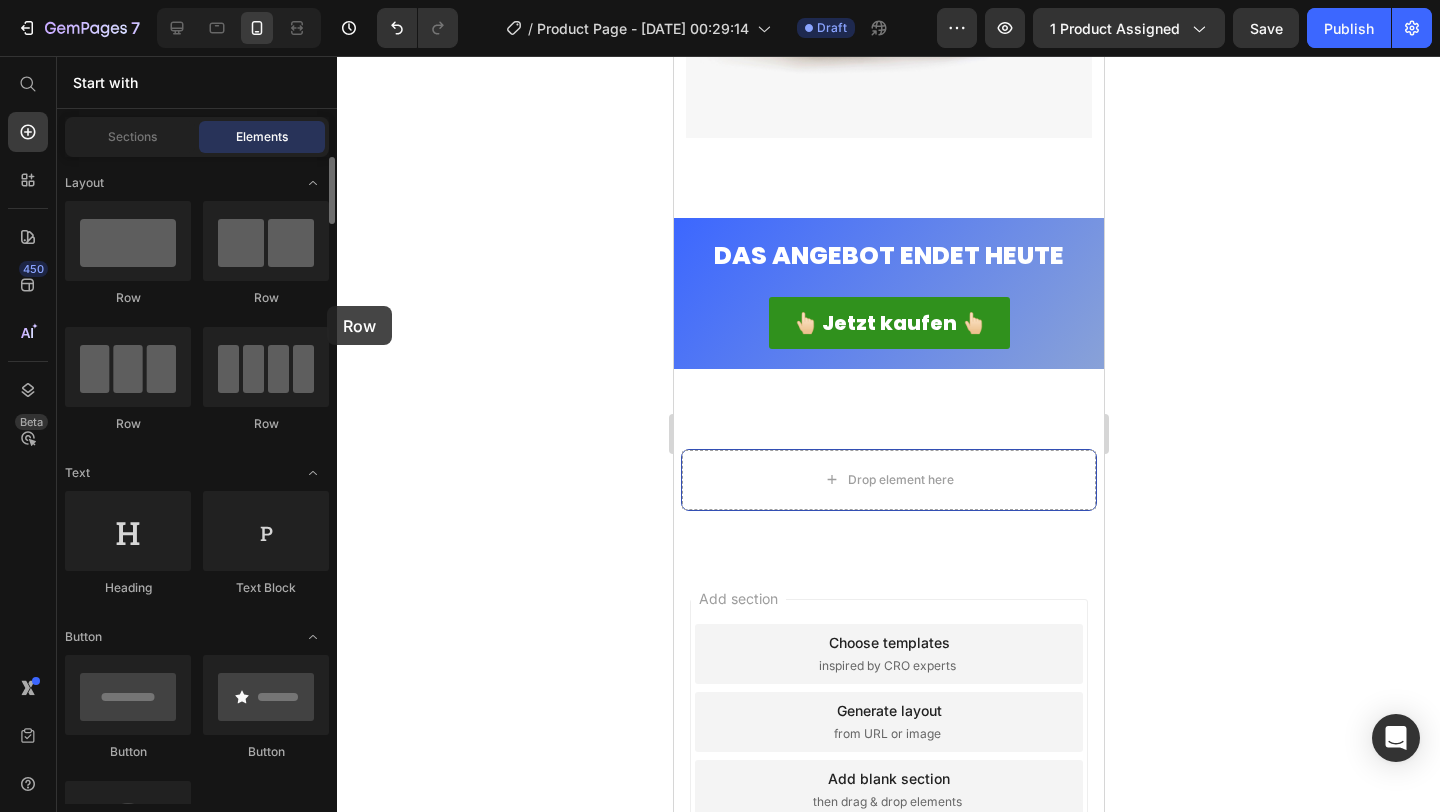 click on "Layout
Row
Row
Row
Row Text
Heading
Text Block Button
Button
Button
Sticky Back to top Media
Image
Image
Video
Video Banner" at bounding box center (197, 480) 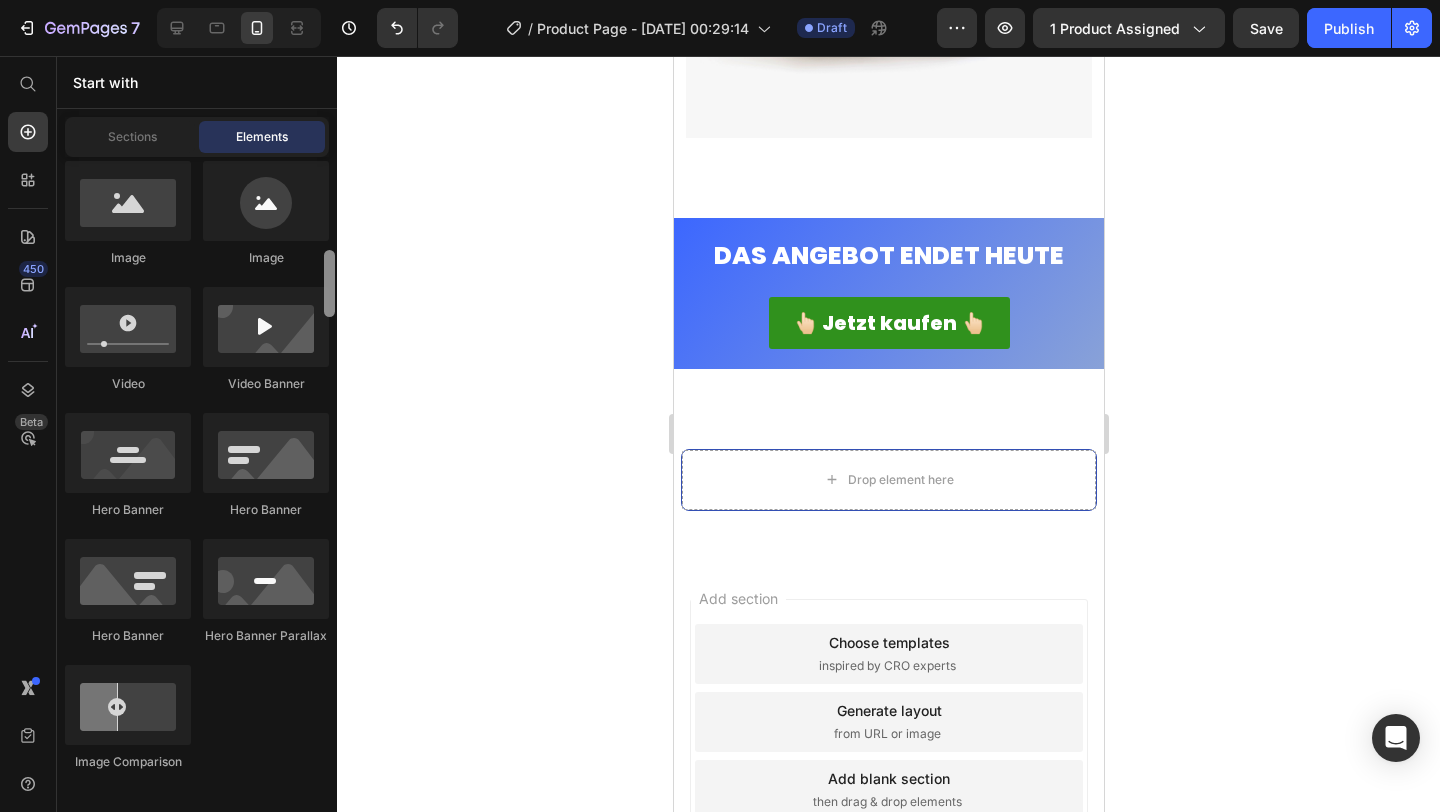 scroll, scrollTop: 794, scrollLeft: 0, axis: vertical 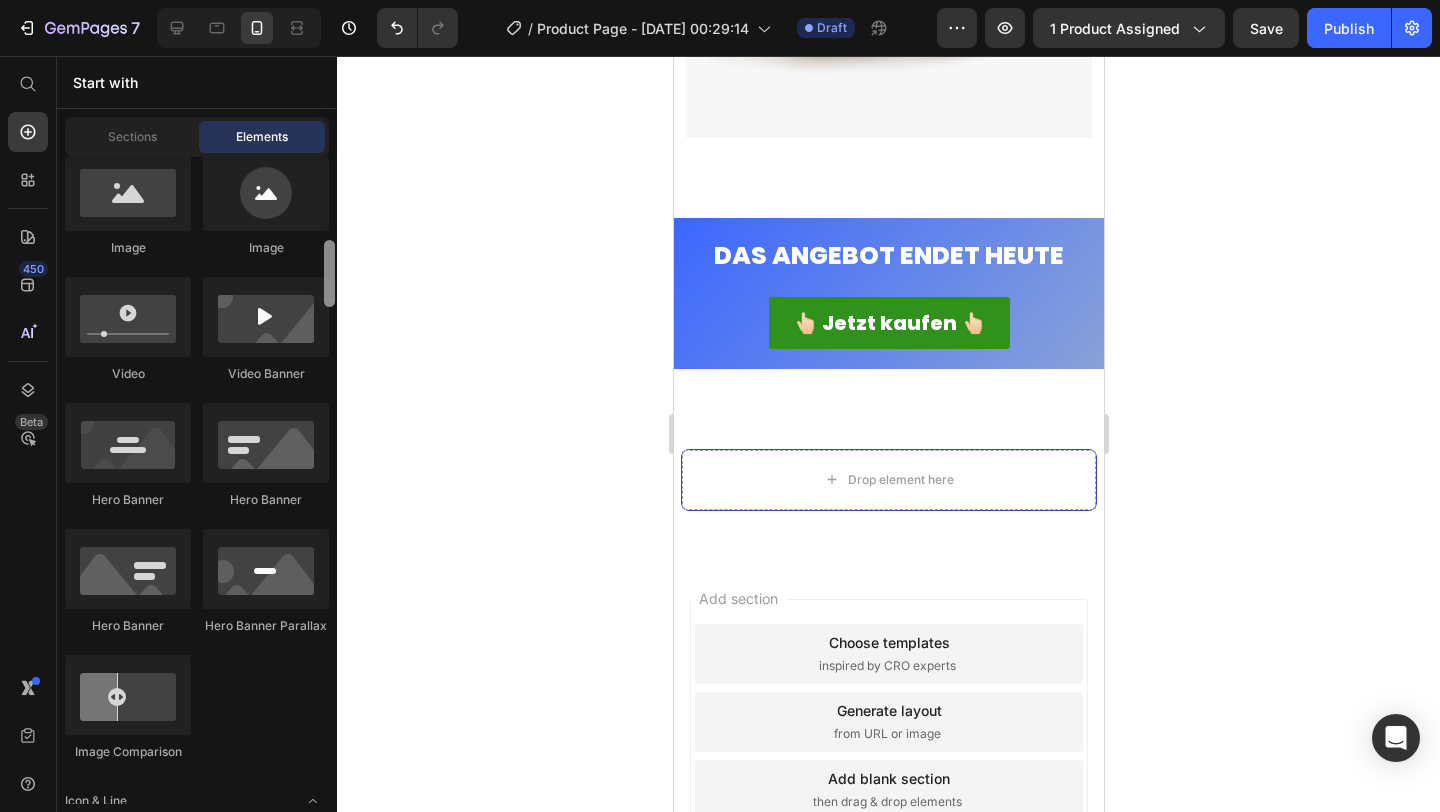 drag, startPoint x: 328, startPoint y: 269, endPoint x: 328, endPoint y: 305, distance: 36 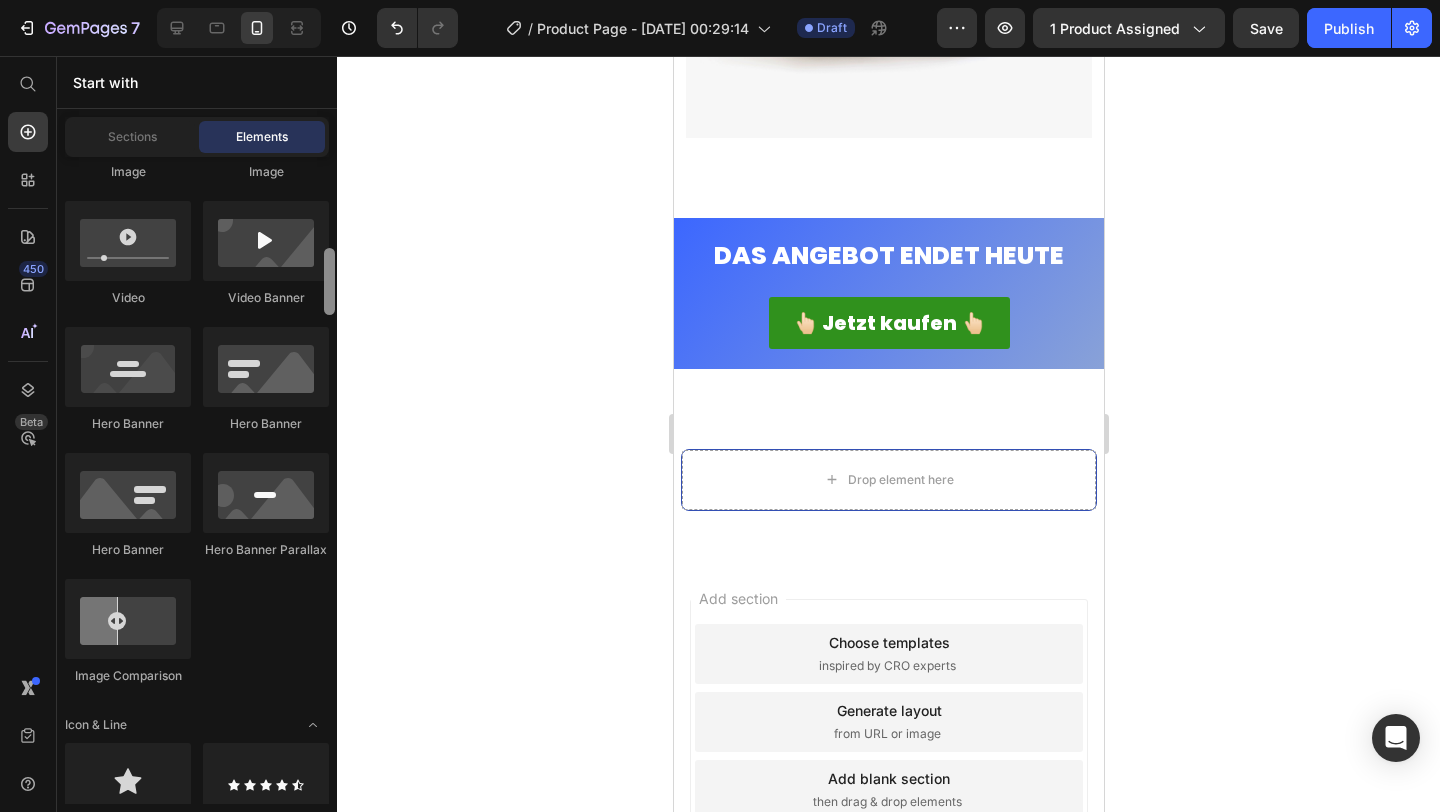 scroll, scrollTop: 861, scrollLeft: 0, axis: vertical 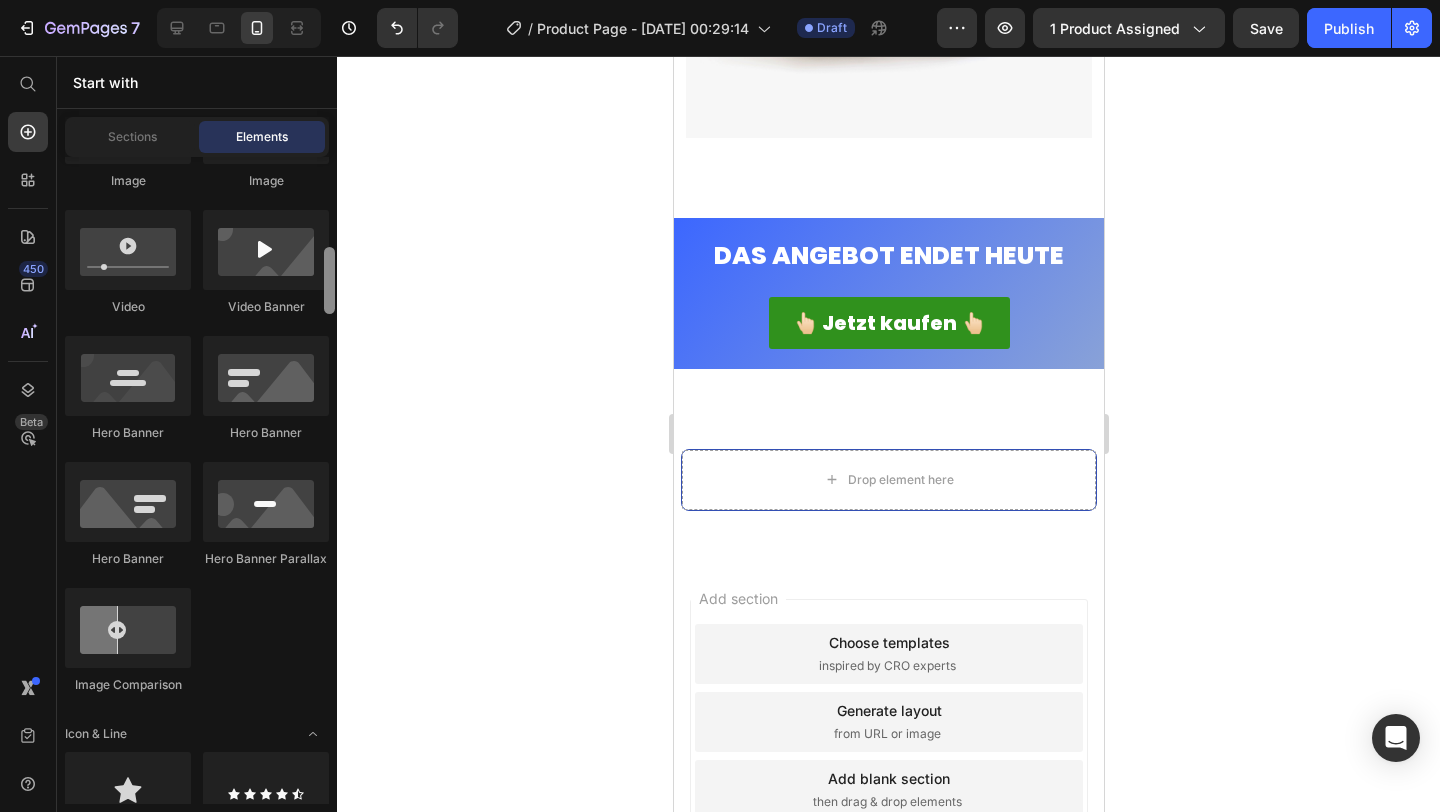 click at bounding box center [329, 280] 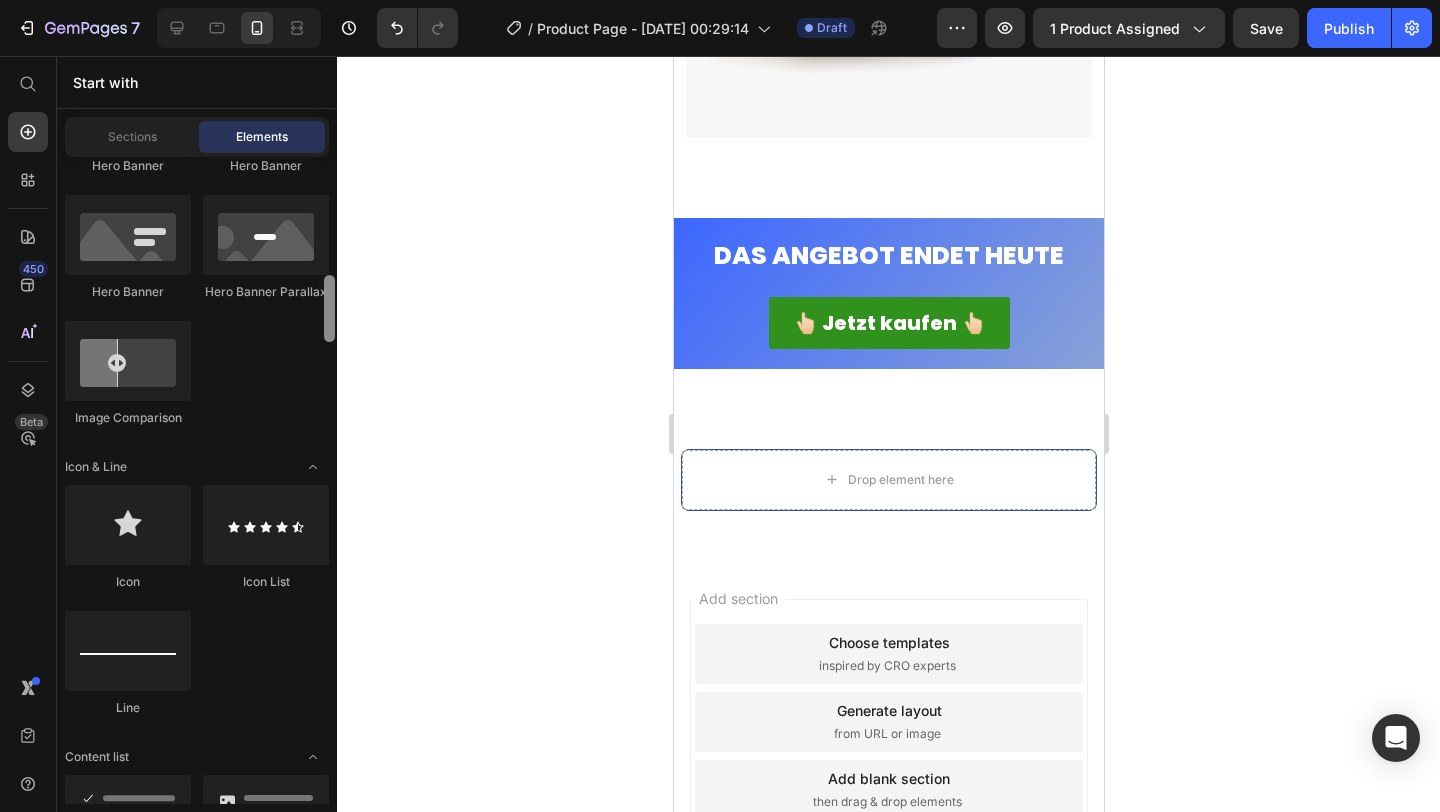 drag, startPoint x: 329, startPoint y: 312, endPoint x: 338, endPoint y: 339, distance: 28.460499 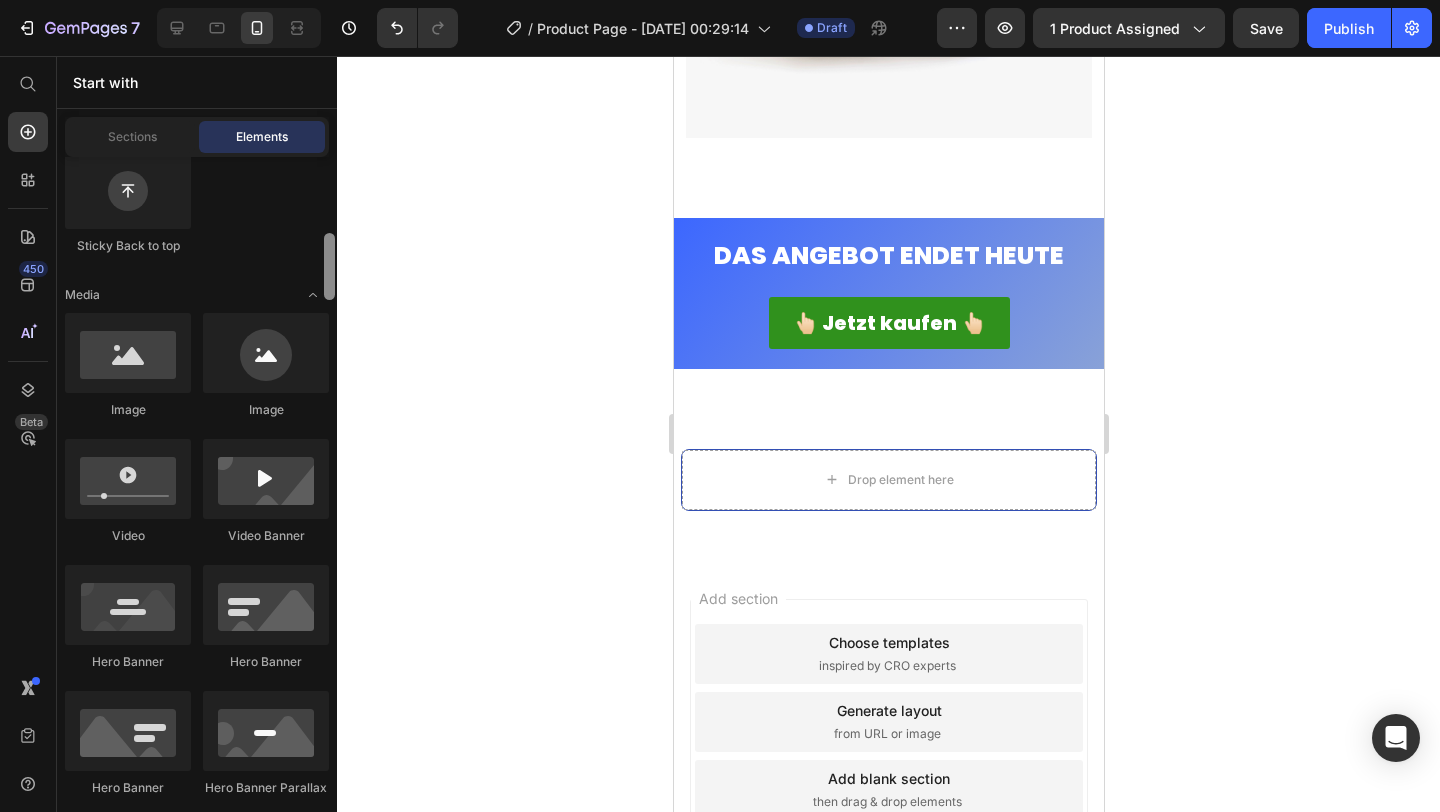 scroll, scrollTop: 584, scrollLeft: 0, axis: vertical 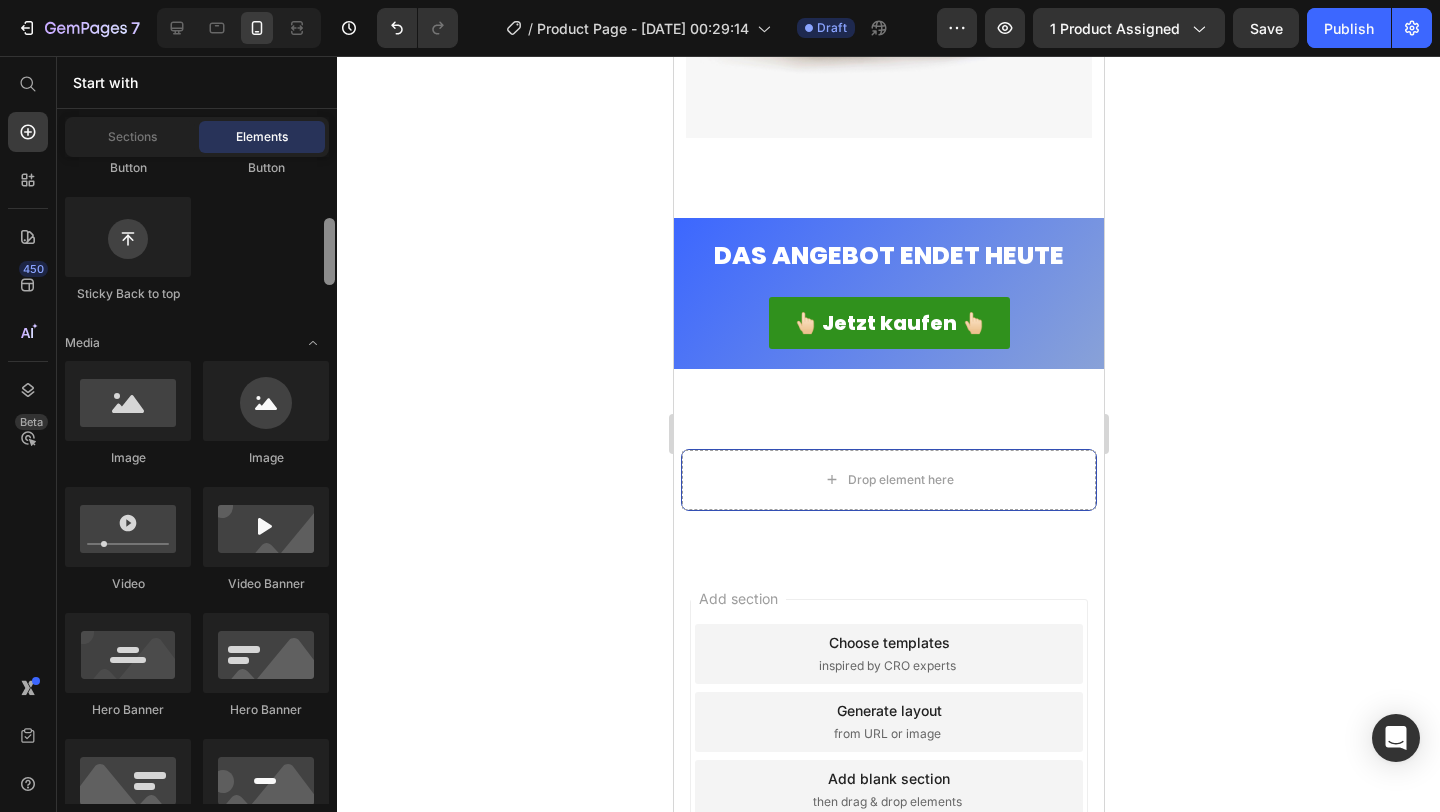 drag, startPoint x: 329, startPoint y: 336, endPoint x: 333, endPoint y: 280, distance: 56.142673 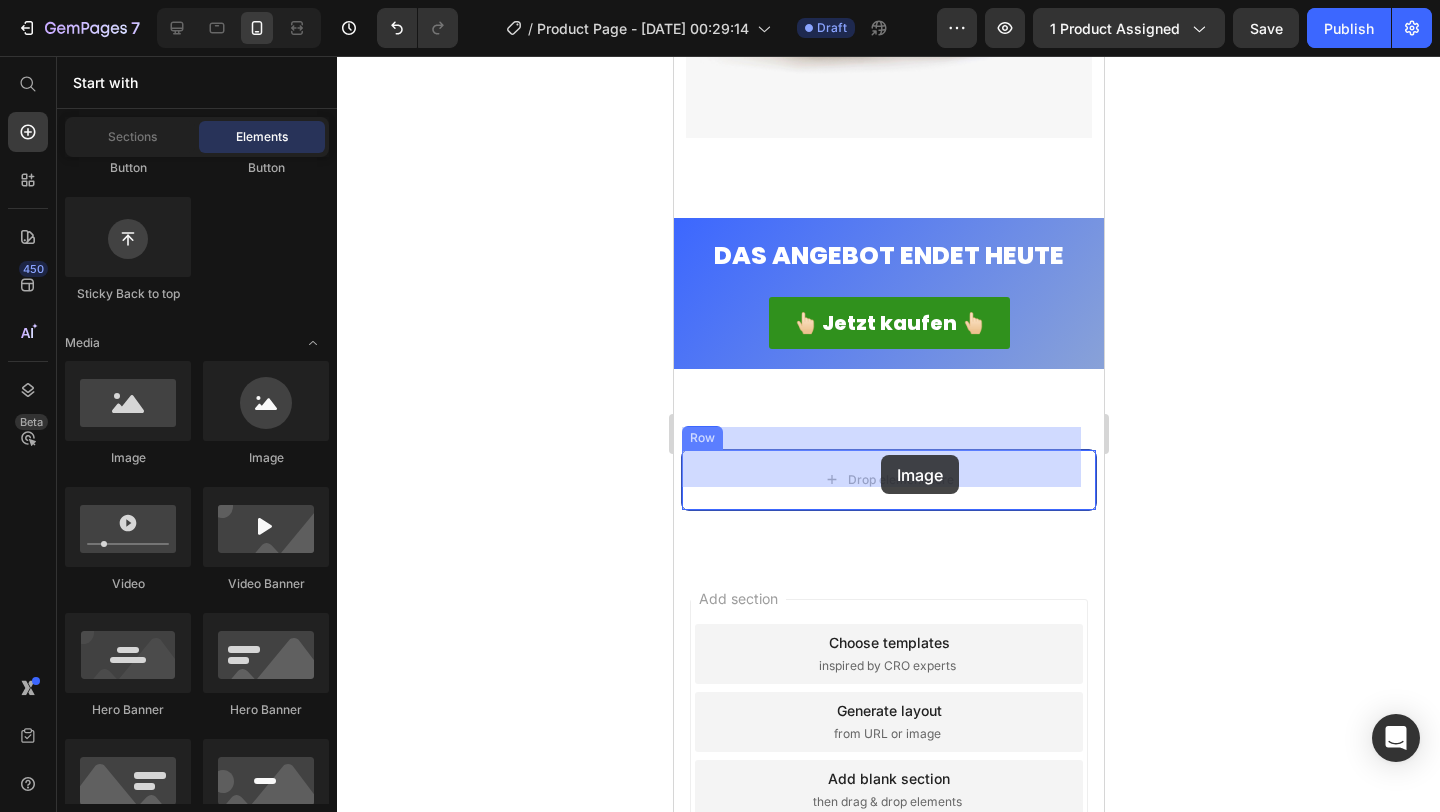 drag, startPoint x: 924, startPoint y: 466, endPoint x: 881, endPoint y: 452, distance: 45.221676 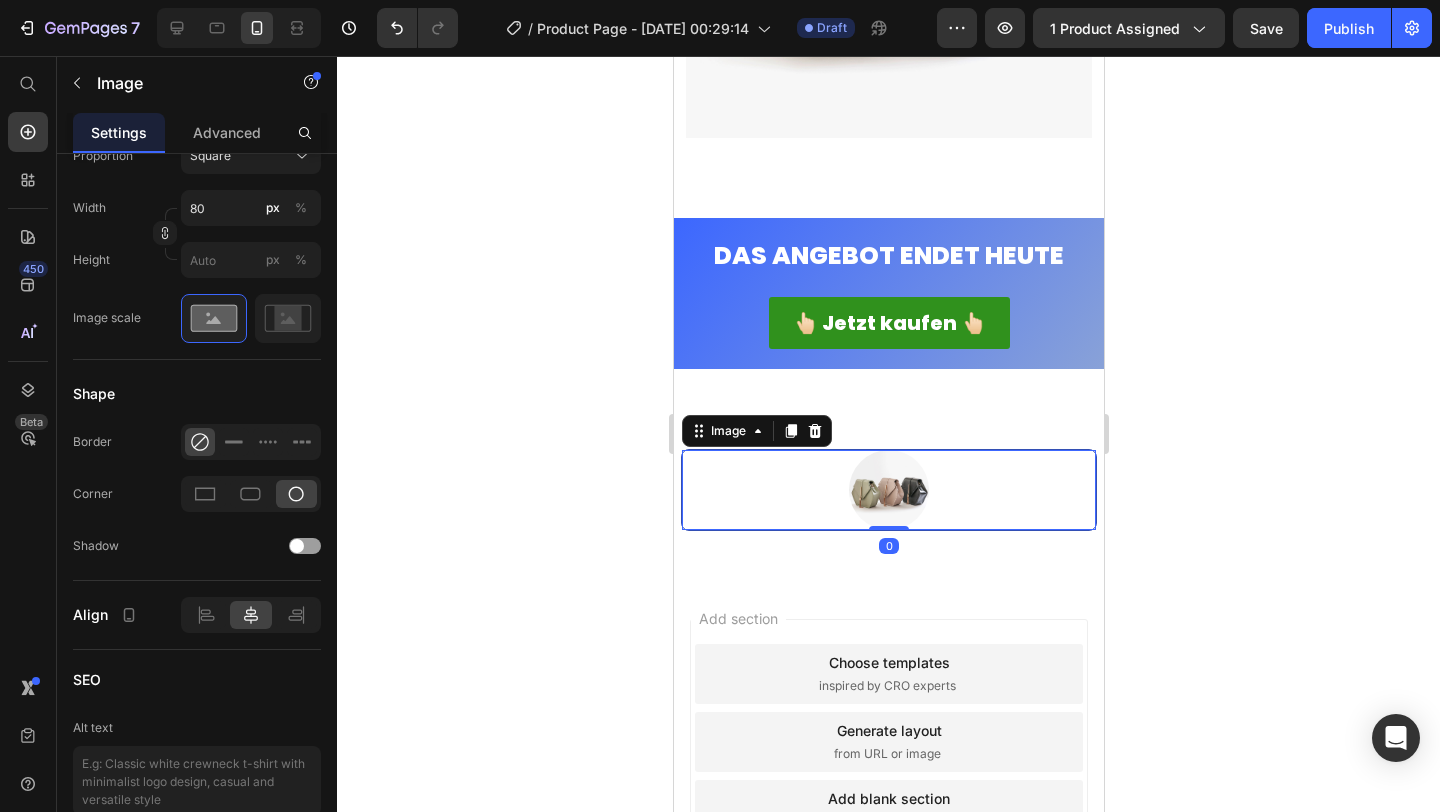 scroll, scrollTop: 0, scrollLeft: 0, axis: both 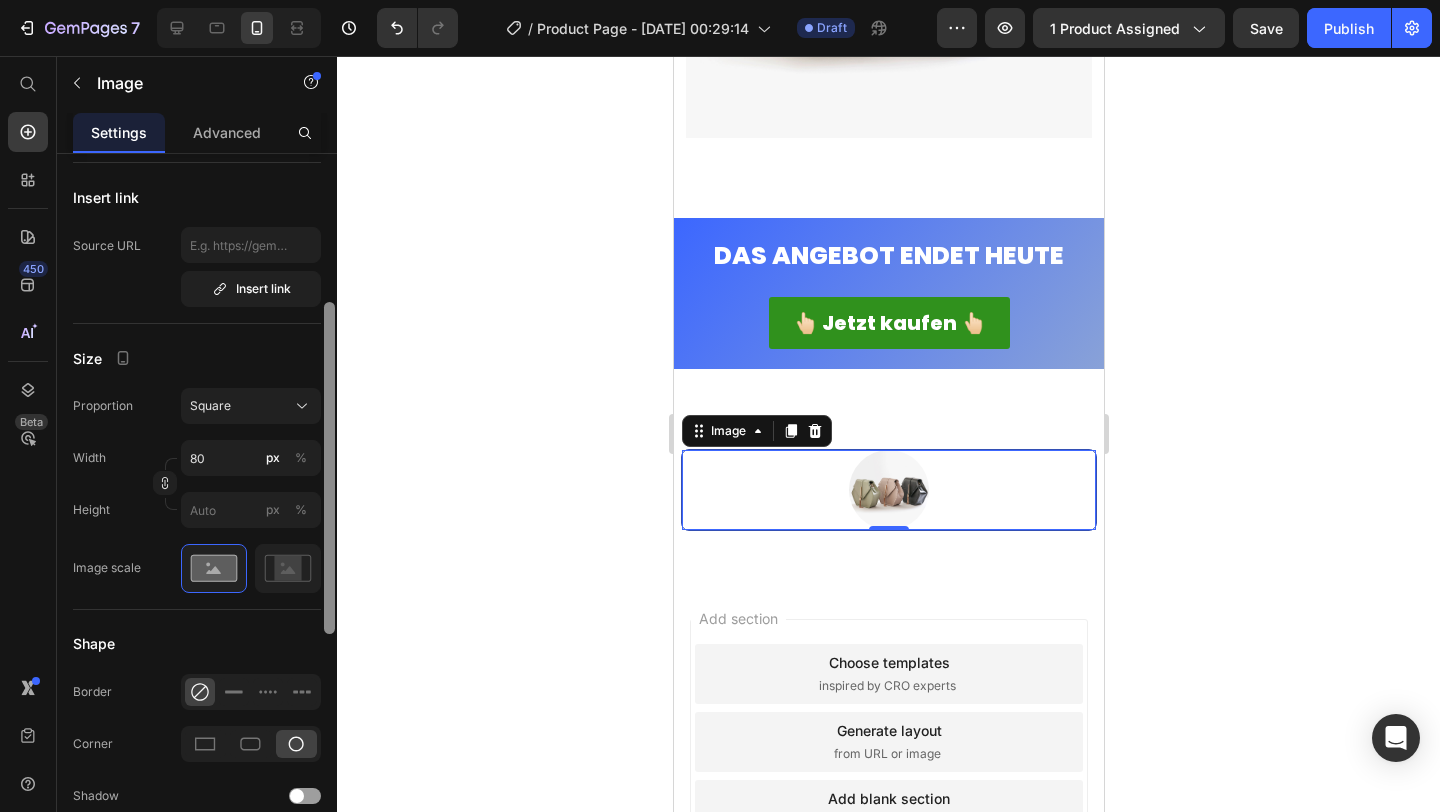 drag, startPoint x: 330, startPoint y: 422, endPoint x: 336, endPoint y: 603, distance: 181.09943 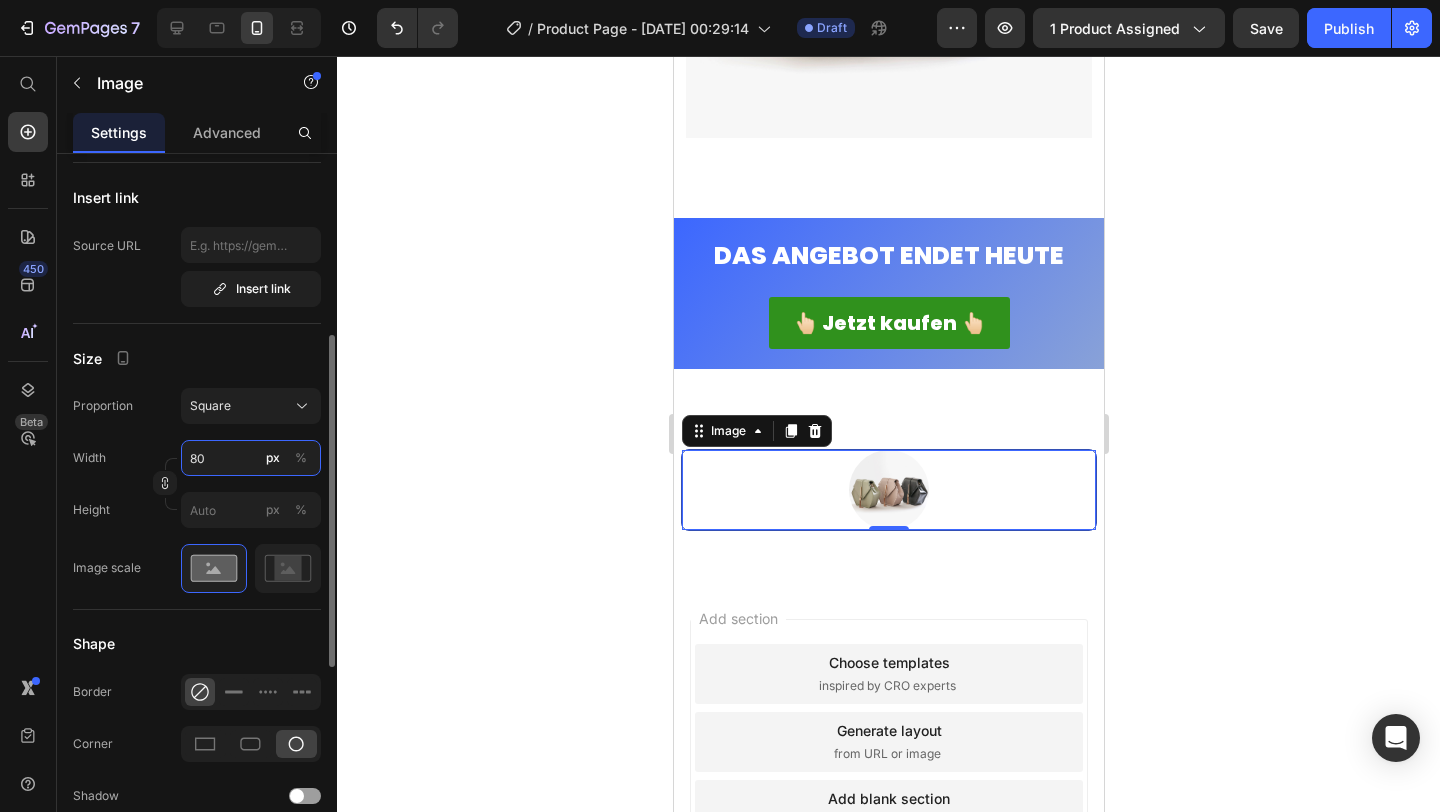 click on "80" at bounding box center (251, 458) 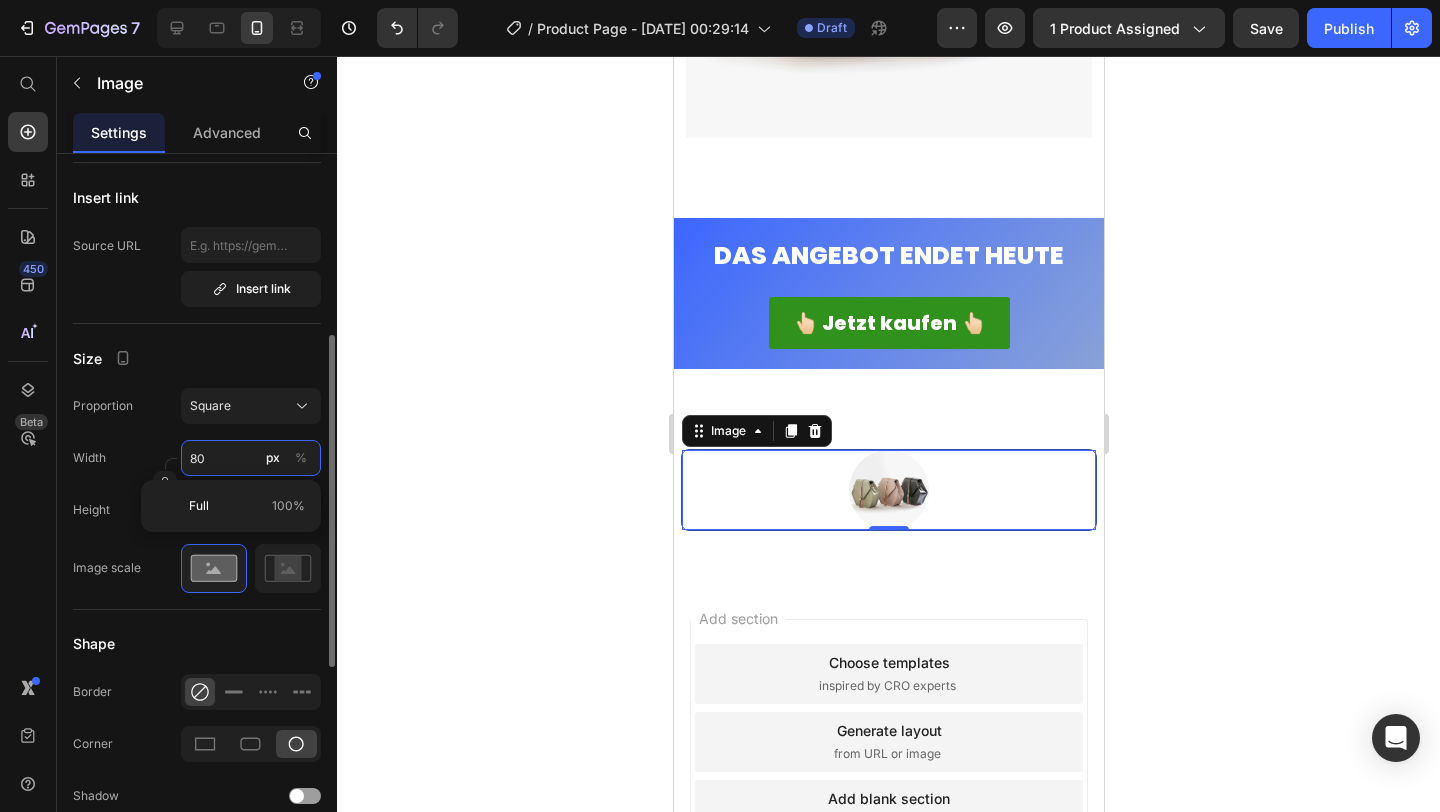 type on "9" 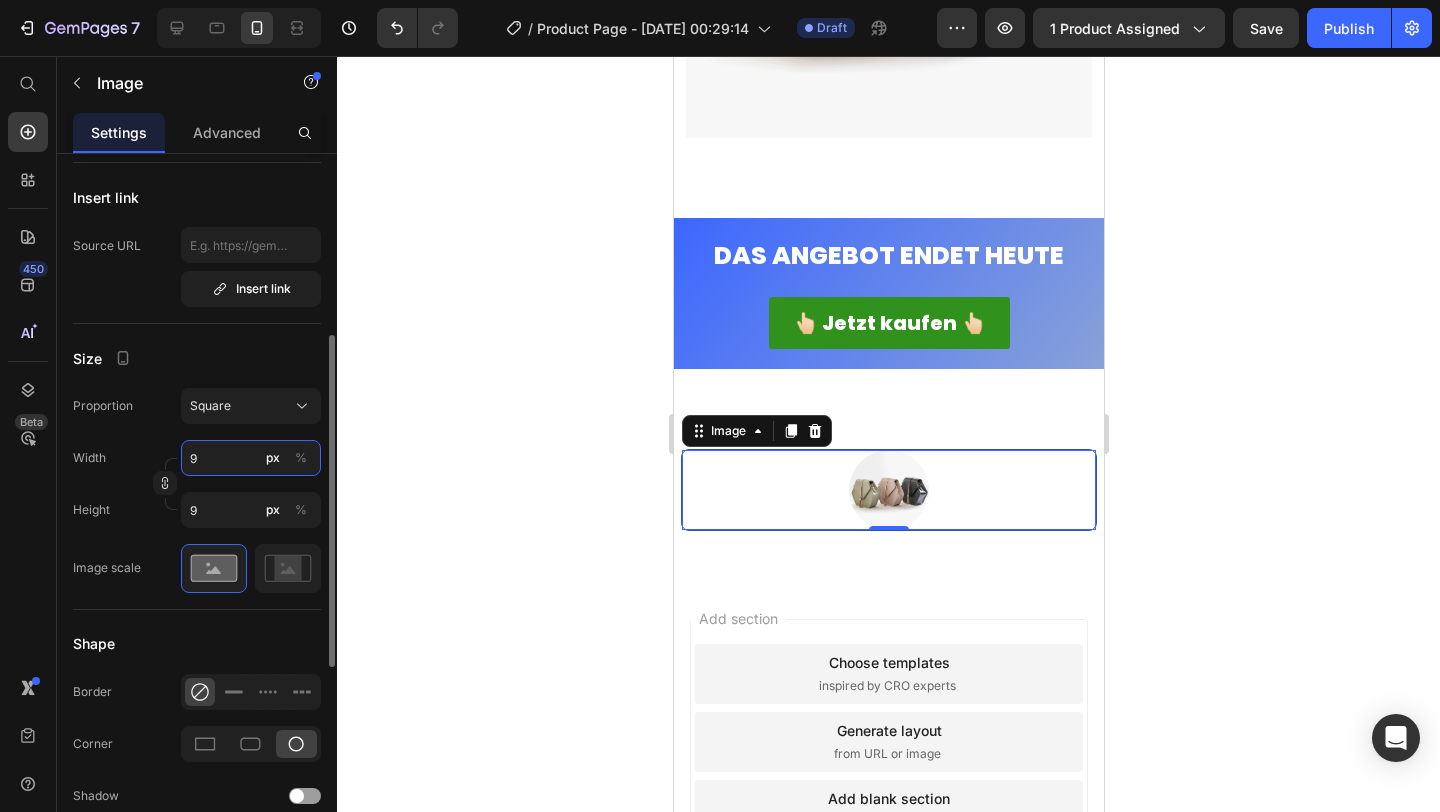 type on "90" 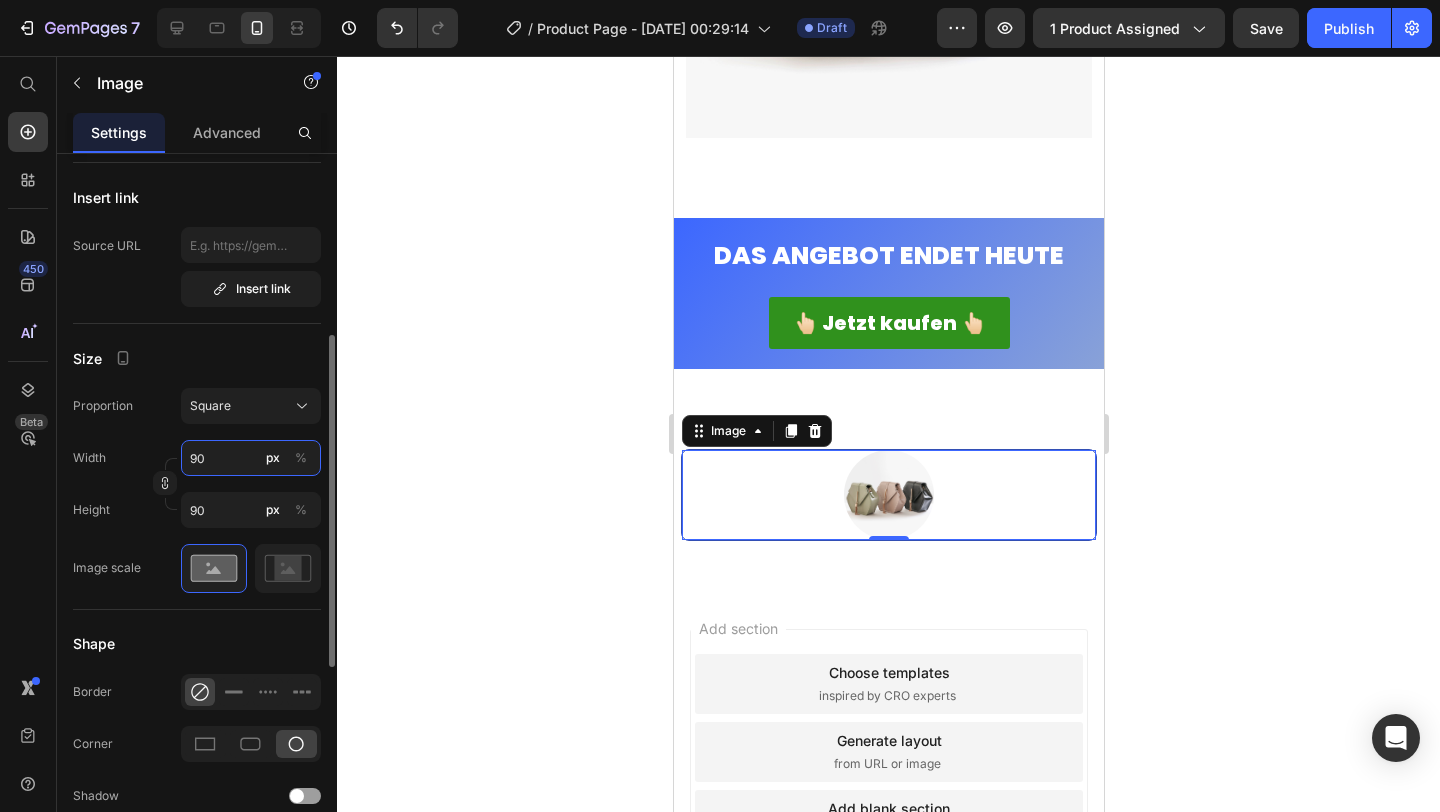 type on "9" 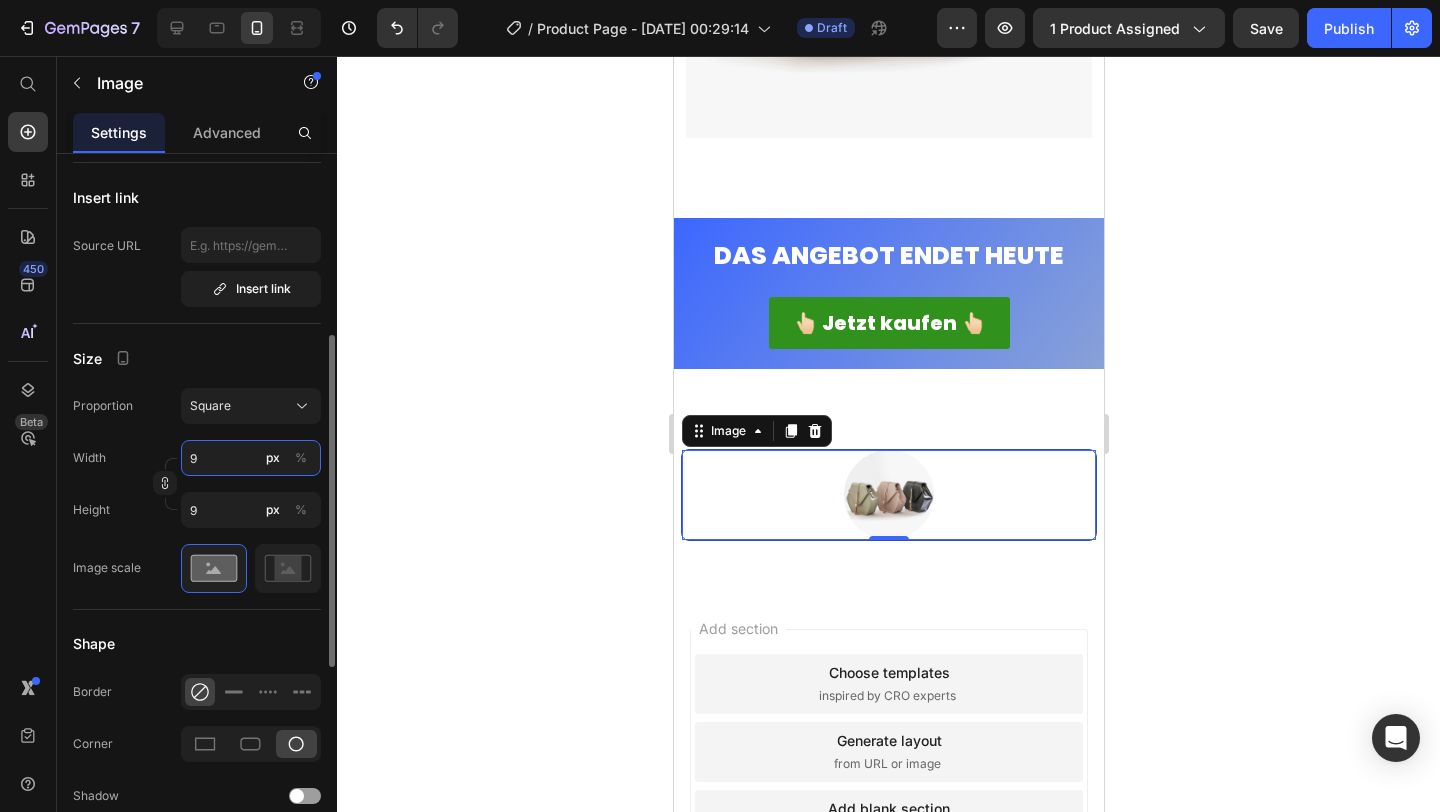 type 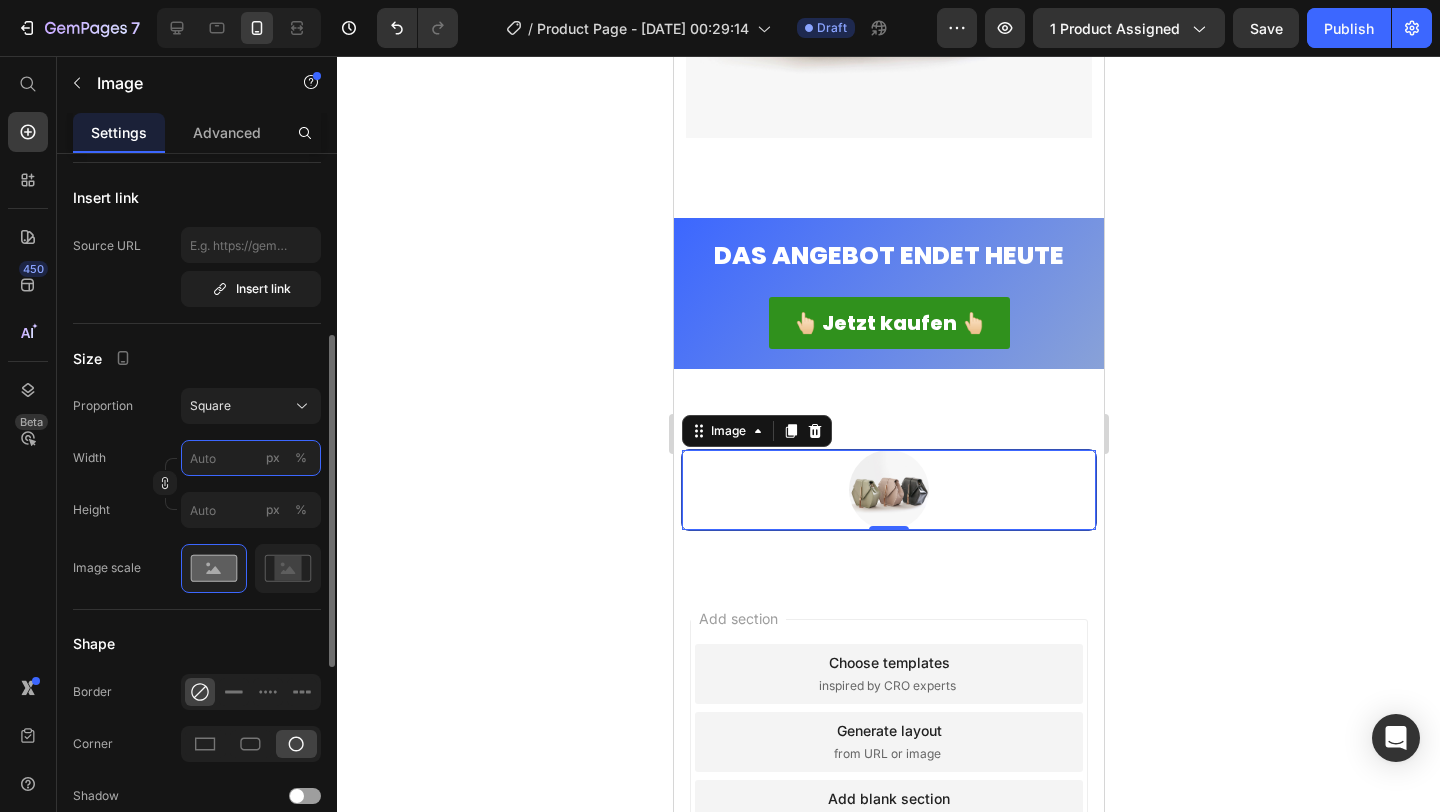 type on "9" 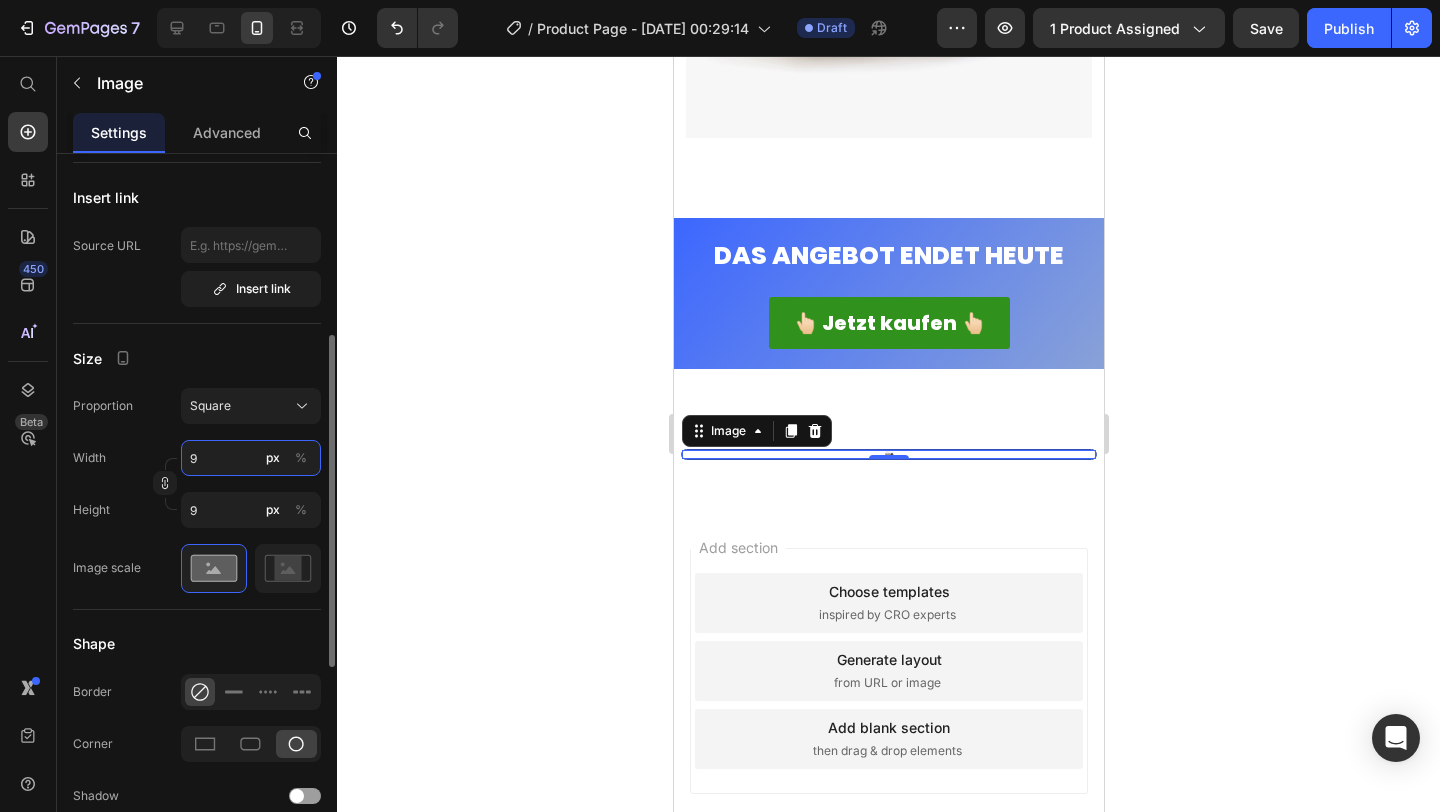 type on "91" 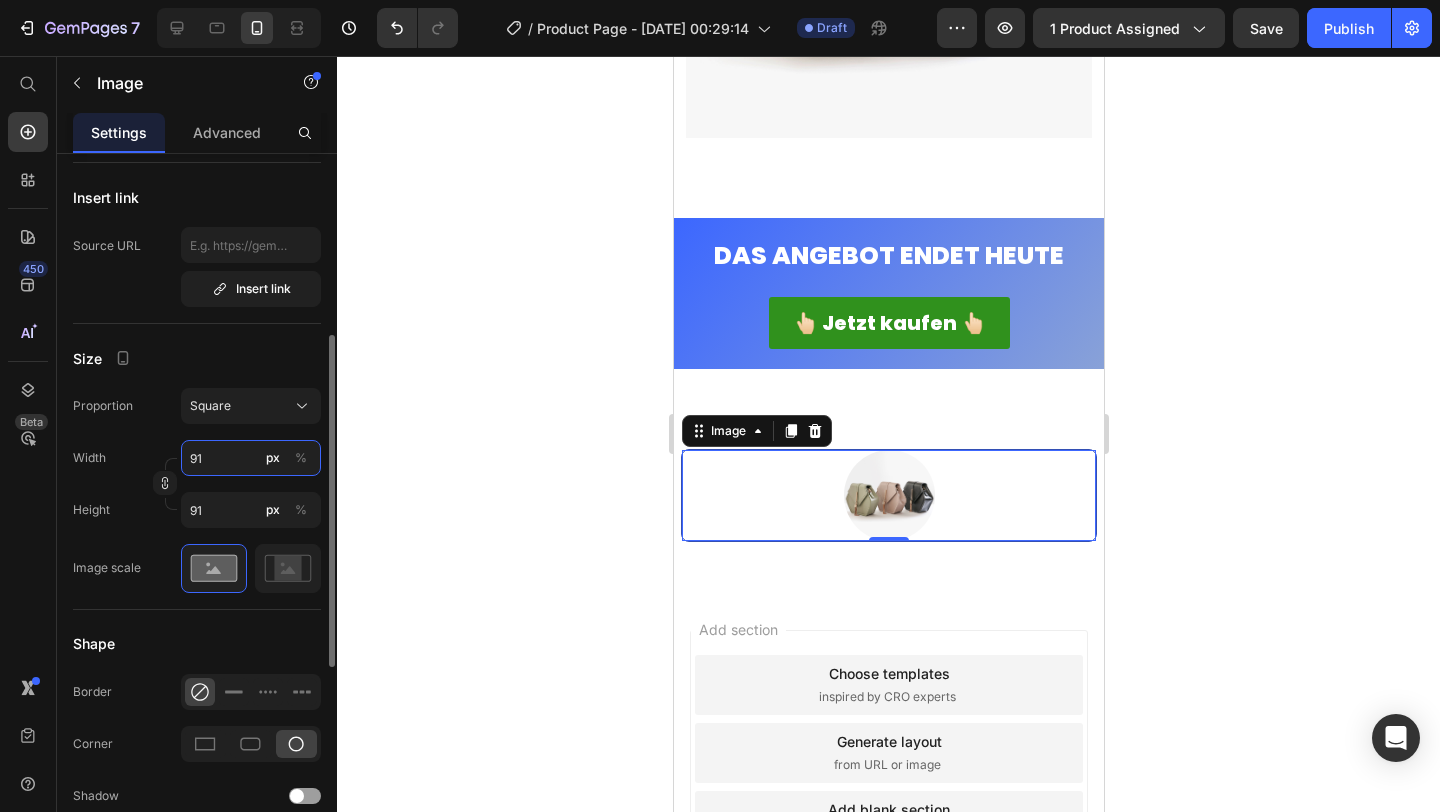 type on "912" 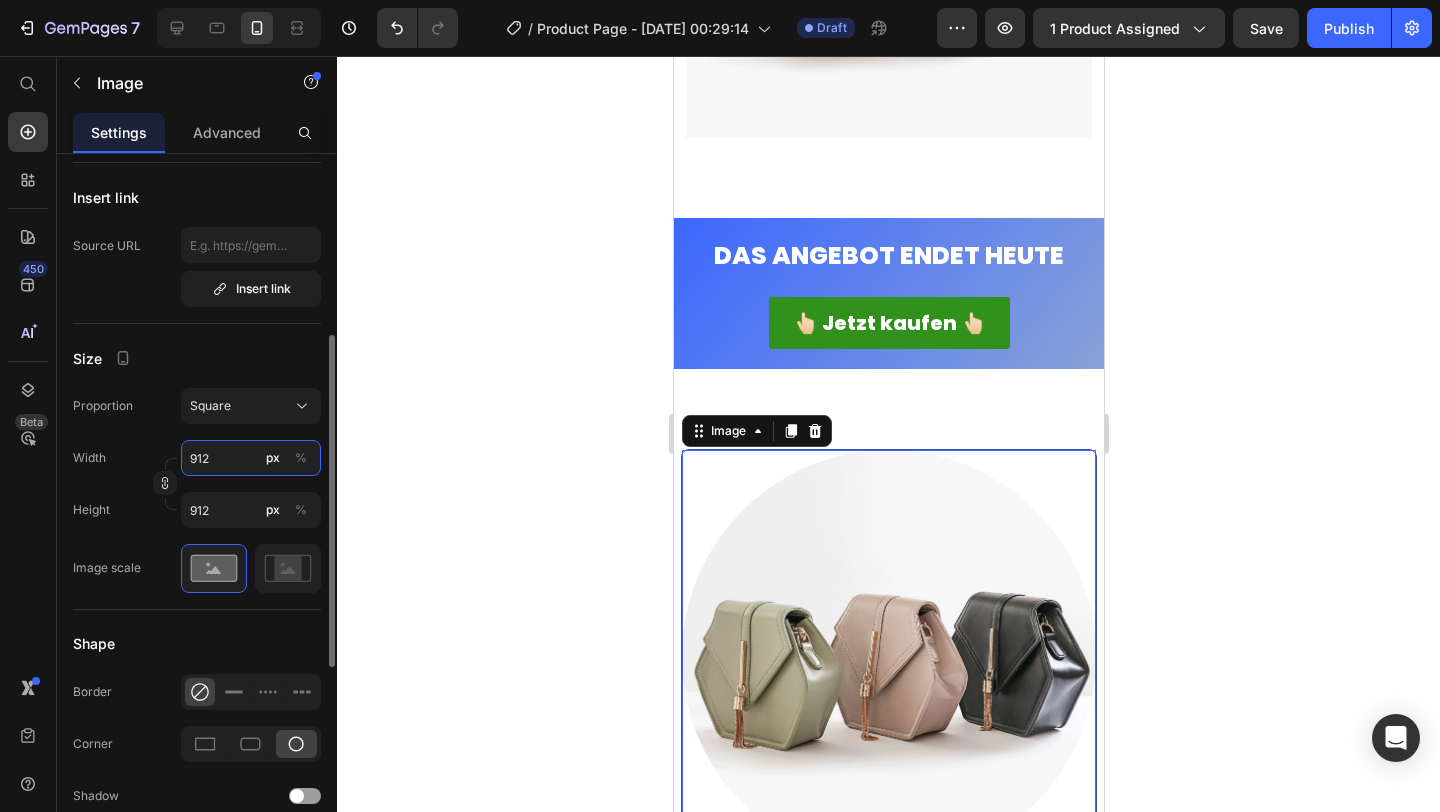 type on "9120" 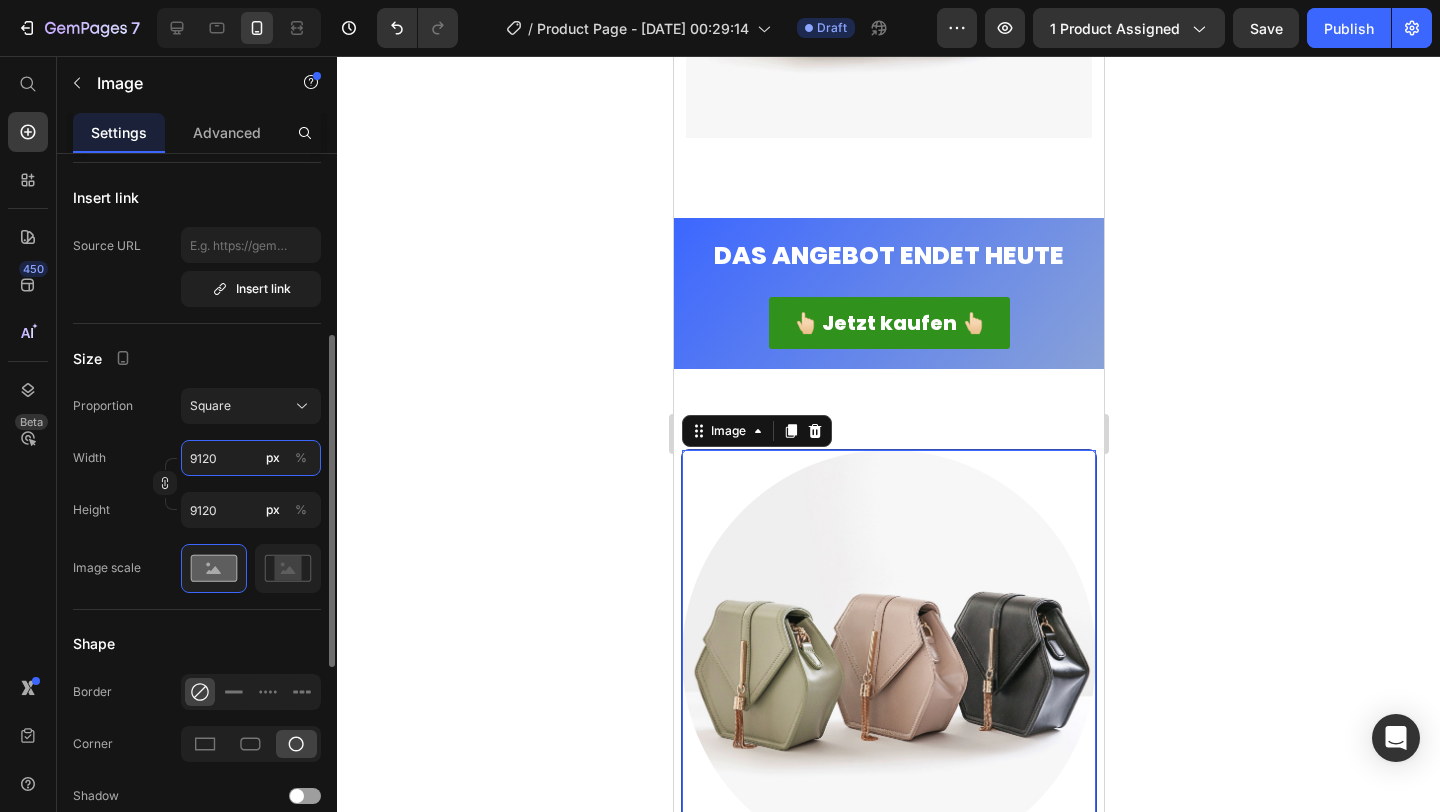 type on "912" 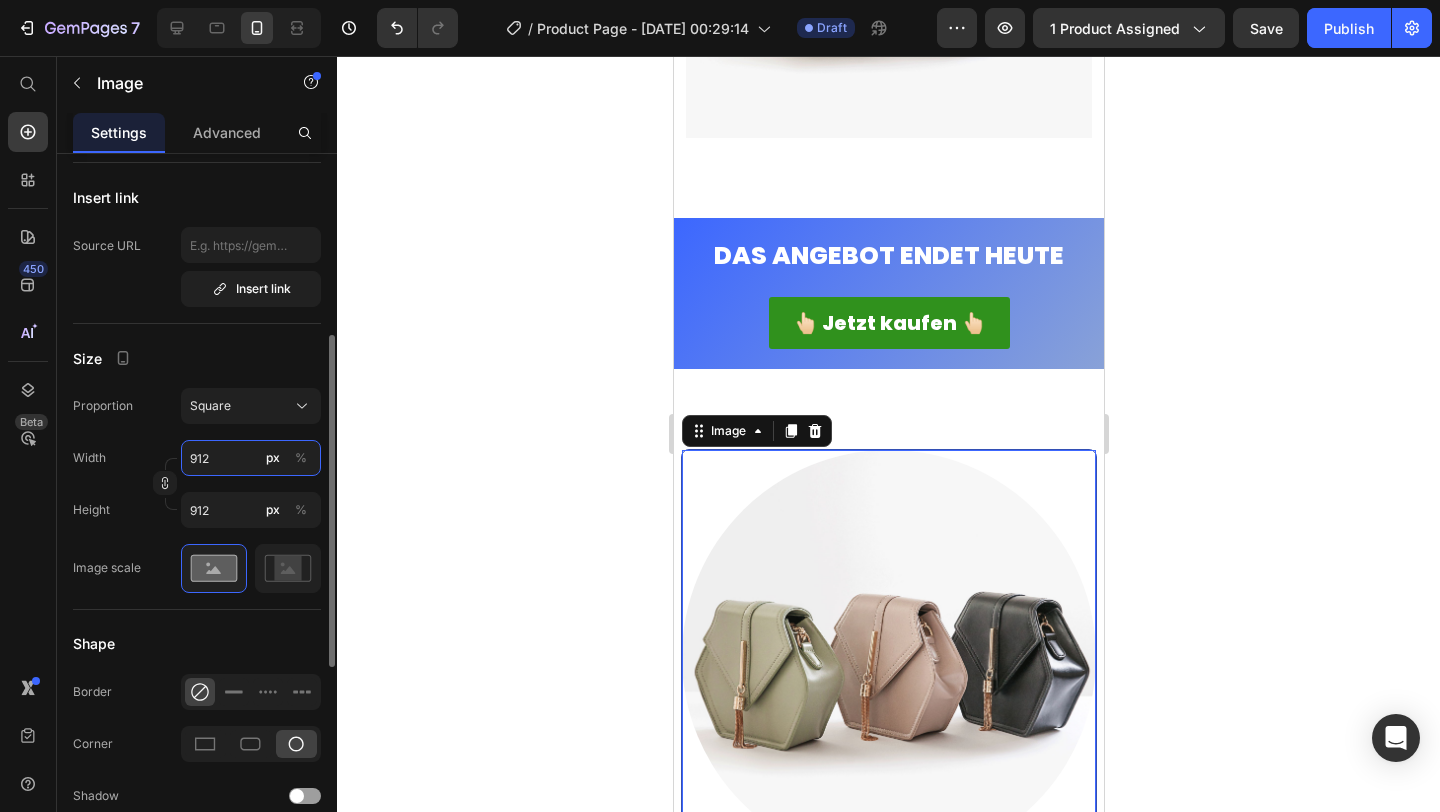 type on "91" 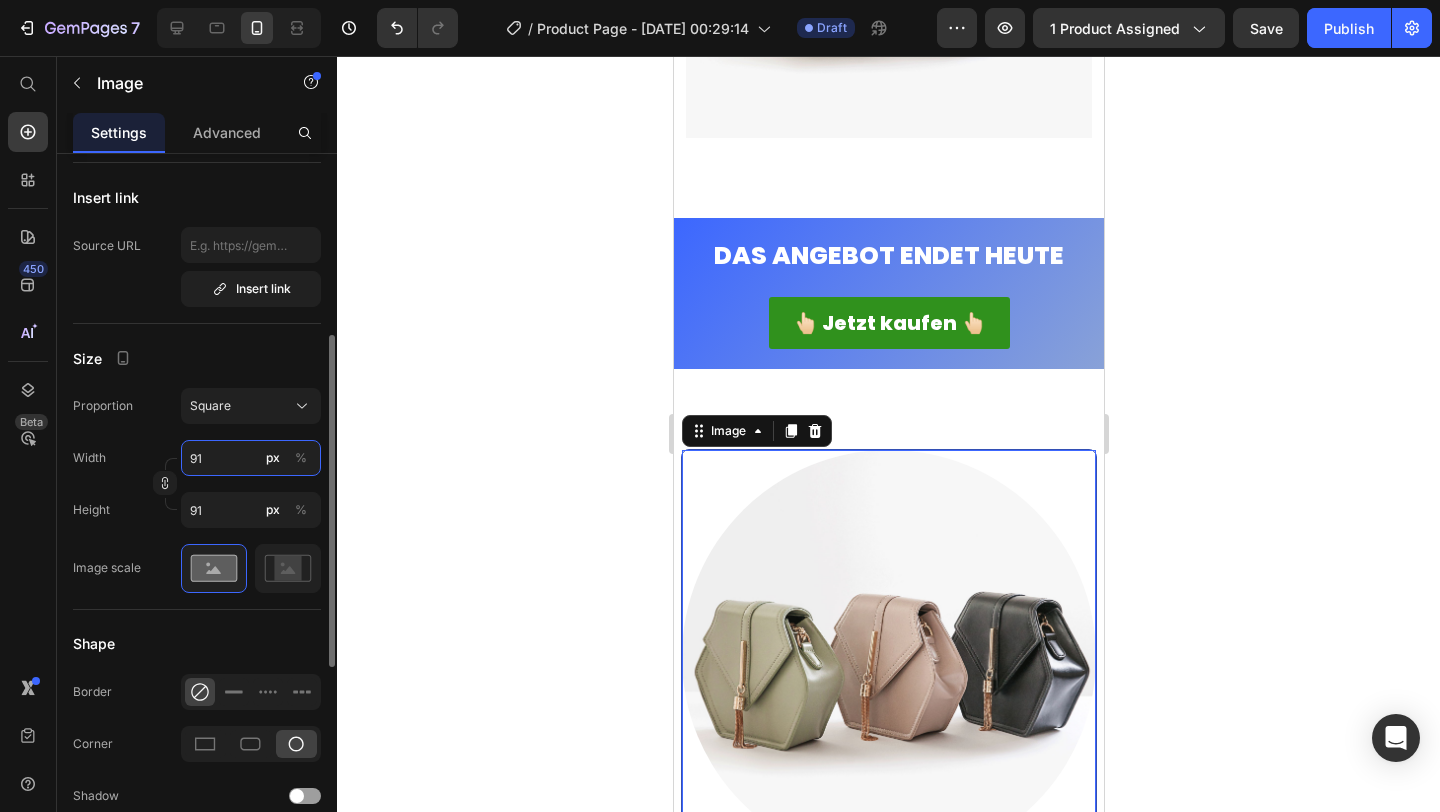 type on "9" 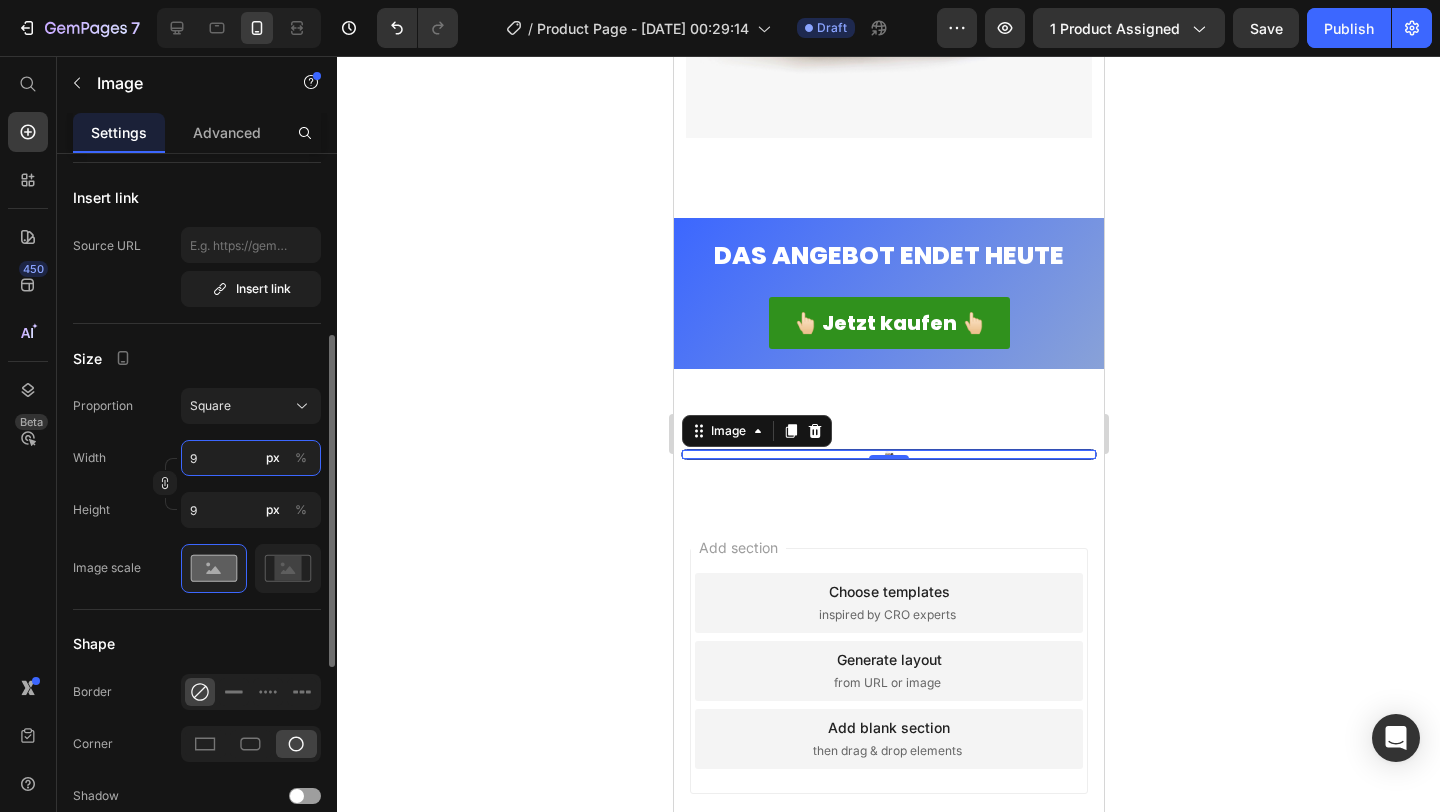 type 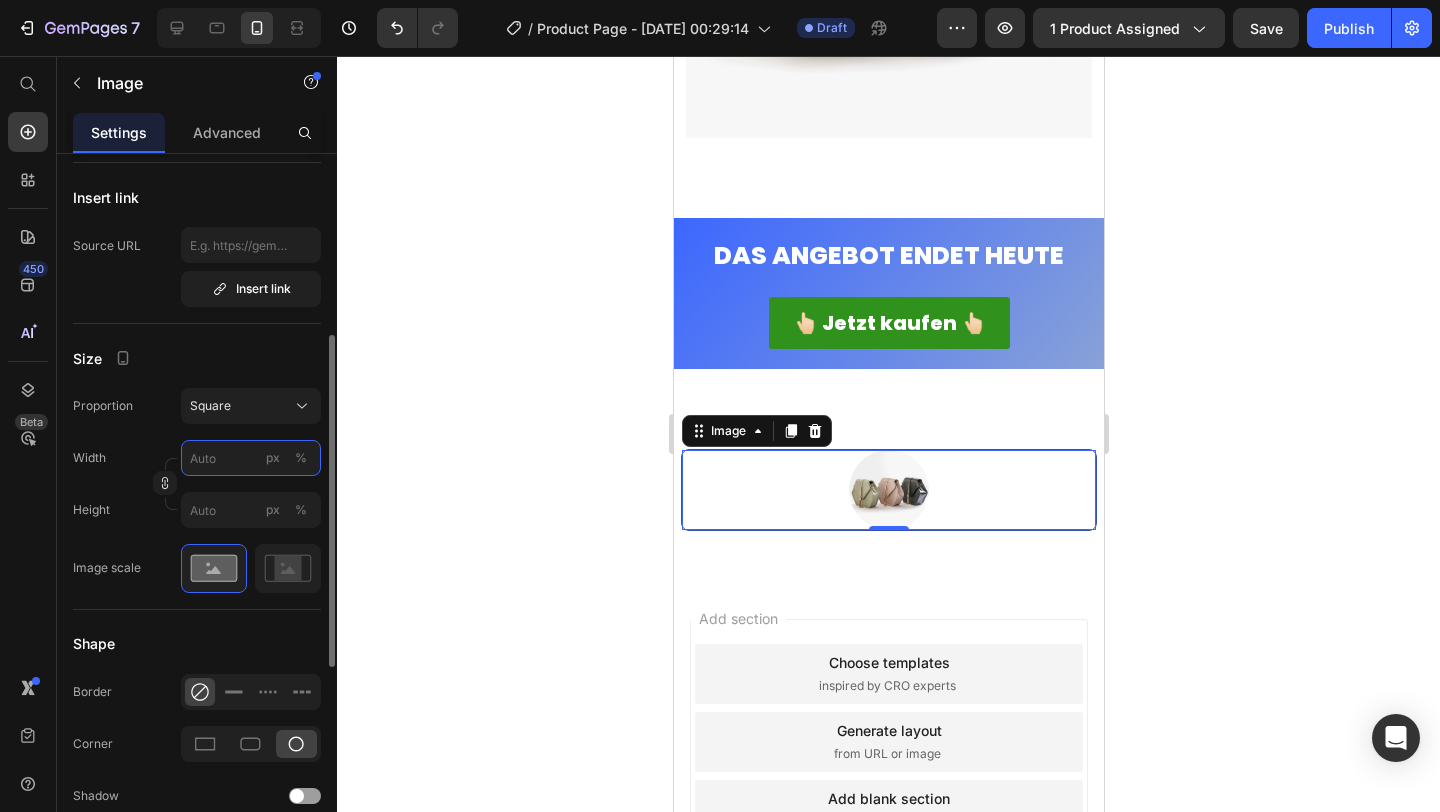 type on "1" 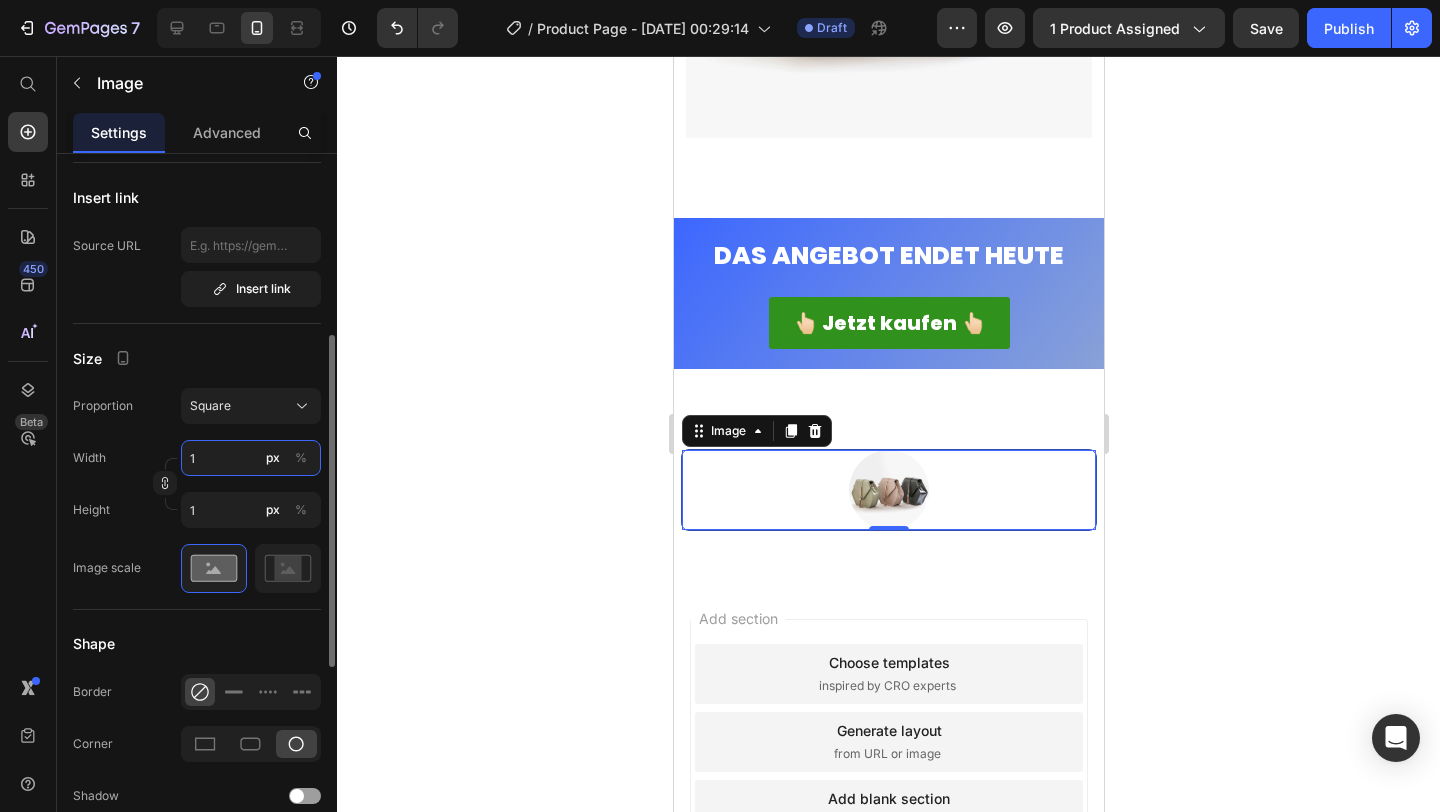 type on "12" 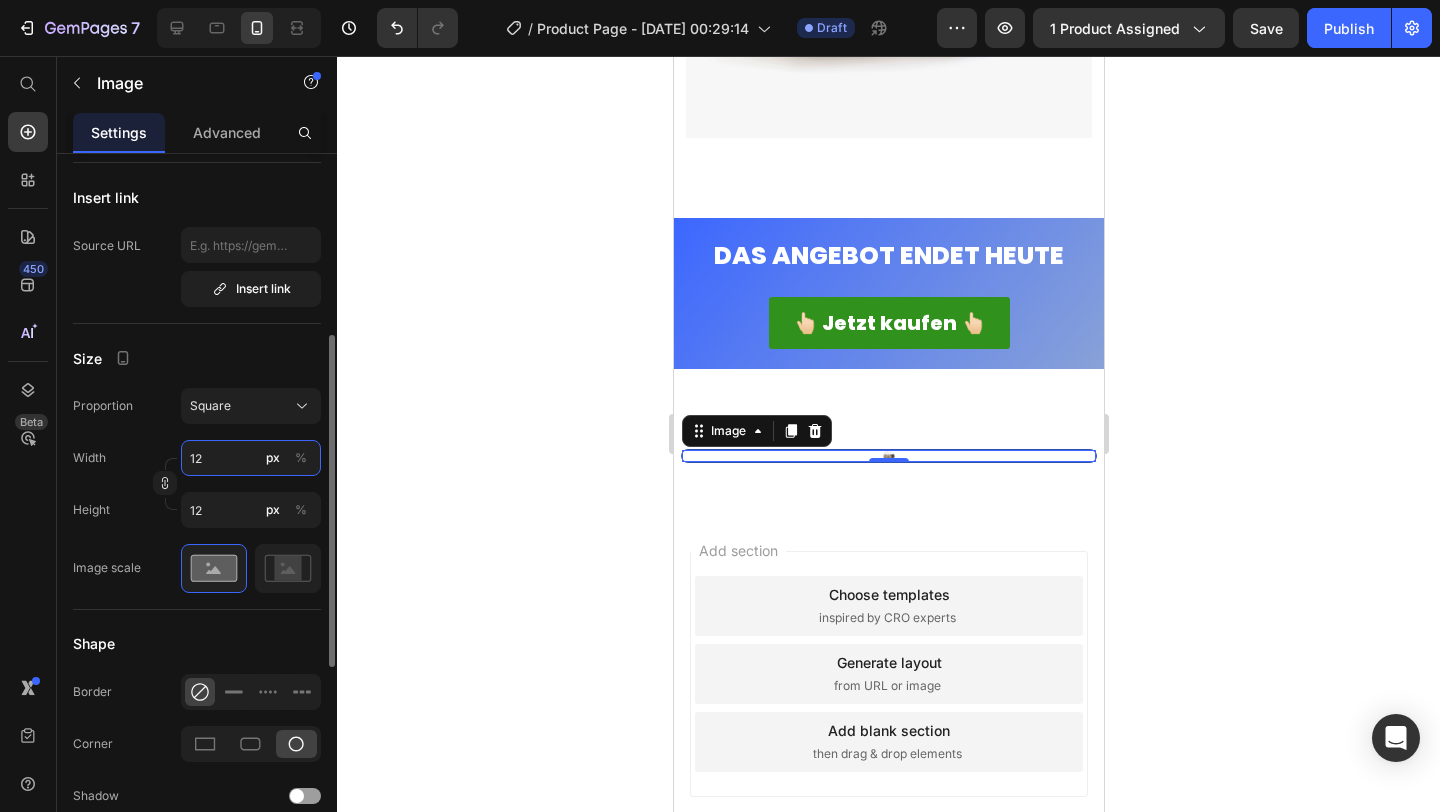 type on "120" 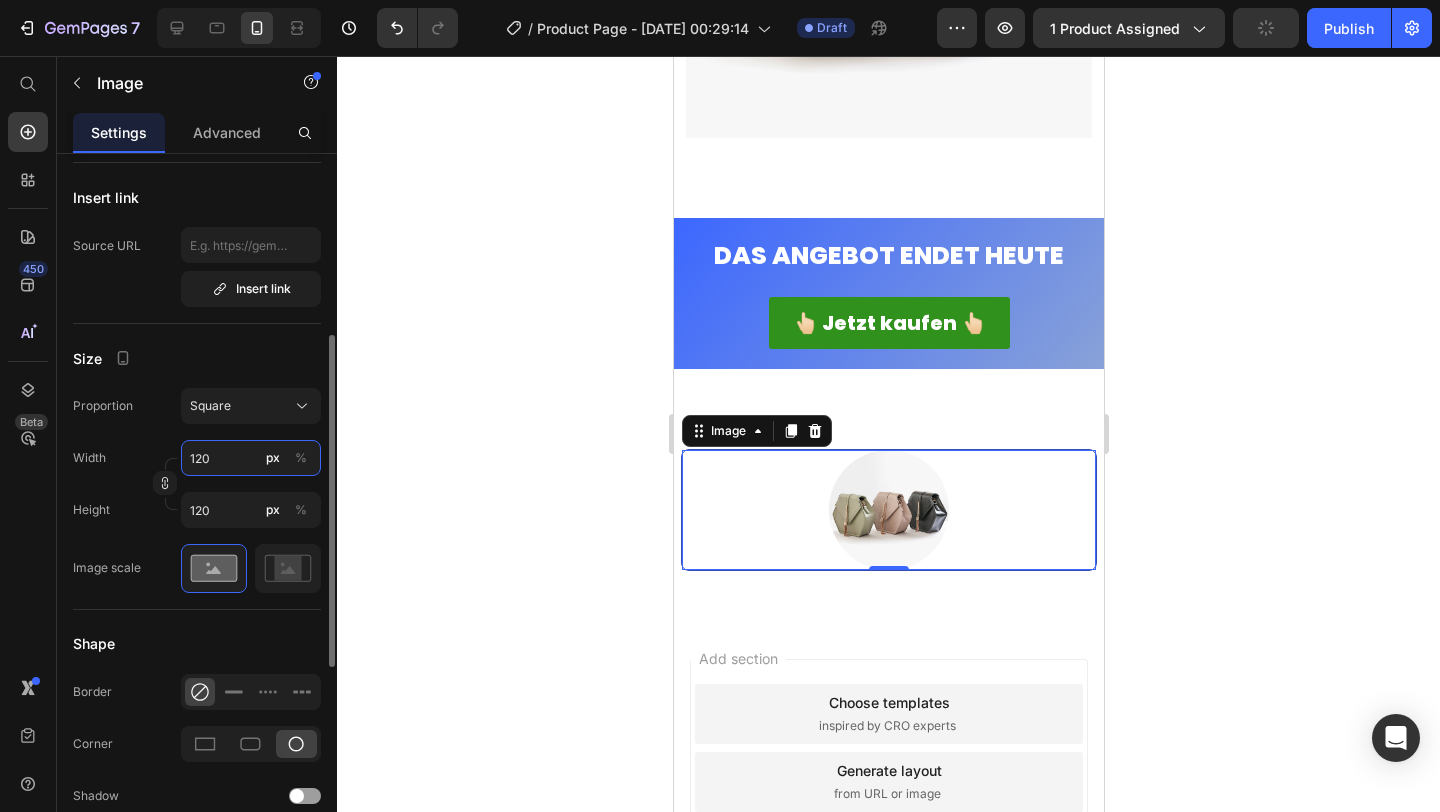 type on "9" 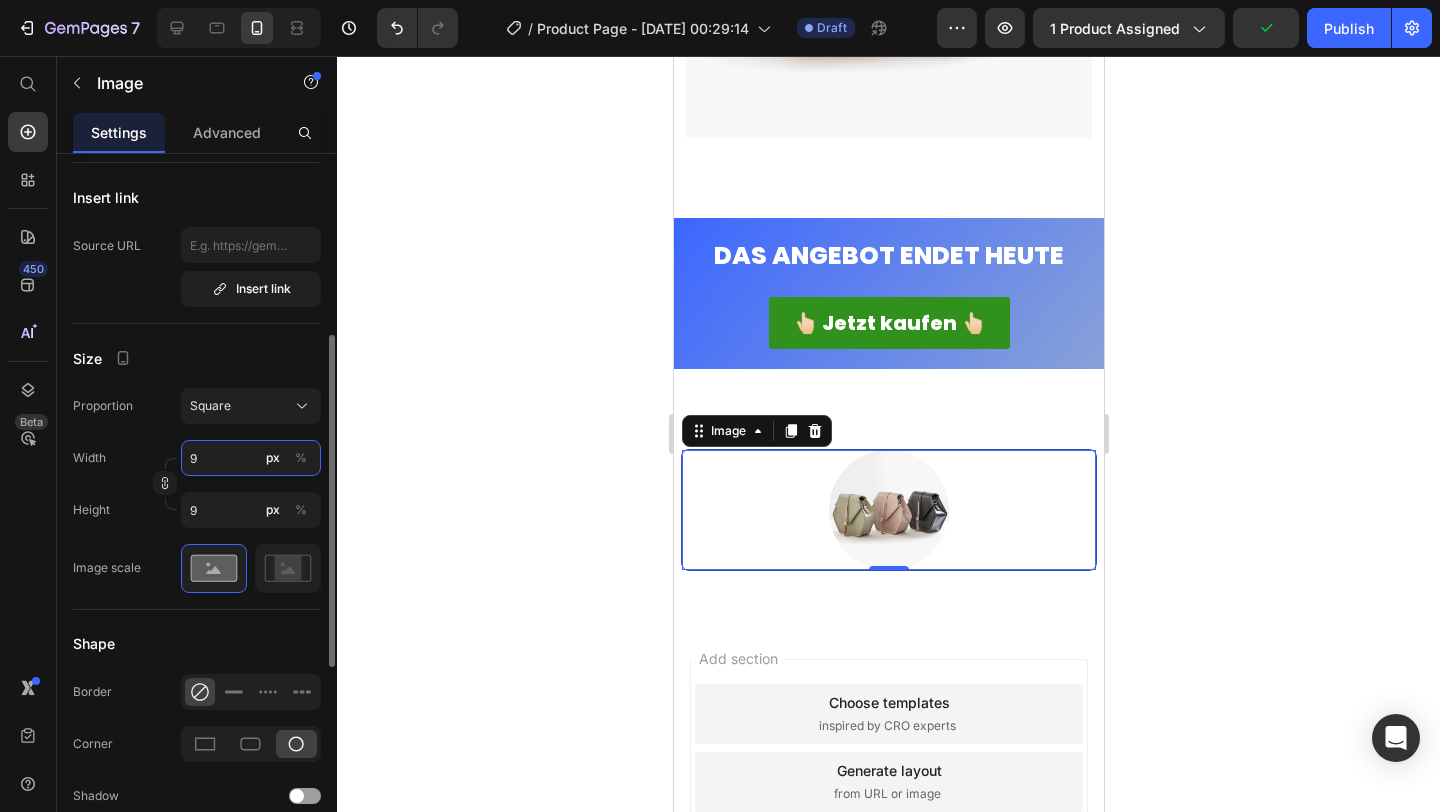 type on "120" 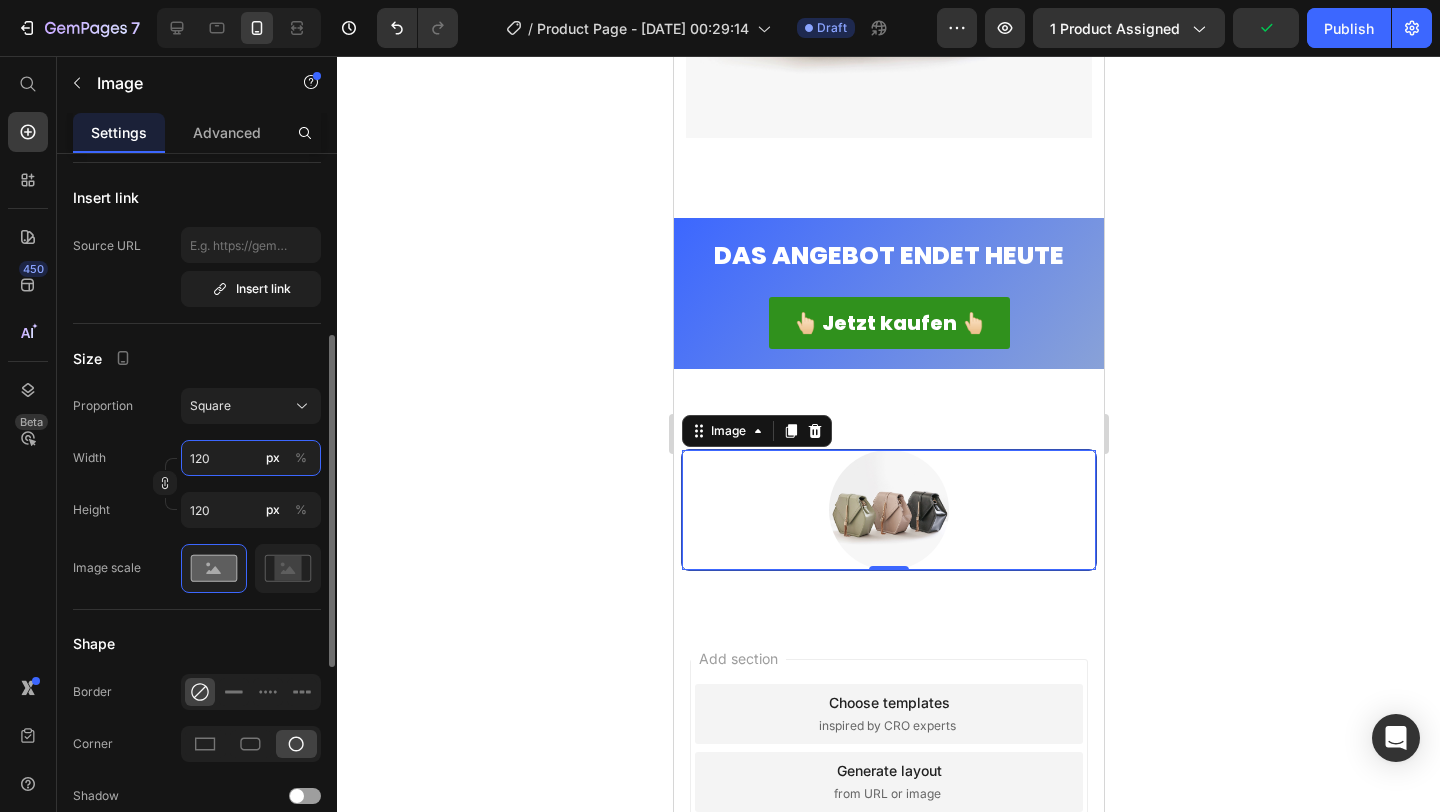 type on "12" 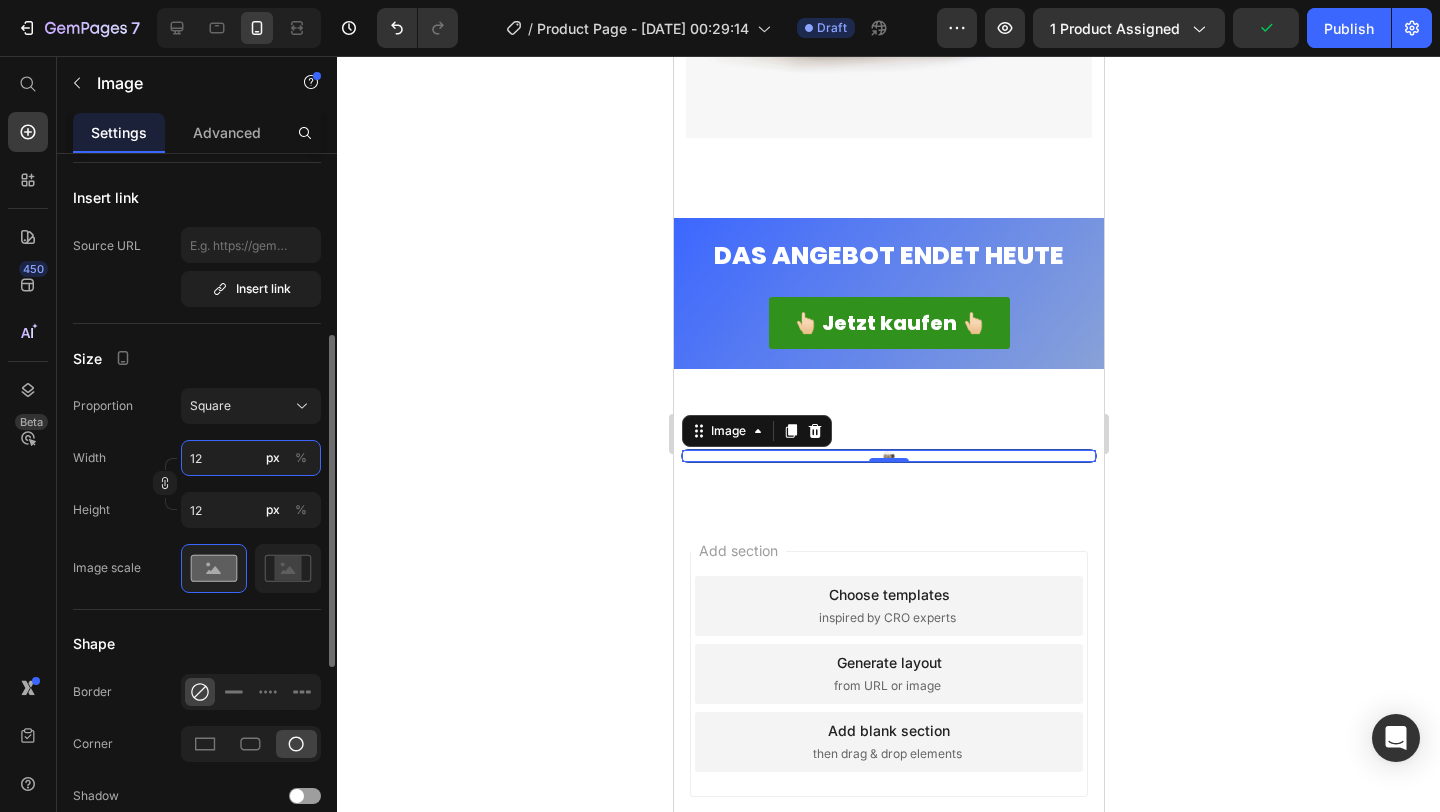 type on "1" 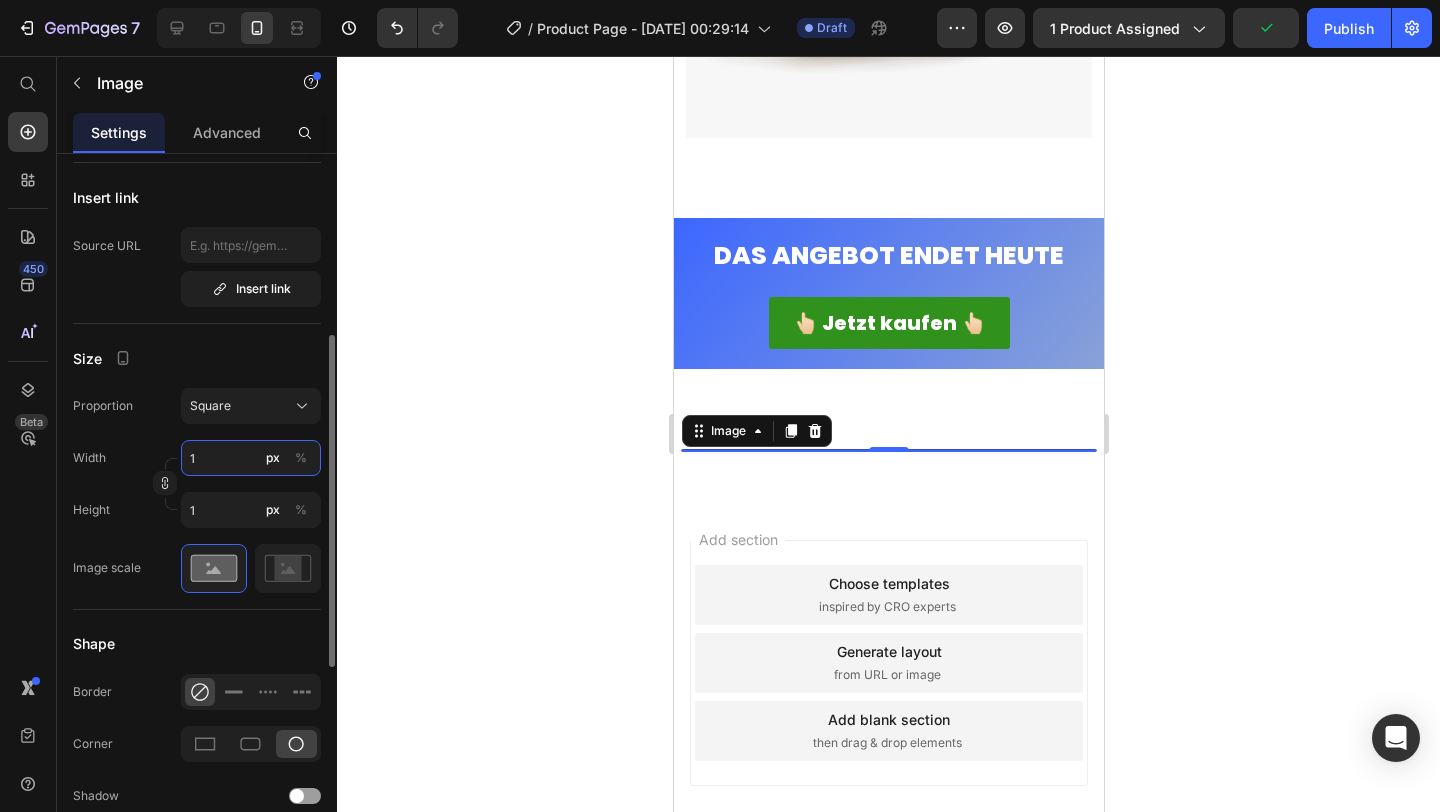 type on "15" 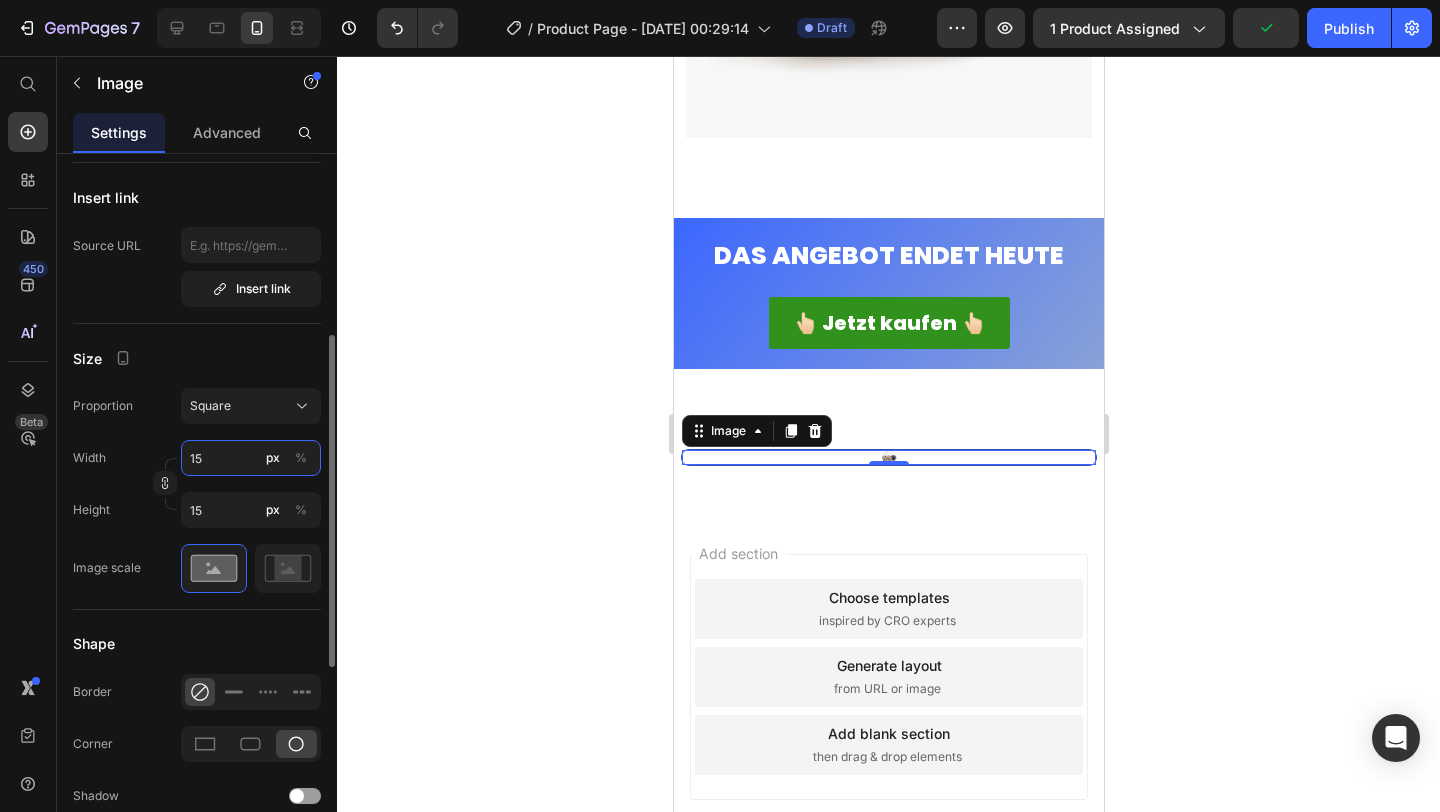 type on "150" 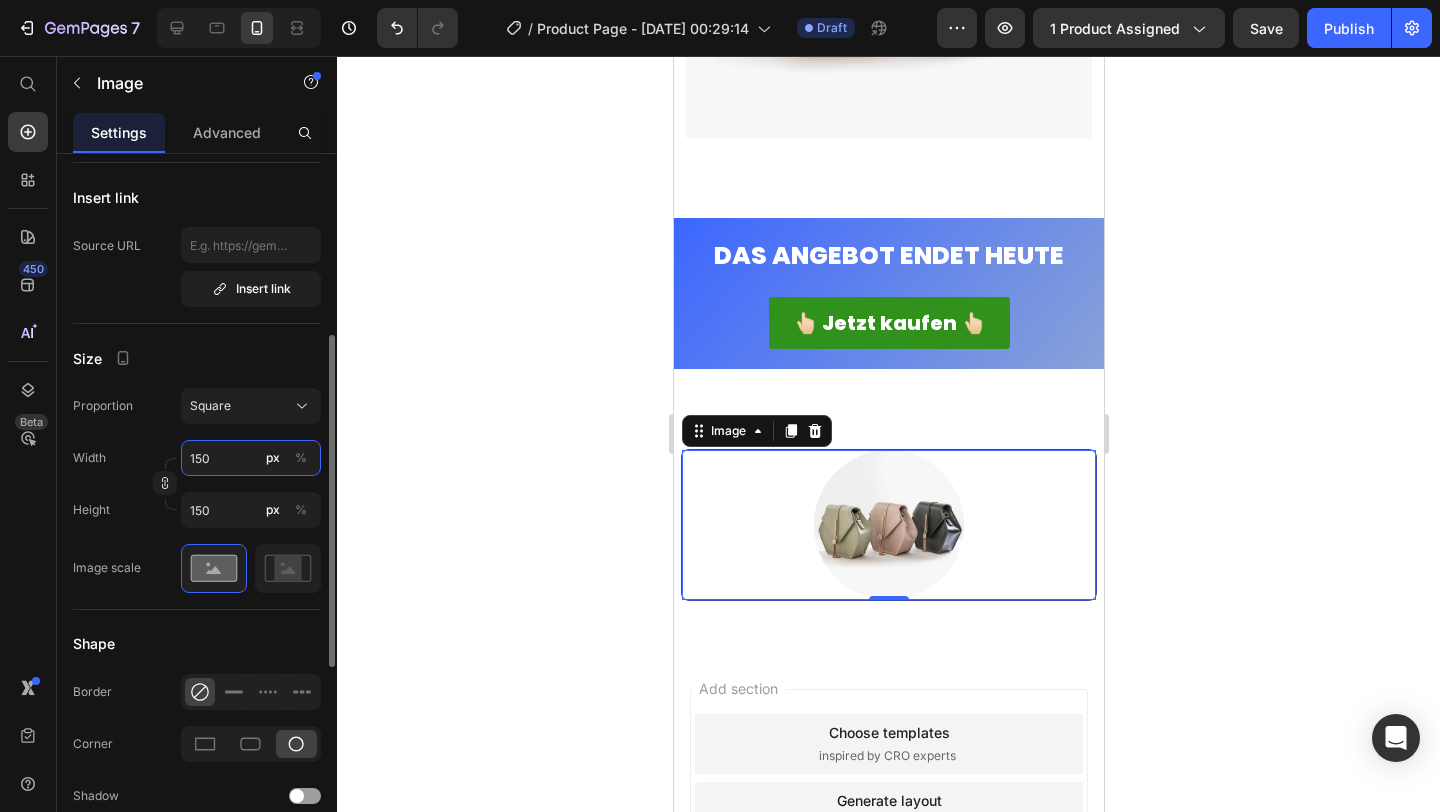 type on "150" 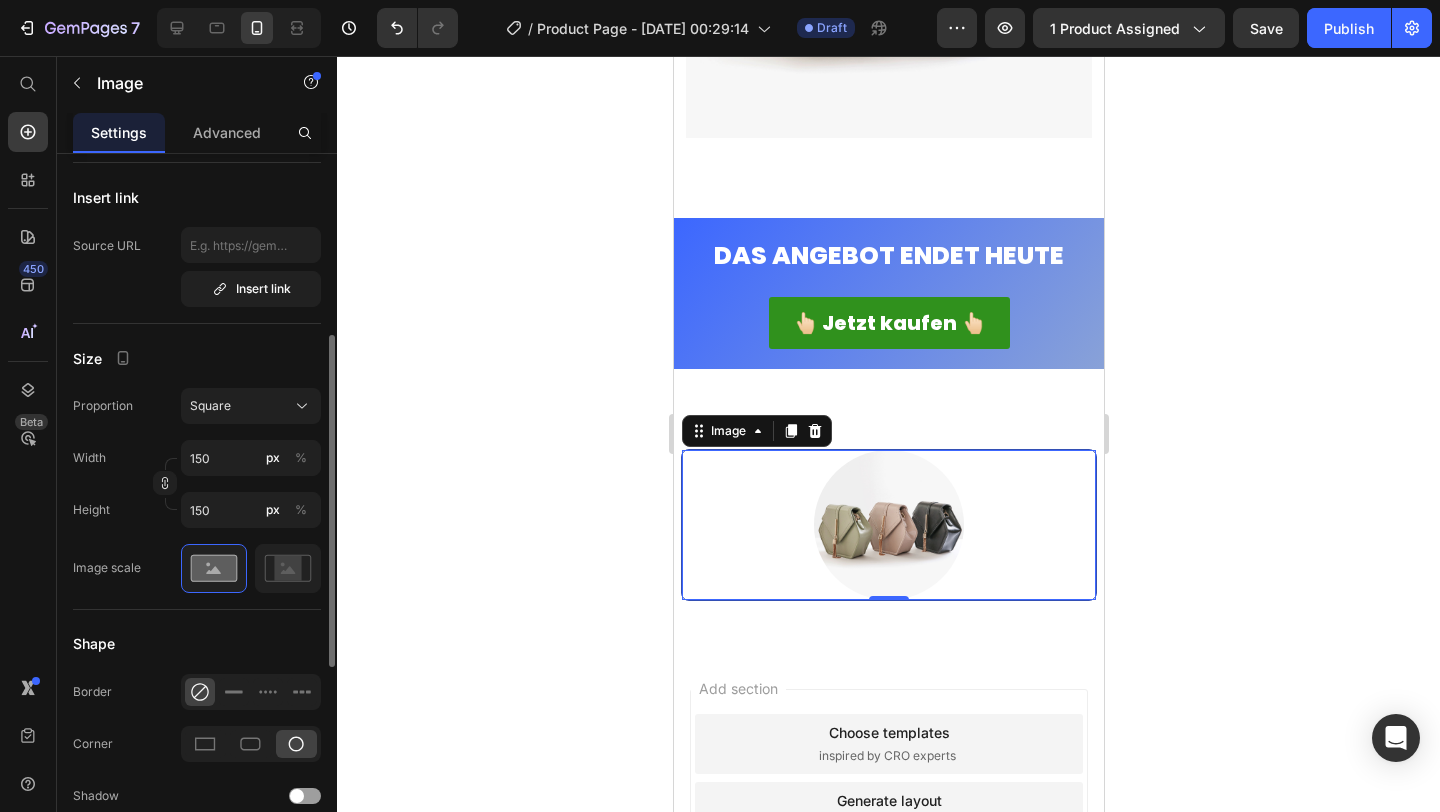 click on "Image Choose Image Upload Image [URL][DOMAIN_NAME]  or   Browse gallery  Preload Insert link Source URL  Insert link  Size Proportion Square Width 150 px % Height 150 px % Image scale Shape Border Corner Shadow Align SEO Alt text Image title" at bounding box center (197, 484) 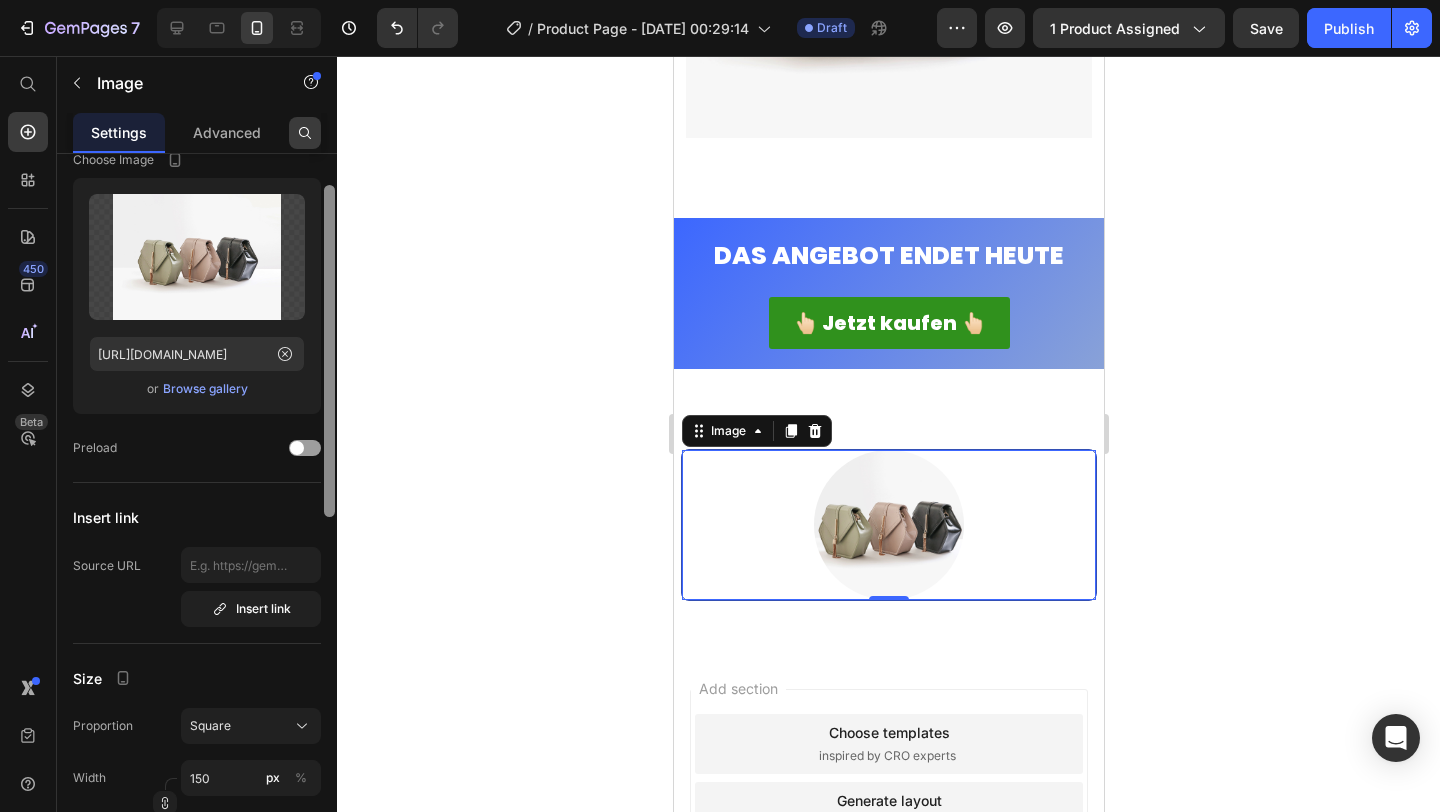 scroll, scrollTop: 0, scrollLeft: 0, axis: both 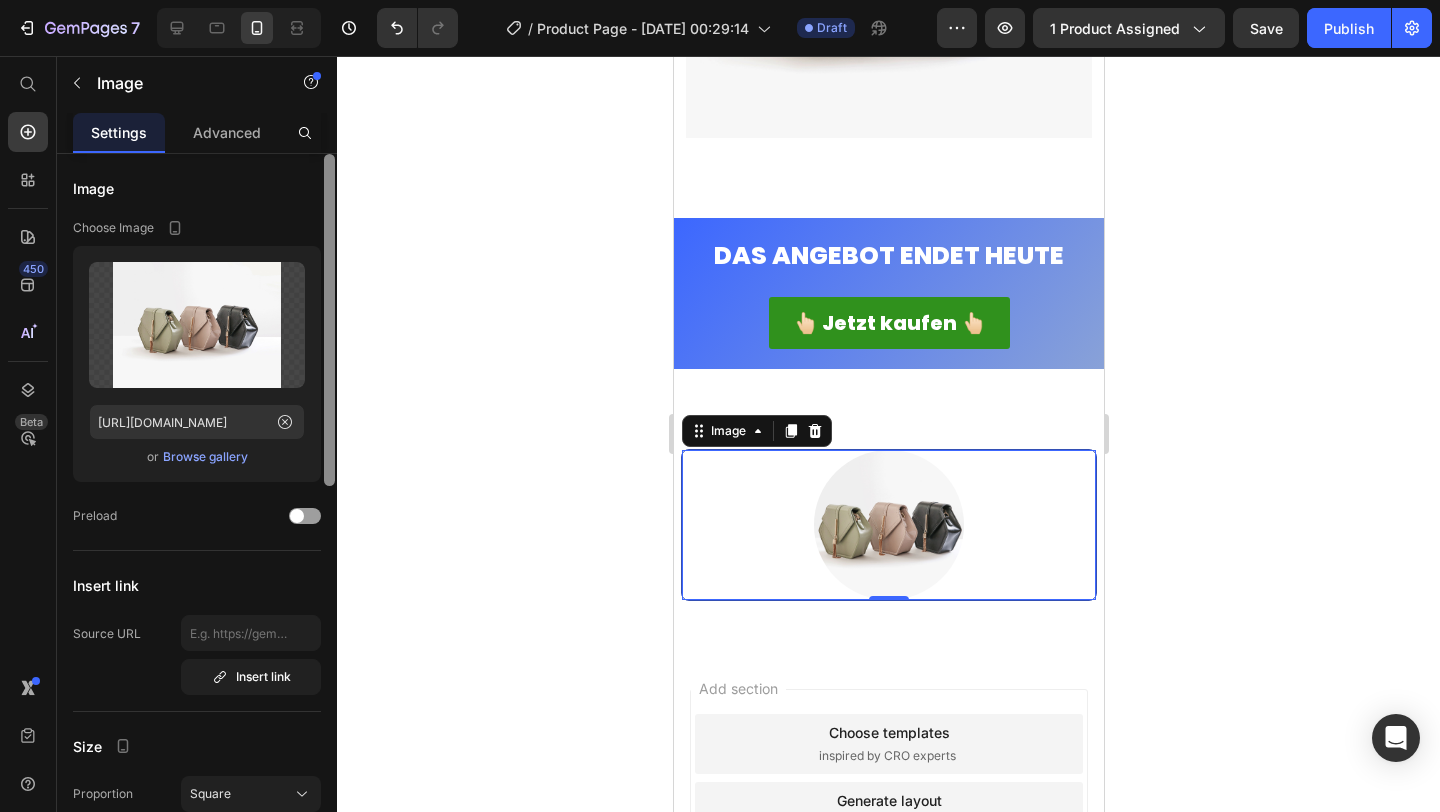 drag, startPoint x: 325, startPoint y: 356, endPoint x: 300, endPoint y: 104, distance: 253.23705 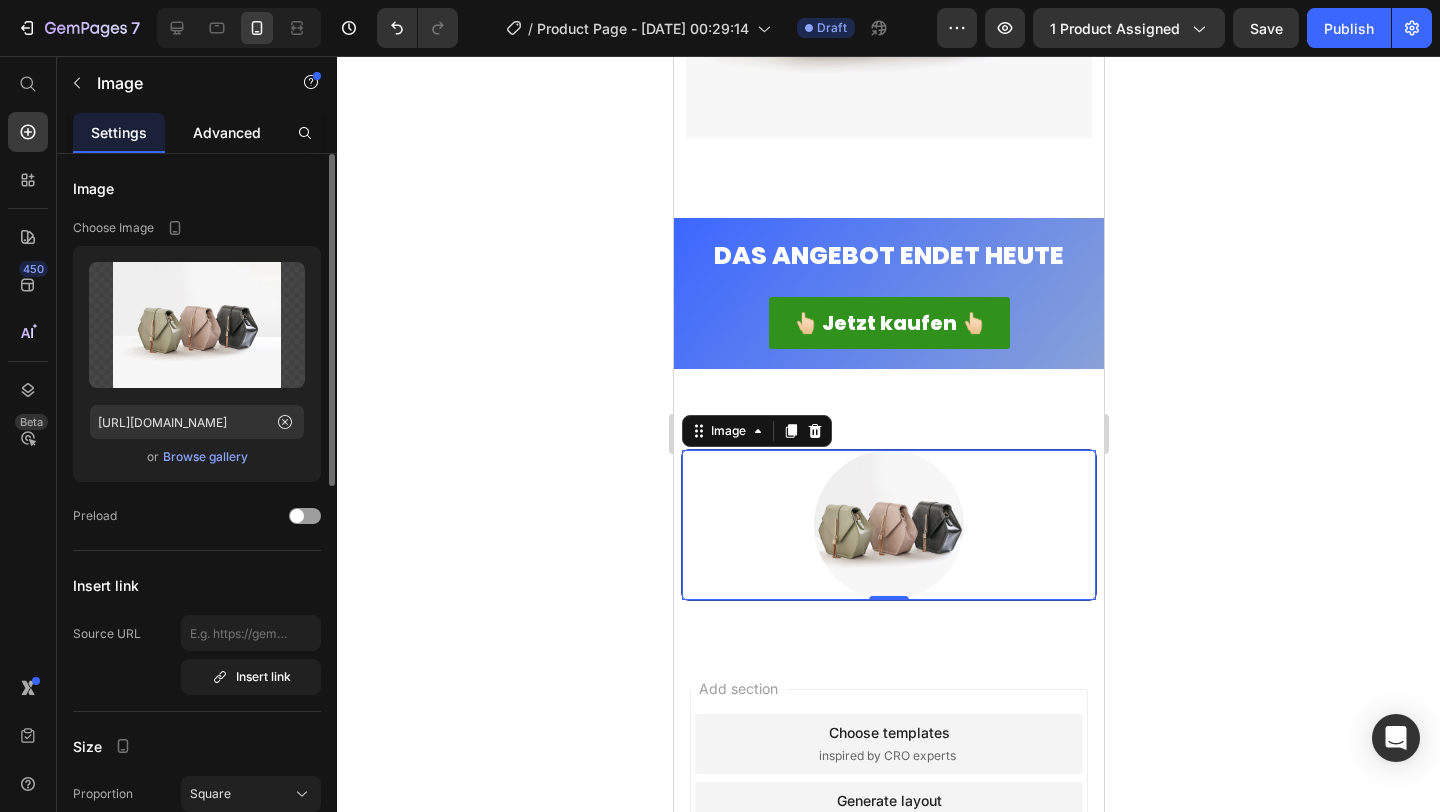 click on "Advanced" at bounding box center (227, 132) 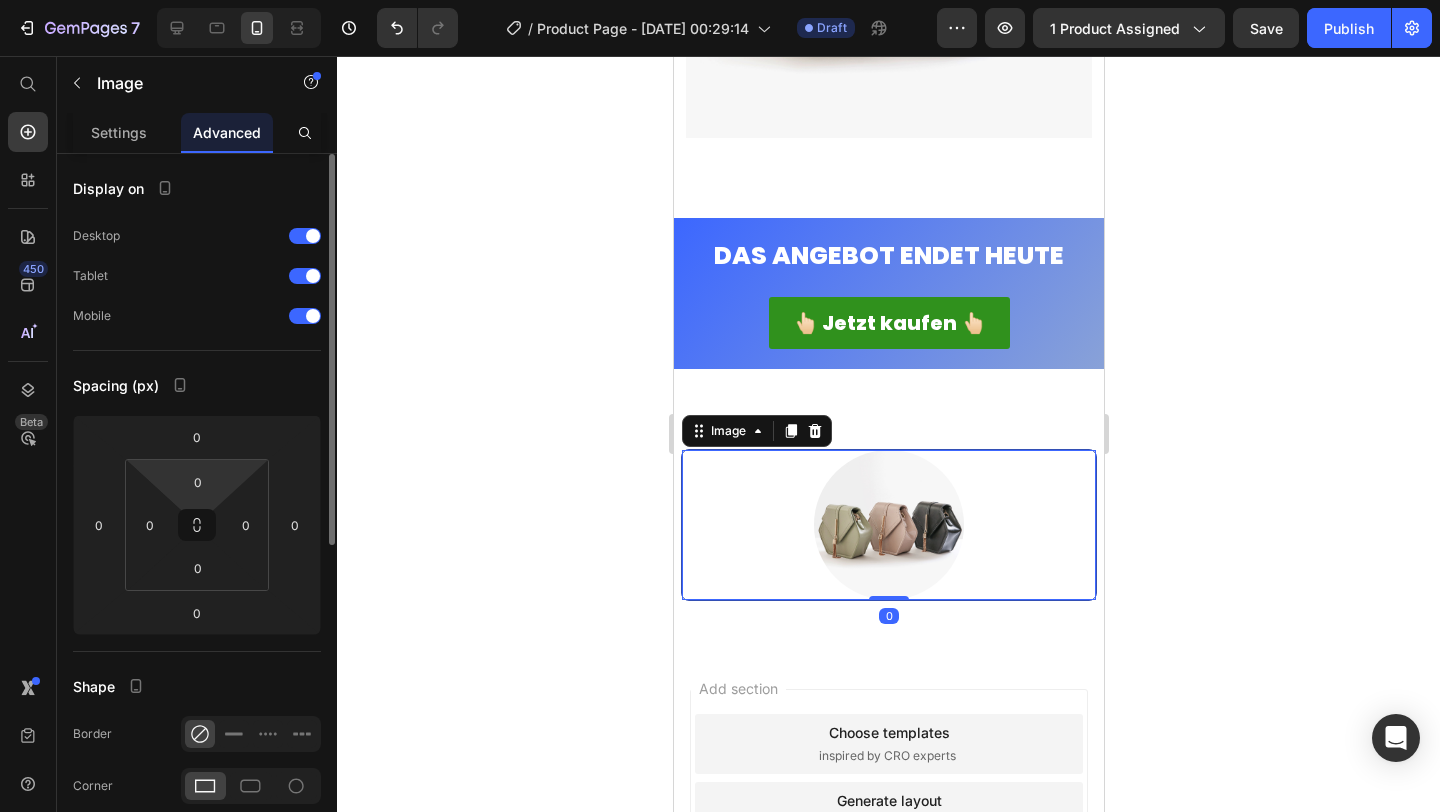 click on "7   /  Product Page - [DATE] 00:29:14 Draft Preview 1 product assigned  Save   Publish  450 Beta Start with Sections Elements Hero Section Product Detail Brands Trusted Badges Guarantee Product Breakdown How to use Testimonials Compare Bundle FAQs Social Proof Brand Story Product List Collection Blog List Contact Sticky Add to Cart Custom Footer Browse Library 450 Layout
Row
Row
Row
Row Text
Heading
Text Block Button
Button
Button
Sticky Back to top Media
Image" at bounding box center [720, 0] 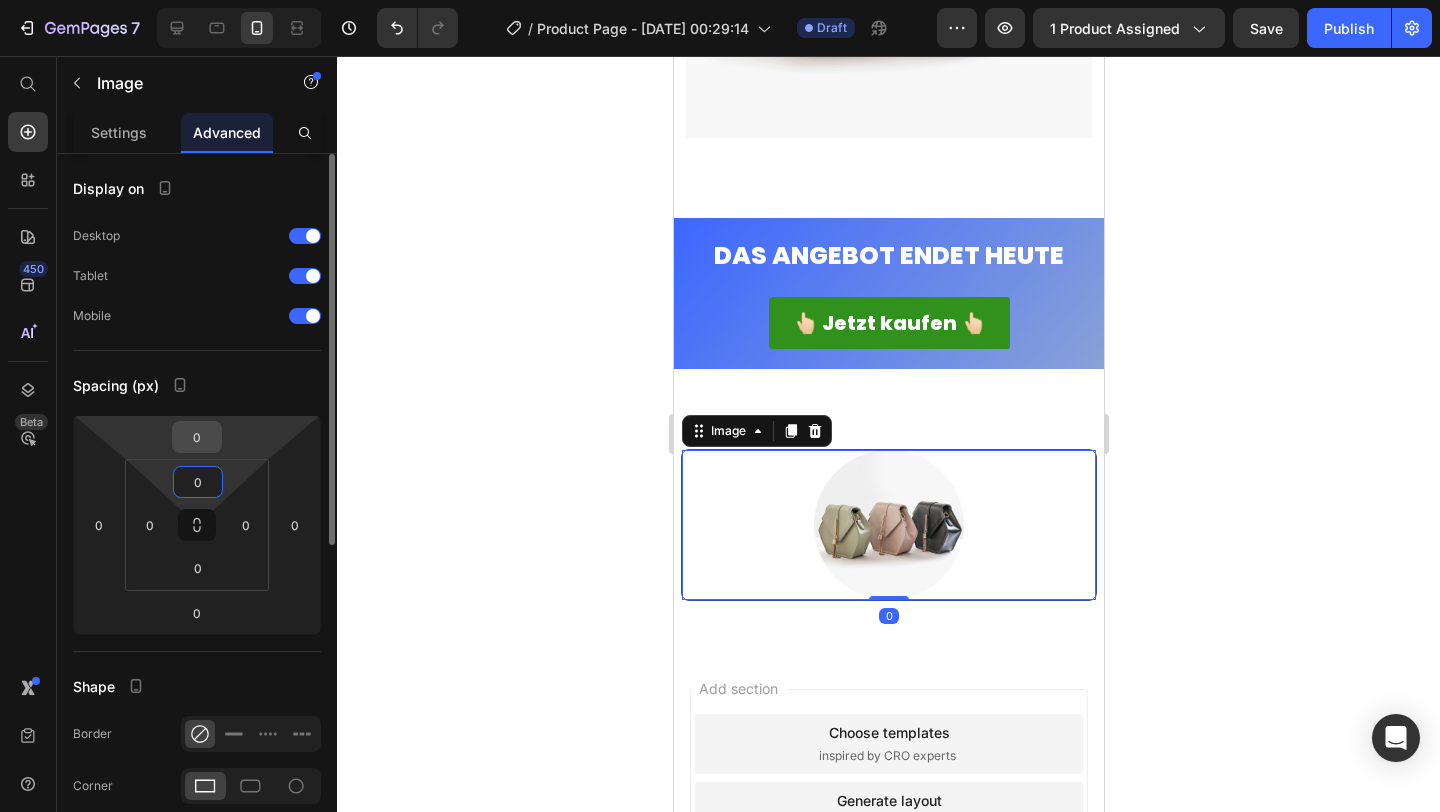 click on "0" at bounding box center (197, 437) 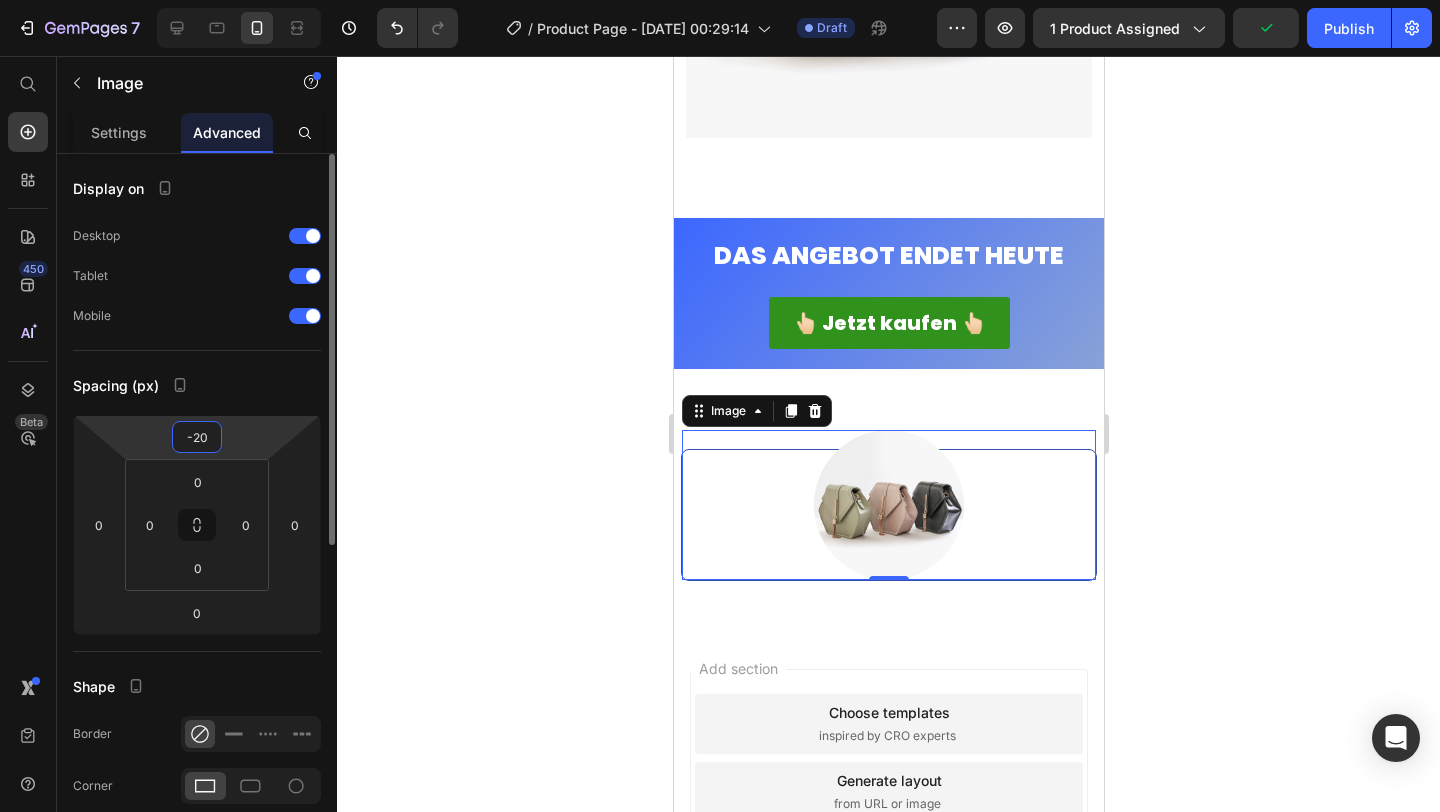 type on "-2" 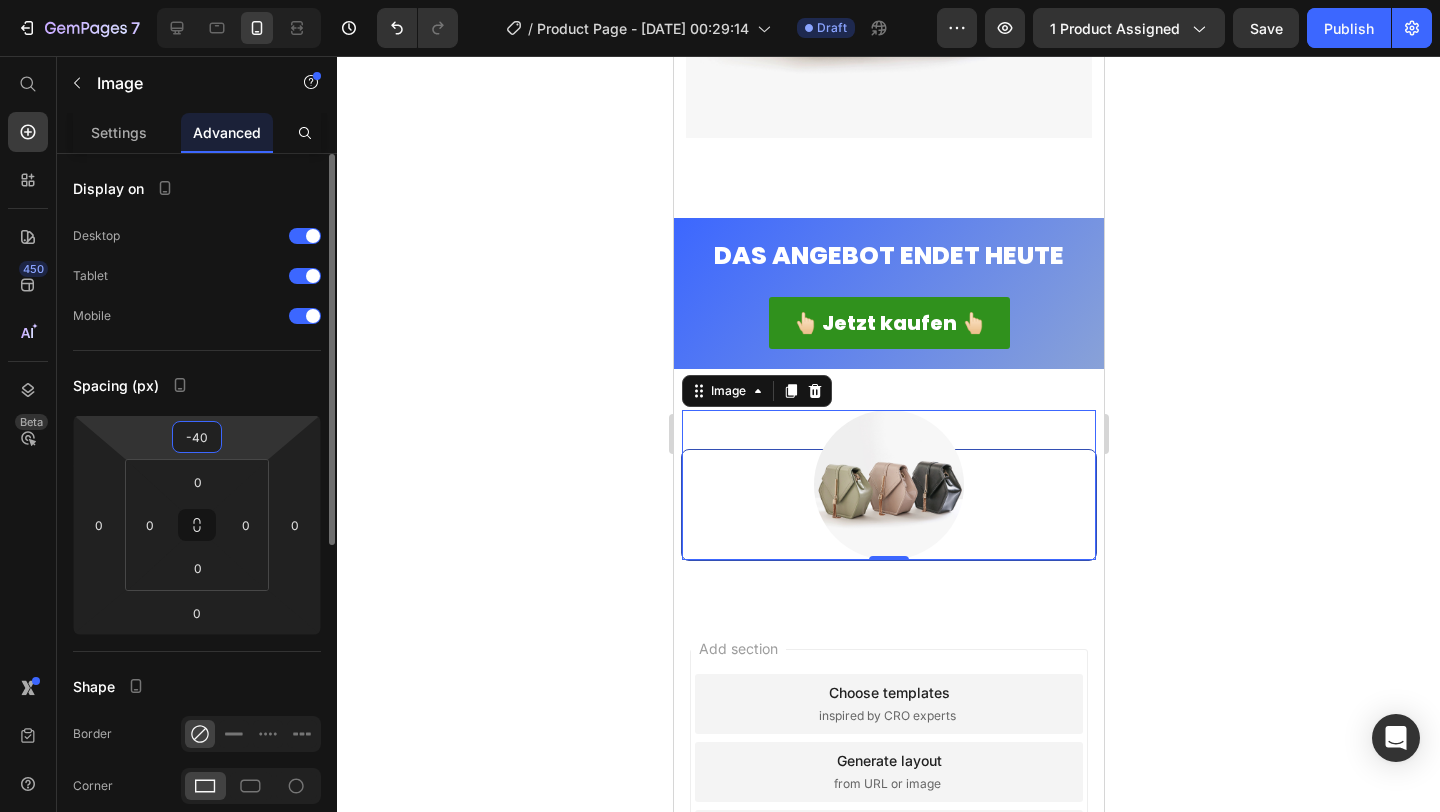 type on "-4" 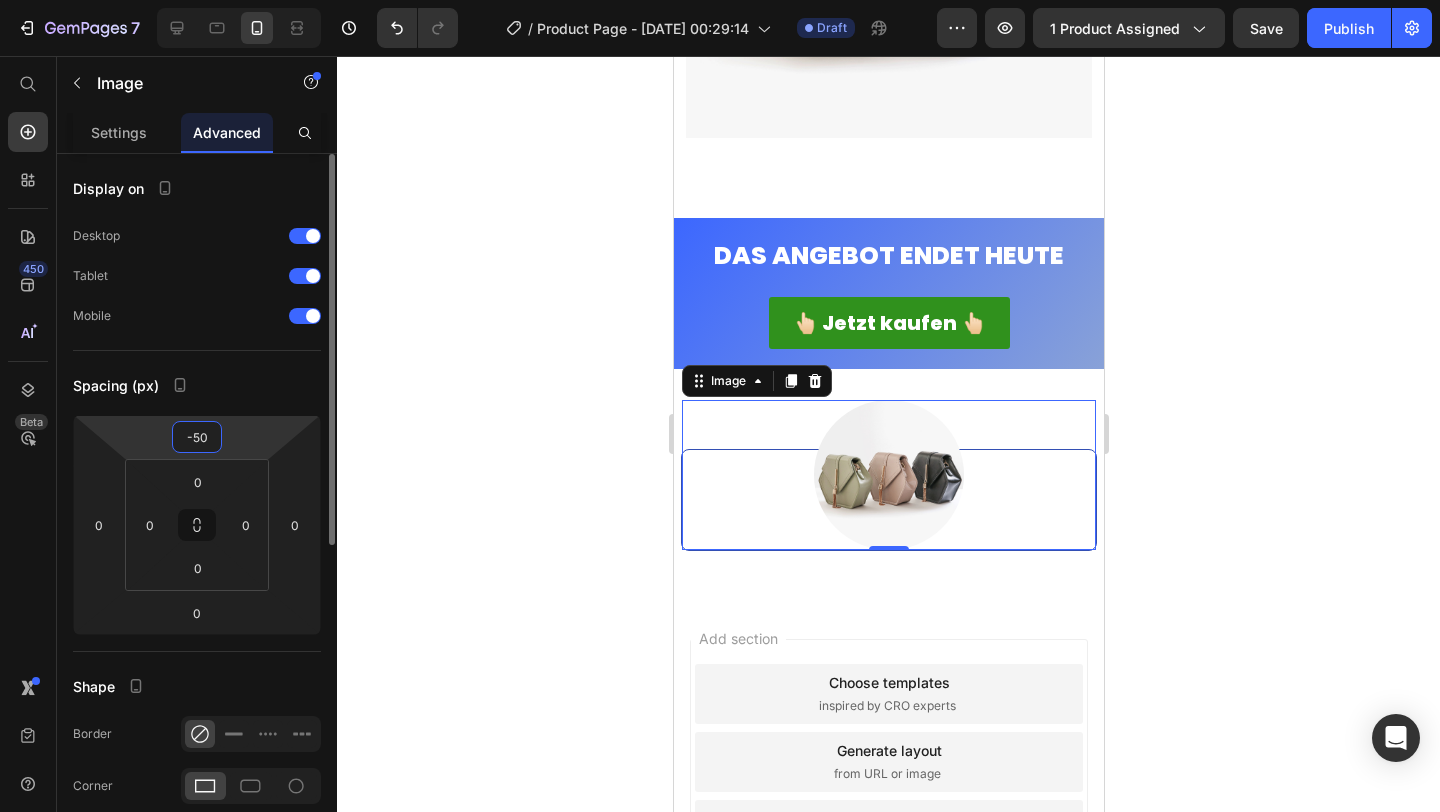 type on "-5" 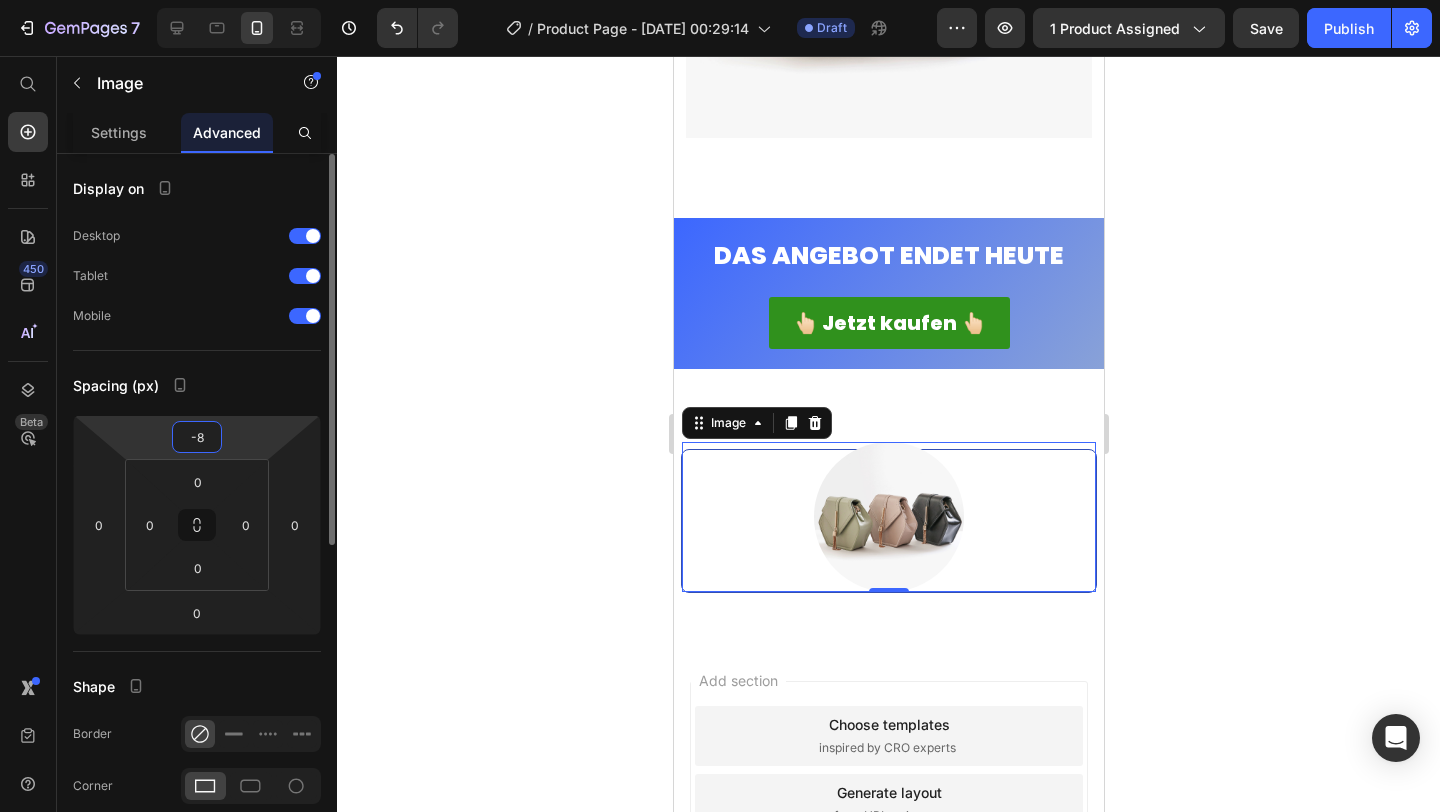 type on "-85" 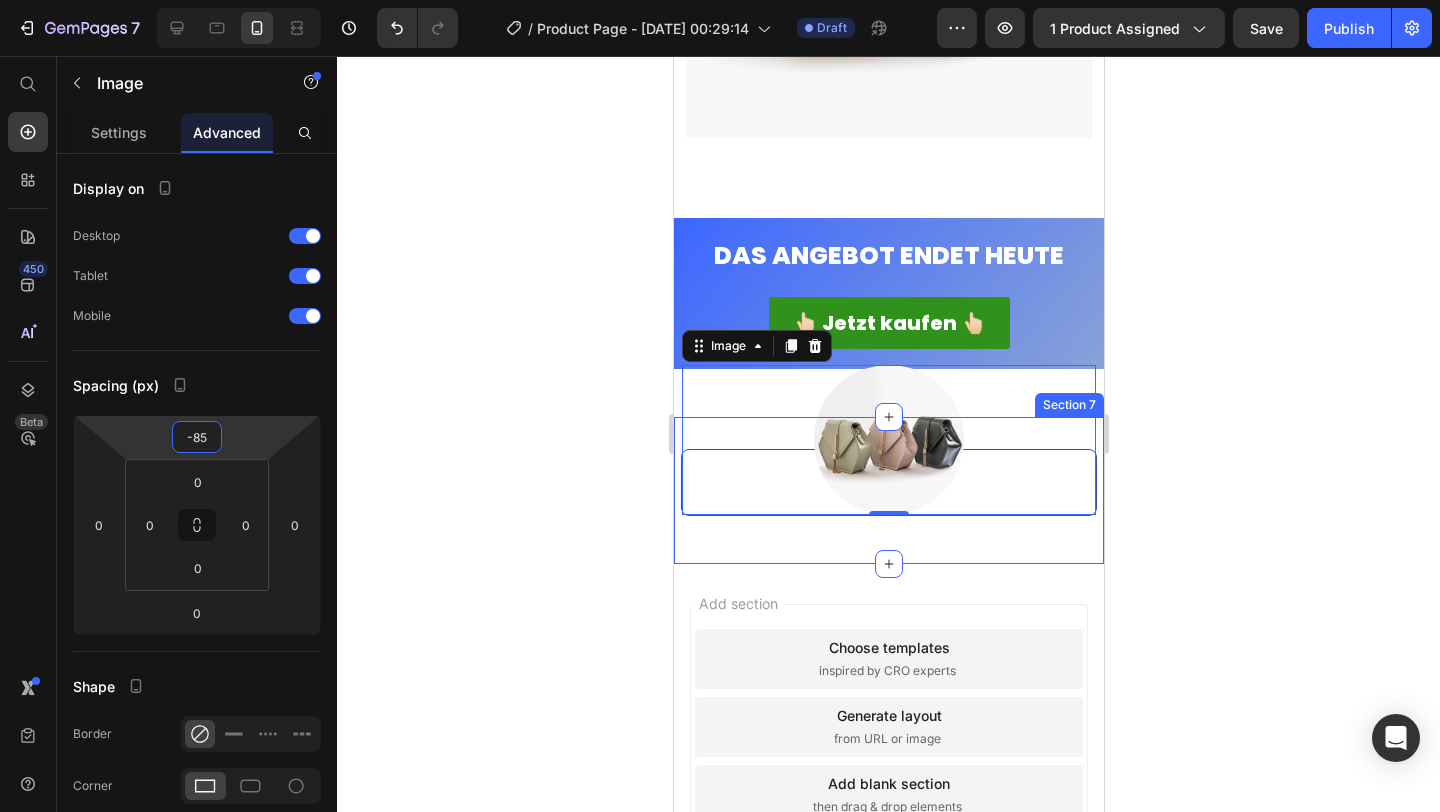 click on "Image   0 Row Row Section 7" at bounding box center [888, 490] 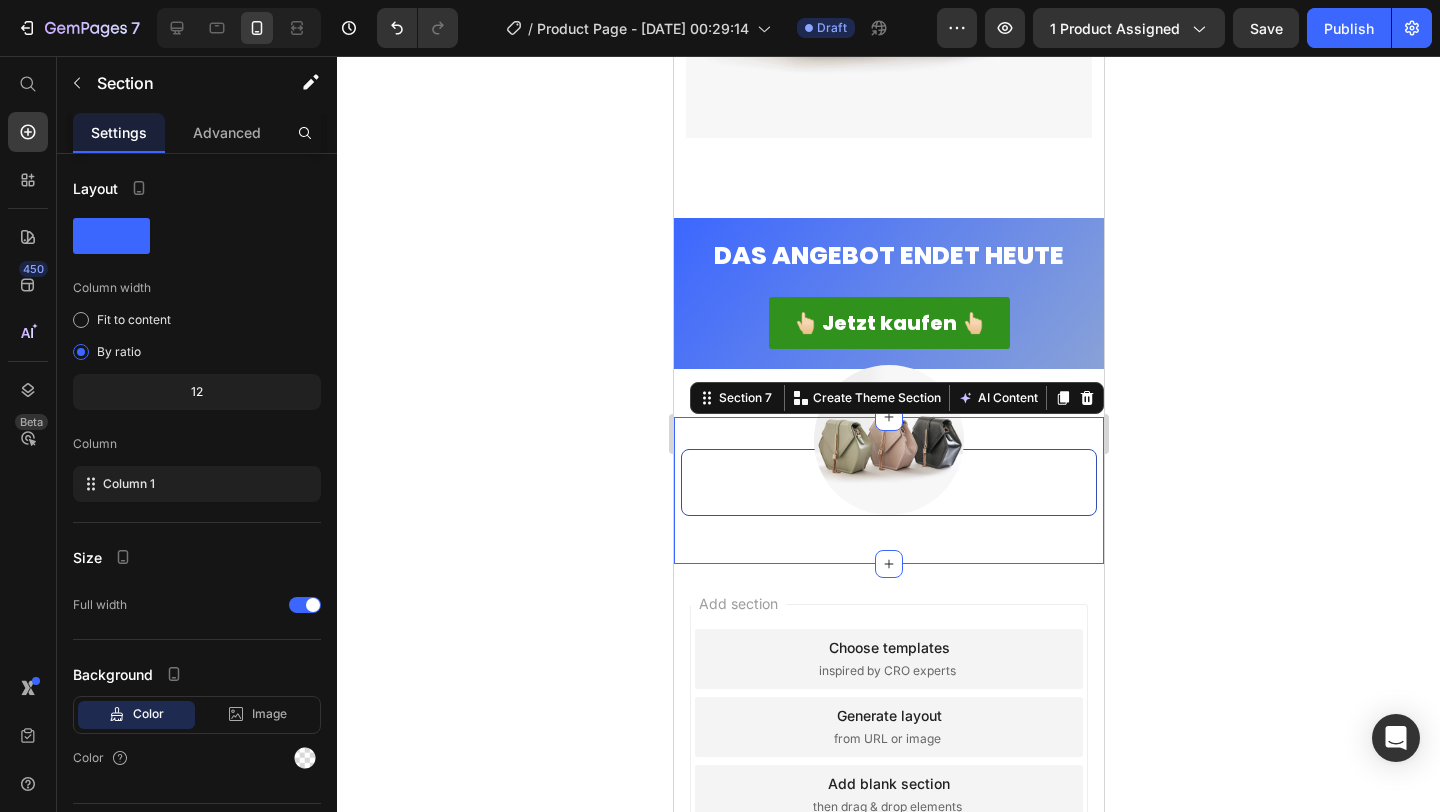 click on "Add section Choose templates inspired by CRO experts Generate layout from URL or image Add blank section then drag & drop elements" at bounding box center [888, 755] 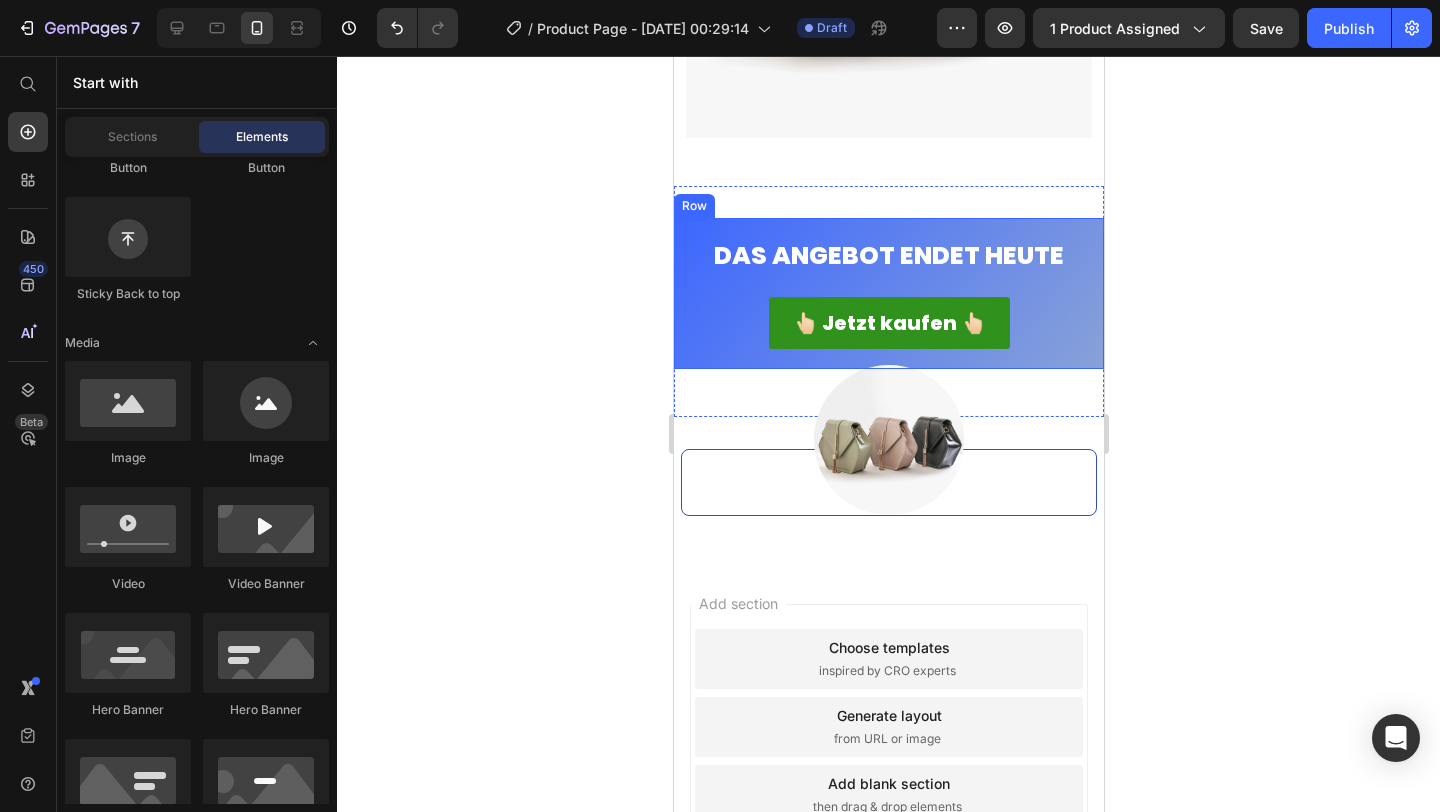 click on "Das Angebot endet heute   Heading 👆🏻 Jetzt kaufen 👆🏻 Button" at bounding box center (888, 293) 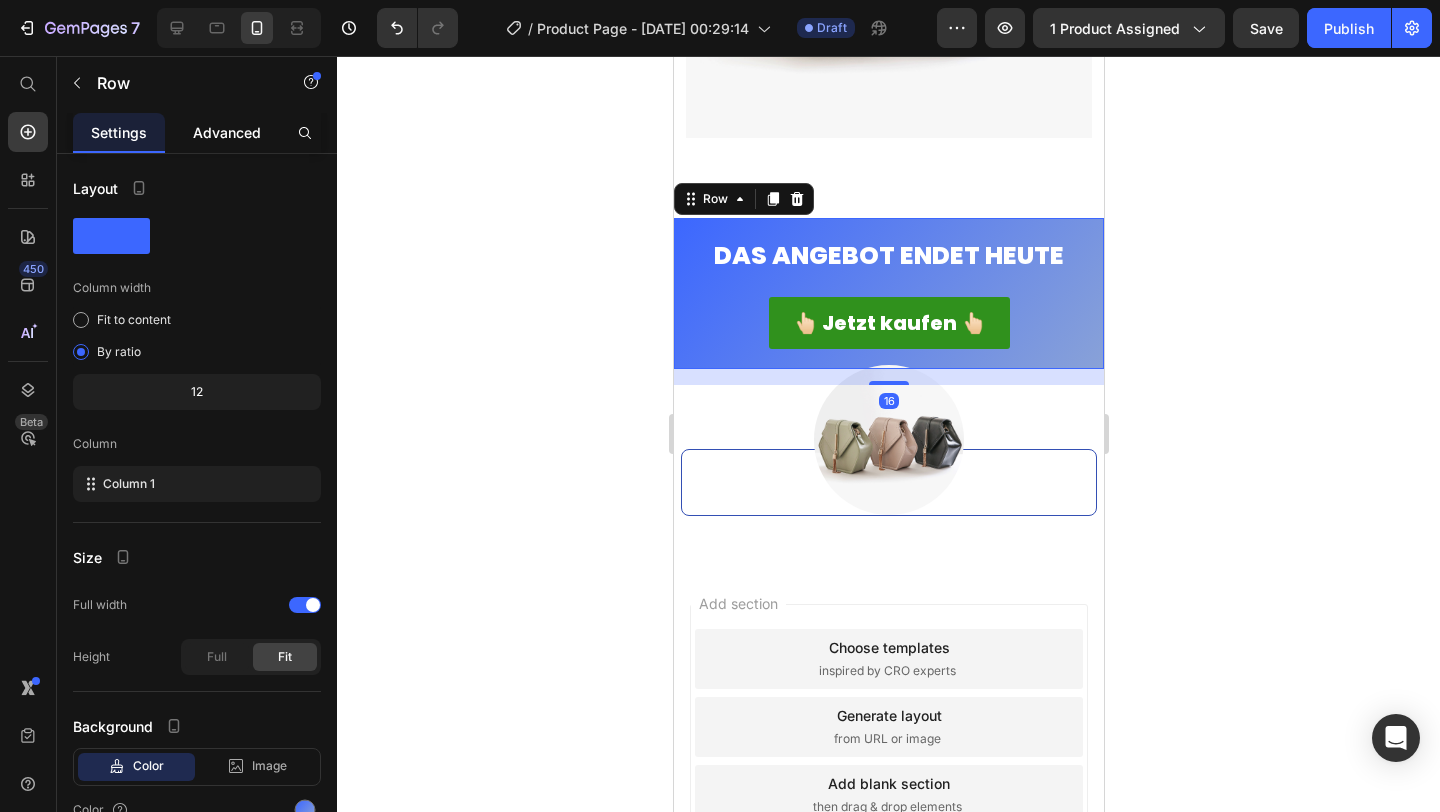 click on "Advanced" 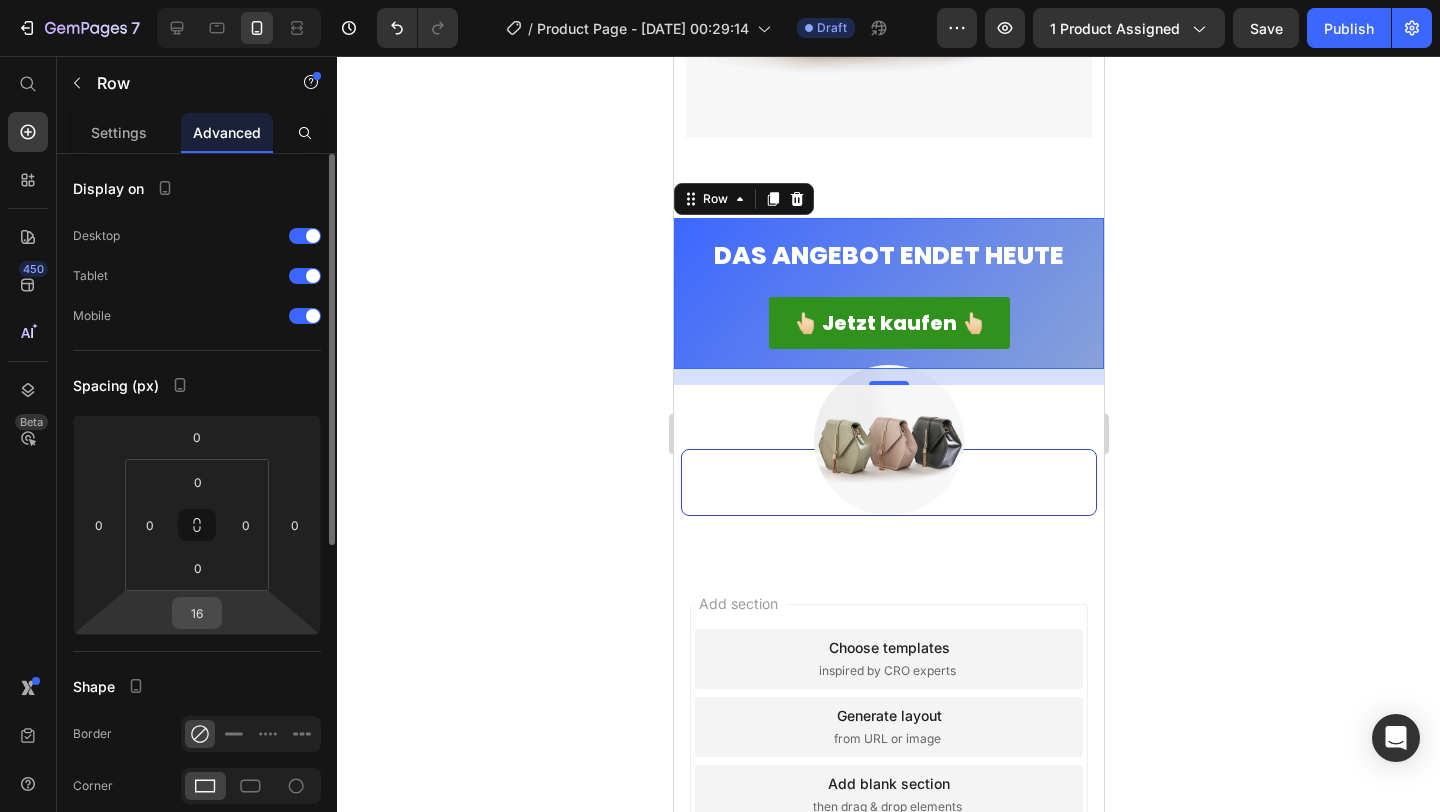 click on "16" at bounding box center (197, 613) 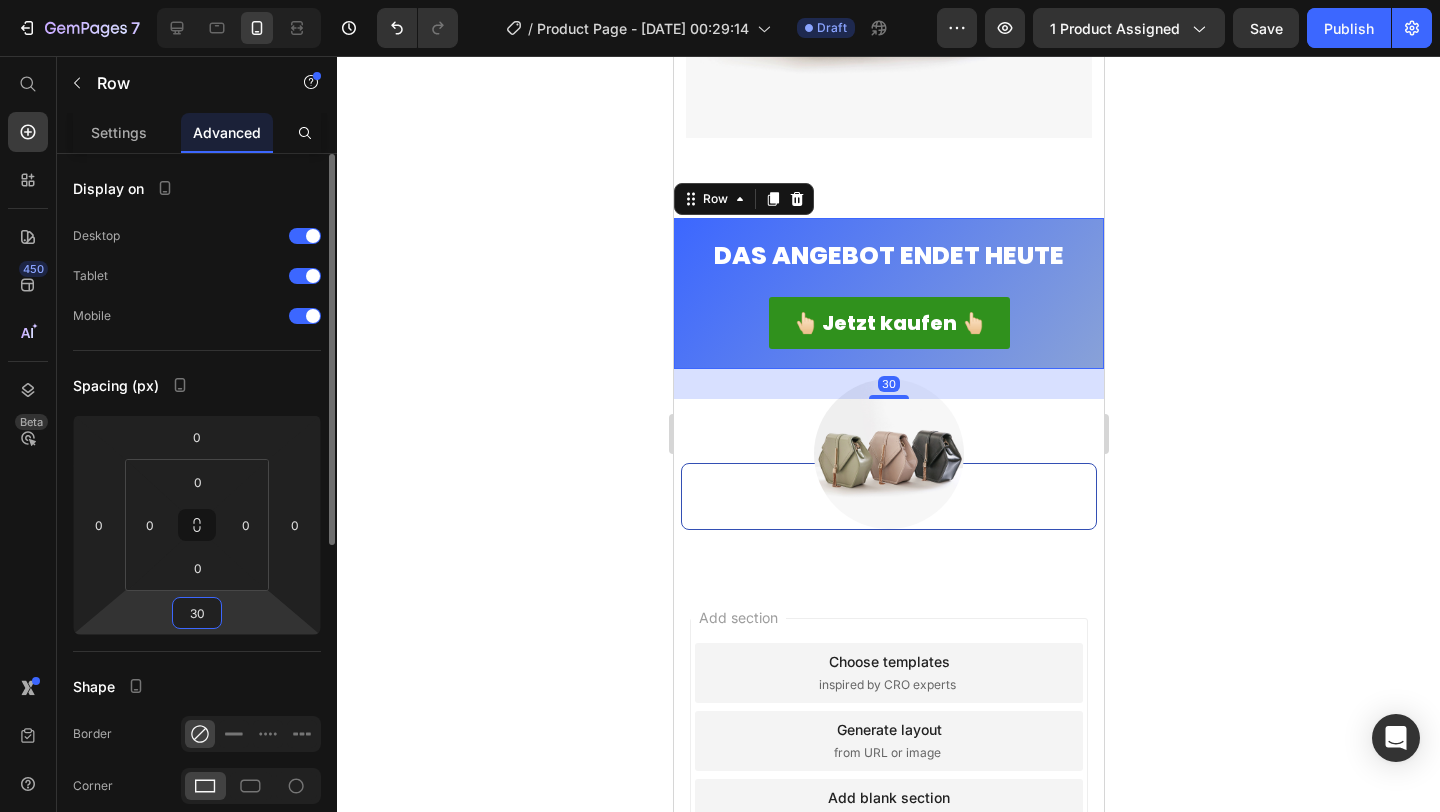 type on "3" 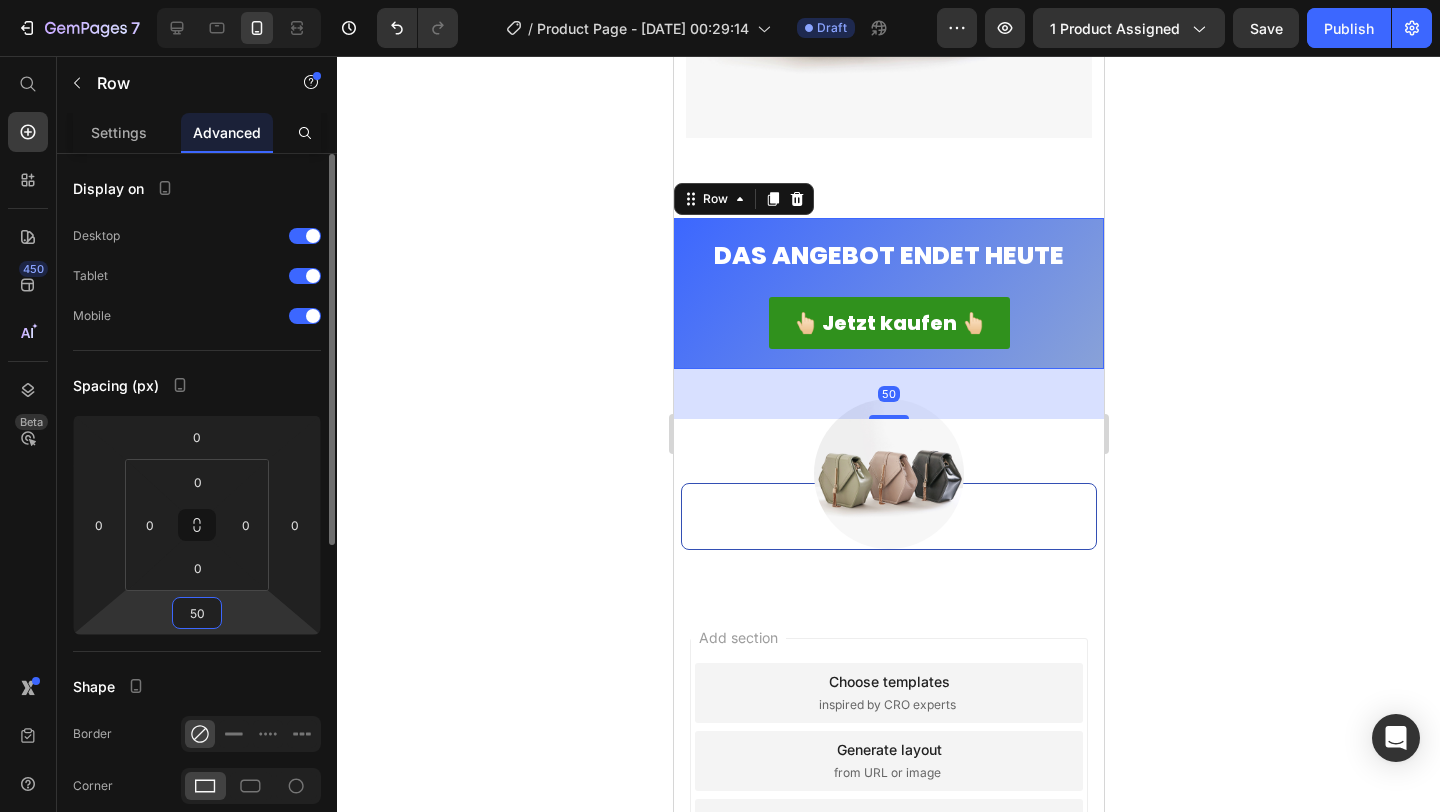 type on "5" 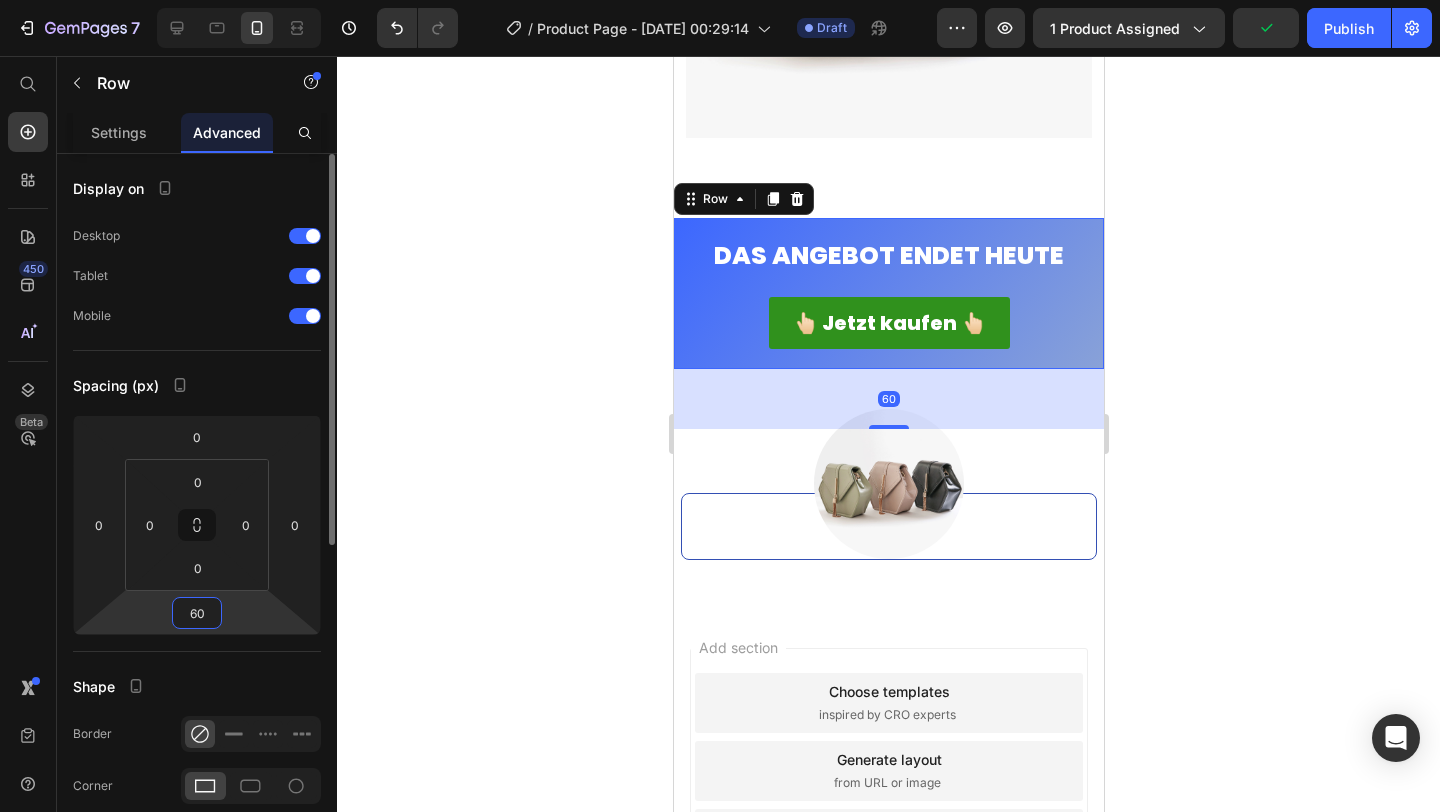type on "6" 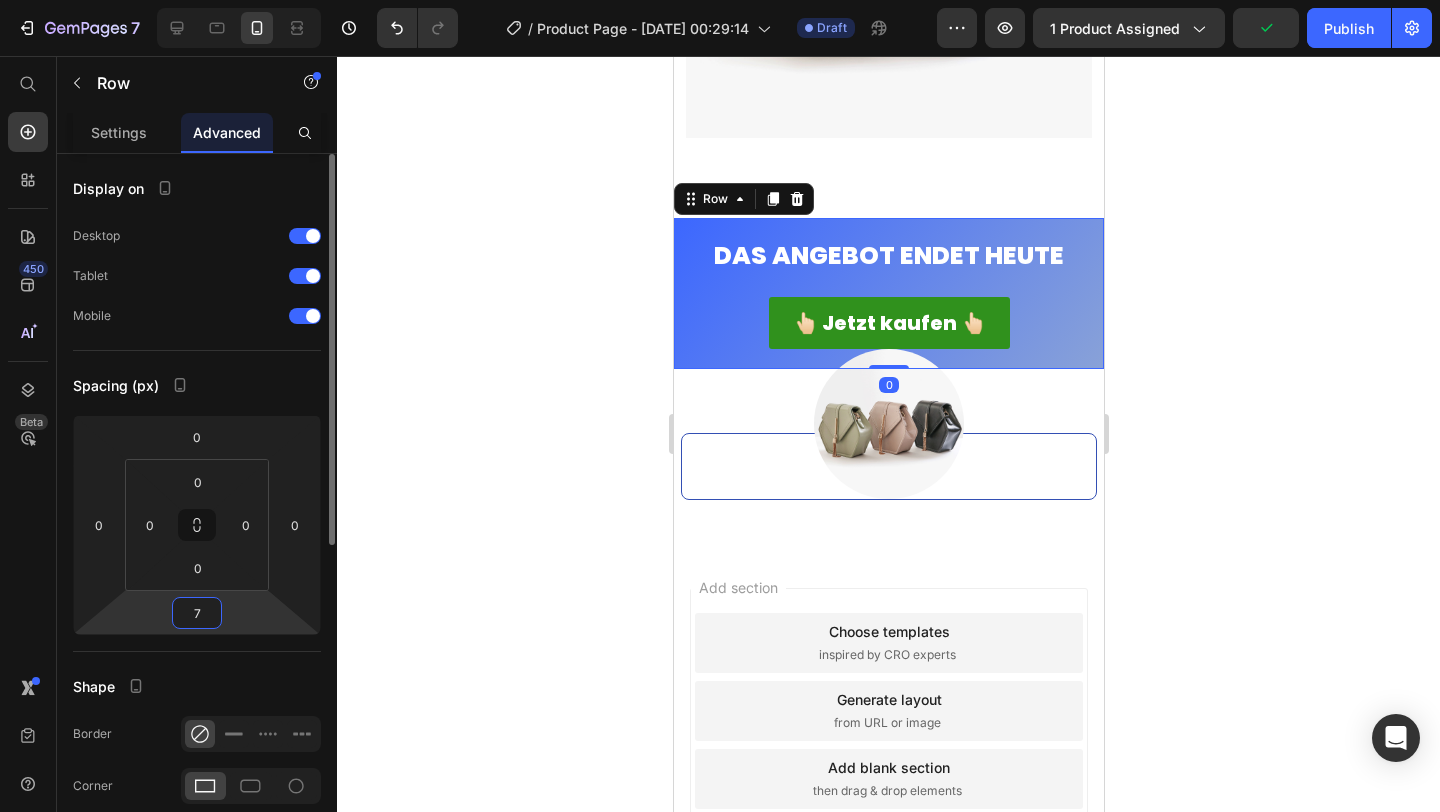 type on "70" 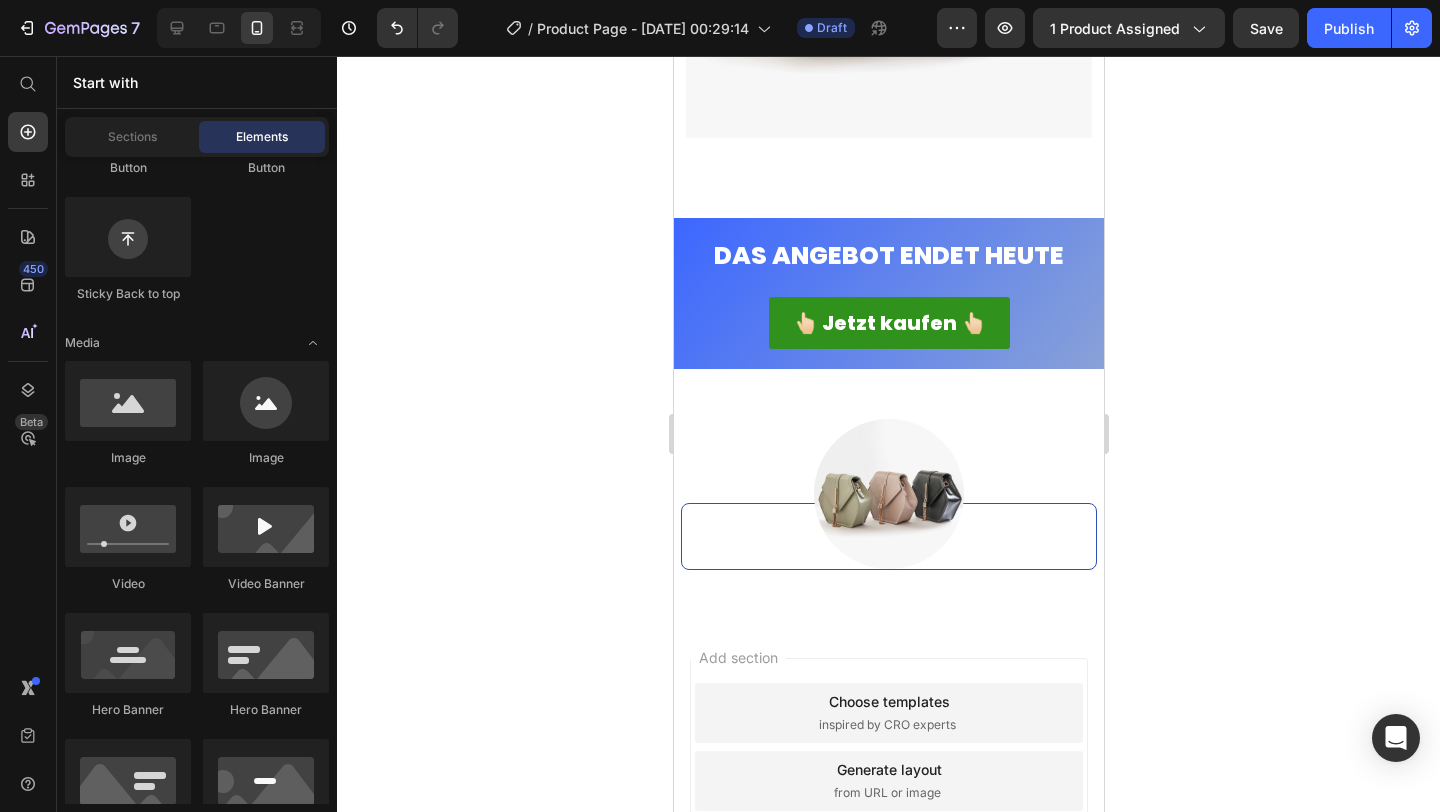 click on "Add section Choose templates inspired by CRO experts Generate layout from URL or image Add blank section then drag & drop elements" at bounding box center [888, 809] 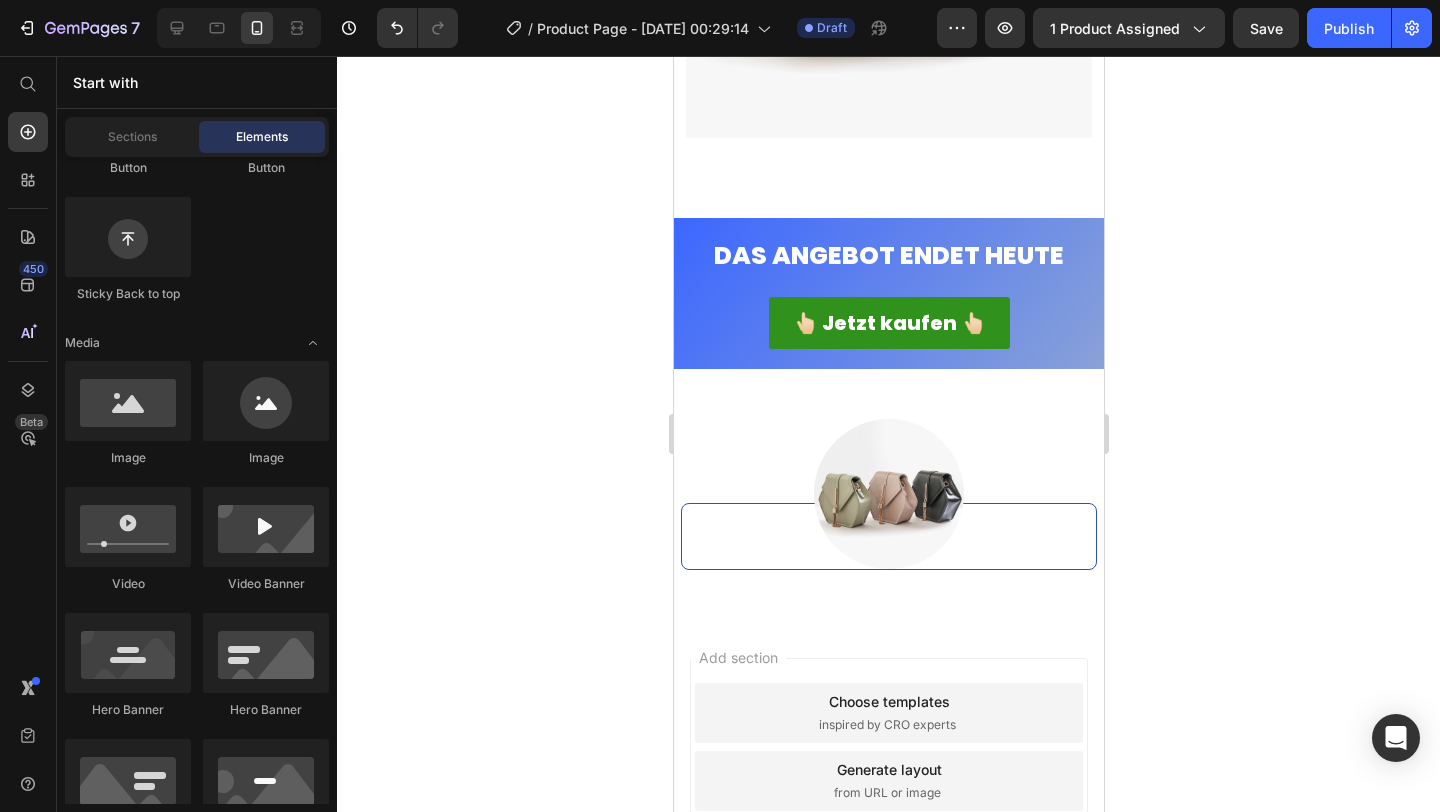 click on "Button
Button
Sticky Back to top" 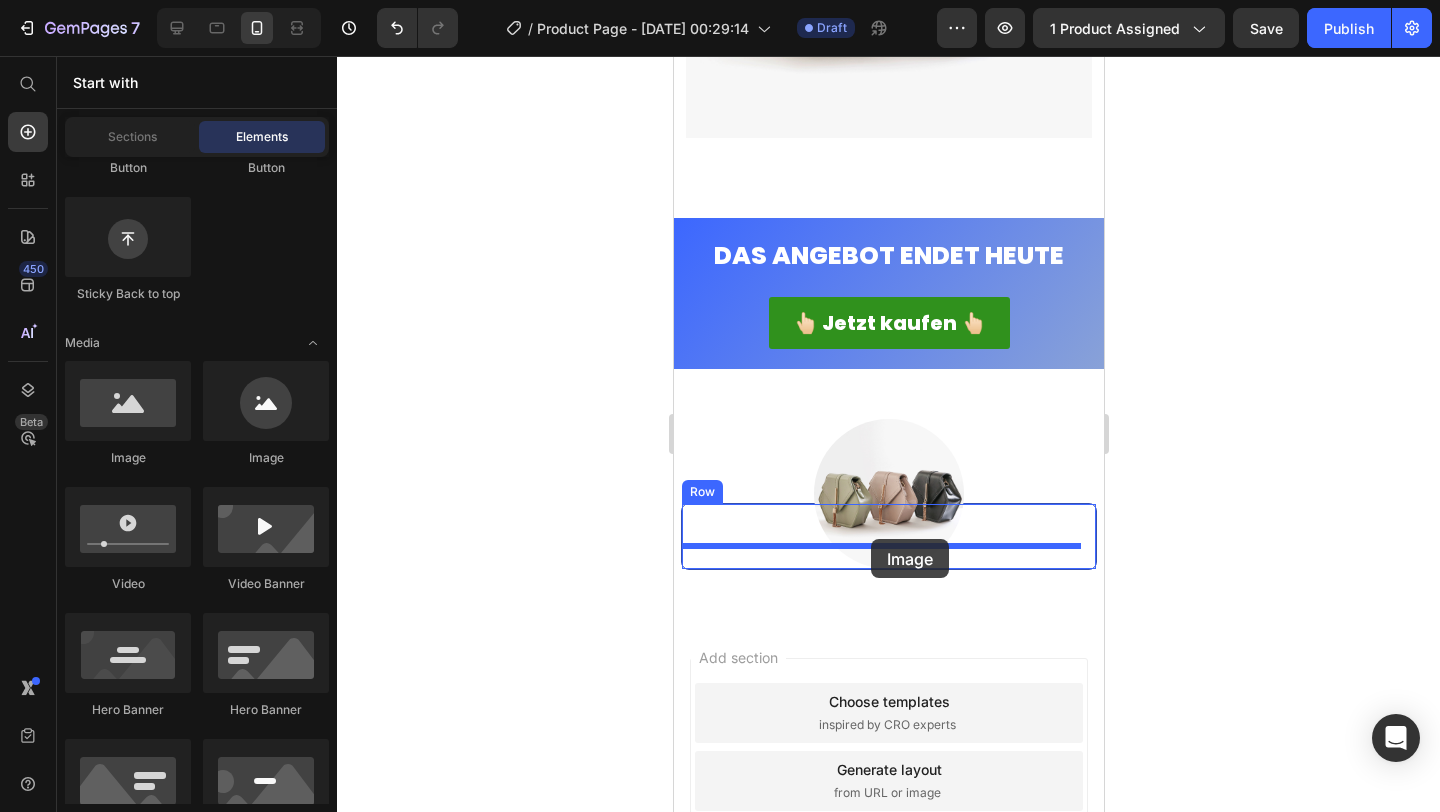 drag, startPoint x: 847, startPoint y: 480, endPoint x: 870, endPoint y: 538, distance: 62.39391 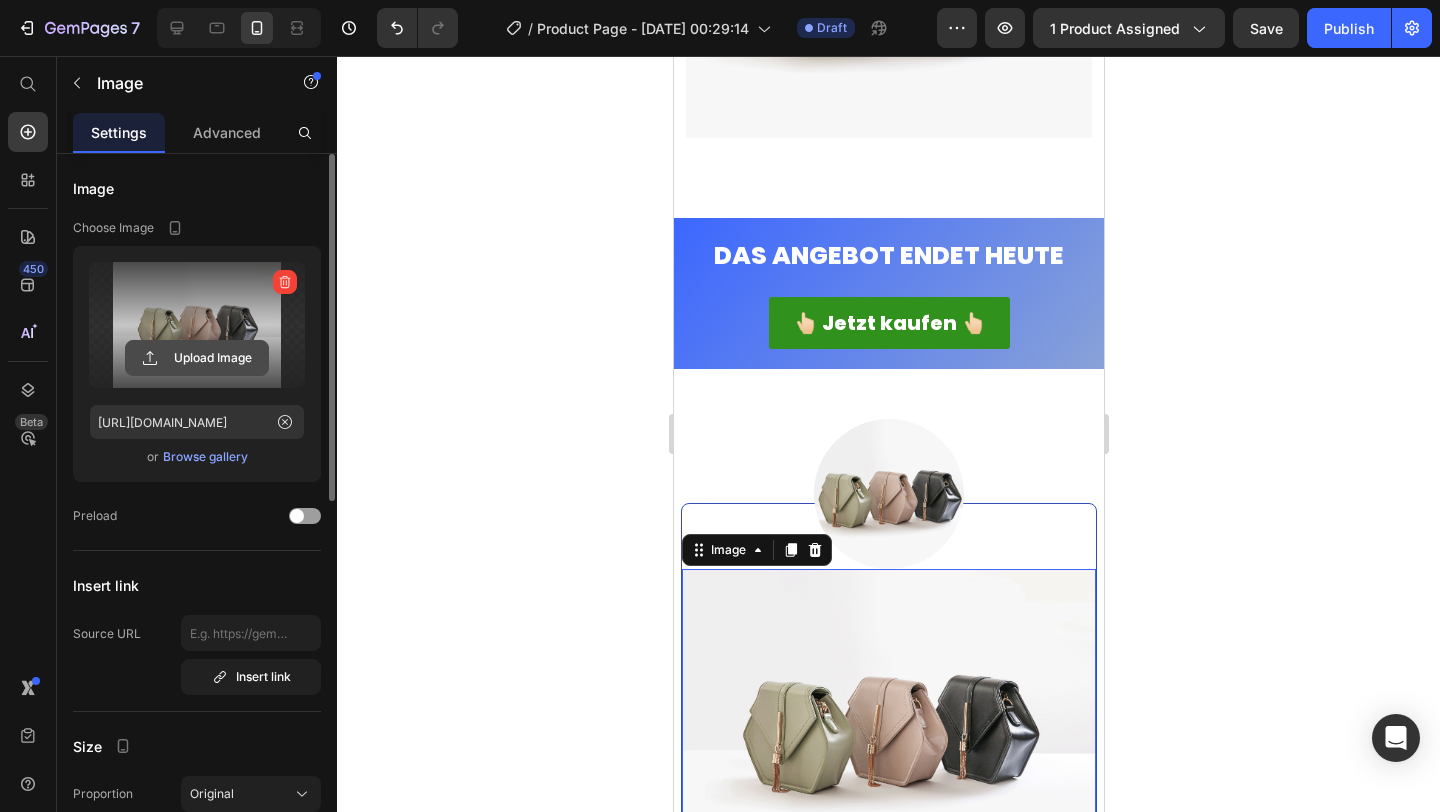 click 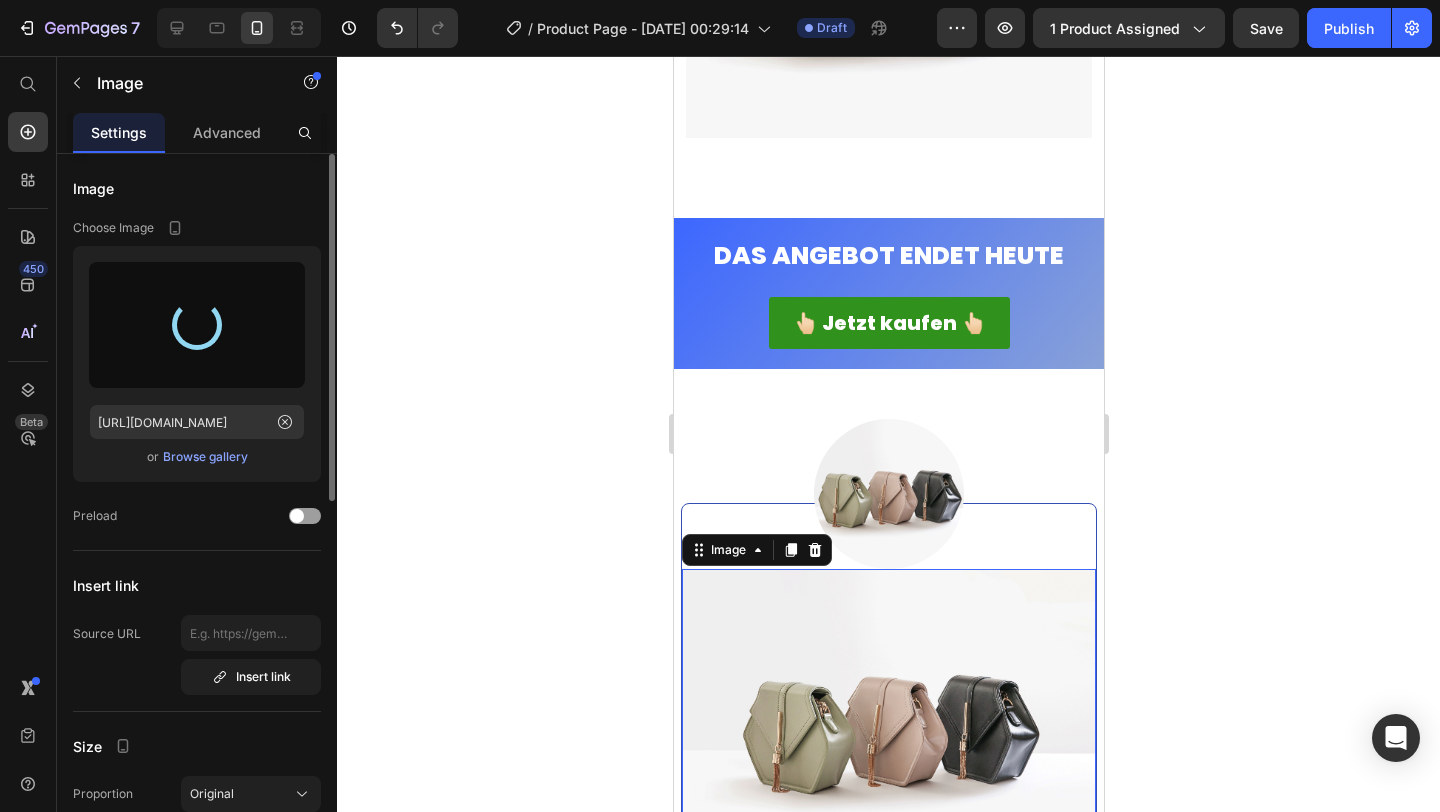 type on "[URL][DOMAIN_NAME]" 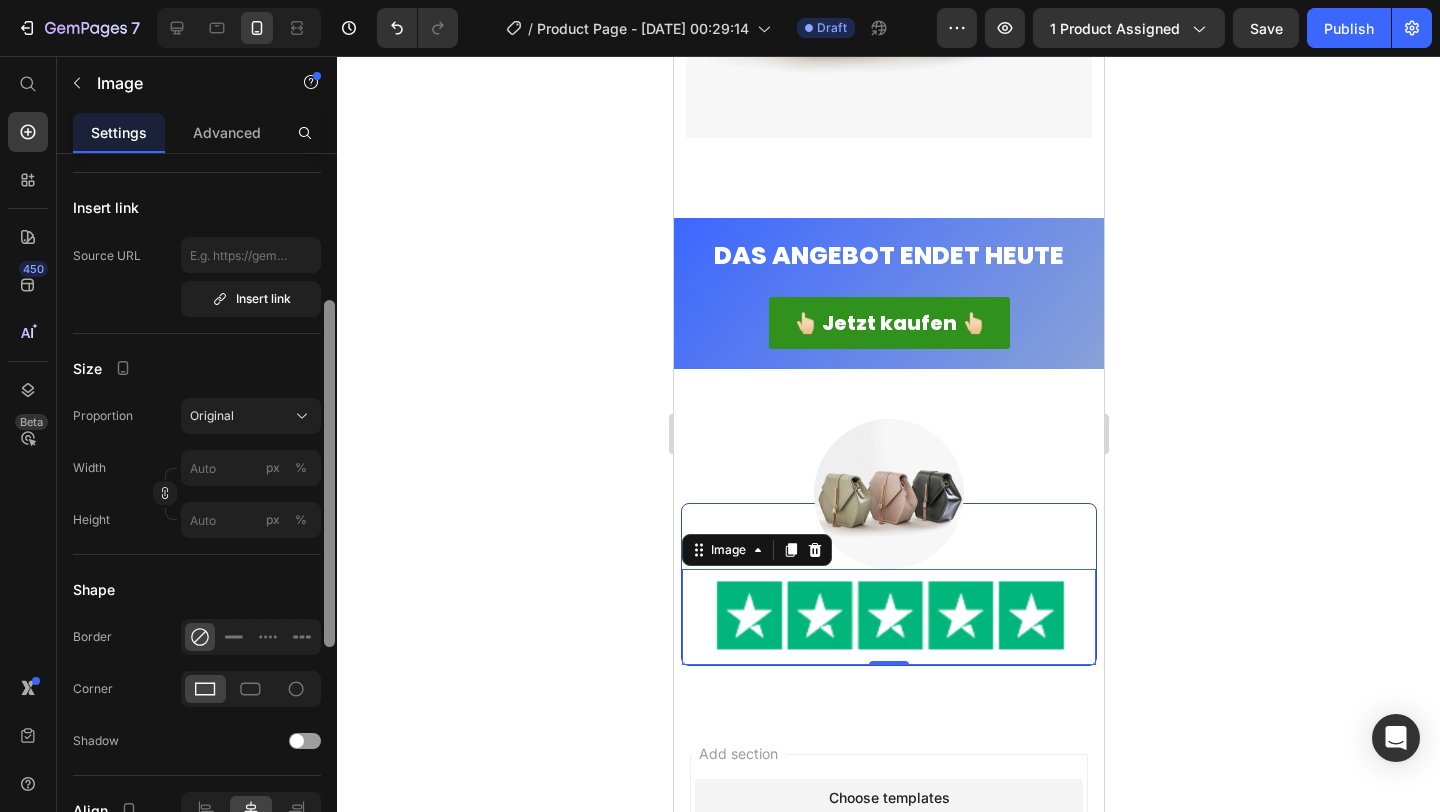 scroll, scrollTop: 392, scrollLeft: 0, axis: vertical 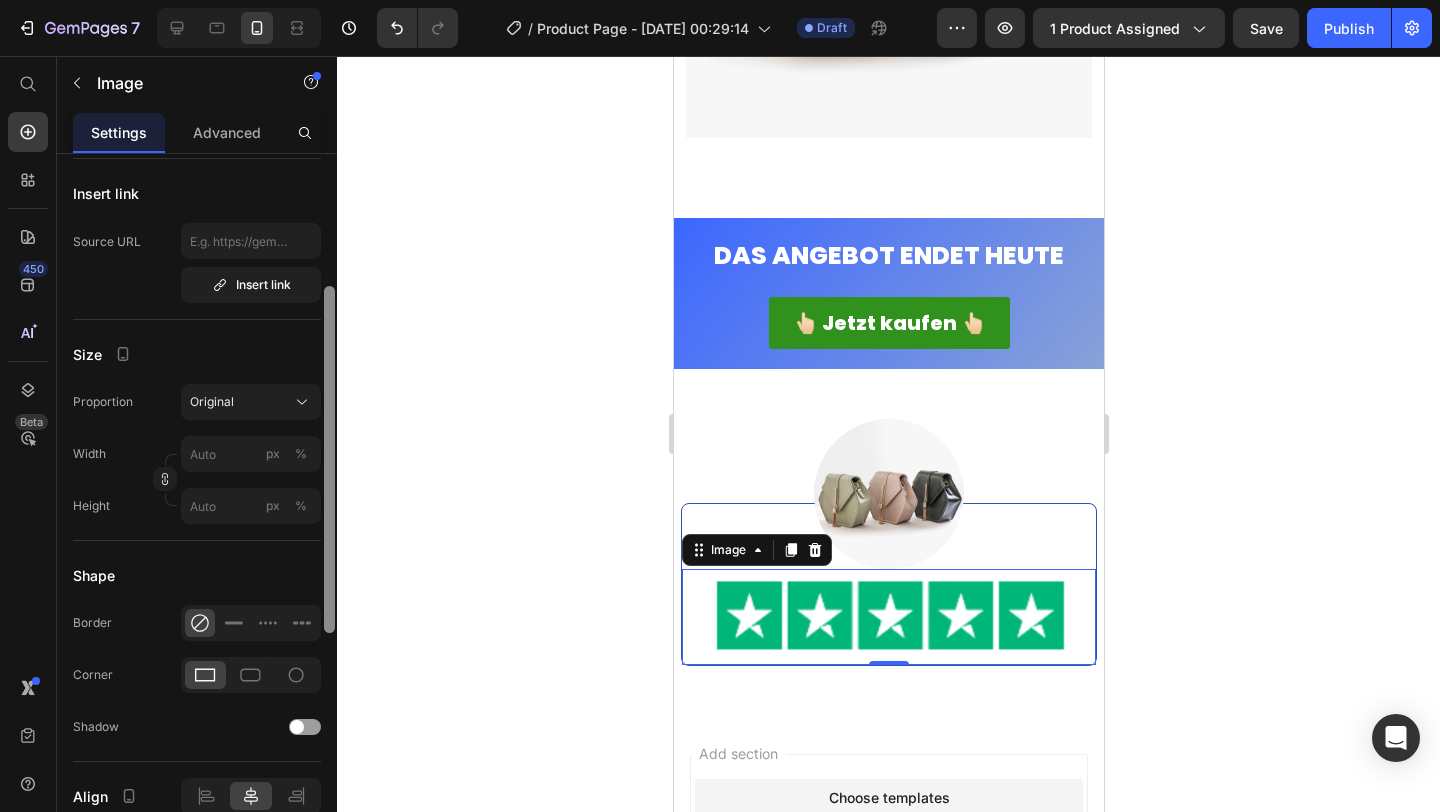 drag, startPoint x: 331, startPoint y: 214, endPoint x: 341, endPoint y: 405, distance: 191.2616 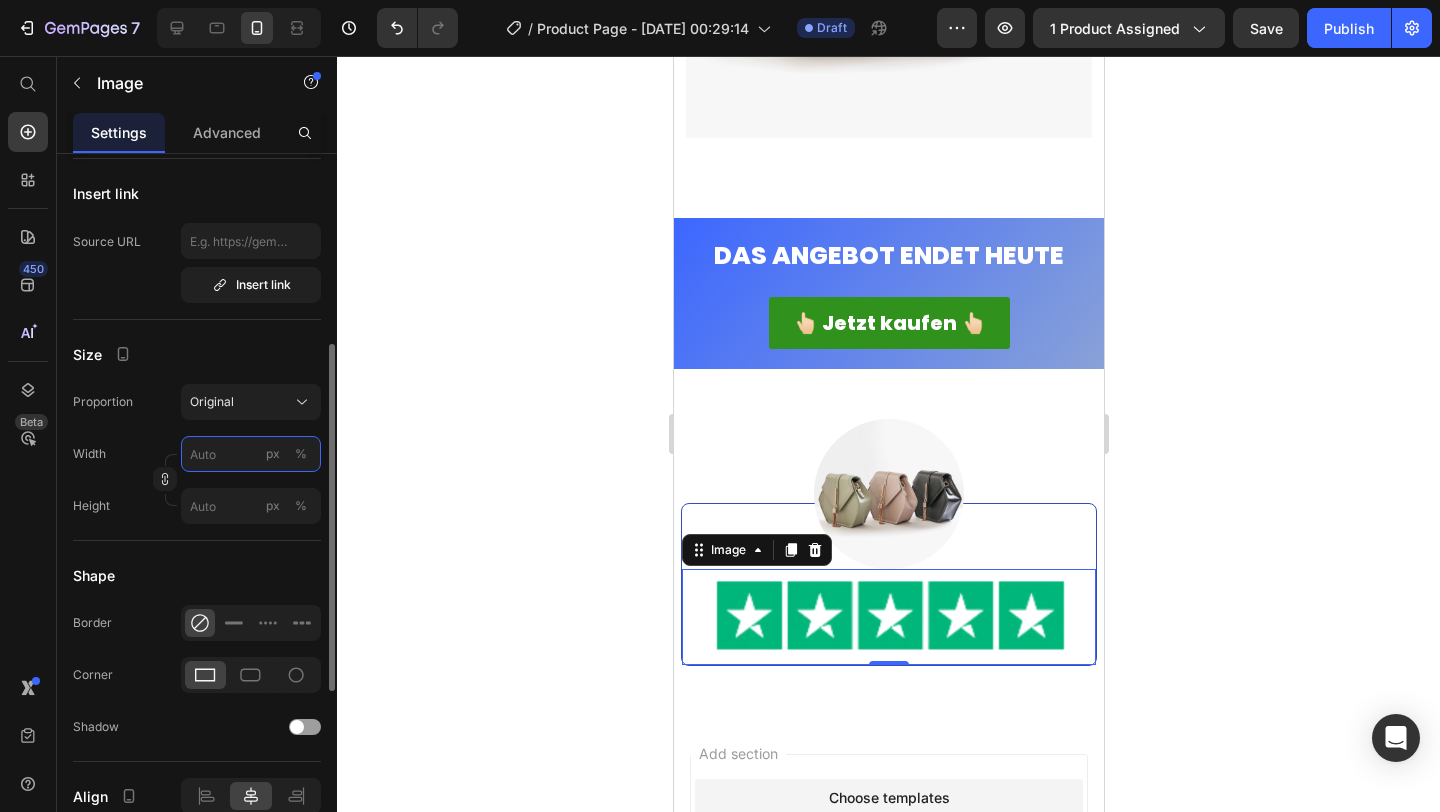 click on "px %" at bounding box center [251, 454] 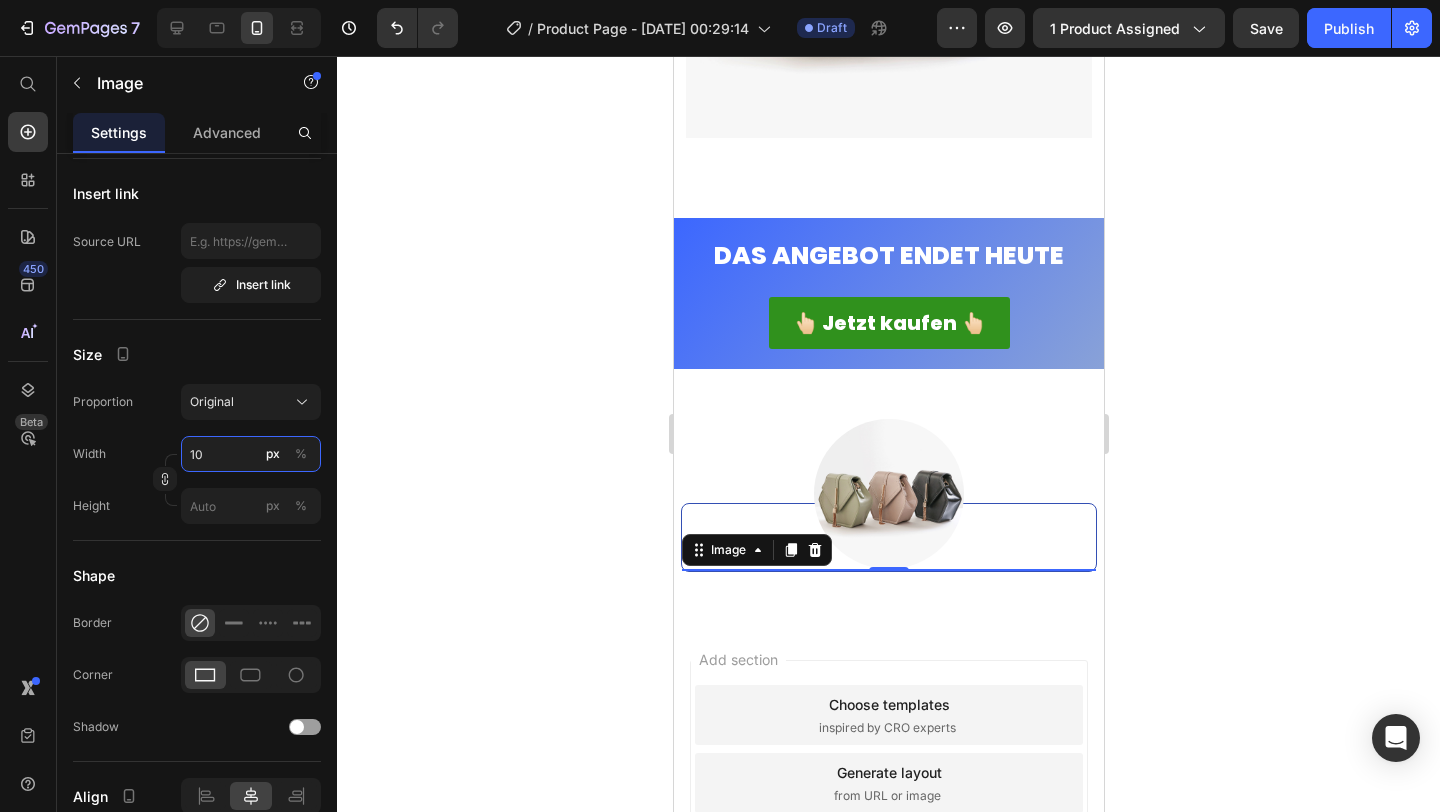 type on "1" 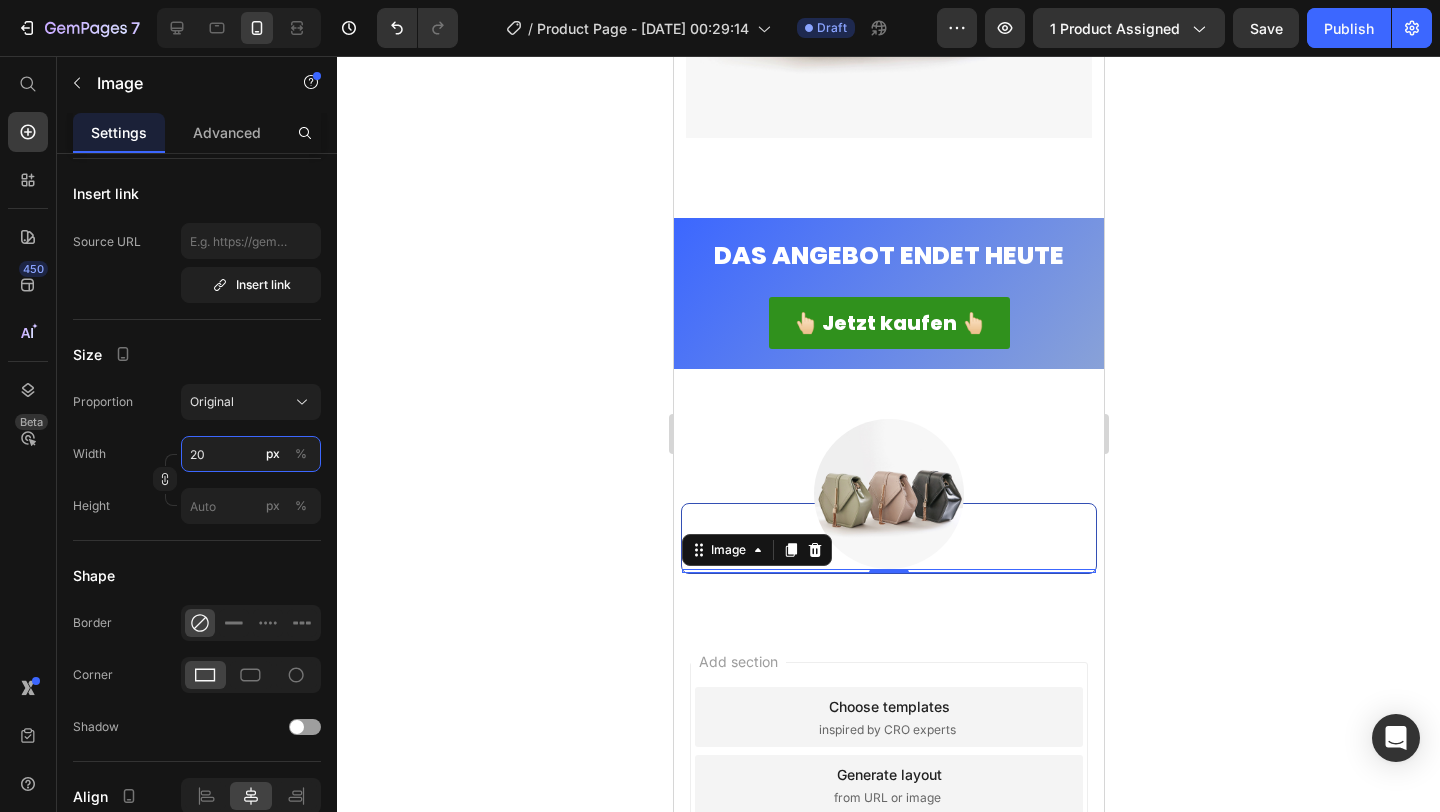 type on "2" 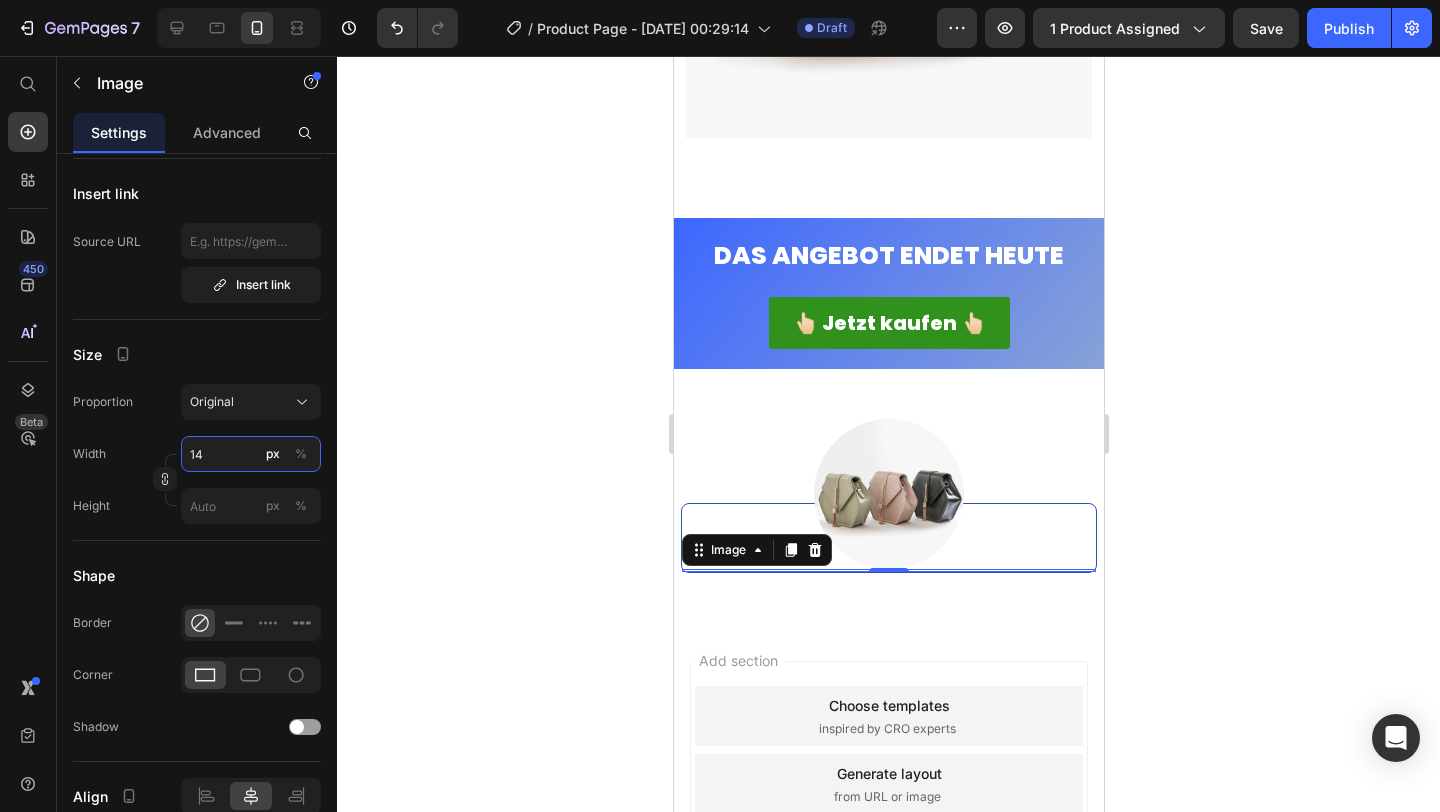 type on "140" 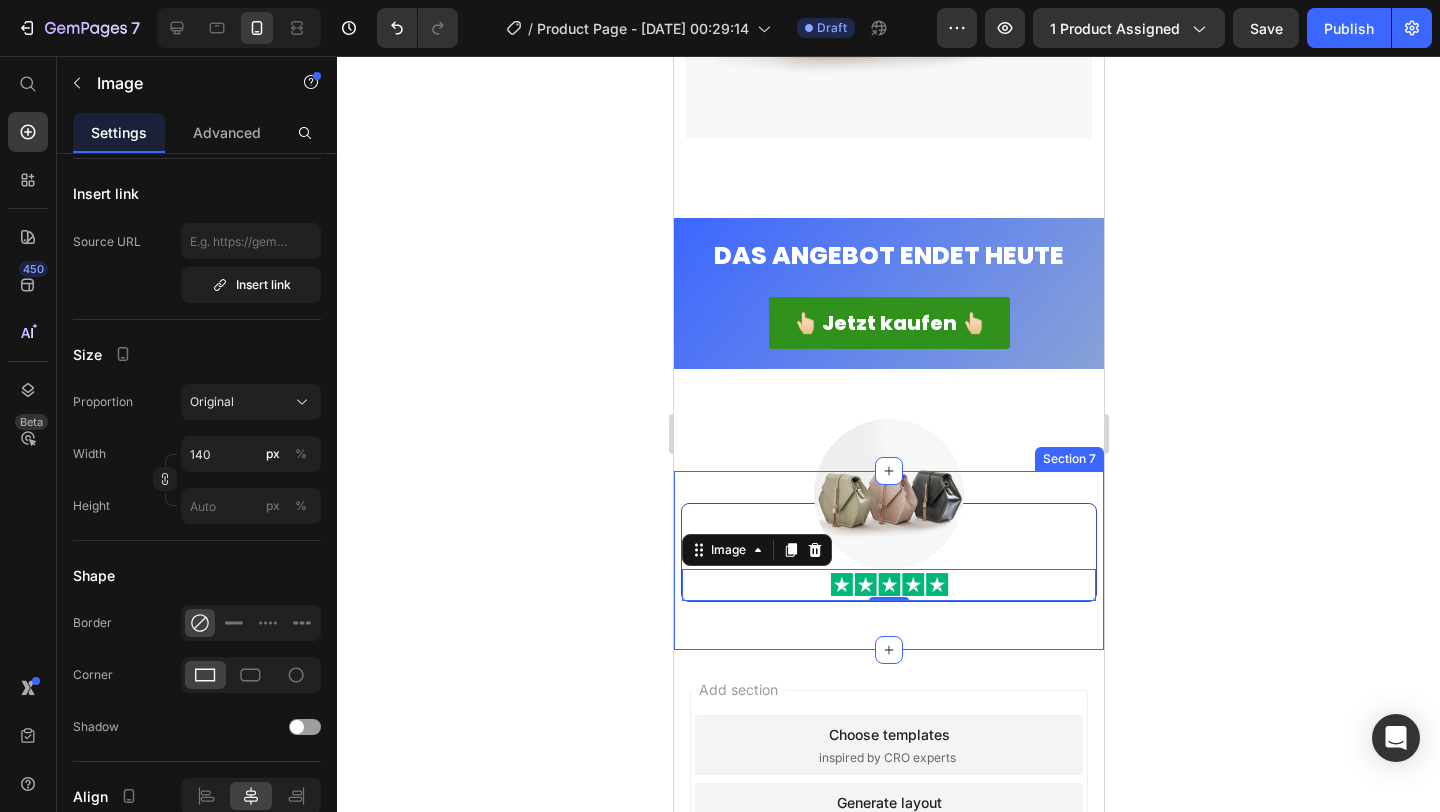 click on "Image Image   0 Row Row Section 7" at bounding box center [888, 560] 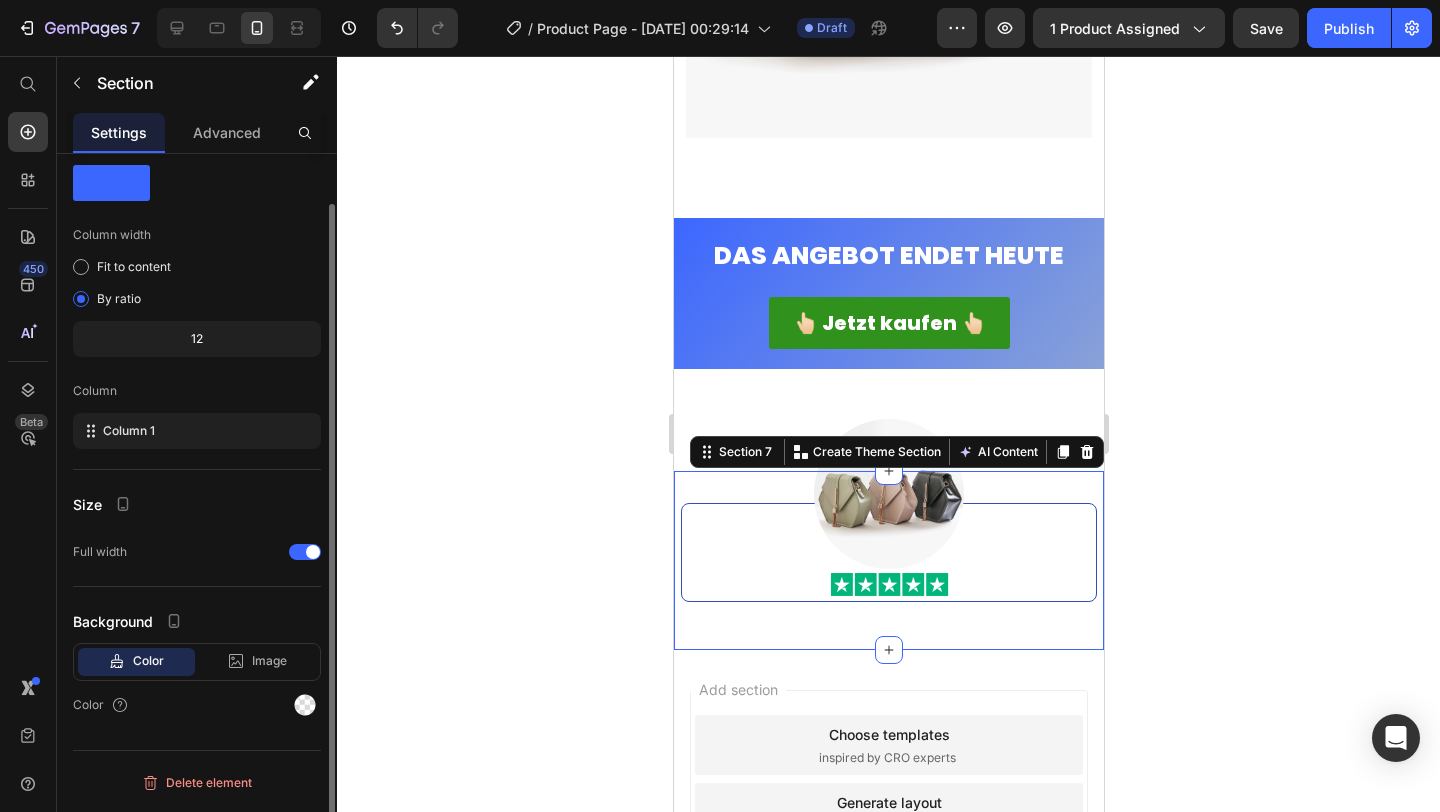 scroll, scrollTop: 0, scrollLeft: 0, axis: both 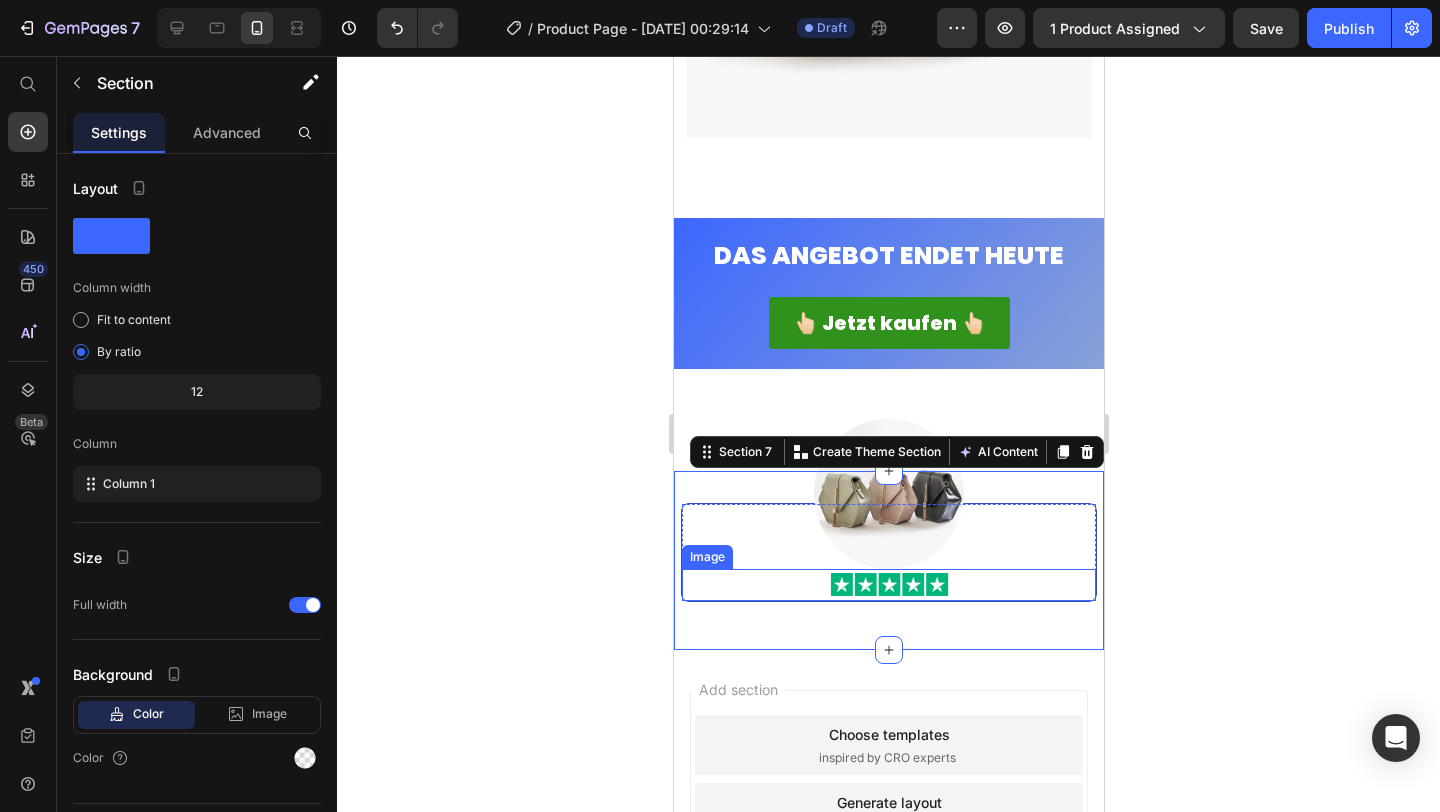 click at bounding box center (888, 585) 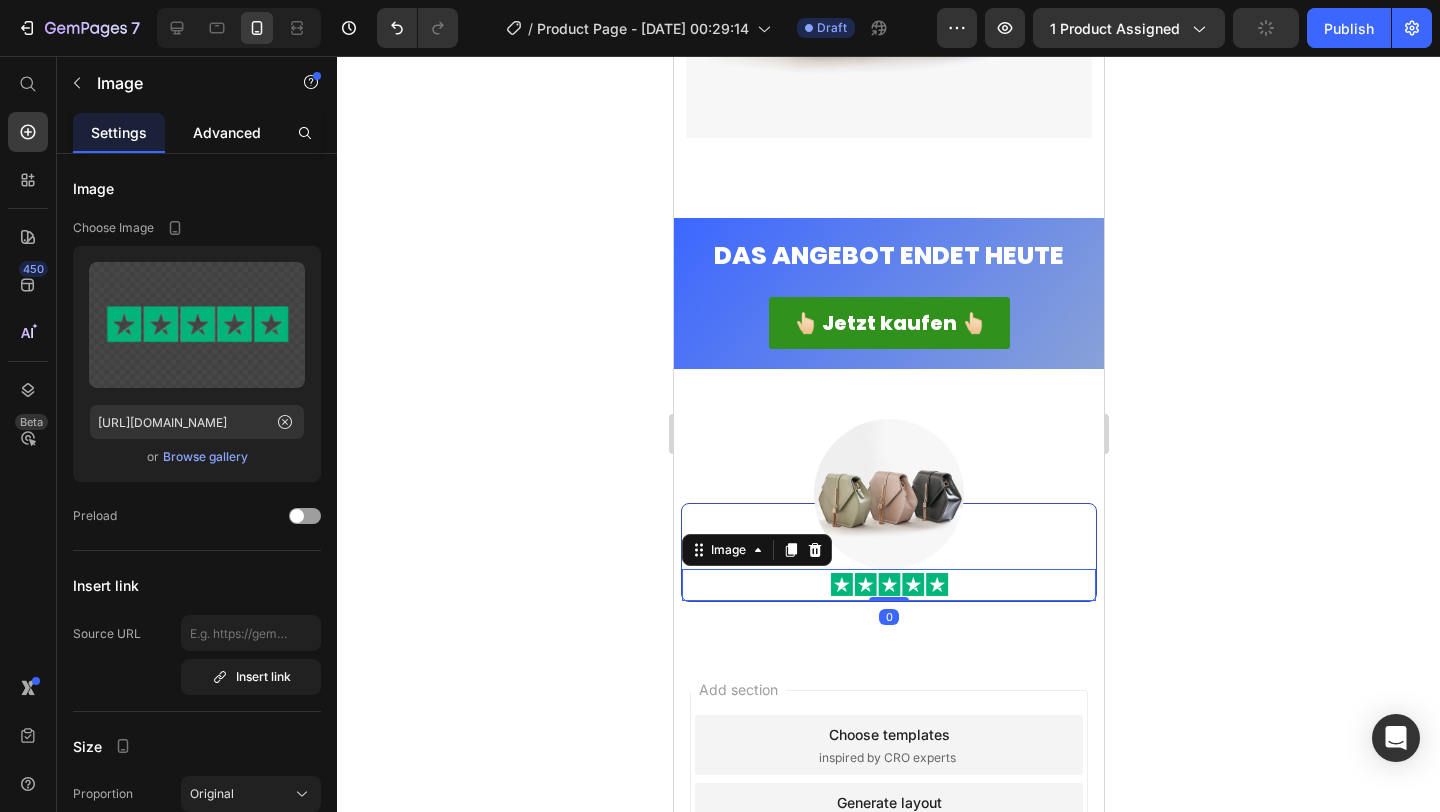 click on "Advanced" 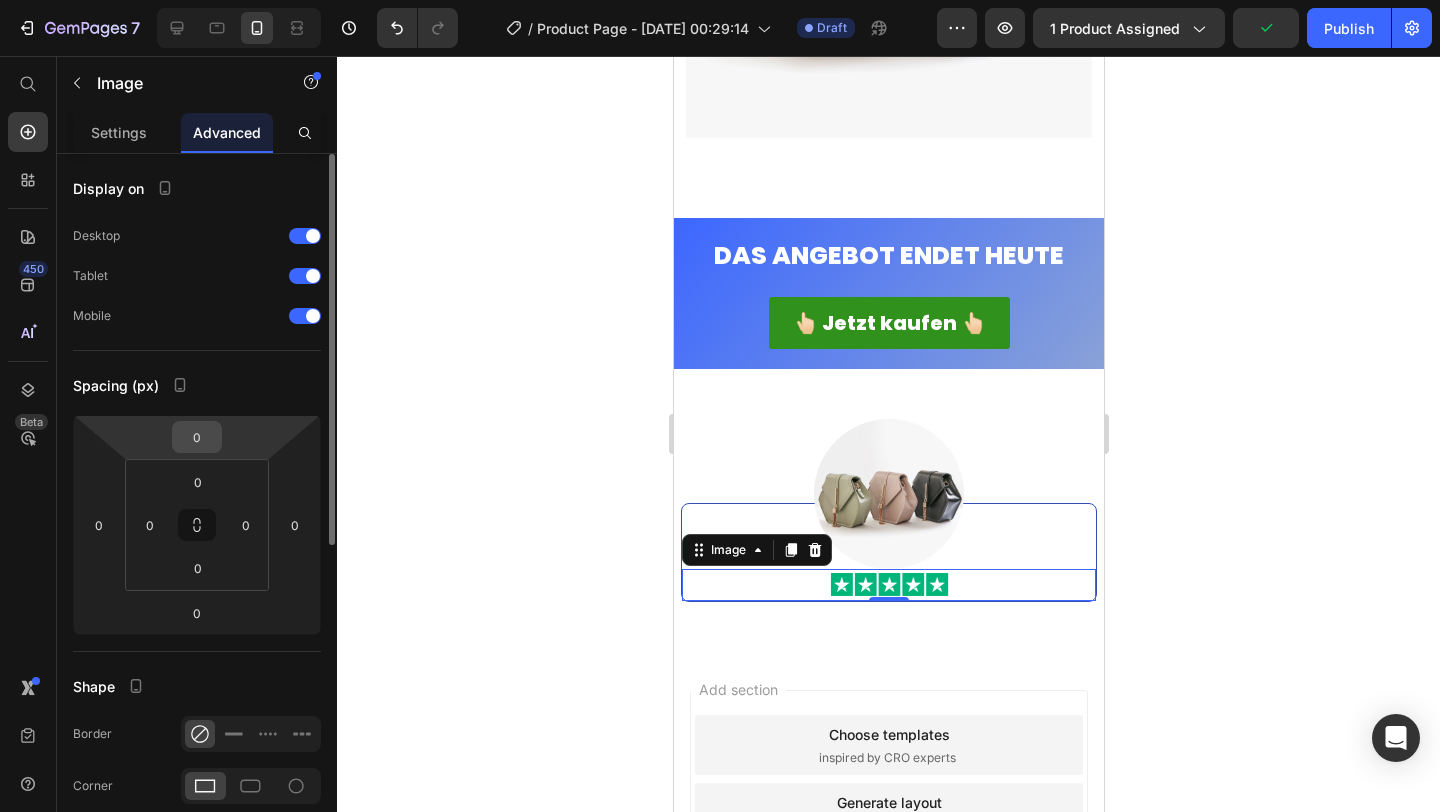 click on "0" at bounding box center [197, 437] 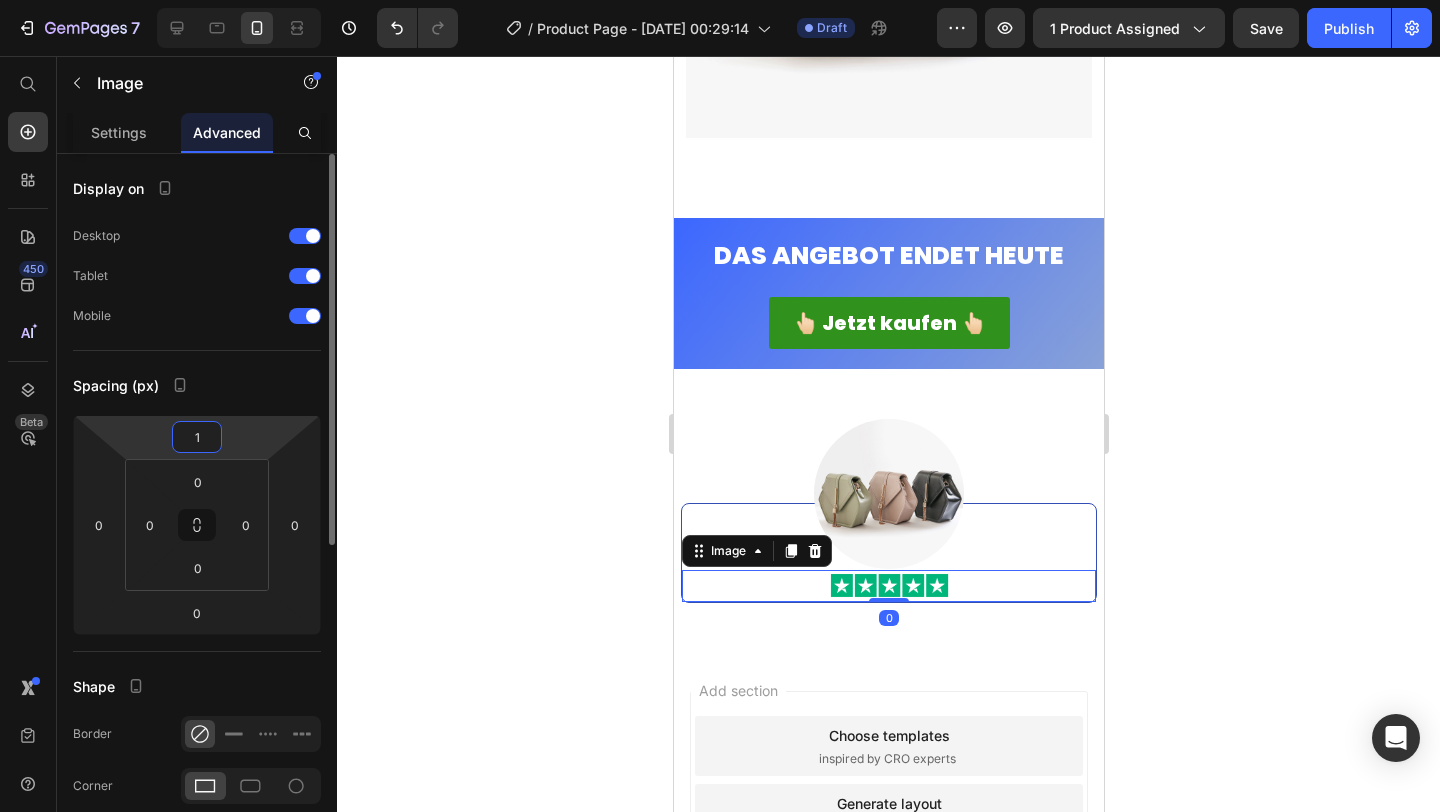 type on "15" 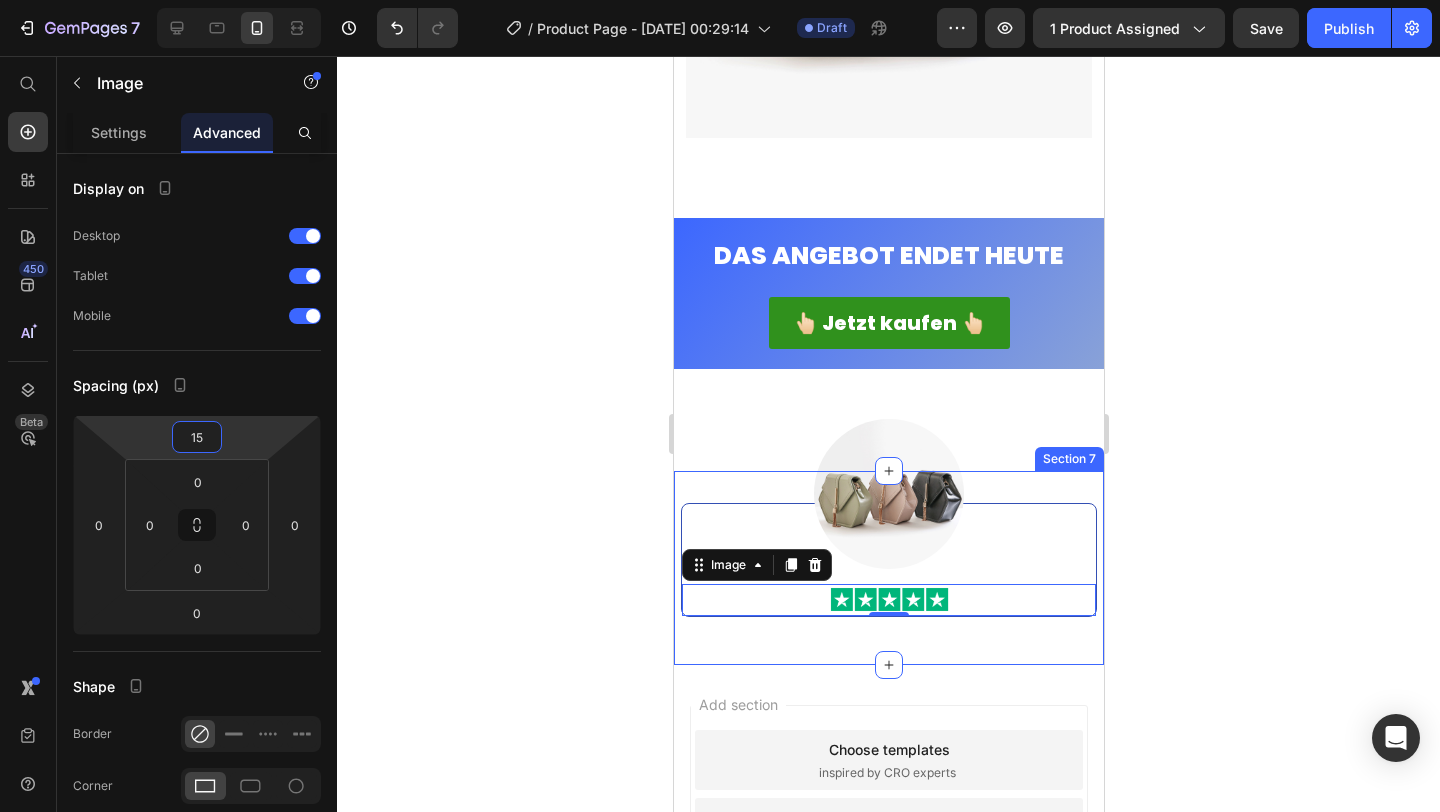 click on "Image Image   0 Row Row Section 7" at bounding box center (888, 568) 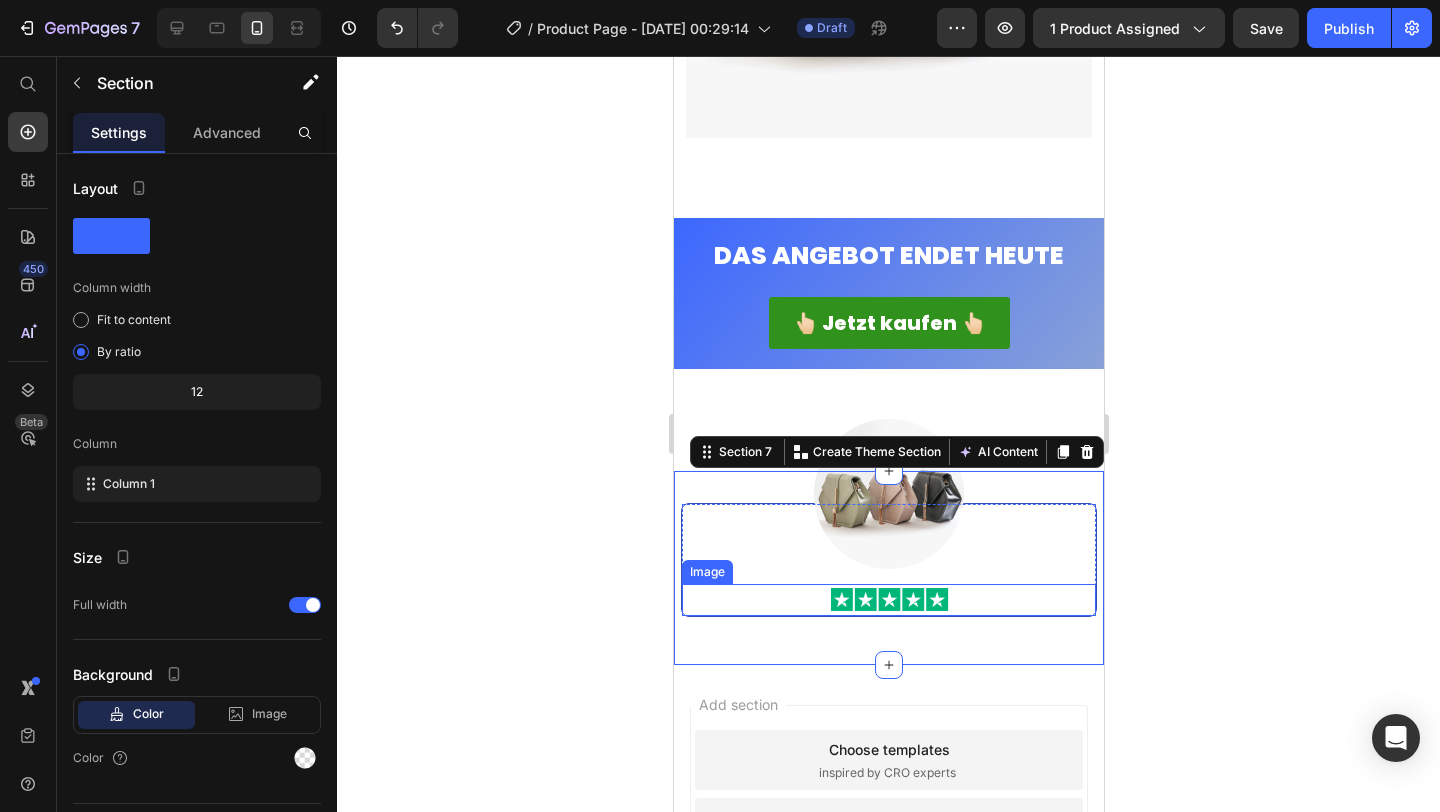 click at bounding box center (888, 600) 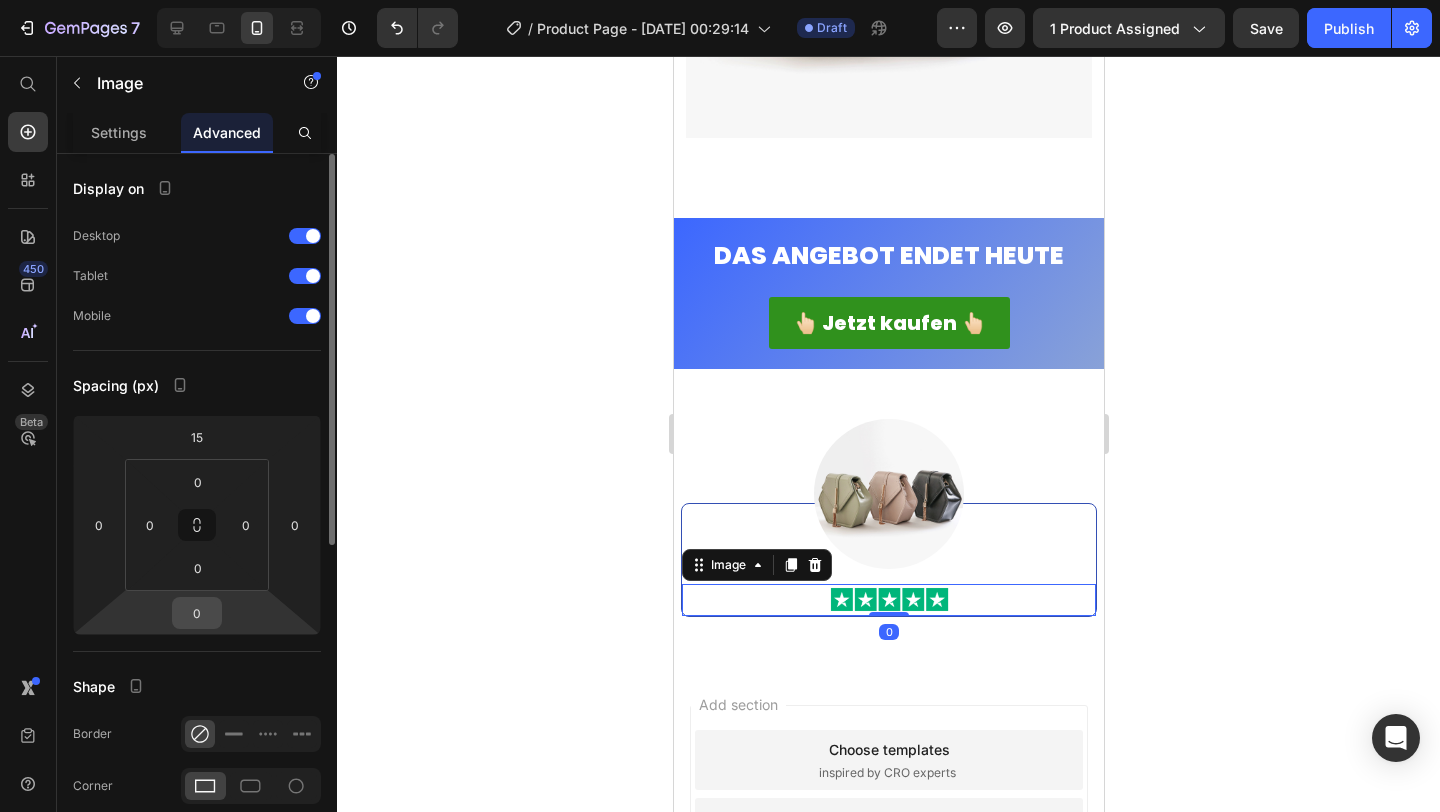 click on "0" at bounding box center (197, 613) 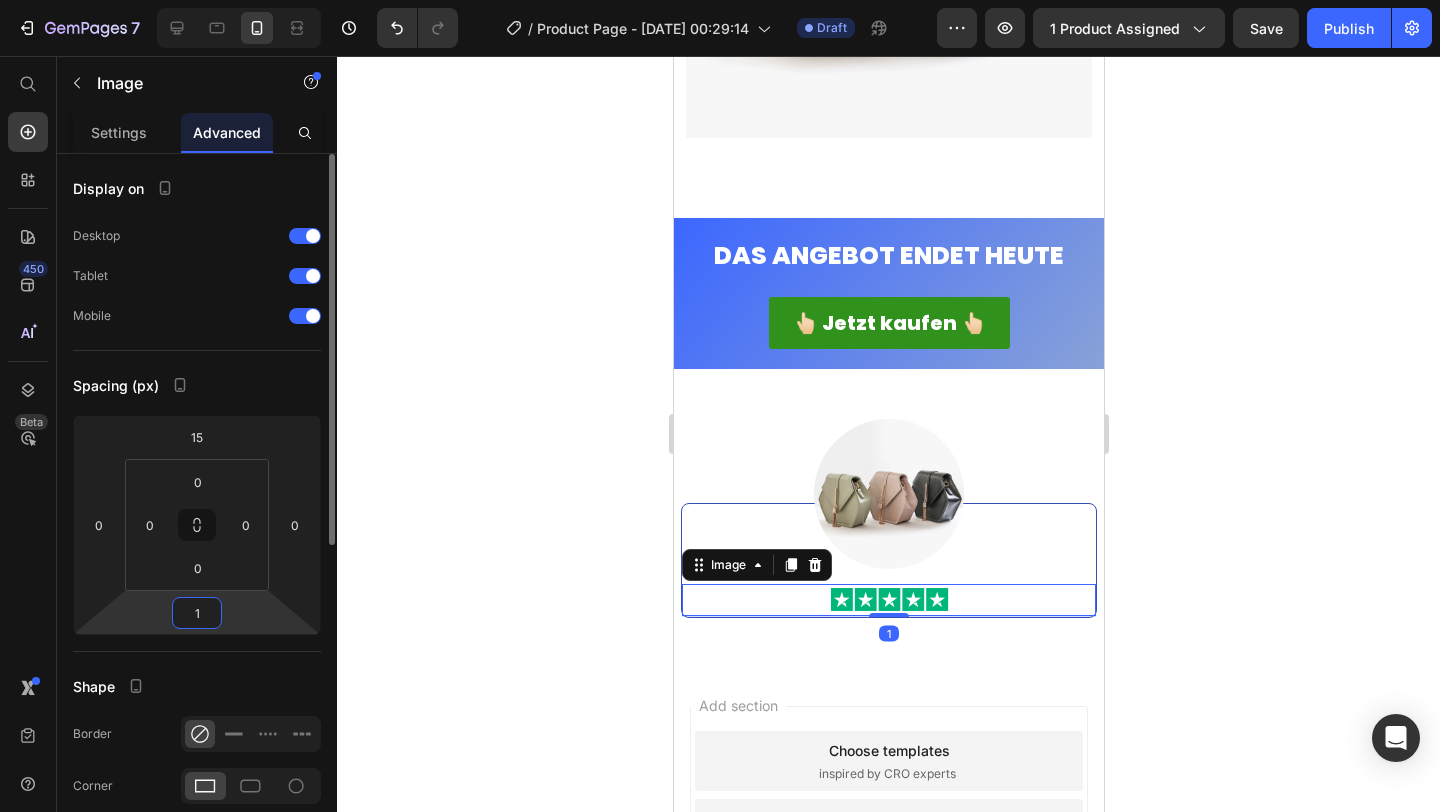 type on "15" 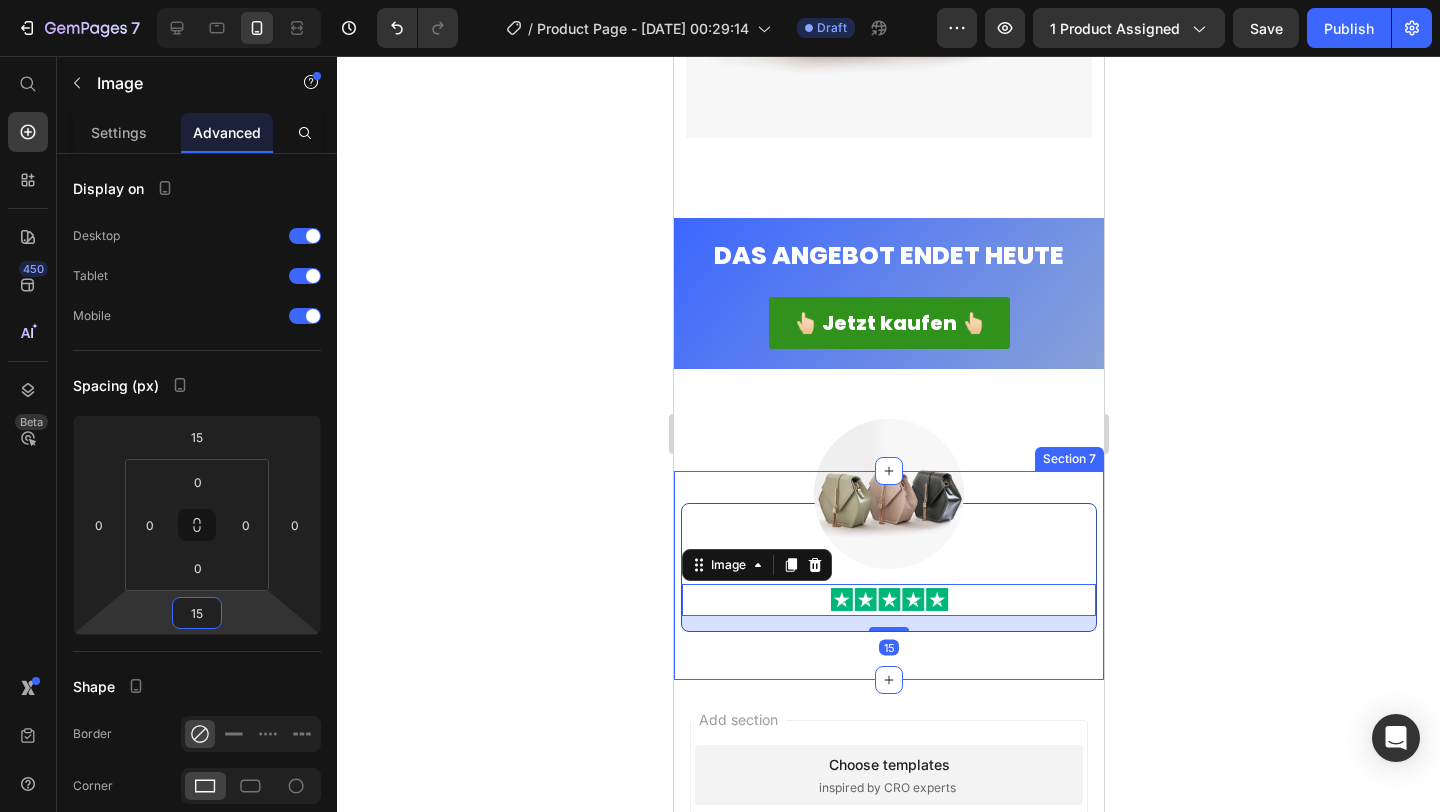 click on "Image Image   15 Row Row Section 7" at bounding box center (888, 575) 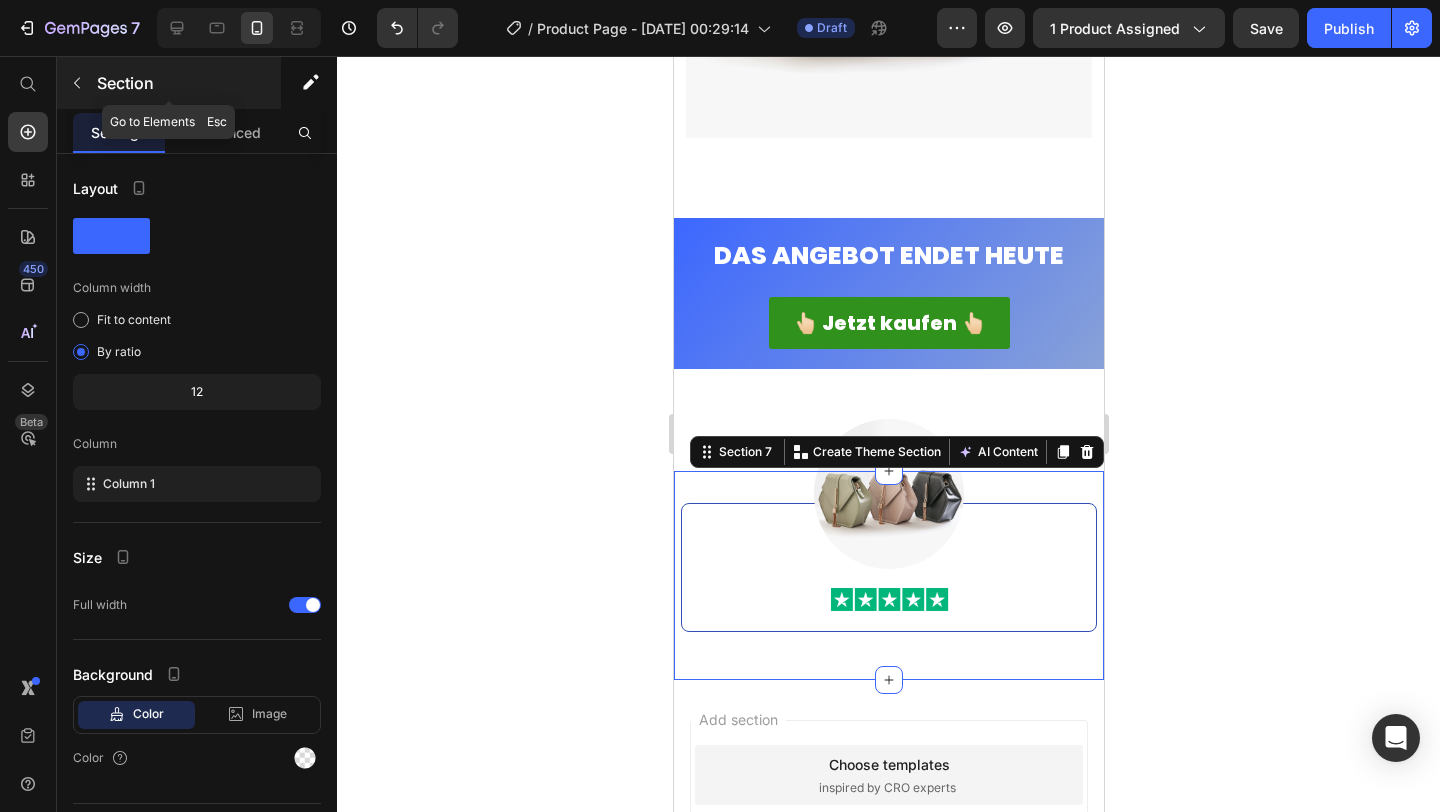 click at bounding box center [77, 83] 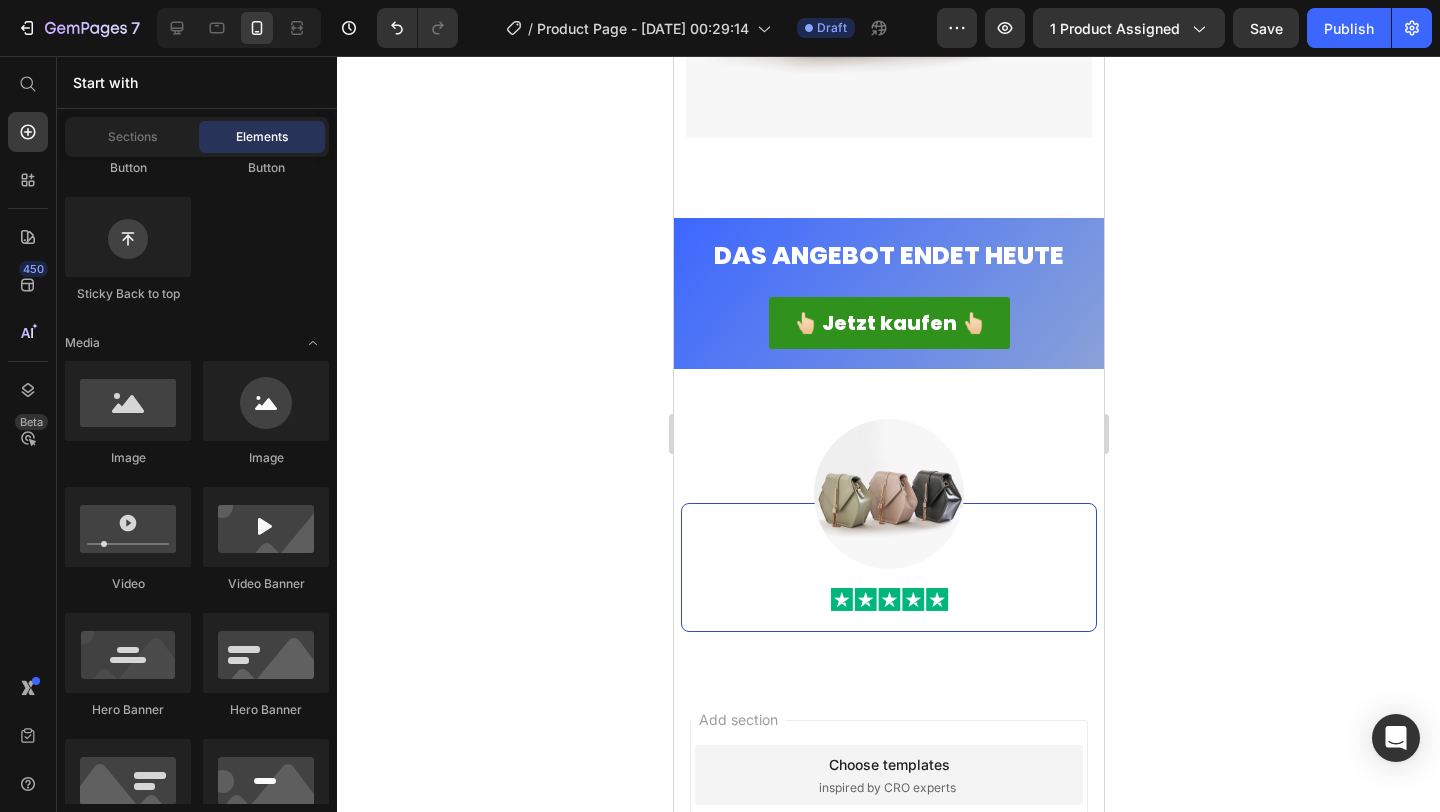 click on "Button
Button
Sticky Back to top" 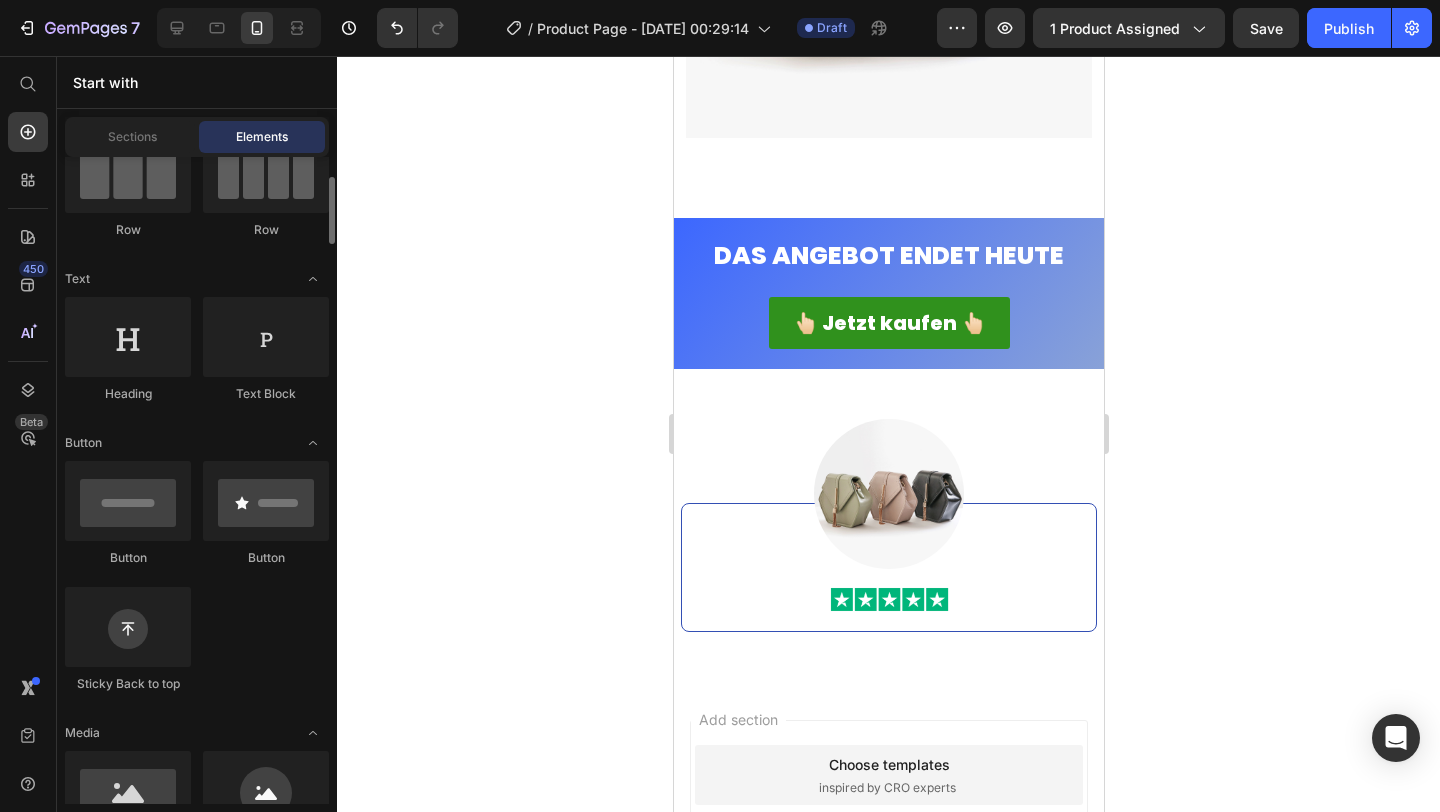 scroll, scrollTop: 164, scrollLeft: 0, axis: vertical 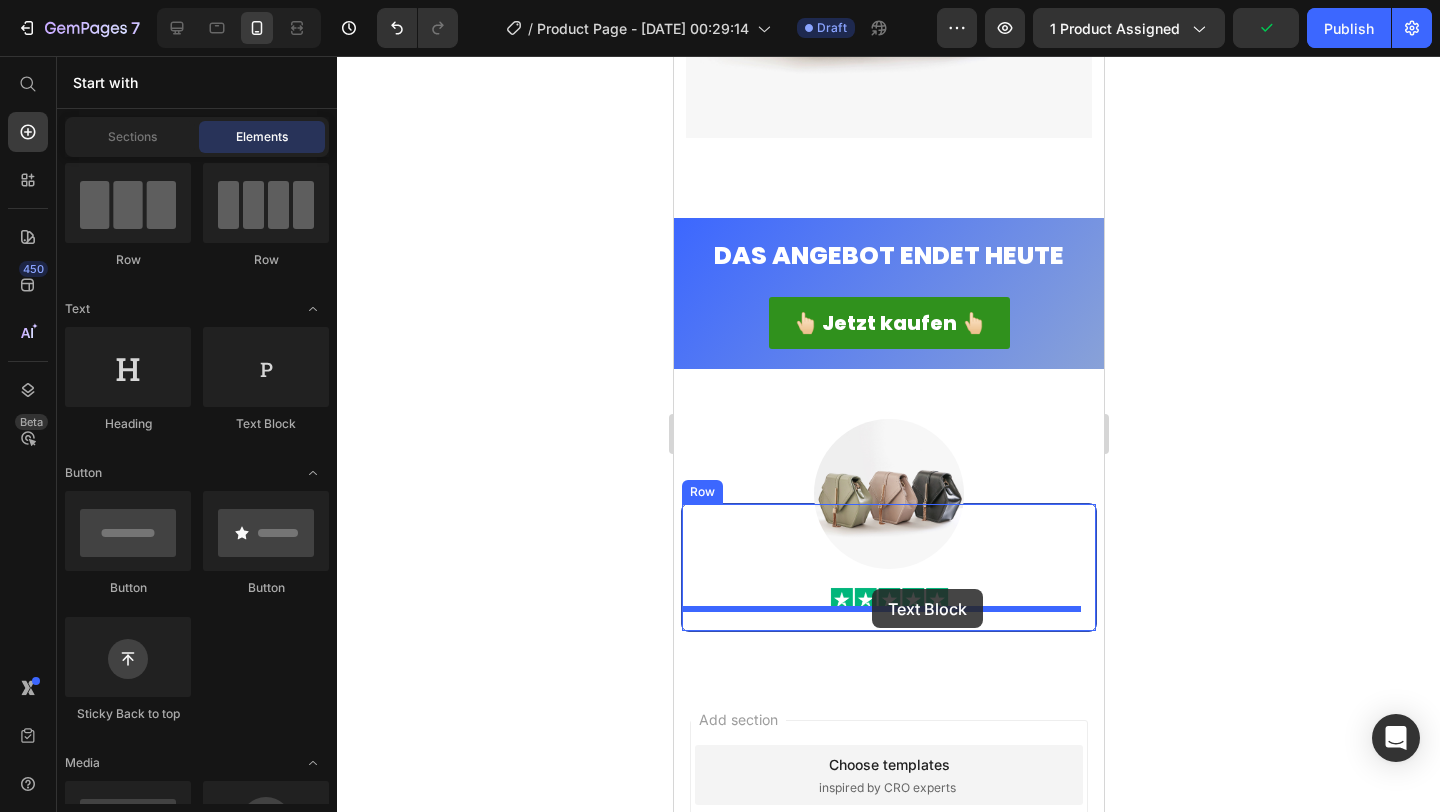 drag, startPoint x: 962, startPoint y: 423, endPoint x: 871, endPoint y: 589, distance: 189.30663 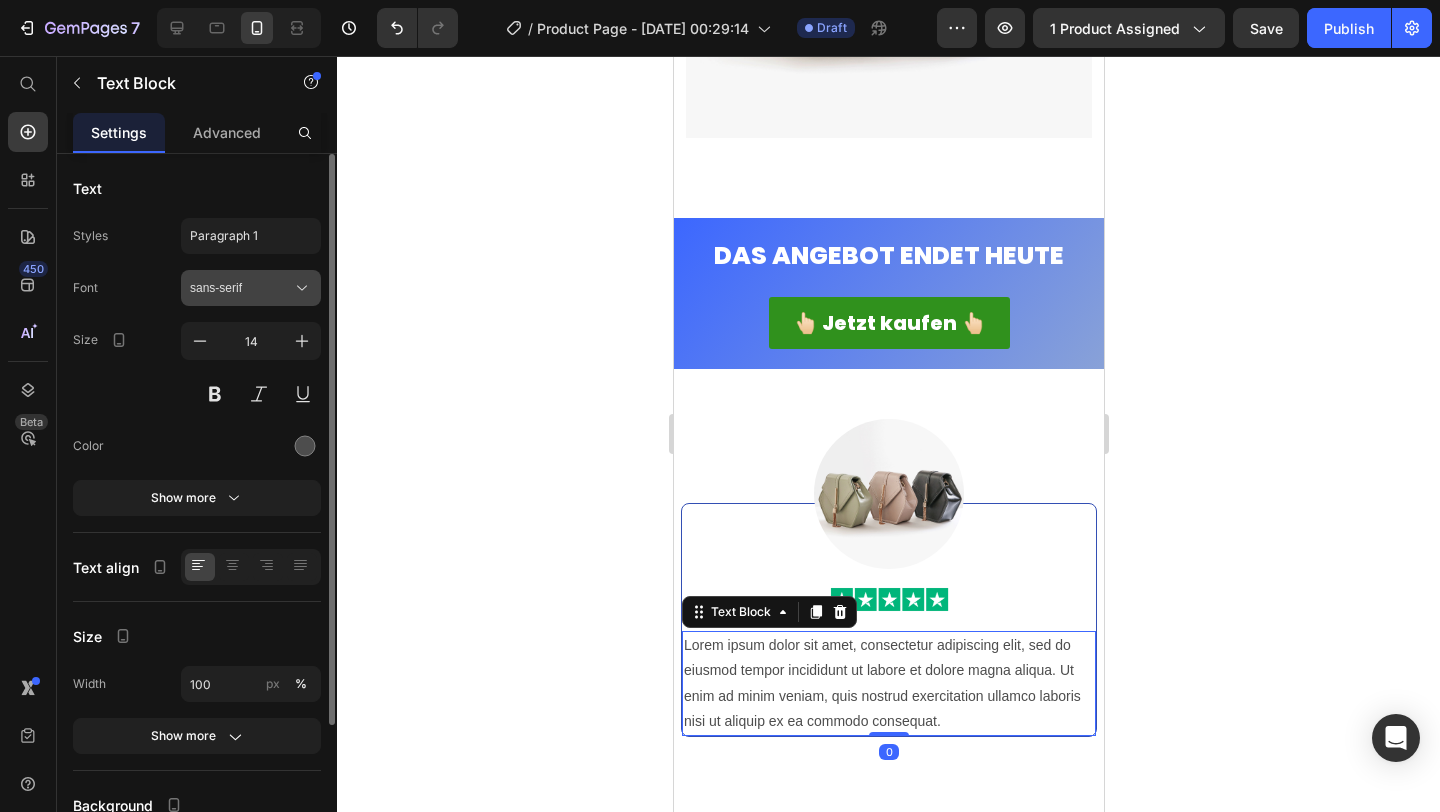 click on "sans-serif" at bounding box center [251, 288] 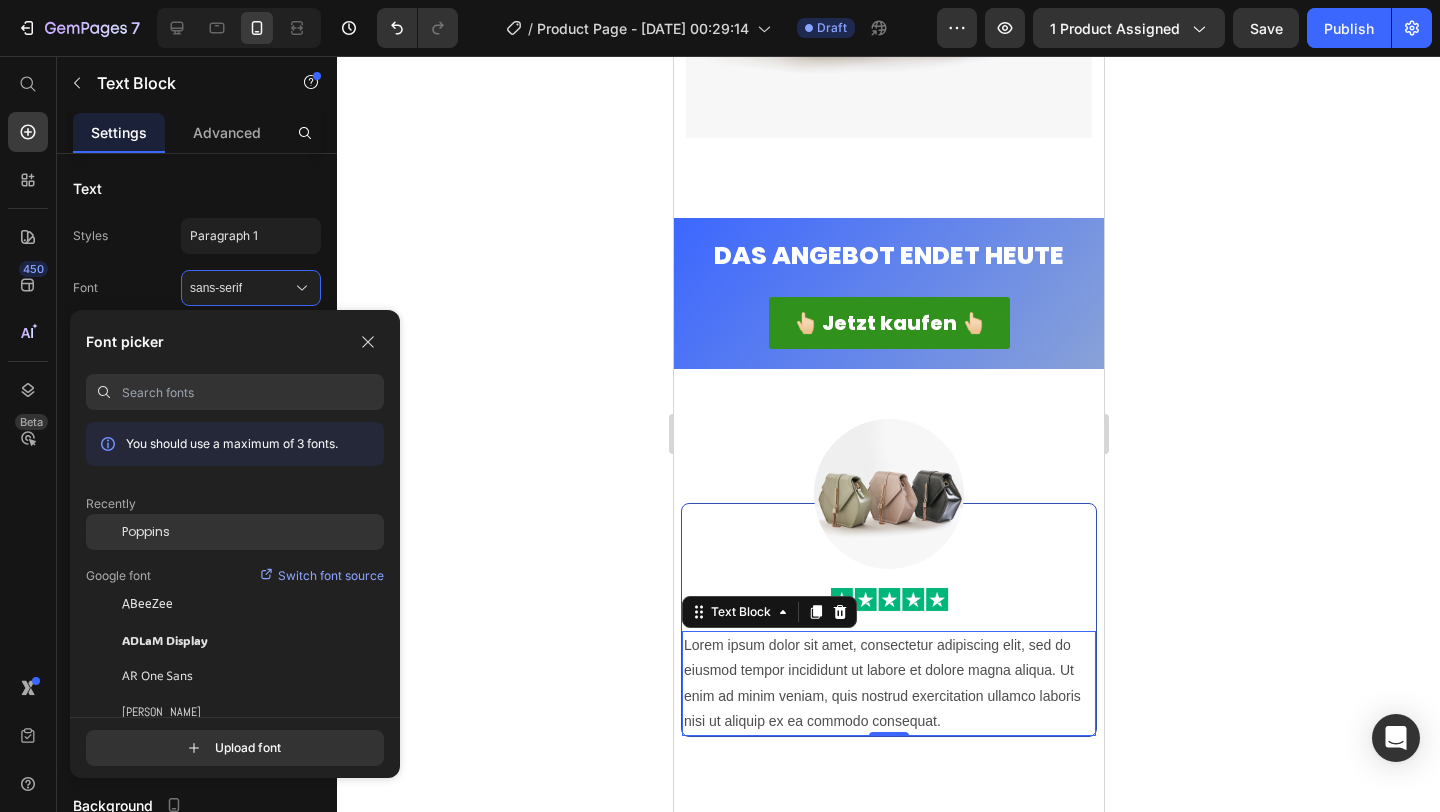 click on "Poppins" 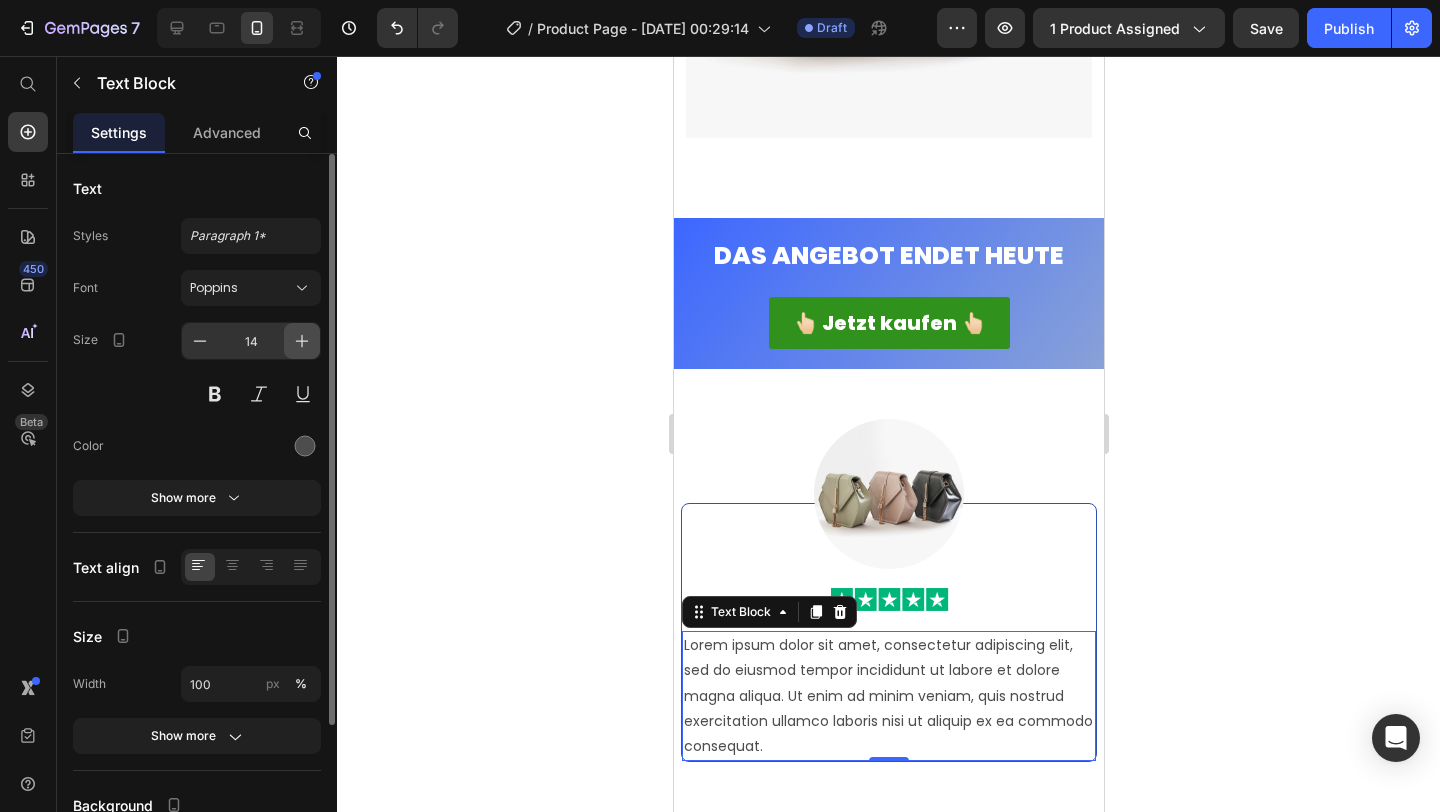 click 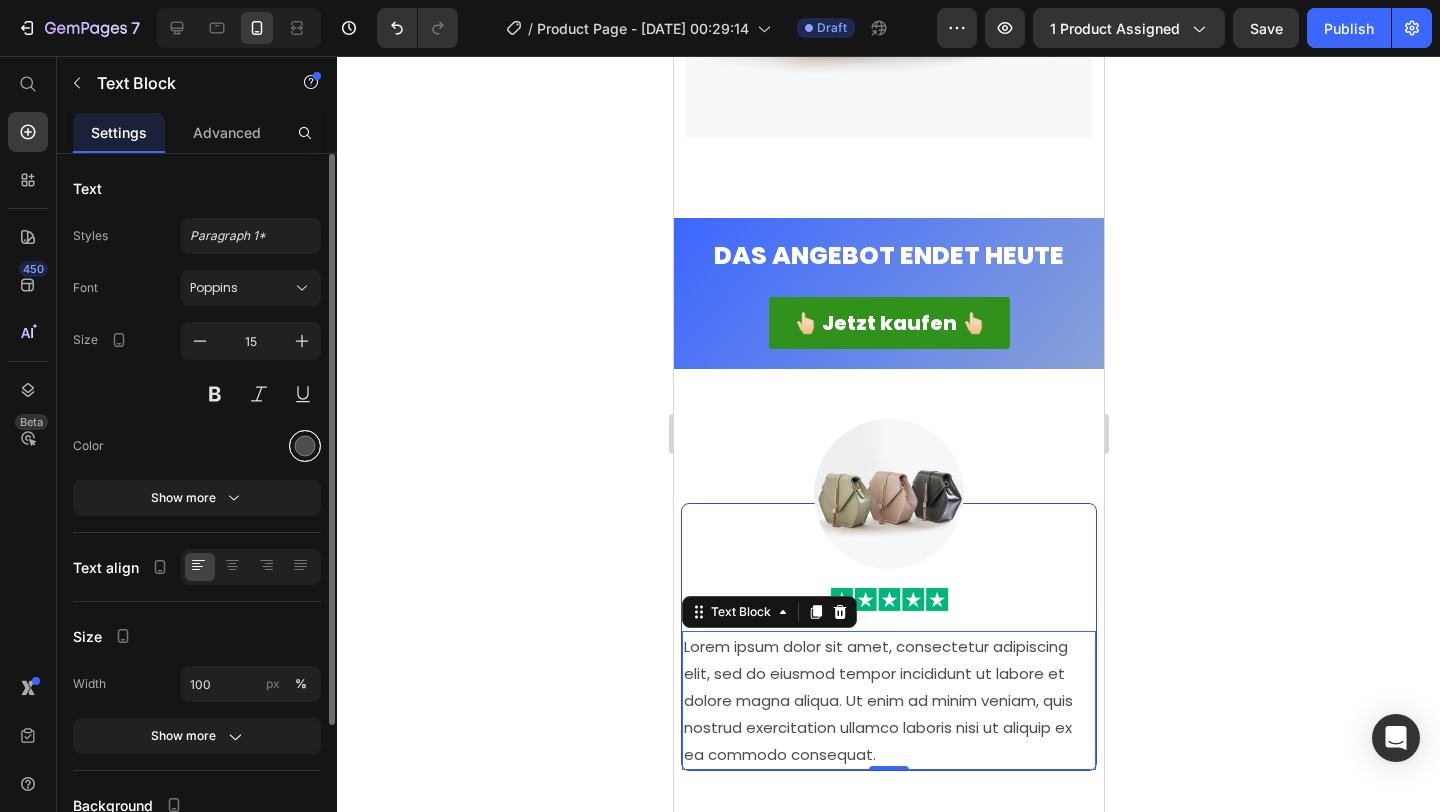 click at bounding box center (305, 446) 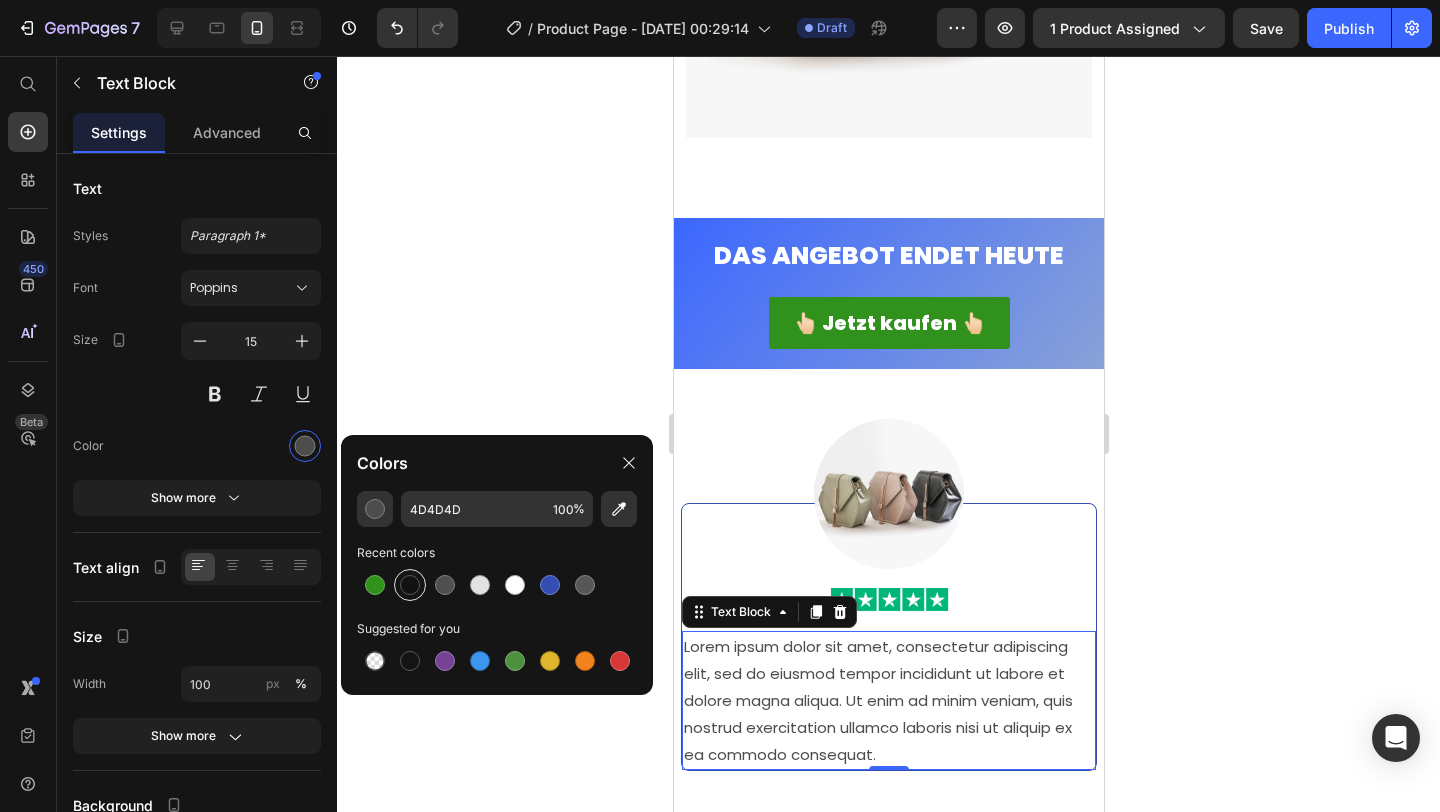 click at bounding box center (410, 585) 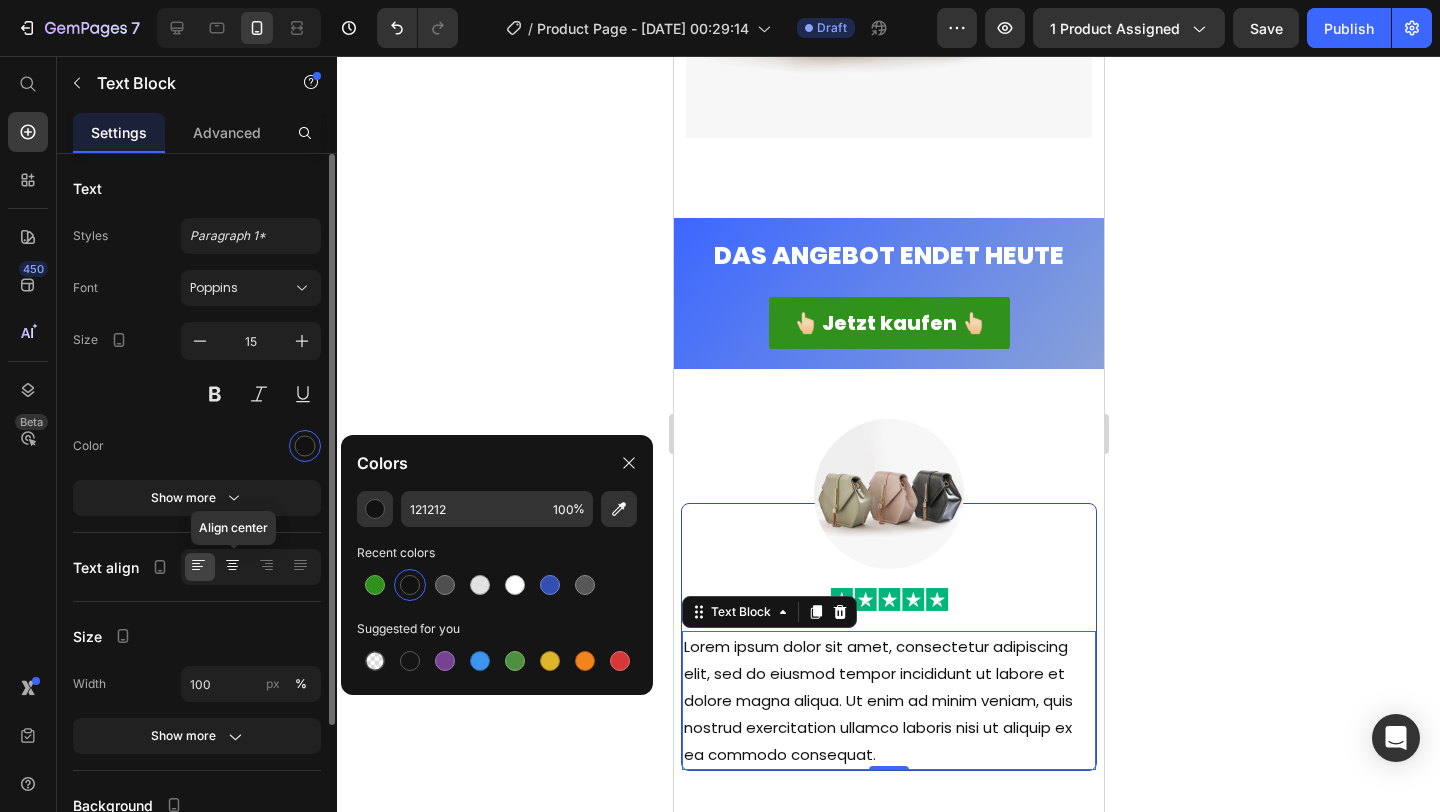 click 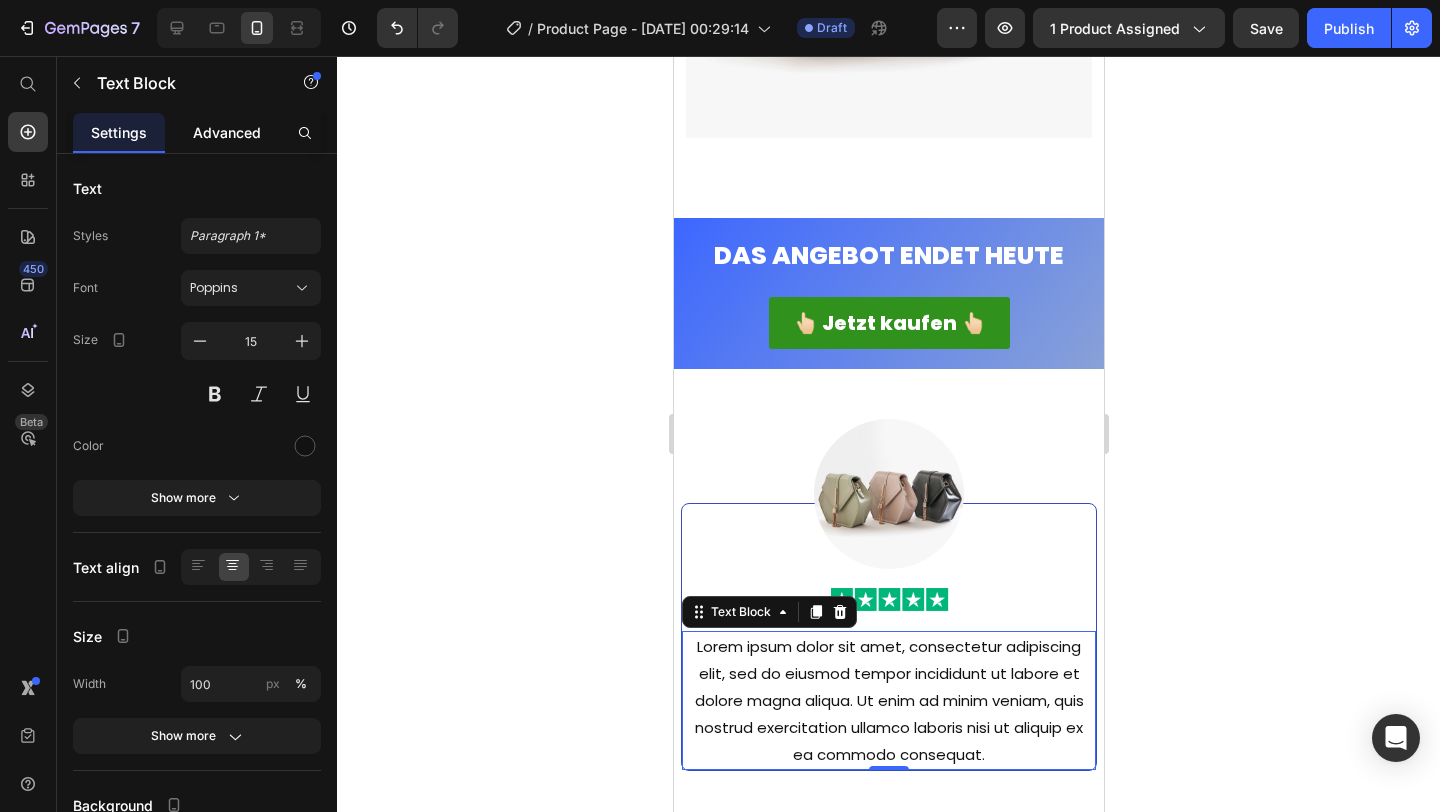 click on "Advanced" 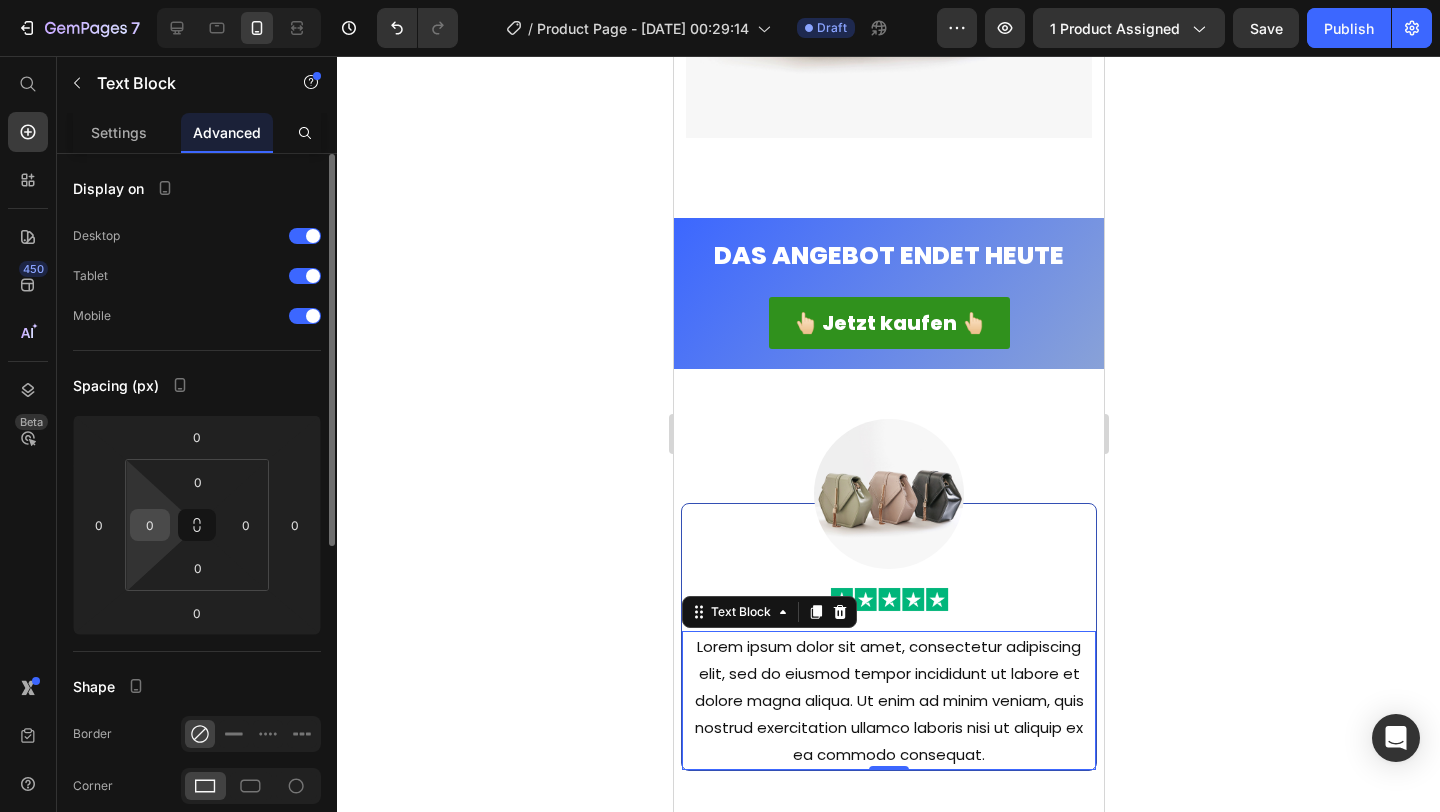 click on "0" at bounding box center (150, 525) 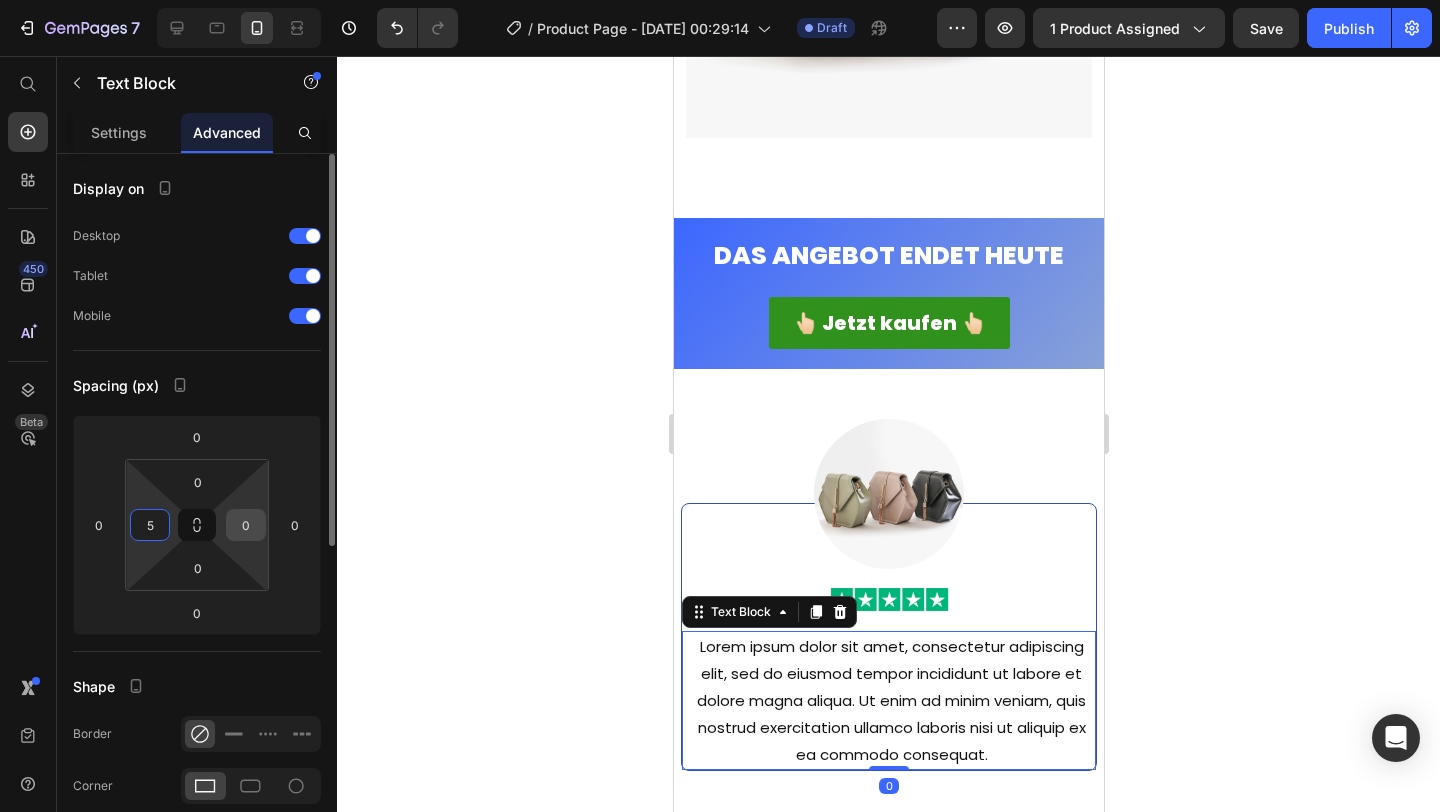 type on "5" 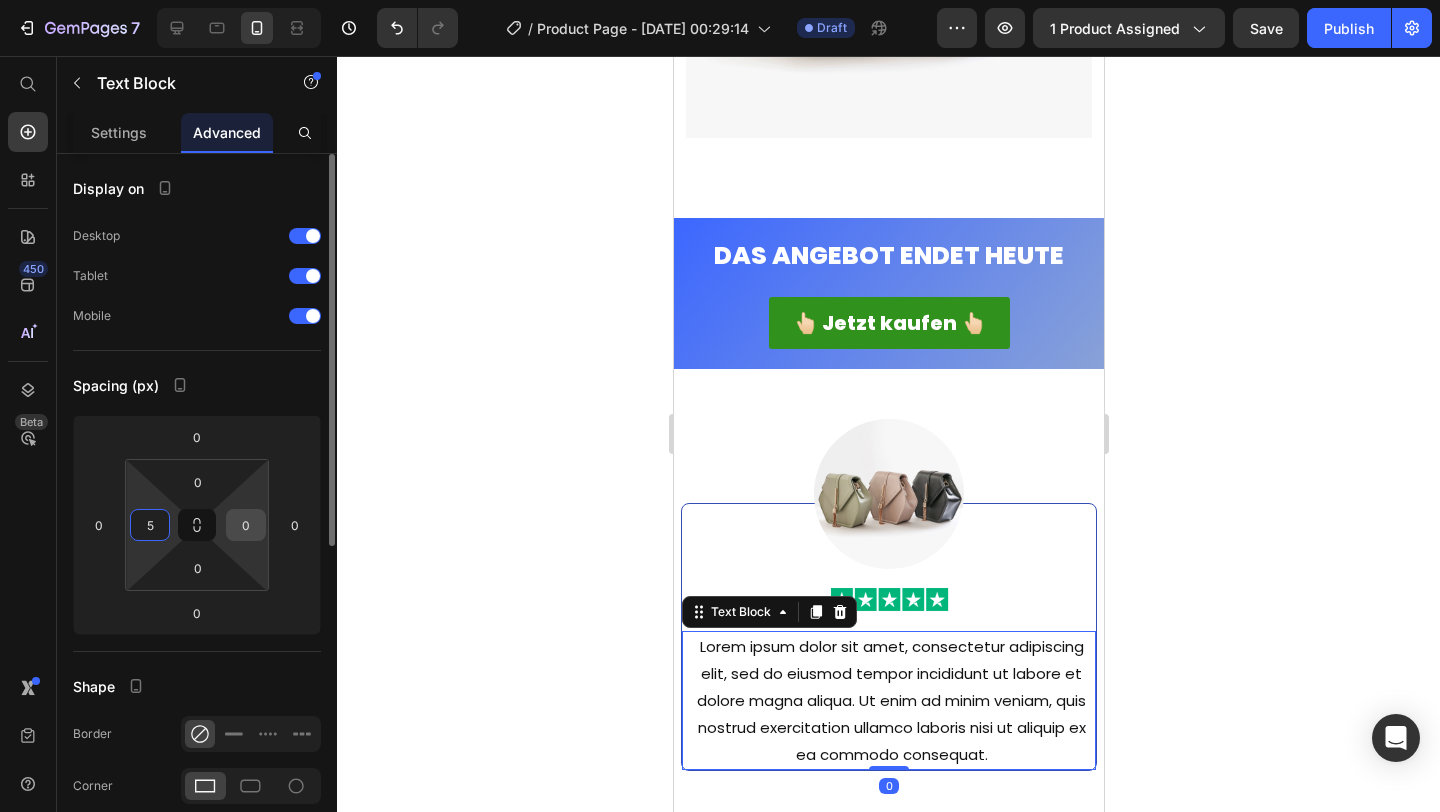 click on "0" at bounding box center (246, 525) 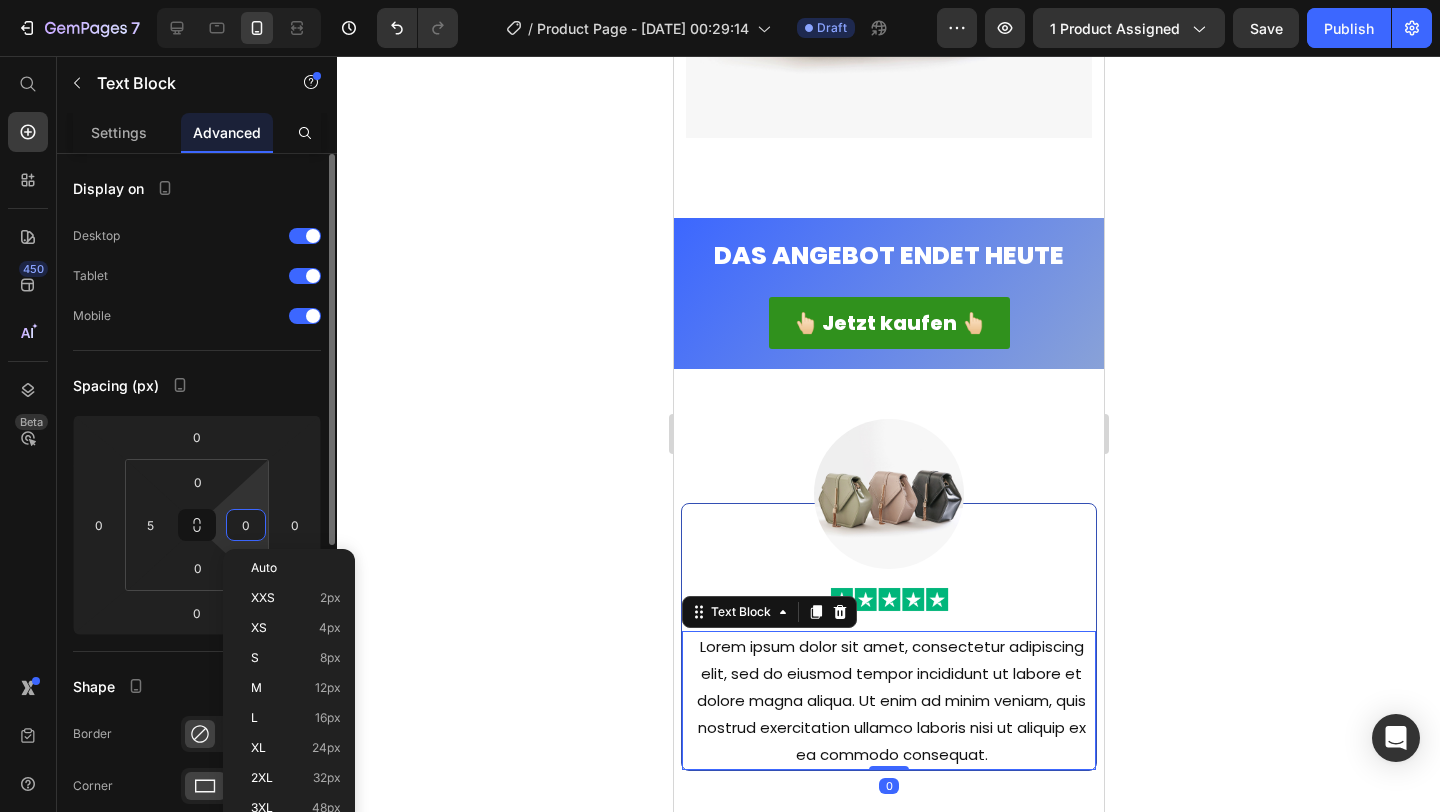 type on "5" 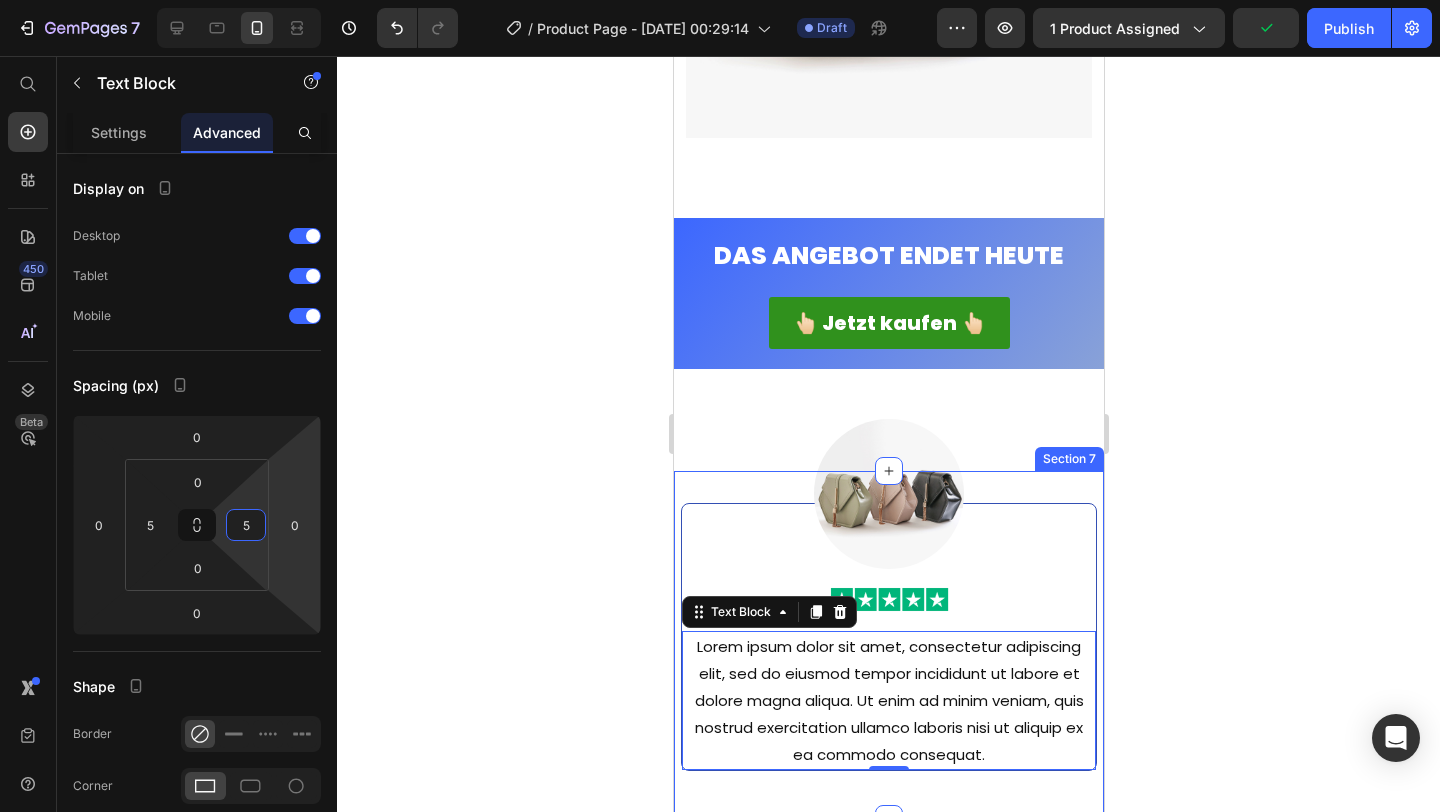 click on "Image Image Lorem ipsum dolor sit amet, consectetur adipiscing elit, sed do eiusmod tempor incididunt ut labore et dolore magna aliqua. Ut enim ad minim veniam, quis nostrud exercitation ullamco laboris nisi ut aliquip ex ea commodo consequat. Text Block   0 Row Row Section 7" at bounding box center [888, 645] 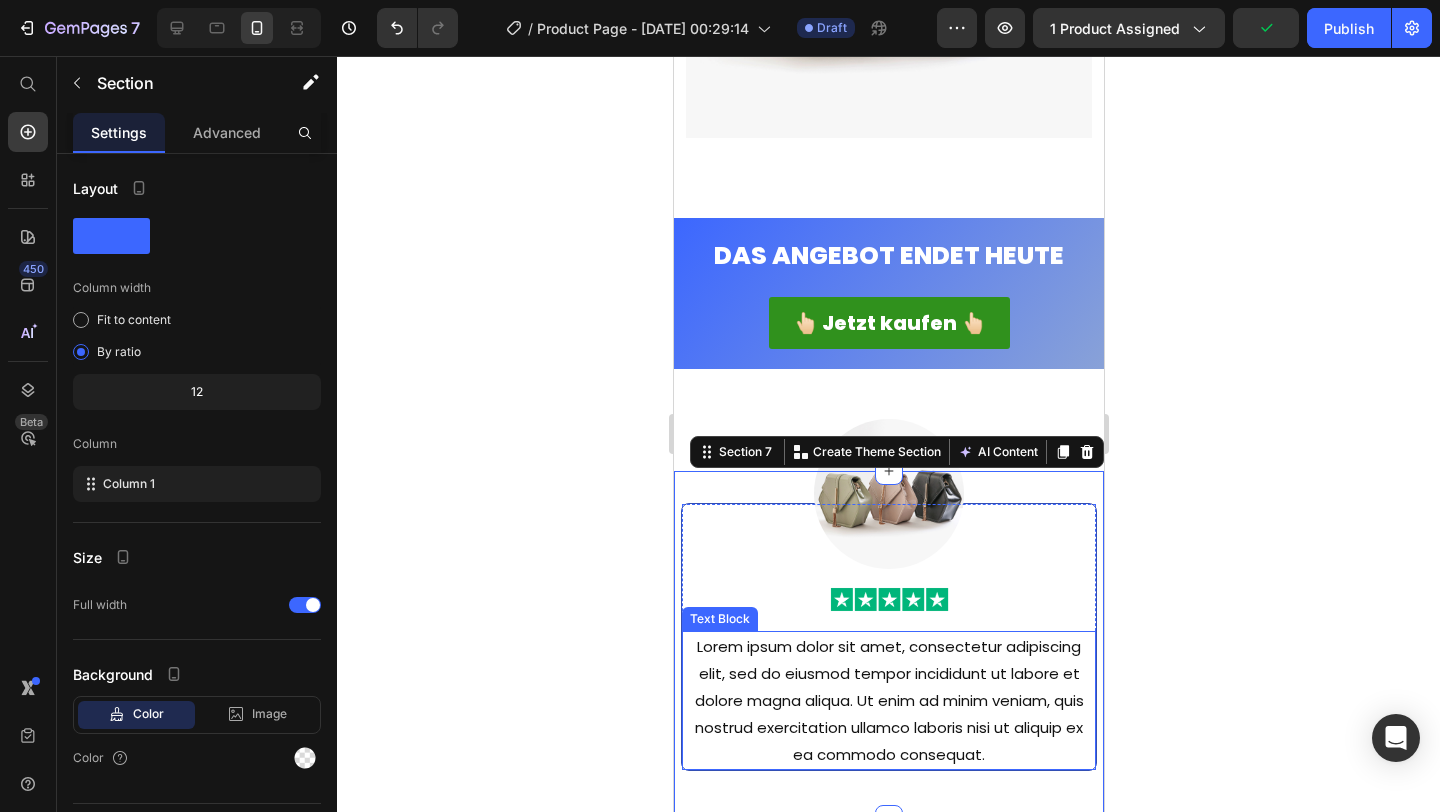 click on "Lorem ipsum dolor sit amet, consectetur adipiscing elit, sed do eiusmod tempor incididunt ut labore et dolore magna aliqua. Ut enim ad minim veniam, quis nostrud exercitation ullamco laboris nisi ut aliquip ex ea commodo consequat." at bounding box center (888, 700) 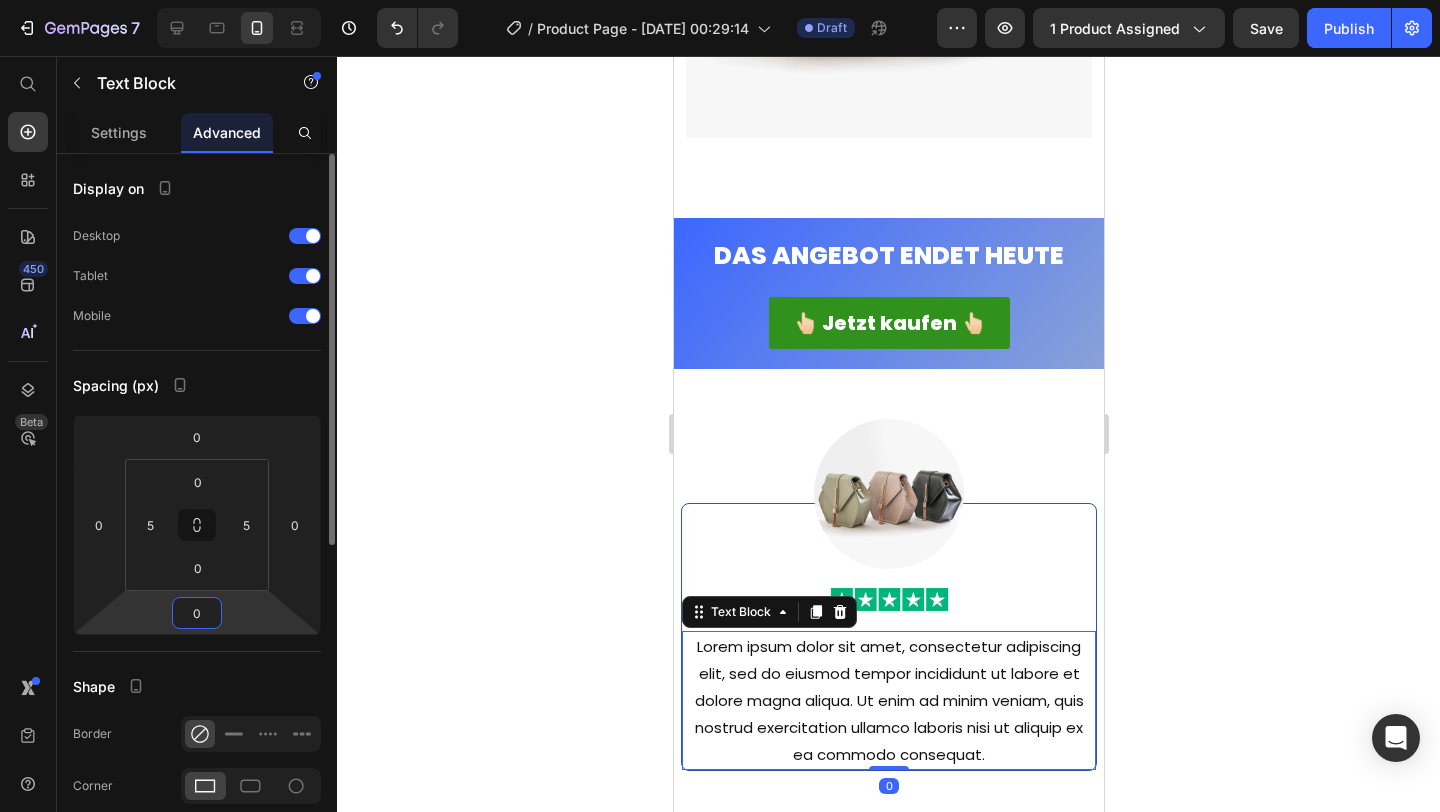 click on "0" at bounding box center [197, 613] 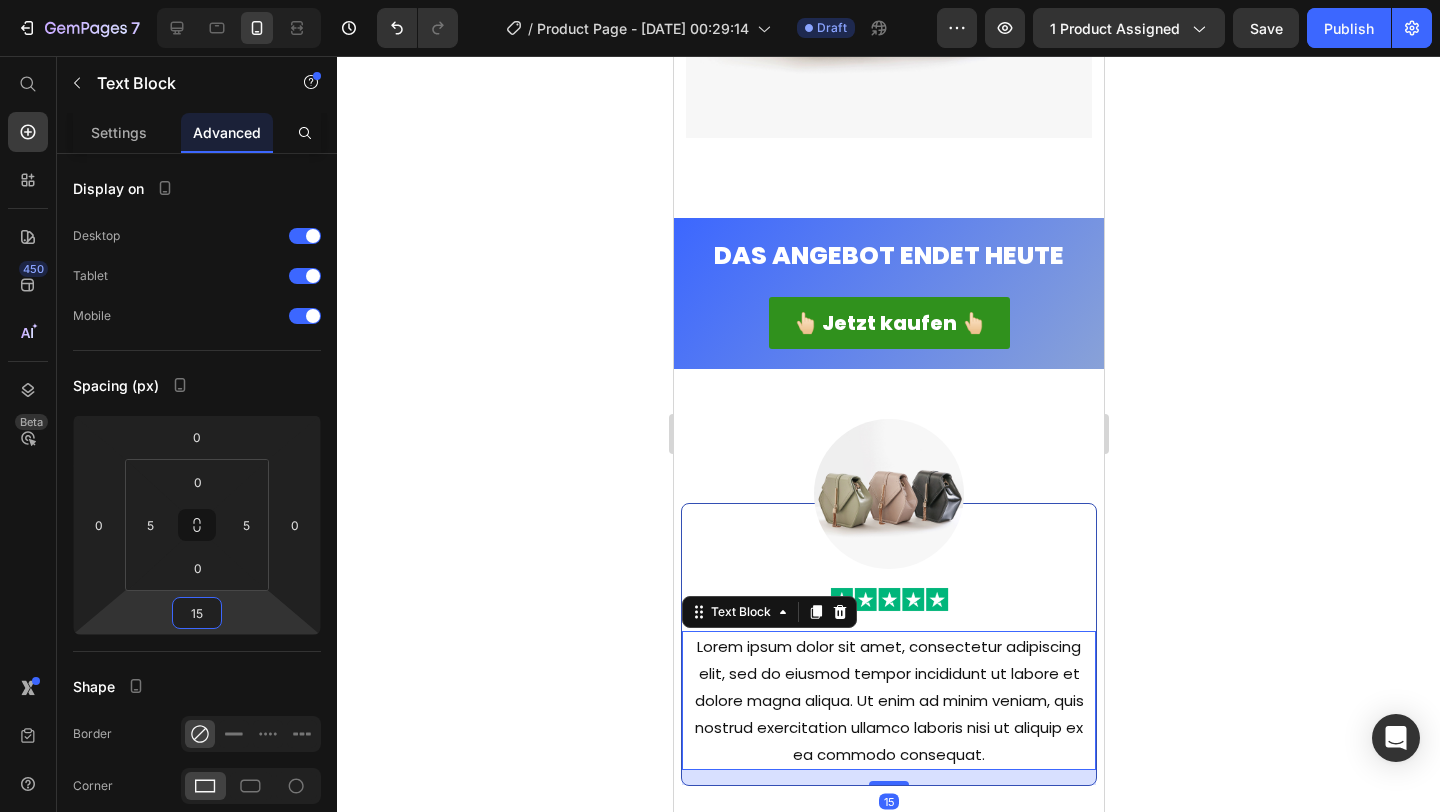 type on "15" 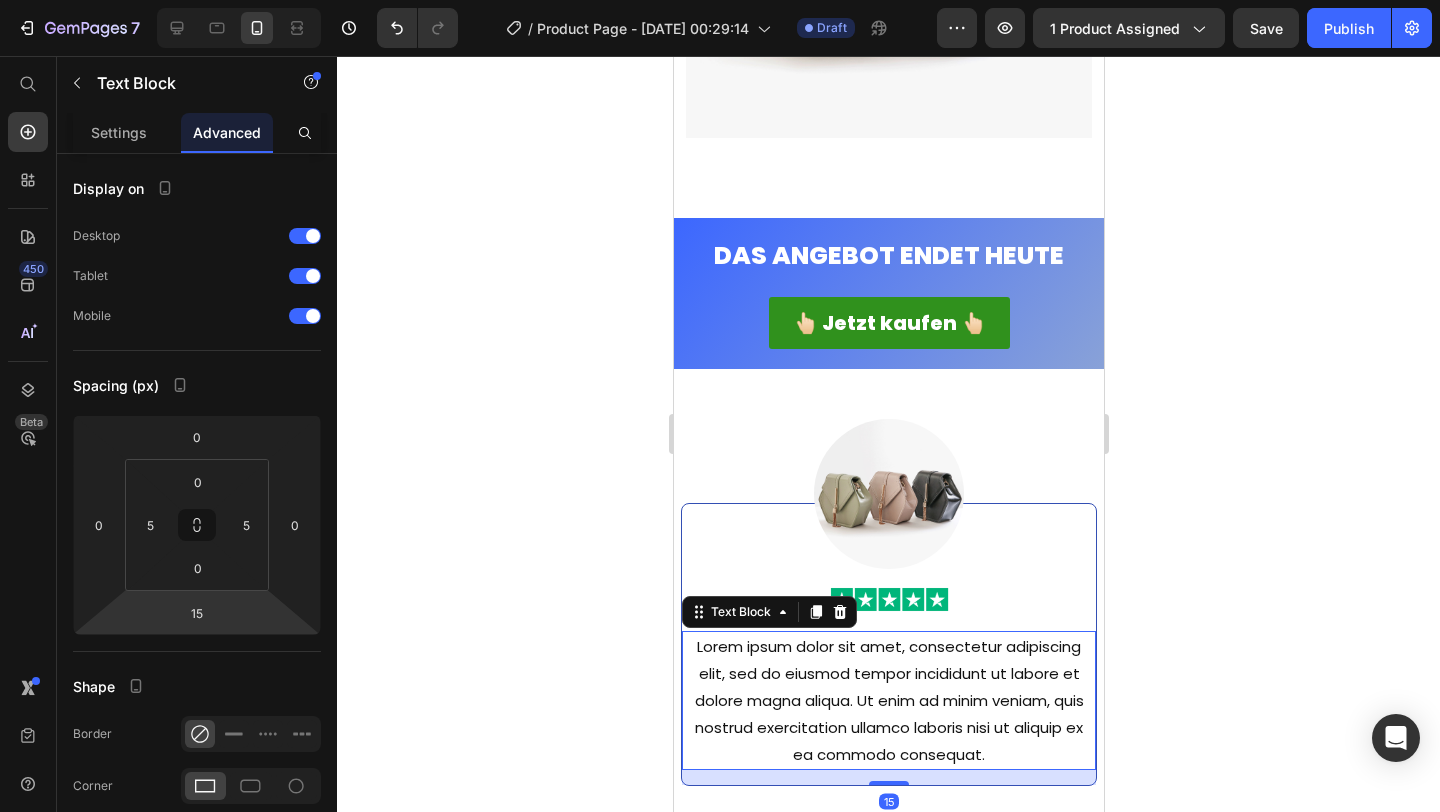 click 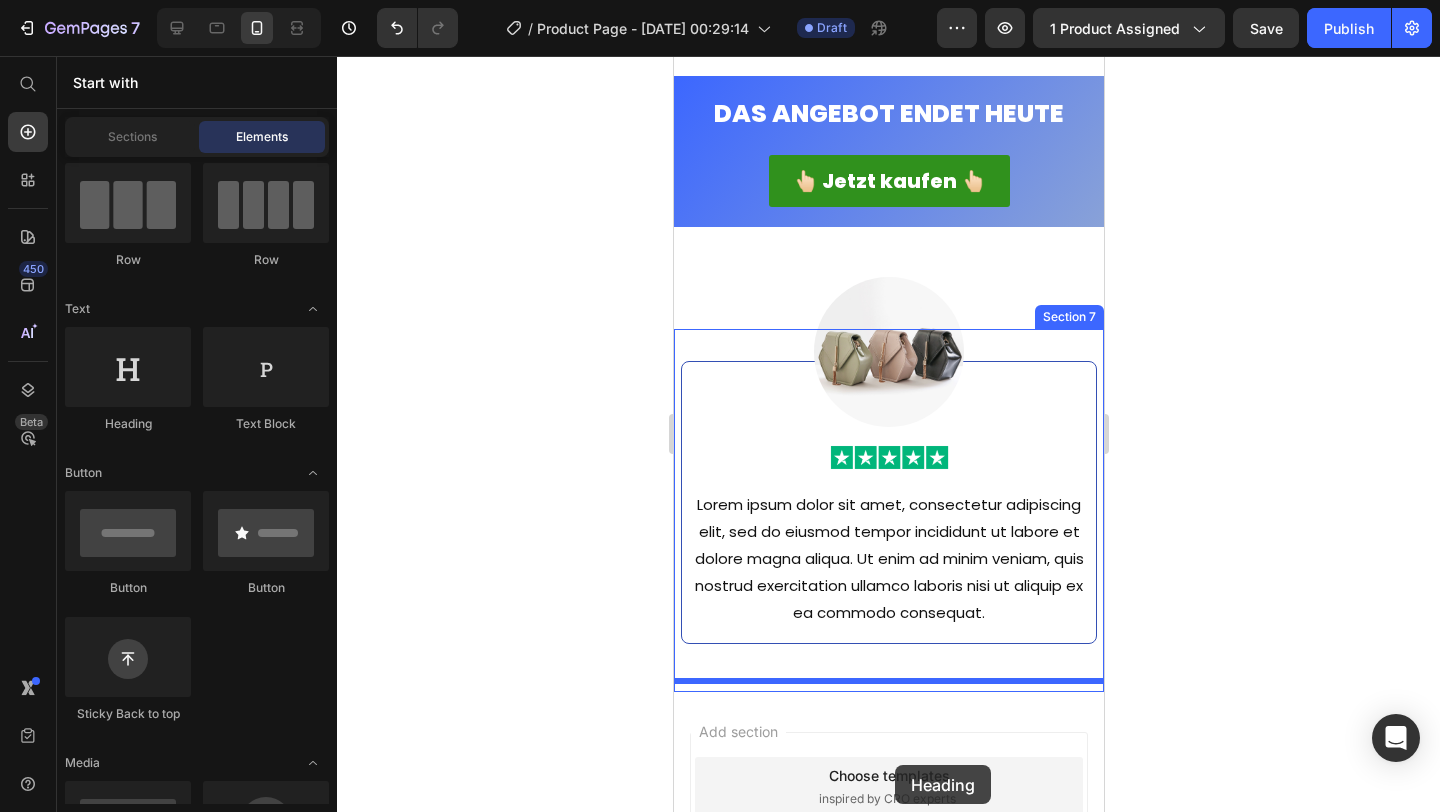 scroll, scrollTop: 3123, scrollLeft: 0, axis: vertical 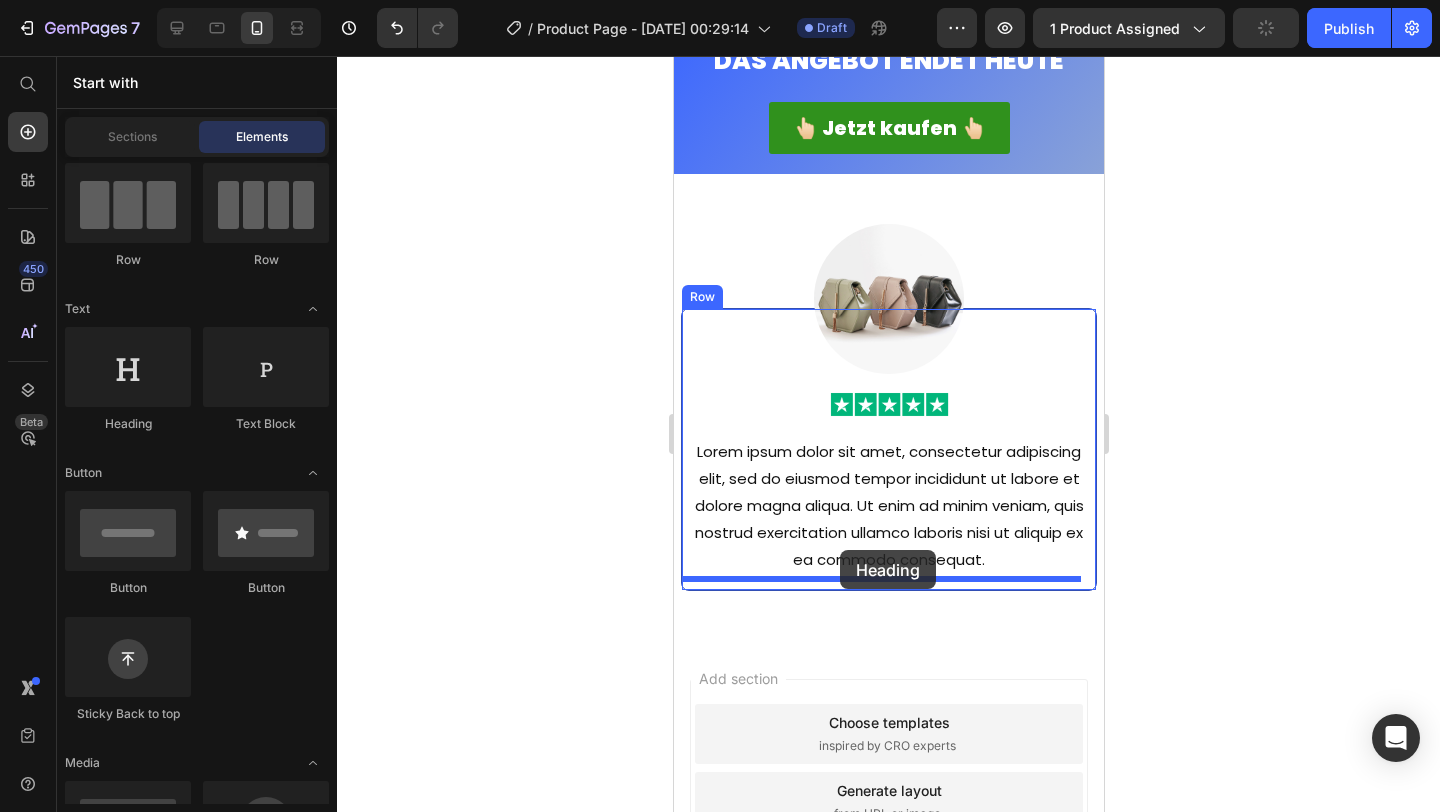 drag, startPoint x: 820, startPoint y: 459, endPoint x: 840, endPoint y: 549, distance: 92.19544 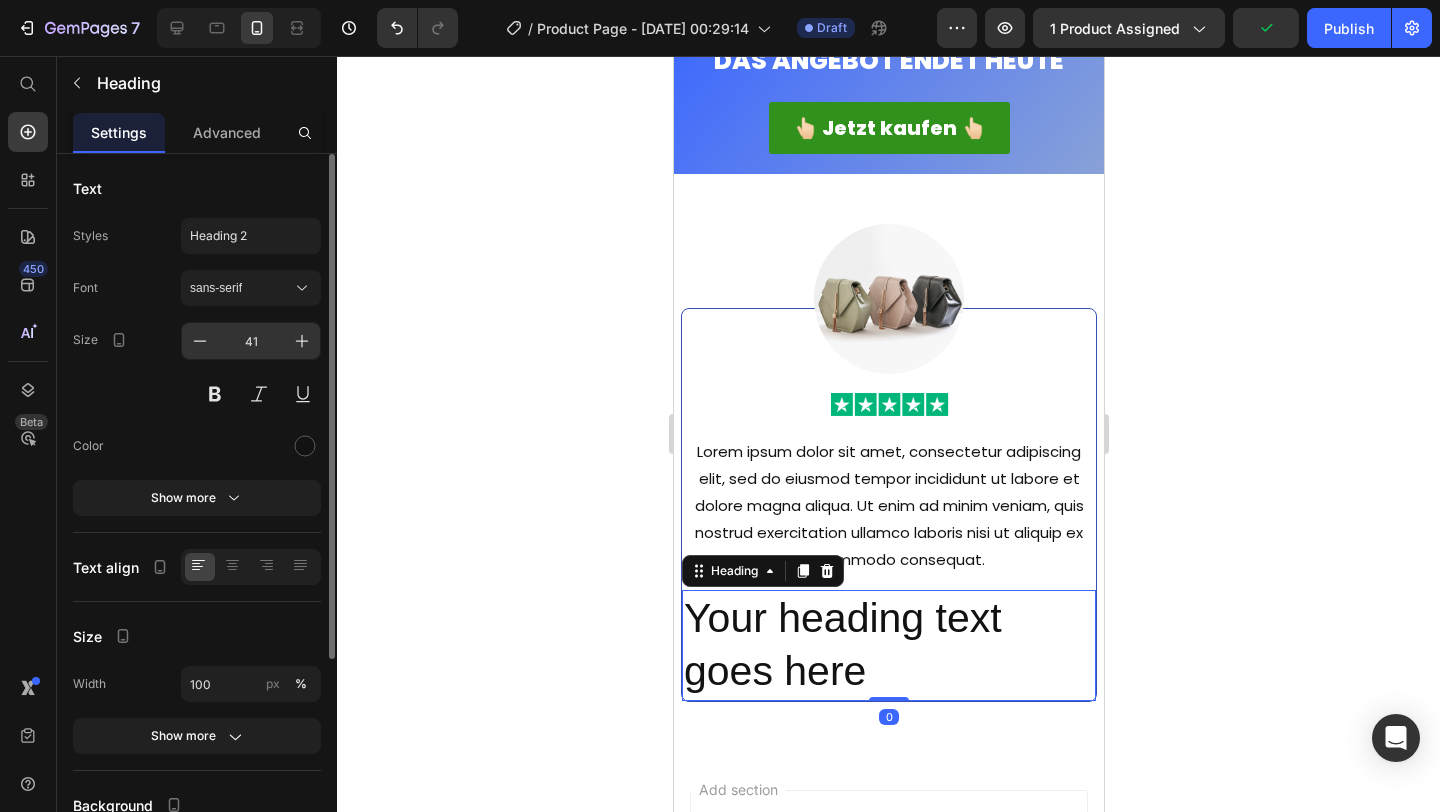 click on "41" at bounding box center [251, 341] 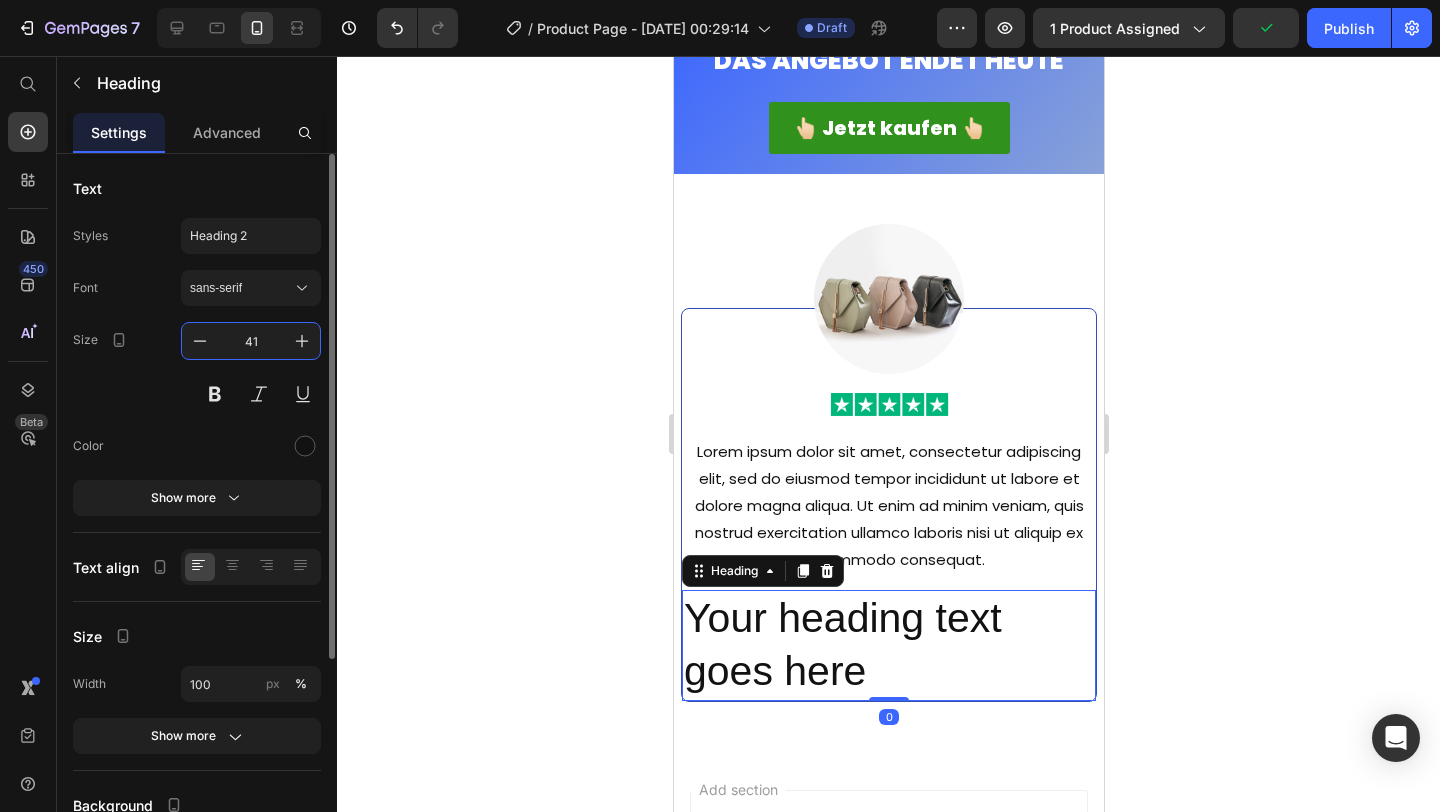 click on "41" at bounding box center (251, 341) 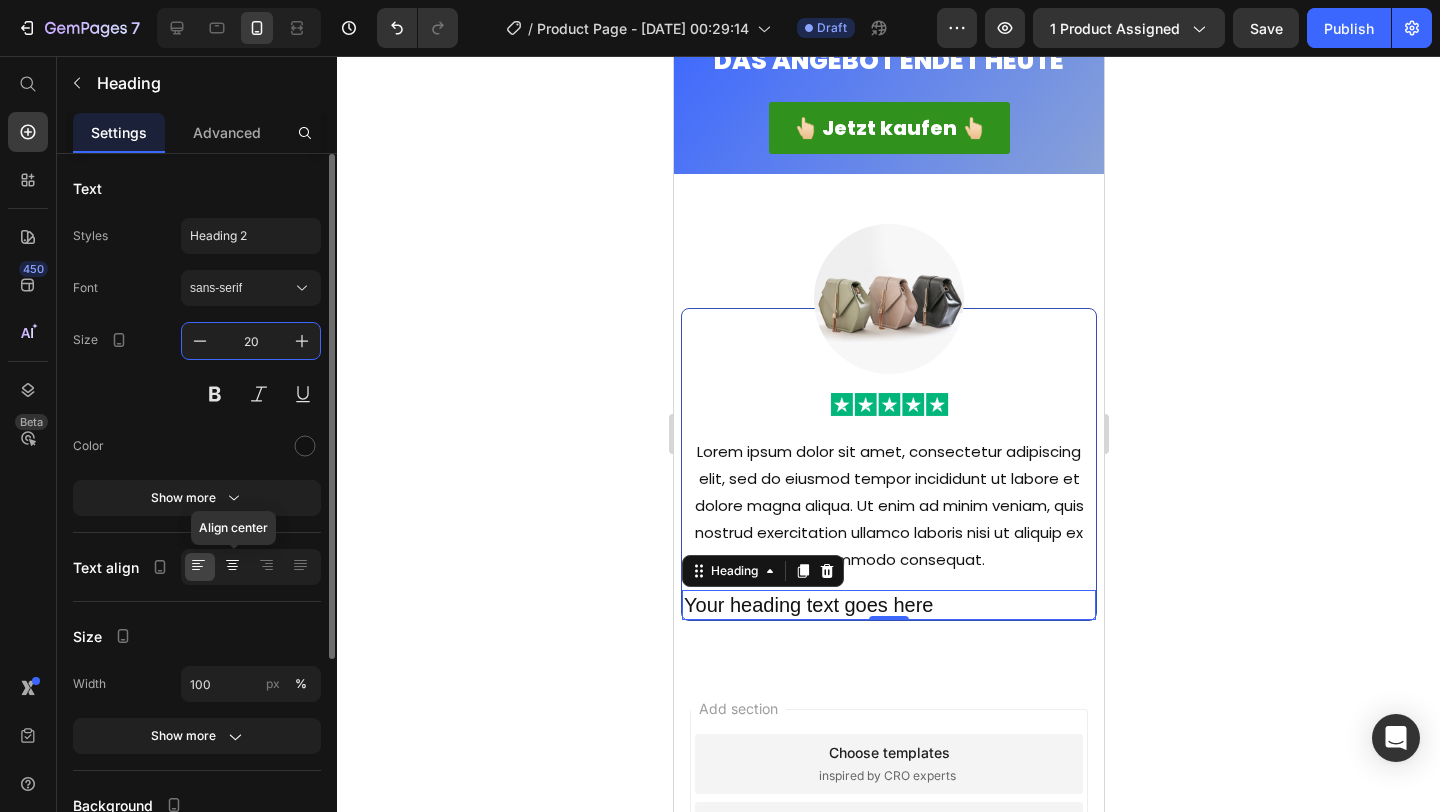 type on "20" 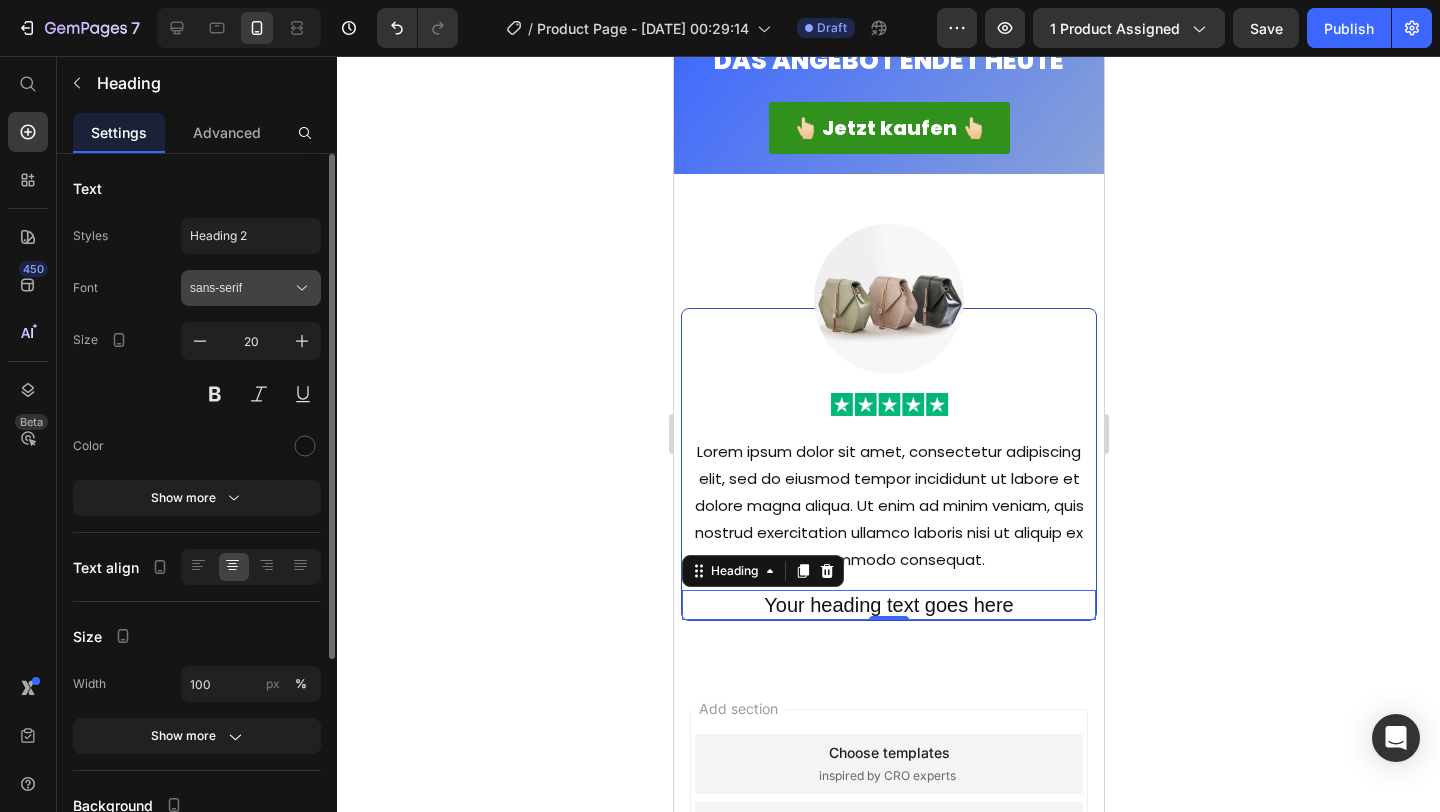 click on "sans-serif" at bounding box center (251, 288) 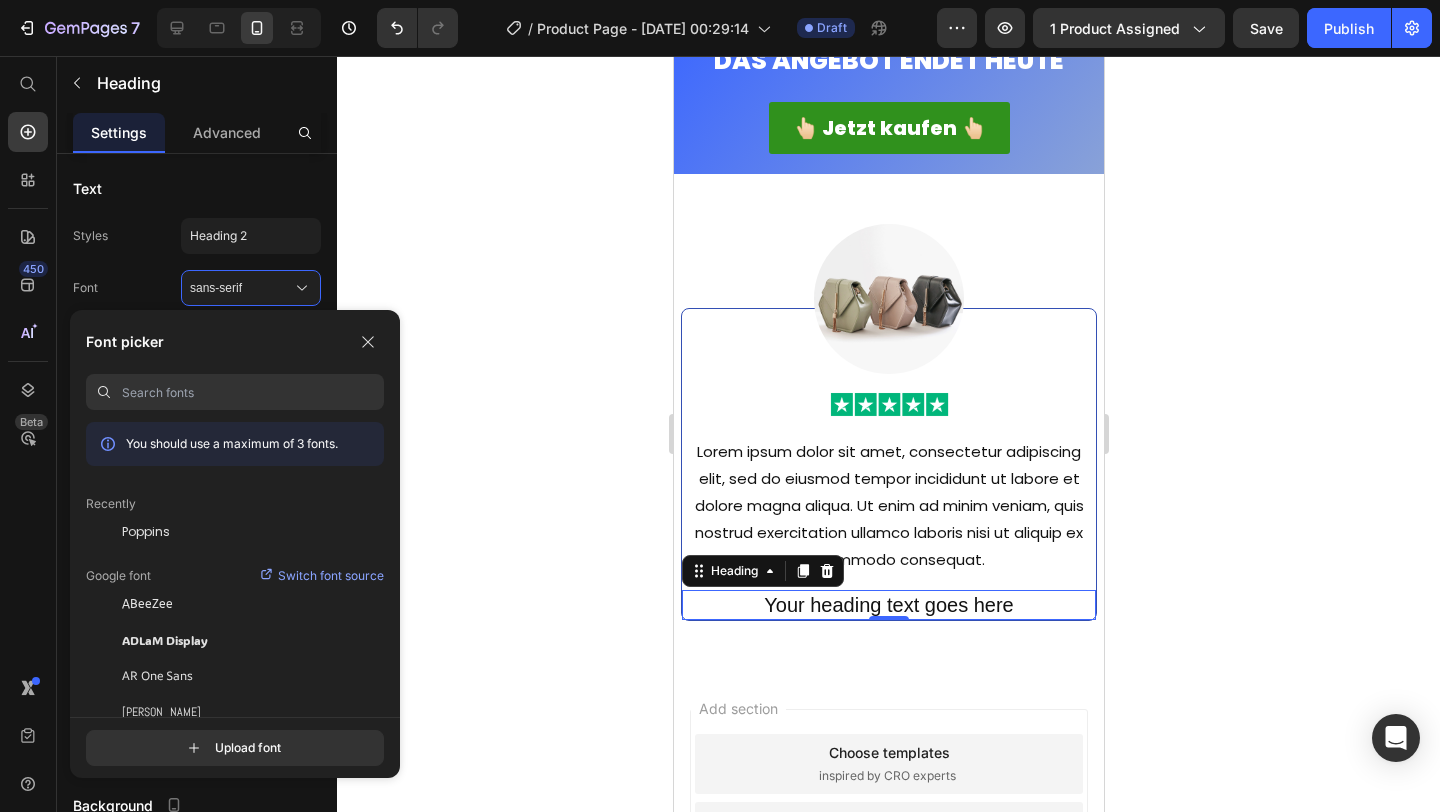 click on "Google font Switch font source" 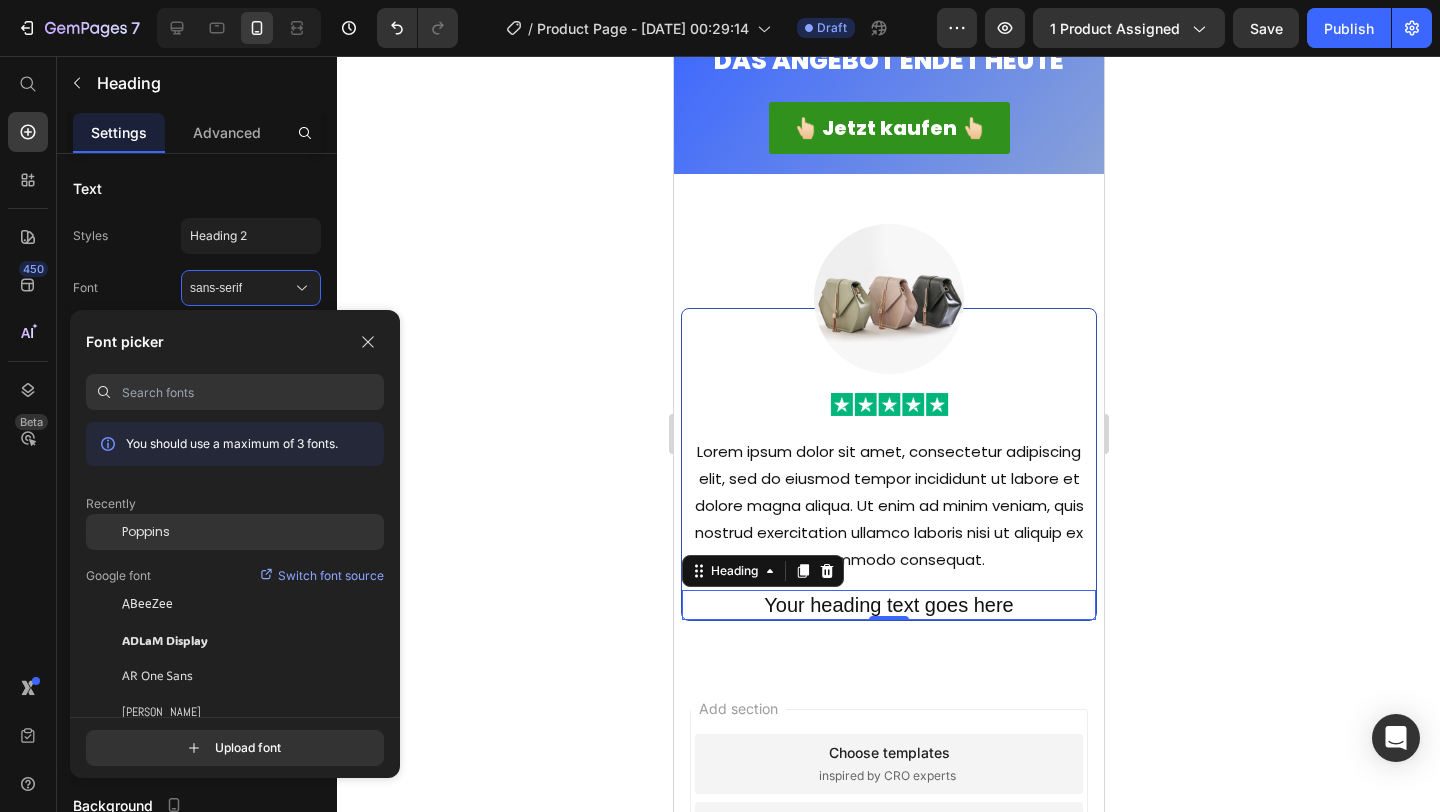 click on "Poppins" 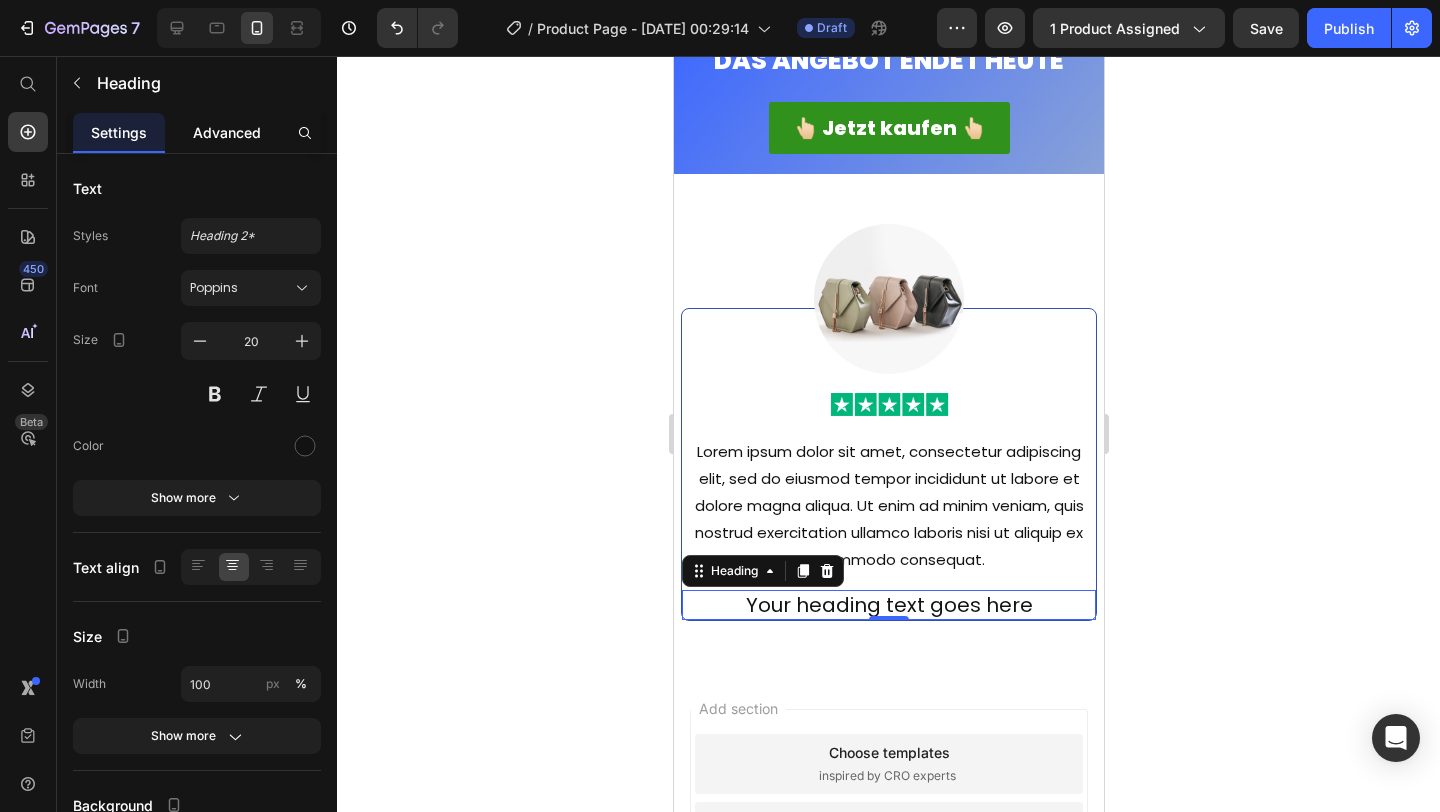 click on "Advanced" at bounding box center (227, 132) 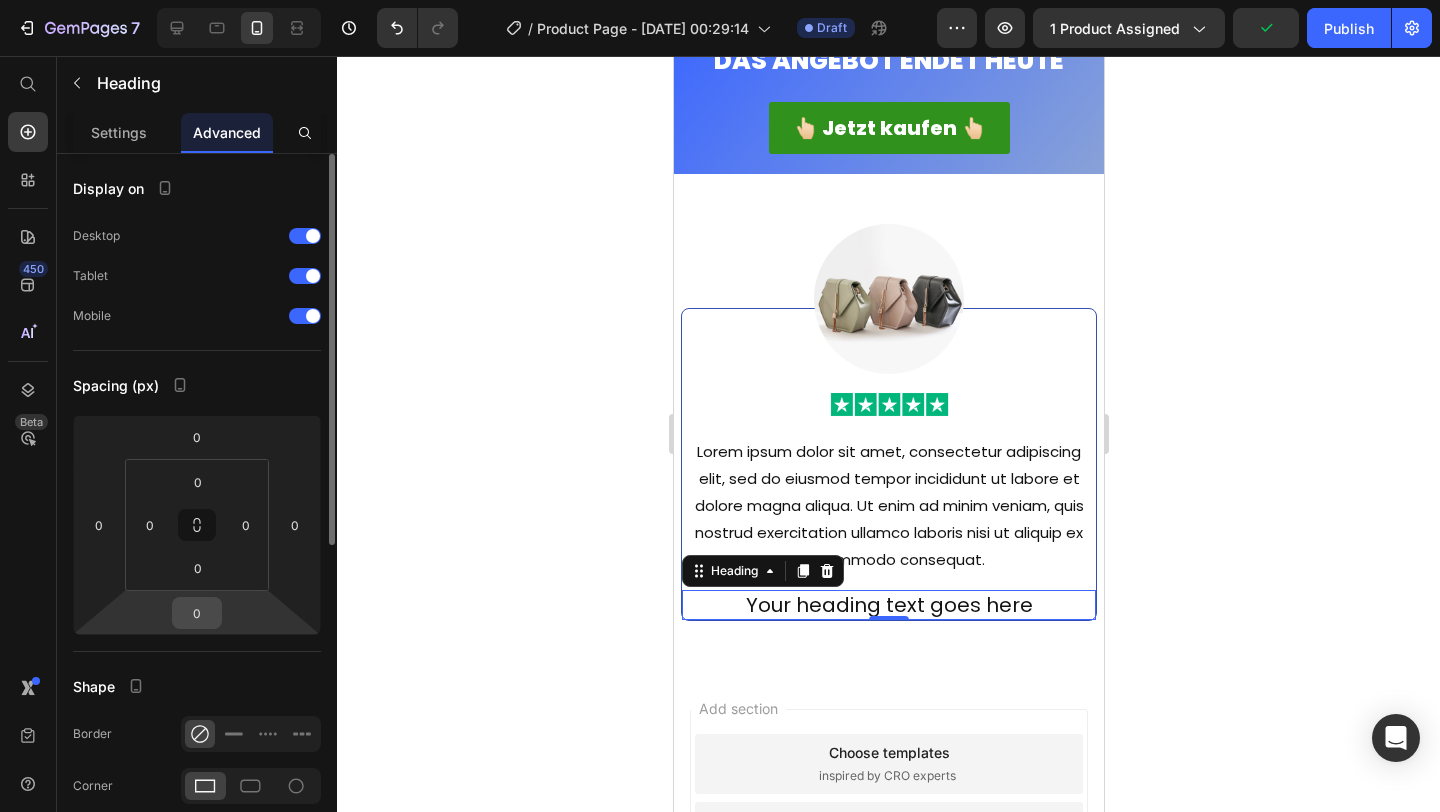 click on "0" at bounding box center (197, 613) 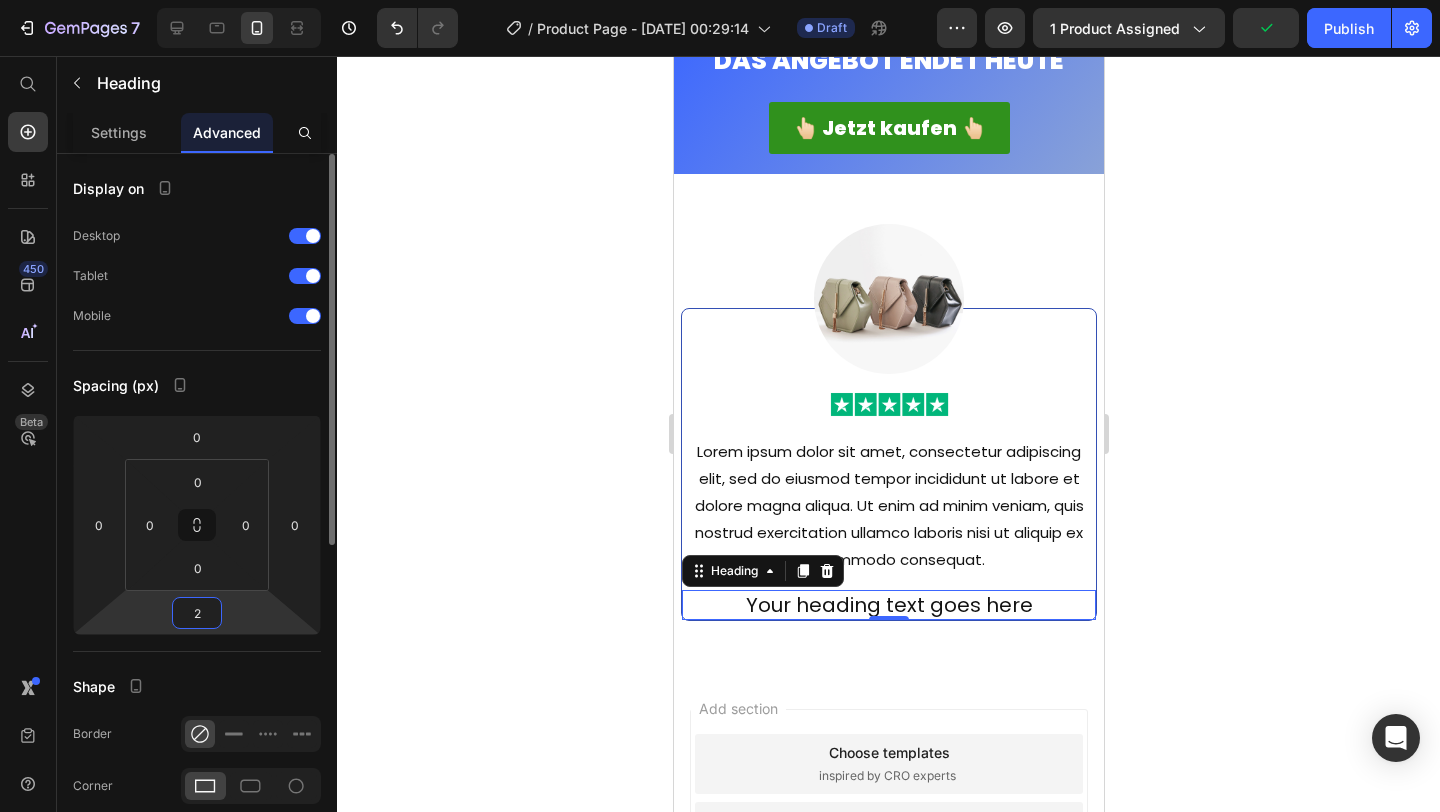 type on "20" 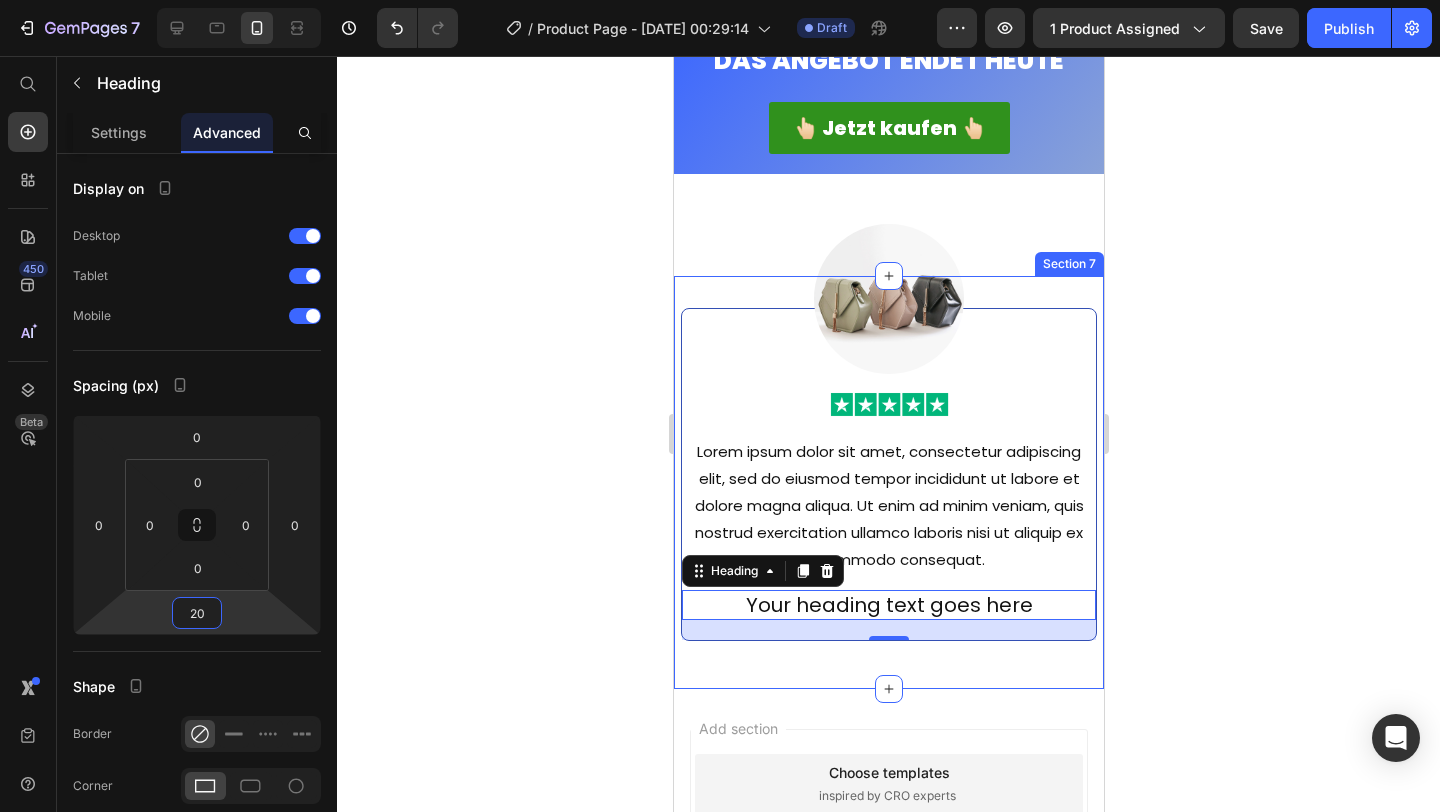 click on "Image Image Lorem ipsum dolor sit amet, consectetur adipiscing elit, sed do eiusmod tempor incididunt ut labore et dolore magna aliqua. Ut enim ad minim veniam, quis nostrud exercitation ullamco laboris nisi ut aliquip ex ea commodo consequat. Text Block Your heading text goes here Heading   20 Row Row Section 7" at bounding box center (888, 482) 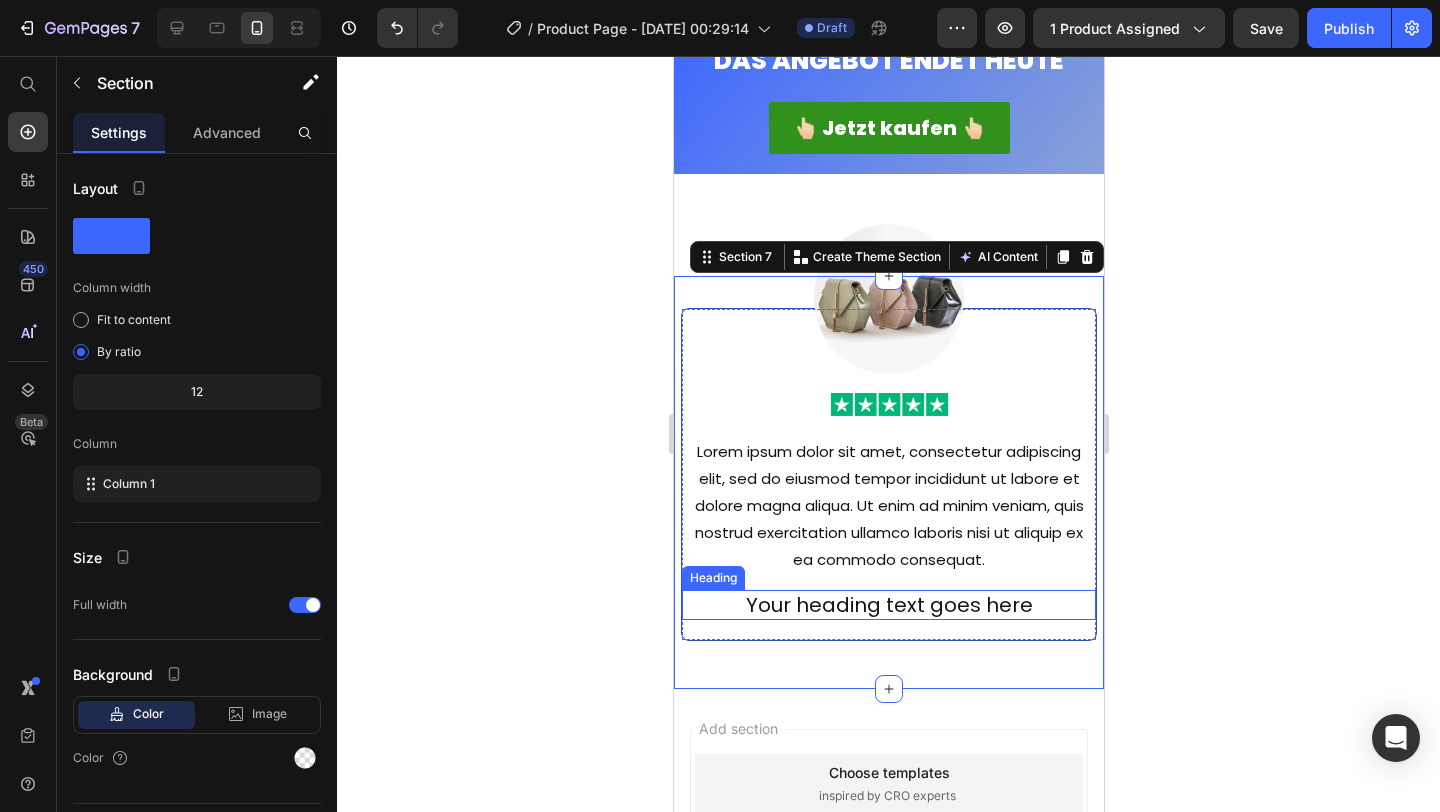 click on "Your heading text goes here Heading" at bounding box center (888, 605) 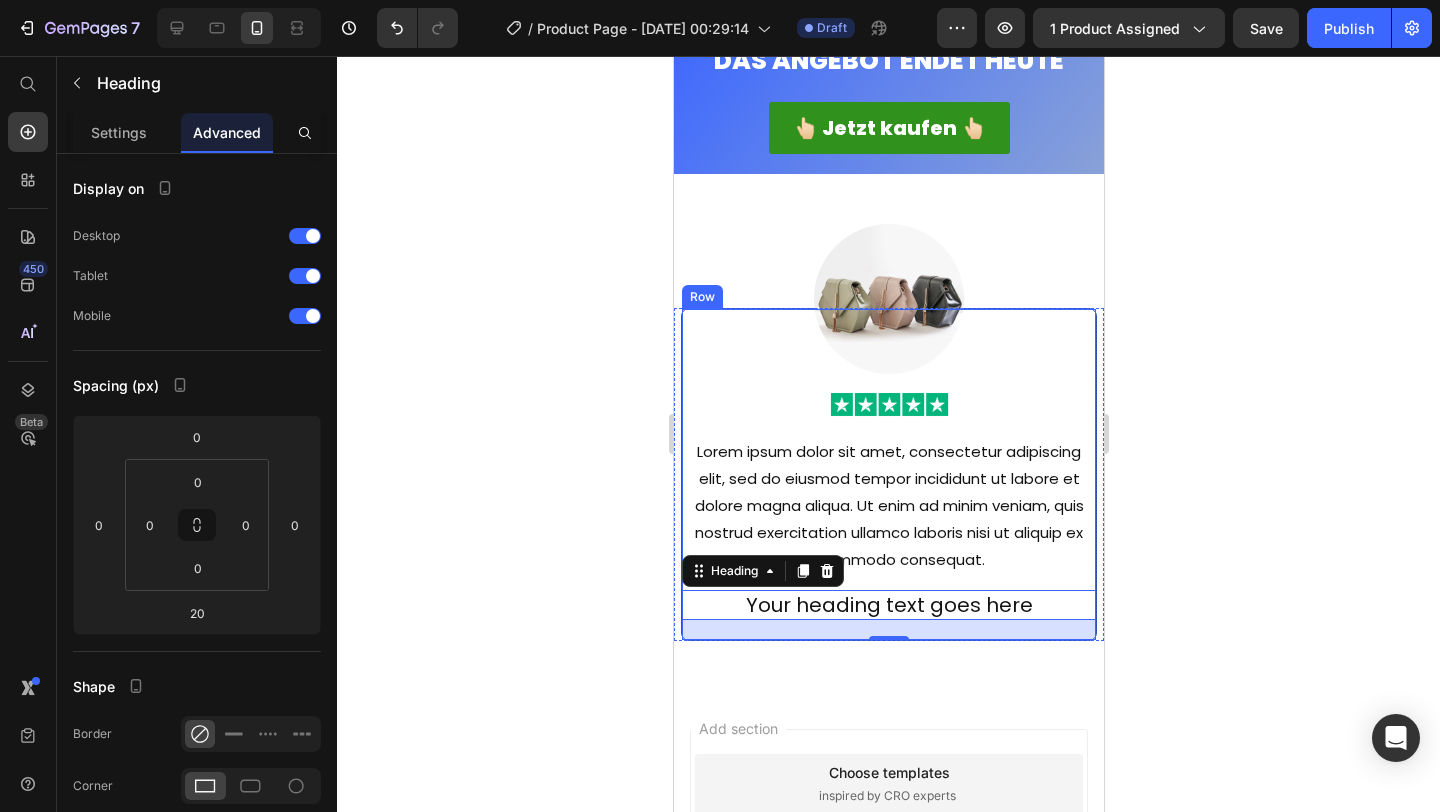 click on "Image Image Lorem ipsum dolor sit amet, consectetur adipiscing elit, sed do eiusmod tempor incididunt ut labore et dolore magna aliqua. Ut enim ad minim veniam, quis nostrud exercitation ullamco laboris nisi ut aliquip ex ea commodo consequat. Text Block Your heading text goes here Heading   20" at bounding box center [888, 474] 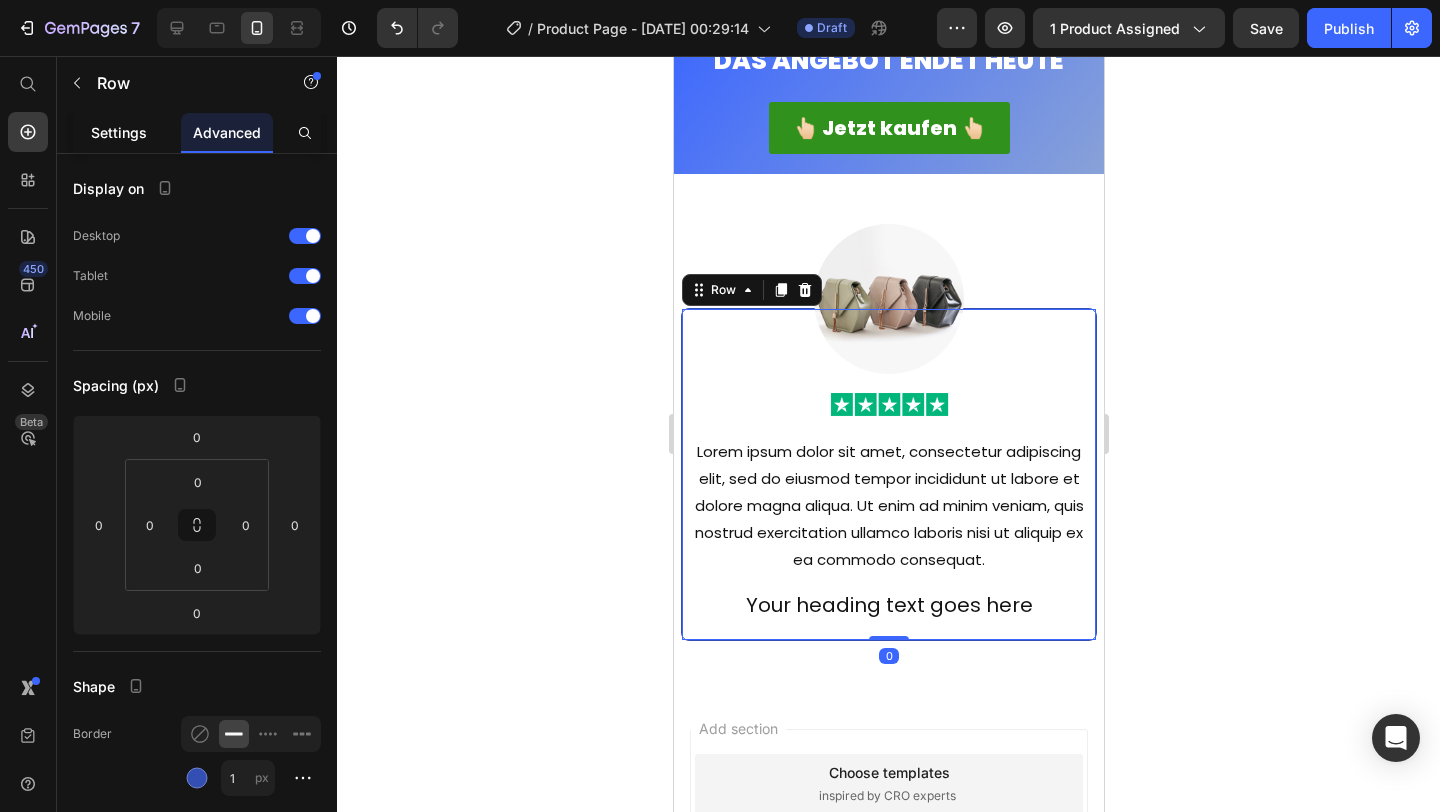 click on "Settings" 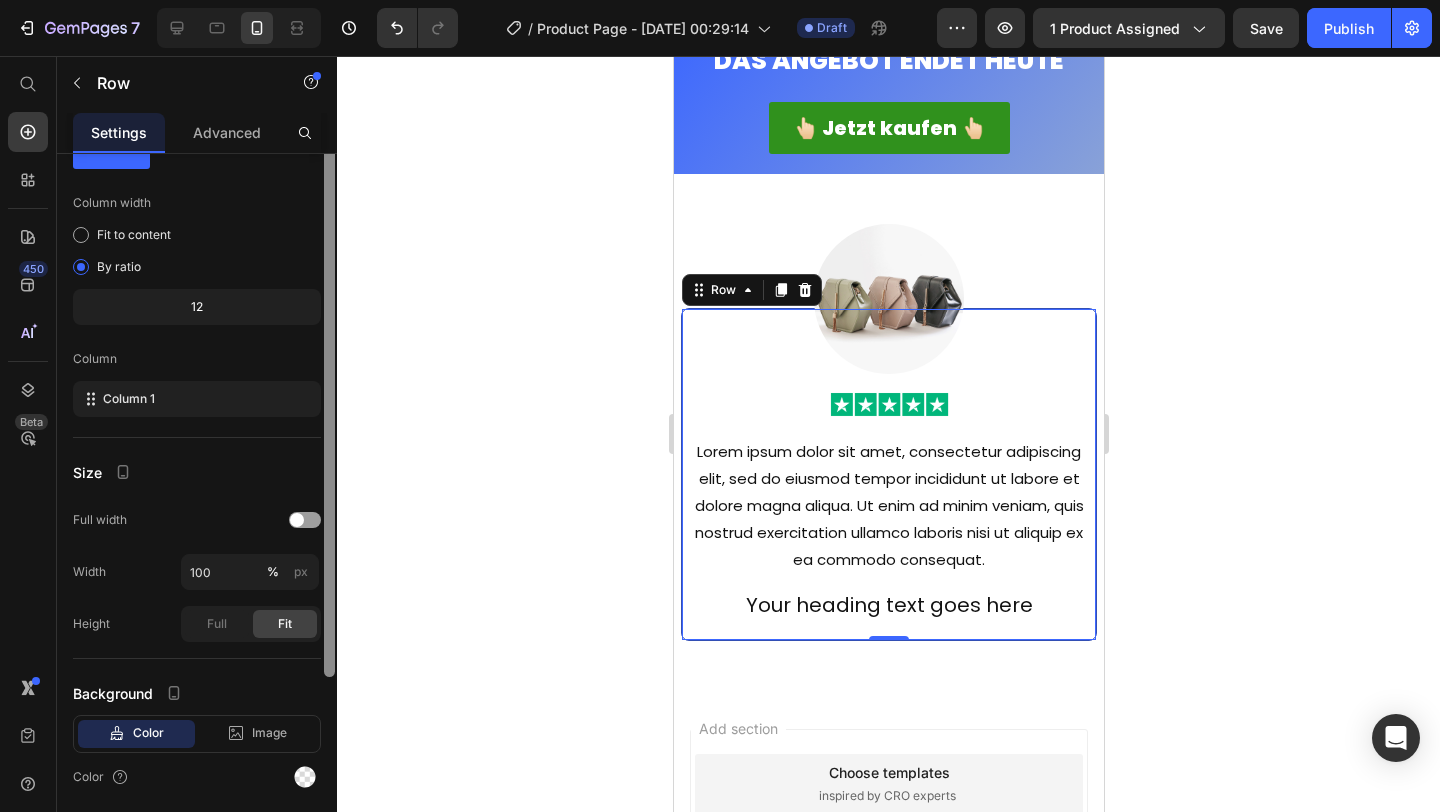 scroll, scrollTop: 153, scrollLeft: 0, axis: vertical 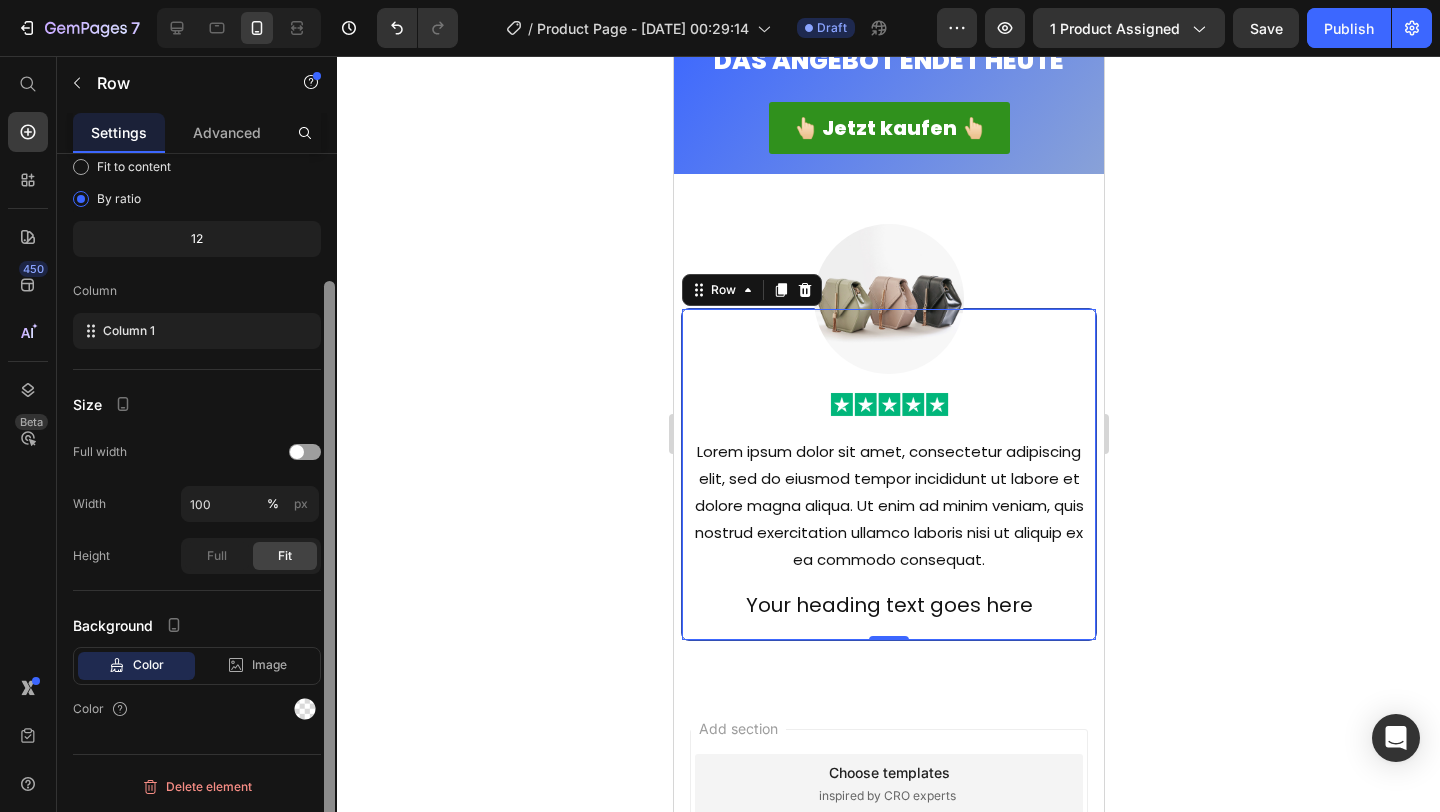 drag, startPoint x: 330, startPoint y: 259, endPoint x: 322, endPoint y: 583, distance: 324.09875 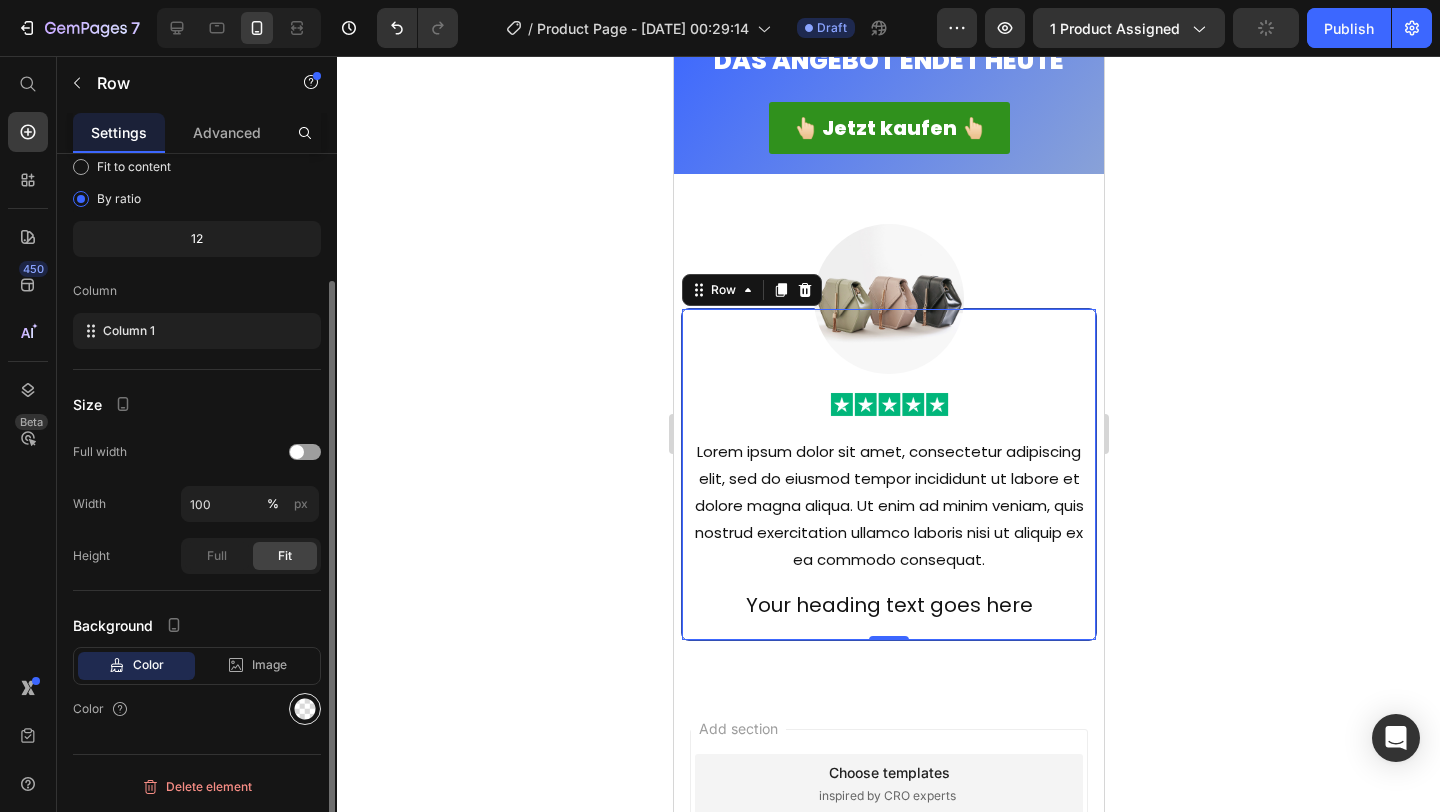 click 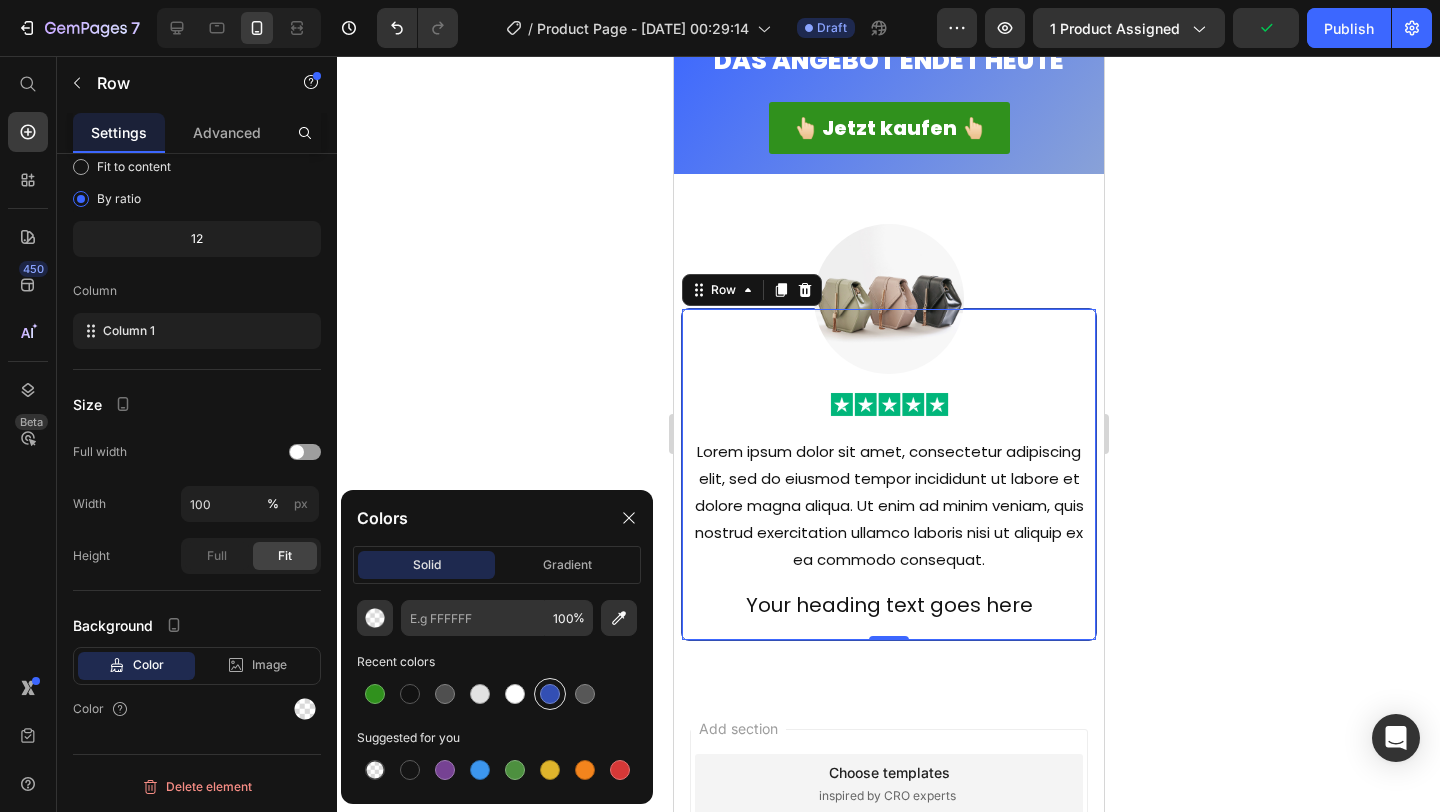 click at bounding box center (550, 694) 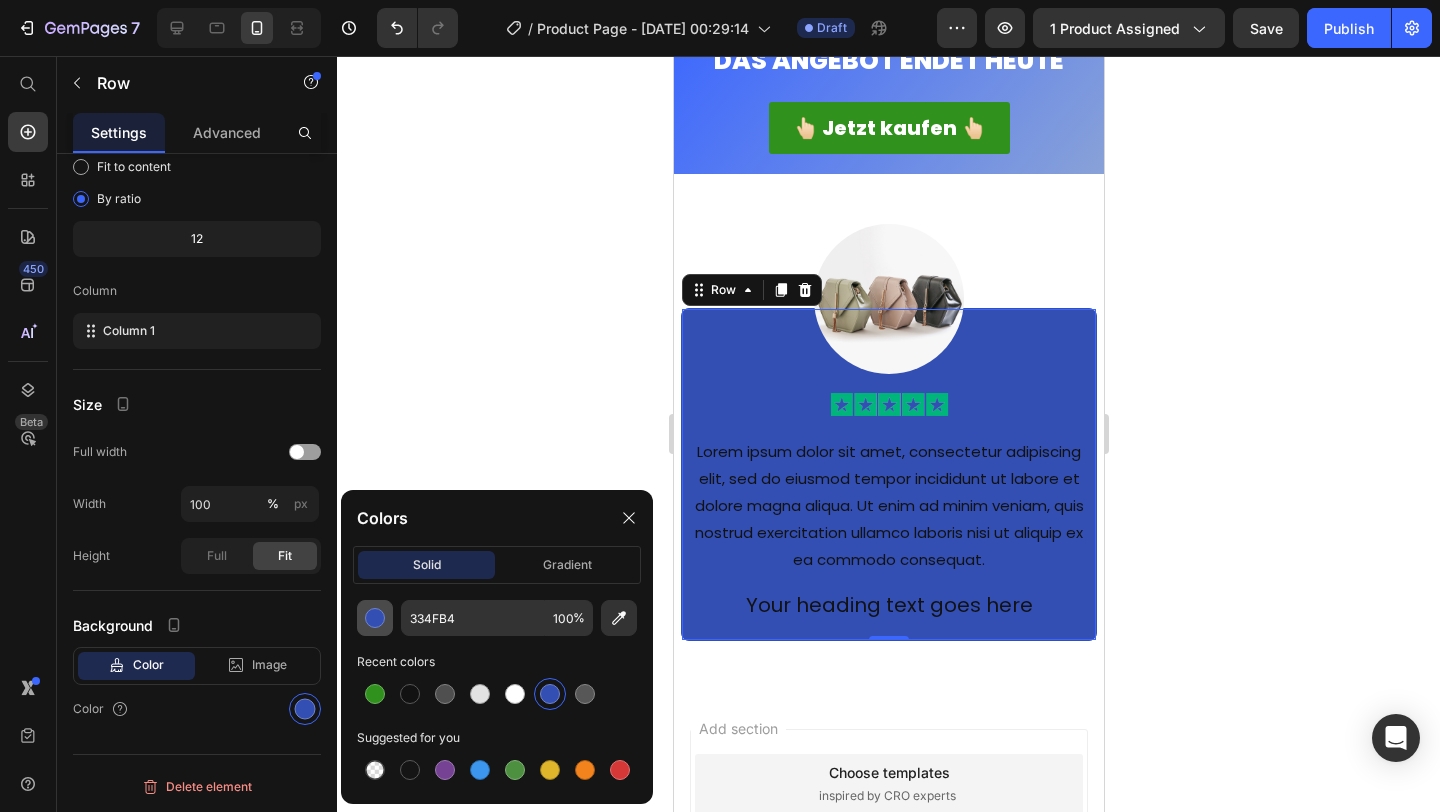 click at bounding box center (375, 618) 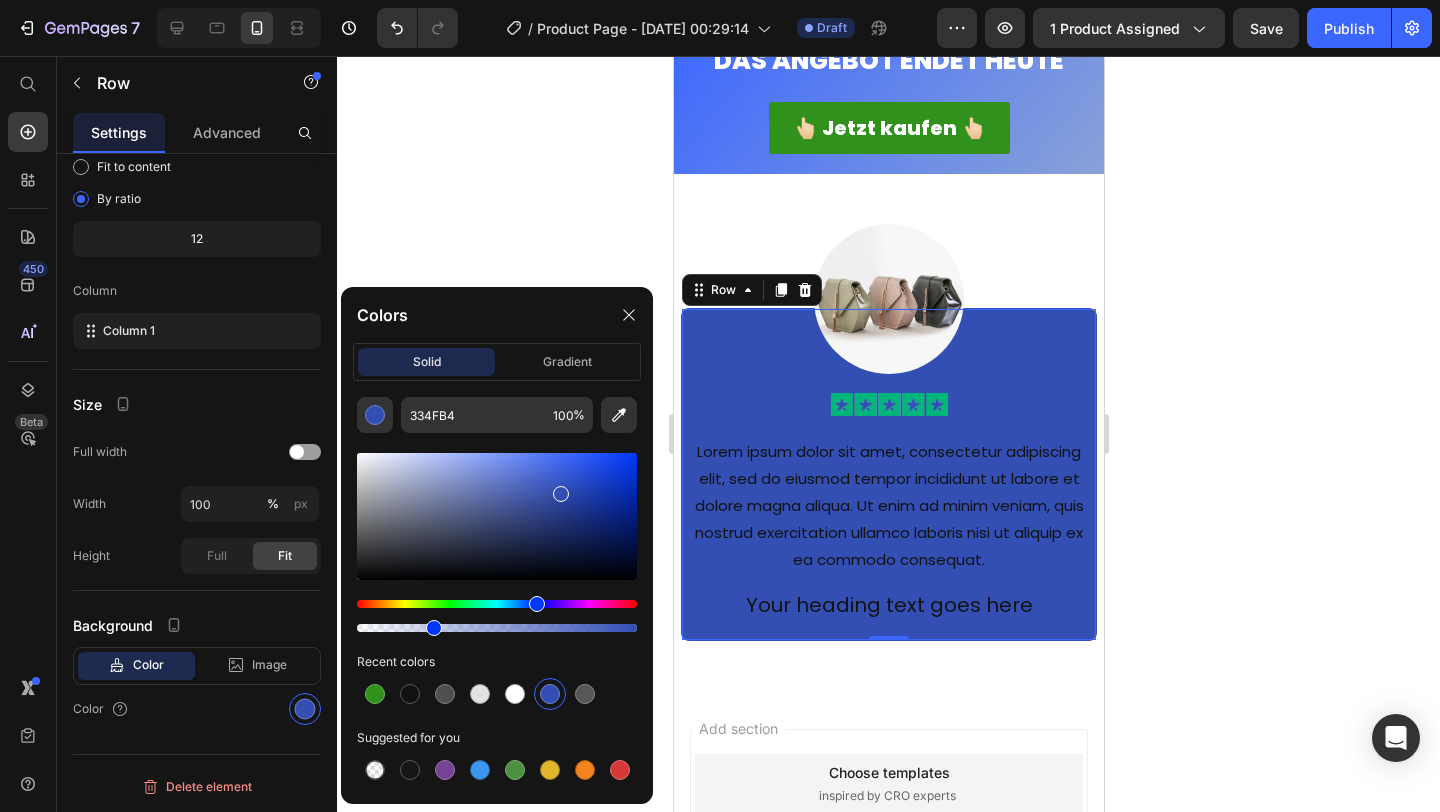 click at bounding box center (497, 628) 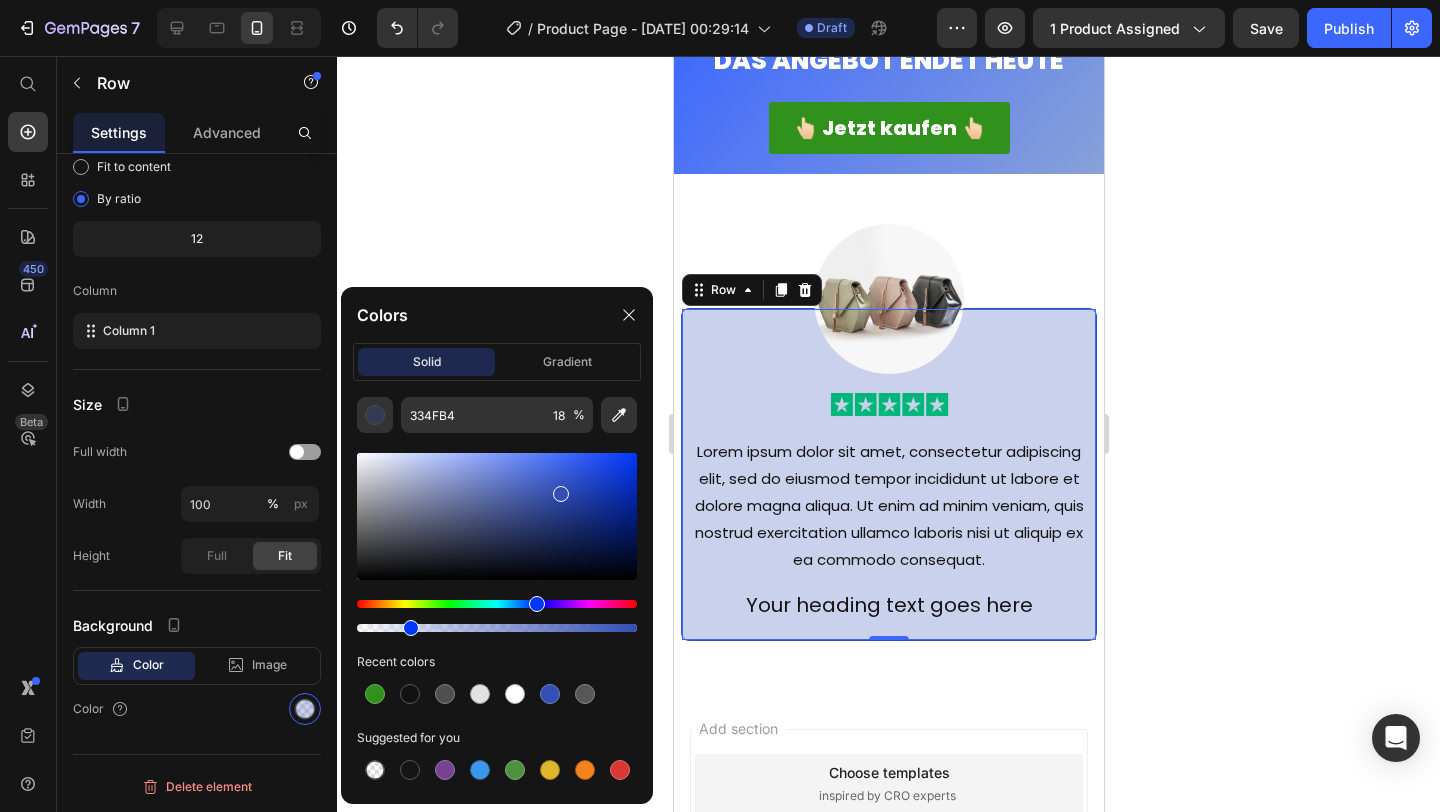drag, startPoint x: 429, startPoint y: 629, endPoint x: 407, endPoint y: 625, distance: 22.36068 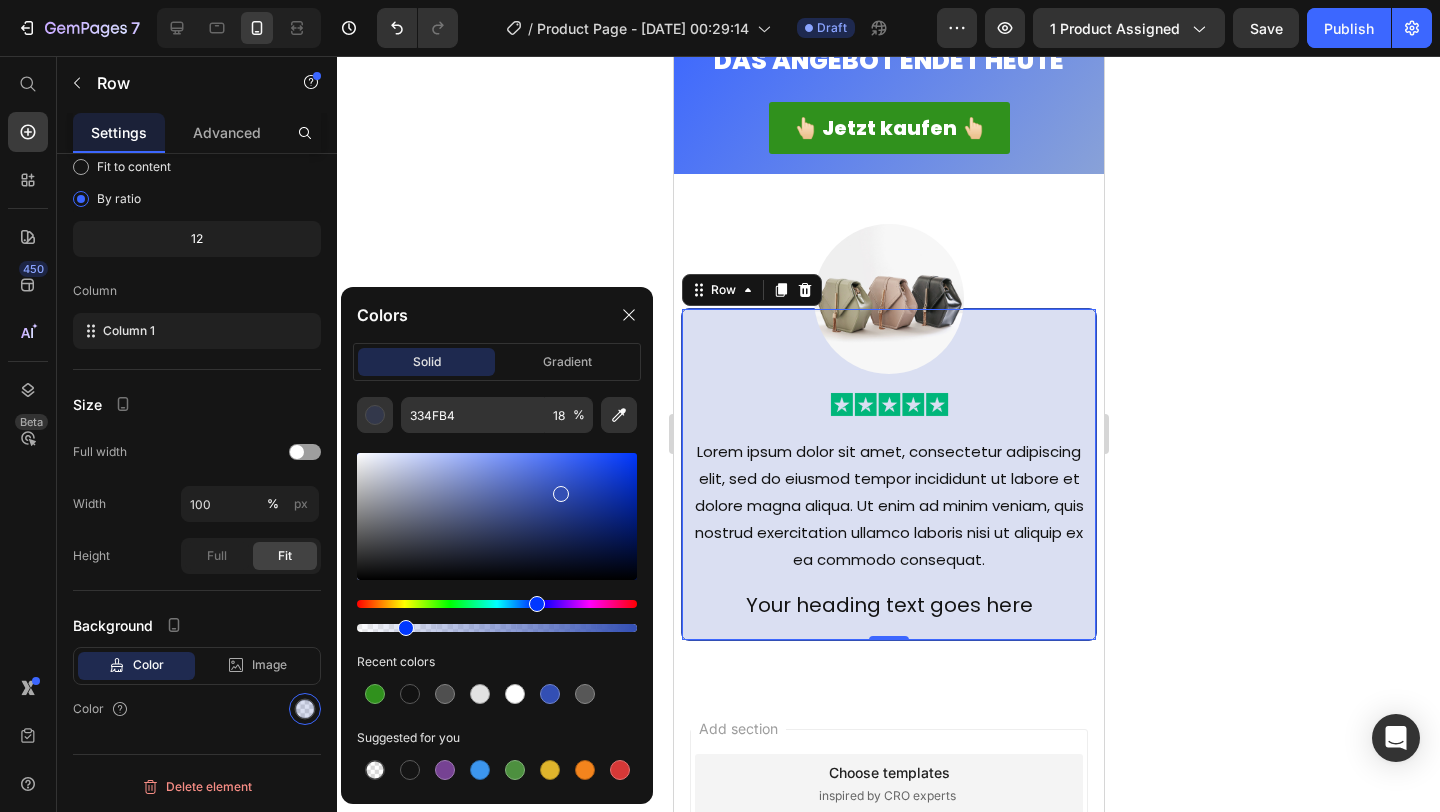 click at bounding box center [406, 628] 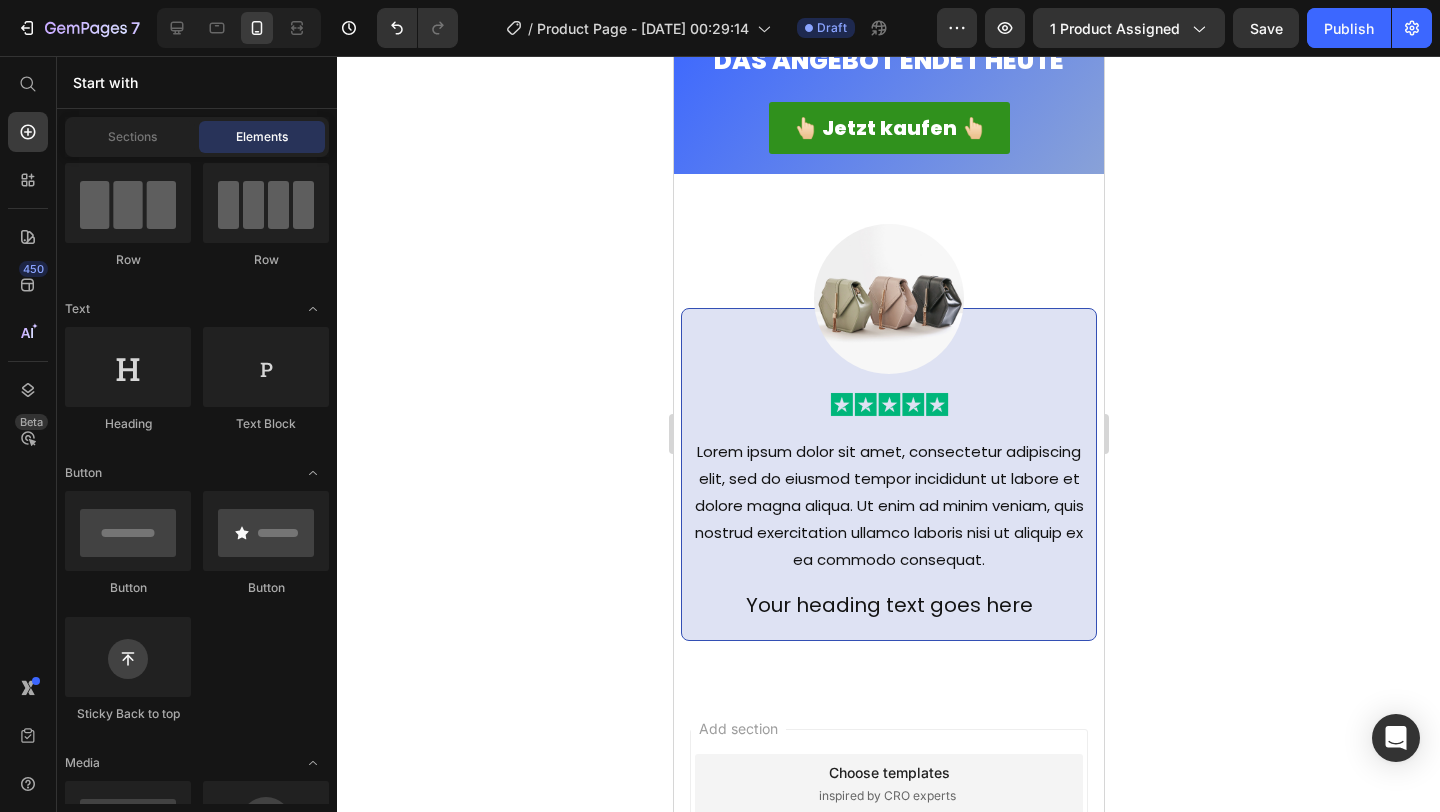 click on "Add section Choose templates inspired by CRO experts Generate layout from URL or image Add blank section then drag & drop elements" at bounding box center (888, 880) 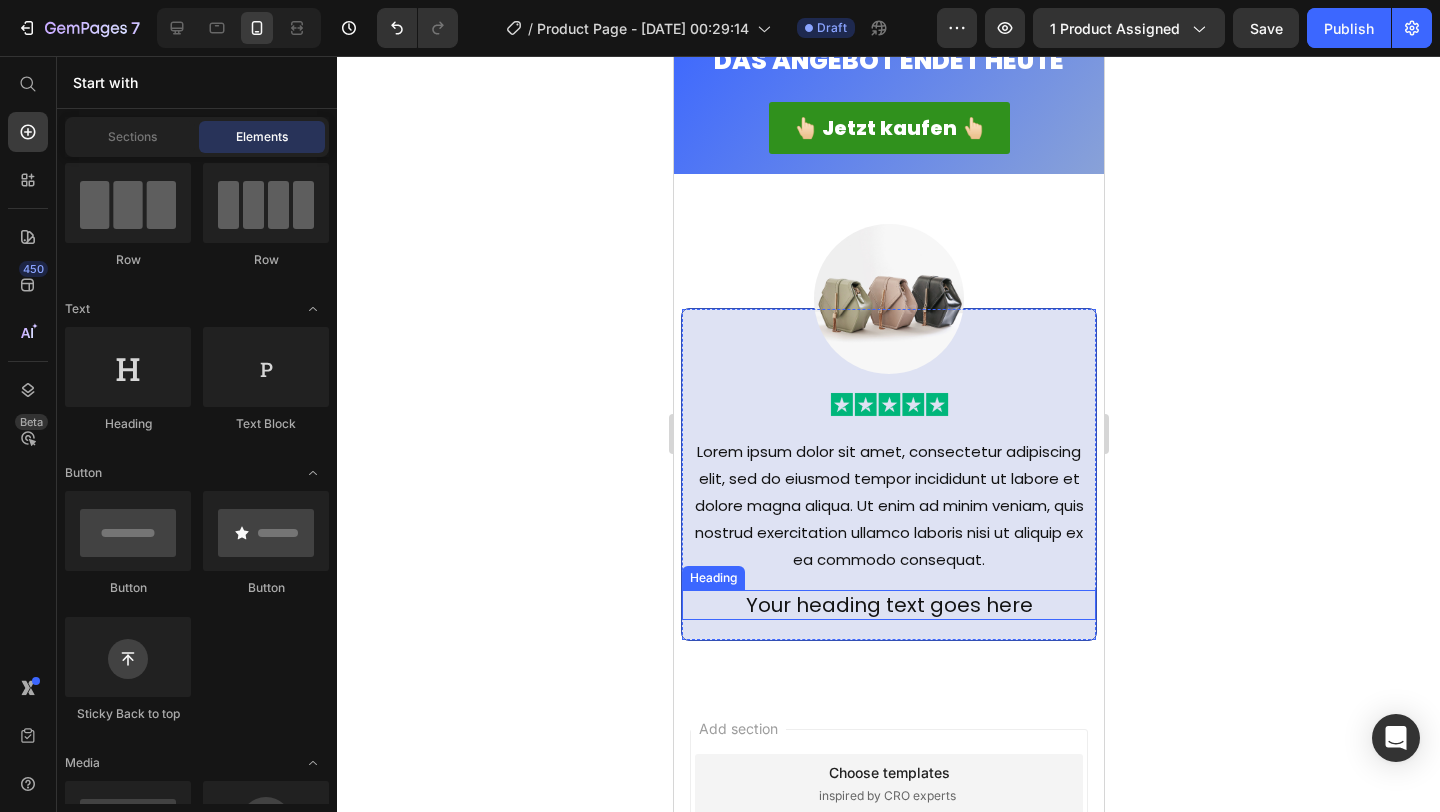 click on "Your heading text goes here" at bounding box center (888, 605) 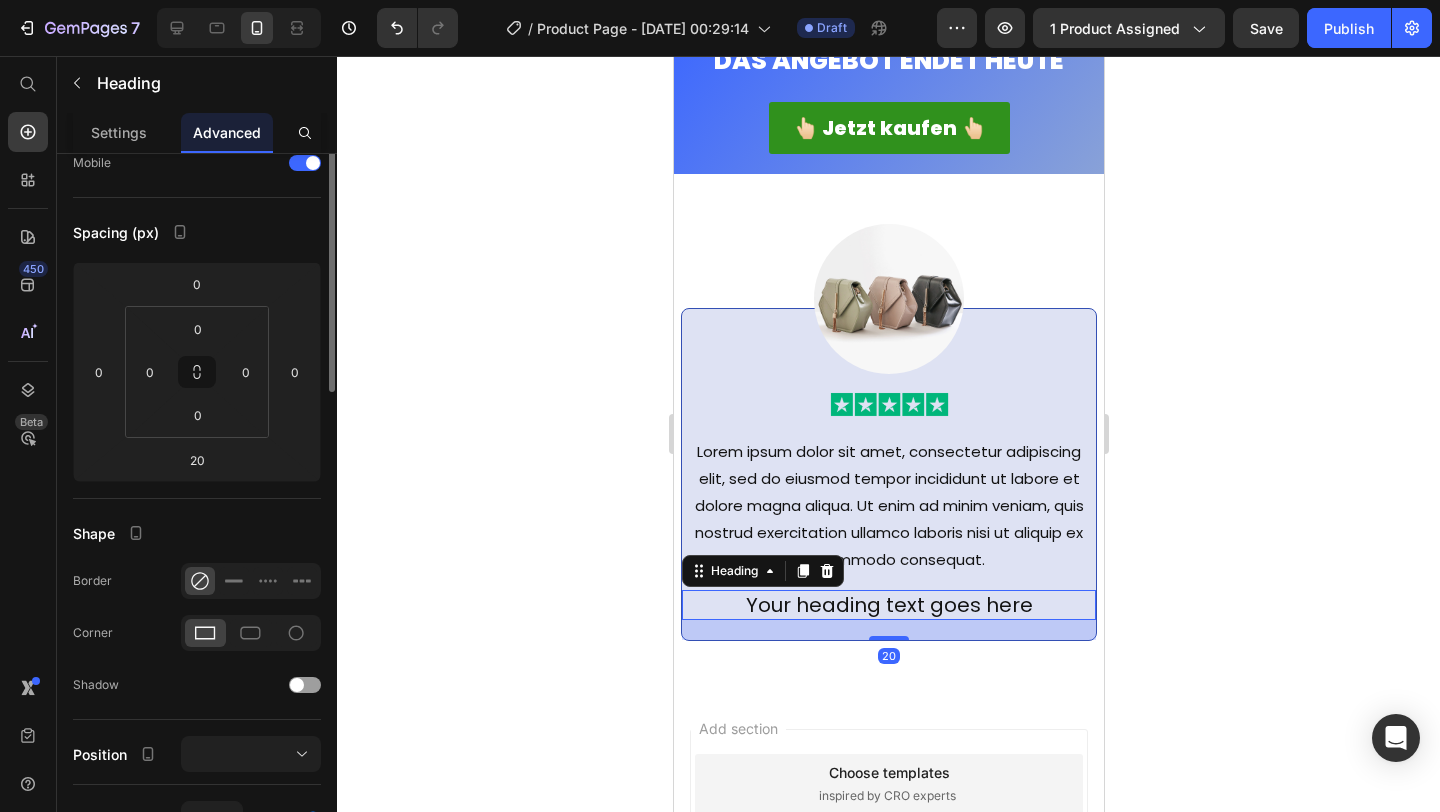 scroll, scrollTop: 0, scrollLeft: 0, axis: both 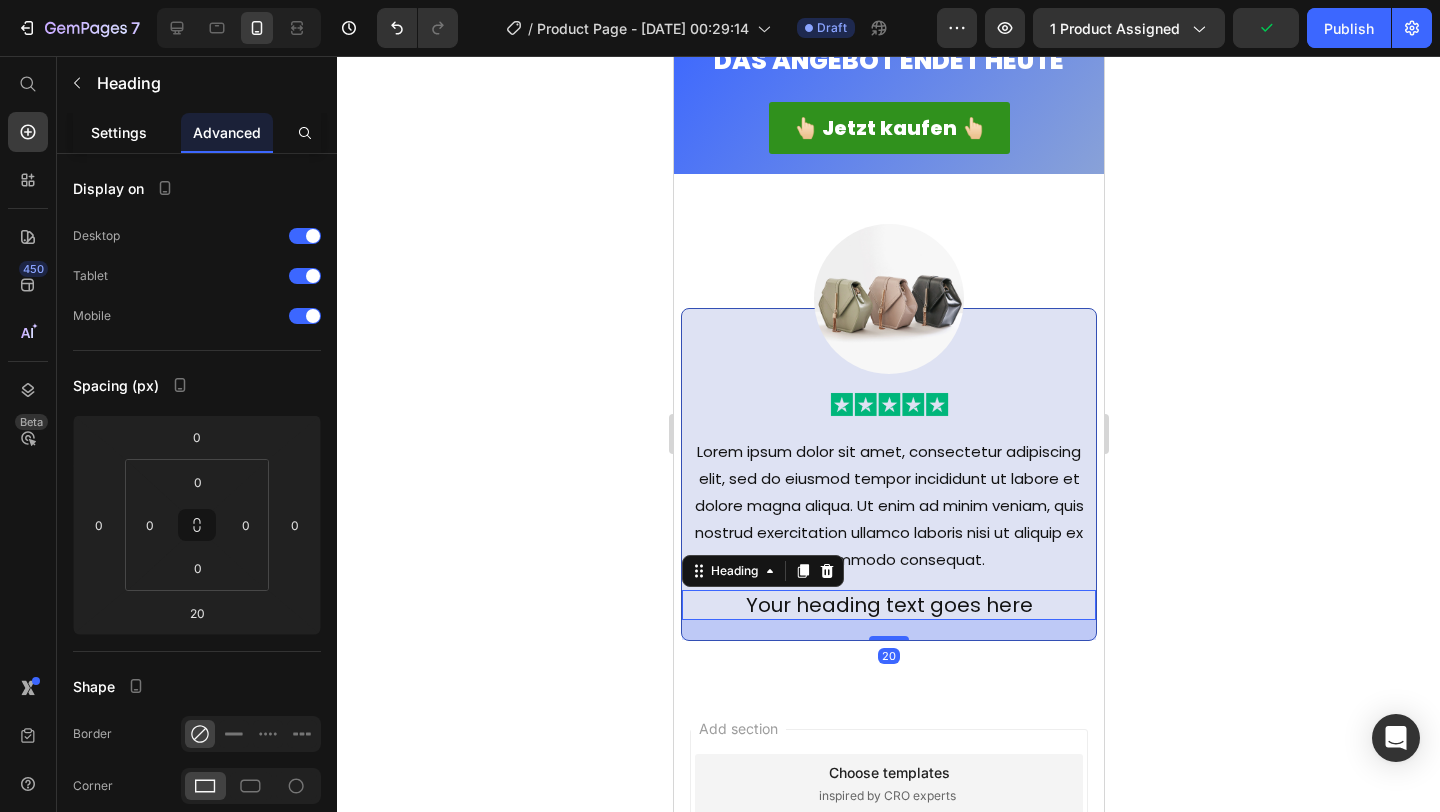 click on "Settings" at bounding box center (119, 132) 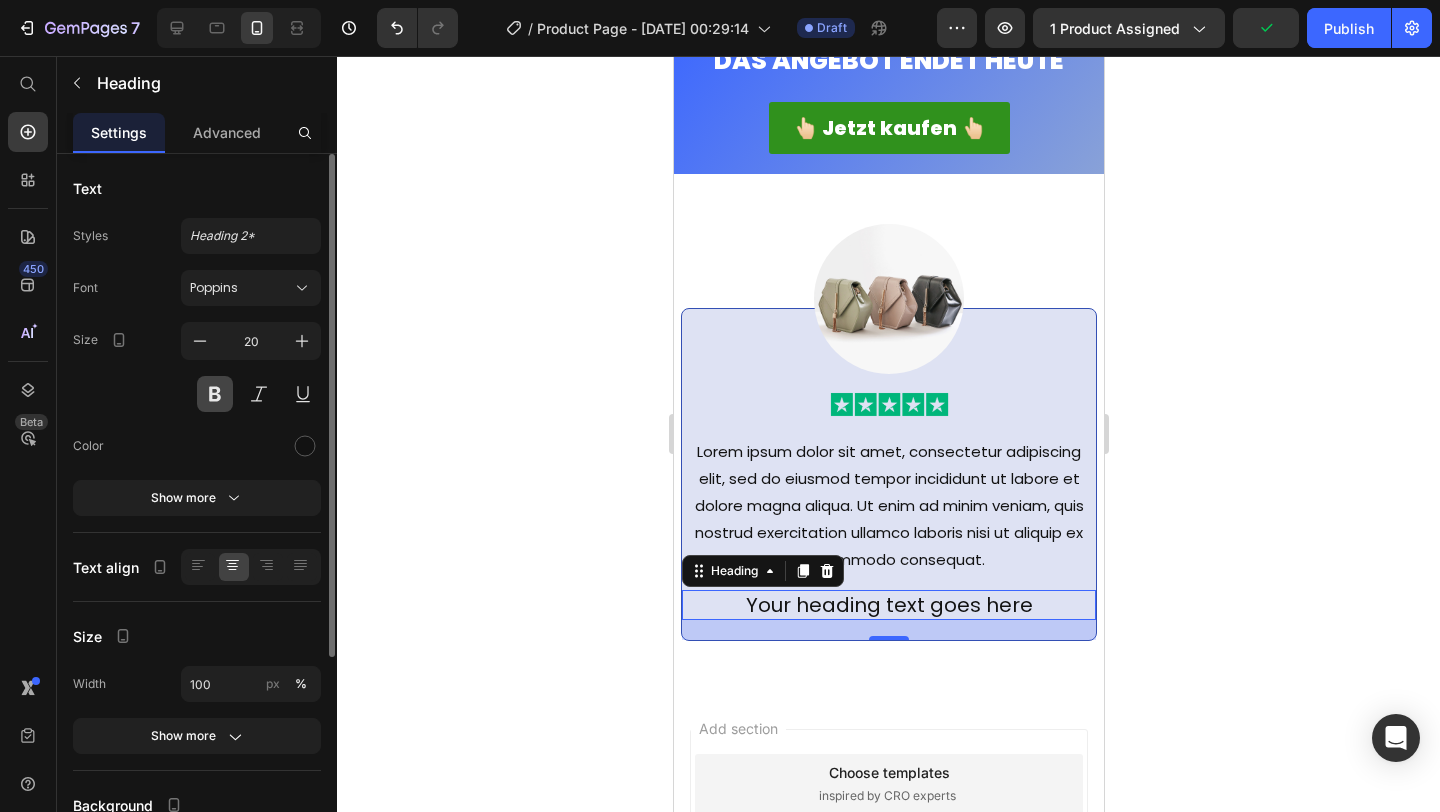 click at bounding box center (215, 394) 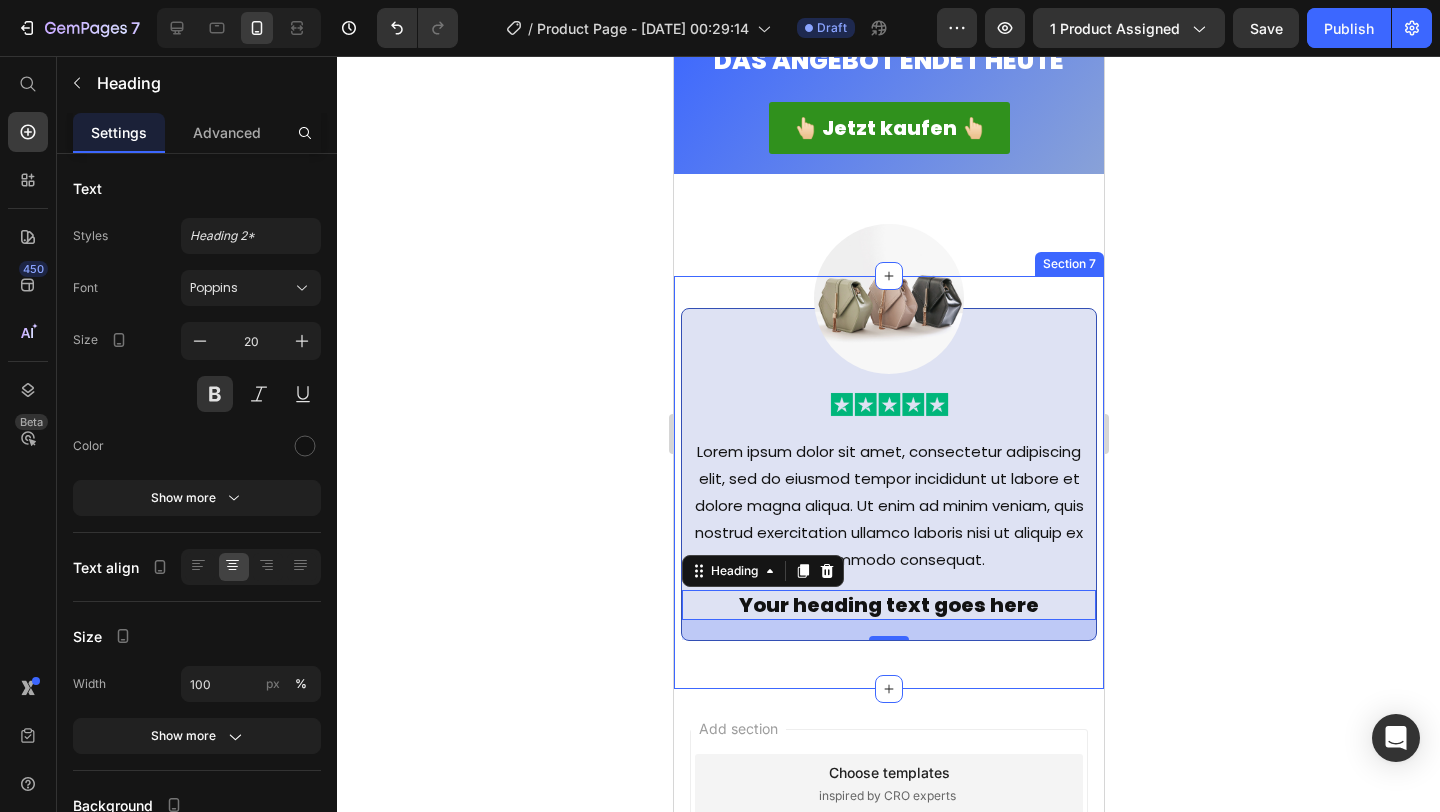 click on "Image Image Lorem ipsum dolor sit amet, consectetur adipiscing elit, sed do eiusmod tempor incididunt ut labore et dolore magna aliqua. Ut enim ad minim veniam, quis nostrud exercitation ullamco laboris nisi ut aliquip ex ea commodo consequat. Text Block Your heading text goes here Heading   20 Row Row Section 7" at bounding box center [888, 482] 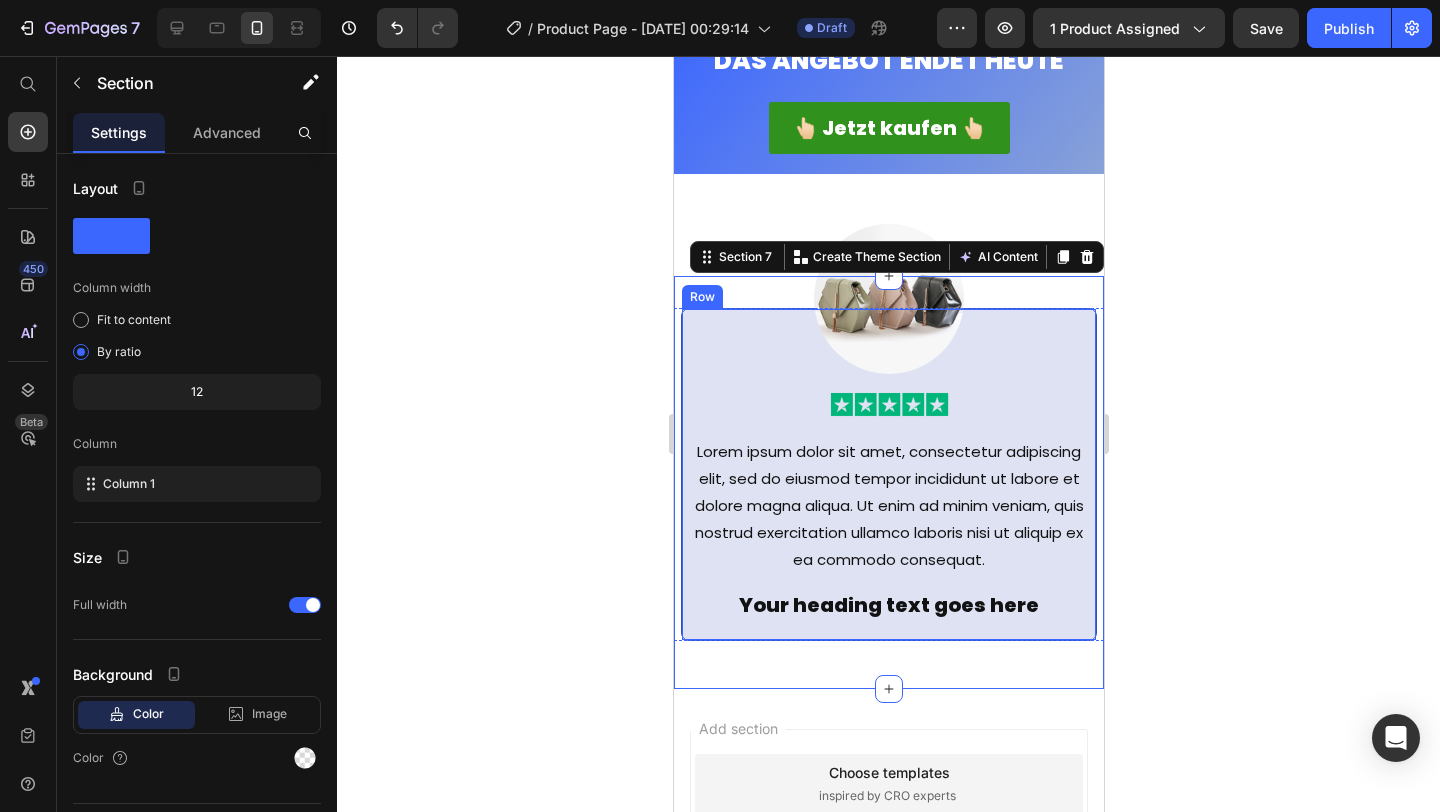 click on "Image Image Lorem ipsum dolor sit amet, consectetur adipiscing elit, sed do eiusmod tempor incididunt ut labore et dolore magna aliqua. Ut enim ad minim veniam, quis nostrud exercitation ullamco laboris nisi ut aliquip ex ea commodo consequat. Text Block Your heading text goes here Heading" at bounding box center (888, 474) 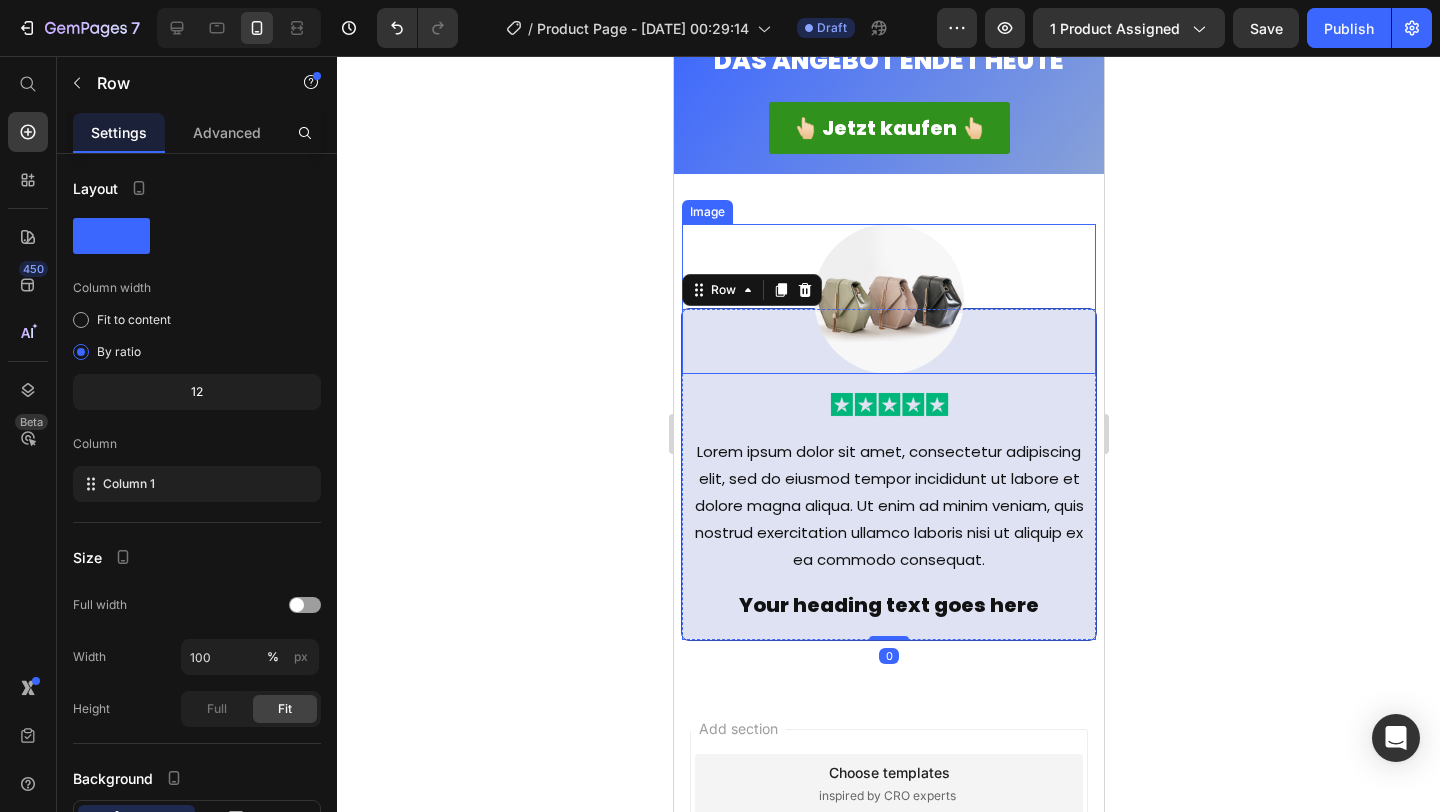 click at bounding box center [888, 299] 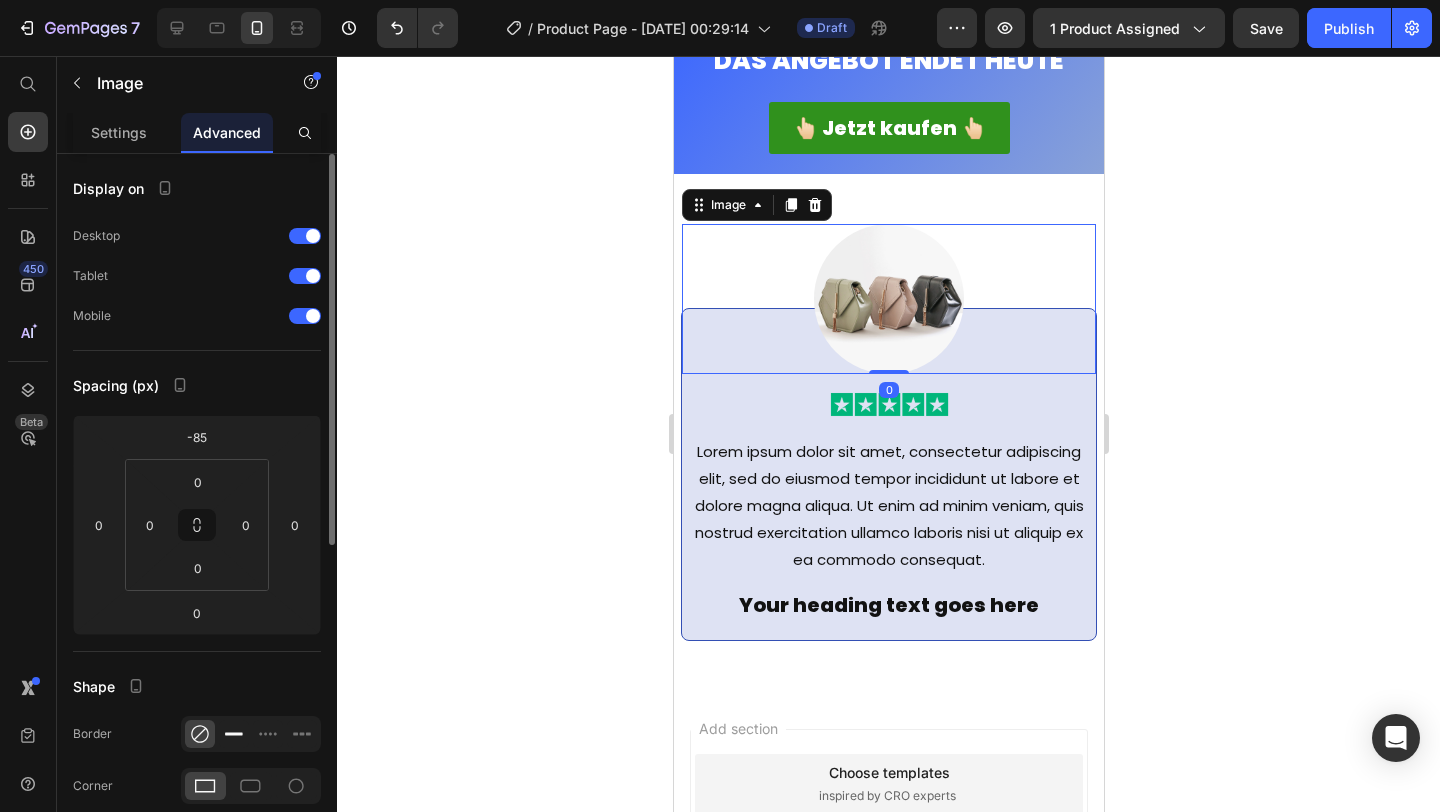 click 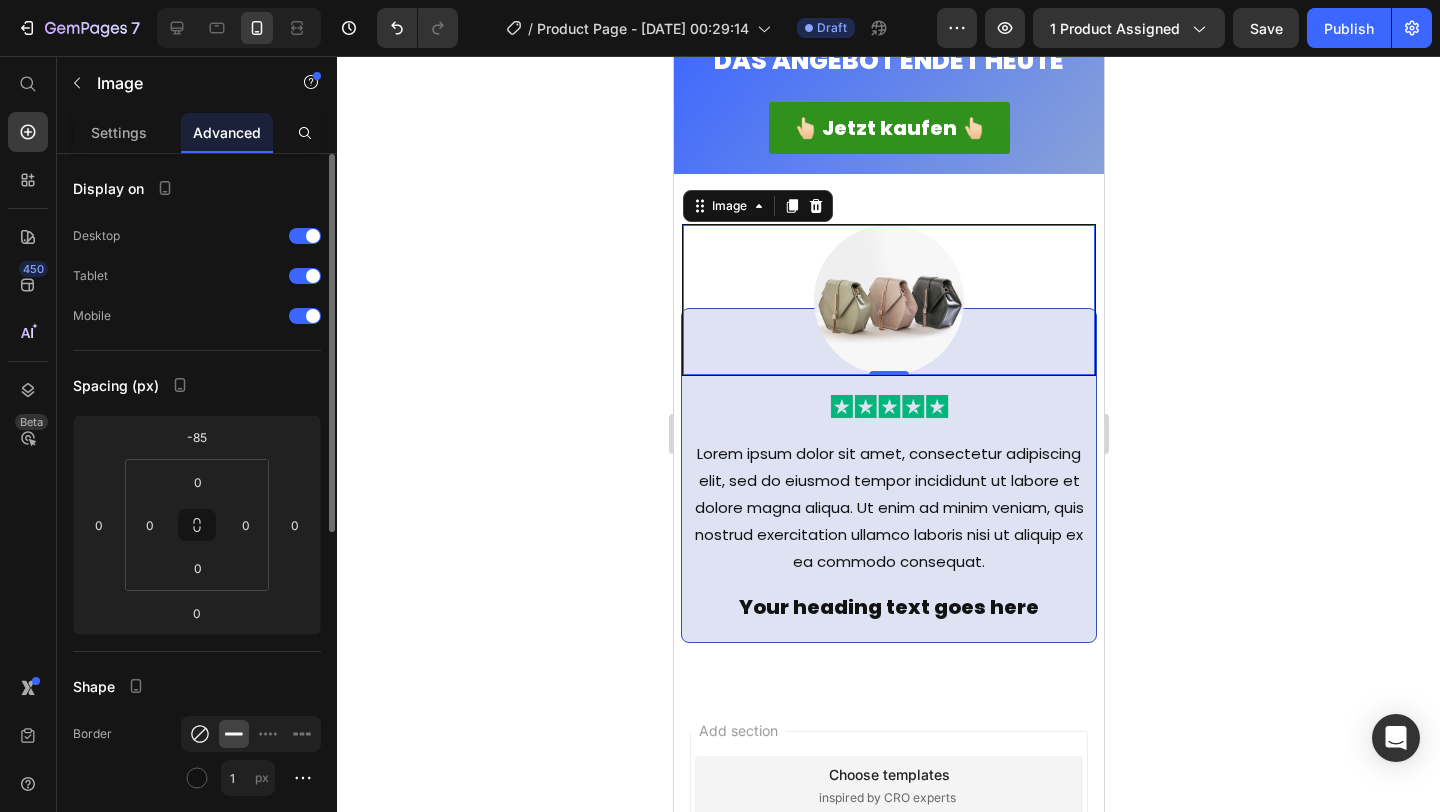 click 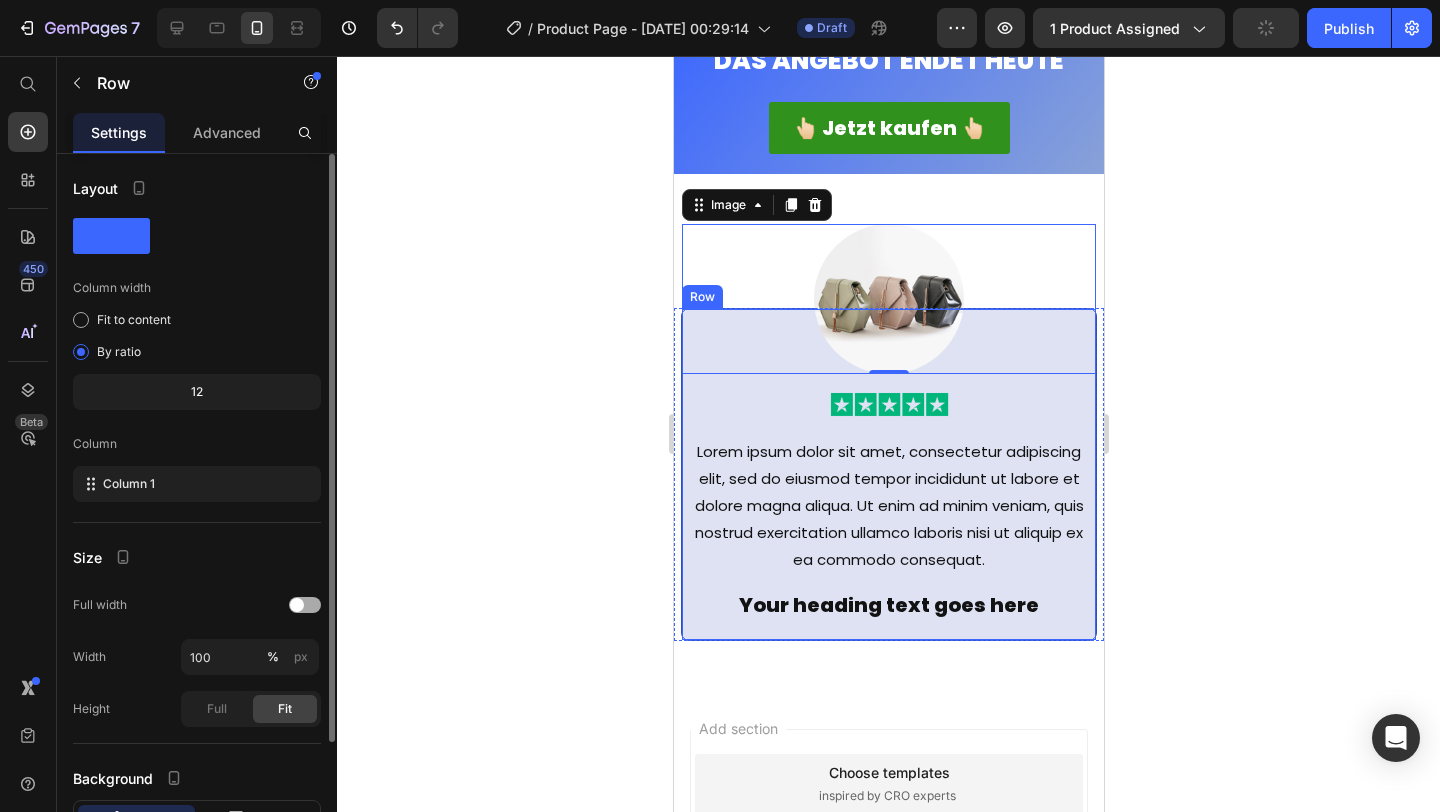 click on "Image   0 Image Lorem ipsum dolor sit amet, consectetur adipiscing elit, sed do eiusmod tempor incididunt ut labore et dolore magna aliqua. Ut enim ad minim veniam, quis nostrud exercitation ullamco laboris nisi ut aliquip ex ea commodo consequat. Text Block Your heading text goes here Heading" at bounding box center (888, 474) 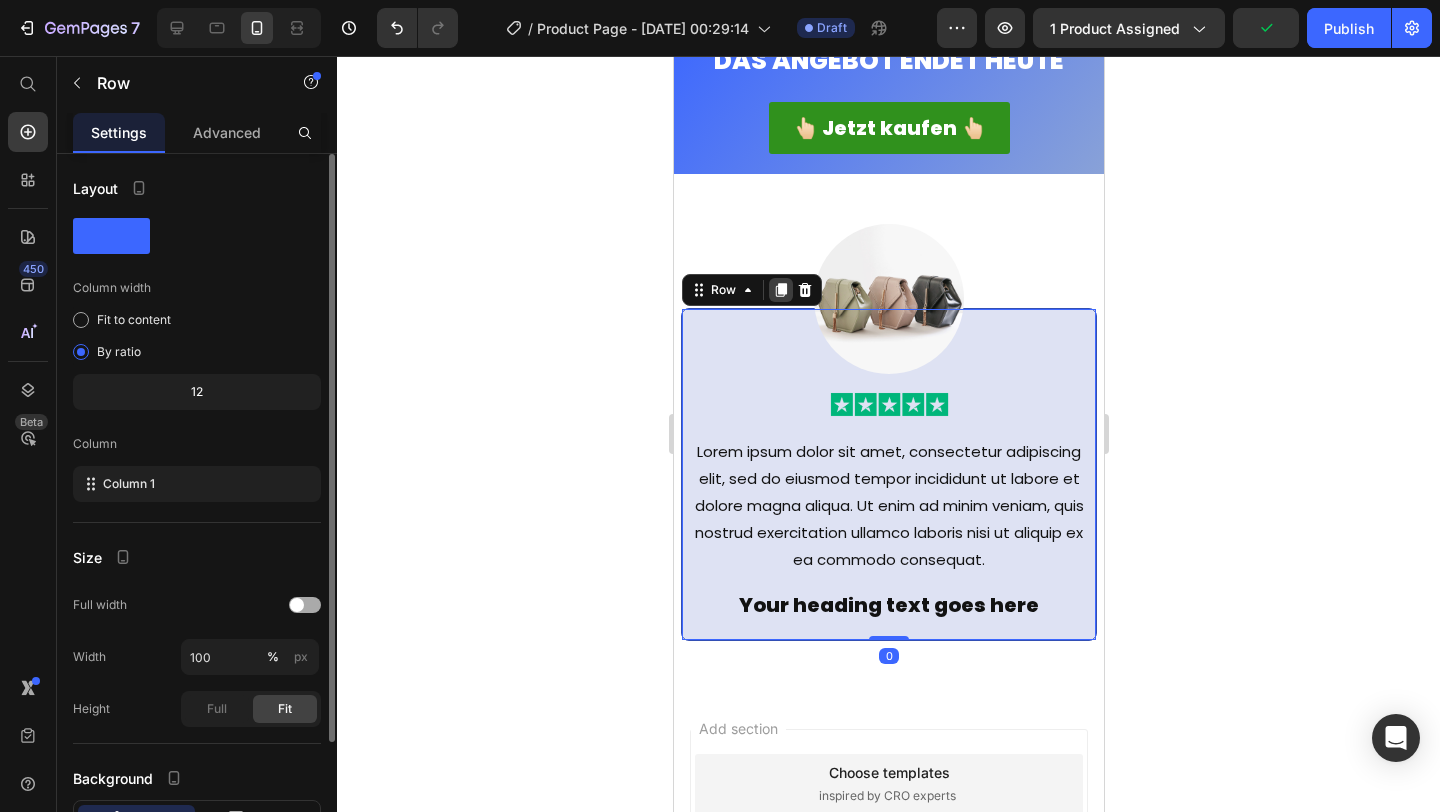 click 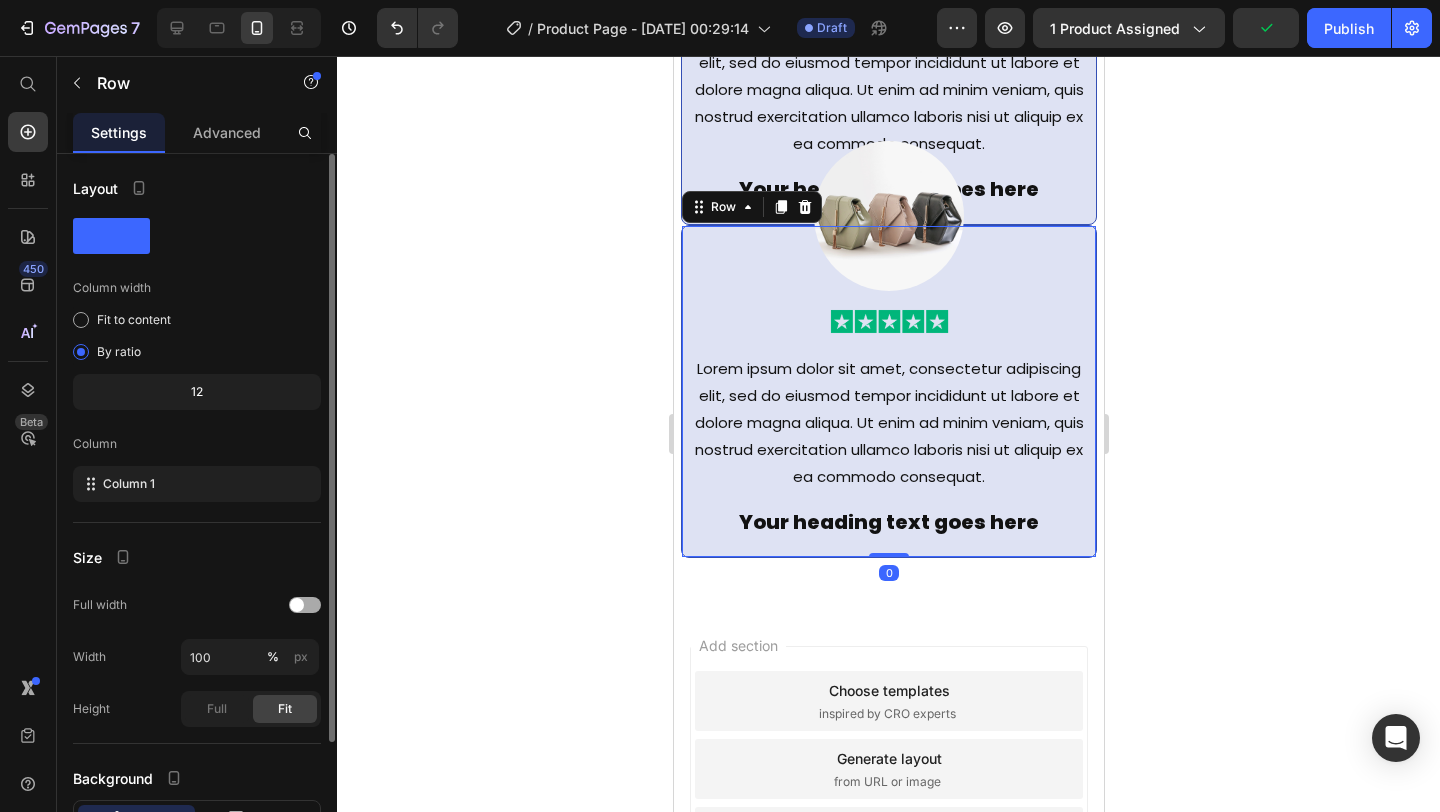 scroll, scrollTop: 3626, scrollLeft: 0, axis: vertical 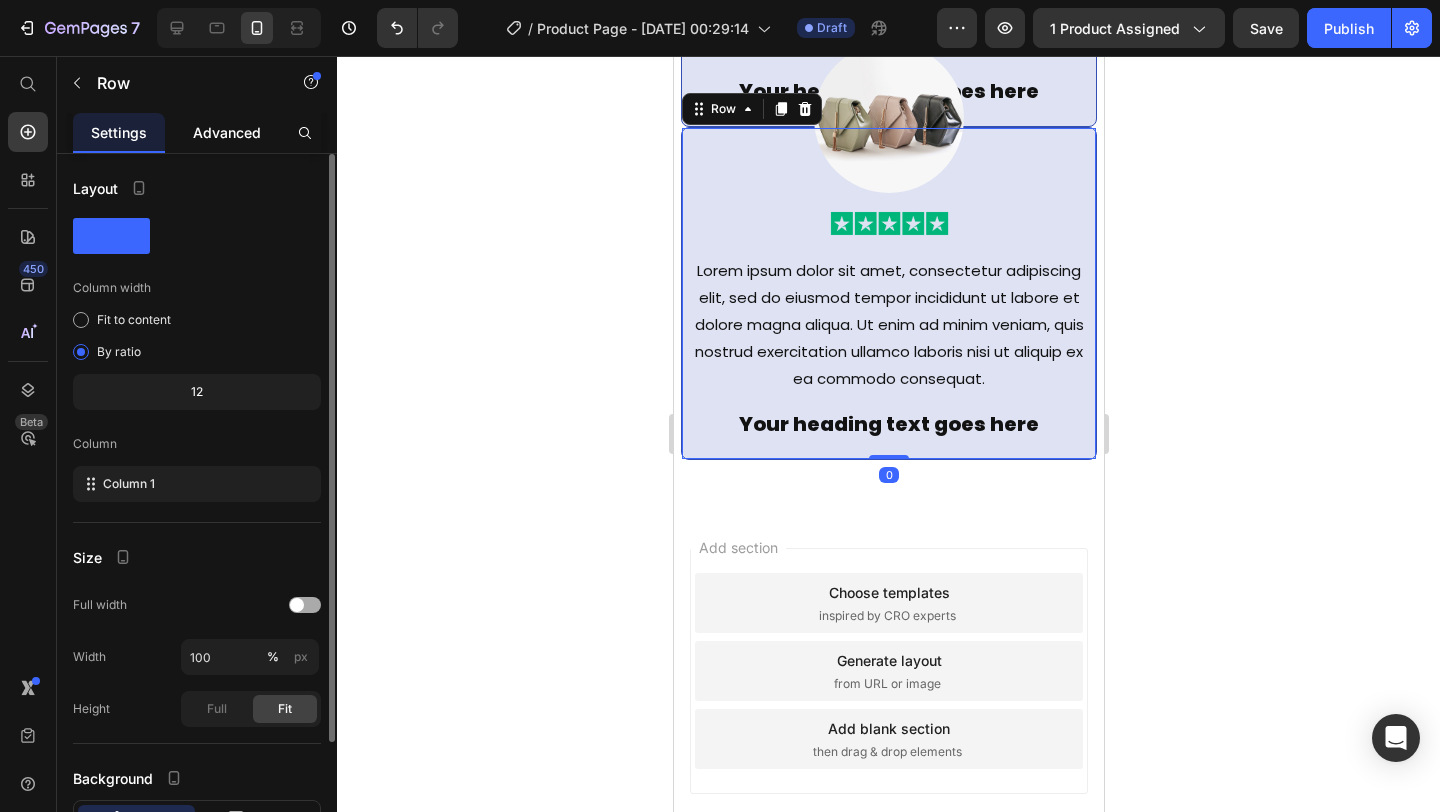 click on "Advanced" 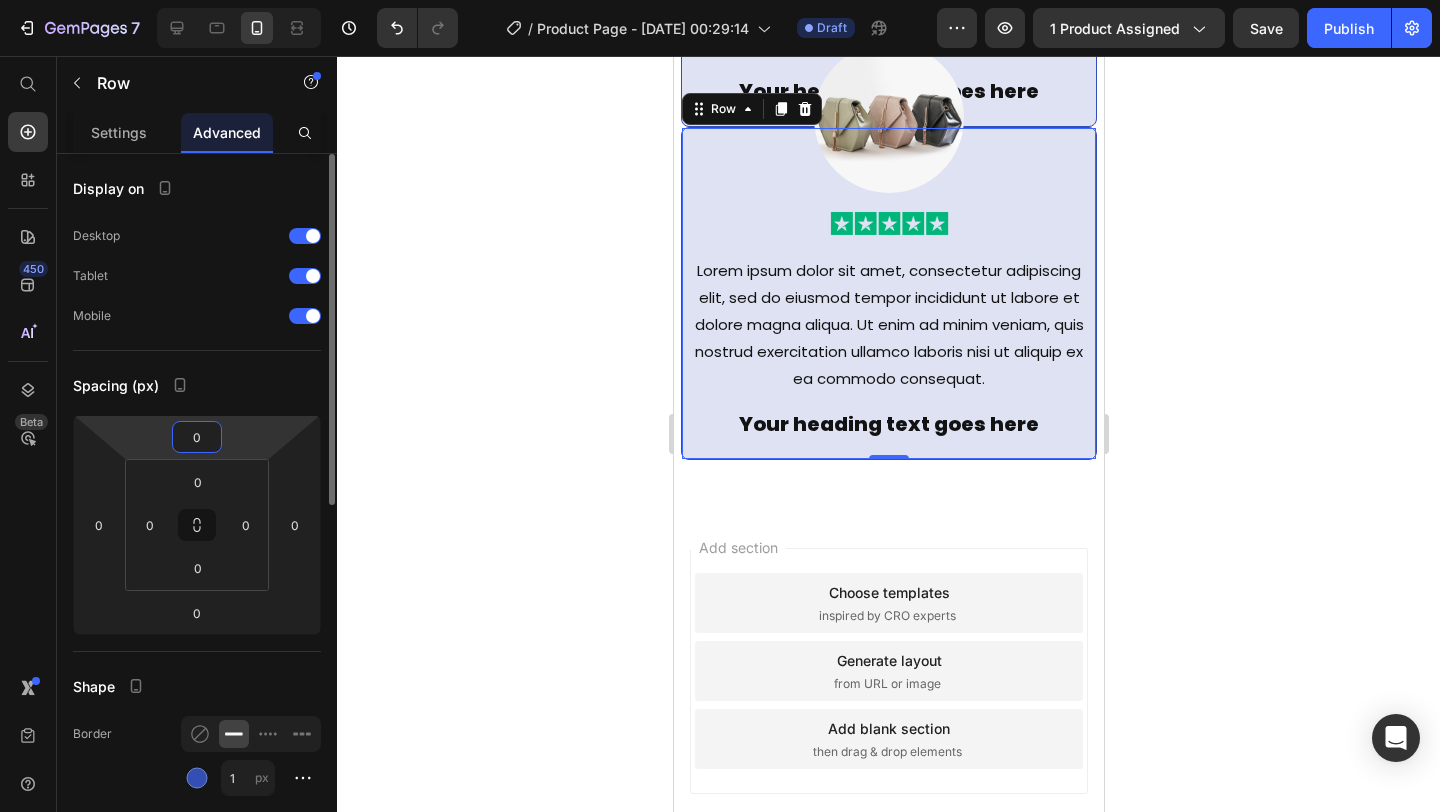 click on "0" at bounding box center [197, 437] 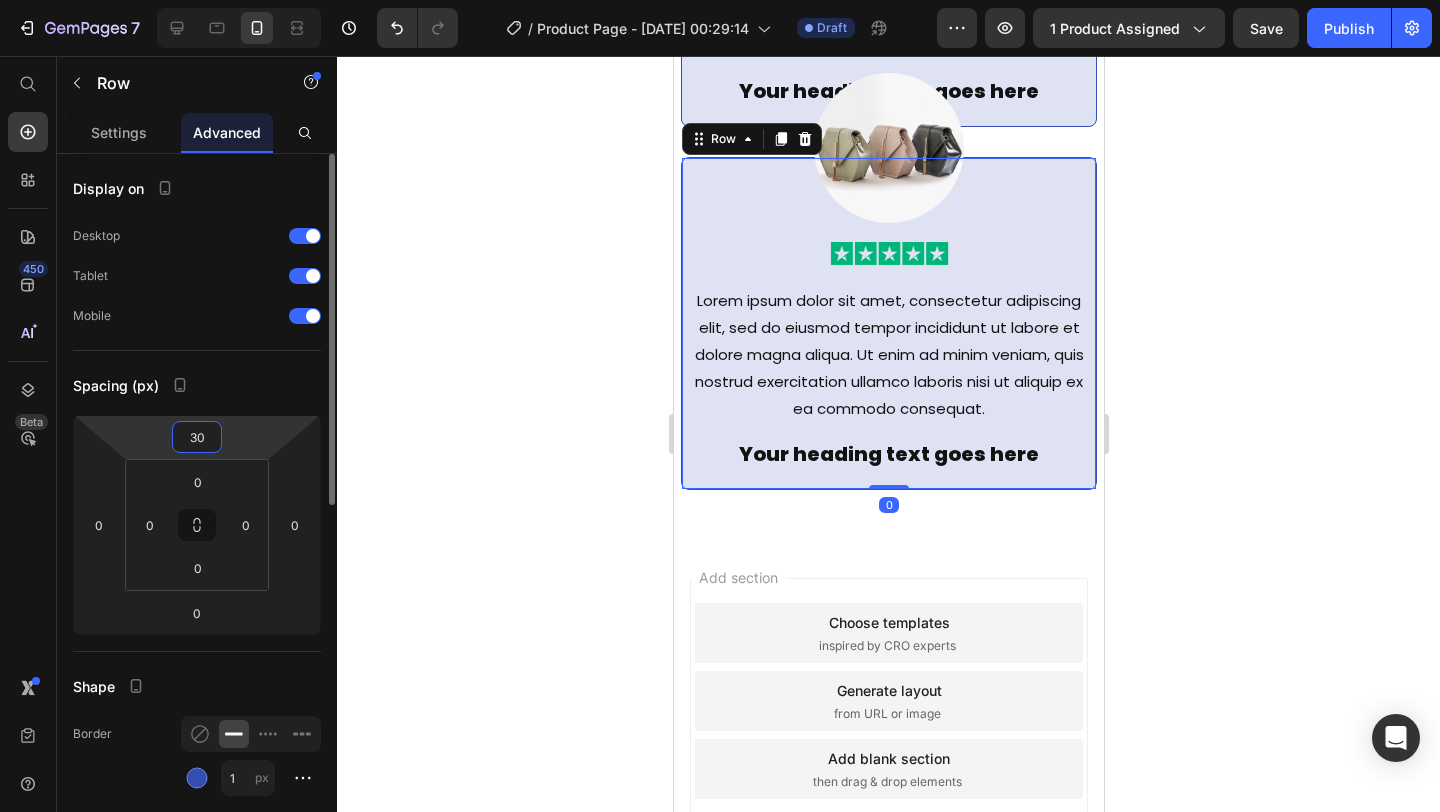 type on "3" 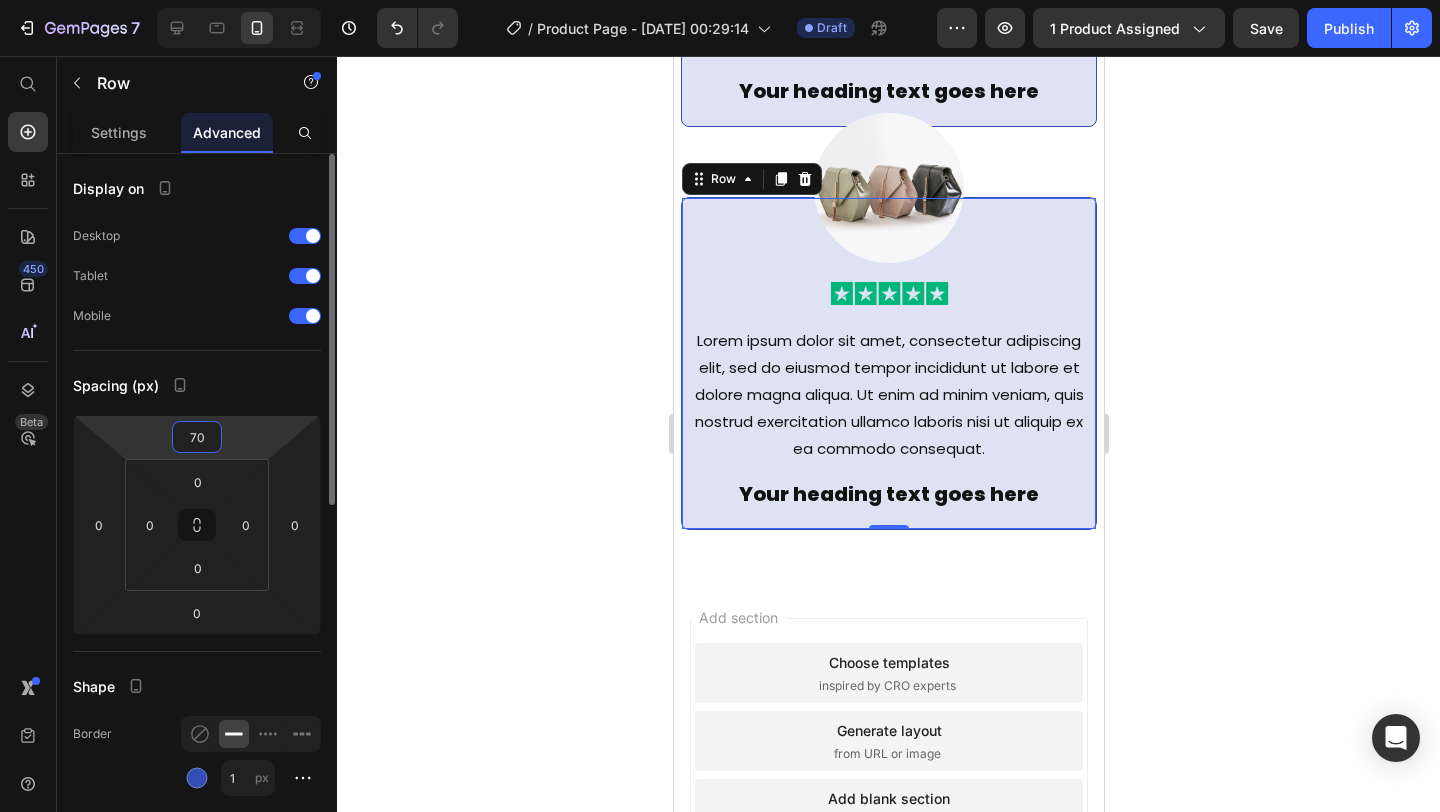 type on "7" 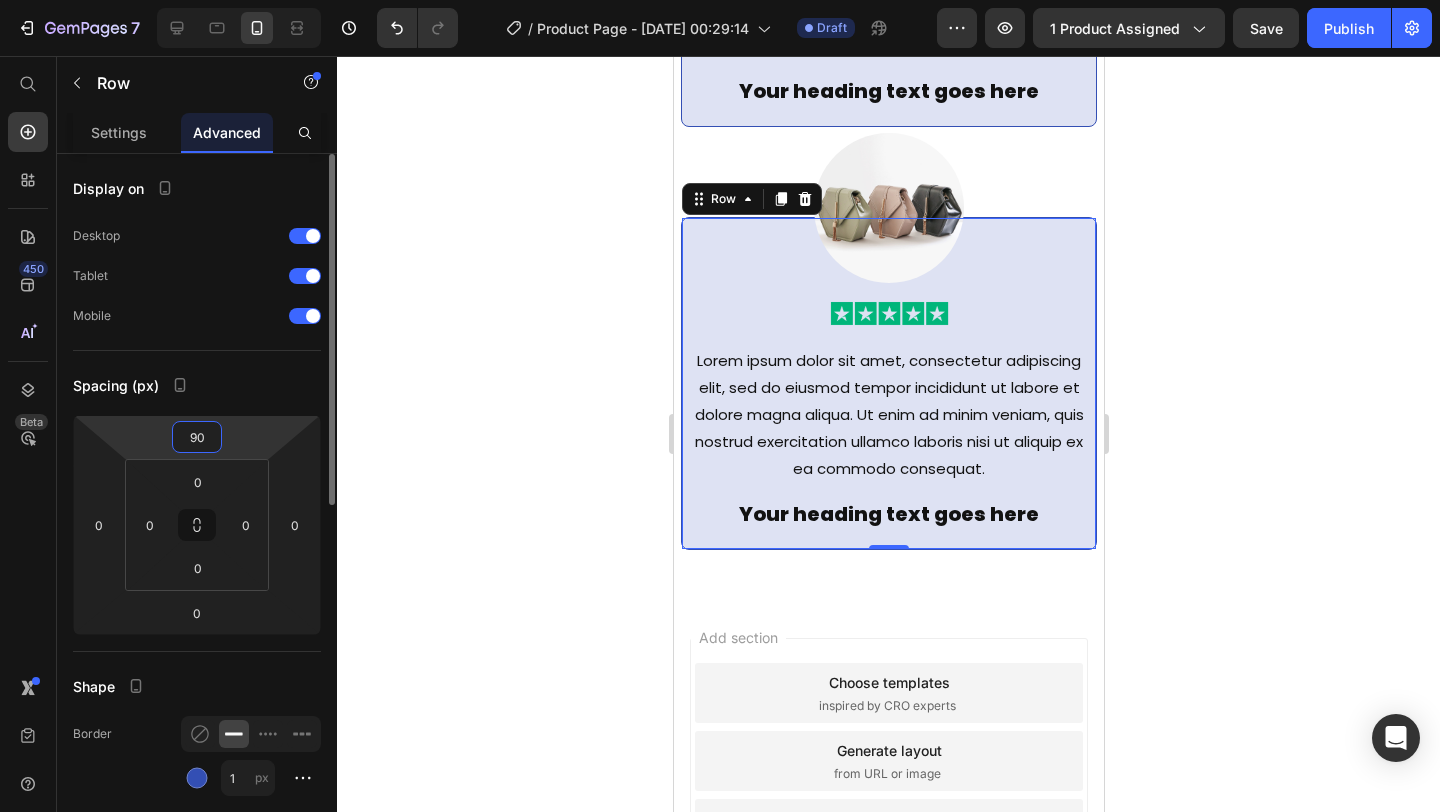 type on "9" 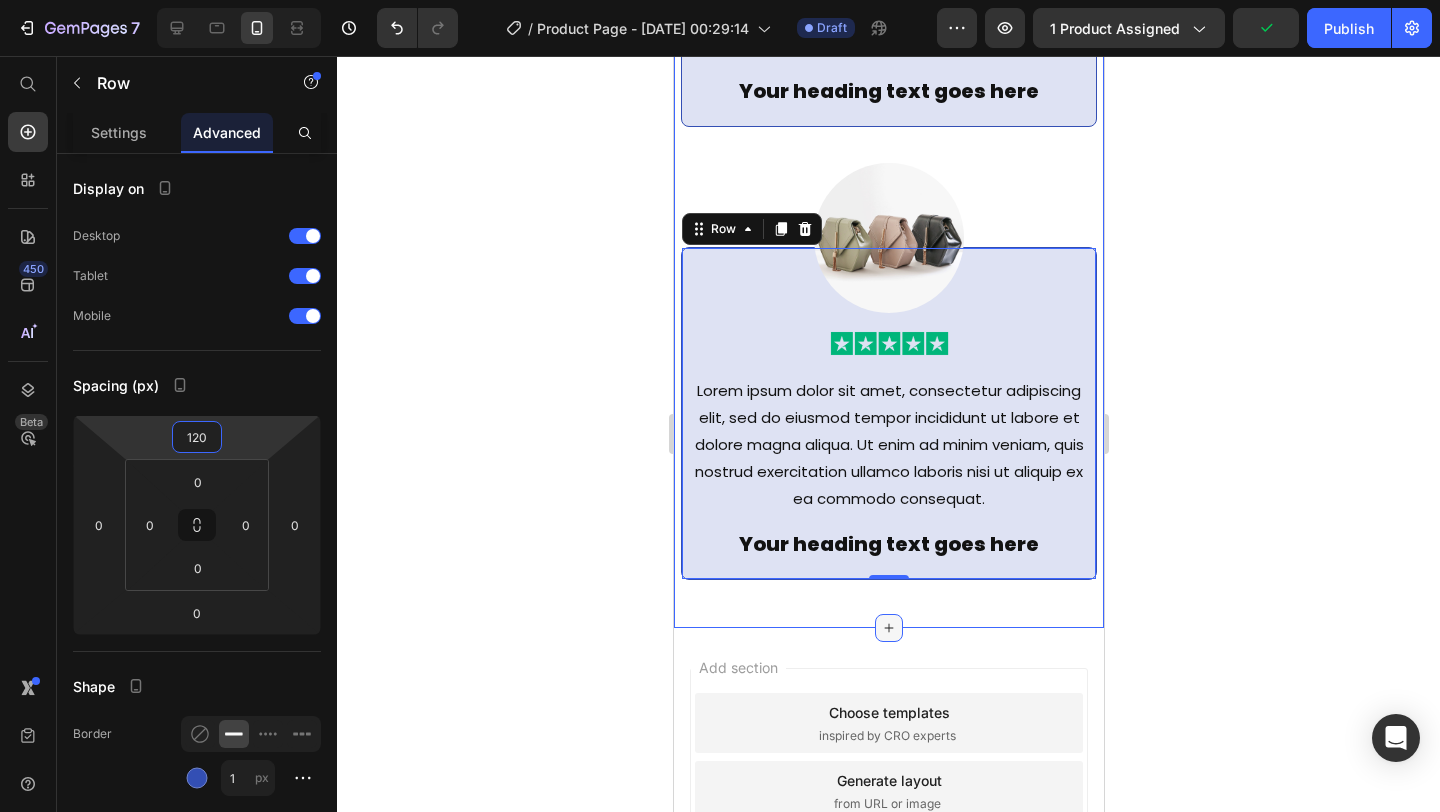type on "120" 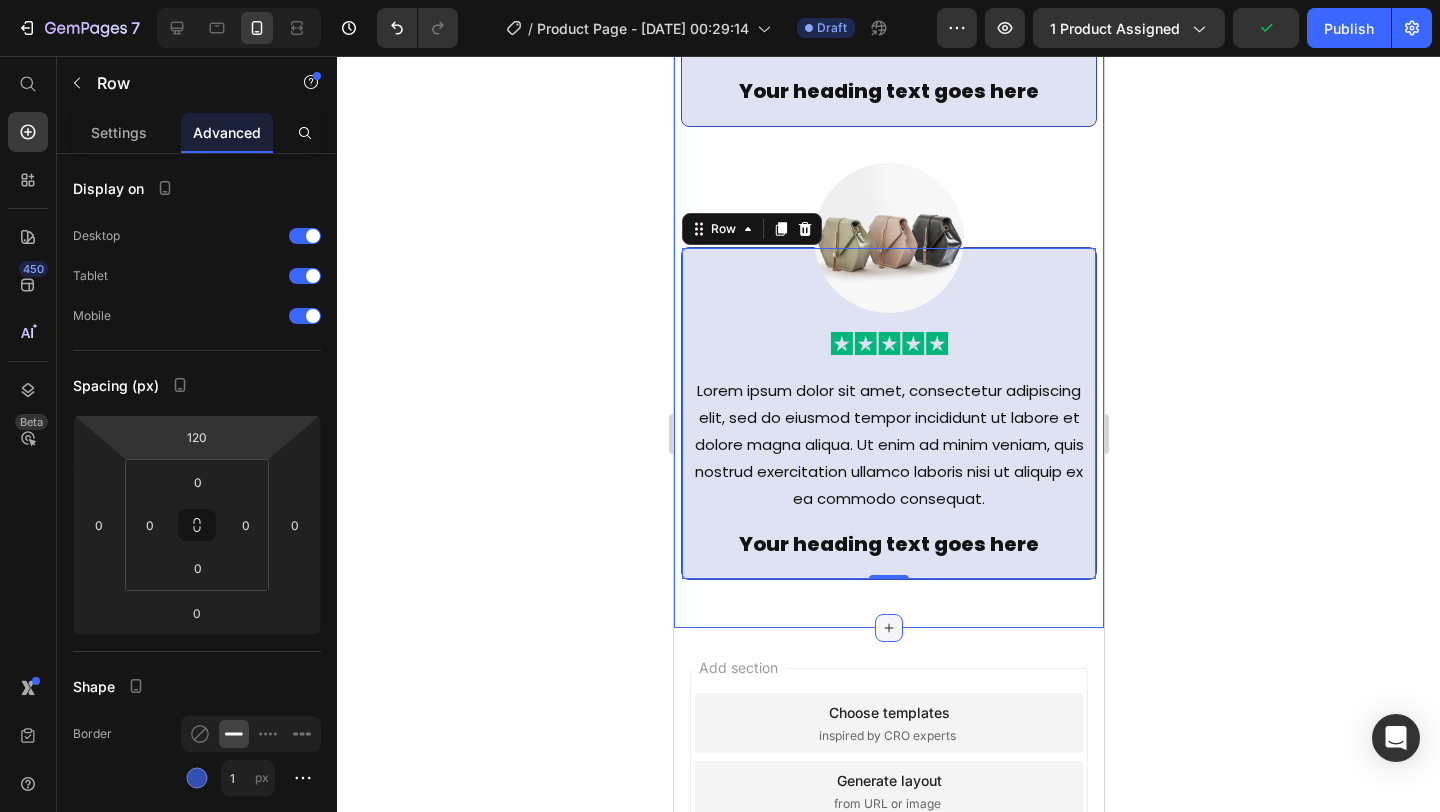 click at bounding box center [888, 628] 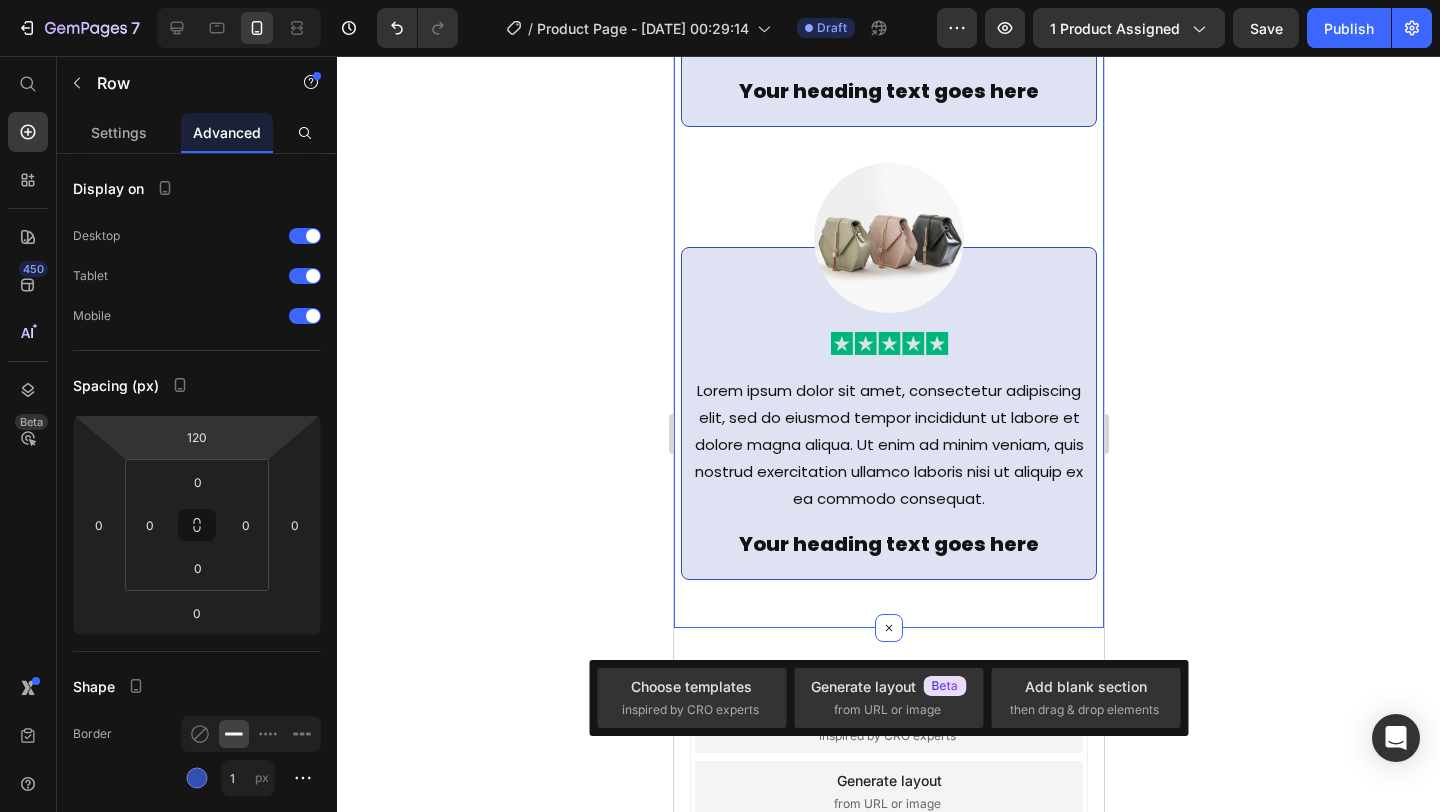 click on "Image Image Lorem ipsum dolor sit amet, consectetur adipiscing elit, sed do eiusmod tempor incididunt ut labore et dolore magna aliqua. Ut enim ad minim veniam, quis nostrud exercitation ullamco laboris nisi ut aliquip ex ea commodo consequat. Text Block Your heading text goes here Heading Row Image Image Lorem ipsum dolor sit amet, consectetur adipiscing elit, sed do eiusmod tempor incididunt ut labore et dolore magna aliqua. Ut enim ad minim veniam, quis nostrud exercitation ullamco laboris nisi ut aliquip ex ea commodo consequat. Text Block Your heading text goes here Heading Row Row Section 7   You can create reusable sections Create Theme Section AI Content Write with GemAI What would you like to describe here? Tone and Voice Persuasive Product CrazBag Show more Generate" at bounding box center (888, 194) 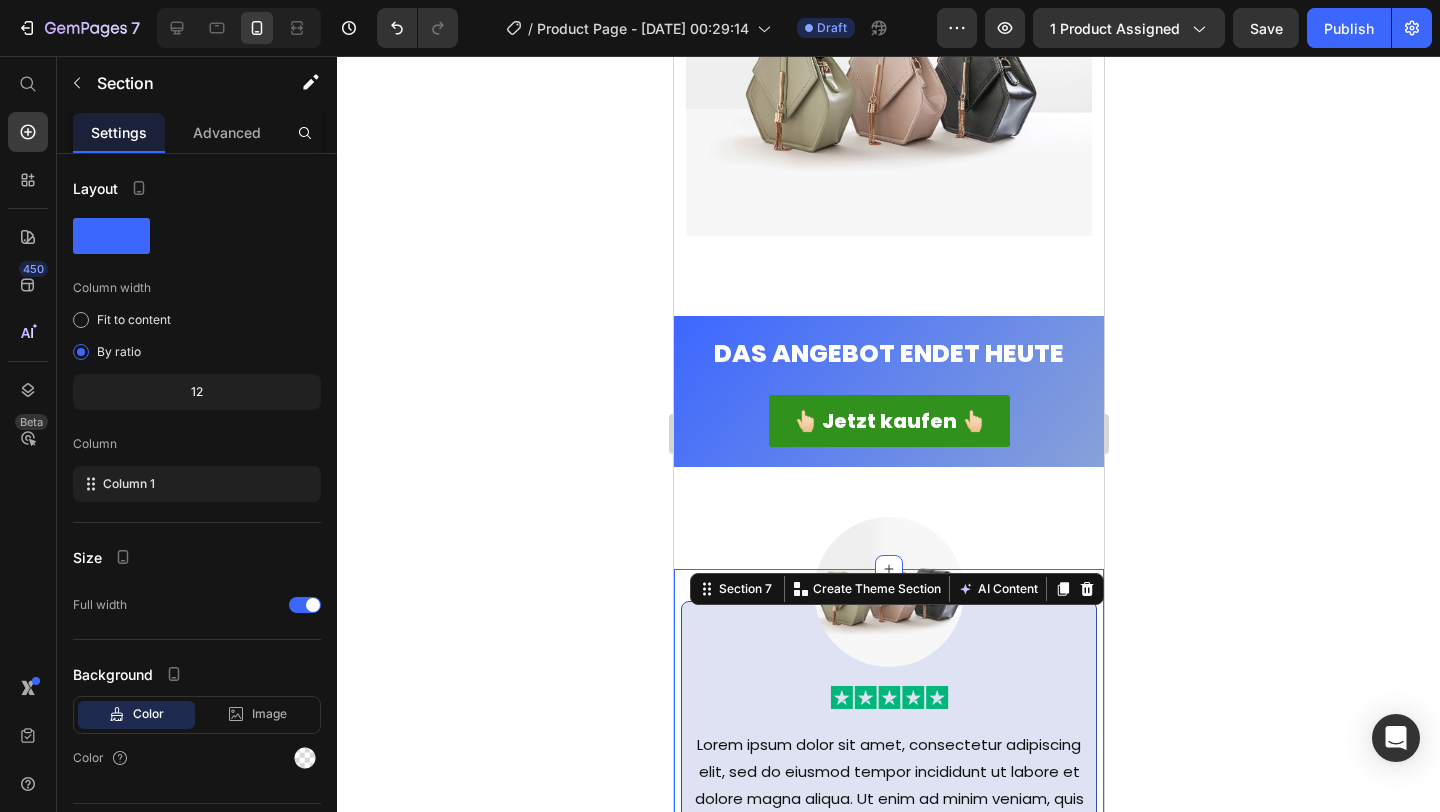 scroll, scrollTop: 2826, scrollLeft: 0, axis: vertical 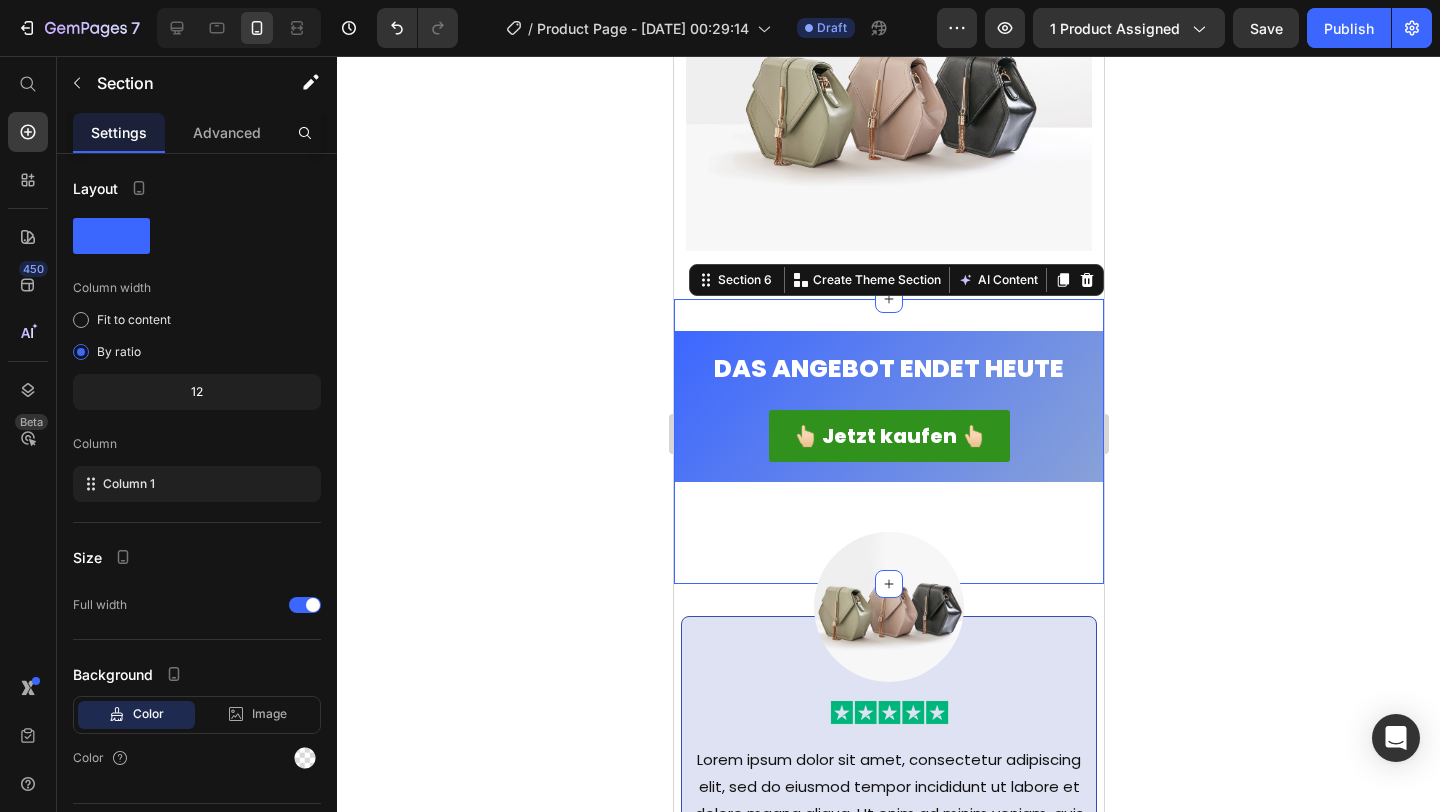 click on "Das Angebot endet heute   Heading 👆🏻 Jetzt kaufen 👆🏻 Button Row" at bounding box center [888, 441] 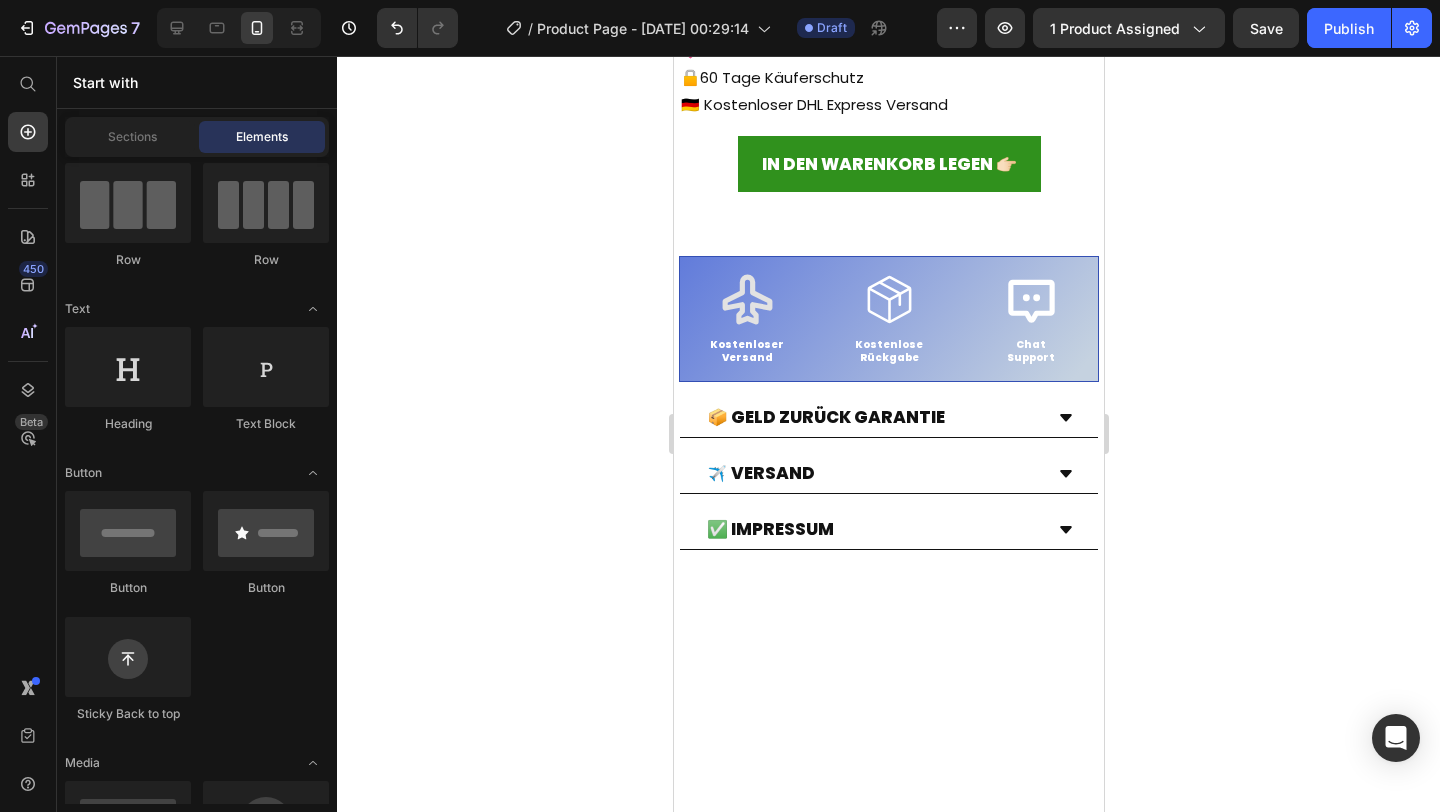 scroll, scrollTop: 0, scrollLeft: 0, axis: both 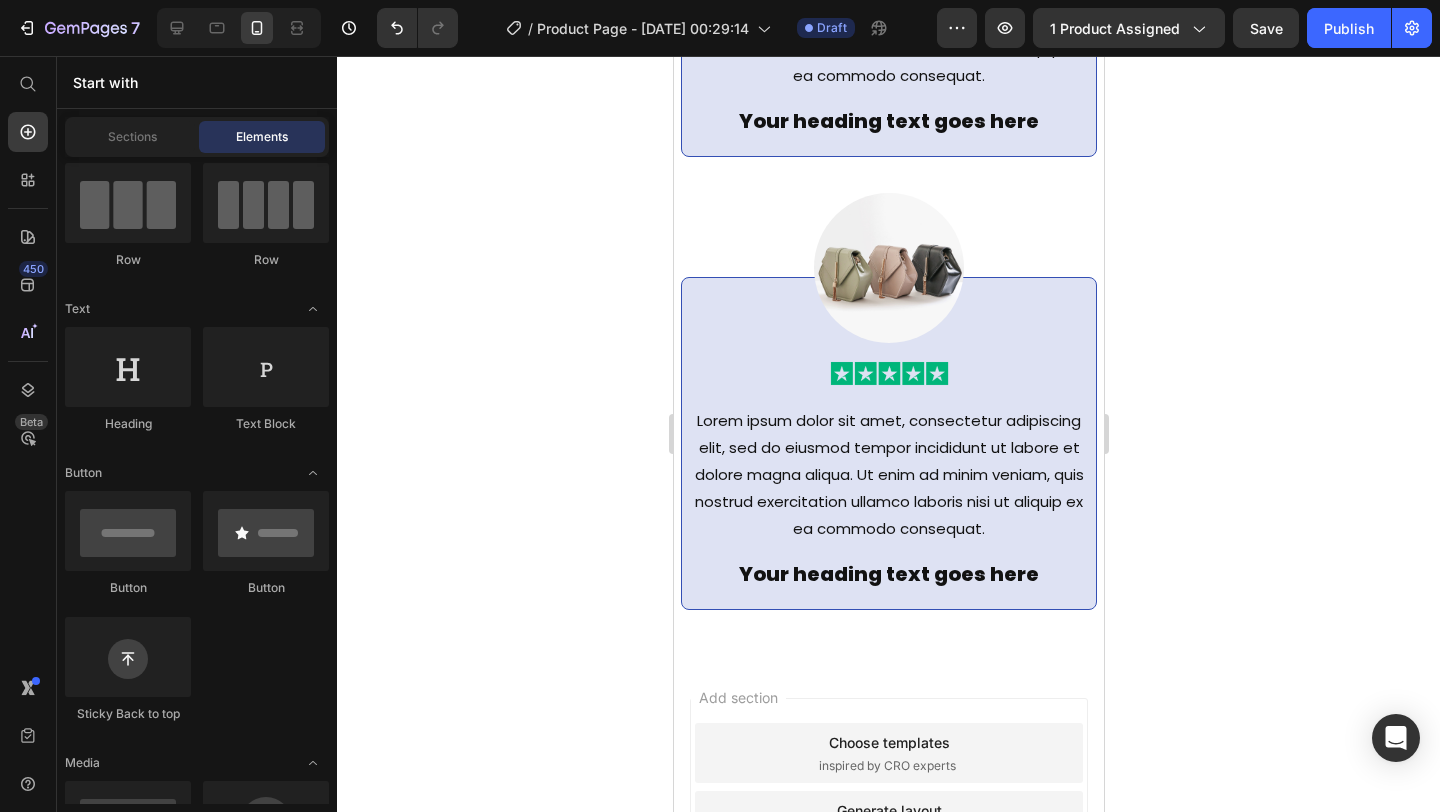 drag, startPoint x: 1097, startPoint y: 595, endPoint x: 1888, endPoint y: 802, distance: 817.63684 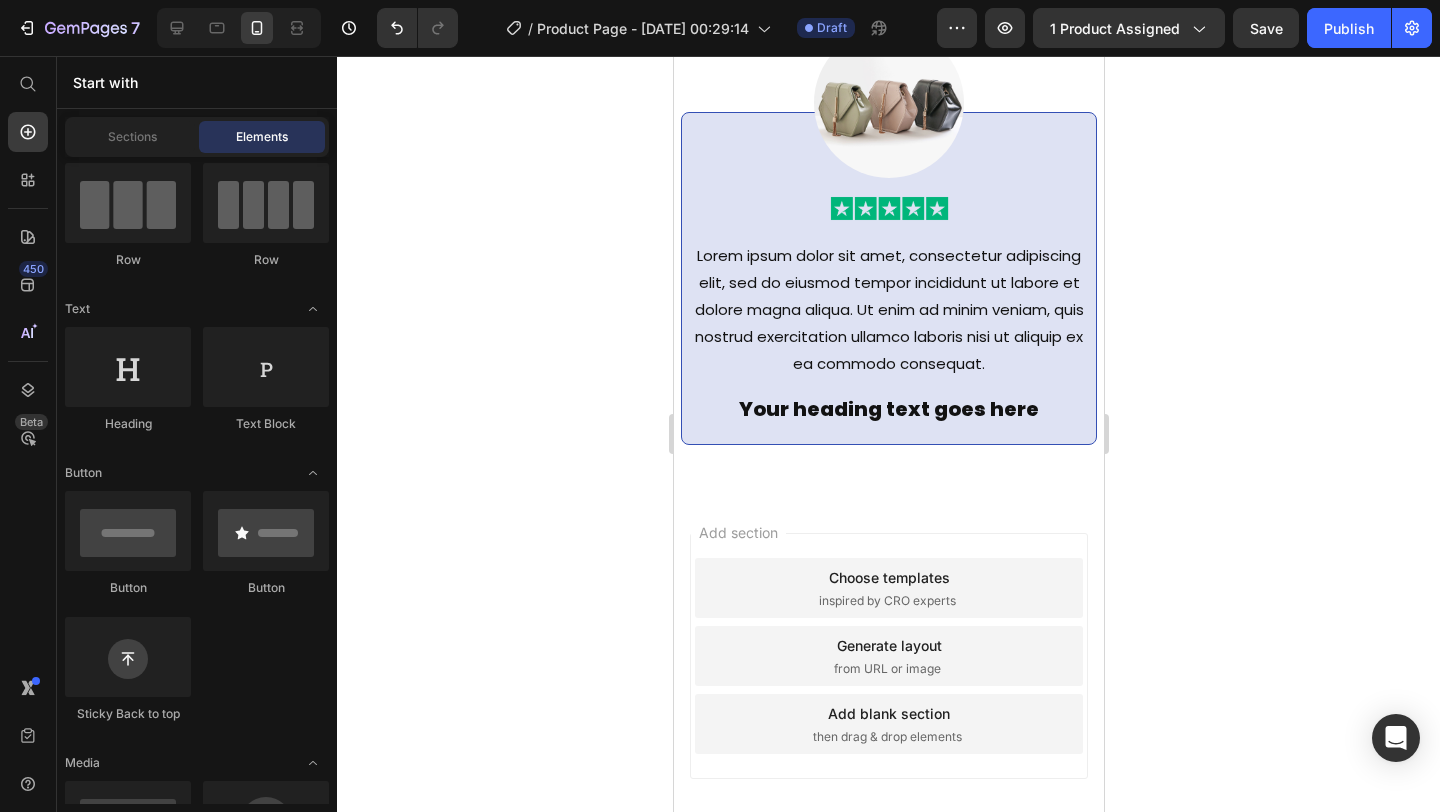 scroll, scrollTop: 3764, scrollLeft: 0, axis: vertical 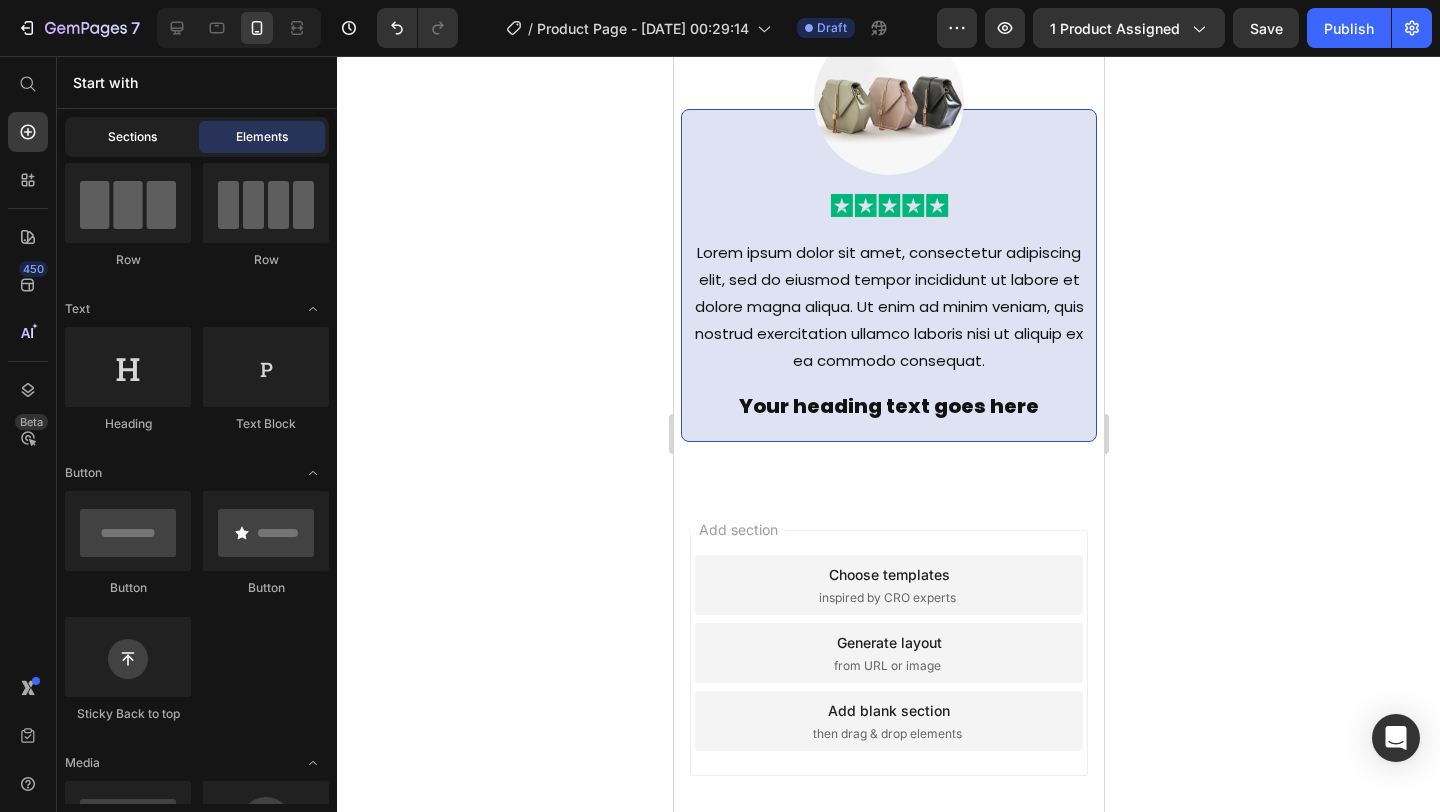 click on "Sections" 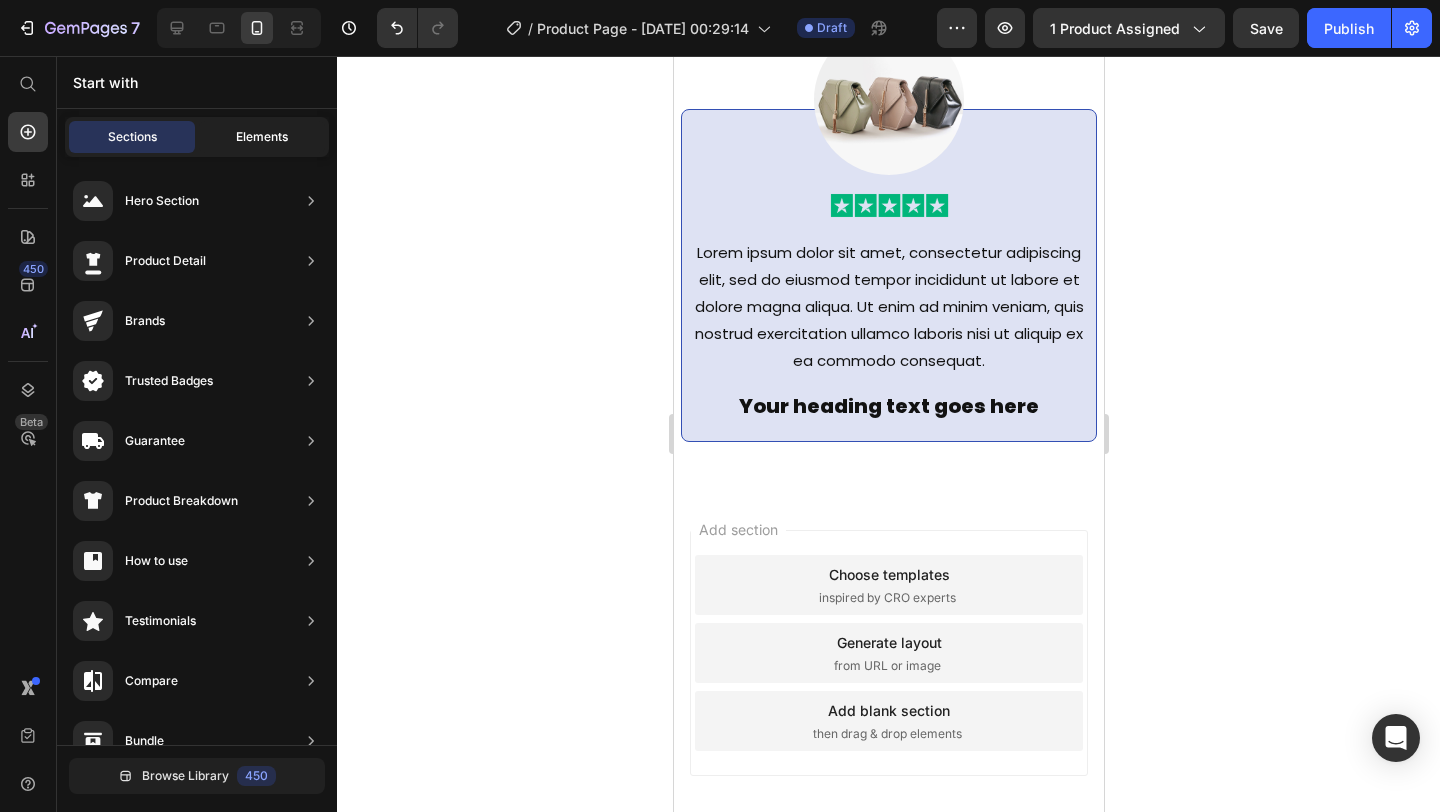 click on "Elements" 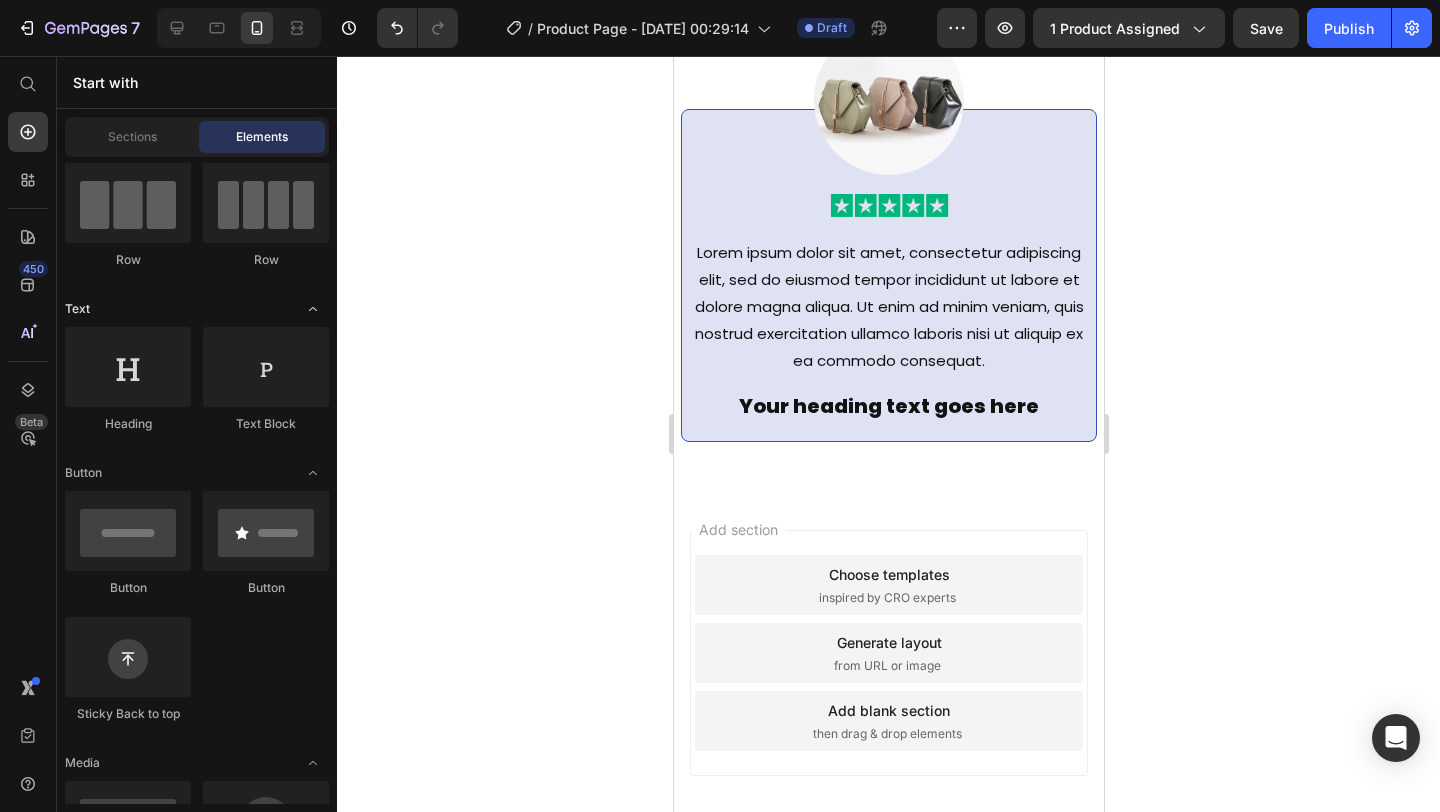 click on "Text" 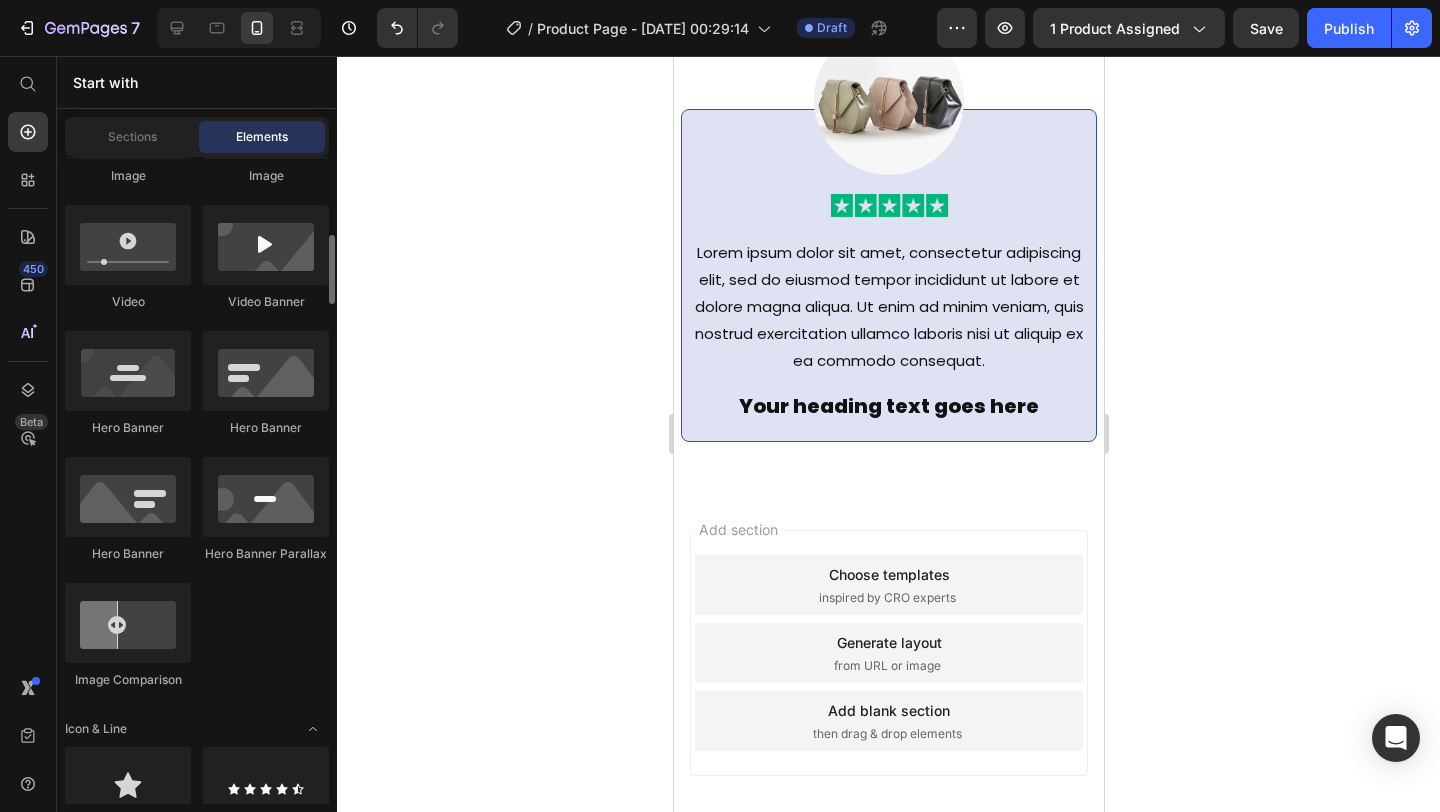 scroll, scrollTop: 794, scrollLeft: 0, axis: vertical 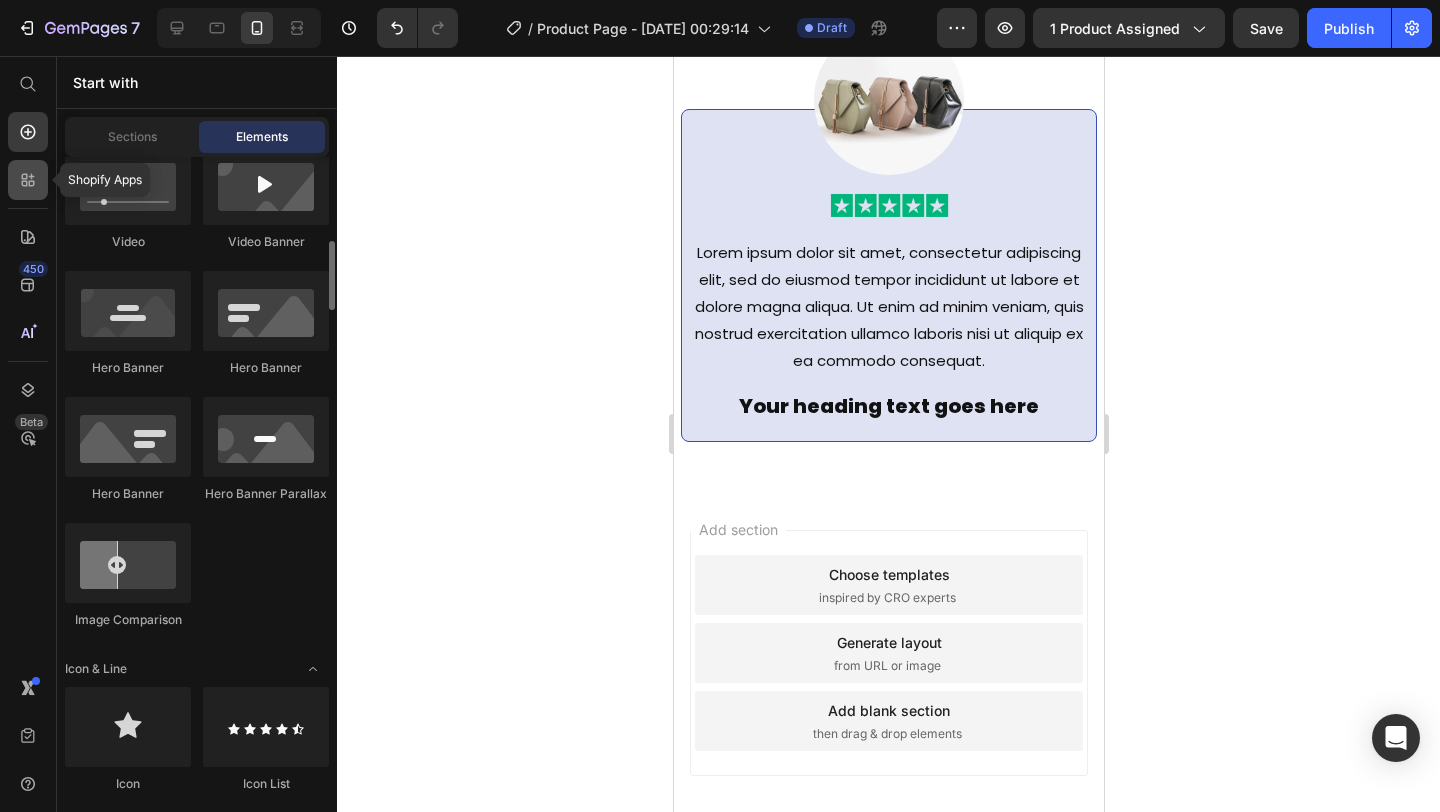 click 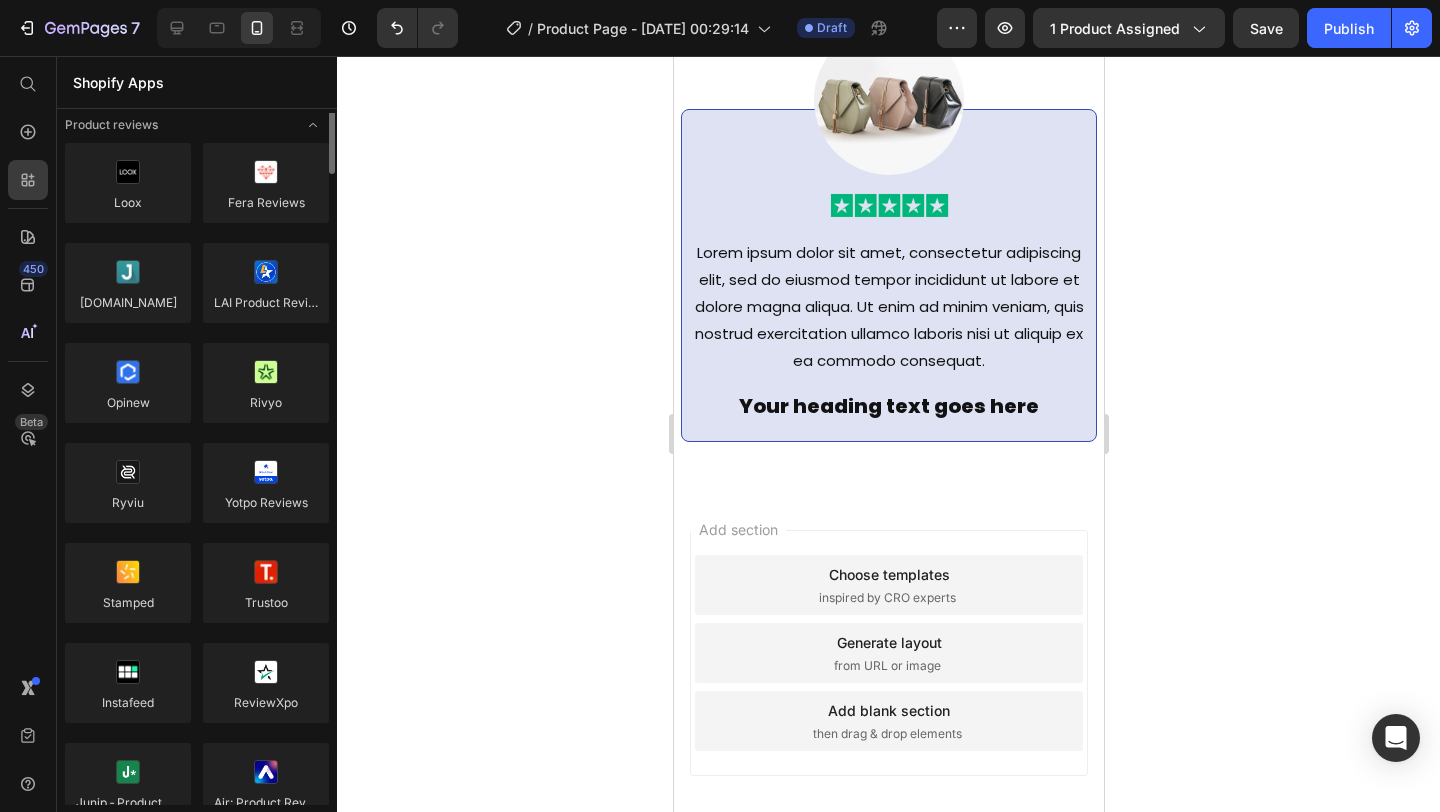 scroll, scrollTop: 0, scrollLeft: 0, axis: both 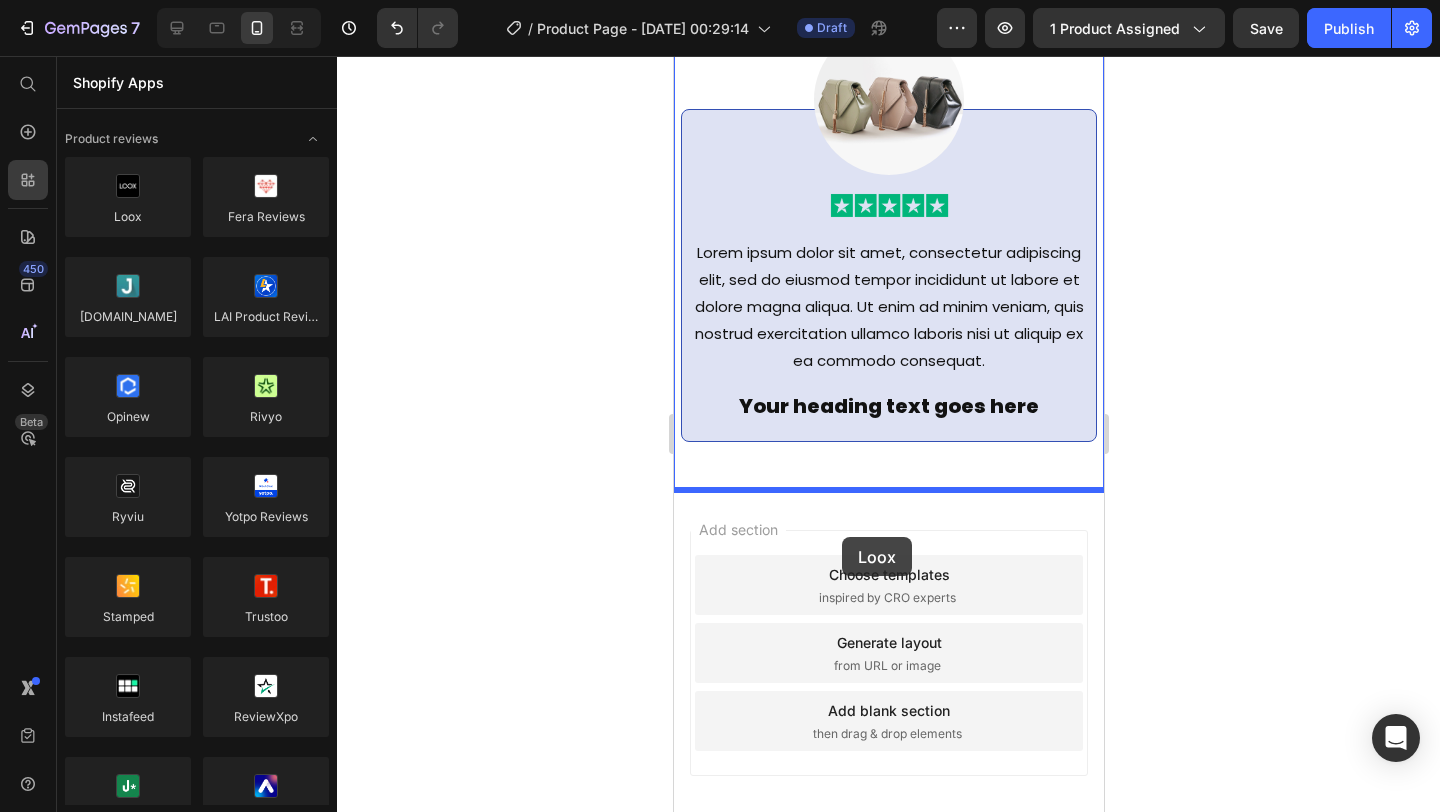 drag, startPoint x: 797, startPoint y: 260, endPoint x: 844, endPoint y: 537, distance: 280.95908 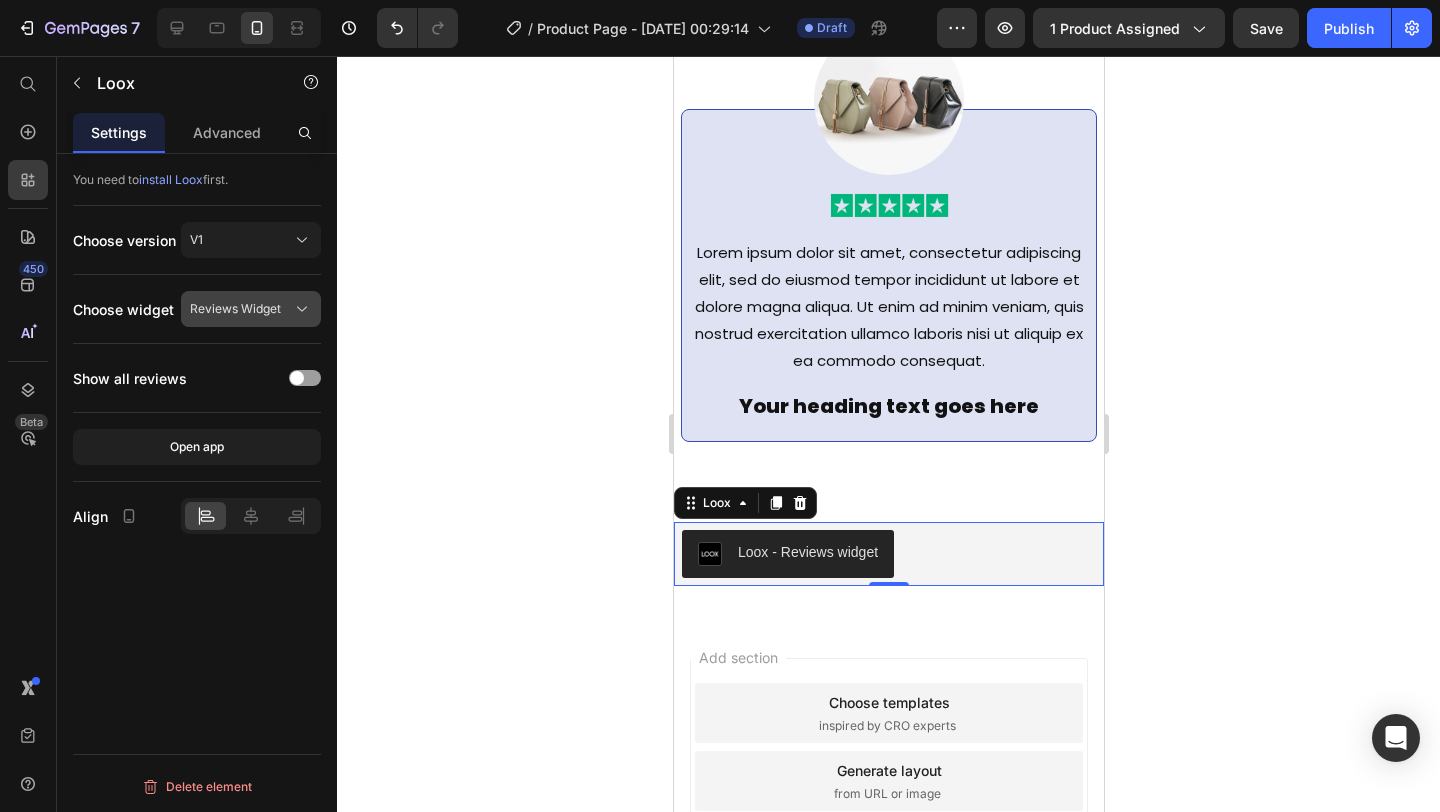 click on "Reviews Widget" at bounding box center [235, 309] 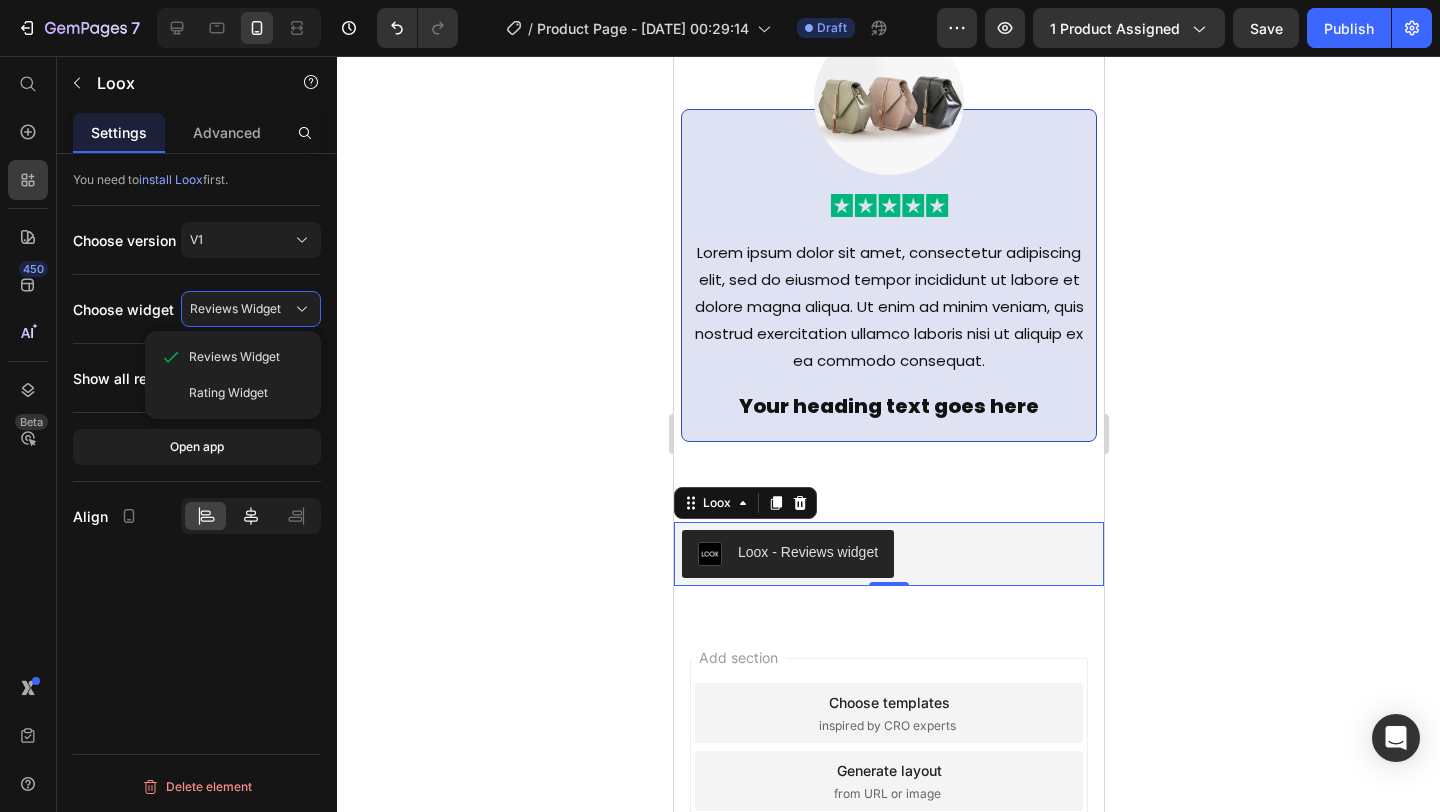click 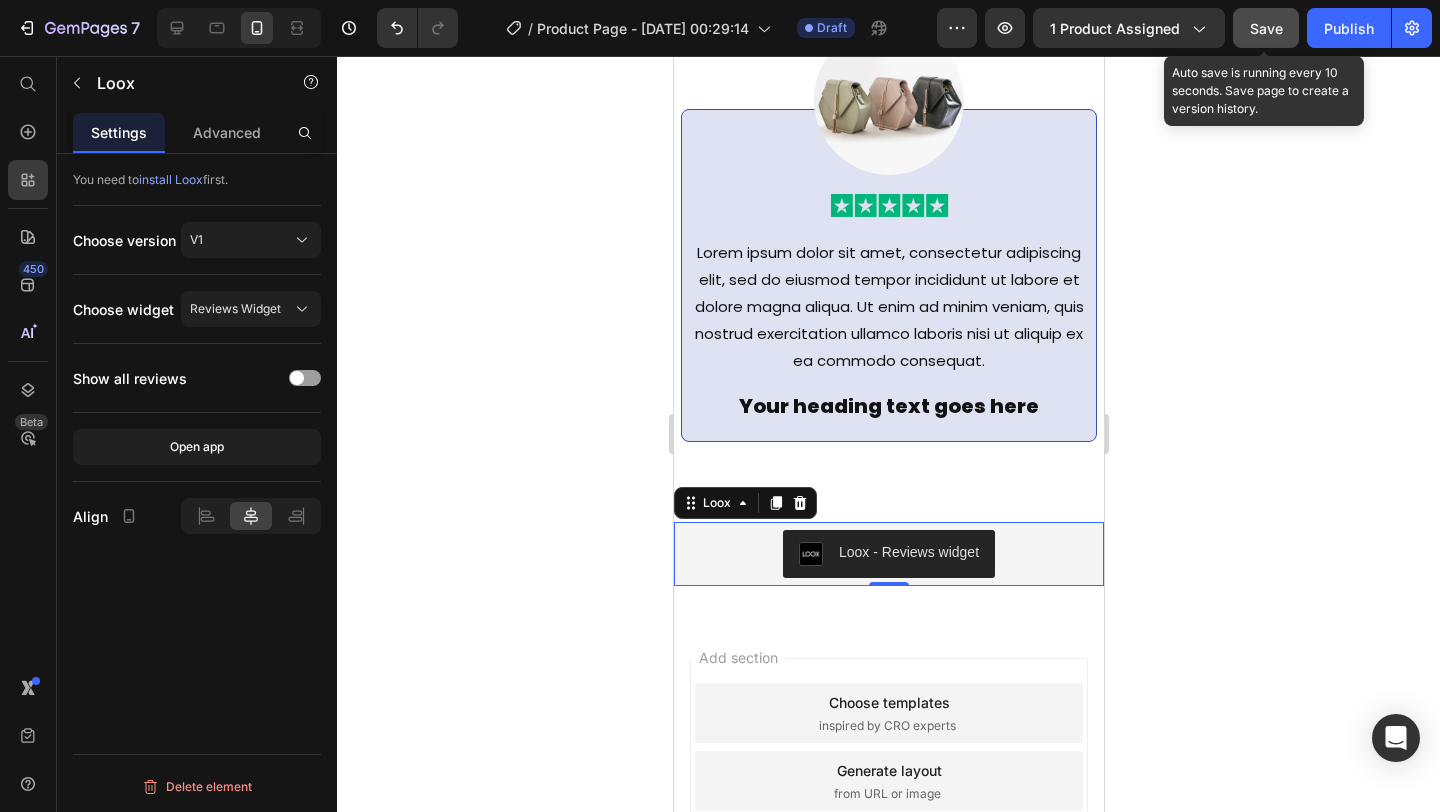 click on "Save" at bounding box center (1266, 28) 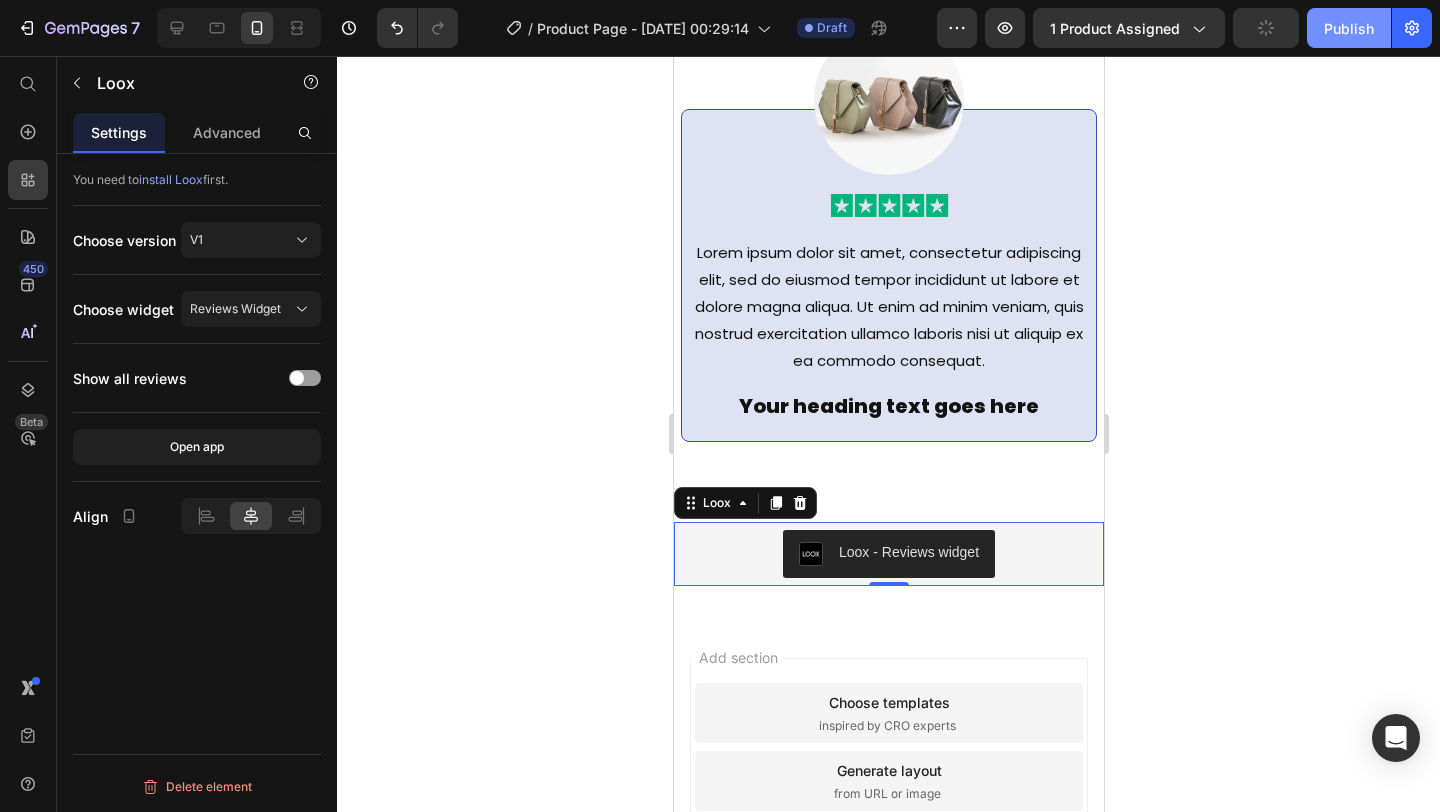 click on "Publish" at bounding box center [1349, 28] 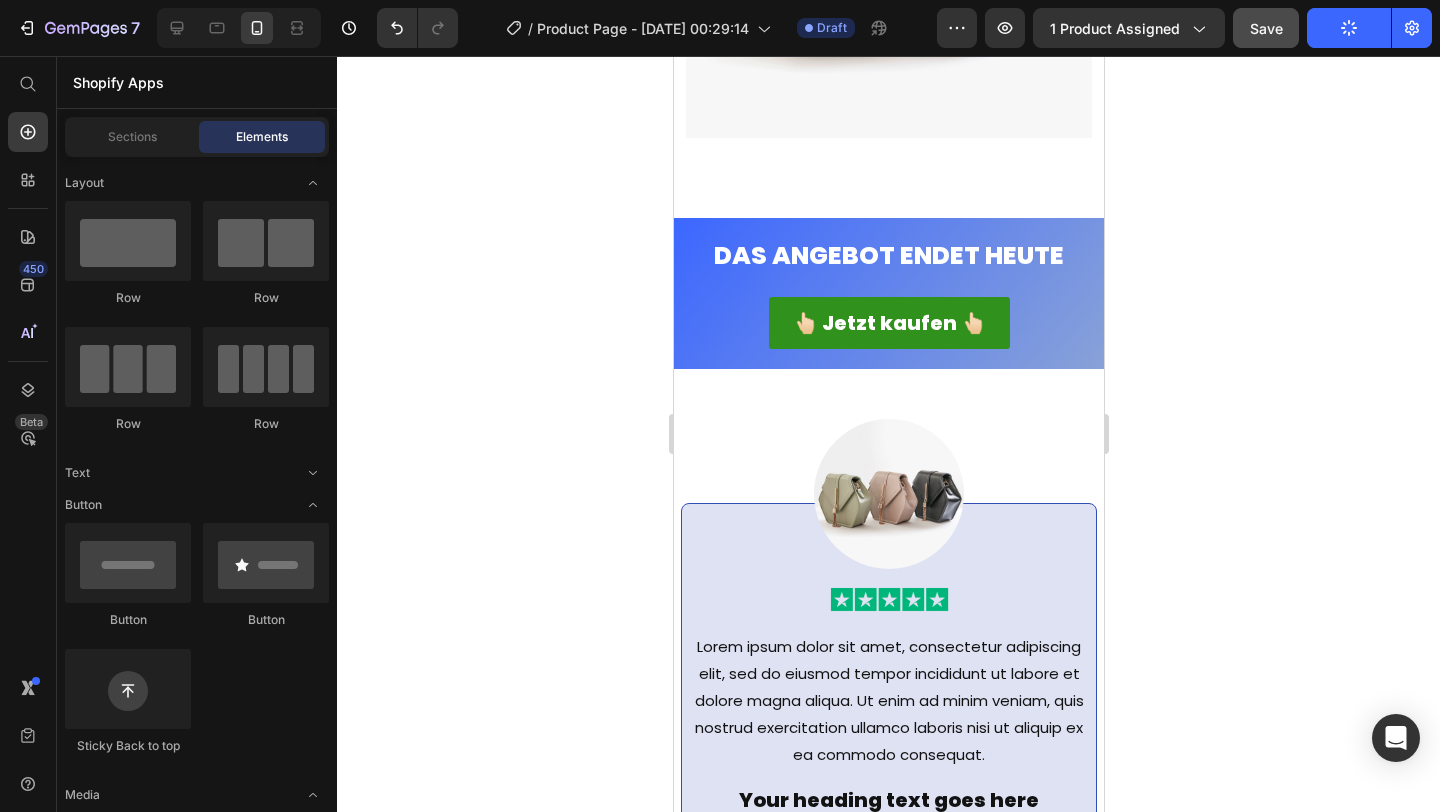 scroll, scrollTop: 2942, scrollLeft: 0, axis: vertical 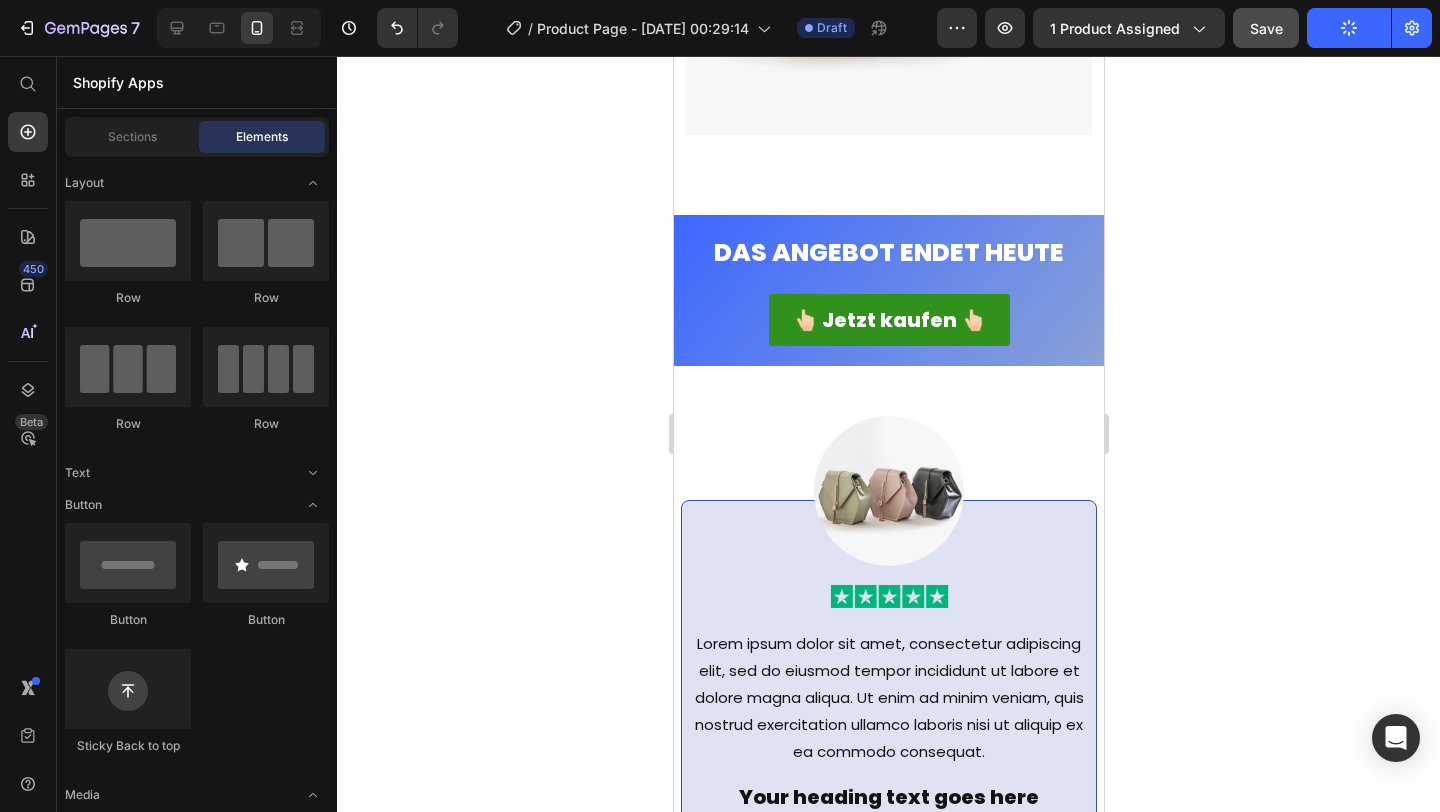 drag, startPoint x: 1099, startPoint y: 701, endPoint x: 1812, endPoint y: 633, distance: 716.2353 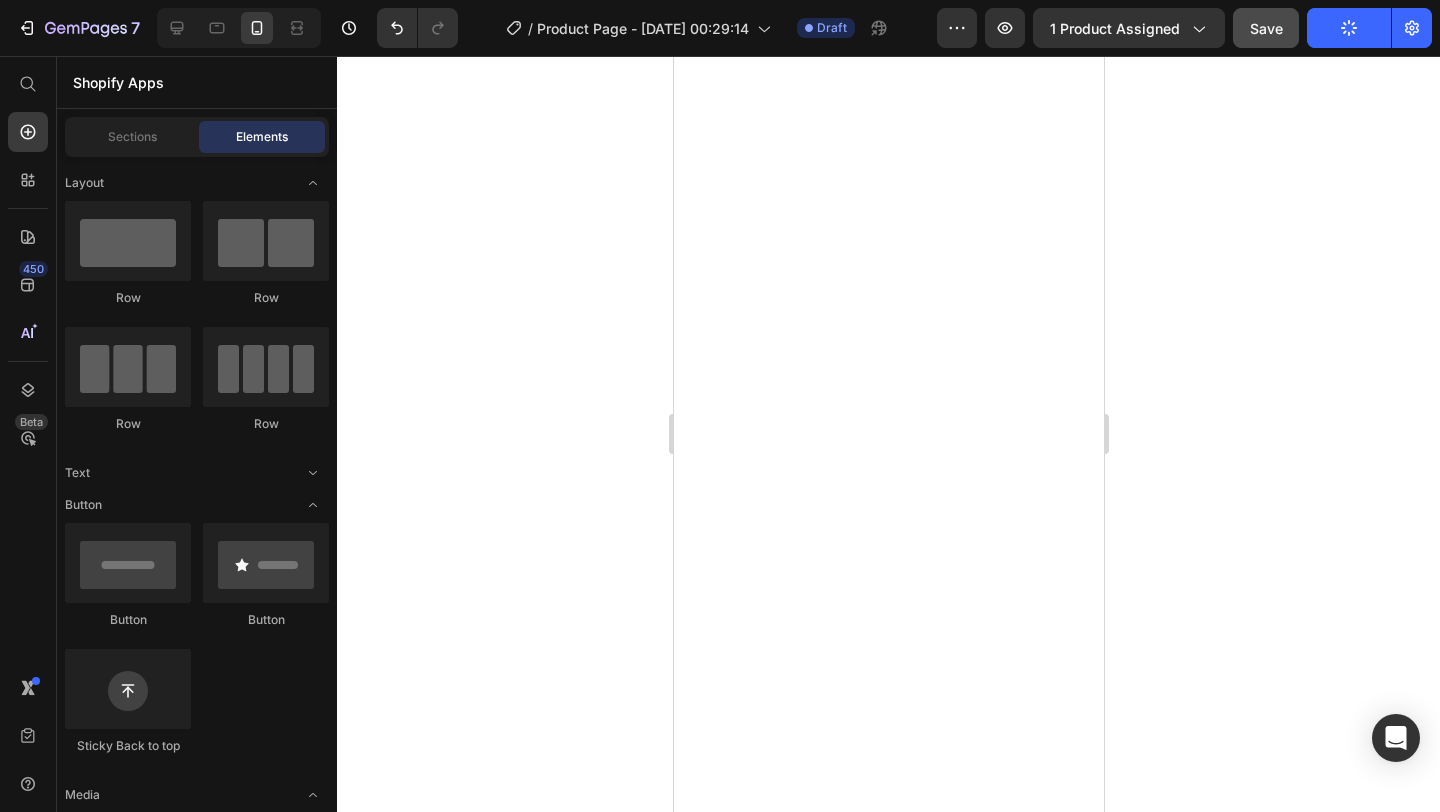 scroll, scrollTop: 0, scrollLeft: 0, axis: both 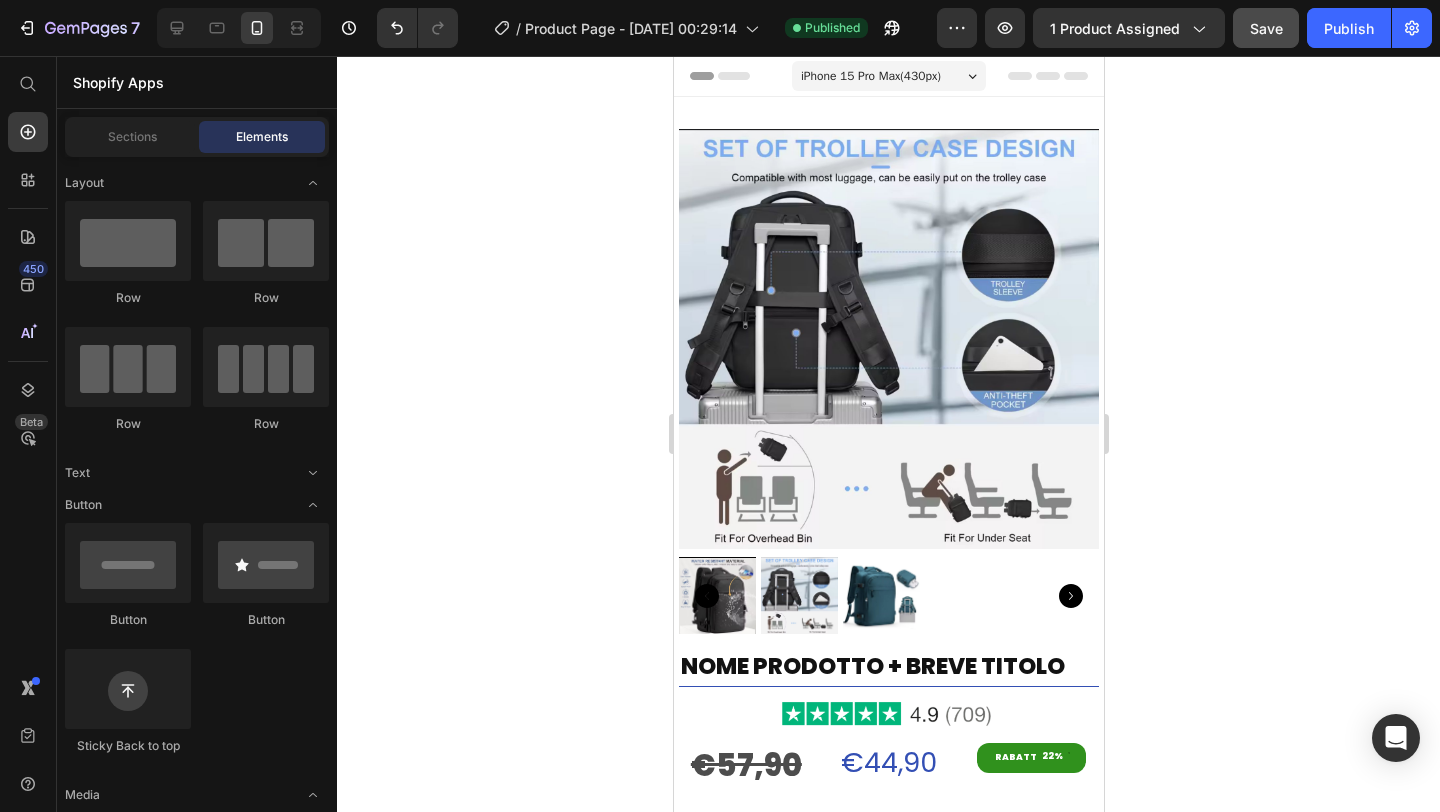 click 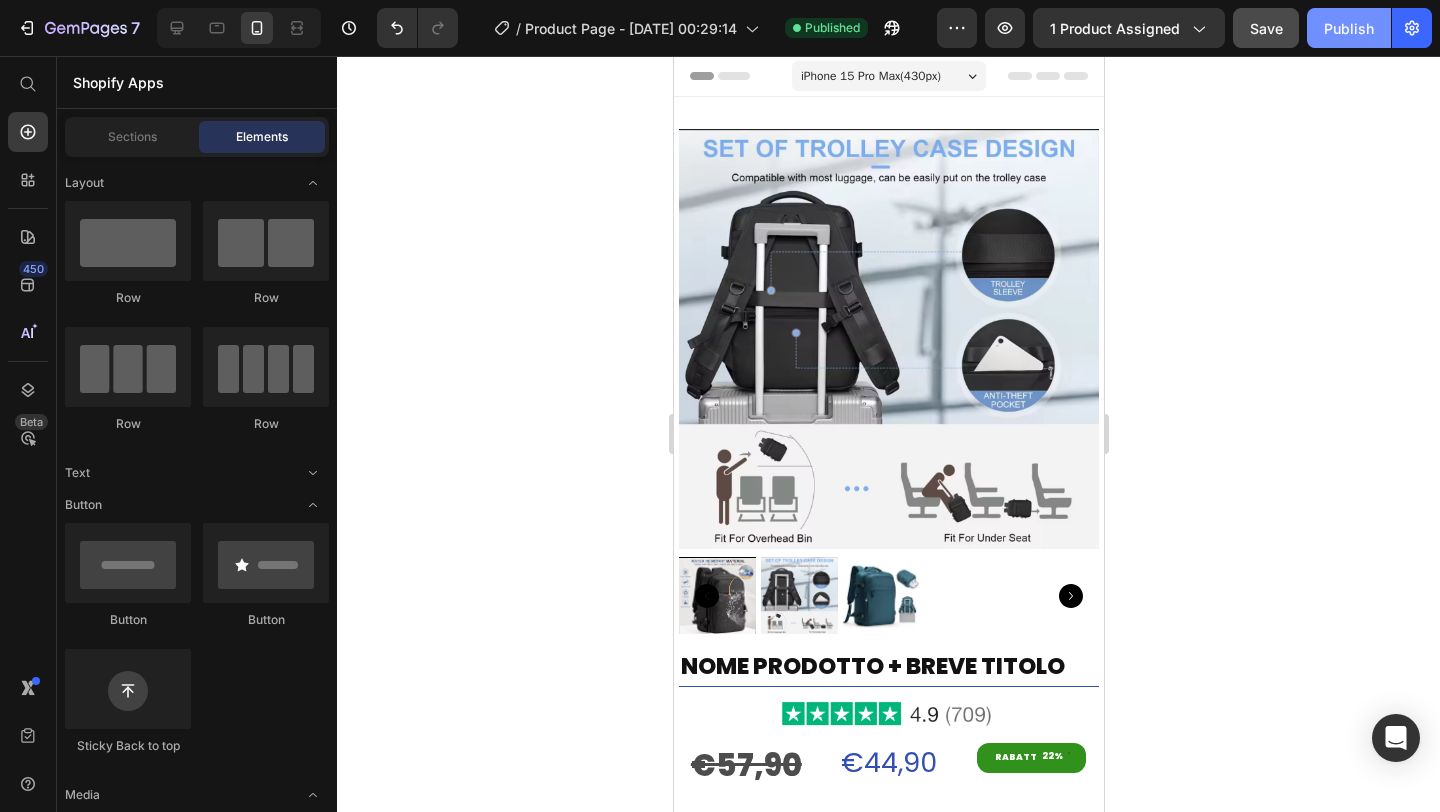 click on "Publish" at bounding box center [1349, 28] 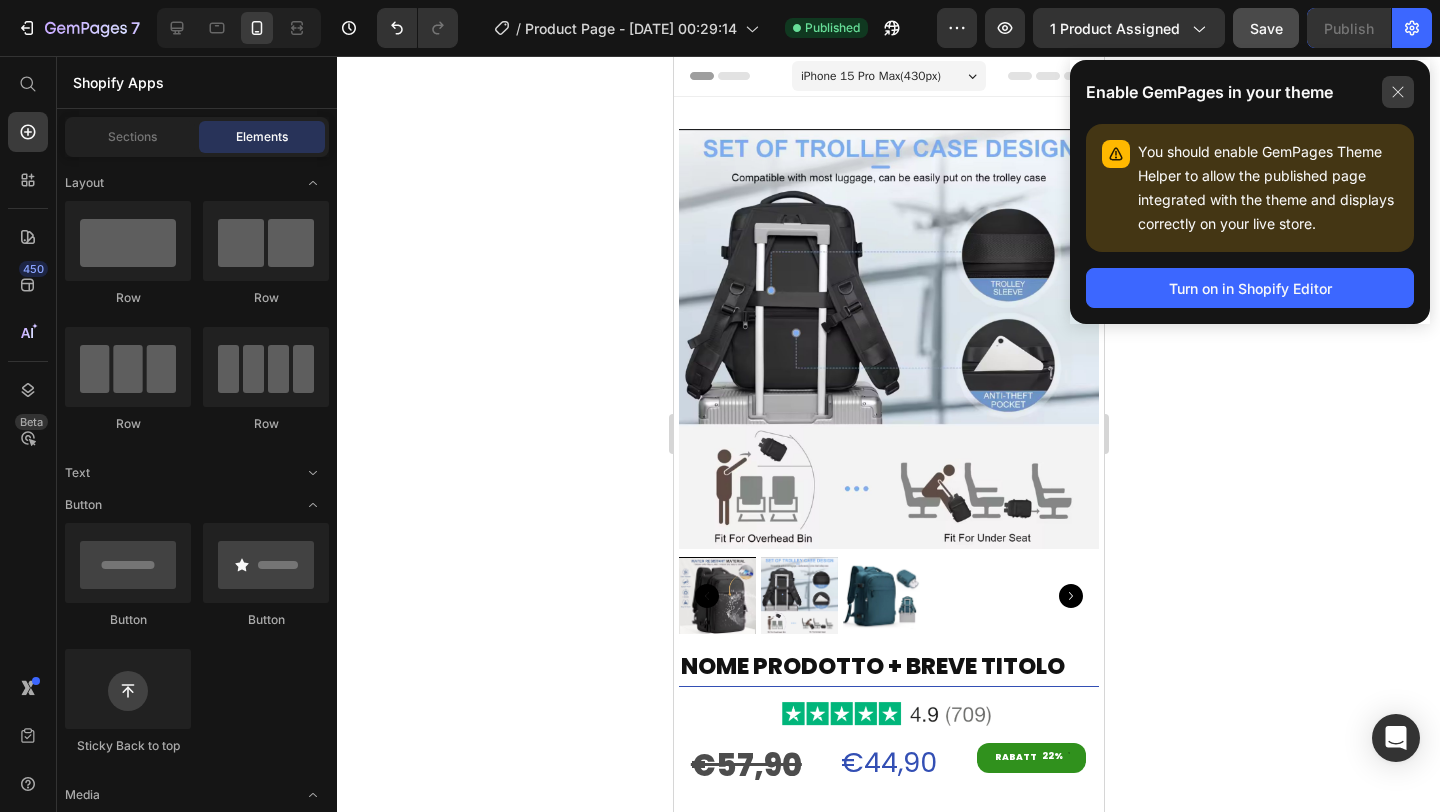 click 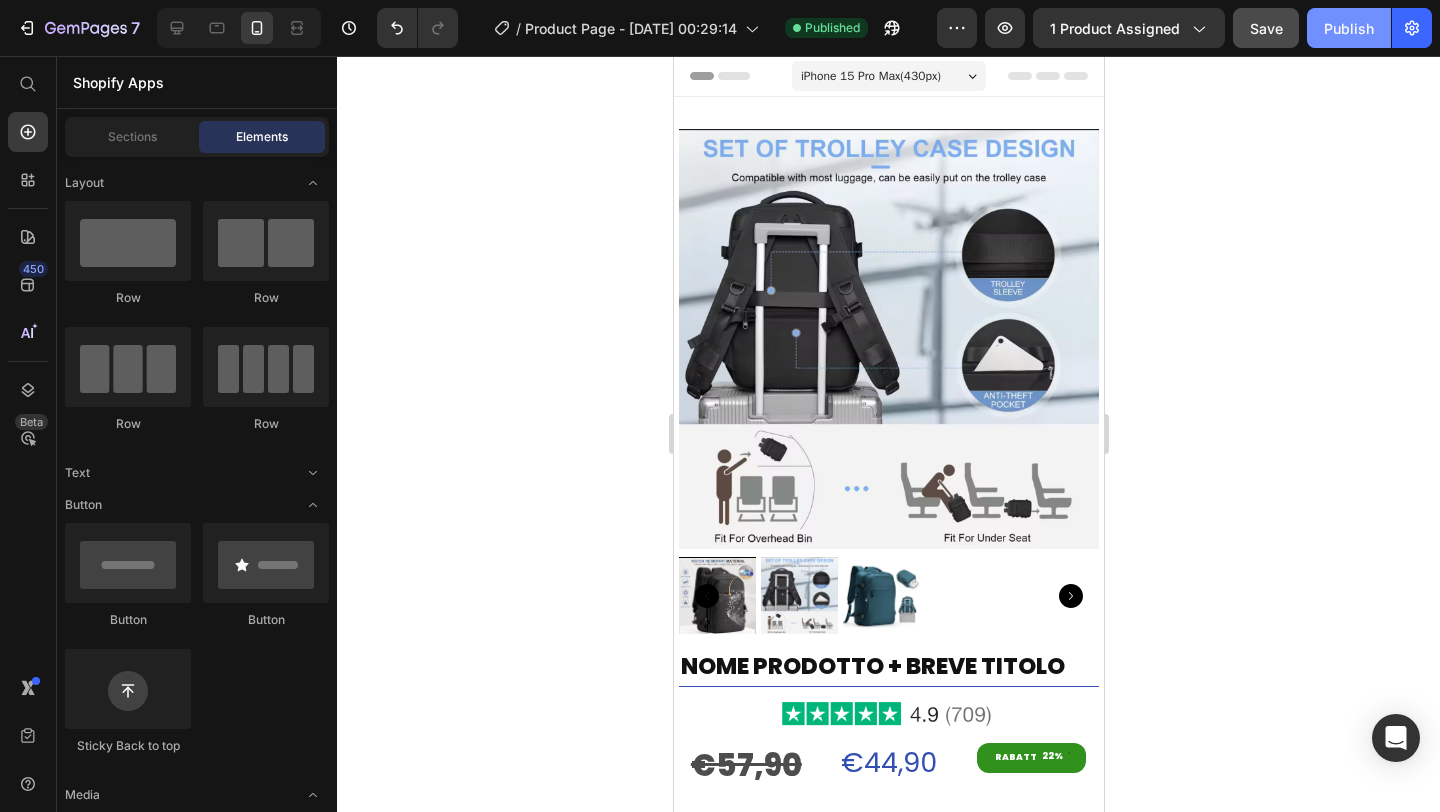 click on "Publish" at bounding box center [1349, 28] 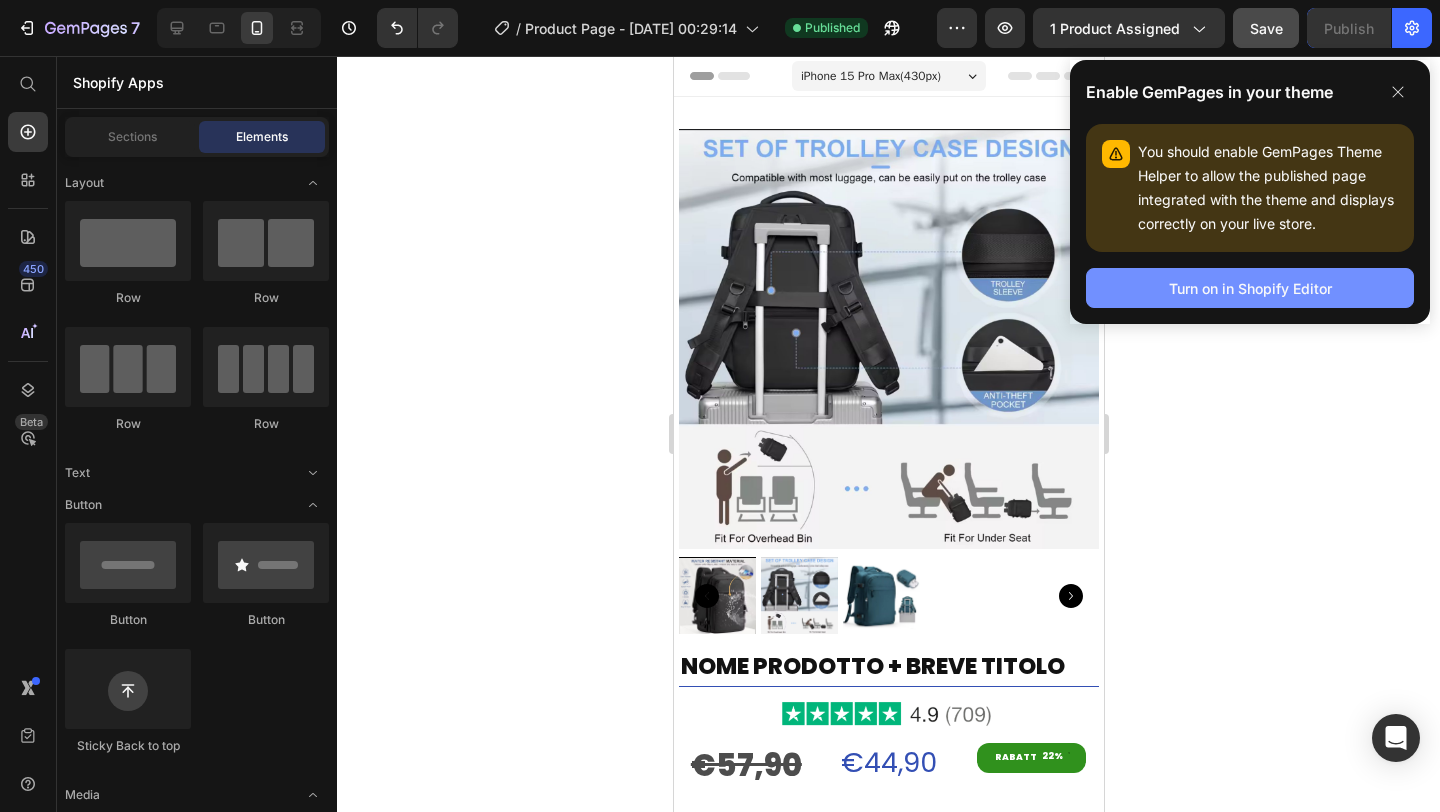 click on "Turn on in Shopify Editor" at bounding box center (1250, 288) 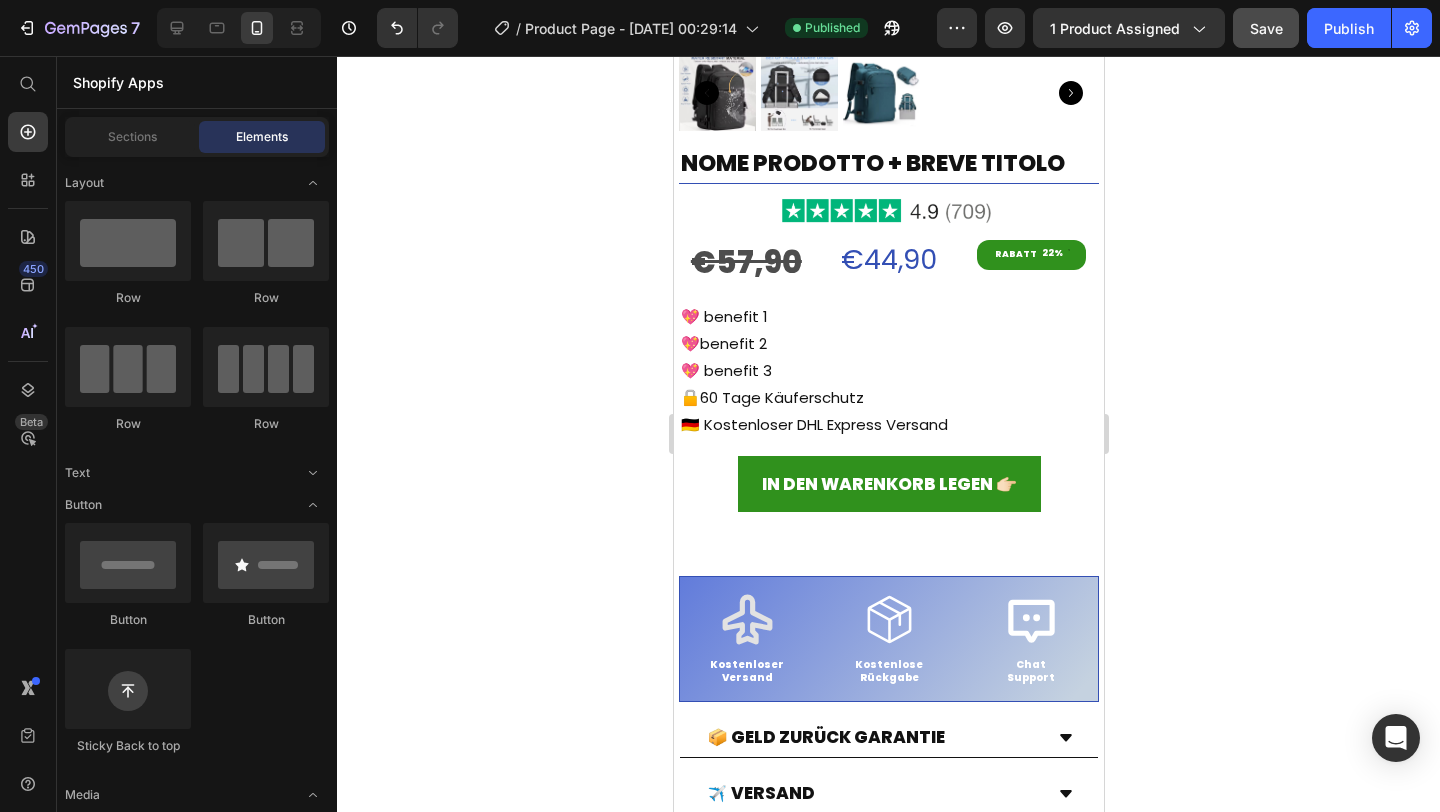 scroll, scrollTop: 569, scrollLeft: 0, axis: vertical 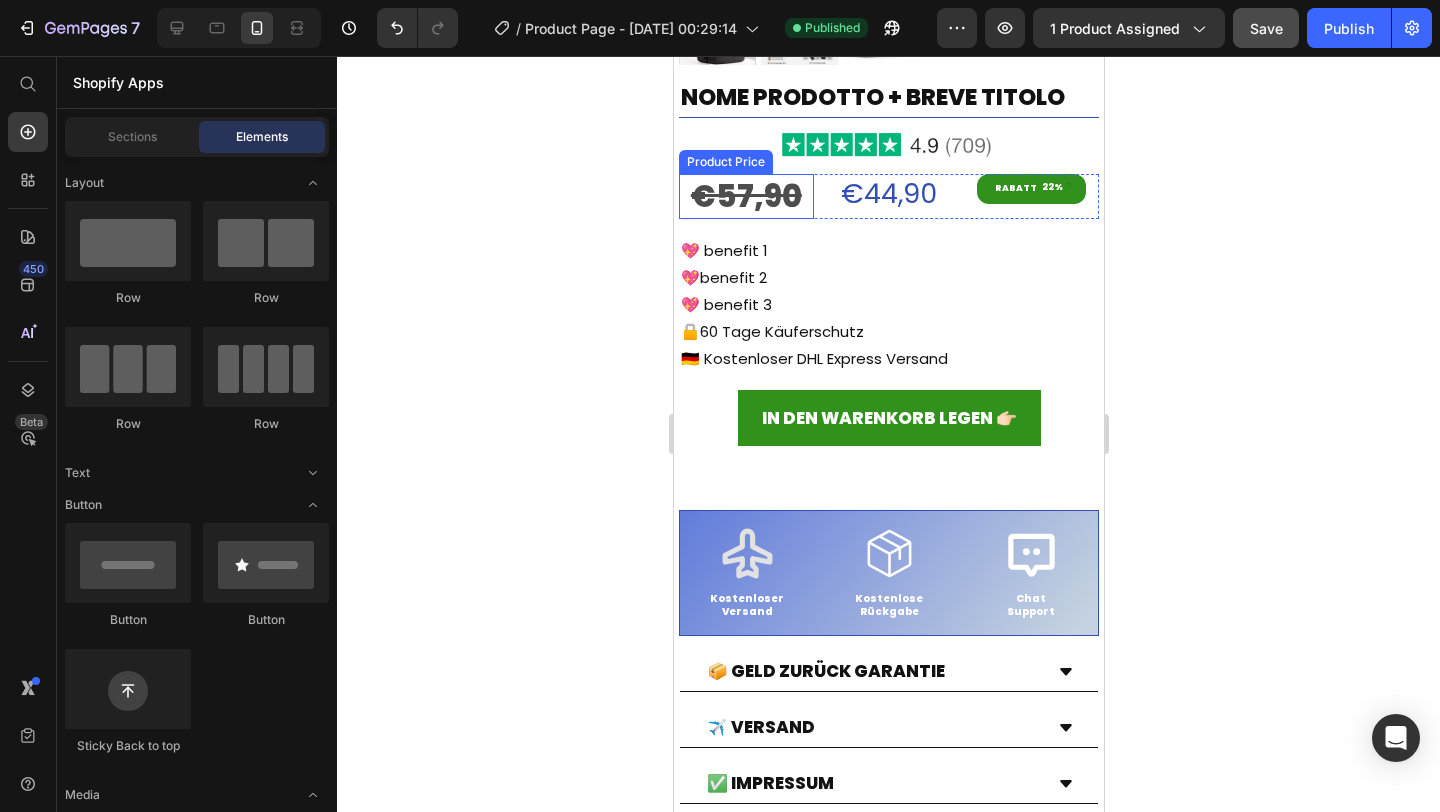 click on "€57,90" at bounding box center (745, 196) 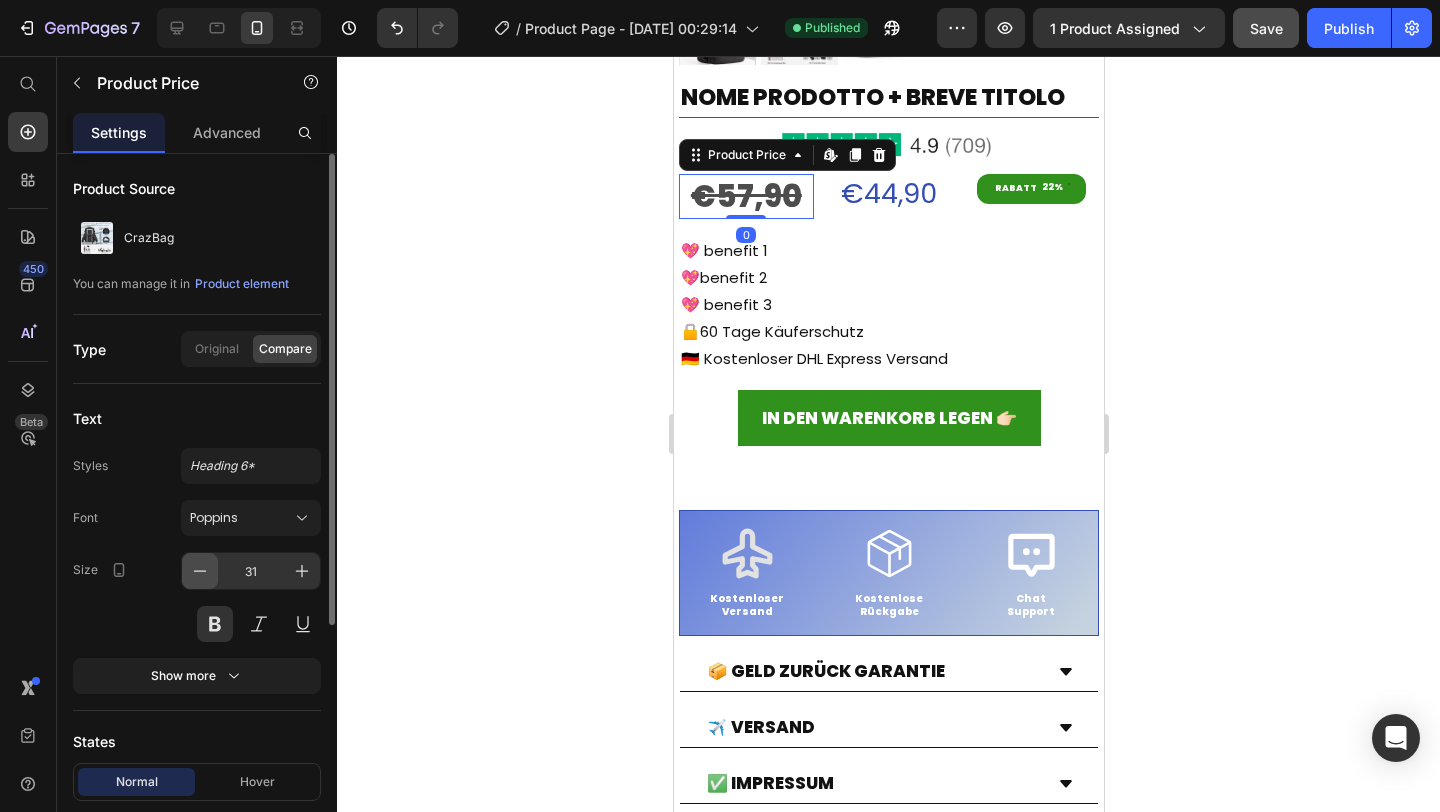 click 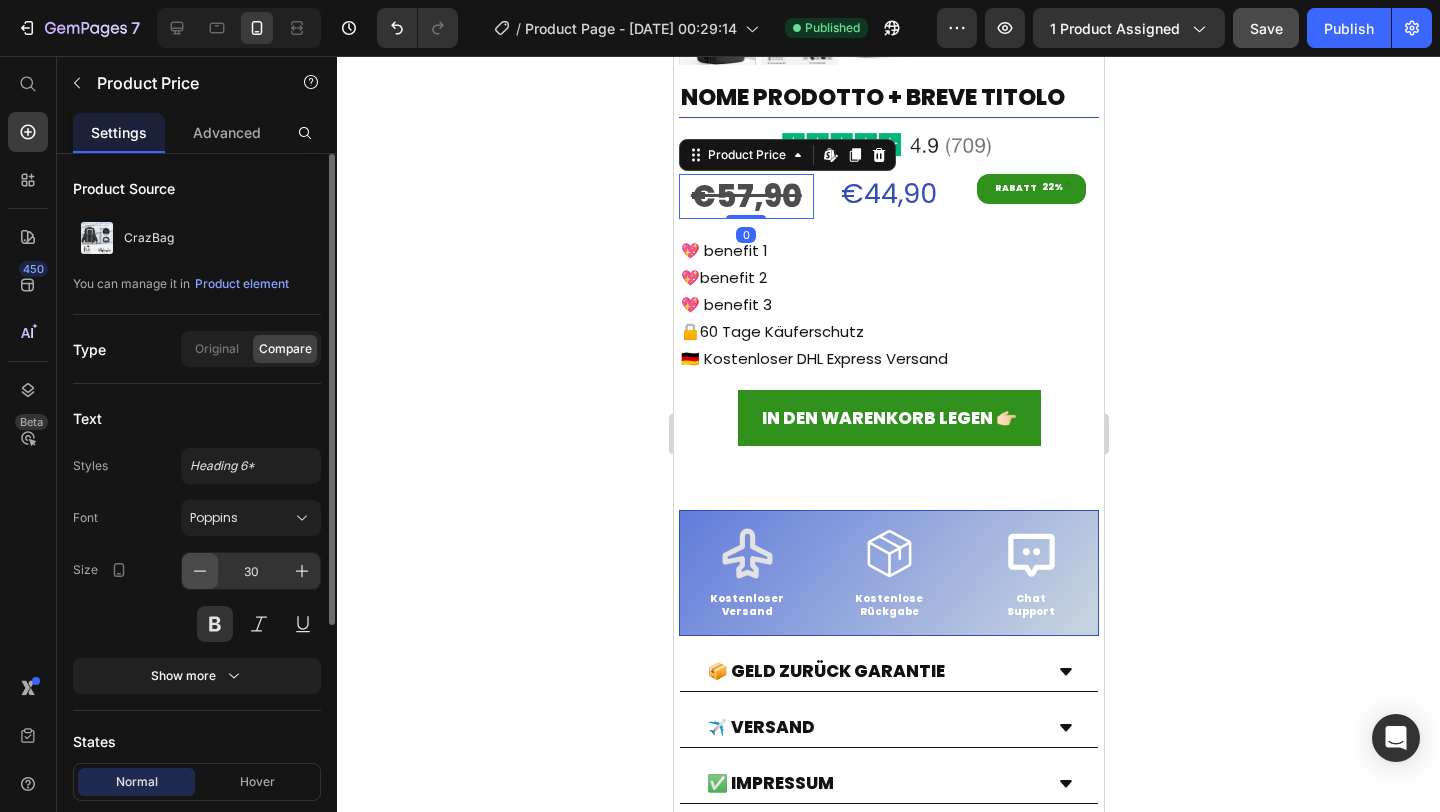 click 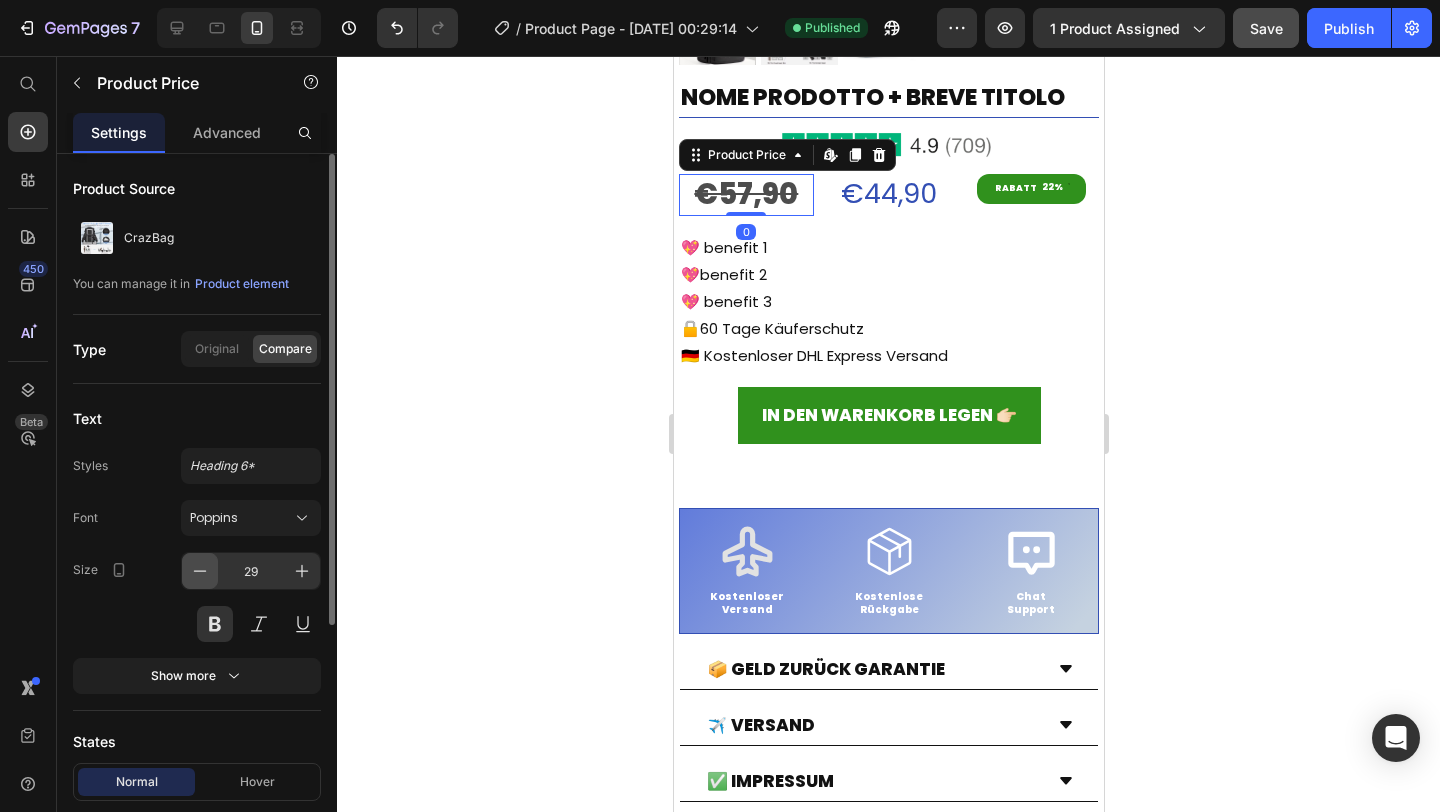 click 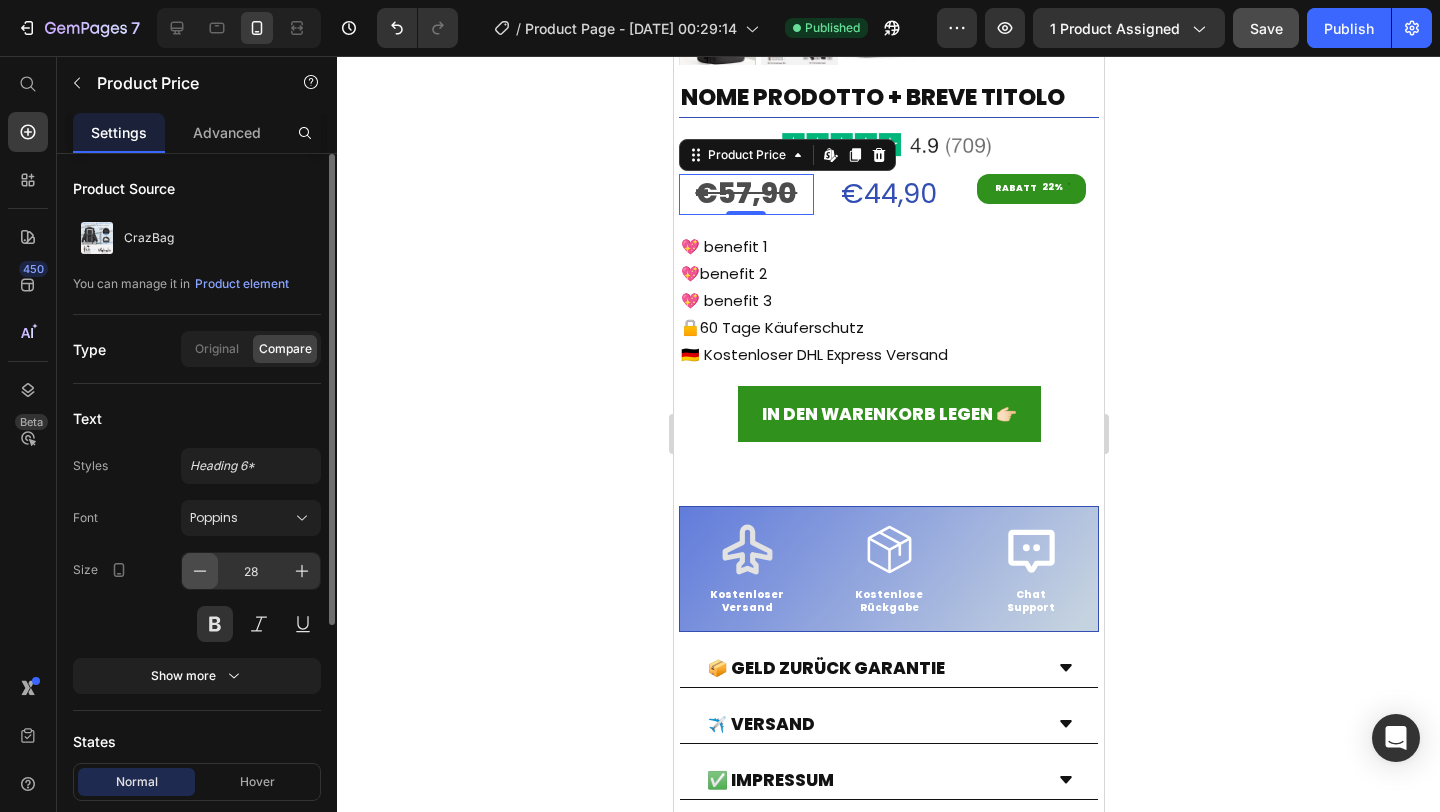 click 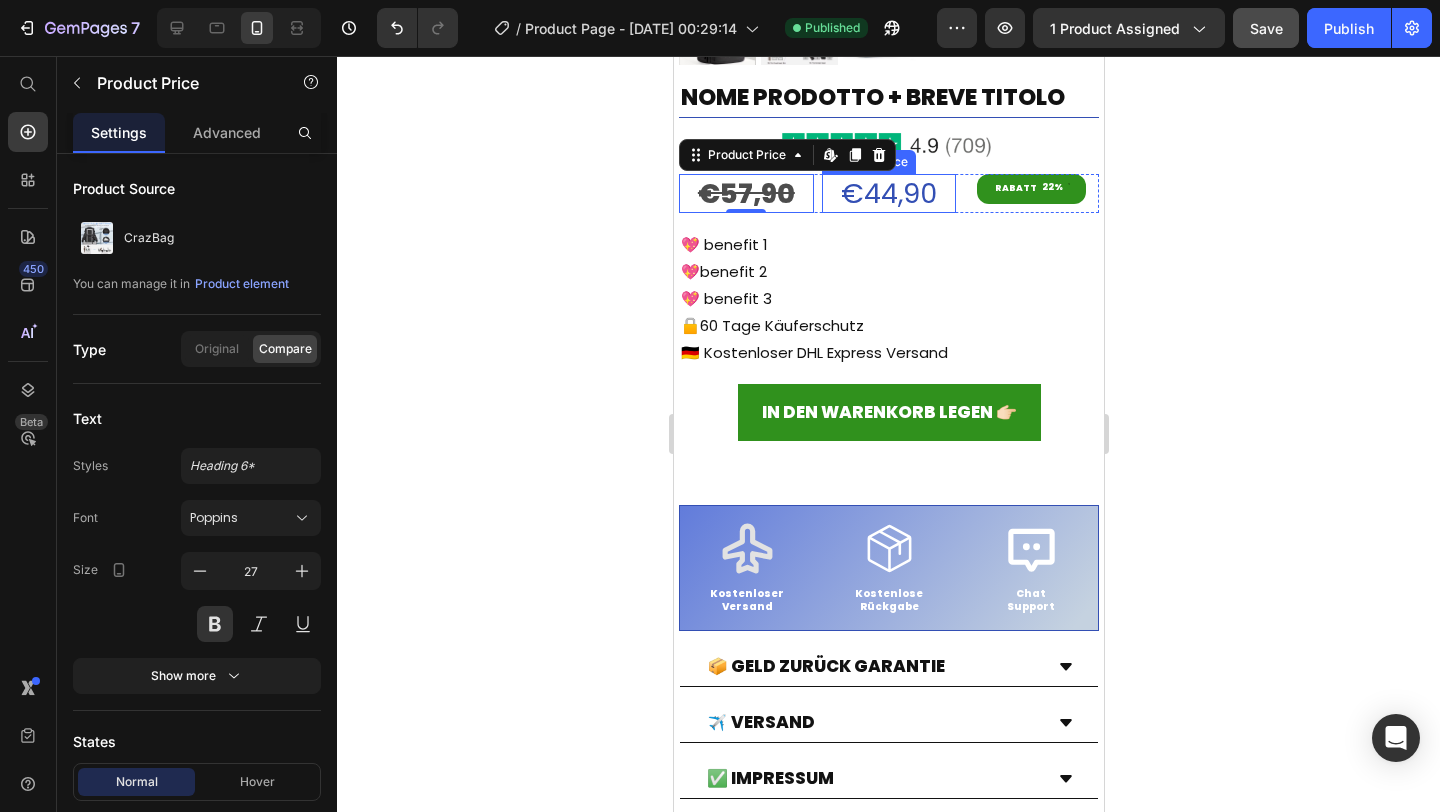 click on "€44,90" at bounding box center (888, 193) 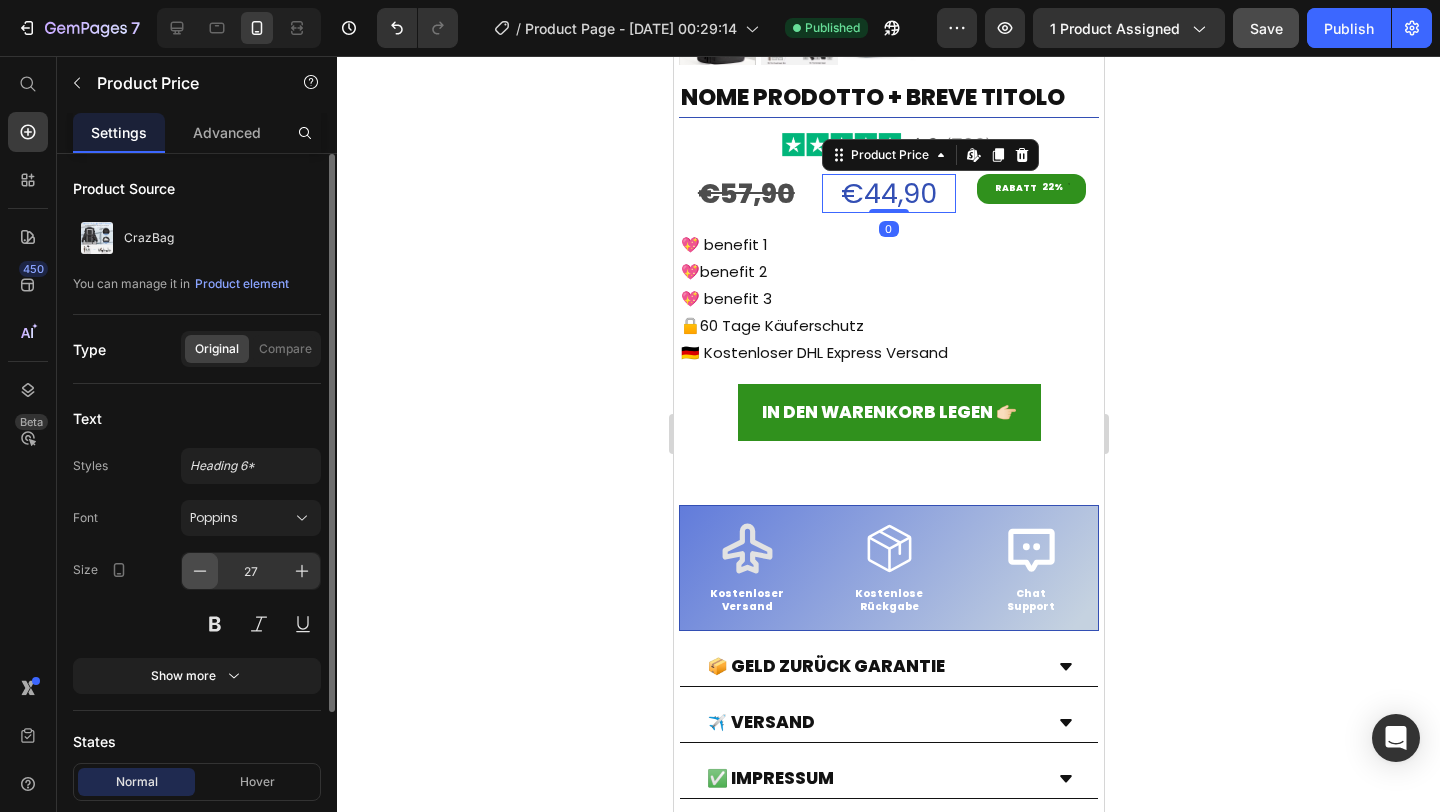 click at bounding box center [200, 571] 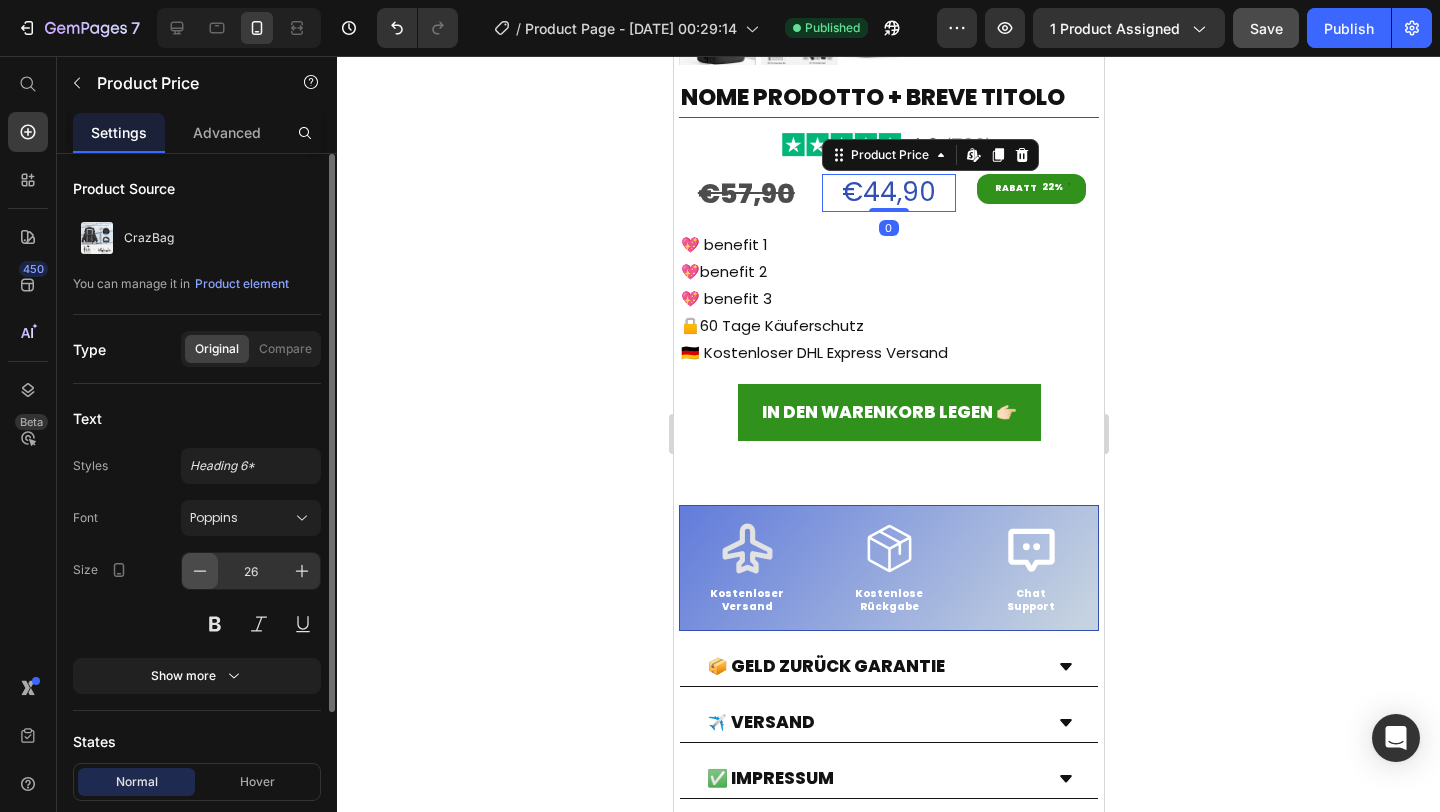 click at bounding box center (200, 571) 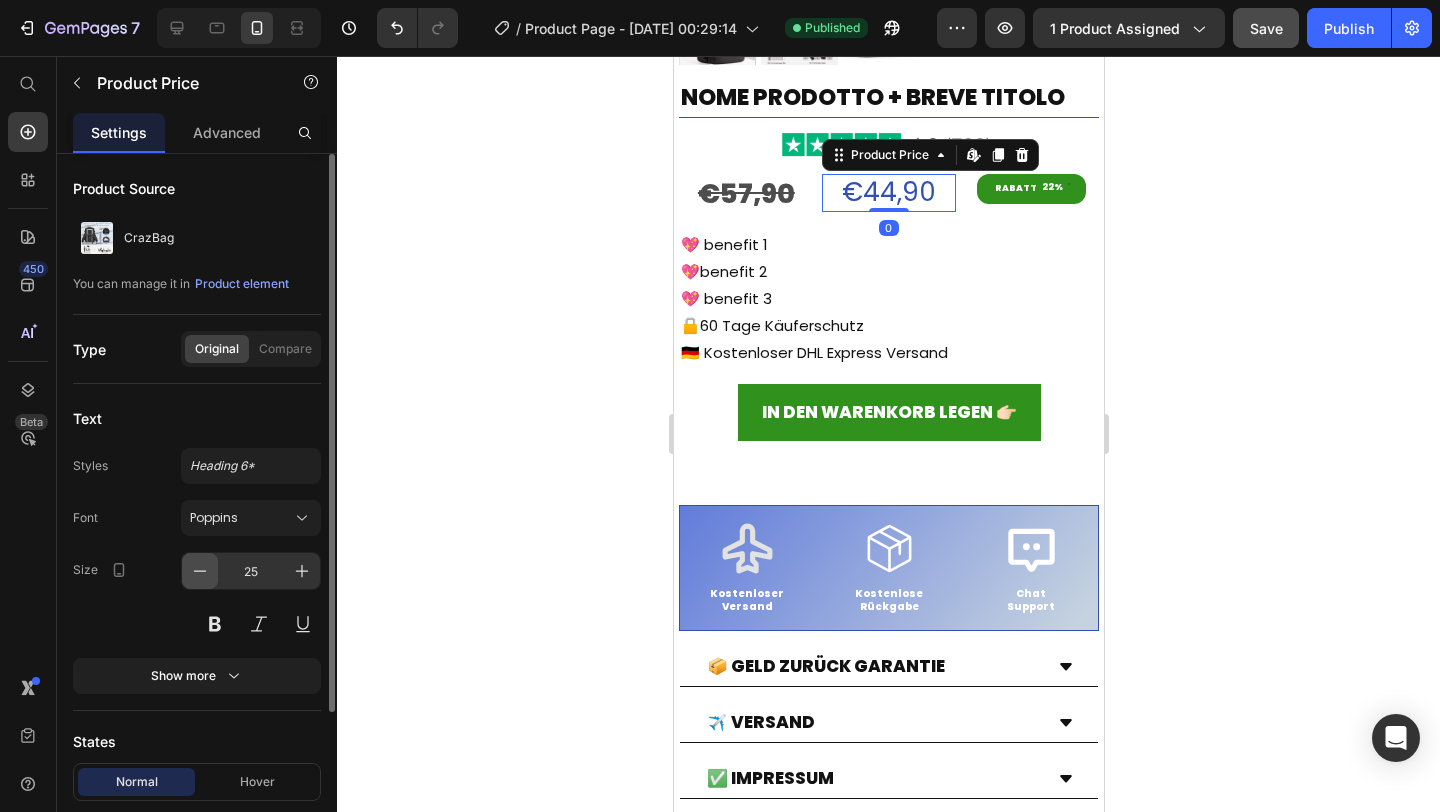click at bounding box center (200, 571) 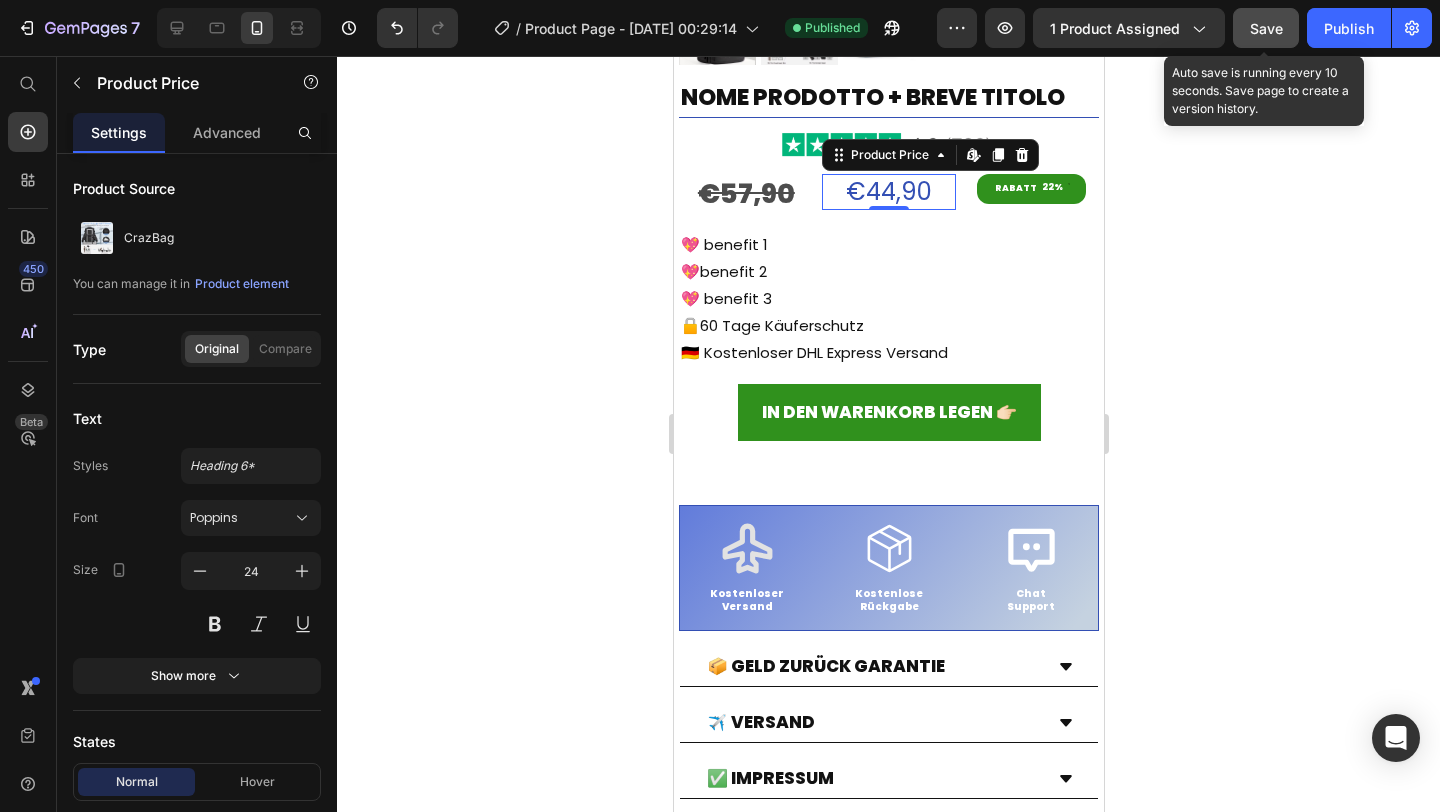 click on "Save" 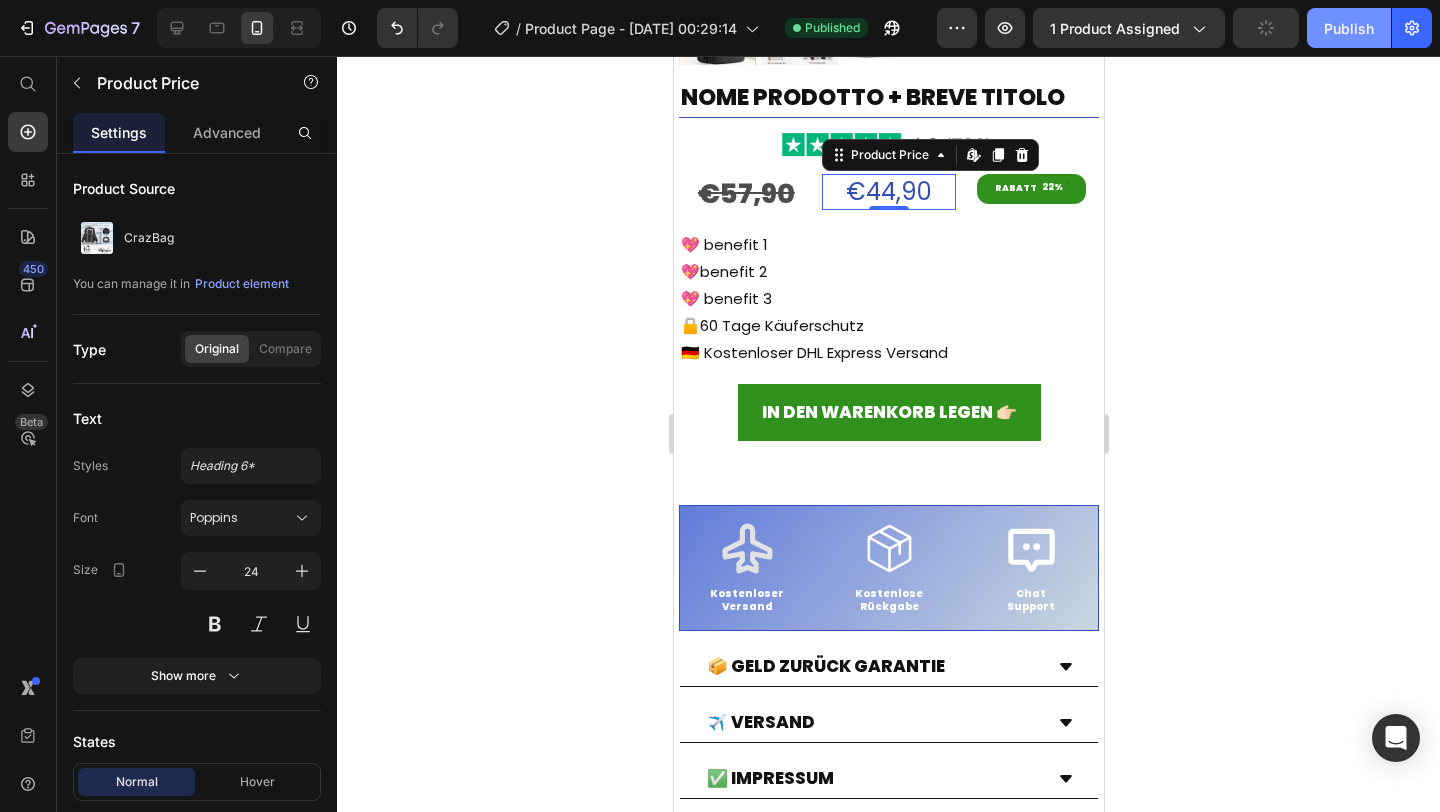 click on "Publish" at bounding box center [1349, 28] 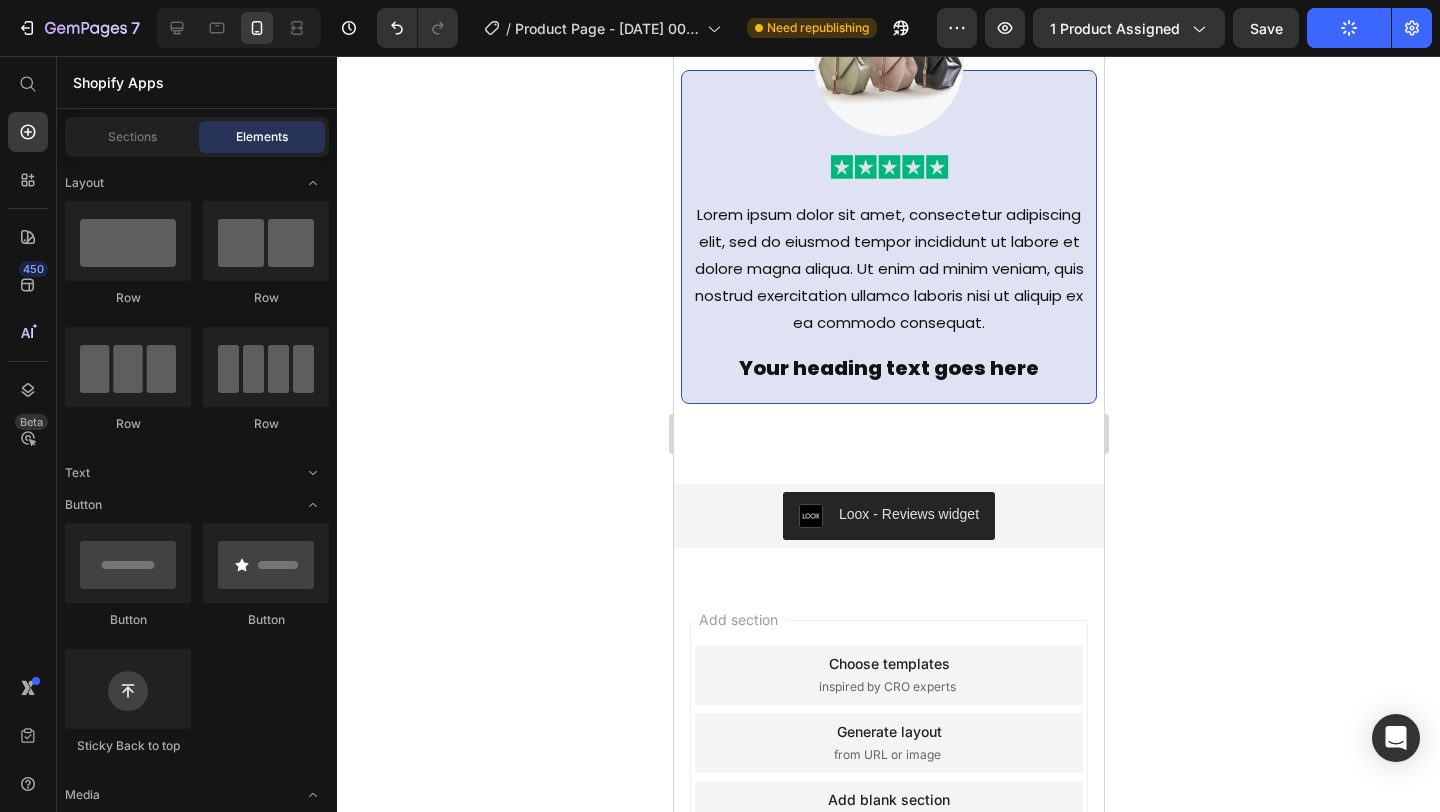 scroll, scrollTop: 3989, scrollLeft: 0, axis: vertical 